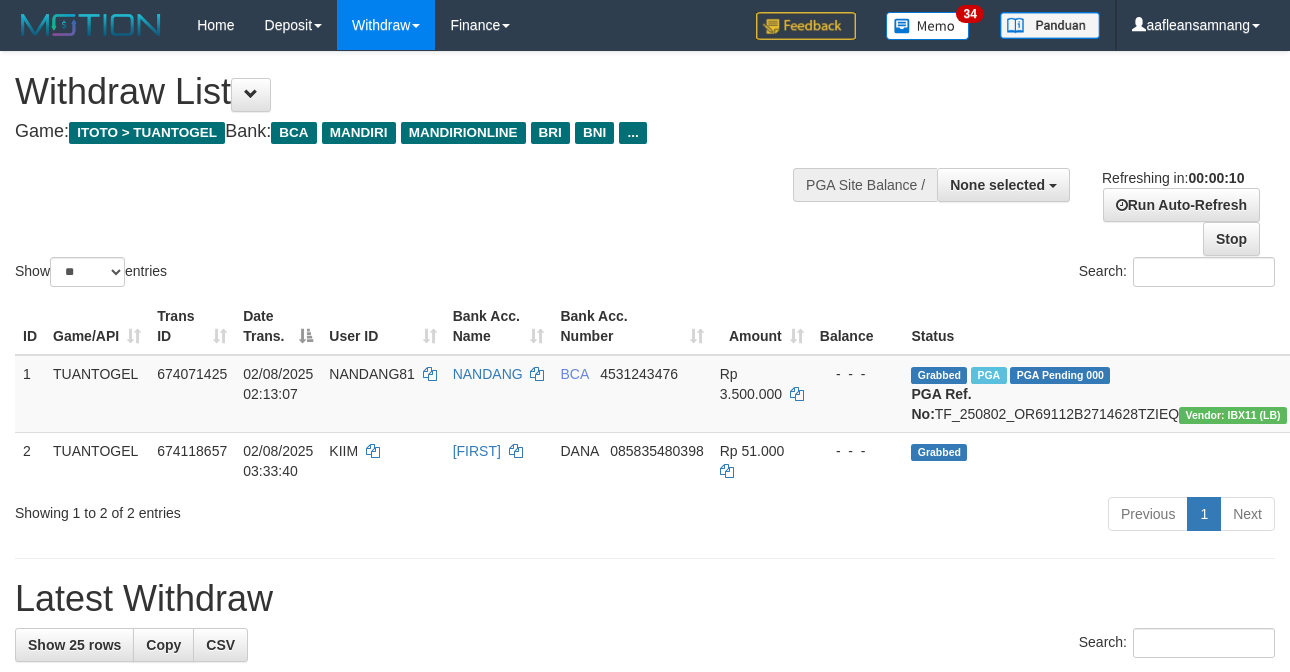 select 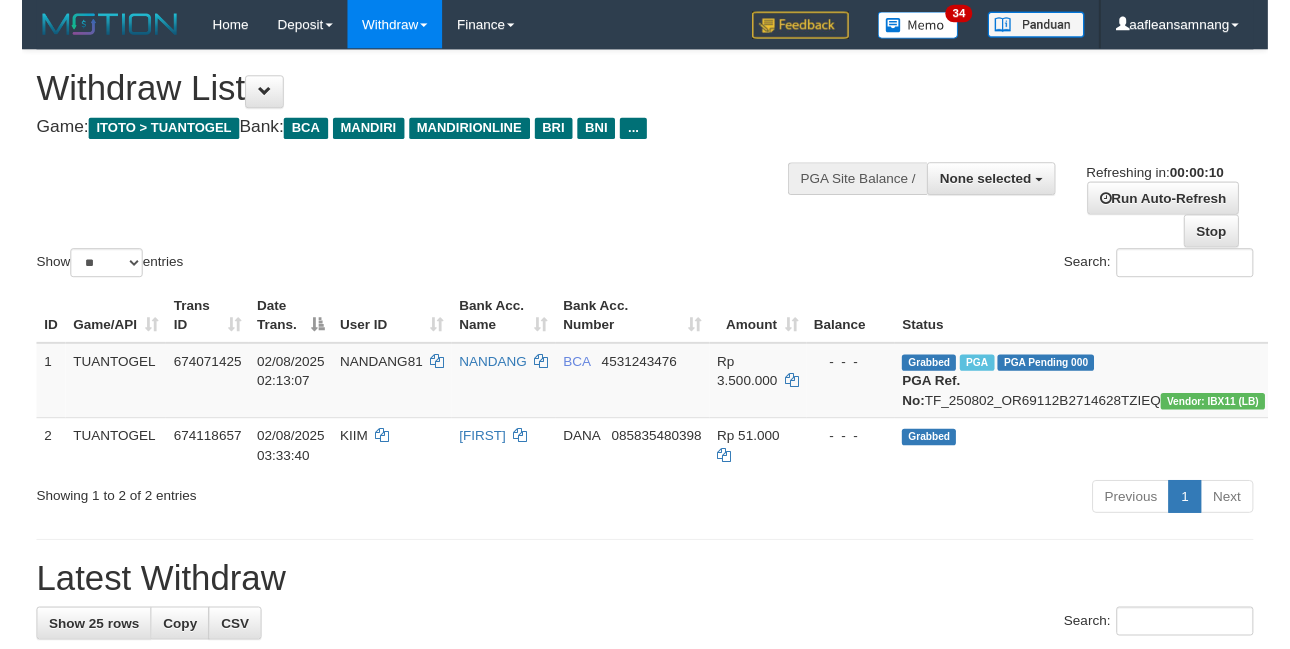 scroll, scrollTop: 0, scrollLeft: 0, axis: both 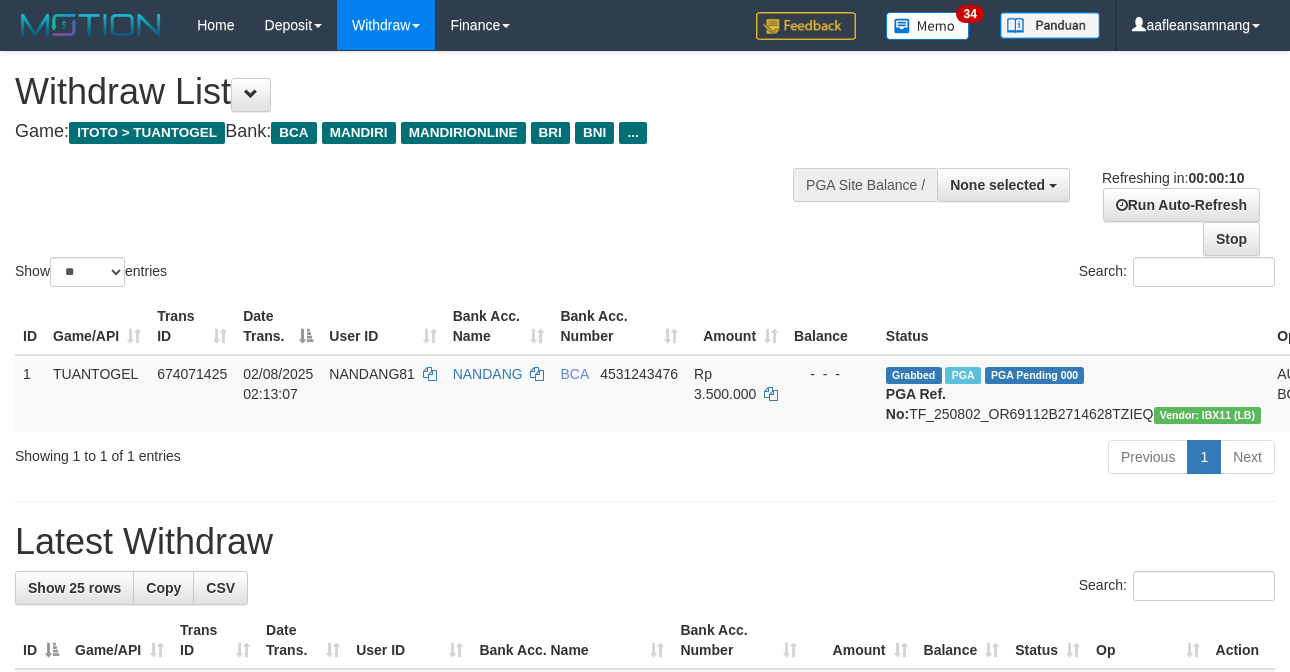 select 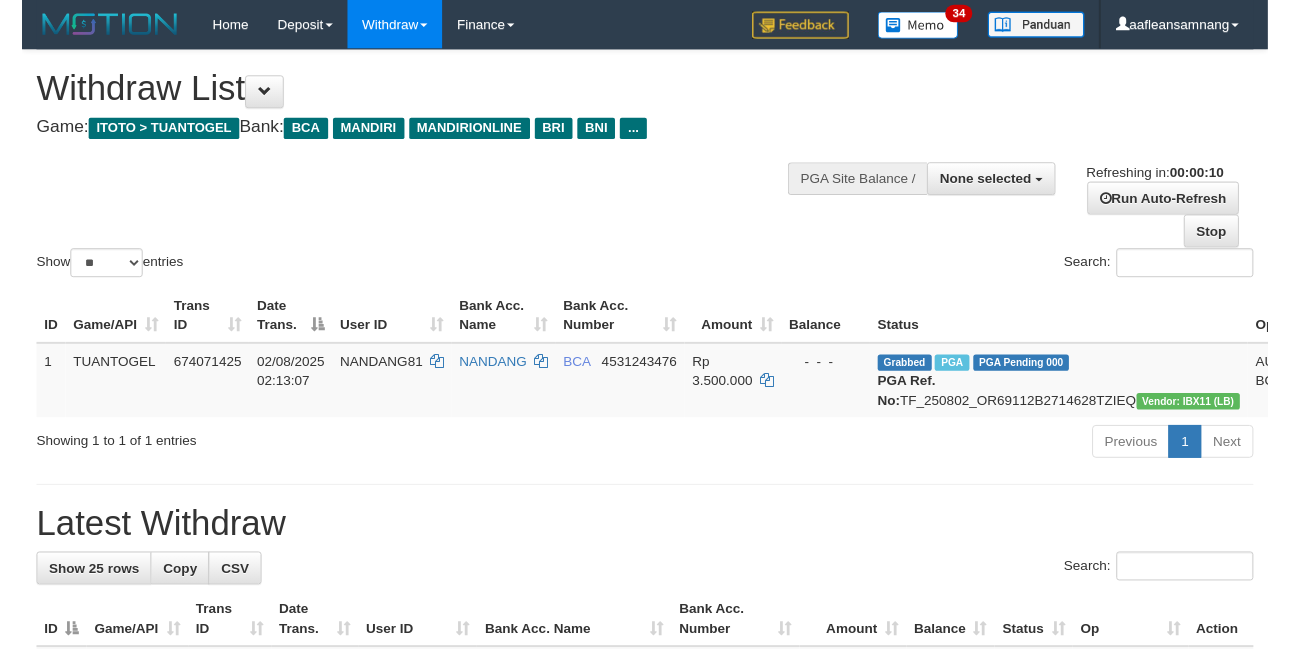 scroll, scrollTop: 0, scrollLeft: 0, axis: both 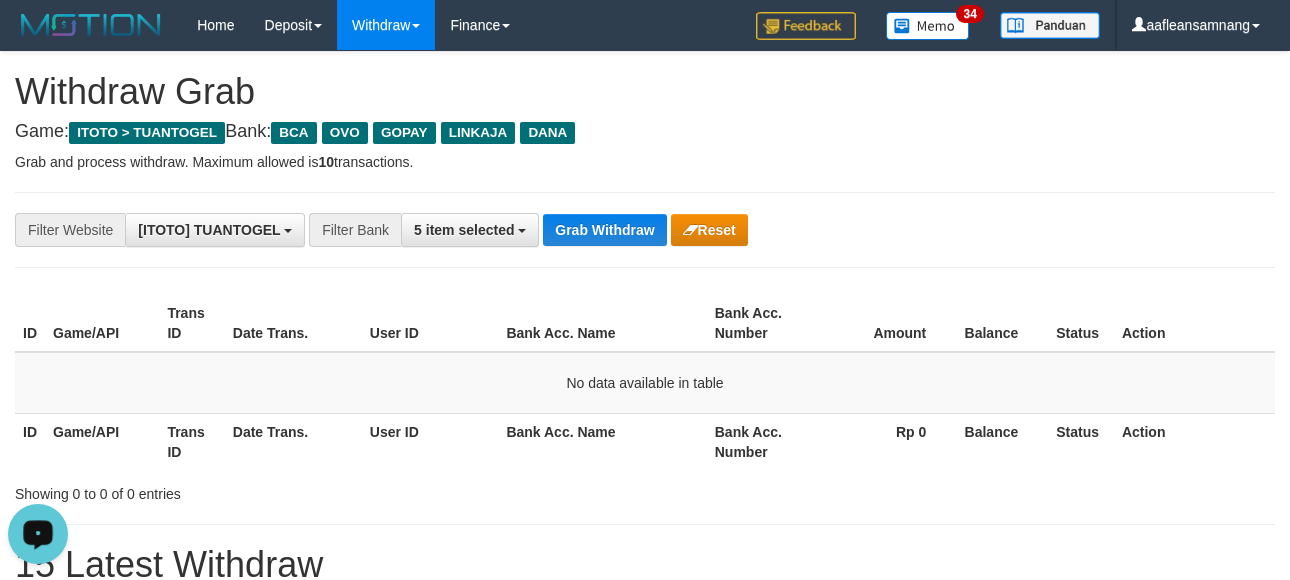 click on "**********" at bounding box center [537, 230] 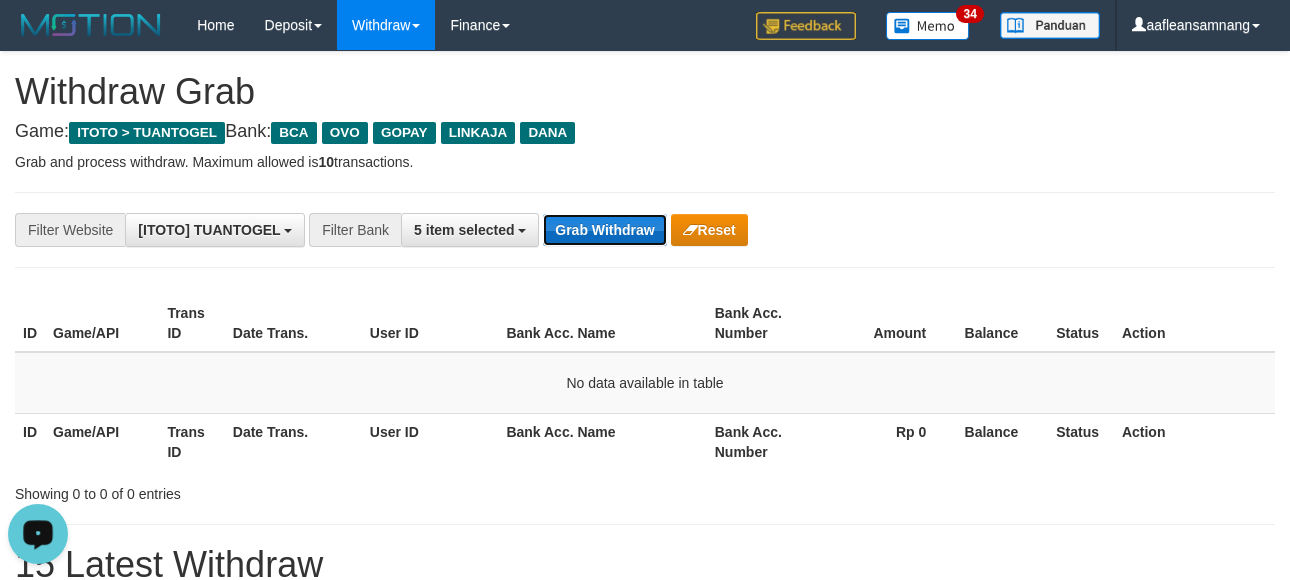 click on "Grab Withdraw" at bounding box center [604, 230] 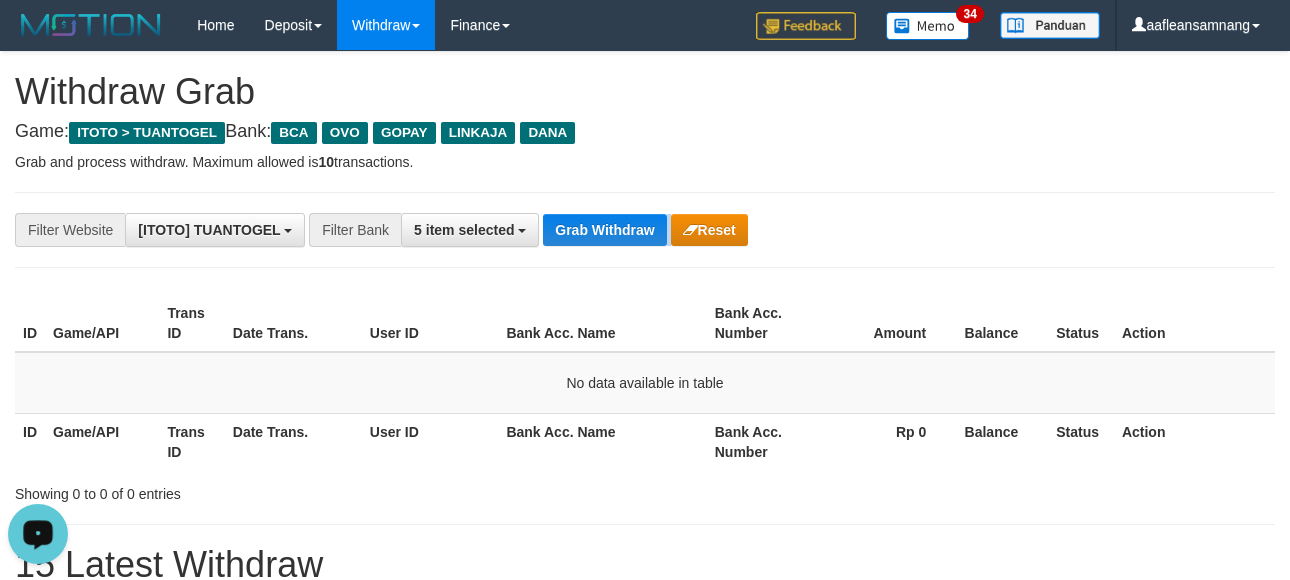 click on "**********" at bounding box center [537, 230] 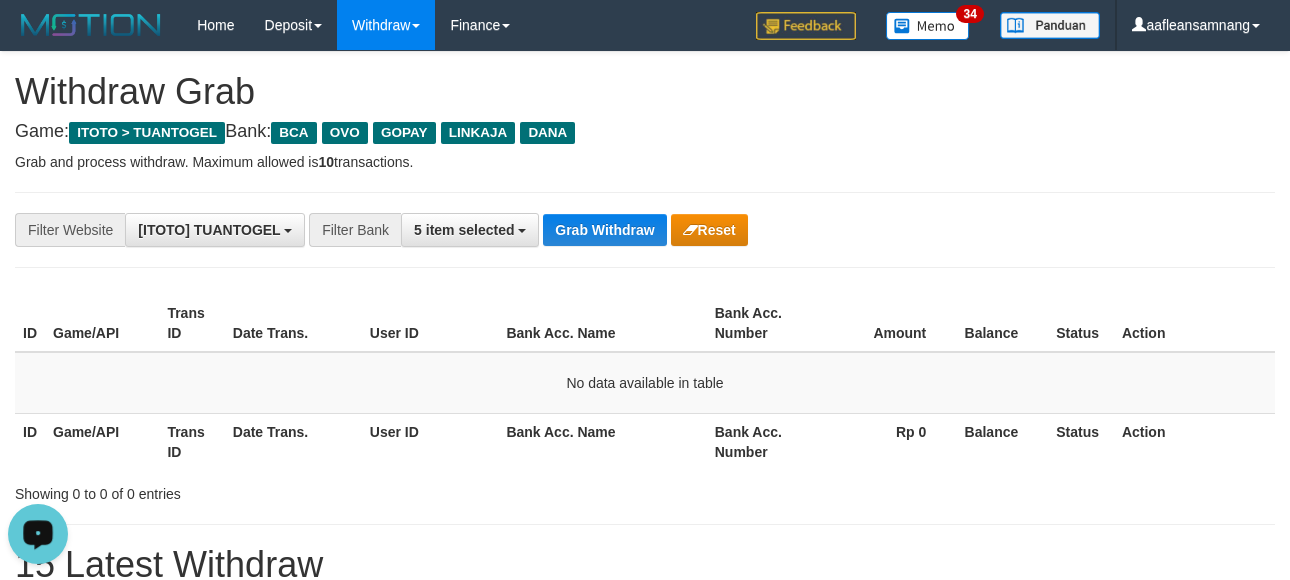 click on "**********" at bounding box center [537, 230] 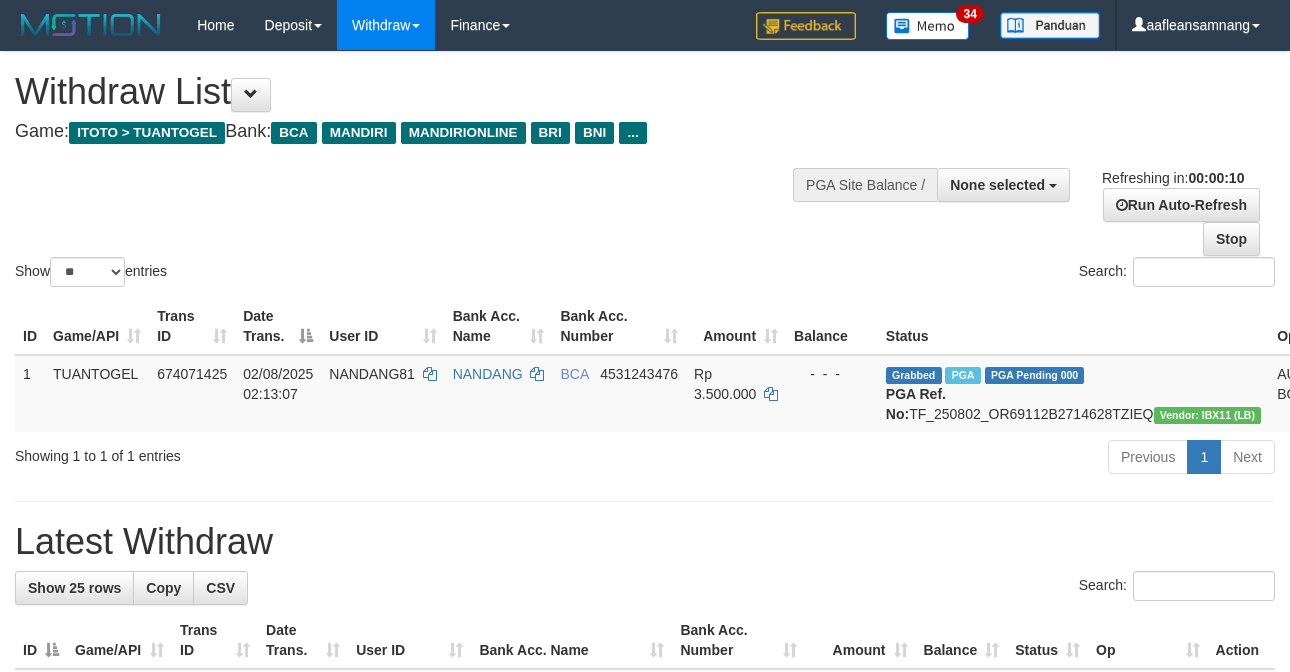 select 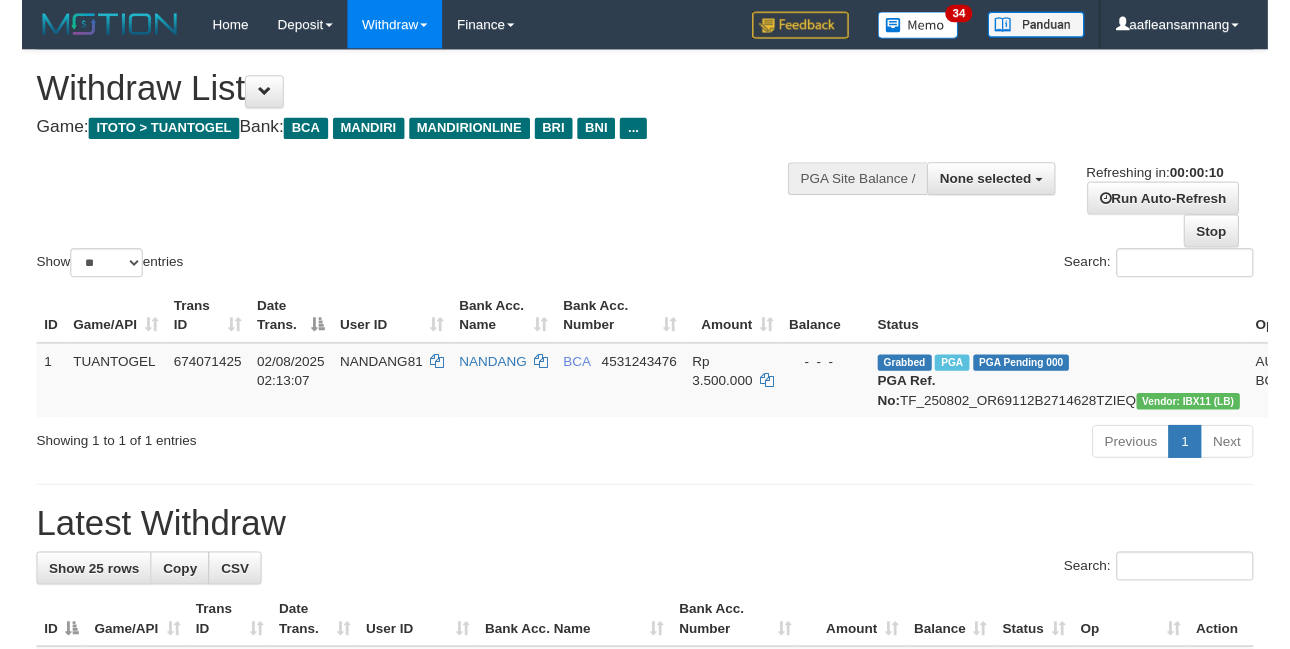 scroll, scrollTop: 0, scrollLeft: 0, axis: both 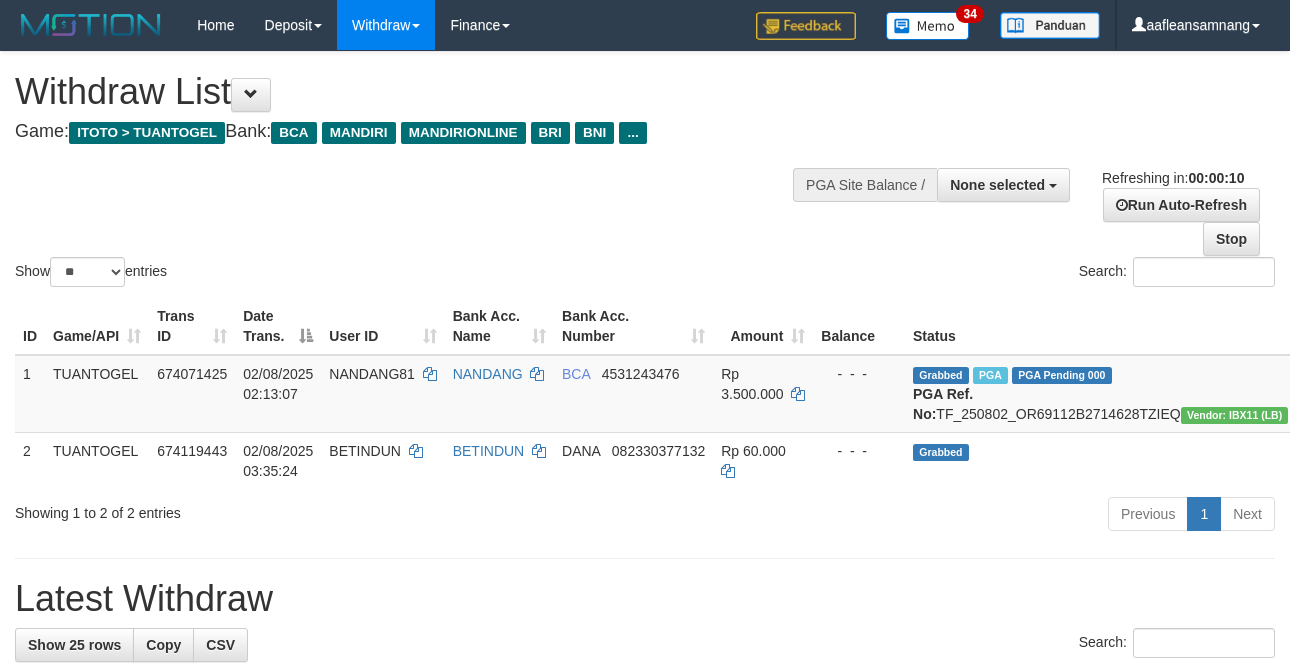 select 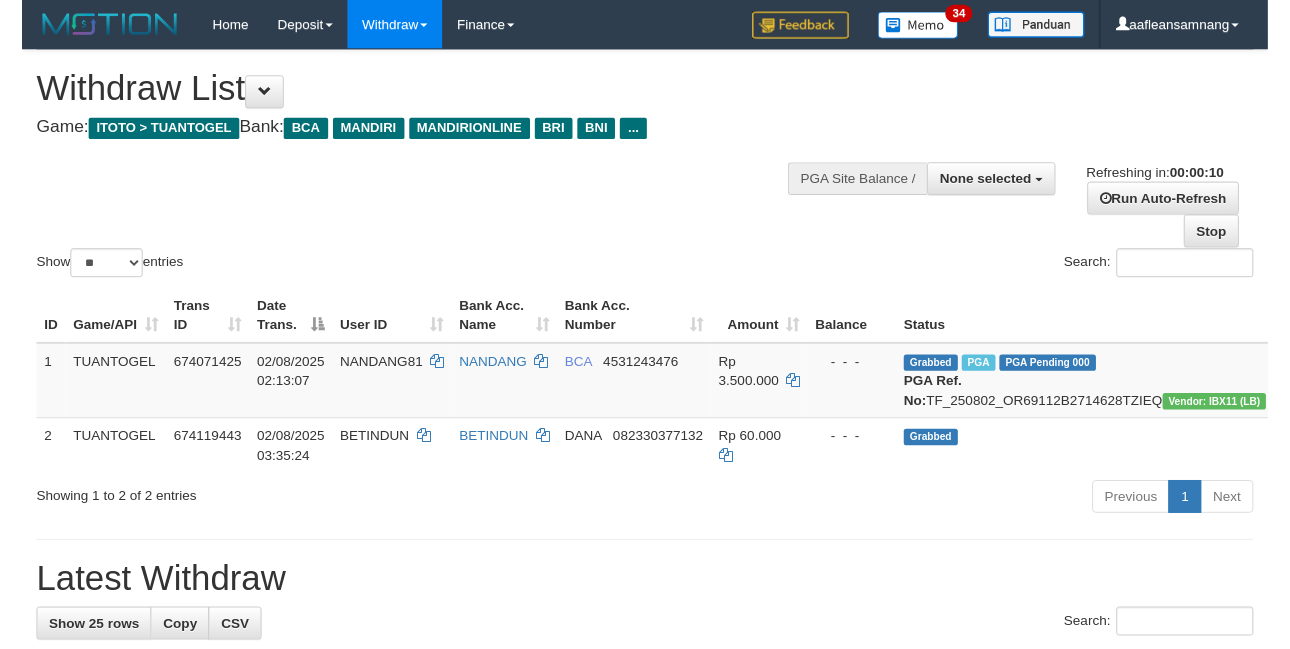 scroll, scrollTop: 0, scrollLeft: 0, axis: both 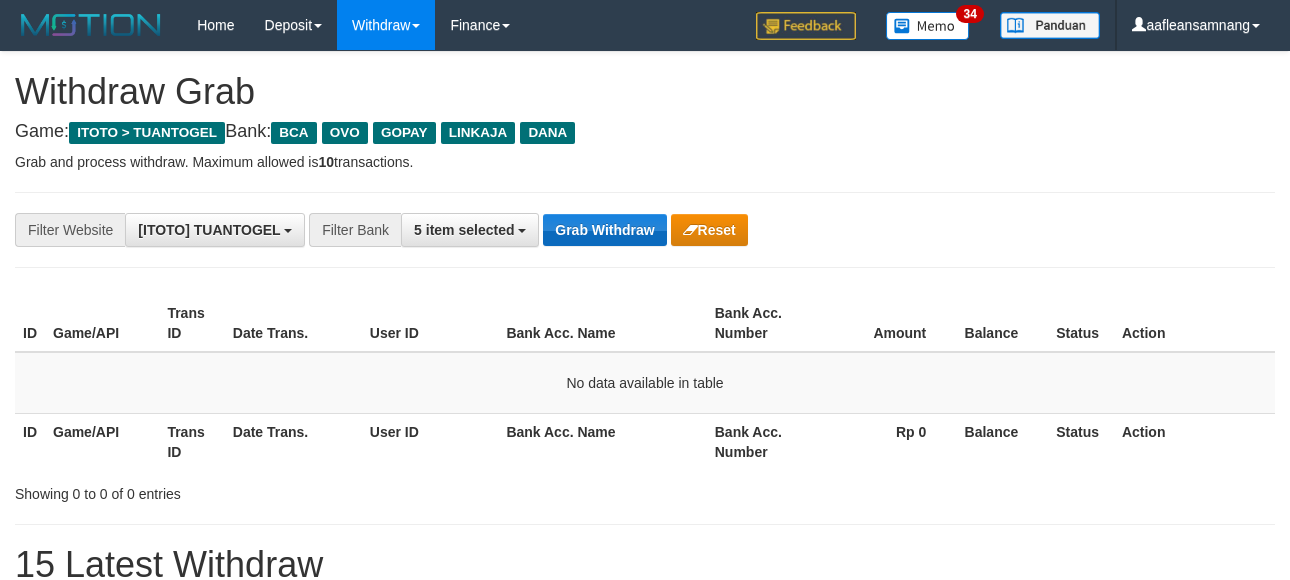 click on "Grab Withdraw" at bounding box center (604, 230) 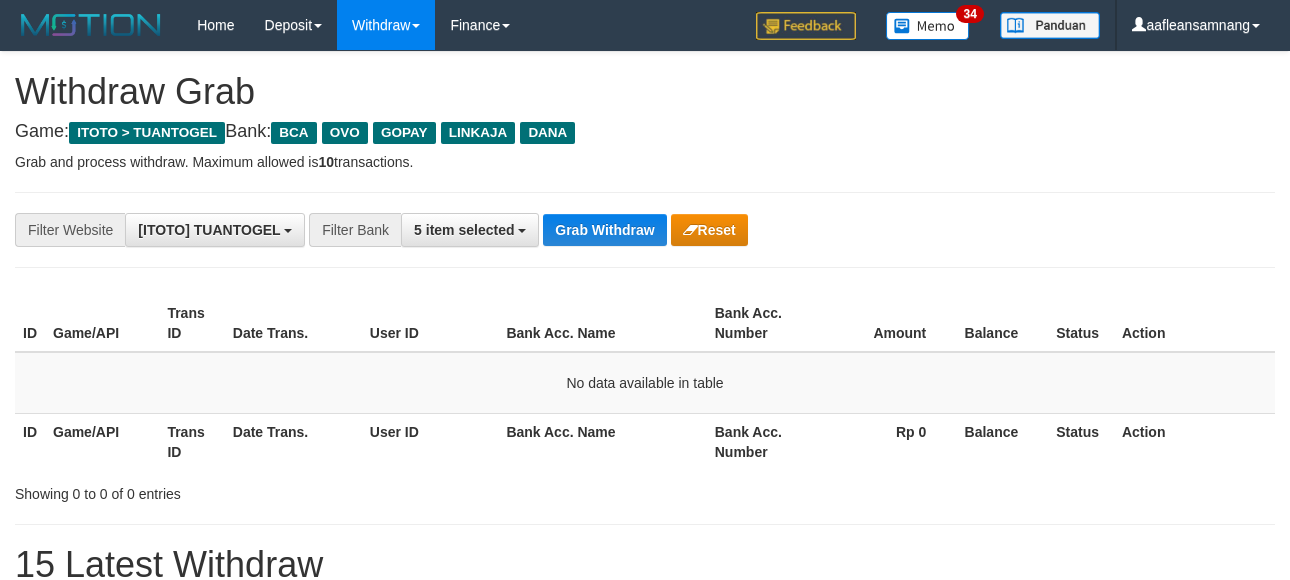 drag, startPoint x: 609, startPoint y: 244, endPoint x: 609, endPoint y: 258, distance: 14 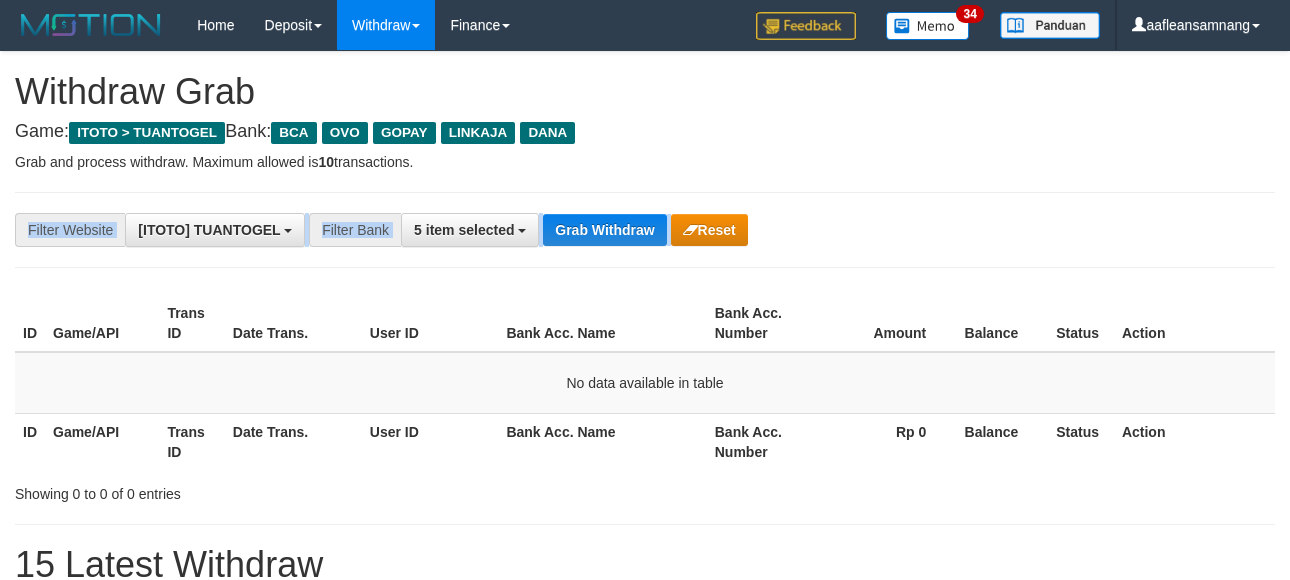 drag, startPoint x: 627, startPoint y: 208, endPoint x: 658, endPoint y: 343, distance: 138.51353 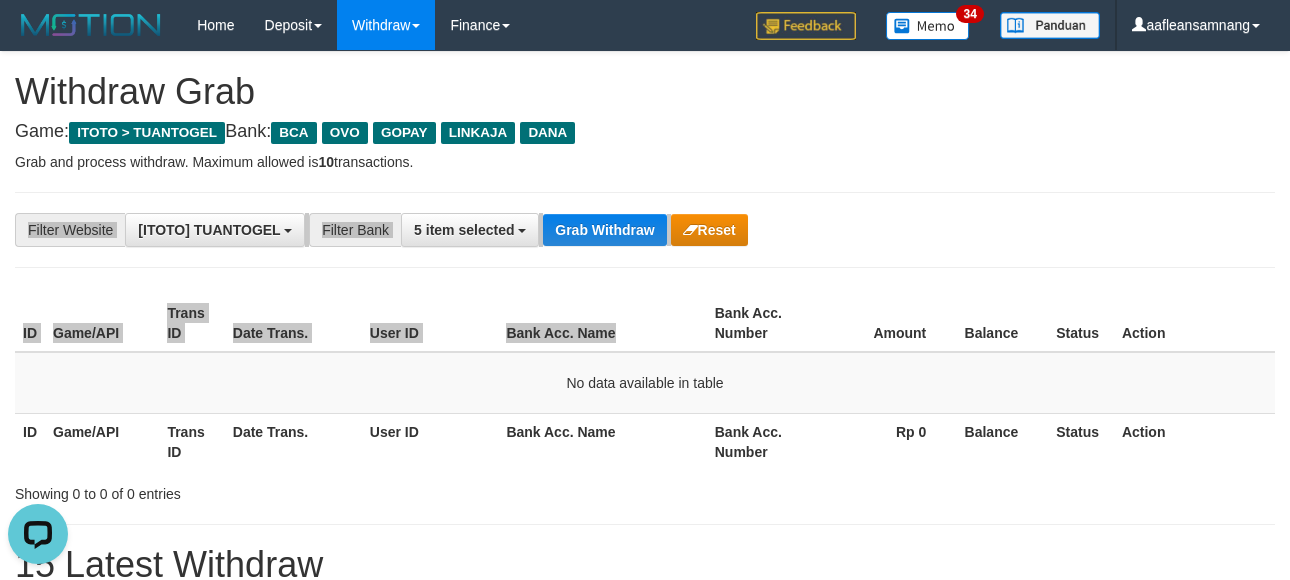 scroll, scrollTop: 0, scrollLeft: 0, axis: both 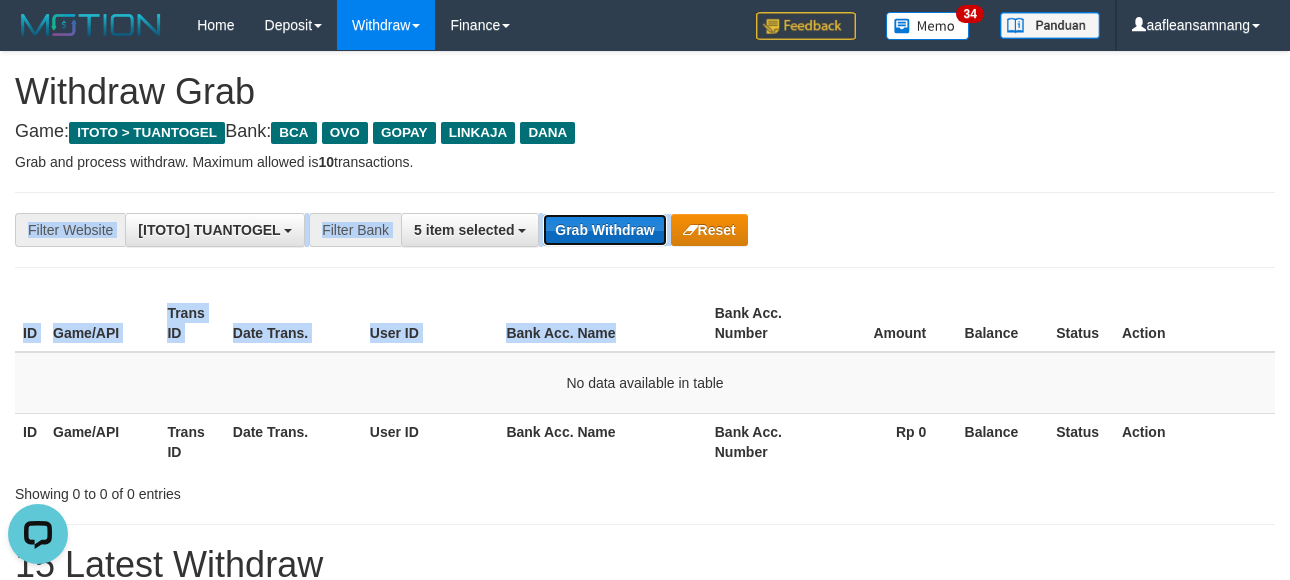 click on "Grab Withdraw" at bounding box center (604, 230) 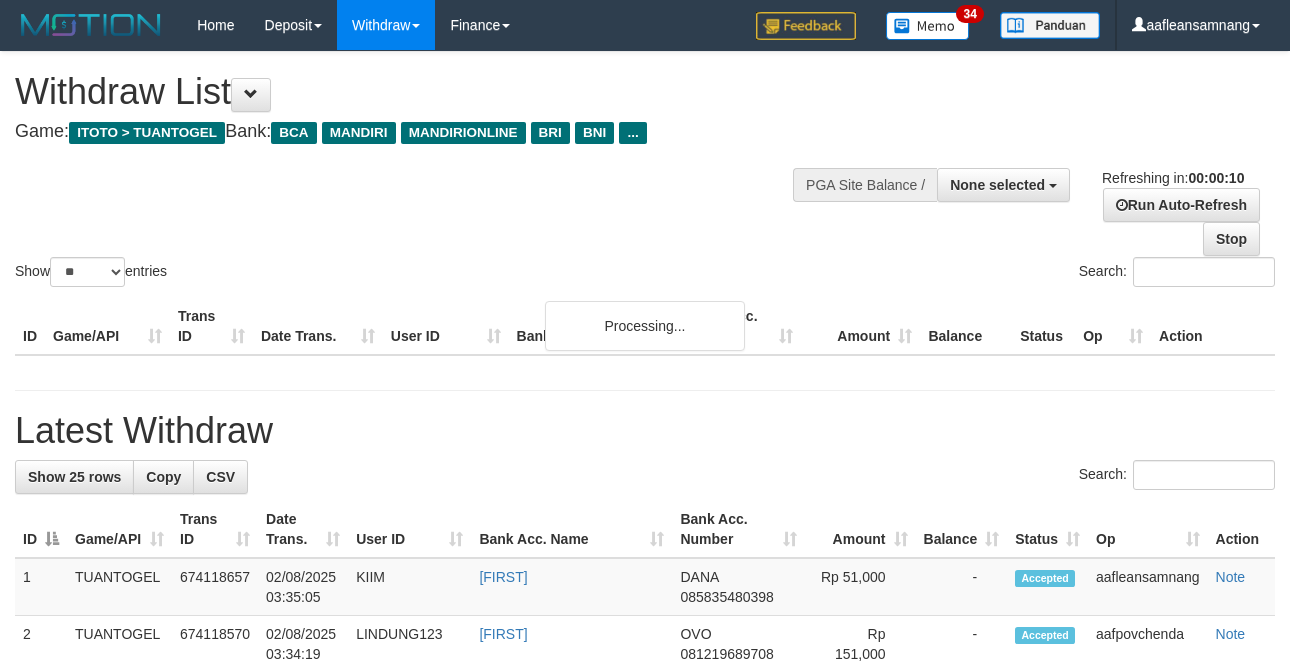 select 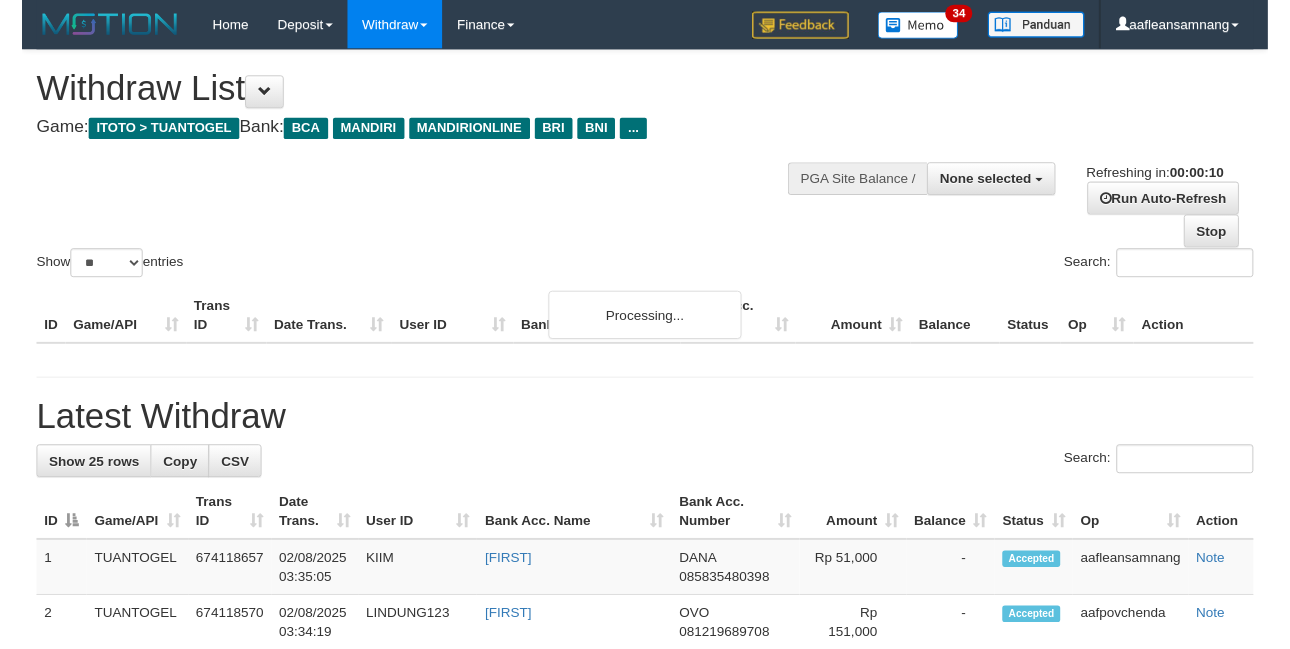 scroll, scrollTop: 0, scrollLeft: 0, axis: both 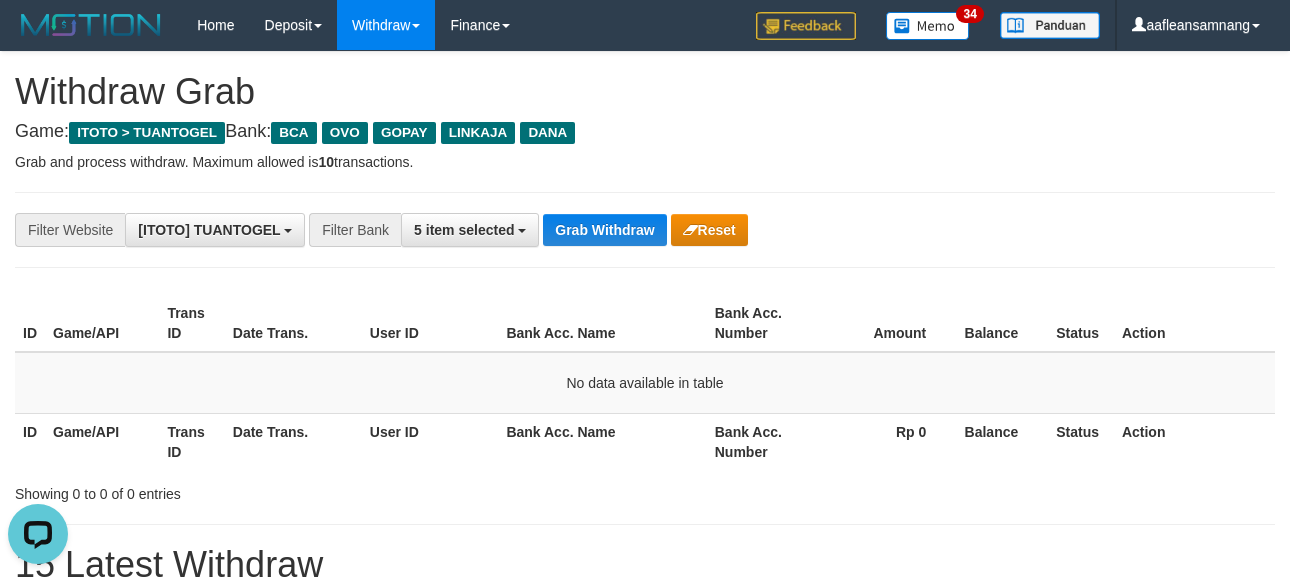 click on "**********" at bounding box center [645, 230] 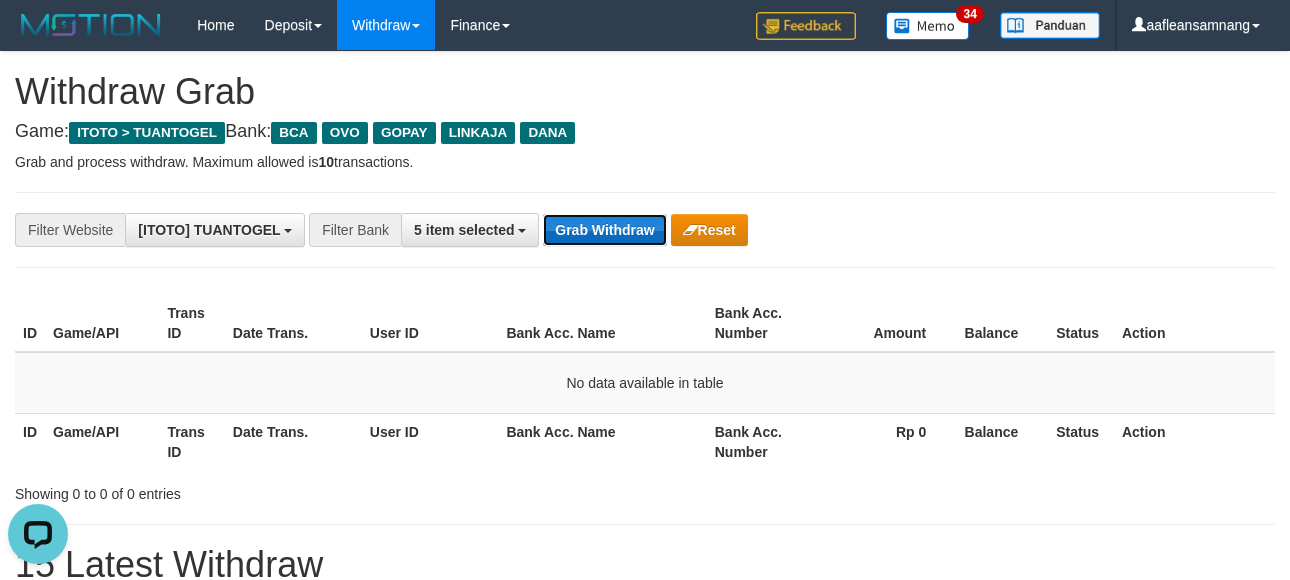 click on "Grab Withdraw" at bounding box center [604, 230] 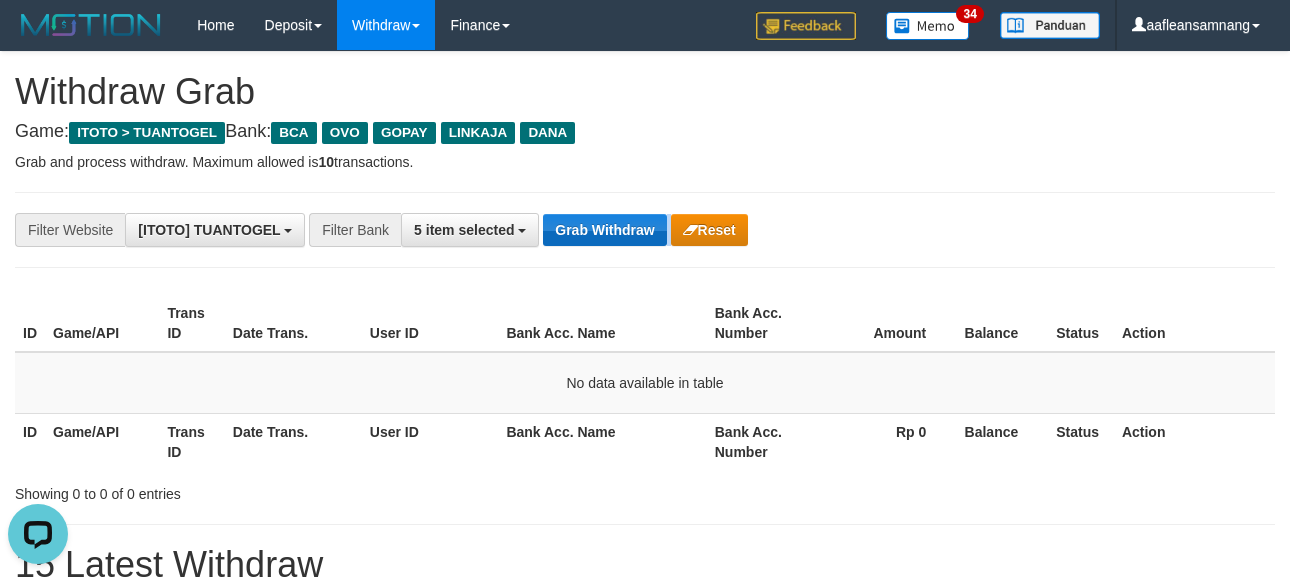 click on "**********" at bounding box center [645, 230] 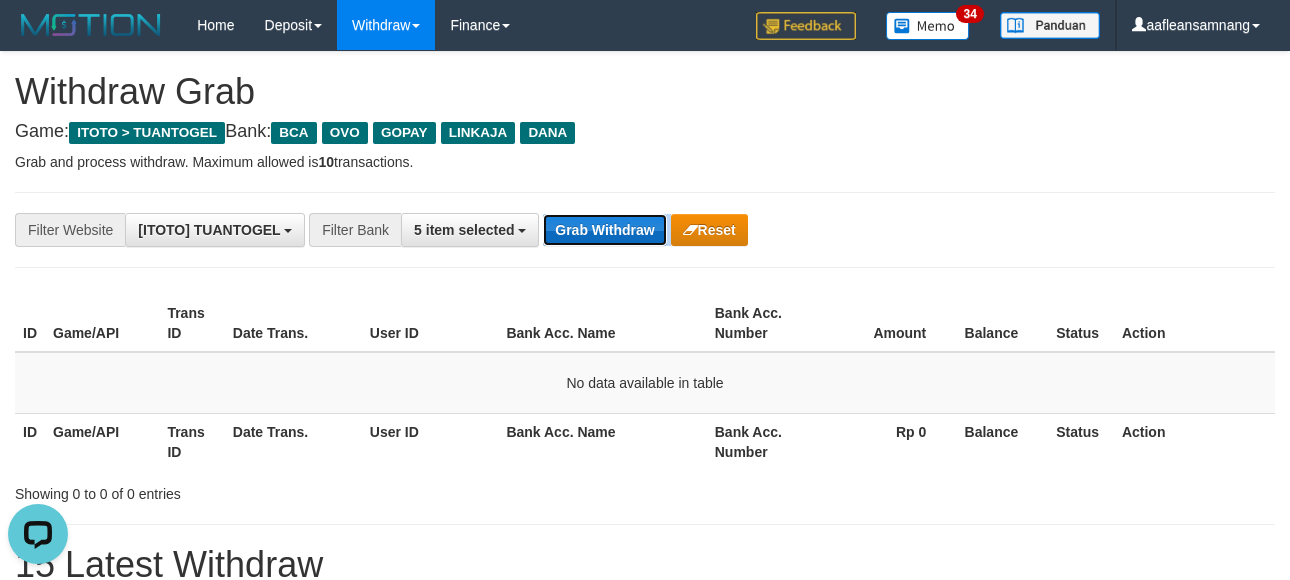 click on "Grab Withdraw" at bounding box center (604, 230) 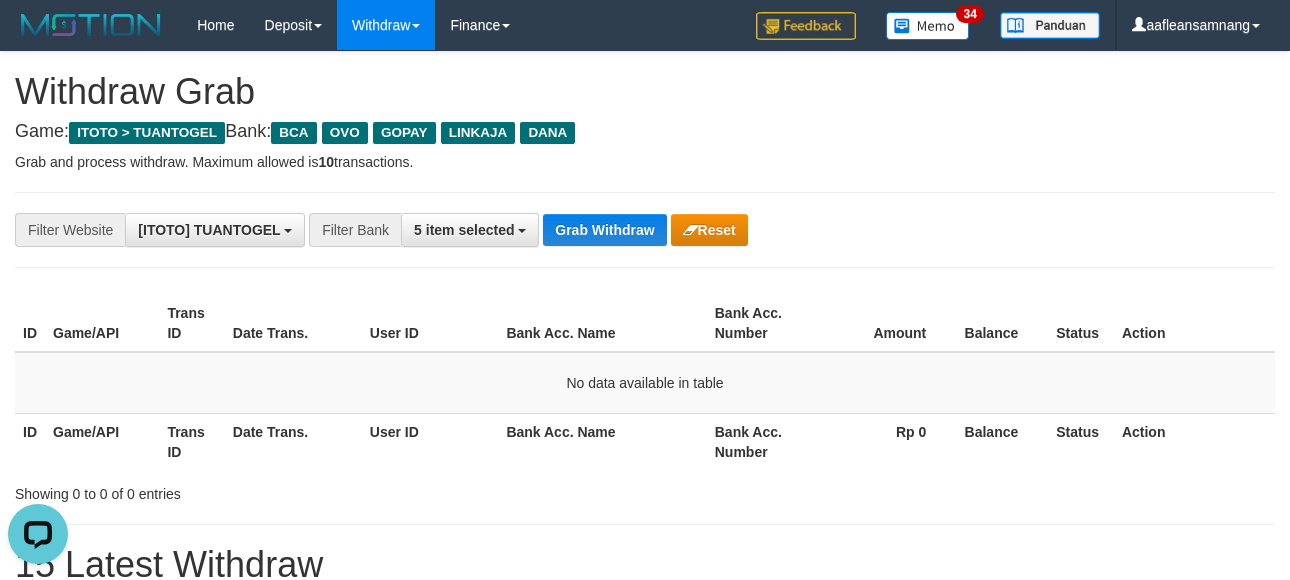 drag, startPoint x: 622, startPoint y: 267, endPoint x: 609, endPoint y: 253, distance: 19.104973 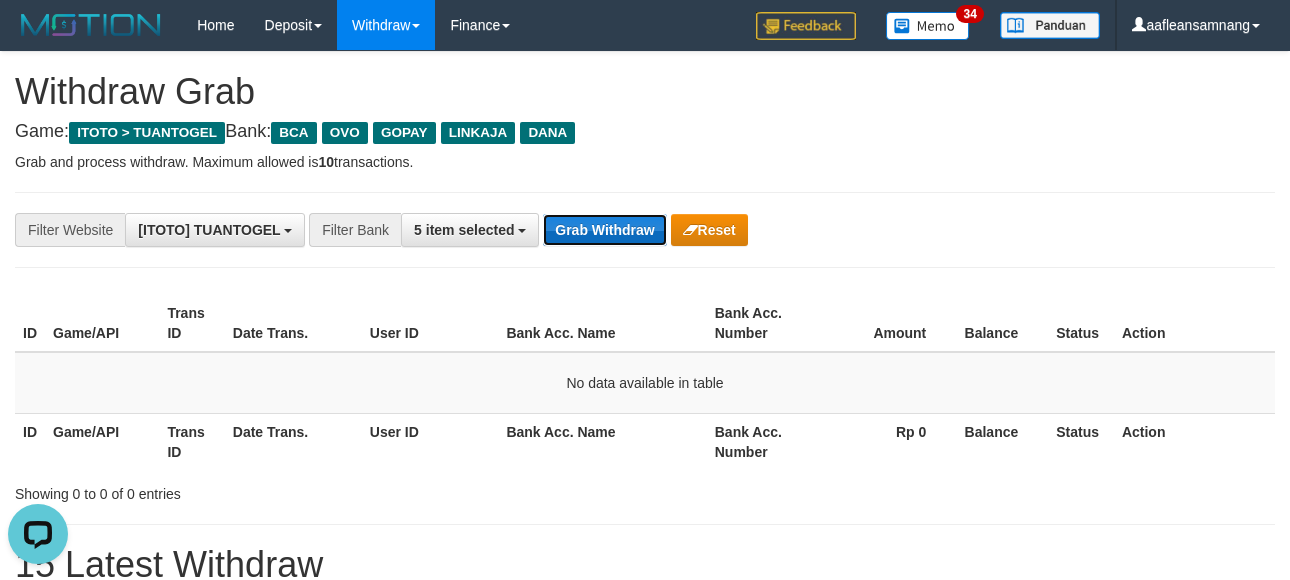 click on "Grab Withdraw" at bounding box center [604, 230] 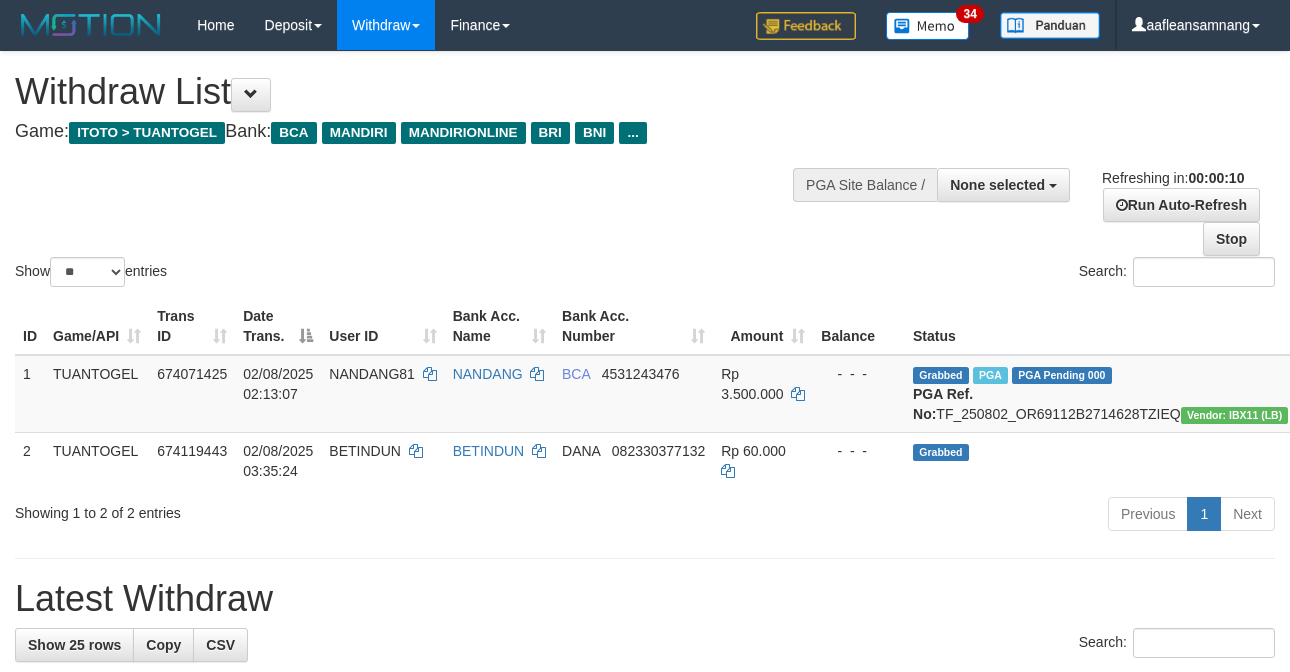 select 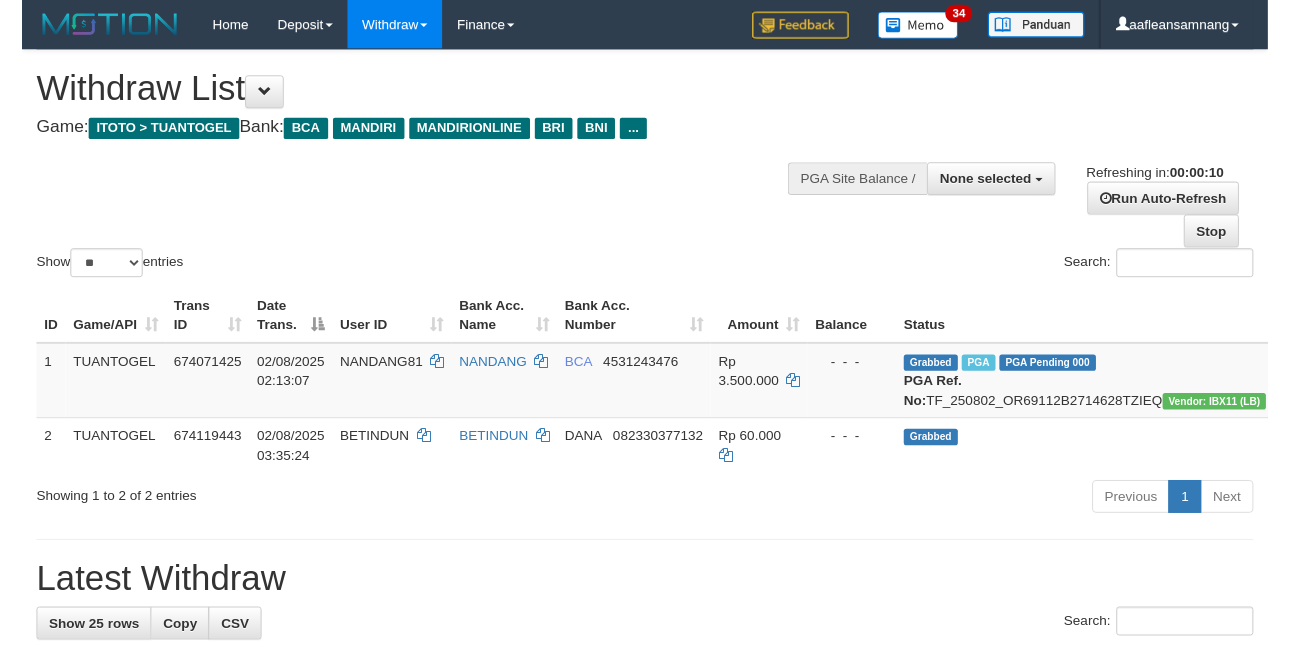 scroll, scrollTop: 0, scrollLeft: 0, axis: both 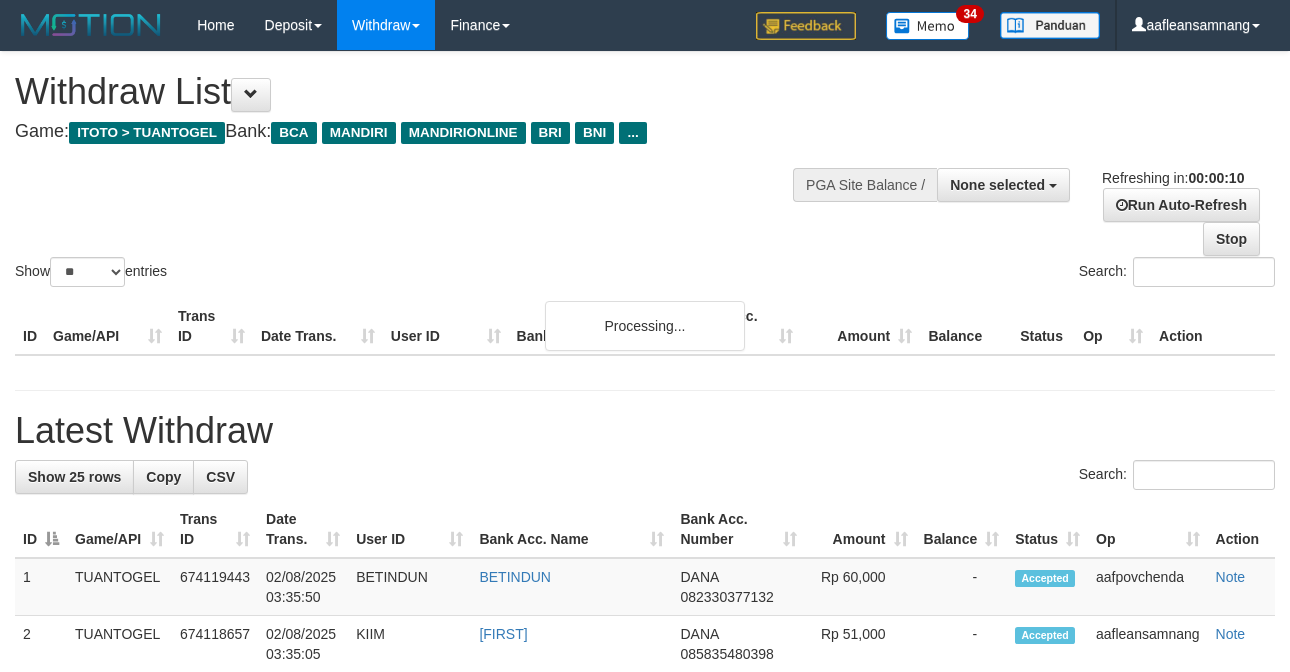 select 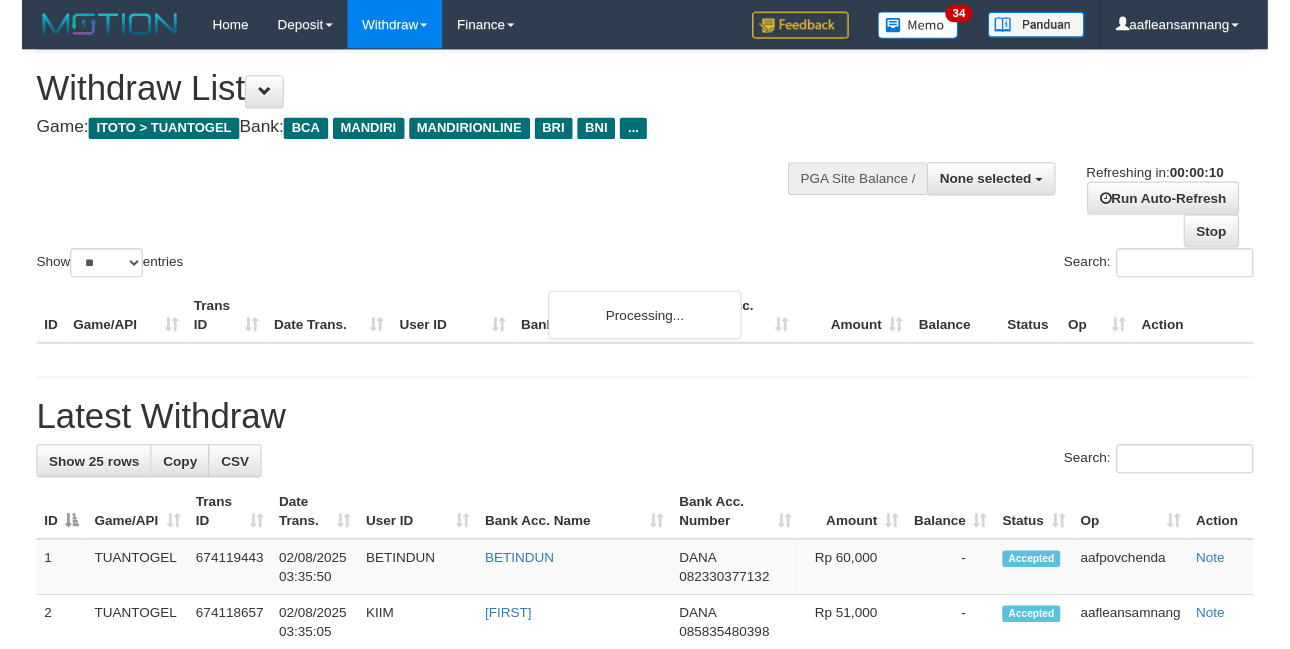 scroll, scrollTop: 0, scrollLeft: 0, axis: both 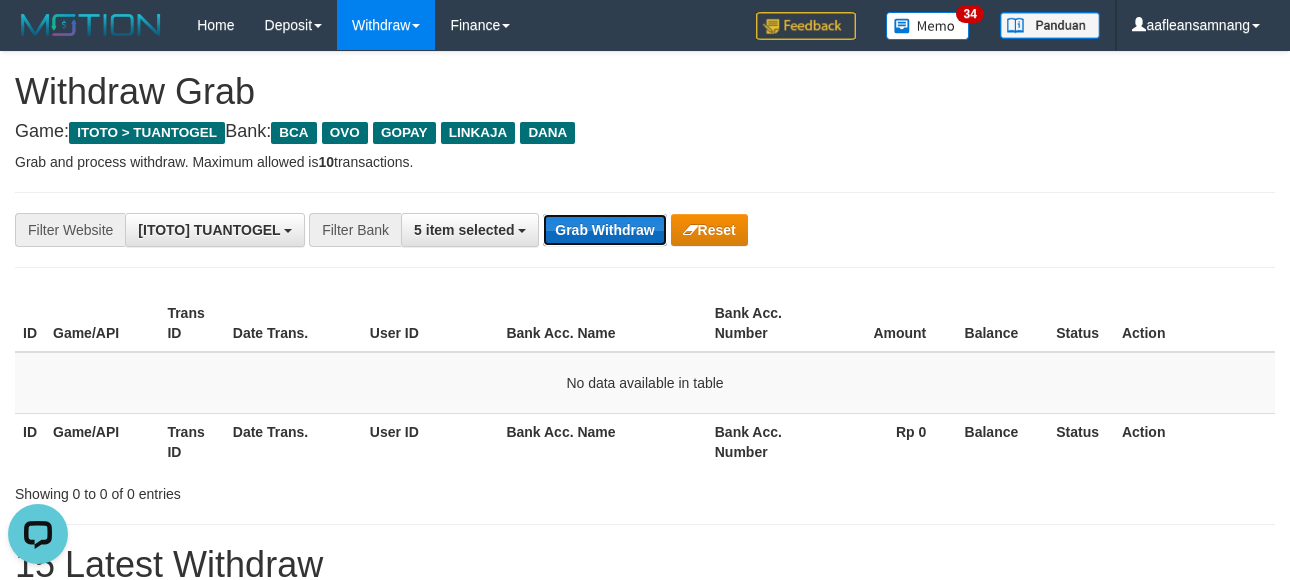 click on "Grab Withdraw" at bounding box center (604, 230) 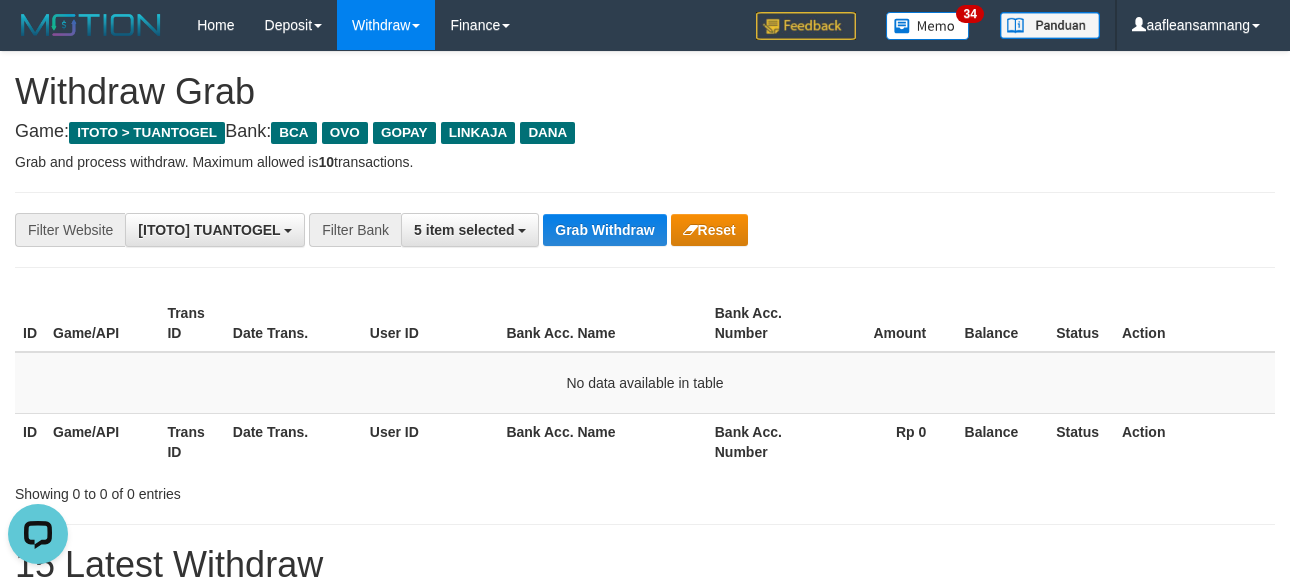 click on "**********" at bounding box center [645, 230] 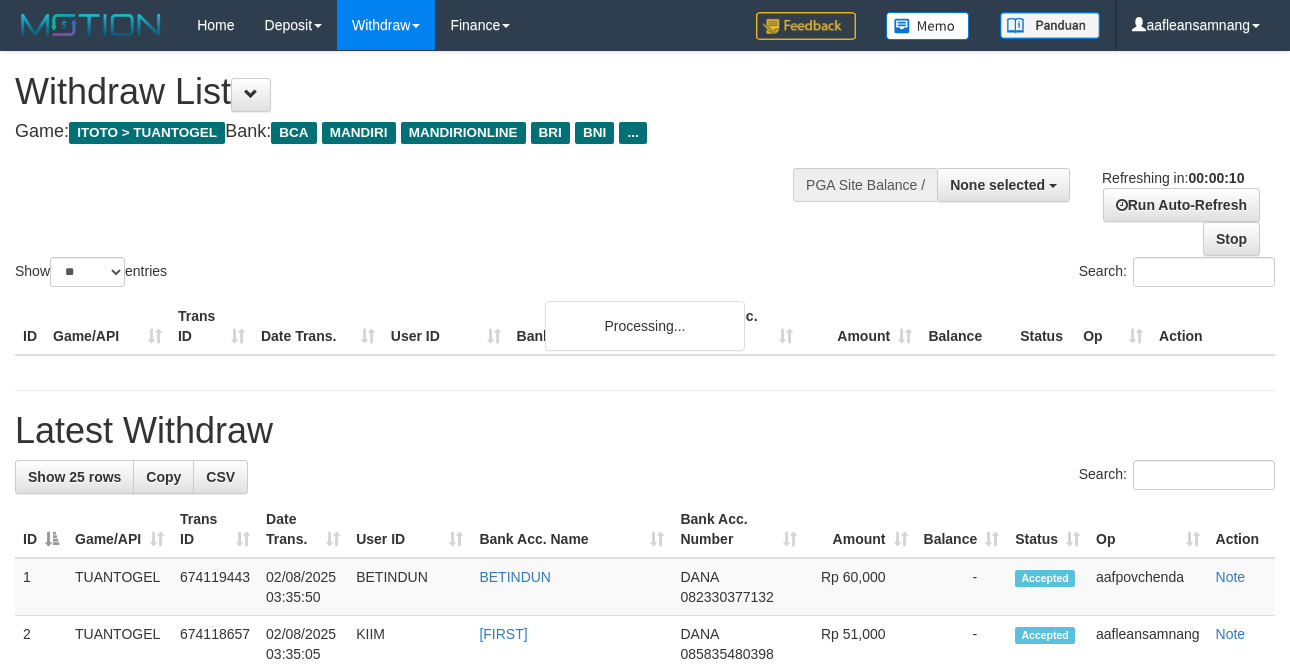select 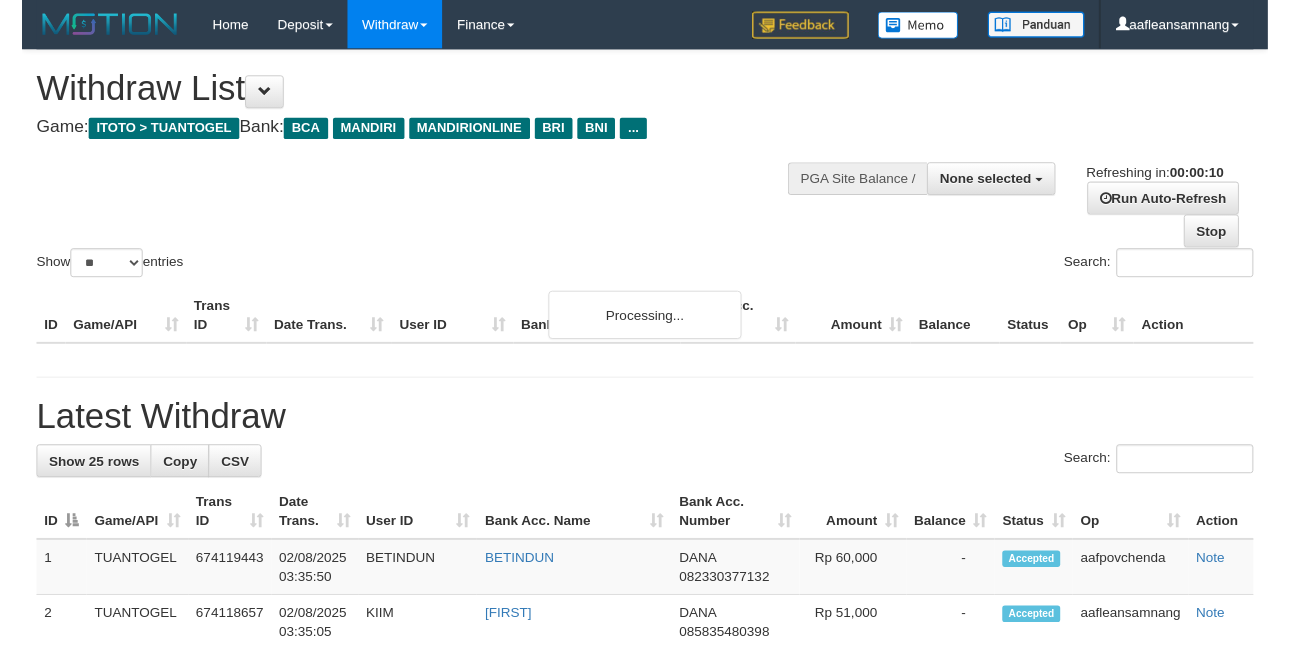 scroll, scrollTop: 0, scrollLeft: 0, axis: both 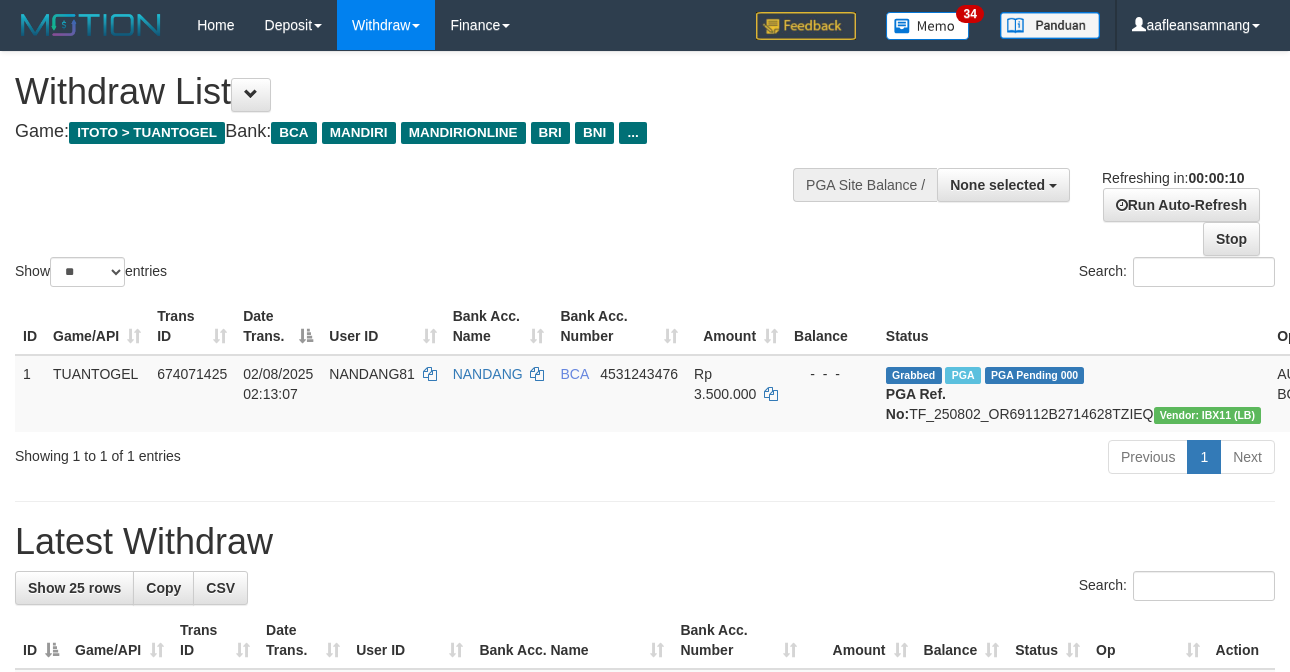 select 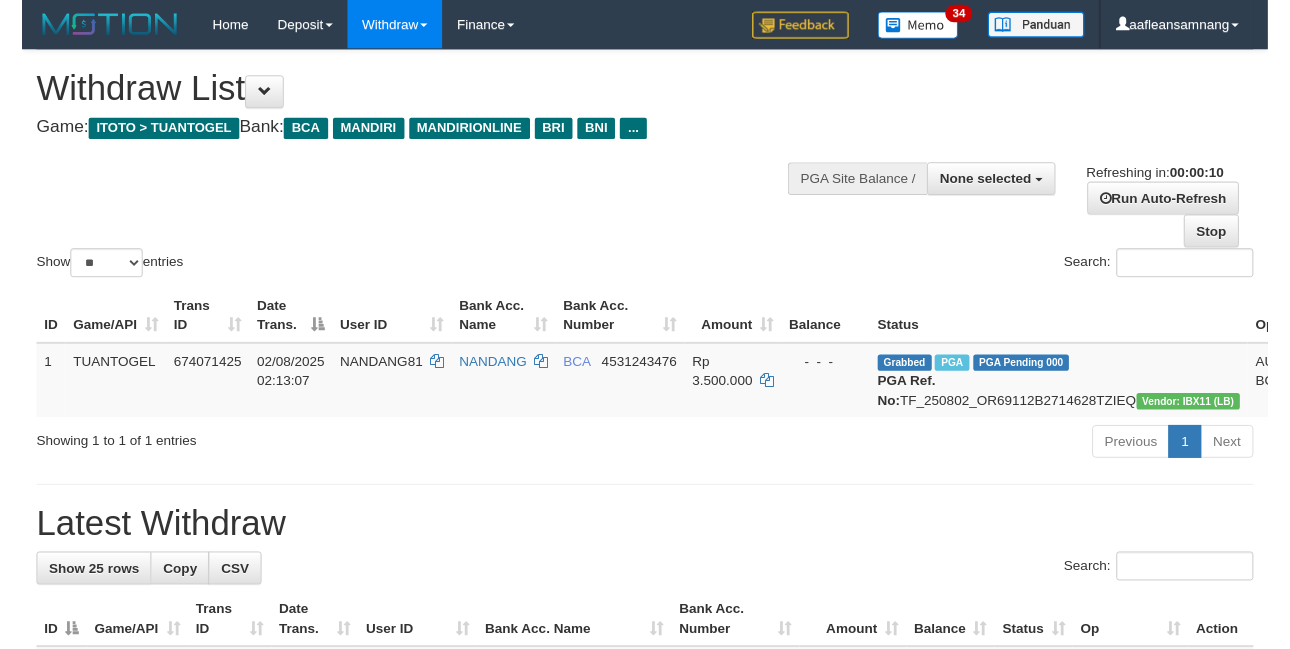 scroll, scrollTop: 0, scrollLeft: 0, axis: both 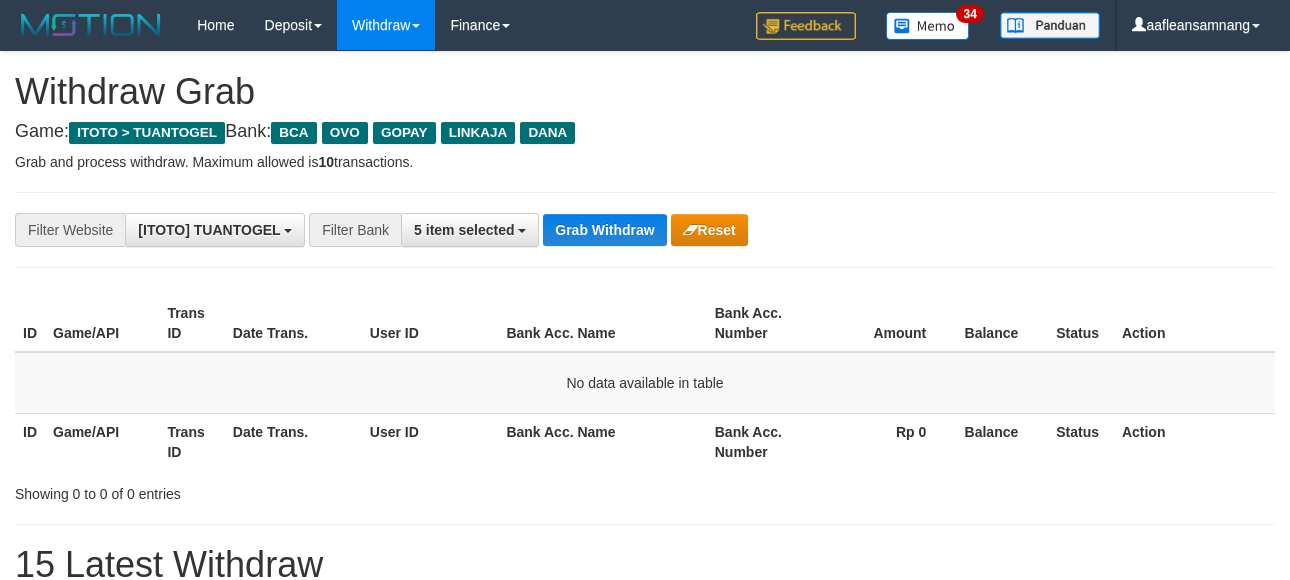 click on "Grab Withdraw" at bounding box center (604, 230) 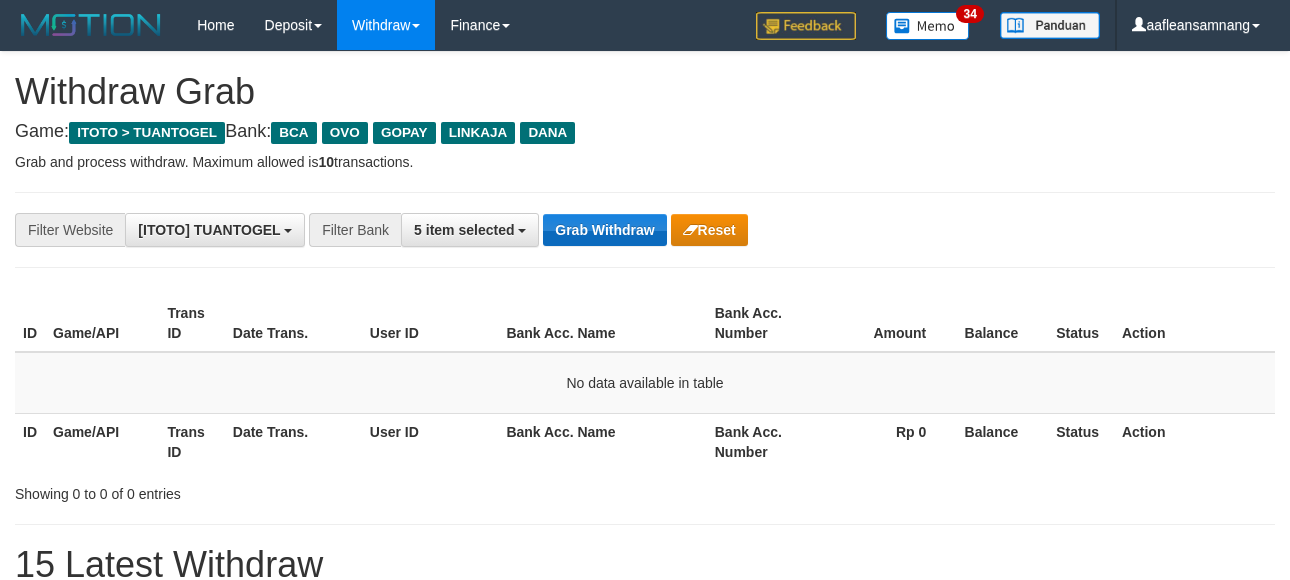 scroll, scrollTop: 18, scrollLeft: 0, axis: vertical 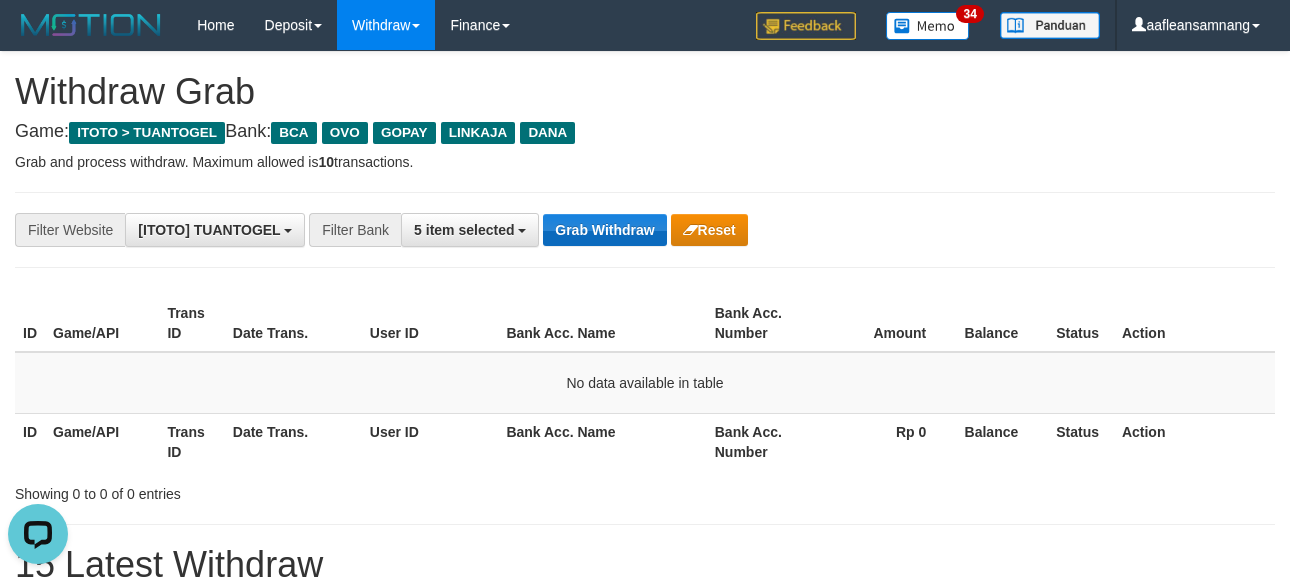 click on "Grab Withdraw" at bounding box center (604, 230) 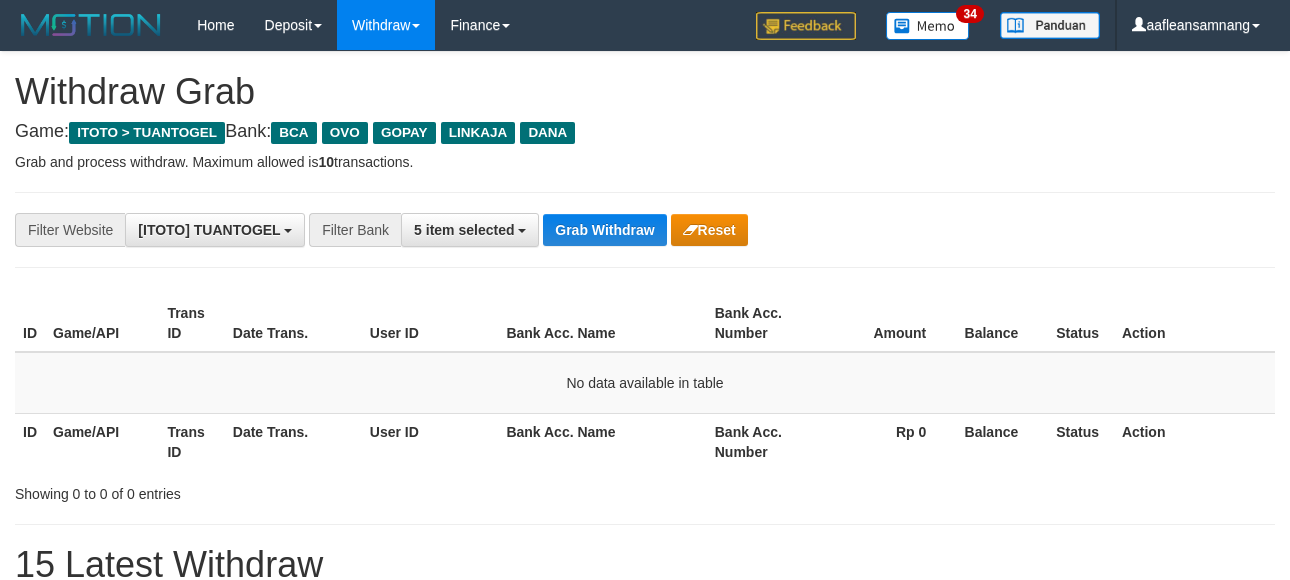 scroll, scrollTop: 0, scrollLeft: 0, axis: both 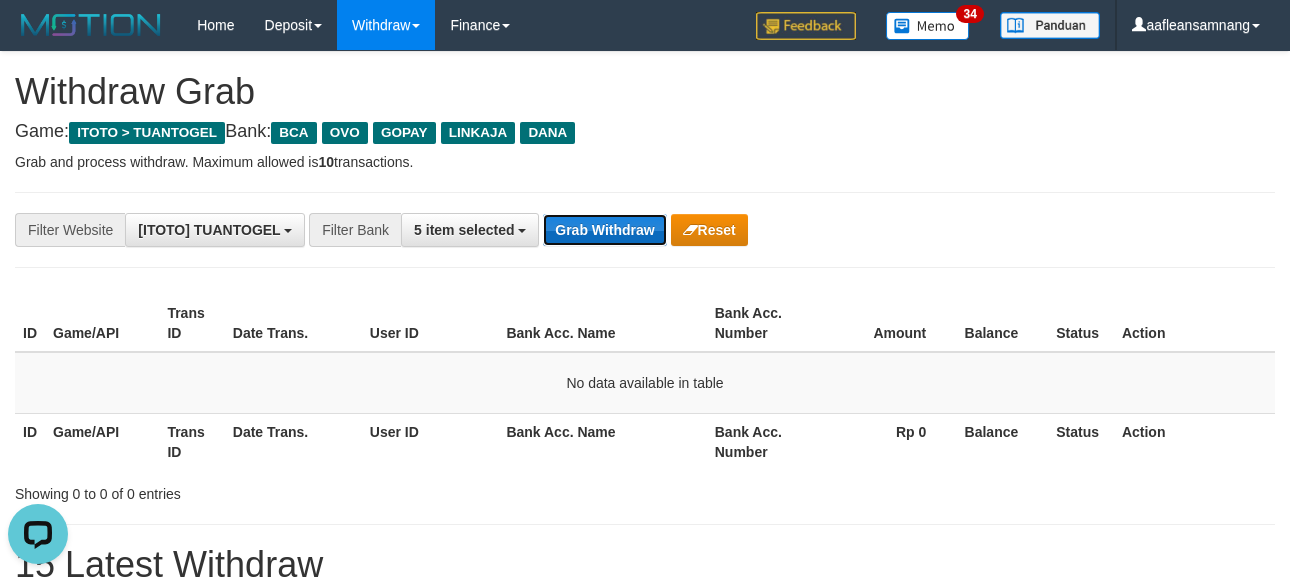 click on "Grab Withdraw" at bounding box center (604, 230) 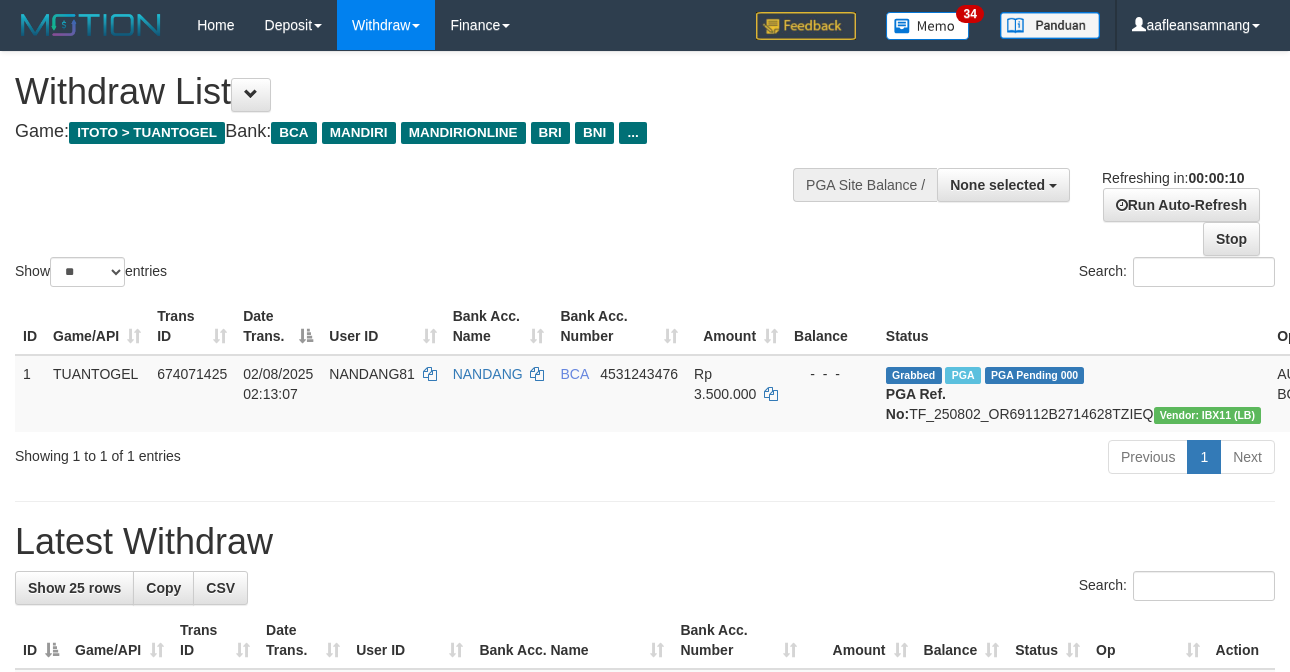 select 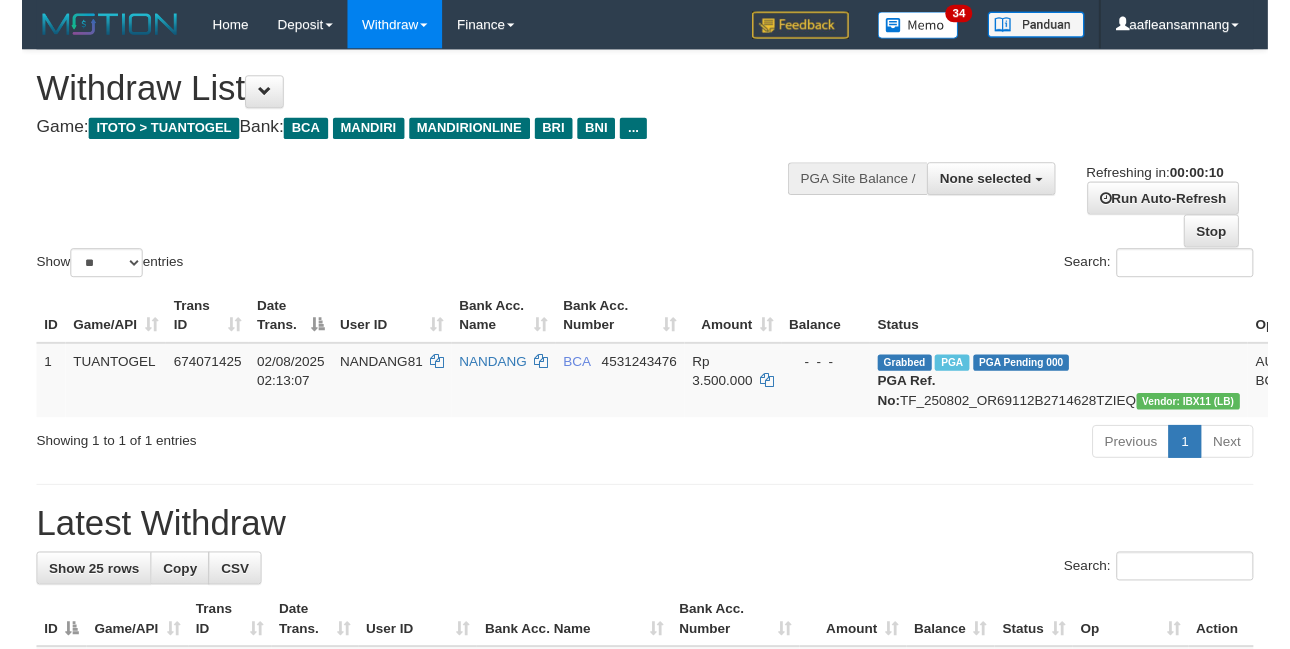 scroll, scrollTop: 0, scrollLeft: 0, axis: both 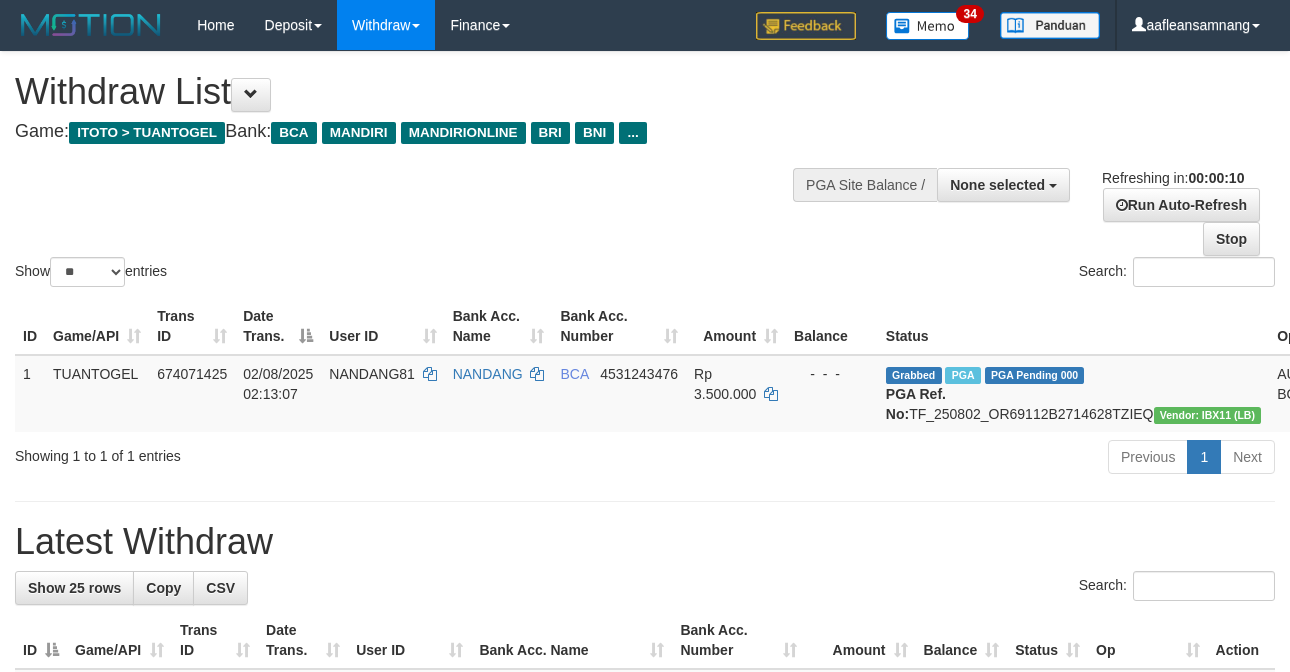 select 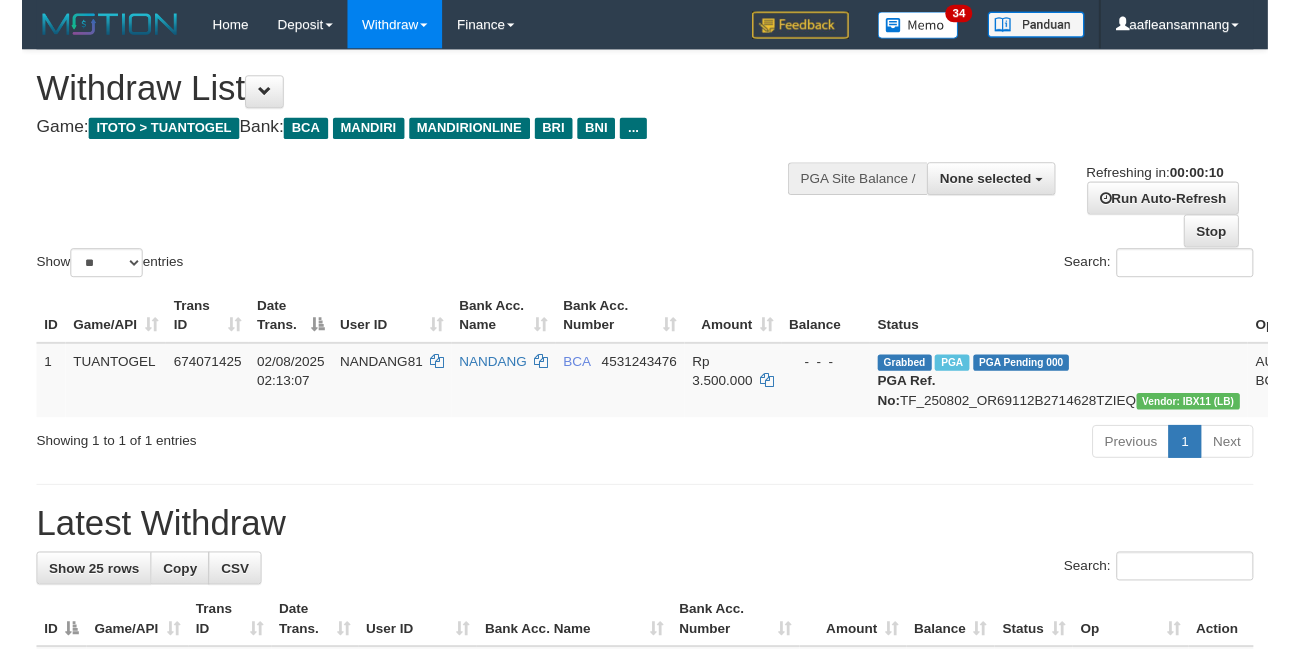 scroll, scrollTop: 0, scrollLeft: 0, axis: both 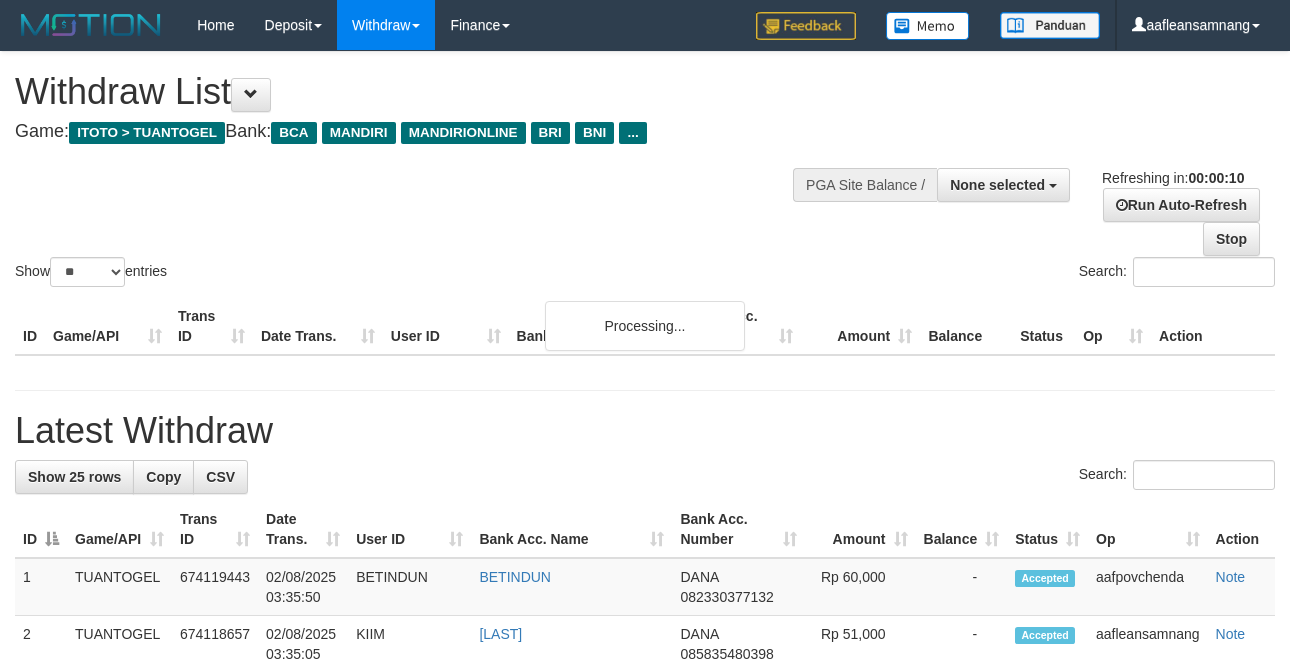 select 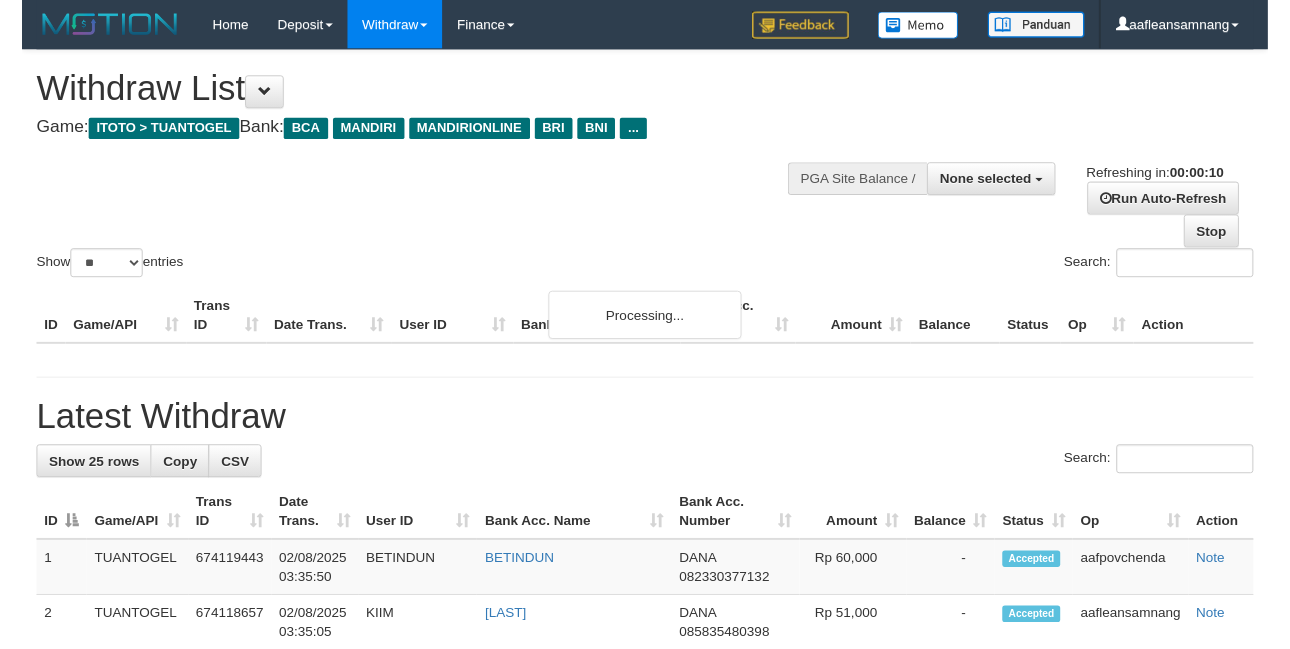 scroll, scrollTop: 0, scrollLeft: 0, axis: both 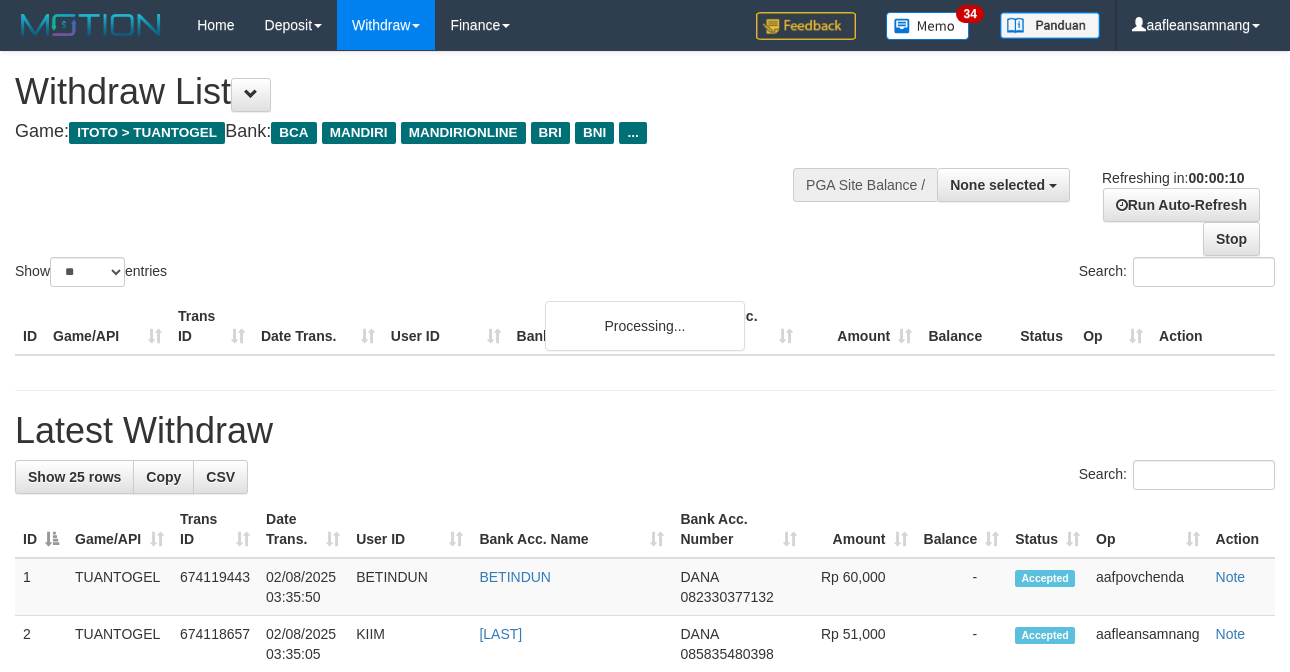 select 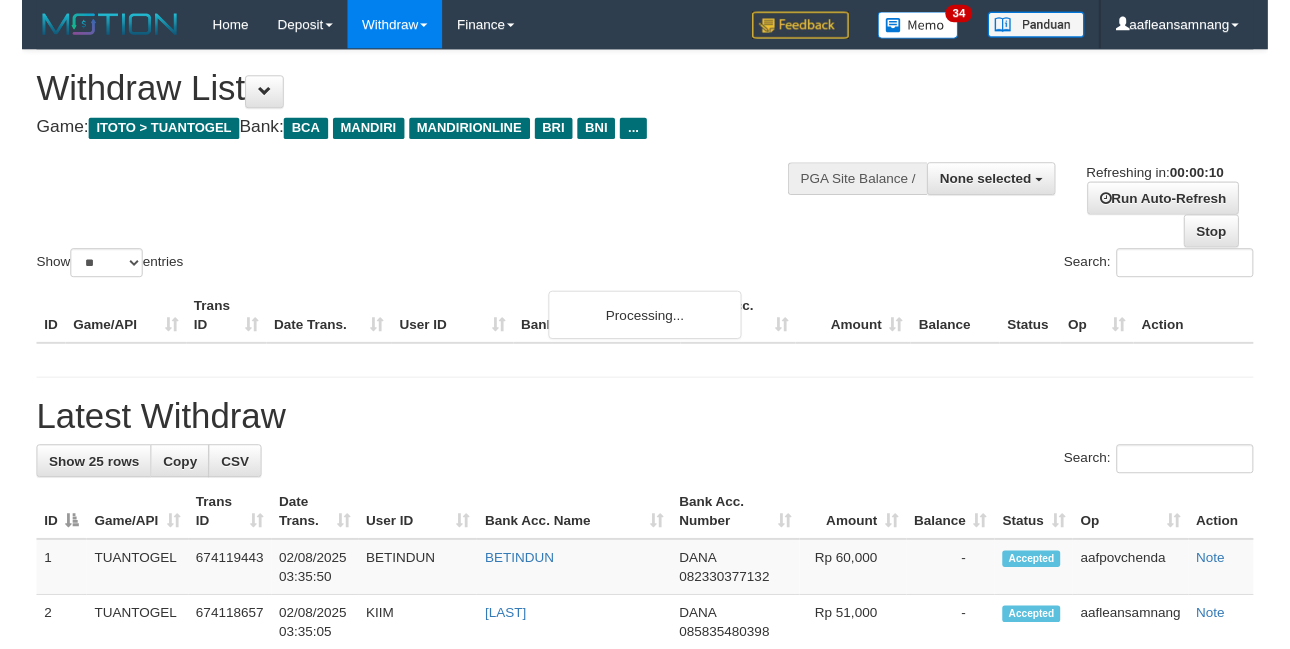 scroll, scrollTop: 0, scrollLeft: 0, axis: both 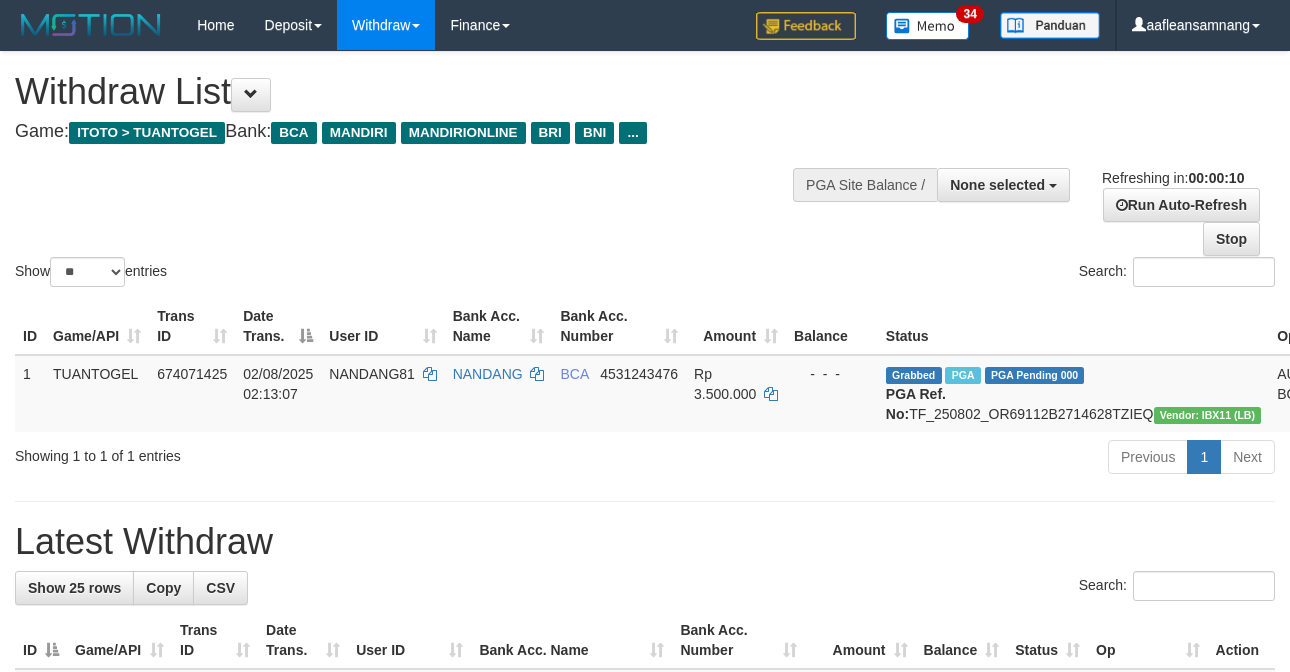 select 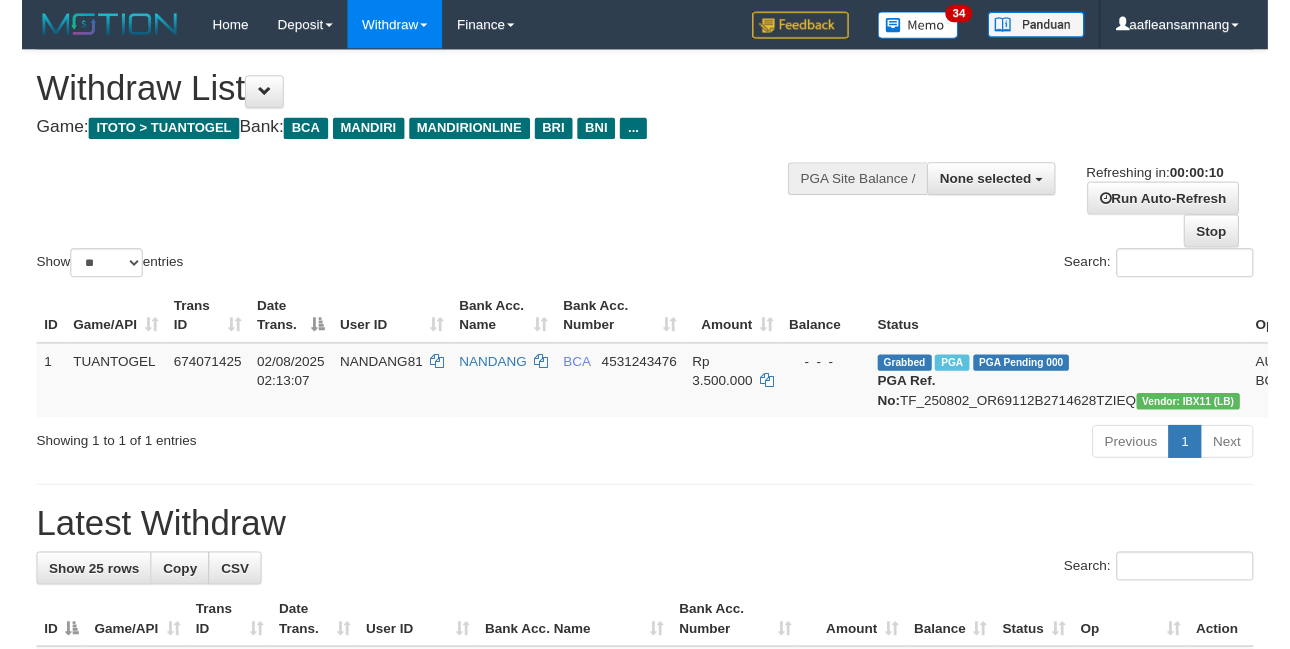 scroll, scrollTop: 0, scrollLeft: 0, axis: both 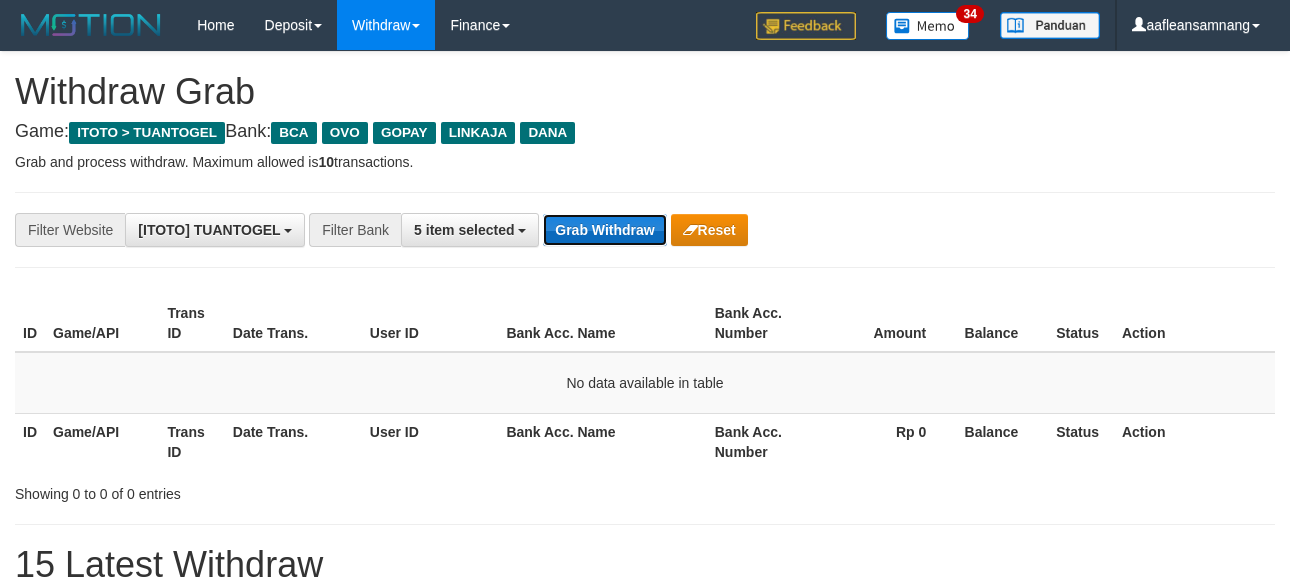 drag, startPoint x: 556, startPoint y: 241, endPoint x: 571, endPoint y: 241, distance: 15 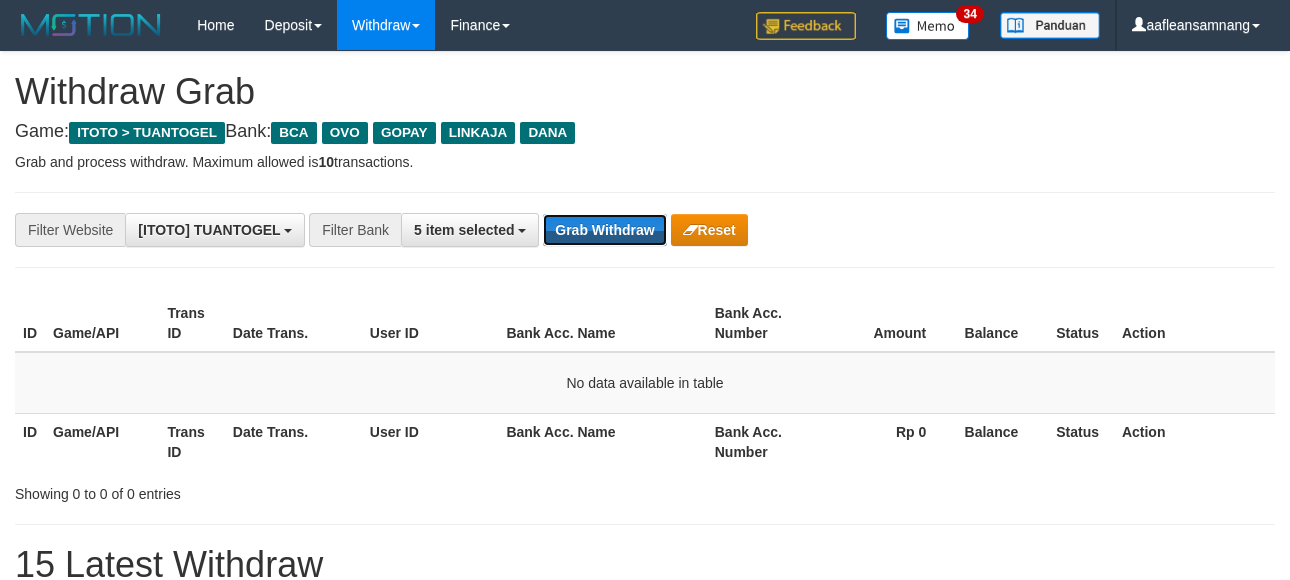 drag, startPoint x: 580, startPoint y: 241, endPoint x: 621, endPoint y: 258, distance: 44.38468 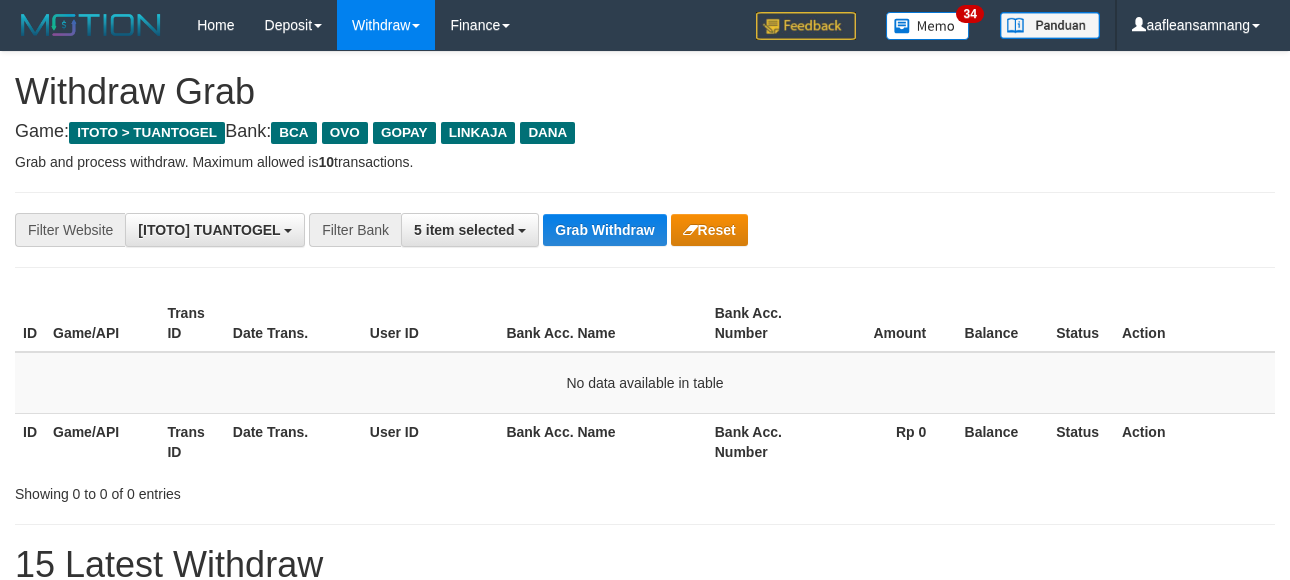 click on "**********" at bounding box center [645, 230] 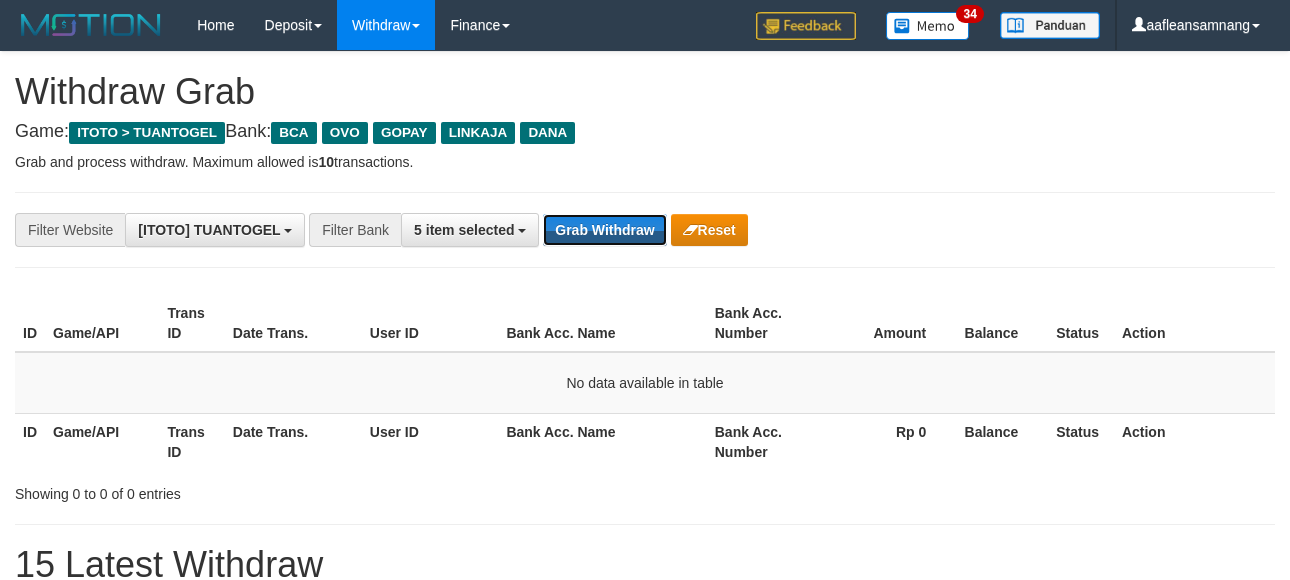 click on "**********" at bounding box center [645, 230] 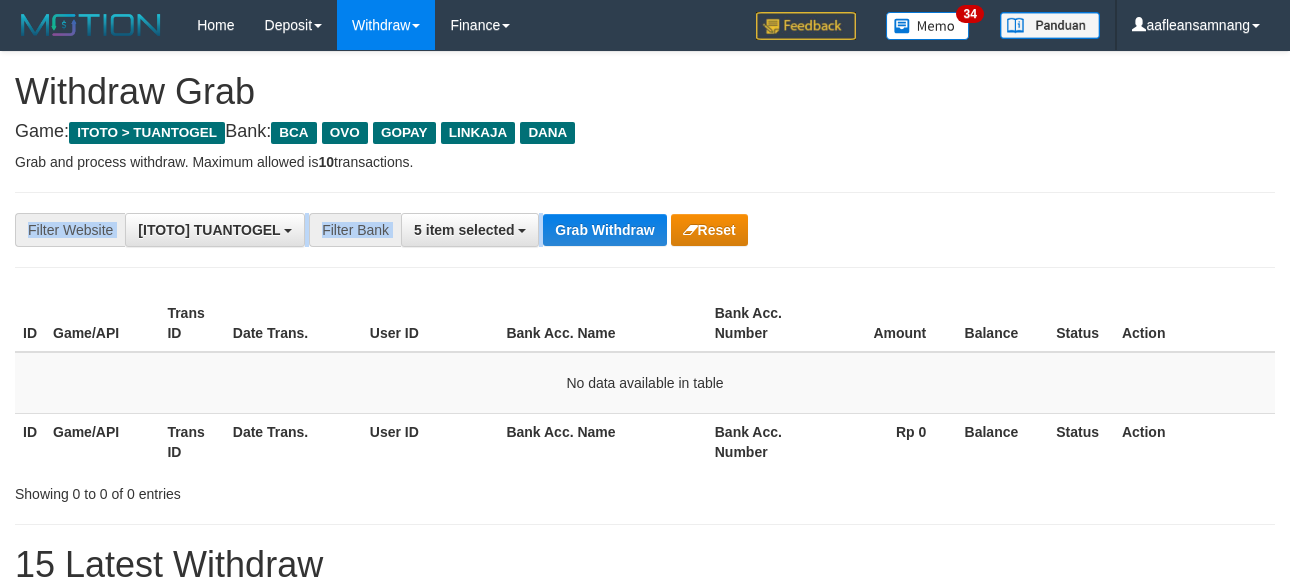 click on "**********" at bounding box center [645, 230] 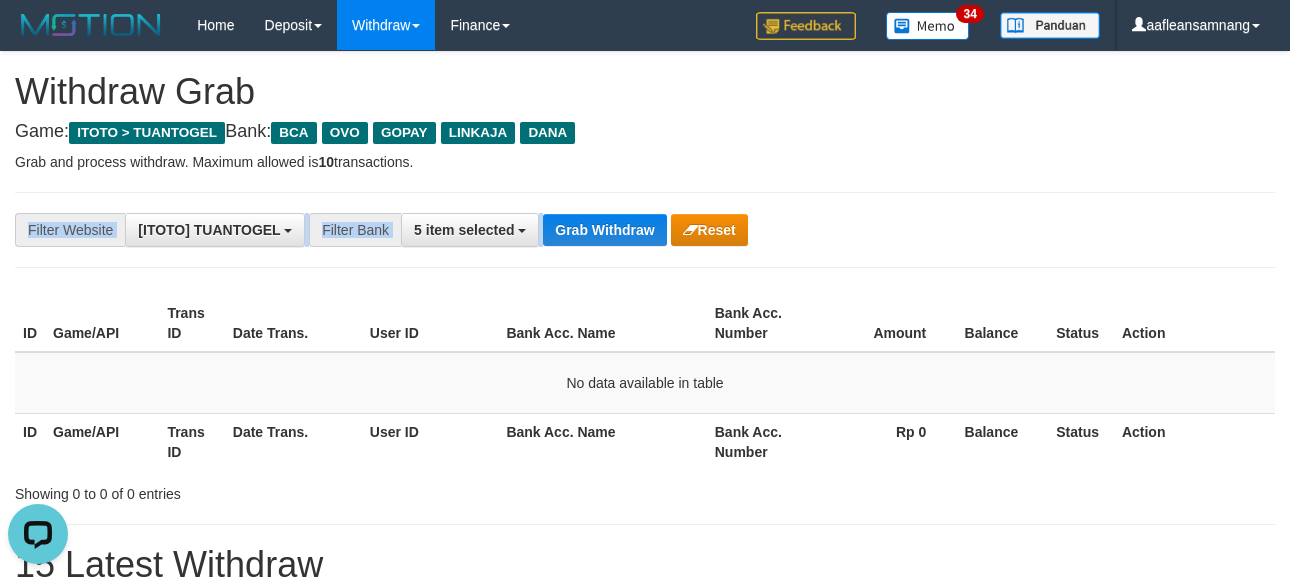 scroll, scrollTop: 0, scrollLeft: 0, axis: both 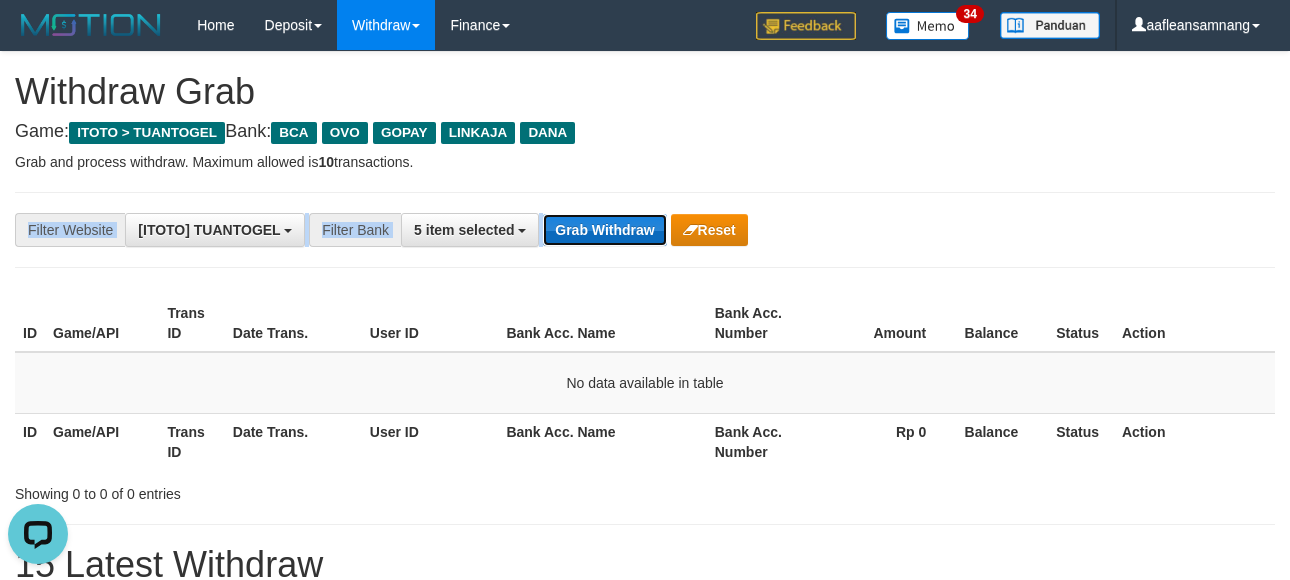 click on "Grab Withdraw" at bounding box center (604, 230) 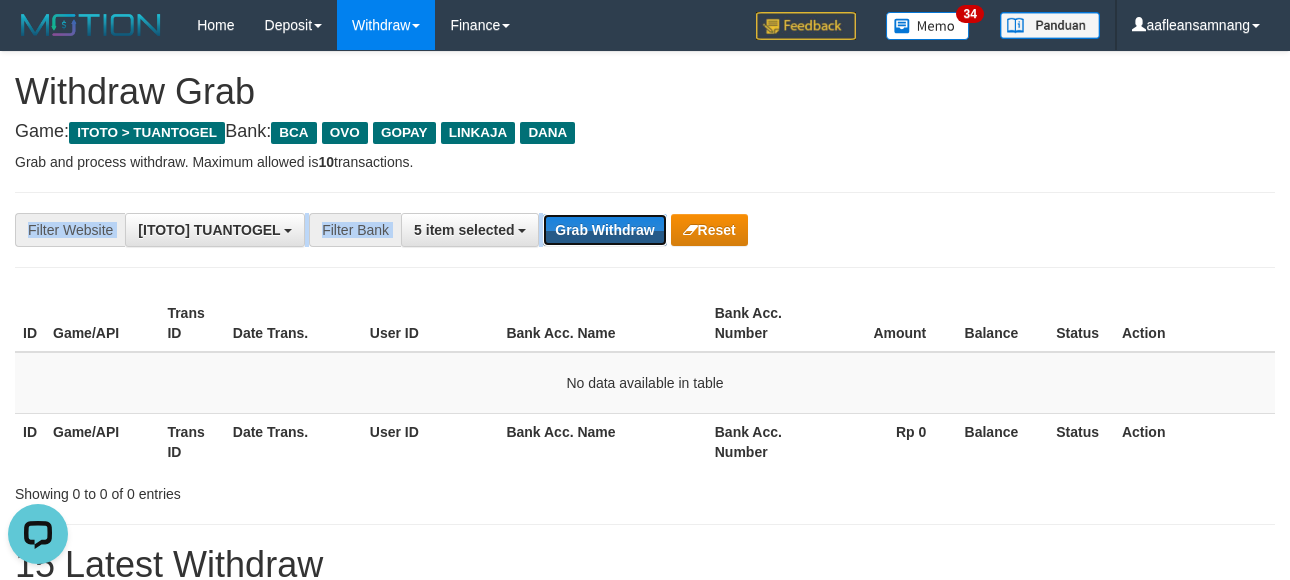 click on "**********" at bounding box center (537, 230) 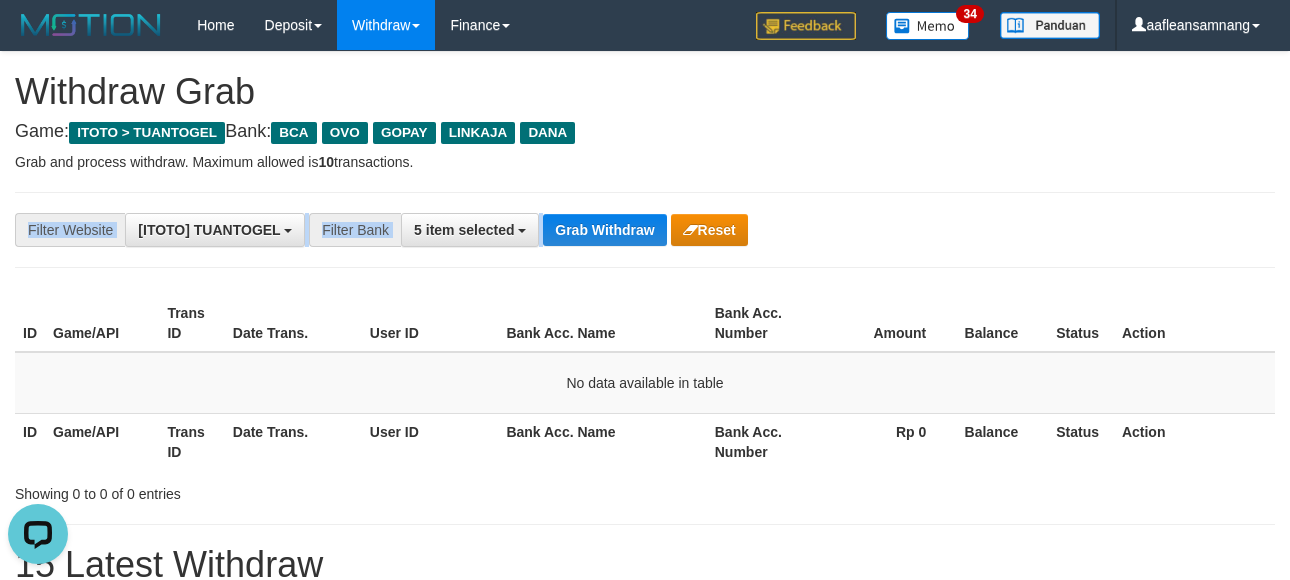 click on "**********" at bounding box center [645, 230] 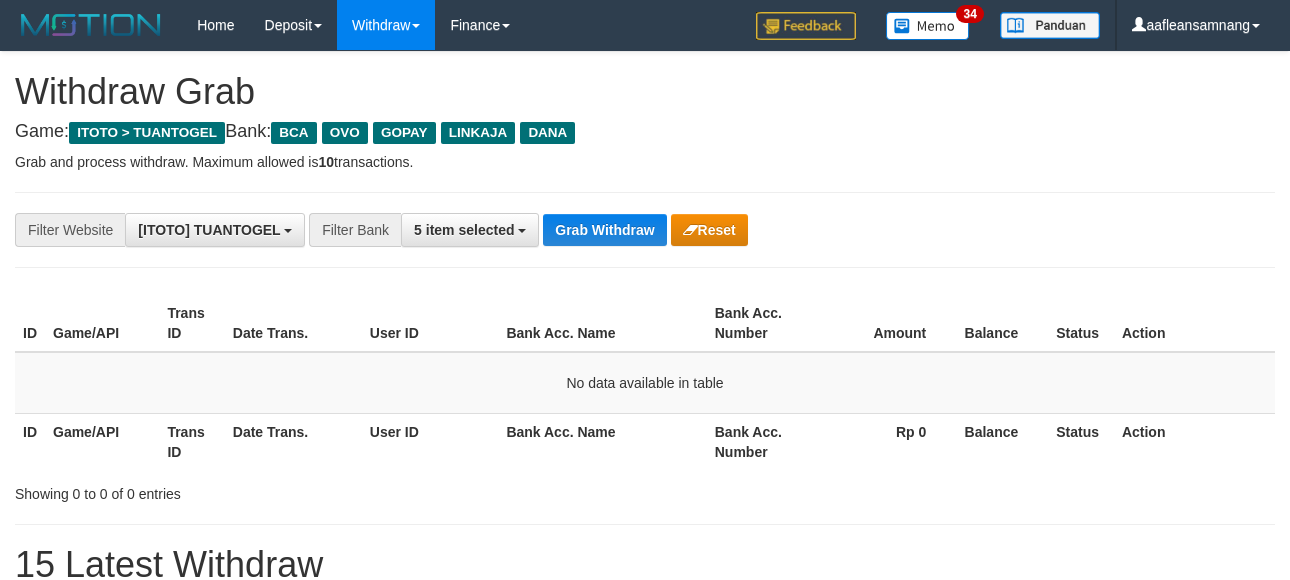 scroll, scrollTop: 0, scrollLeft: 0, axis: both 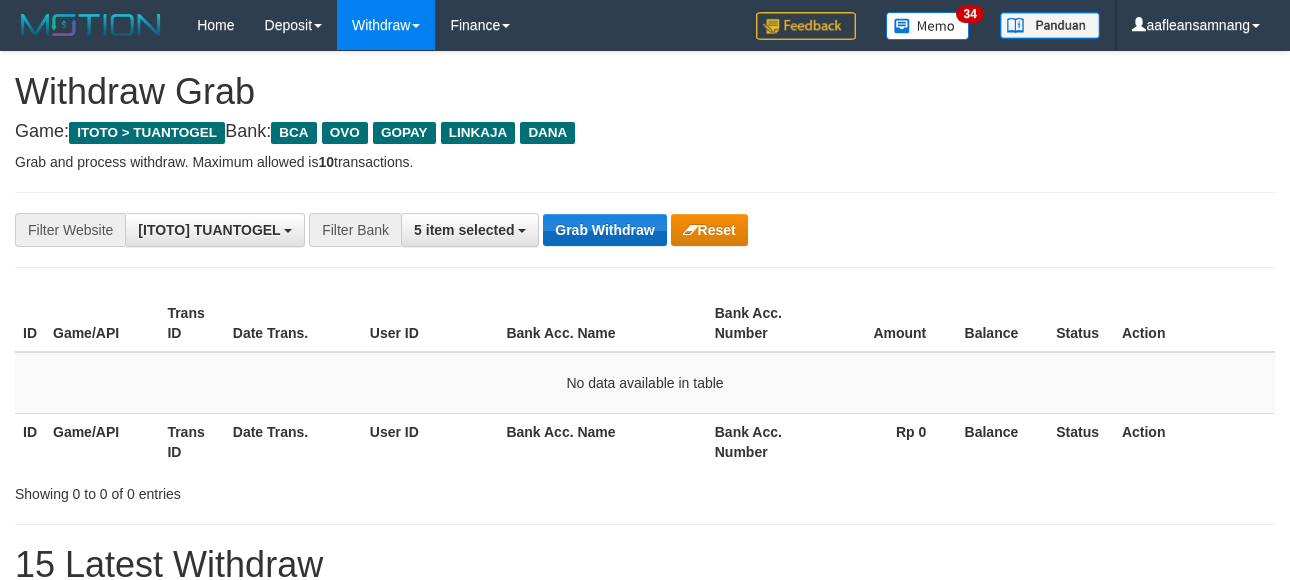 drag, startPoint x: 622, startPoint y: 202, endPoint x: 622, endPoint y: 219, distance: 17 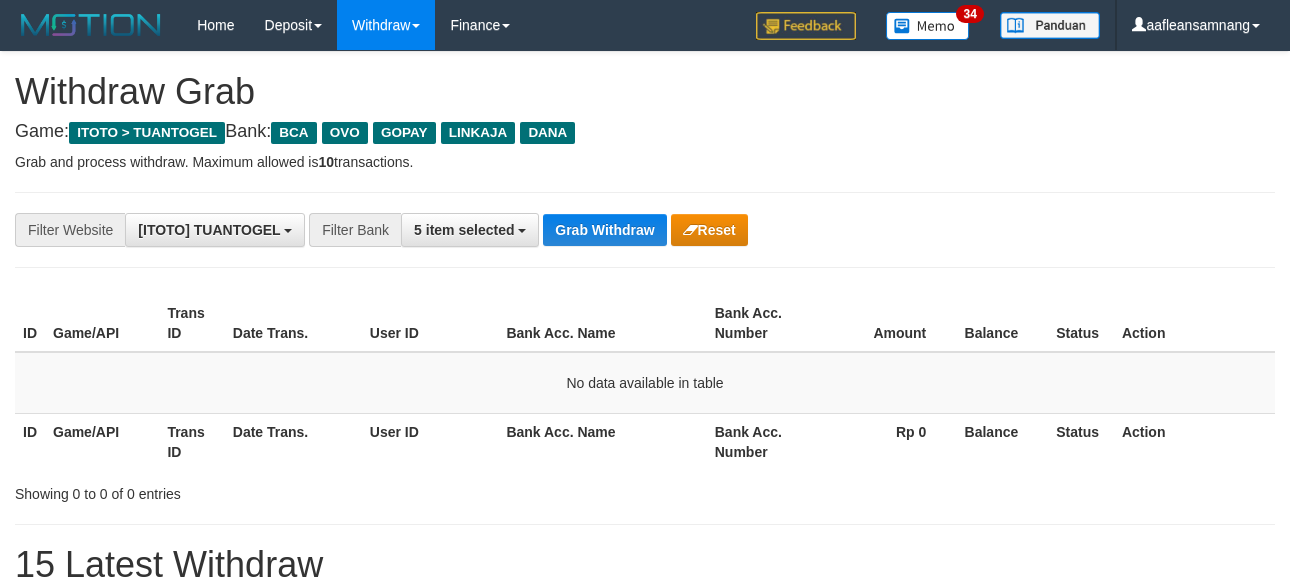 scroll, scrollTop: 0, scrollLeft: 0, axis: both 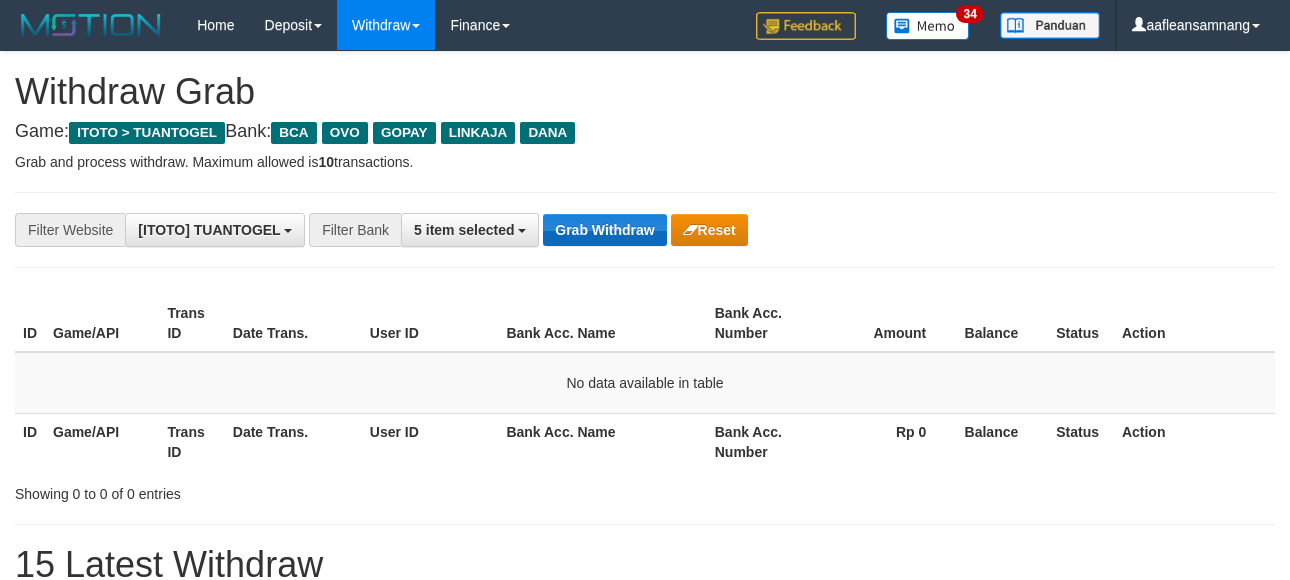 click on "Grab Withdraw" at bounding box center [604, 230] 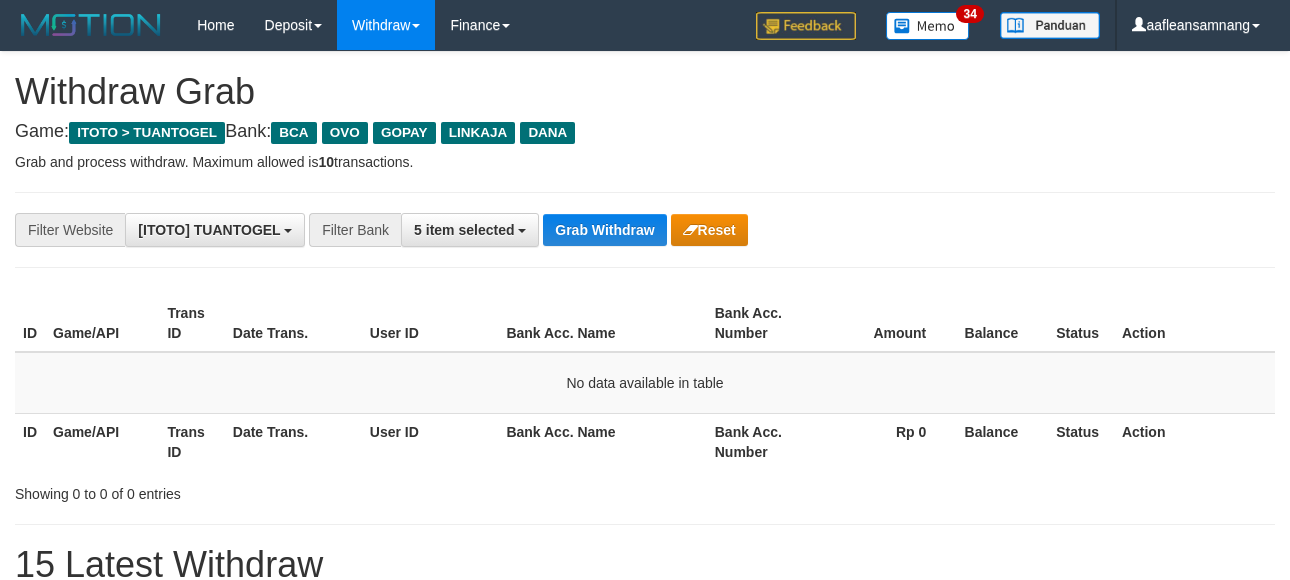 drag, startPoint x: 649, startPoint y: 234, endPoint x: 651, endPoint y: 247, distance: 13.152946 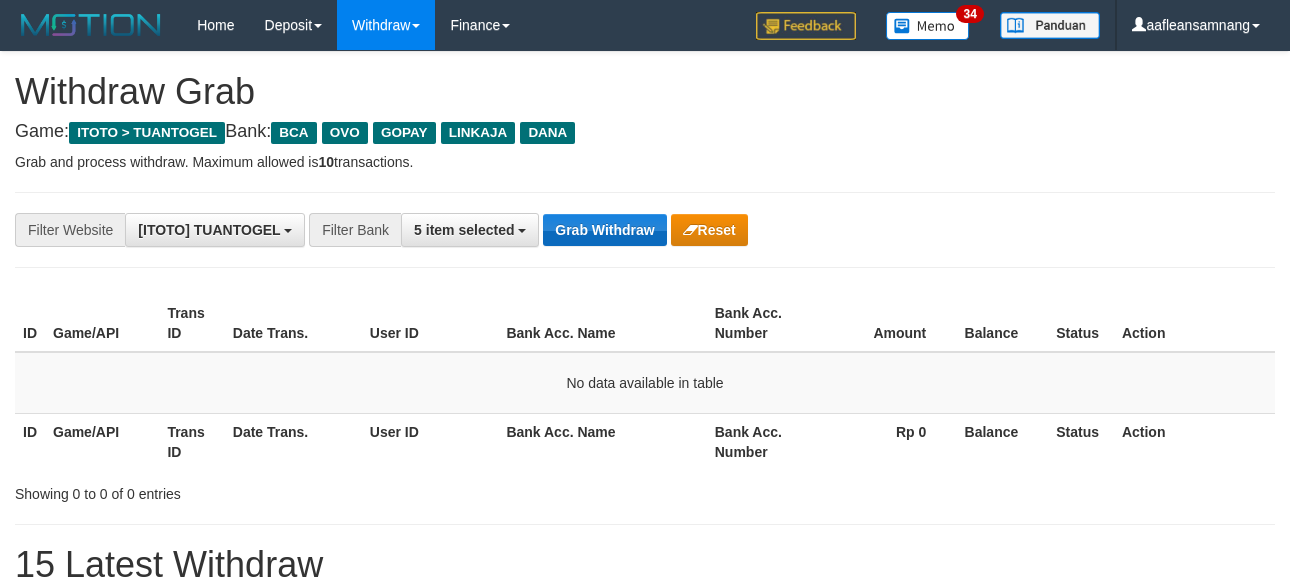 click on "Grab Withdraw" at bounding box center (604, 230) 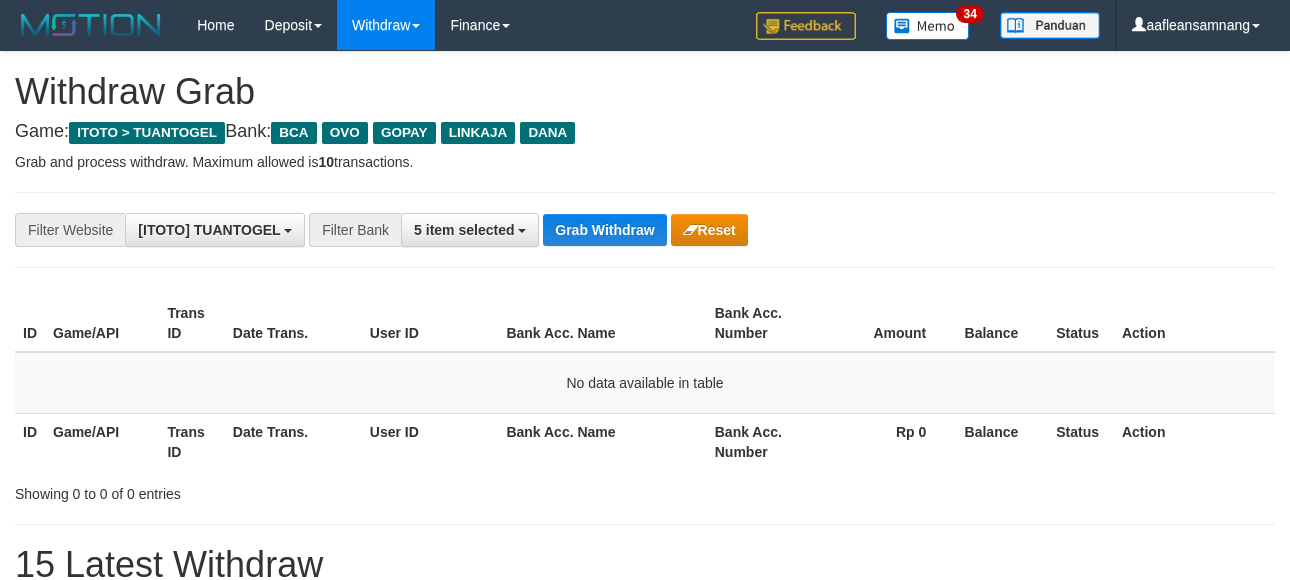 drag, startPoint x: 654, startPoint y: 259, endPoint x: 643, endPoint y: 267, distance: 13.601471 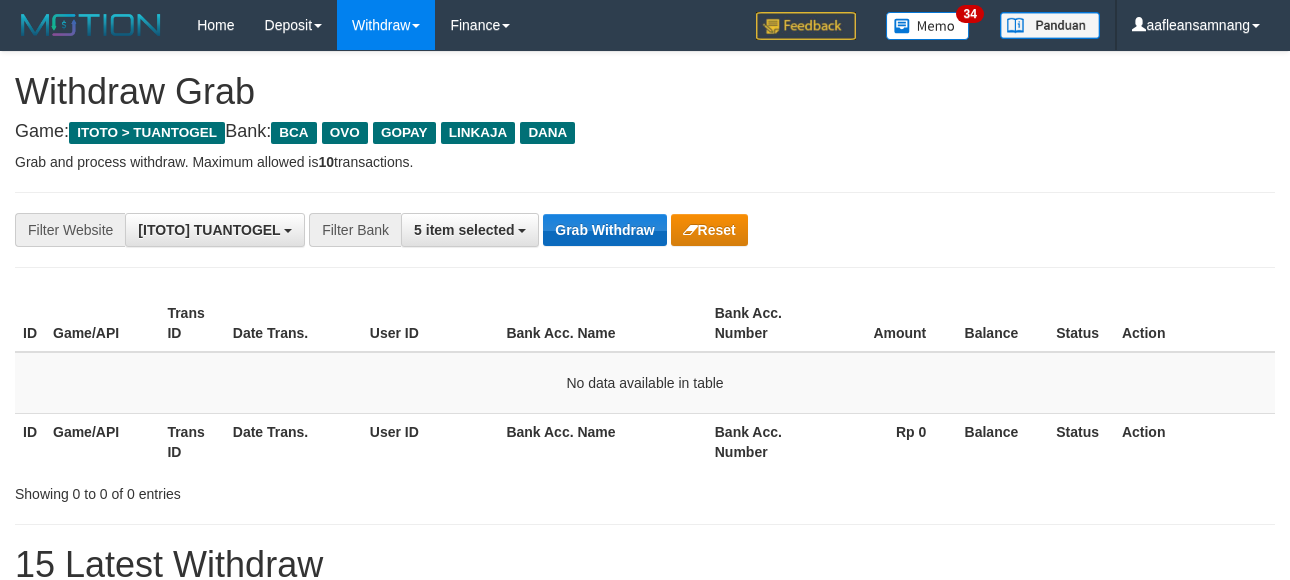 click on "Grab Withdraw" at bounding box center [604, 230] 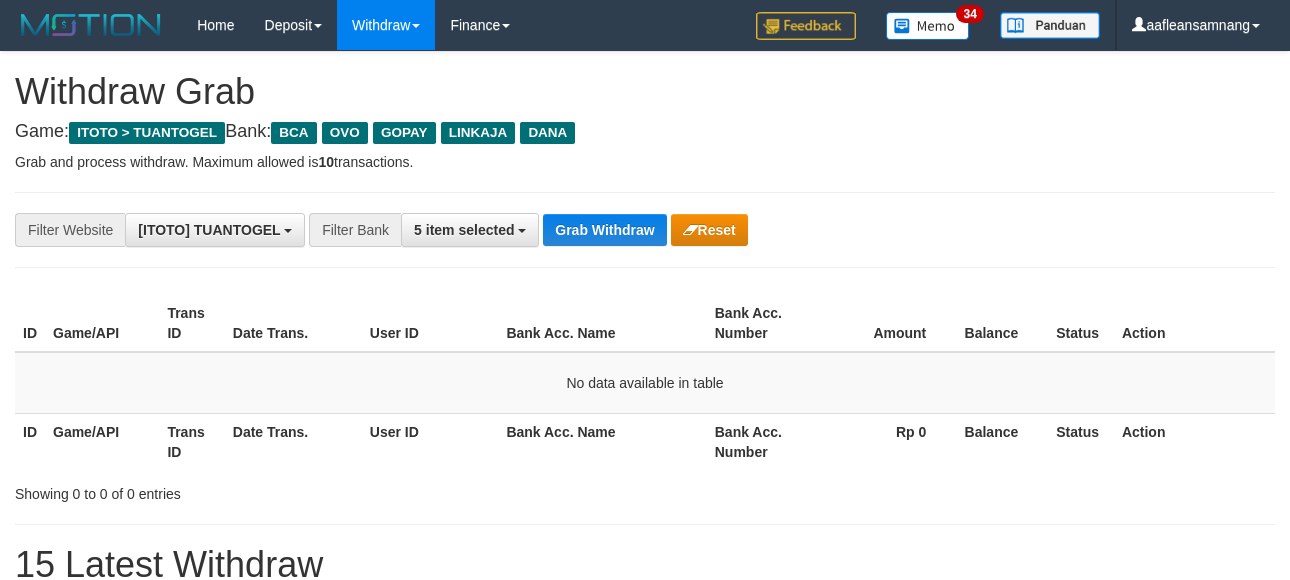 click on "**********" at bounding box center [537, 230] 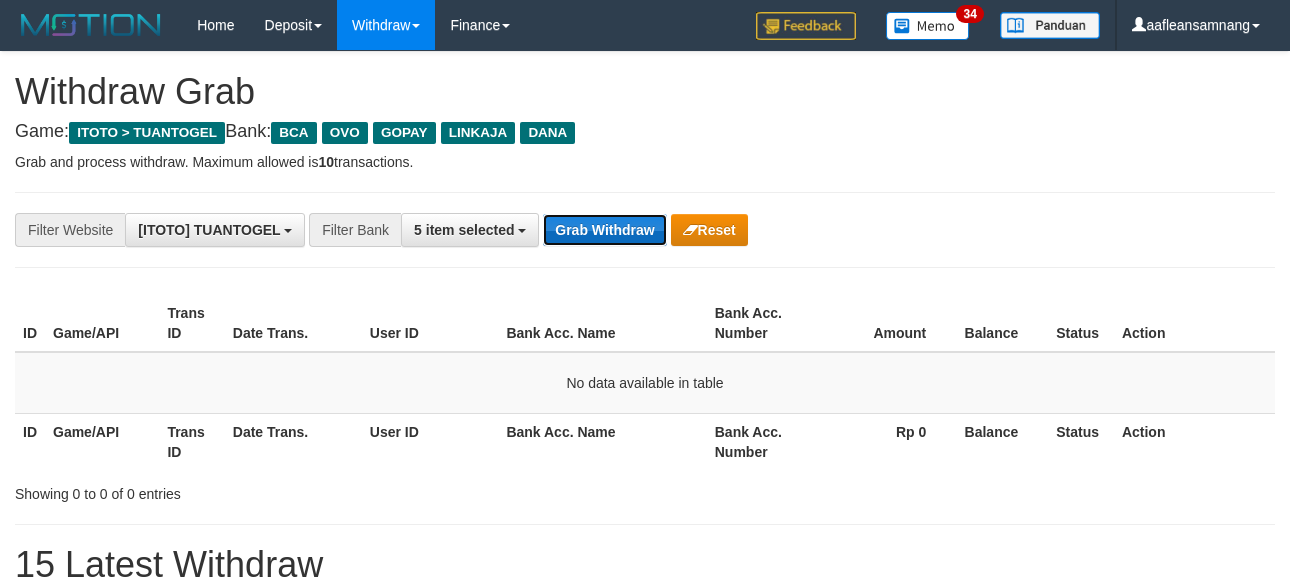 click on "Grab Withdraw" at bounding box center (604, 230) 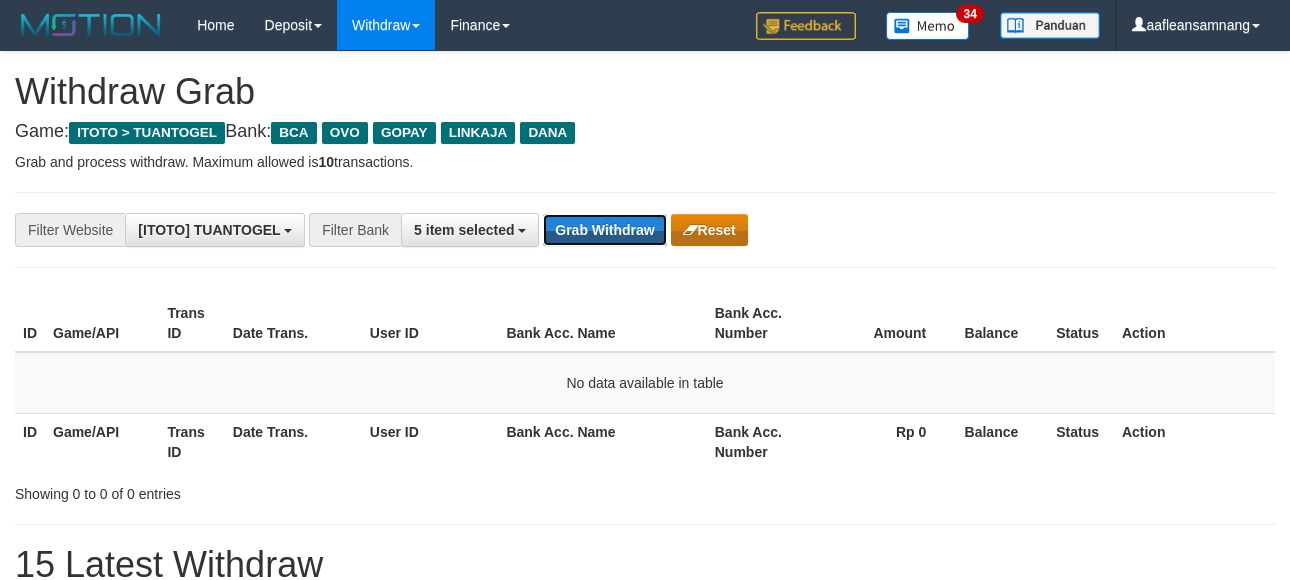 drag, startPoint x: 630, startPoint y: 217, endPoint x: 747, endPoint y: 222, distance: 117.10679 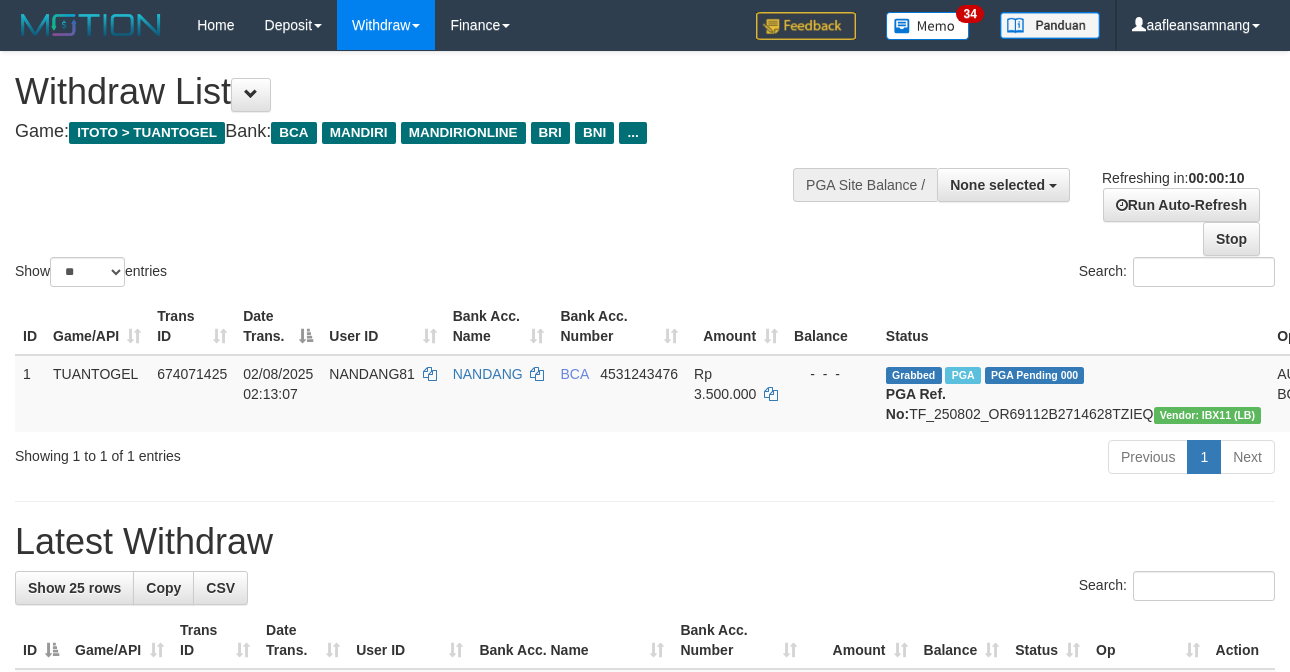 select 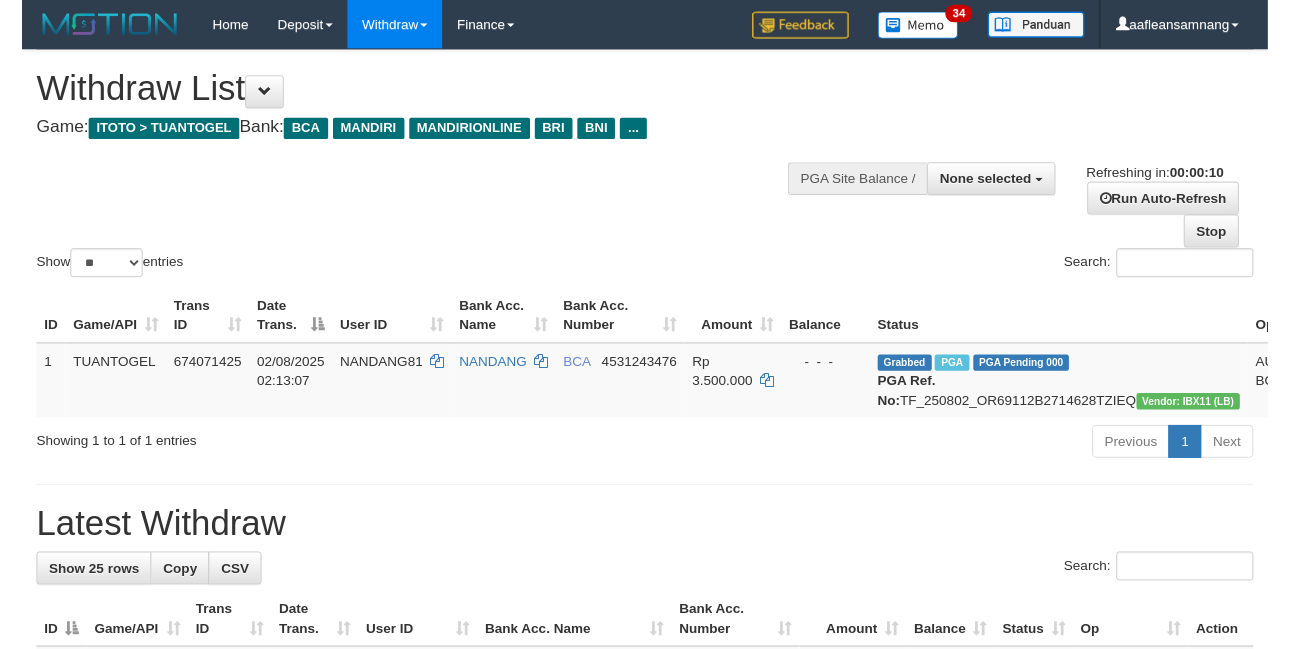 scroll, scrollTop: 0, scrollLeft: 0, axis: both 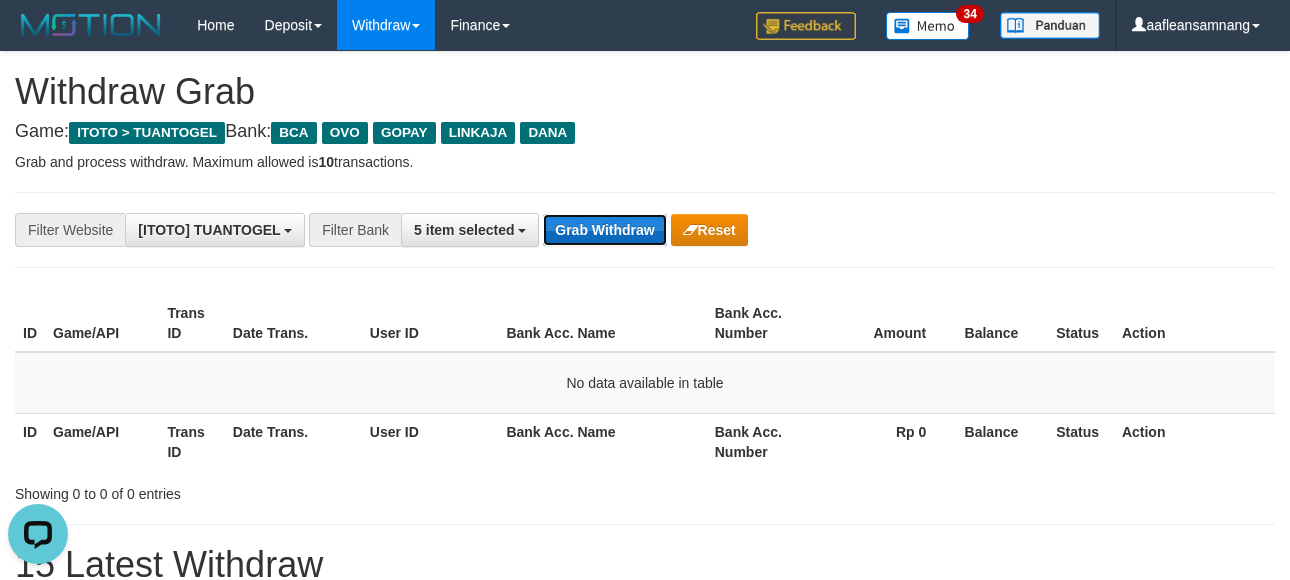 click on "**********" at bounding box center (537, 230) 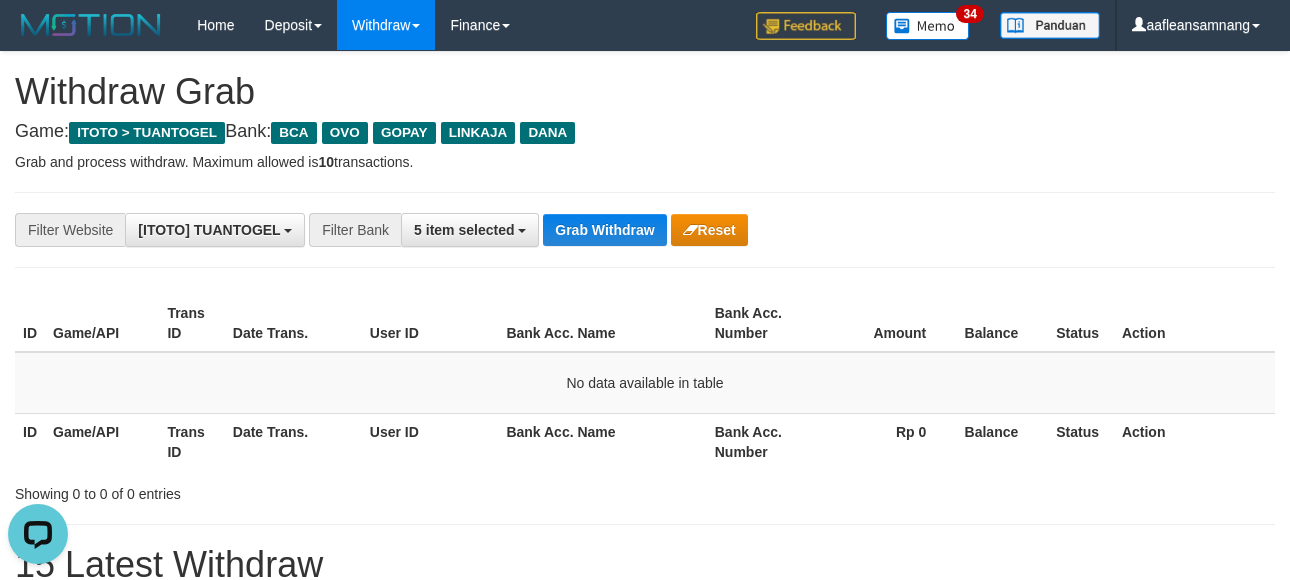 click on "**********" at bounding box center (645, 230) 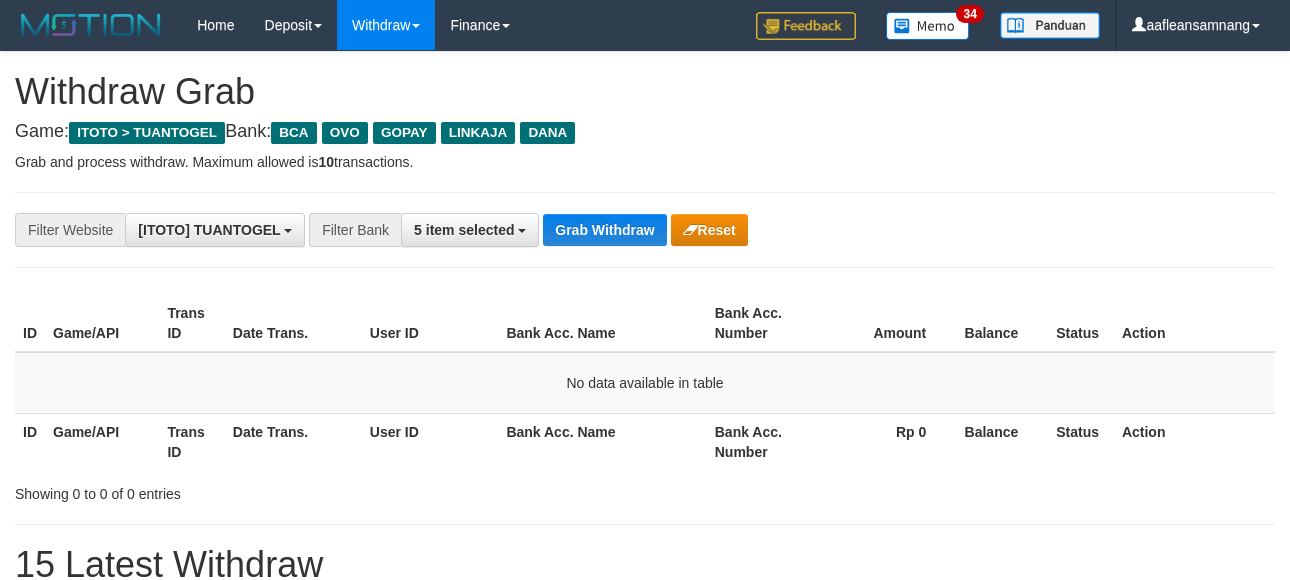 scroll, scrollTop: 0, scrollLeft: 0, axis: both 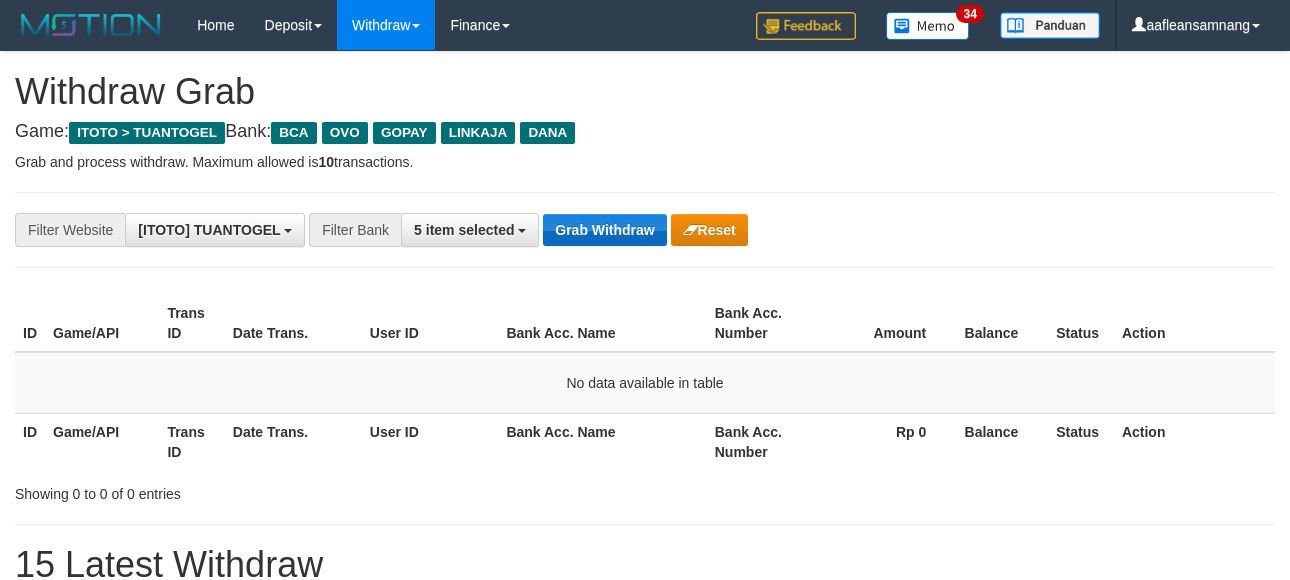 drag, startPoint x: 0, startPoint y: 0, endPoint x: 636, endPoint y: 214, distance: 671.038 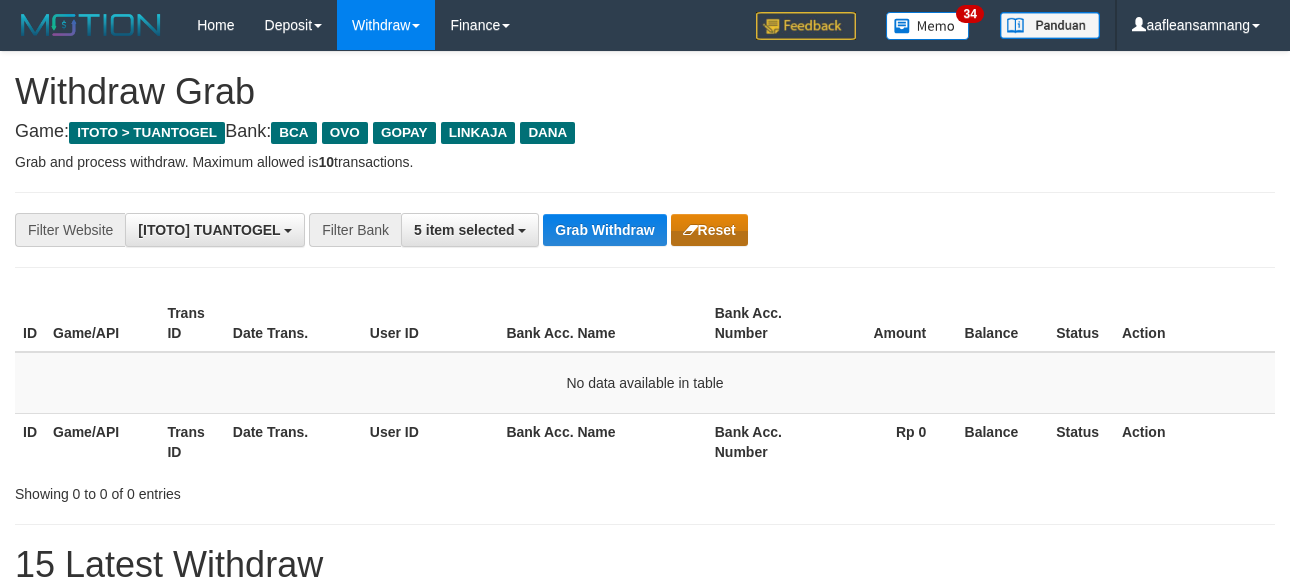 drag, startPoint x: 636, startPoint y: 214, endPoint x: 672, endPoint y: 223, distance: 37.107952 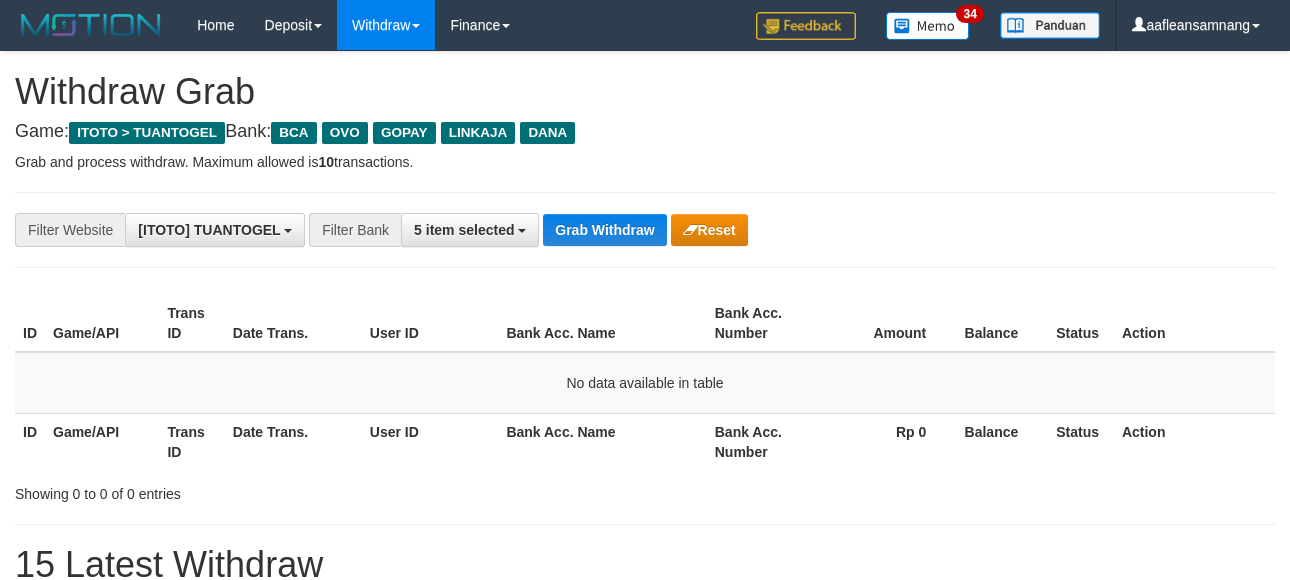 scroll, scrollTop: 0, scrollLeft: 0, axis: both 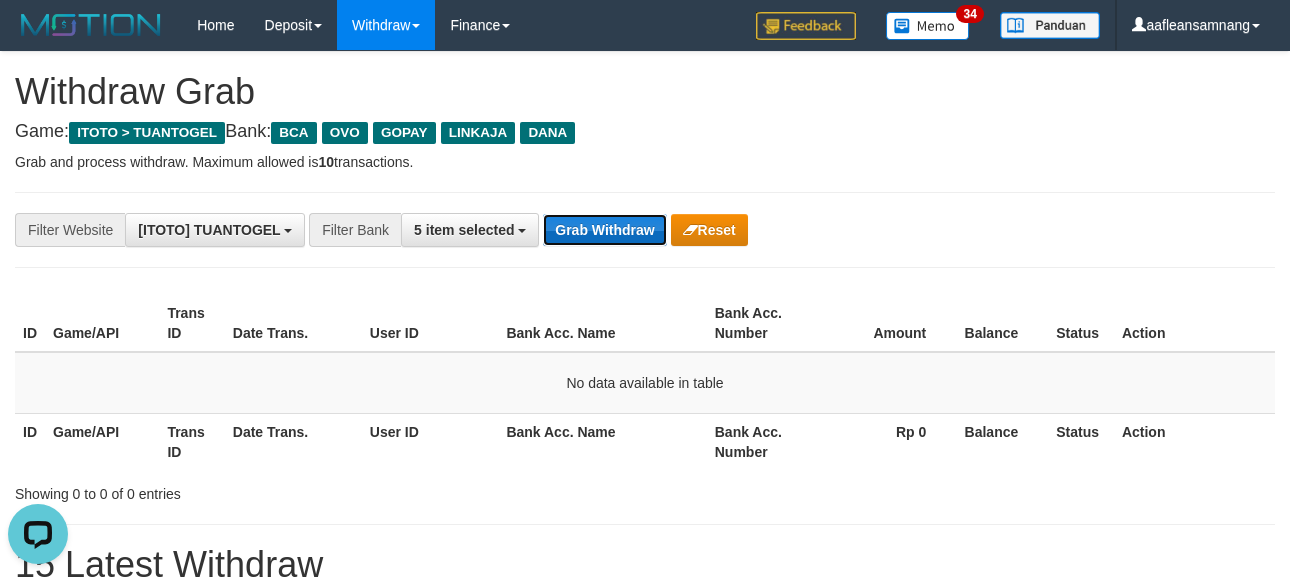 click on "Grab Withdraw" at bounding box center [604, 230] 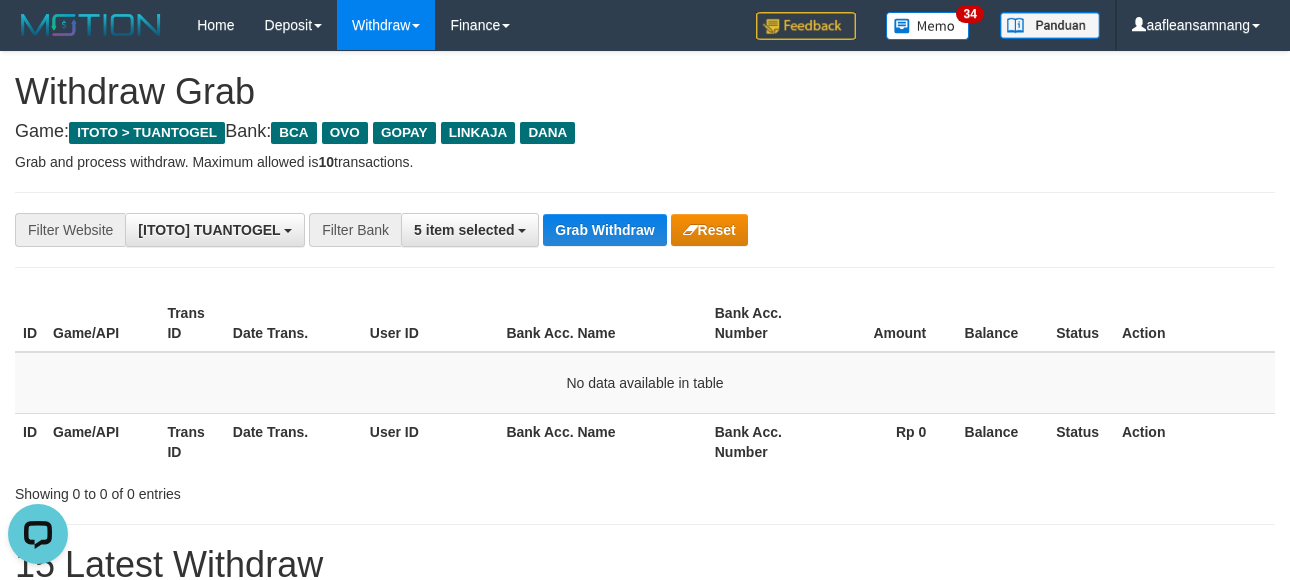 click on "**********" at bounding box center [537, 230] 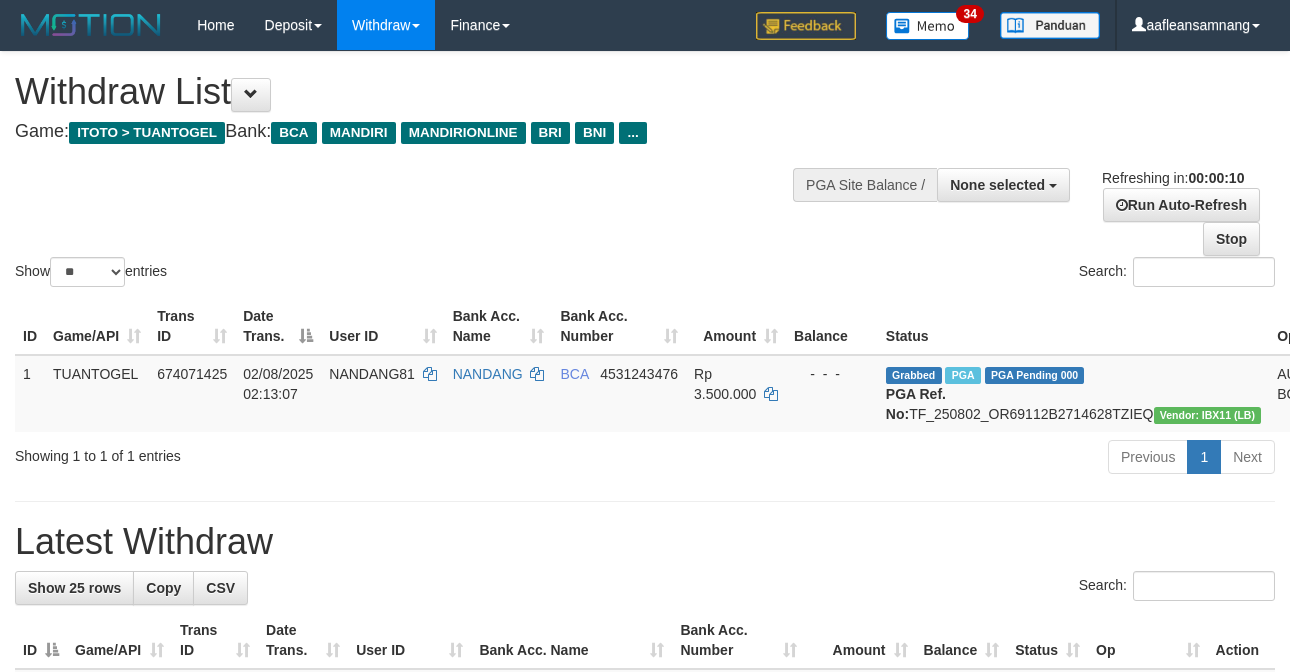 select 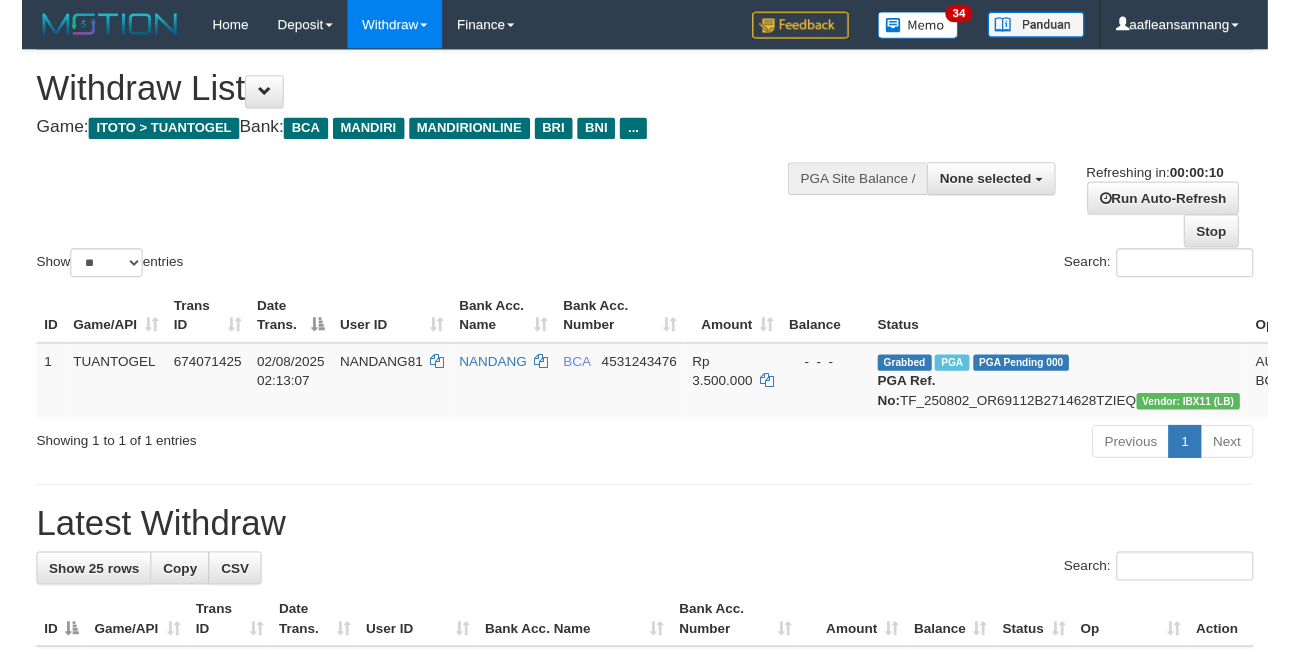 scroll, scrollTop: 0, scrollLeft: 0, axis: both 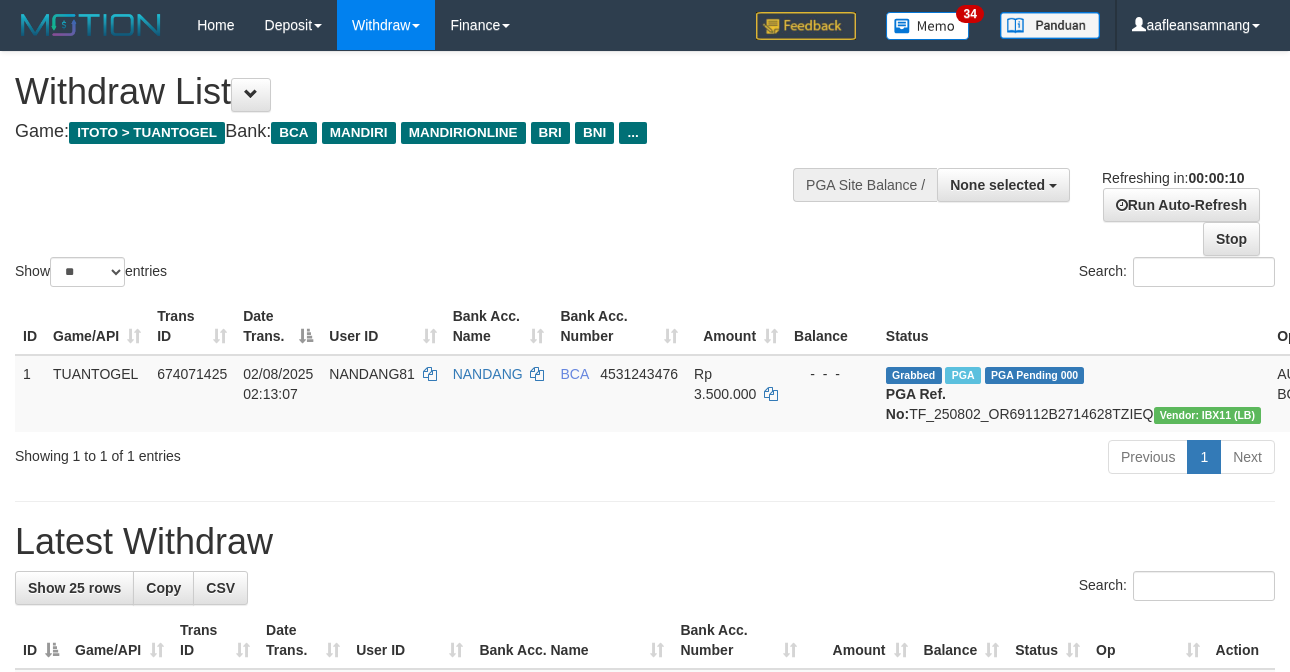select 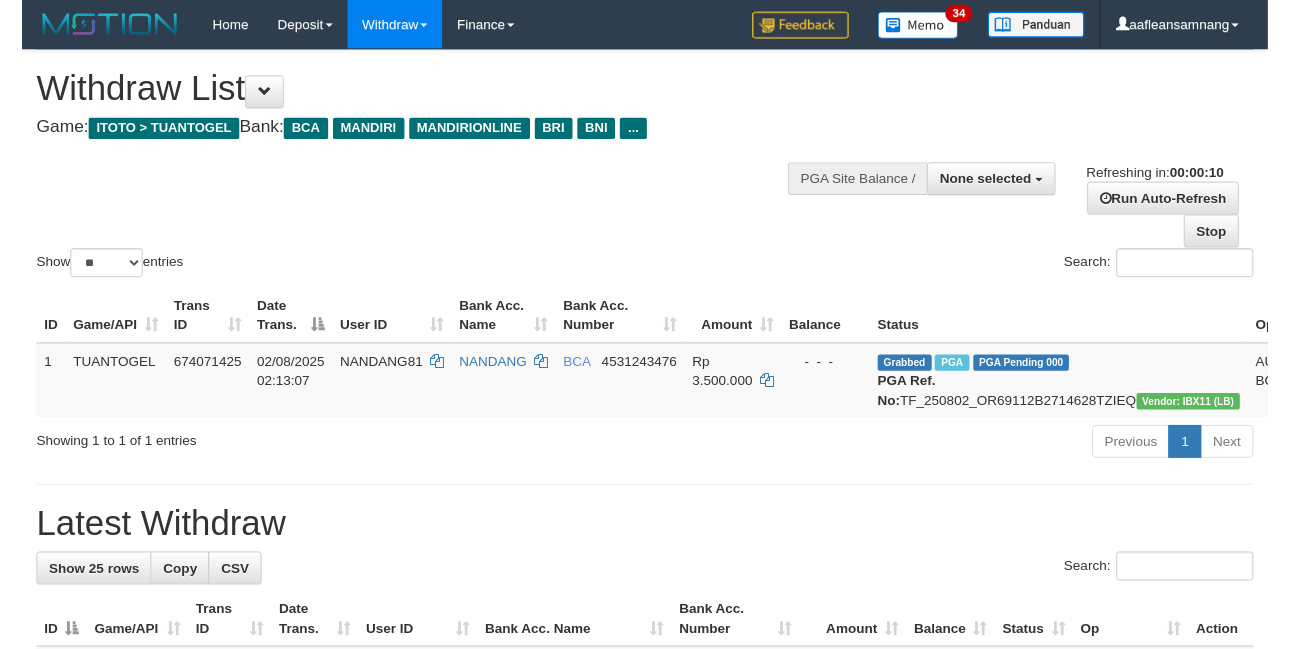 scroll, scrollTop: 0, scrollLeft: 0, axis: both 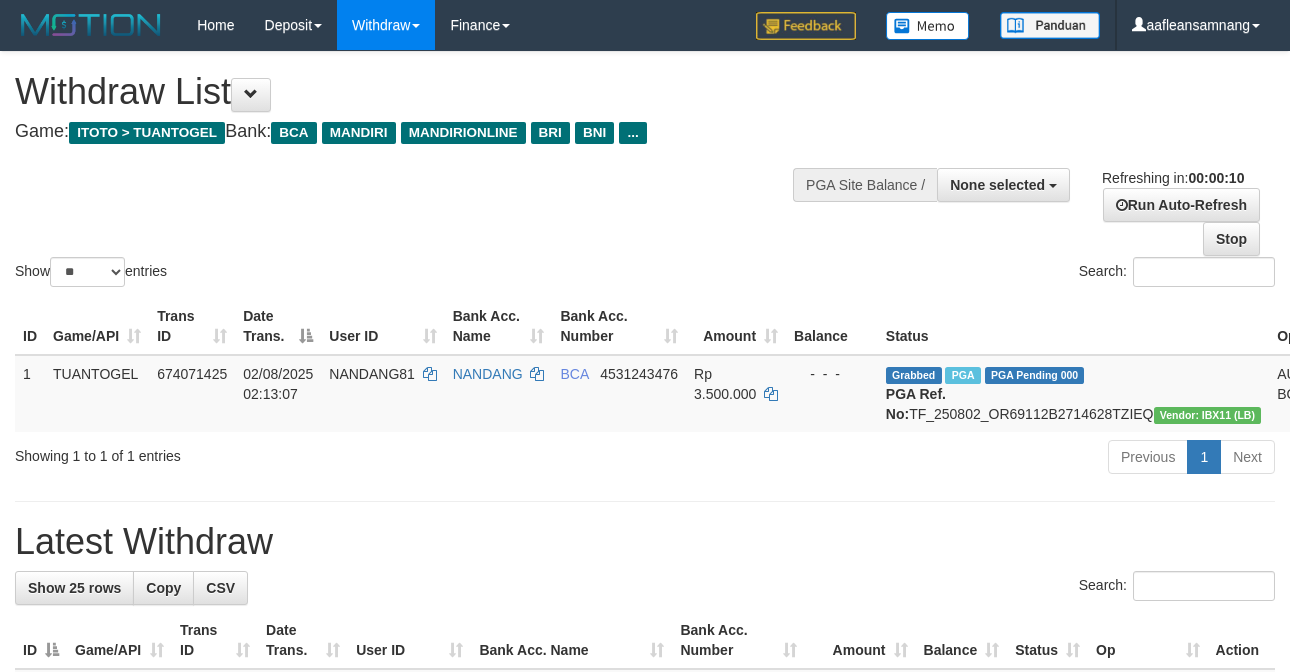 select 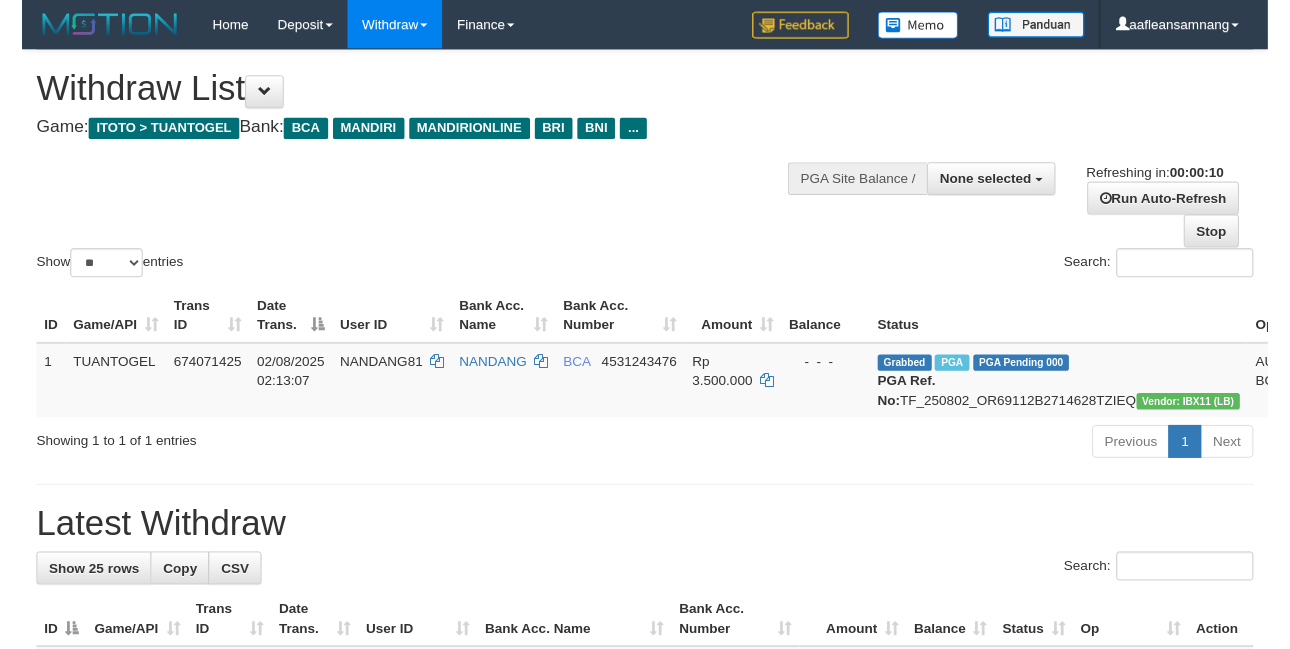 scroll, scrollTop: 0, scrollLeft: 0, axis: both 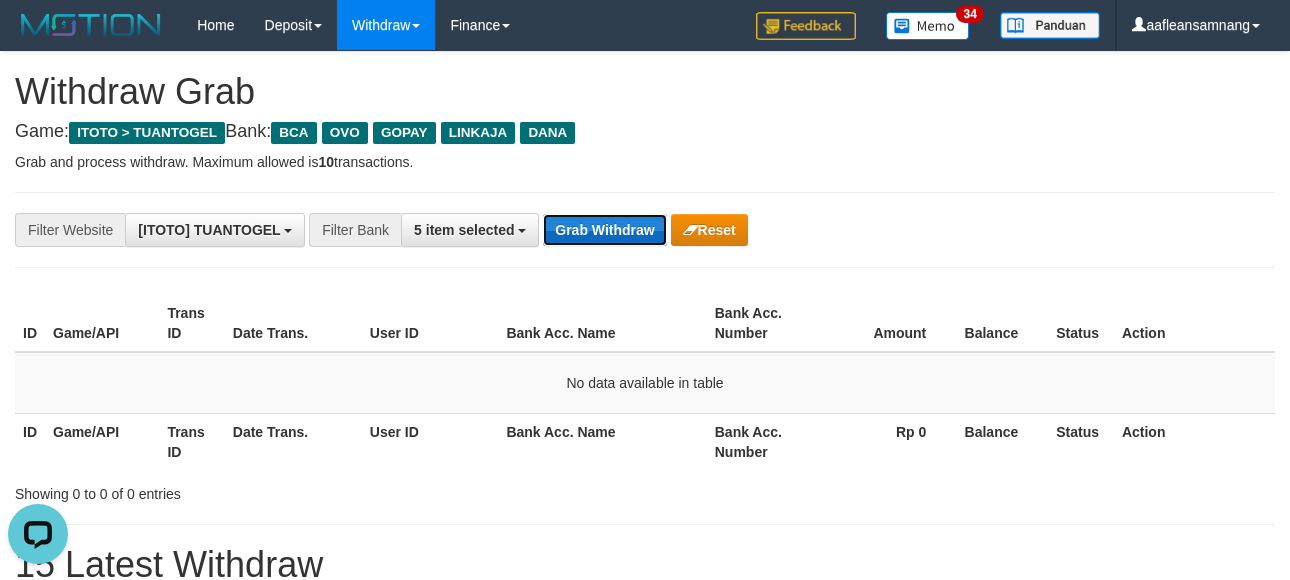 click on "Grab Withdraw" at bounding box center (604, 230) 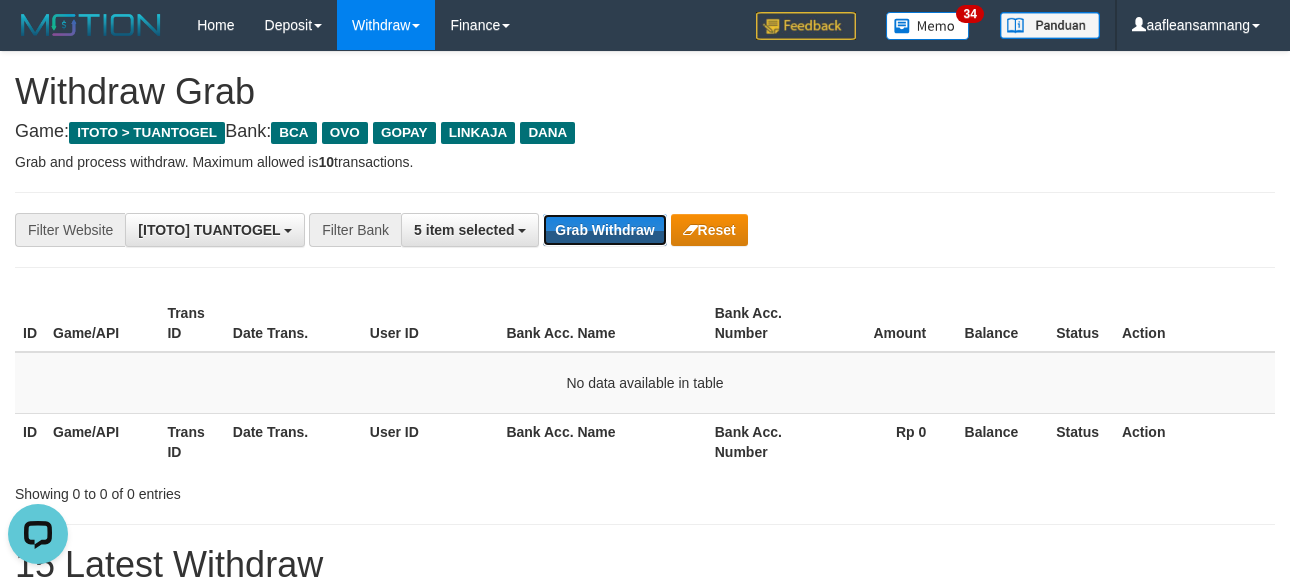 drag, startPoint x: 610, startPoint y: 228, endPoint x: 639, endPoint y: 255, distance: 39.623226 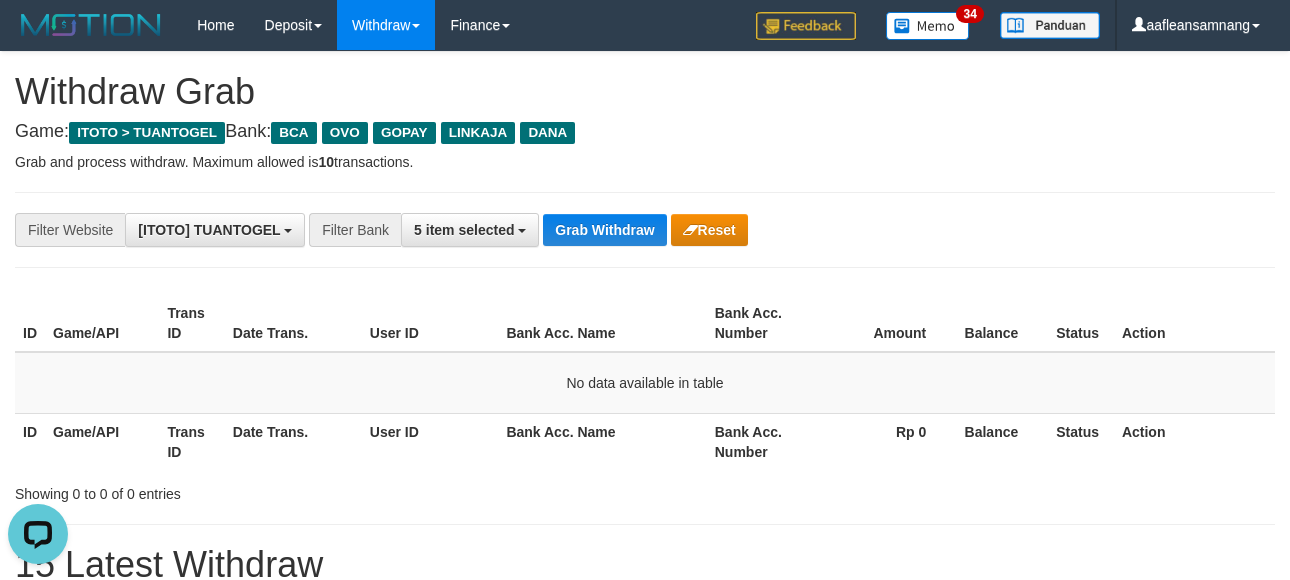 click on "**********" at bounding box center (645, 230) 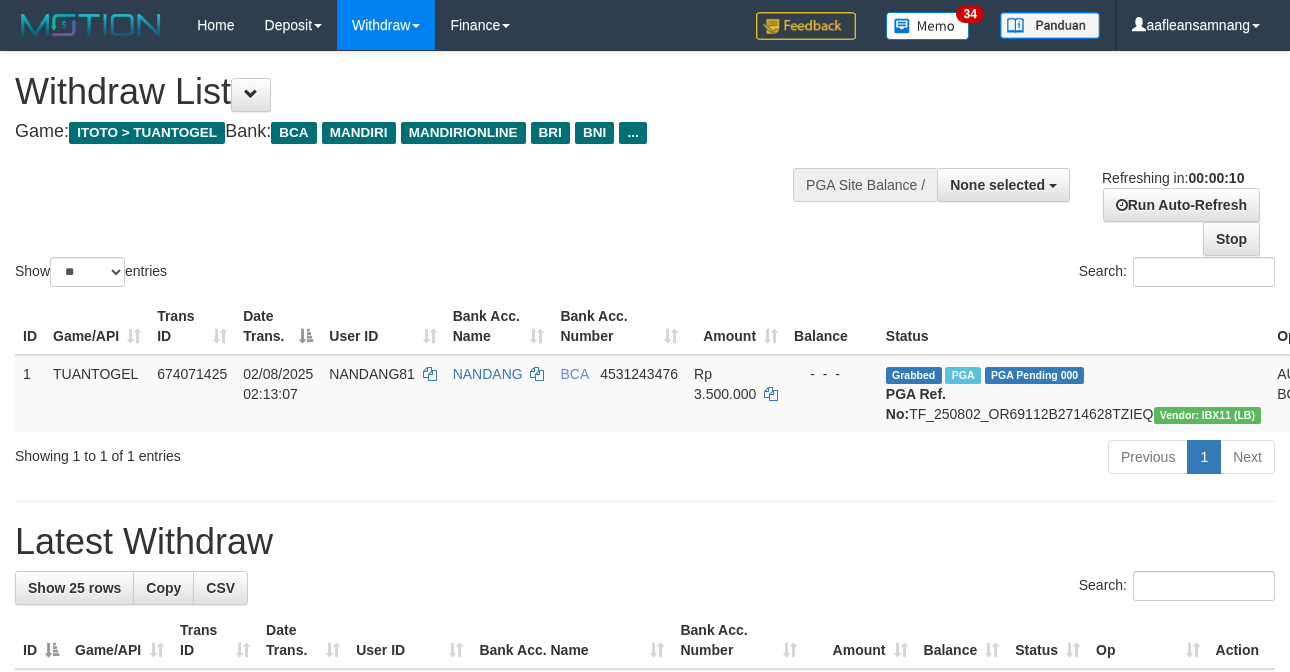 select 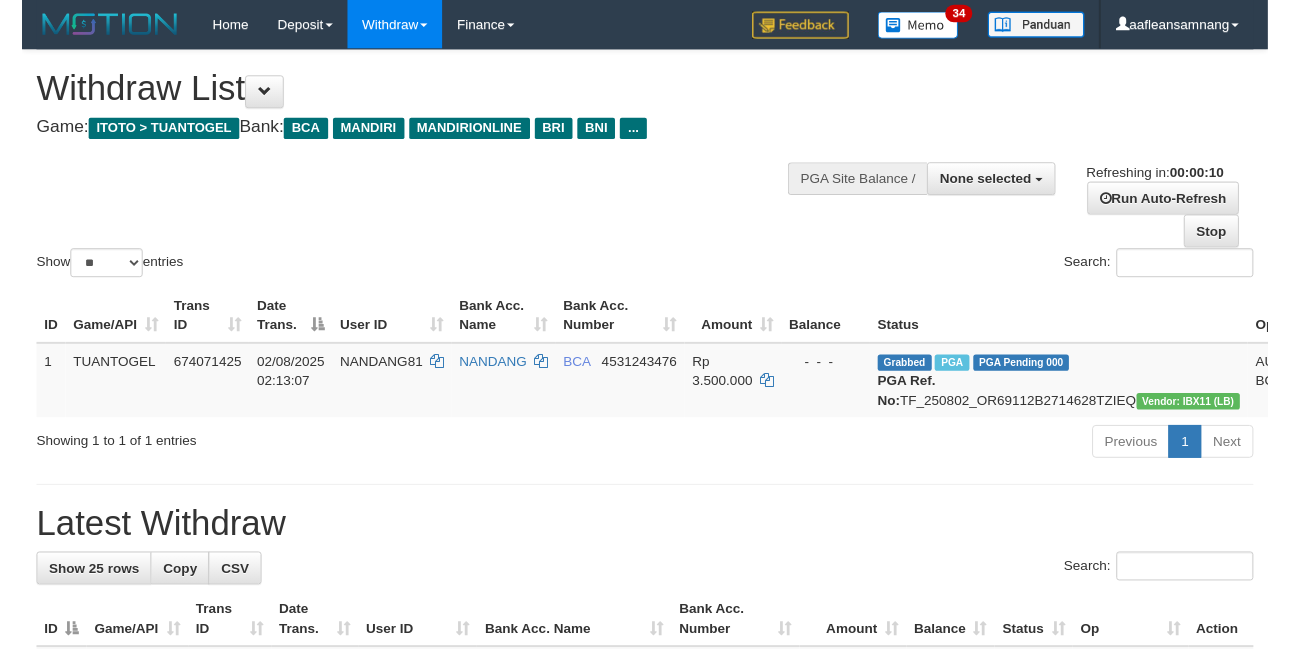 scroll, scrollTop: 0, scrollLeft: 0, axis: both 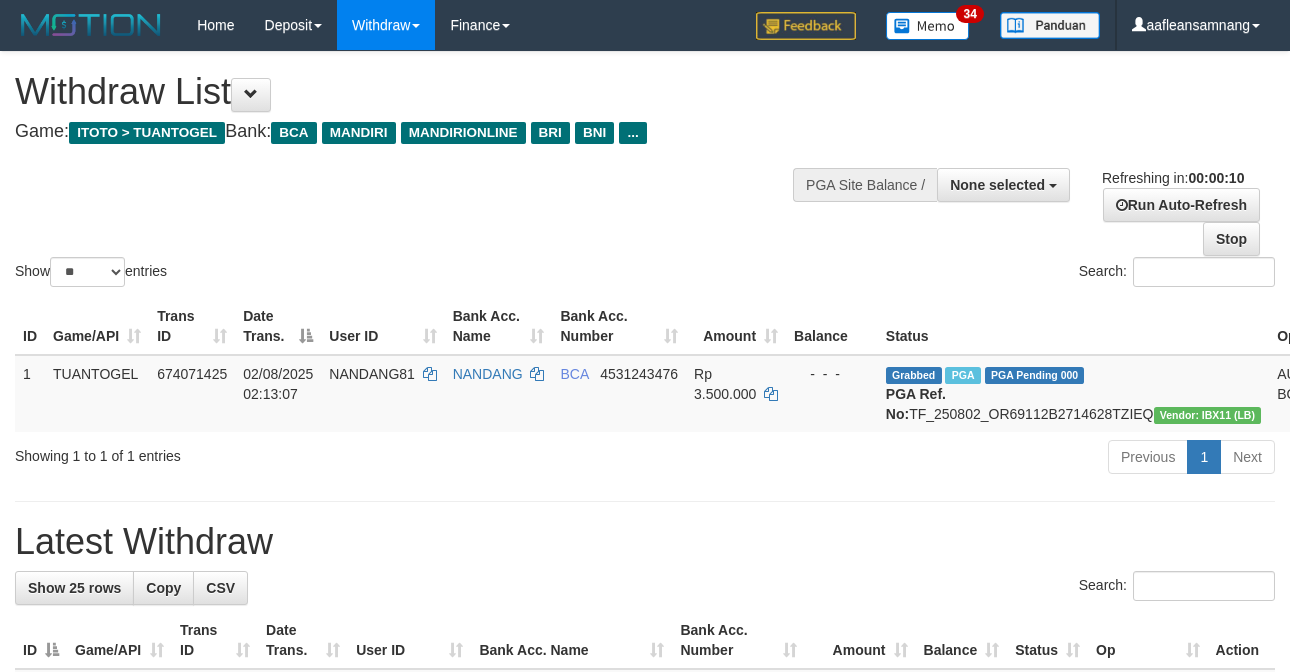 select 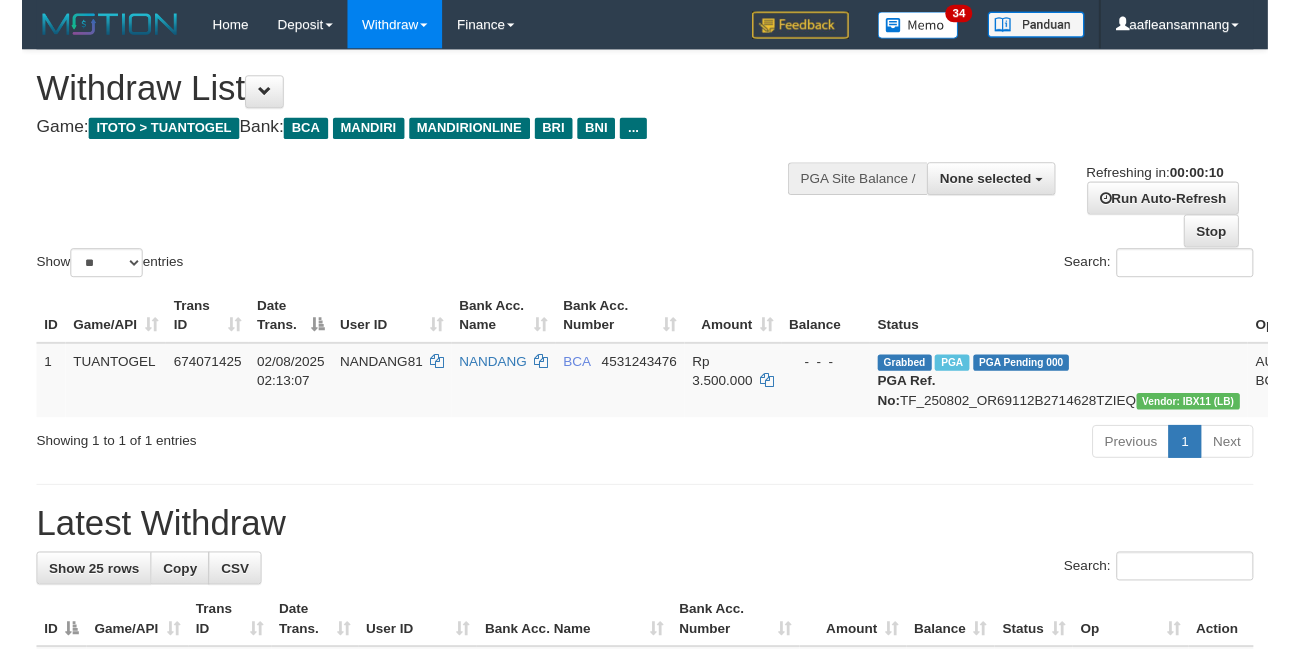 scroll, scrollTop: 0, scrollLeft: 0, axis: both 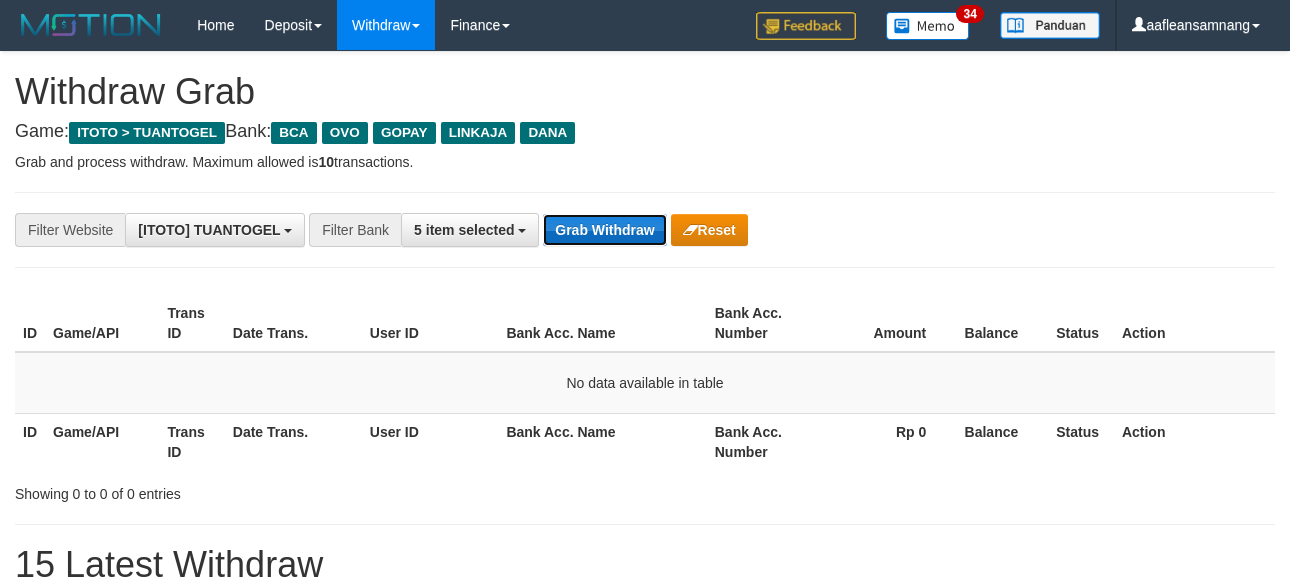 click on "Grab Withdraw" at bounding box center (604, 230) 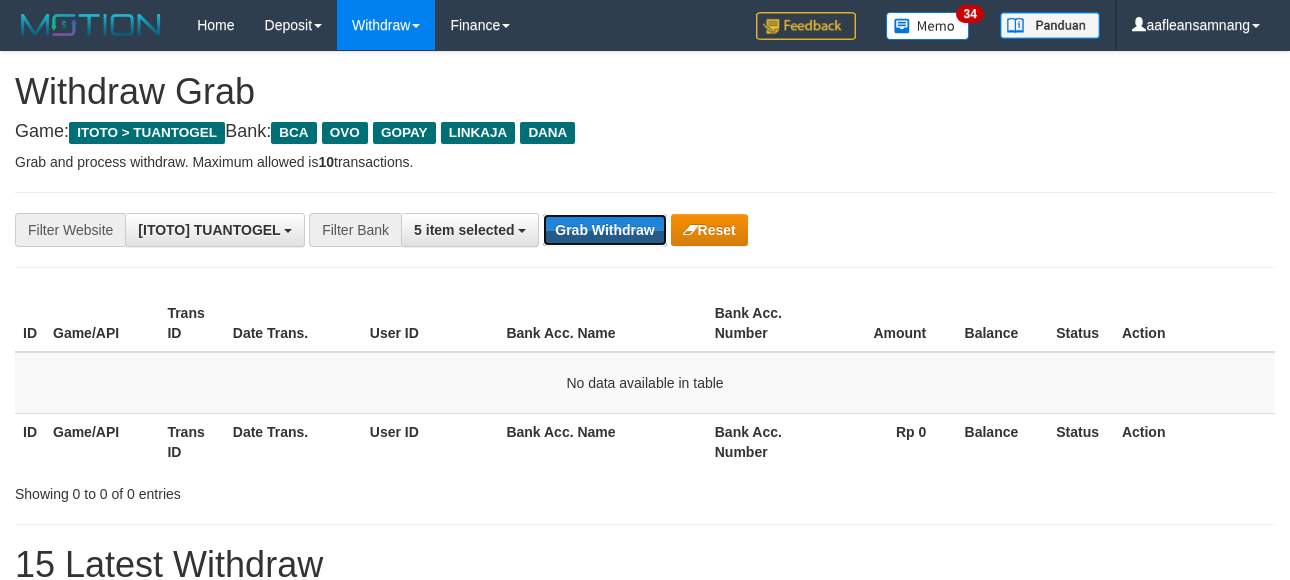click on "Grab Withdraw" at bounding box center [604, 230] 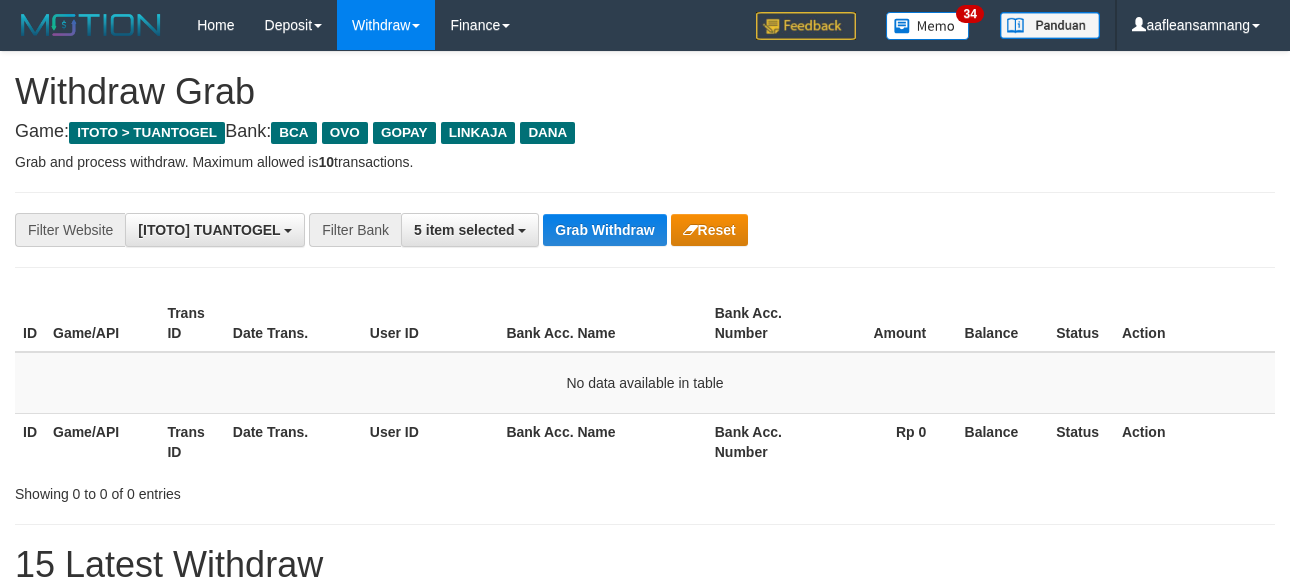 click on "**********" at bounding box center (645, 230) 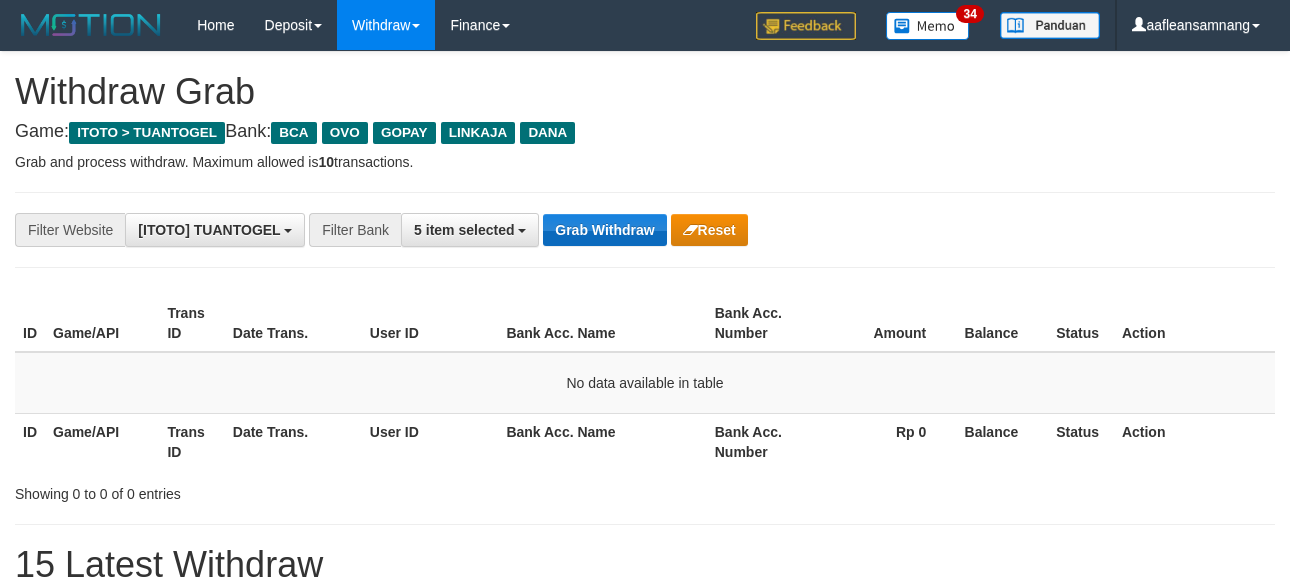 scroll, scrollTop: 0, scrollLeft: 0, axis: both 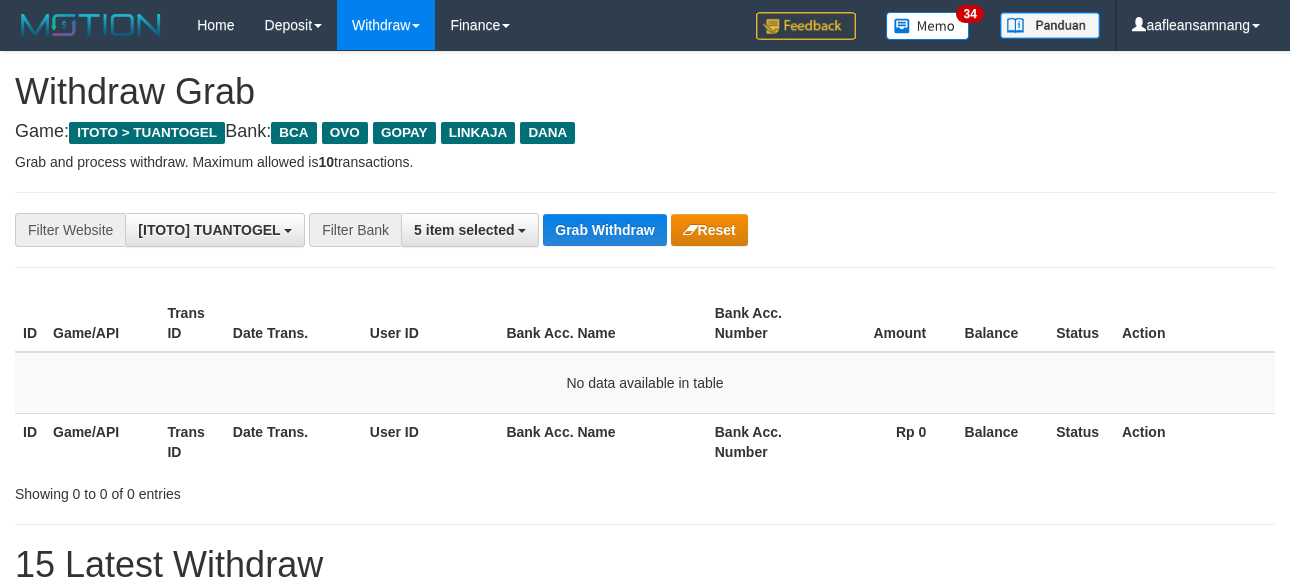 click on "**********" at bounding box center [645, 230] 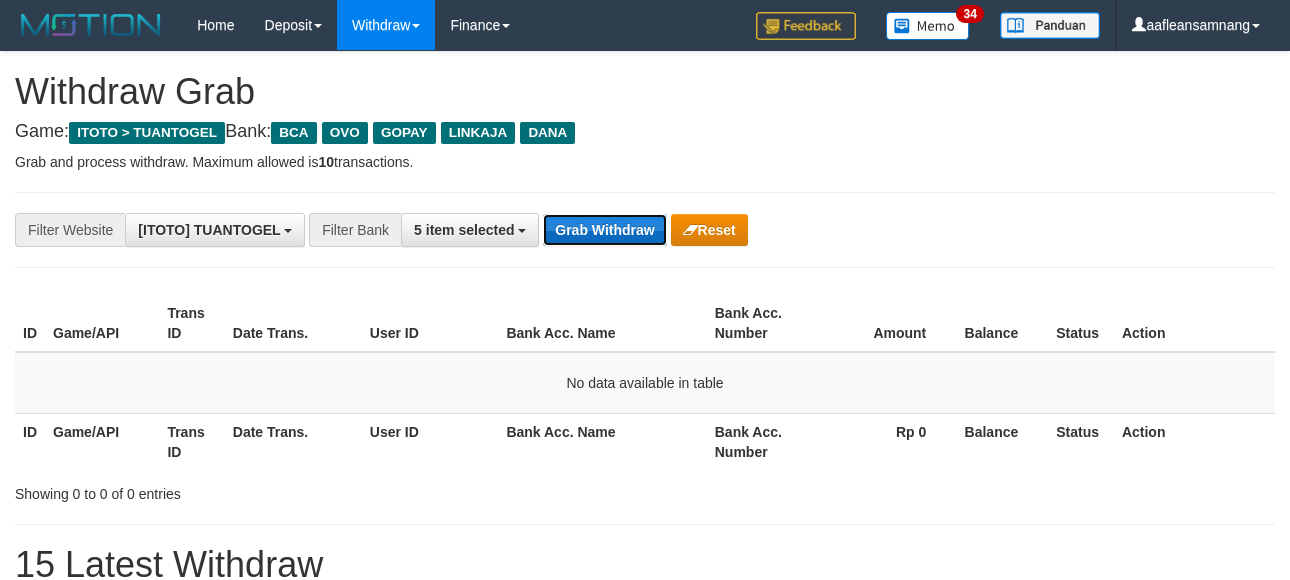 click on "Grab Withdraw" at bounding box center [604, 230] 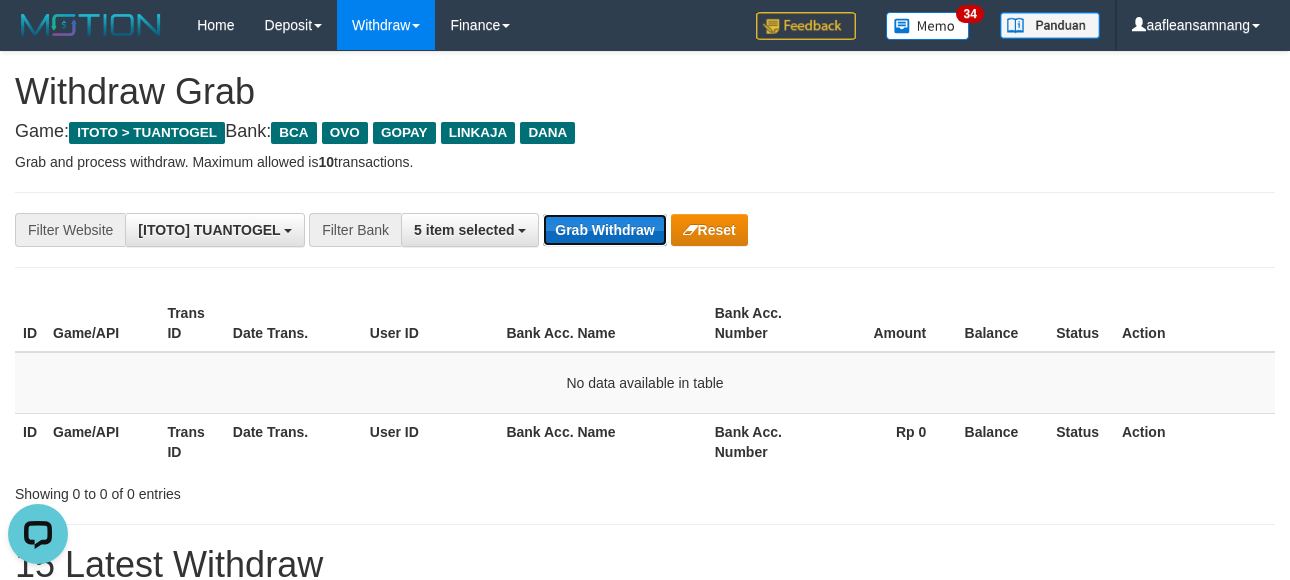 scroll, scrollTop: 0, scrollLeft: 0, axis: both 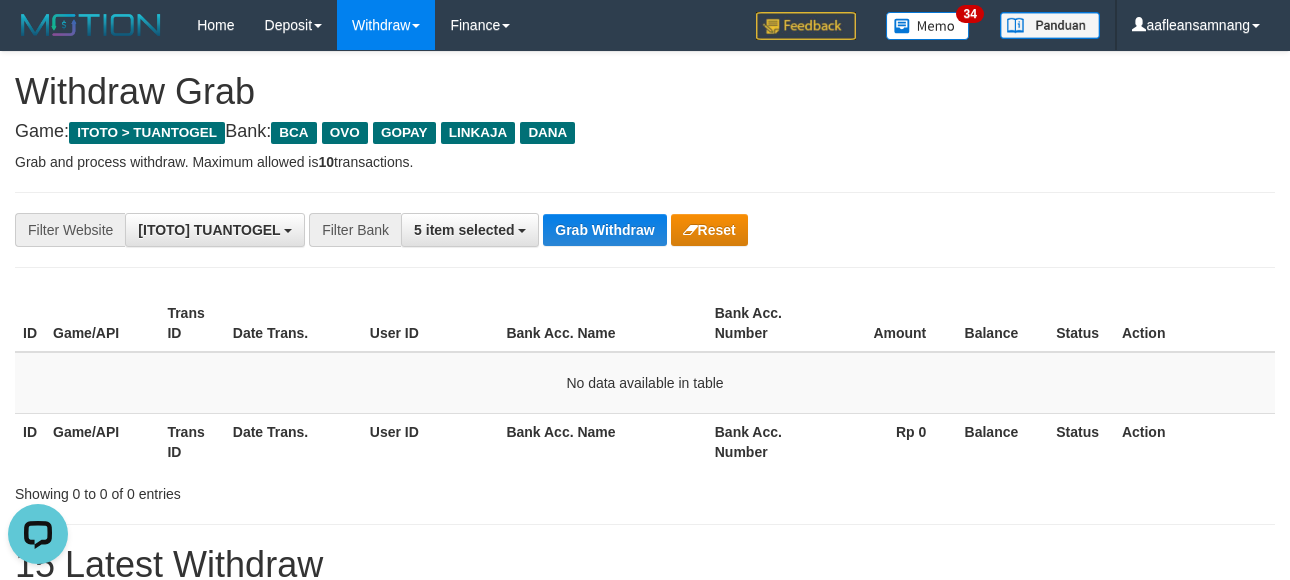 click on "**********" at bounding box center [645, 1113] 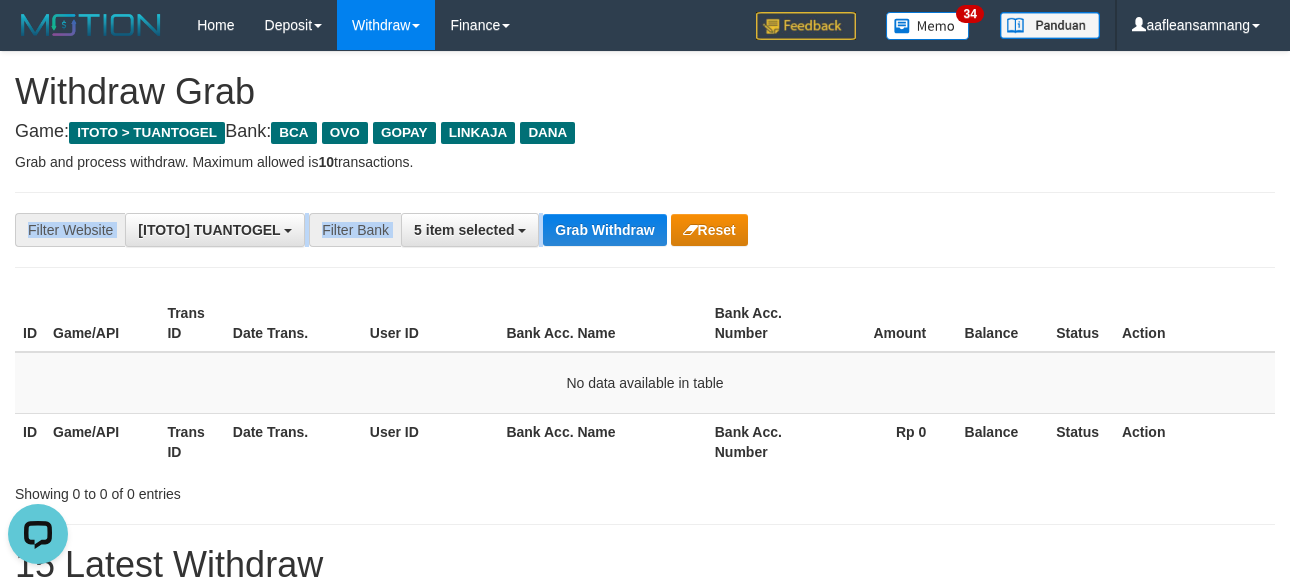 click on "**********" at bounding box center (645, 230) 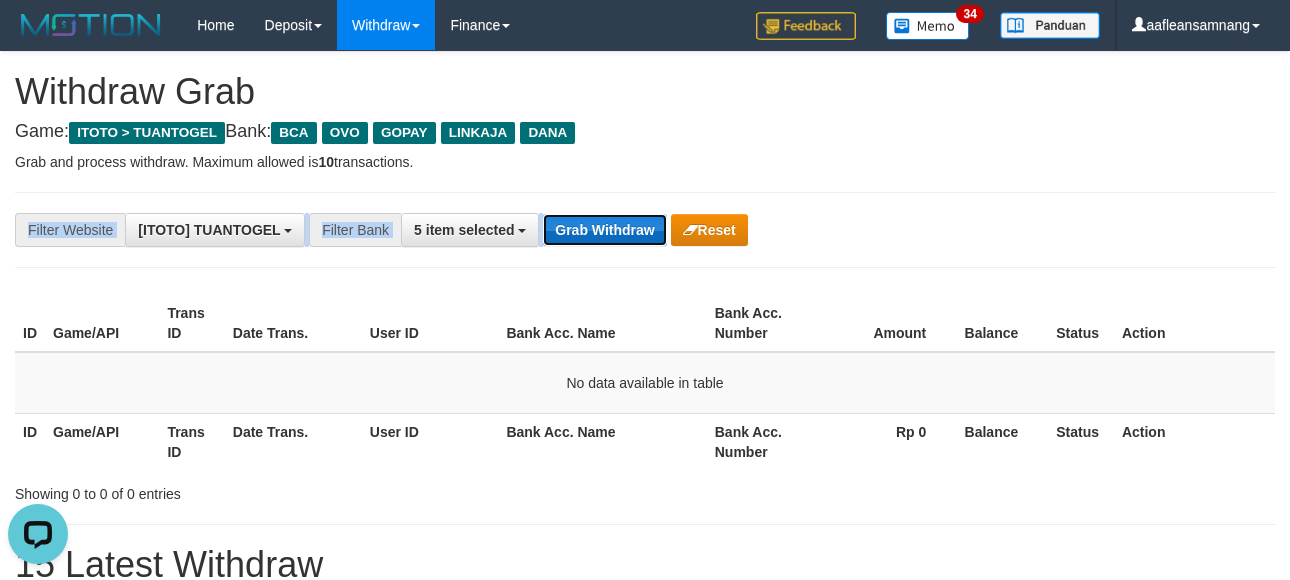 click on "Grab Withdraw" at bounding box center [604, 230] 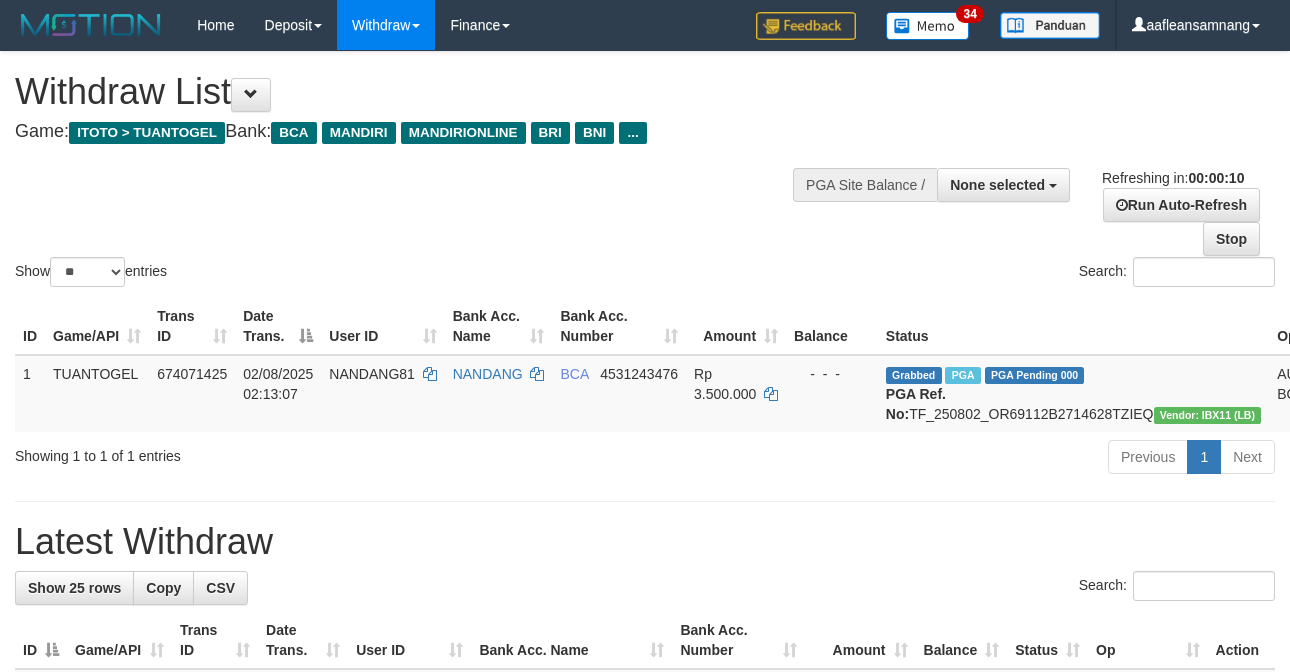 select 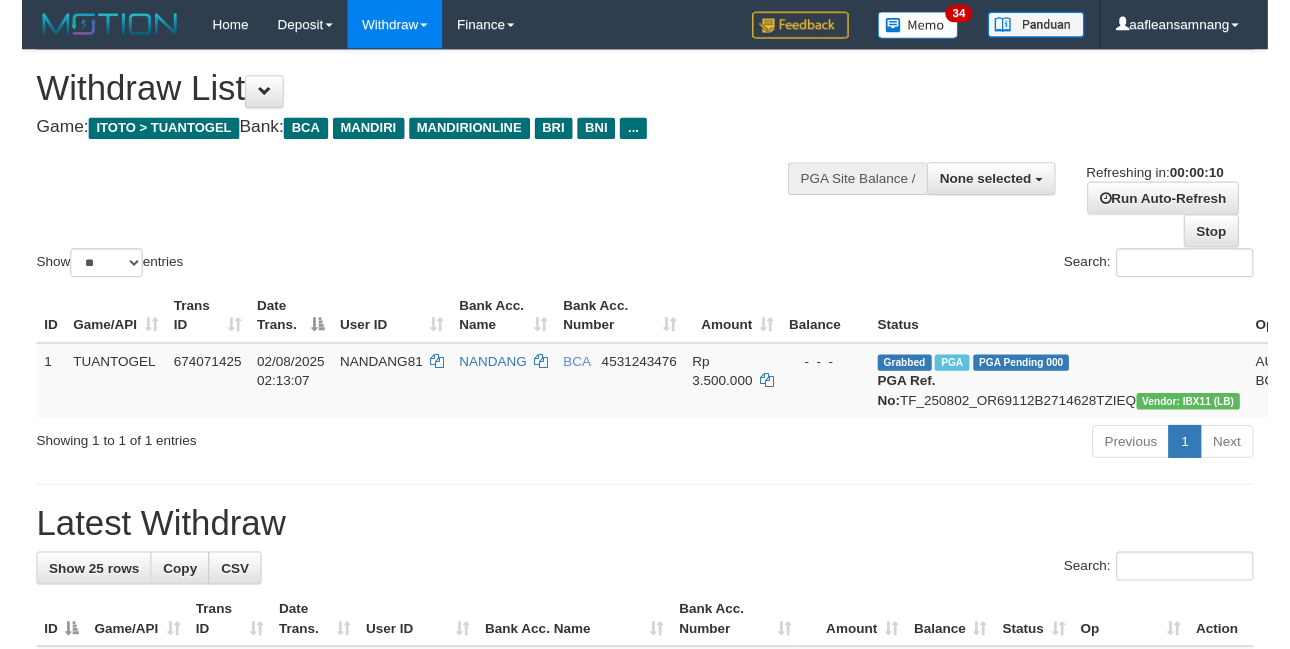 scroll, scrollTop: 0, scrollLeft: 0, axis: both 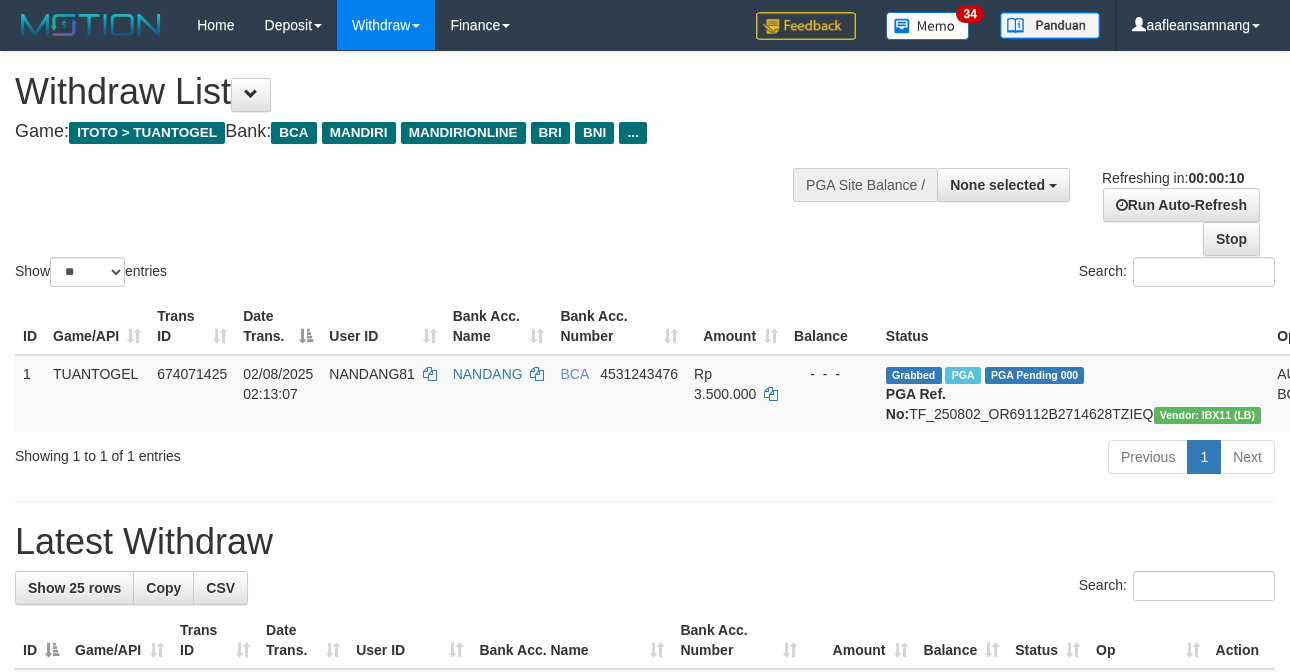select 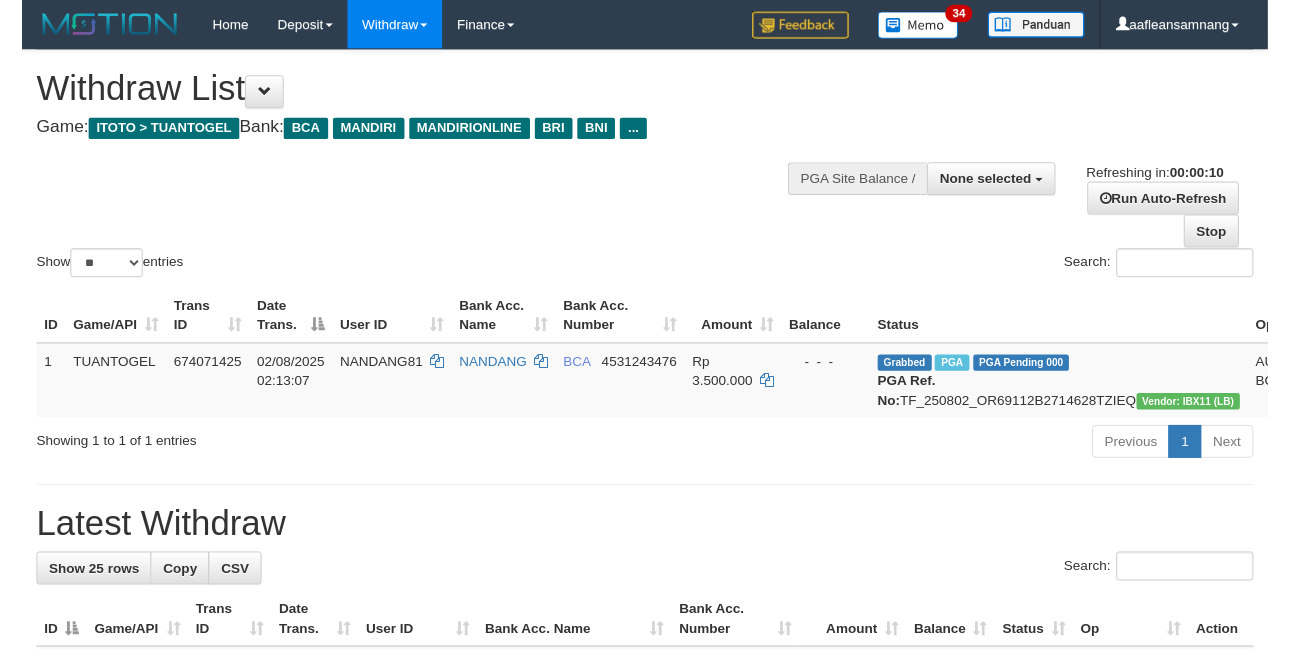 scroll, scrollTop: 0, scrollLeft: 0, axis: both 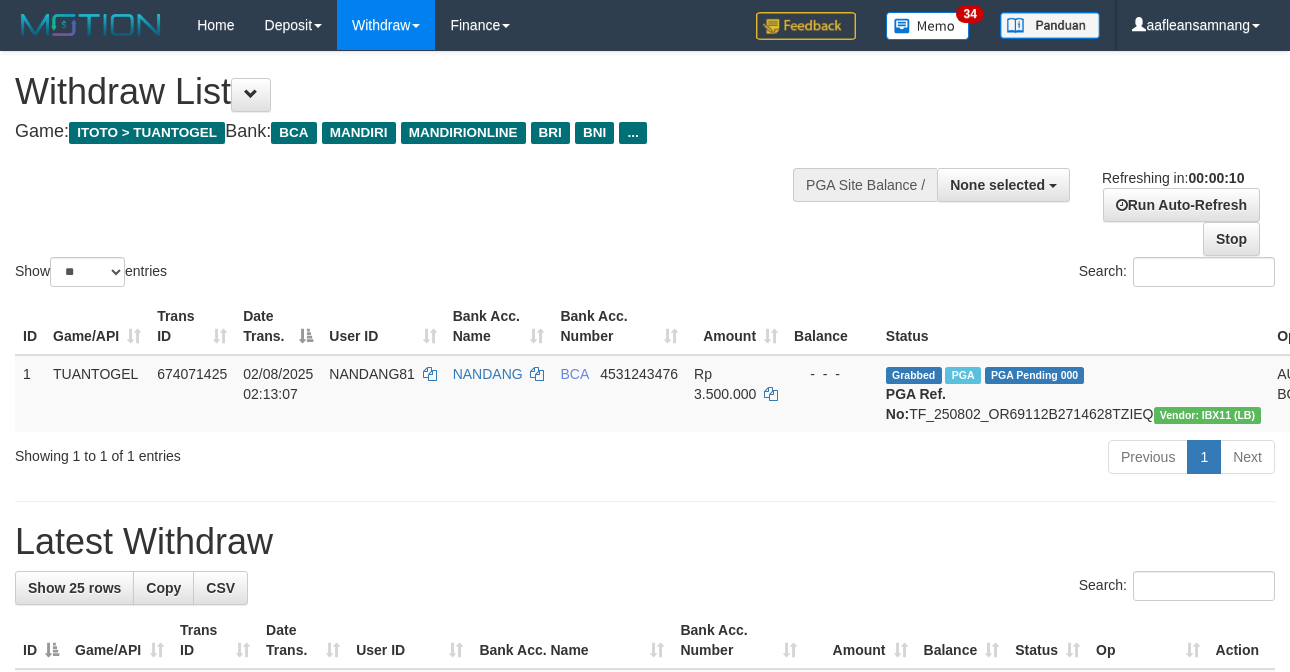 select 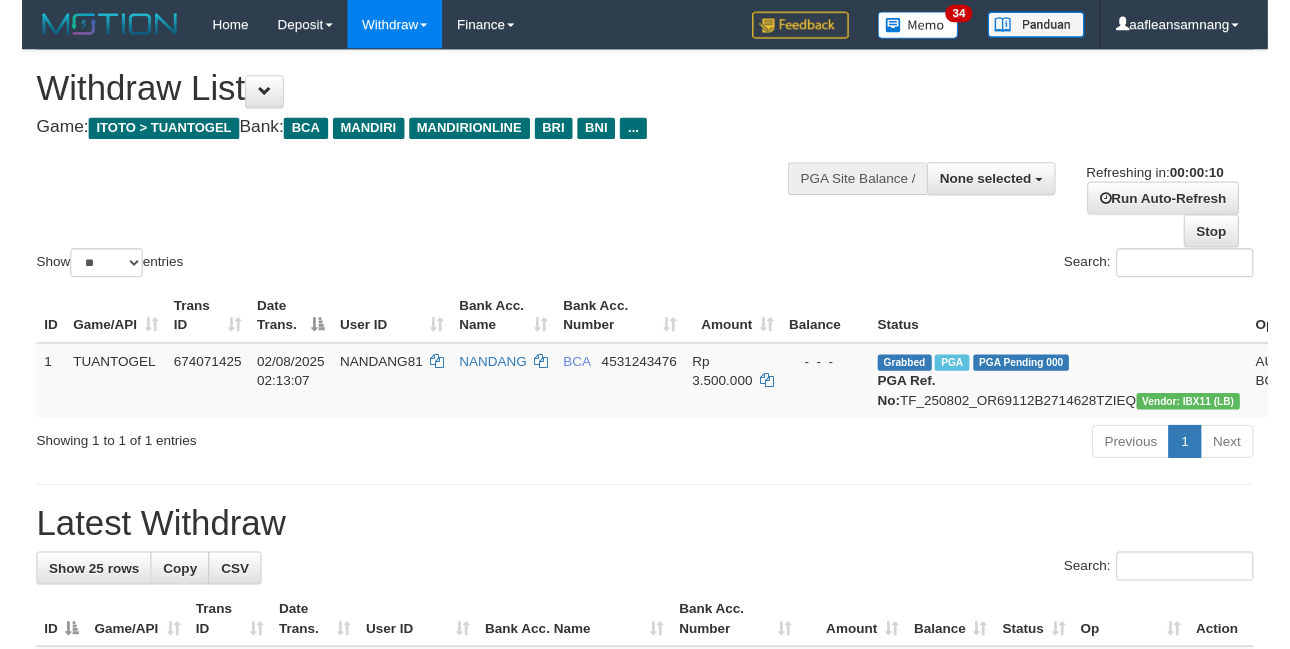 scroll, scrollTop: 0, scrollLeft: 0, axis: both 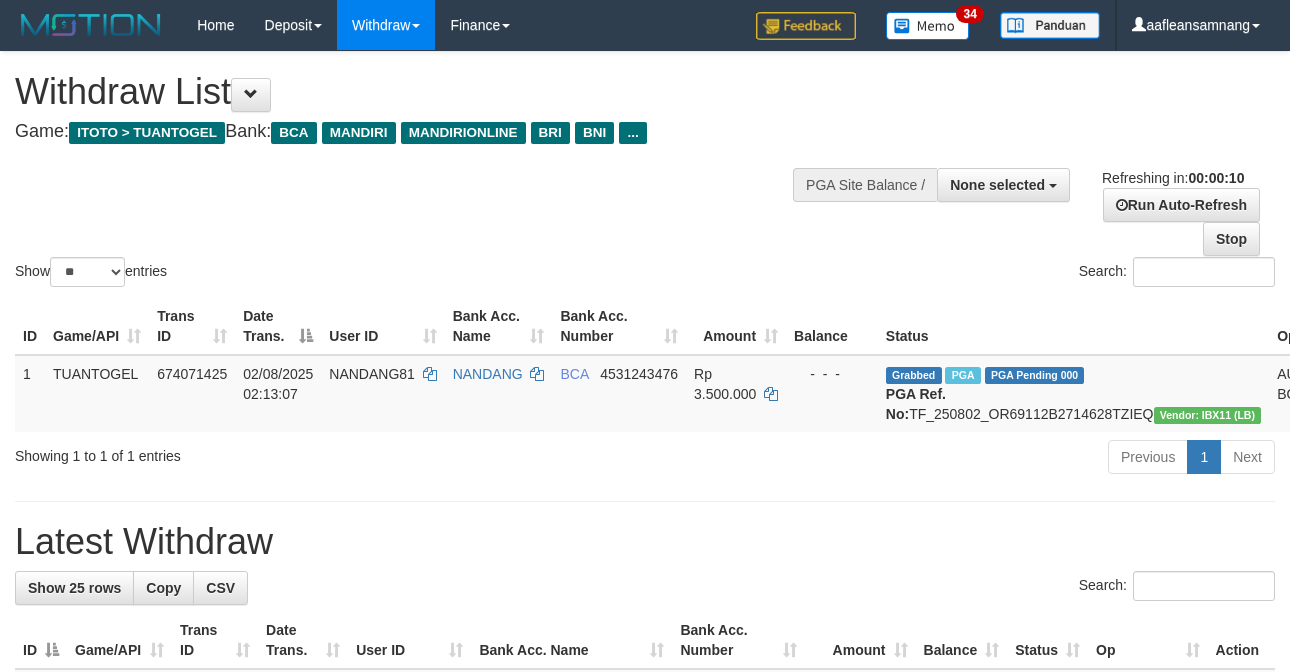 select 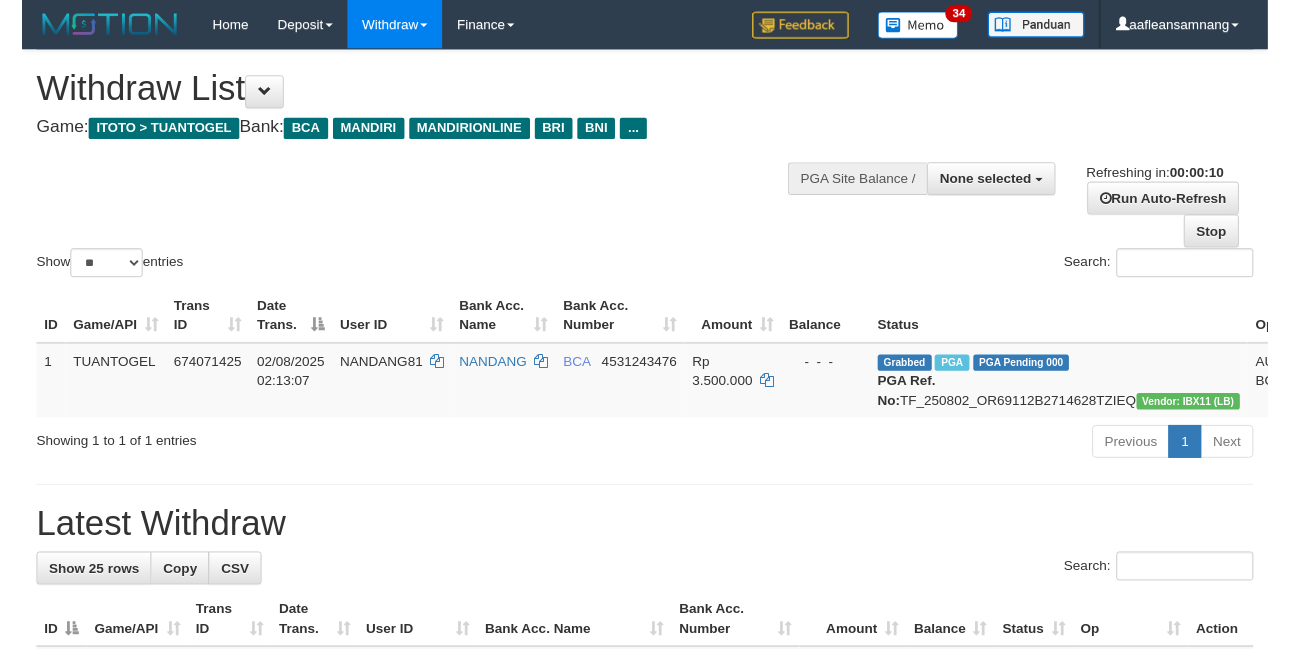 scroll, scrollTop: 0, scrollLeft: 0, axis: both 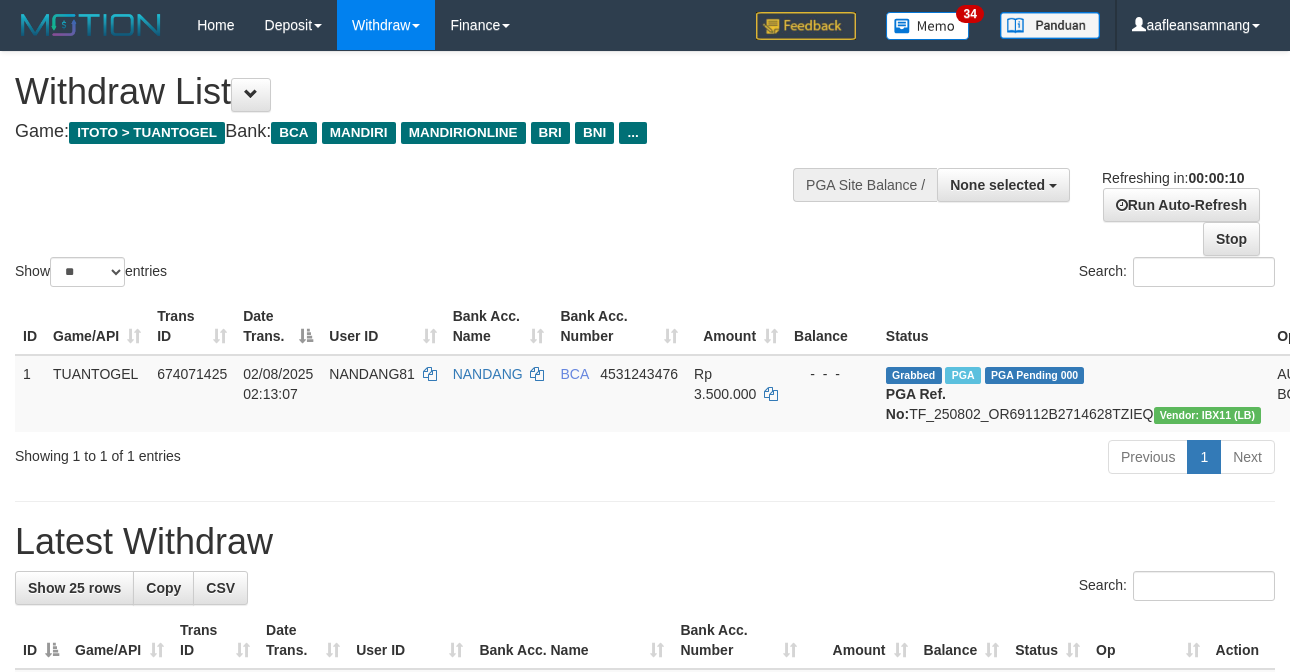 select 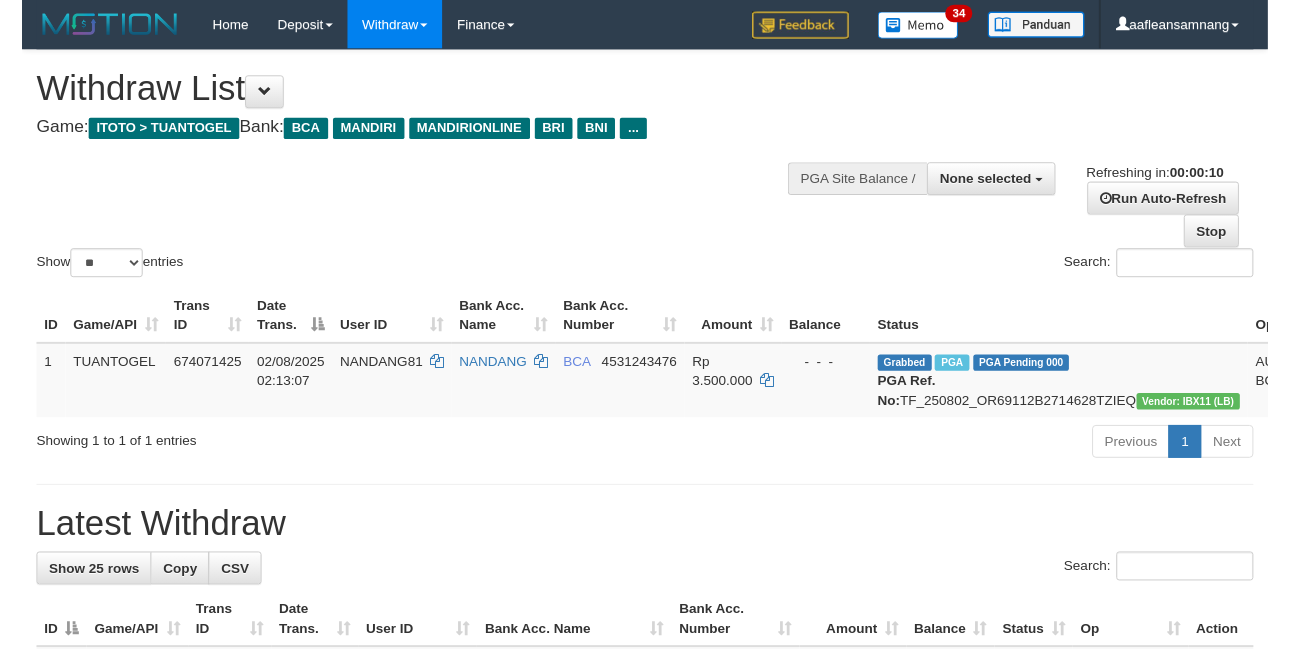 scroll, scrollTop: 0, scrollLeft: 0, axis: both 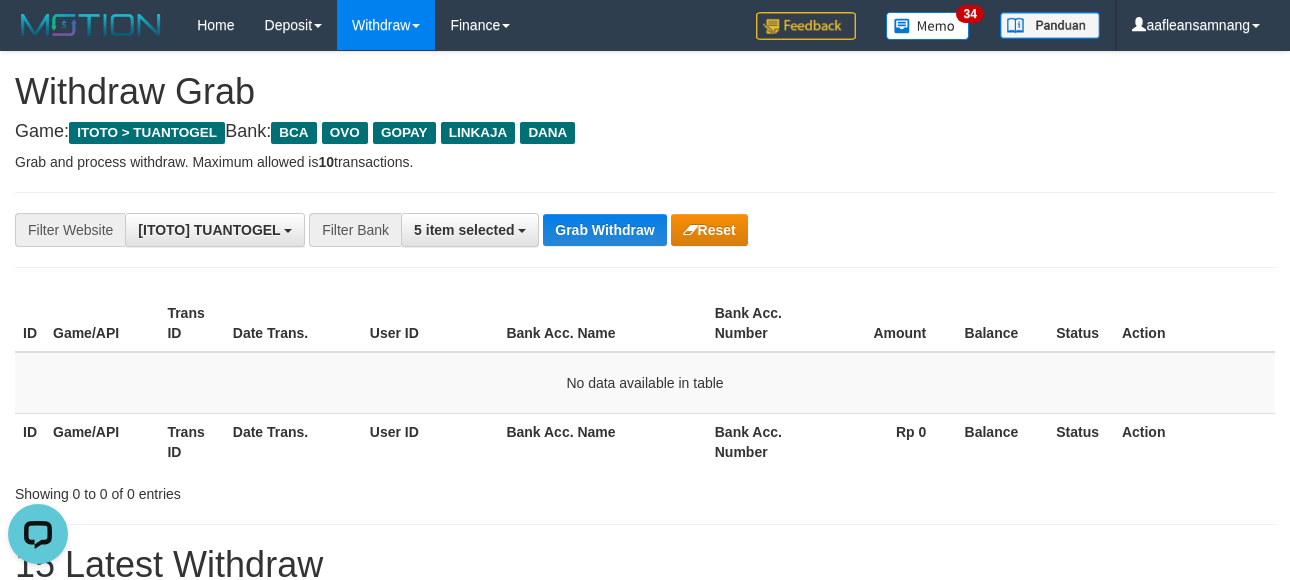 drag, startPoint x: 604, startPoint y: 192, endPoint x: 600, endPoint y: 220, distance: 28.284271 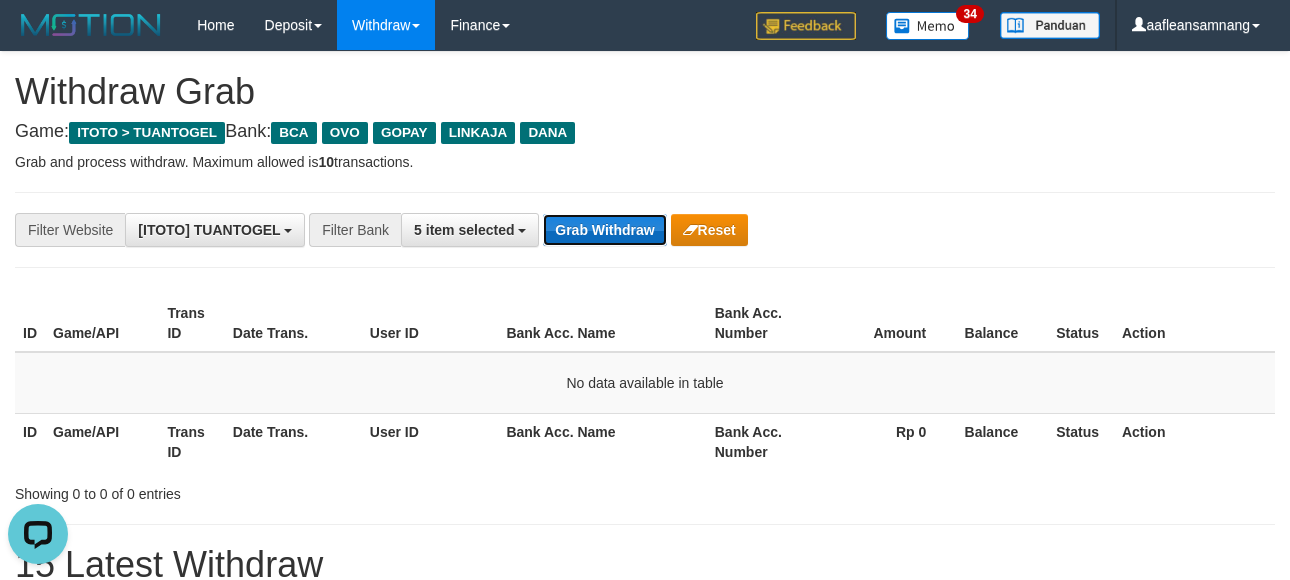 click on "Grab Withdraw" at bounding box center (604, 230) 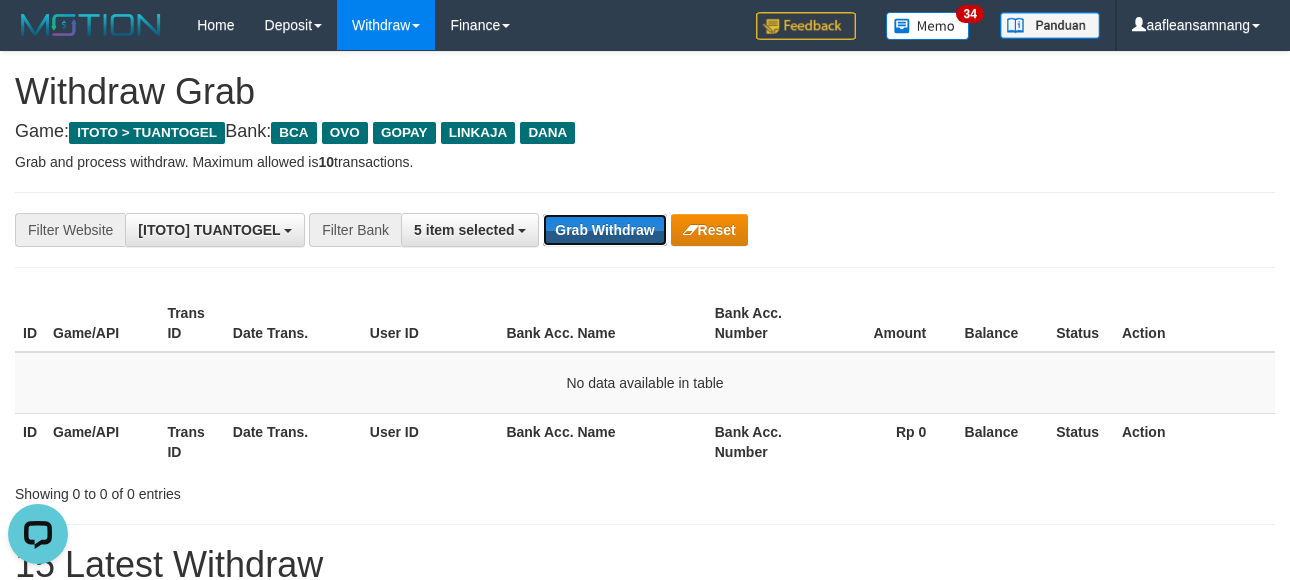 click on "Grab Withdraw" at bounding box center [604, 230] 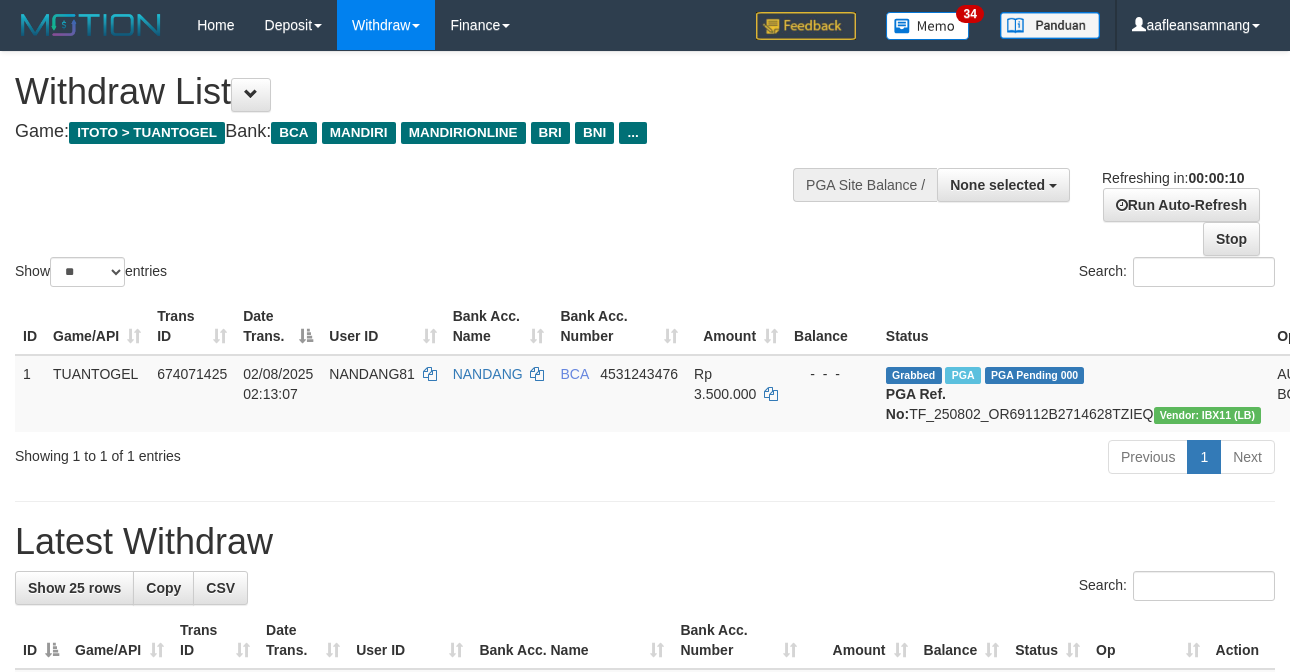 select 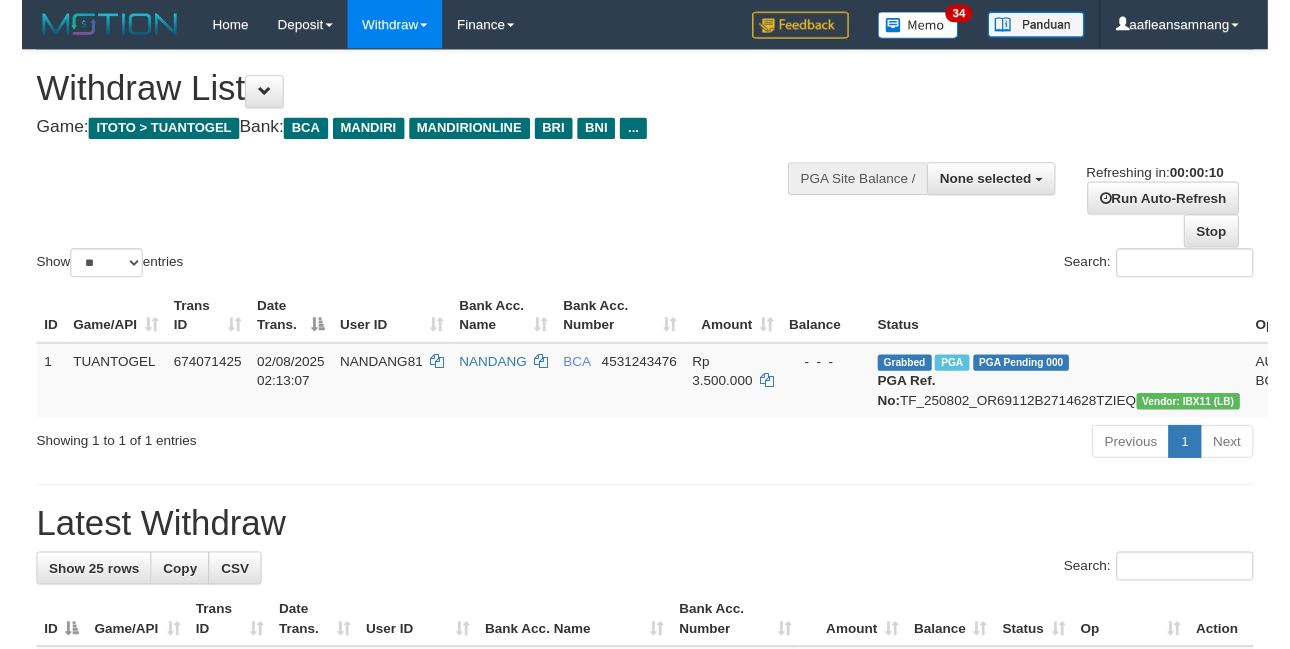 scroll, scrollTop: 0, scrollLeft: 0, axis: both 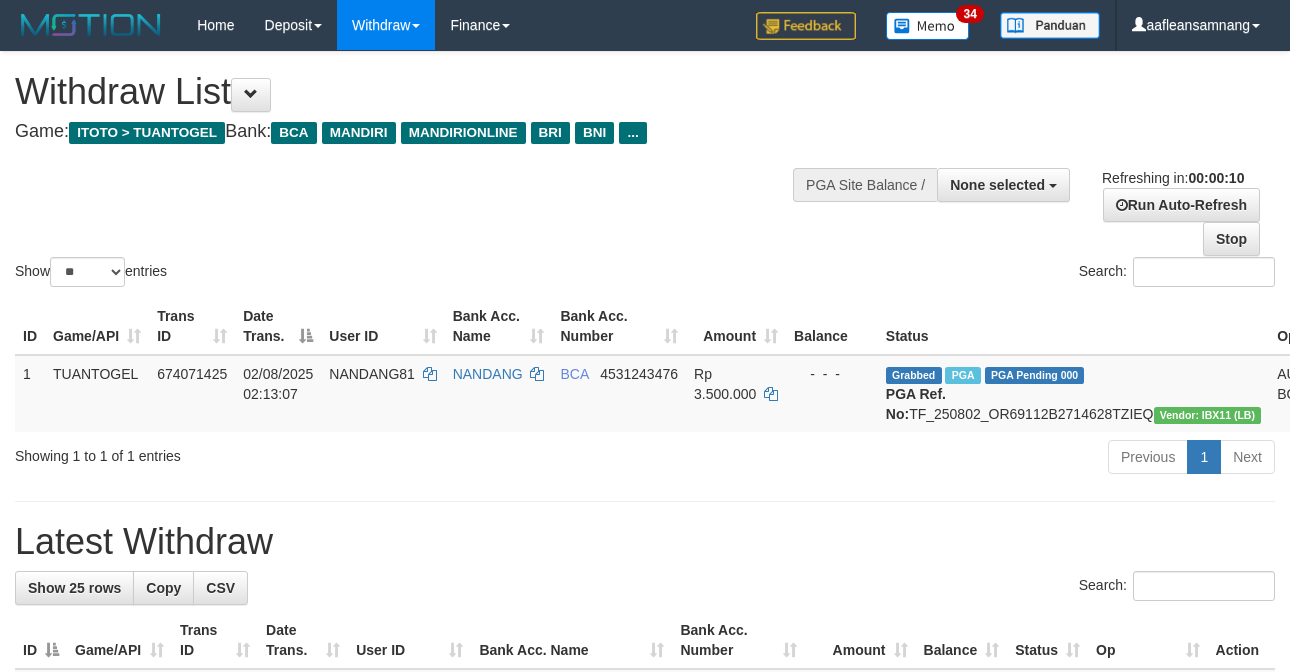 select 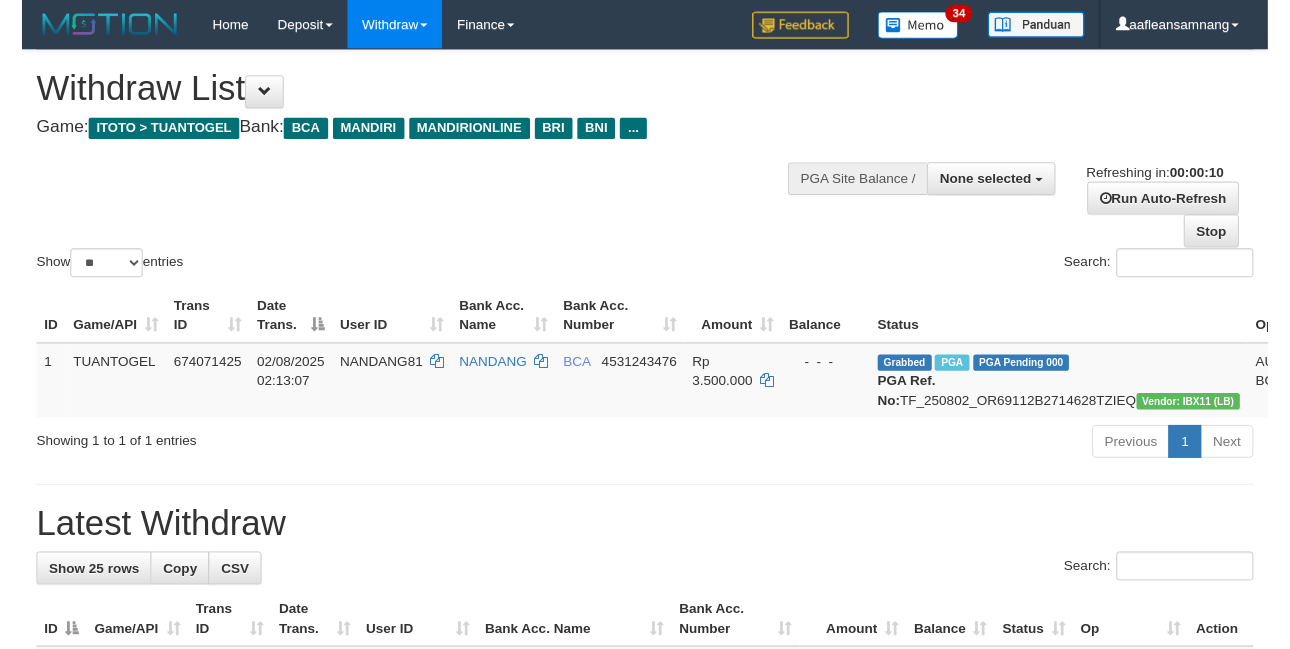 scroll, scrollTop: 0, scrollLeft: 0, axis: both 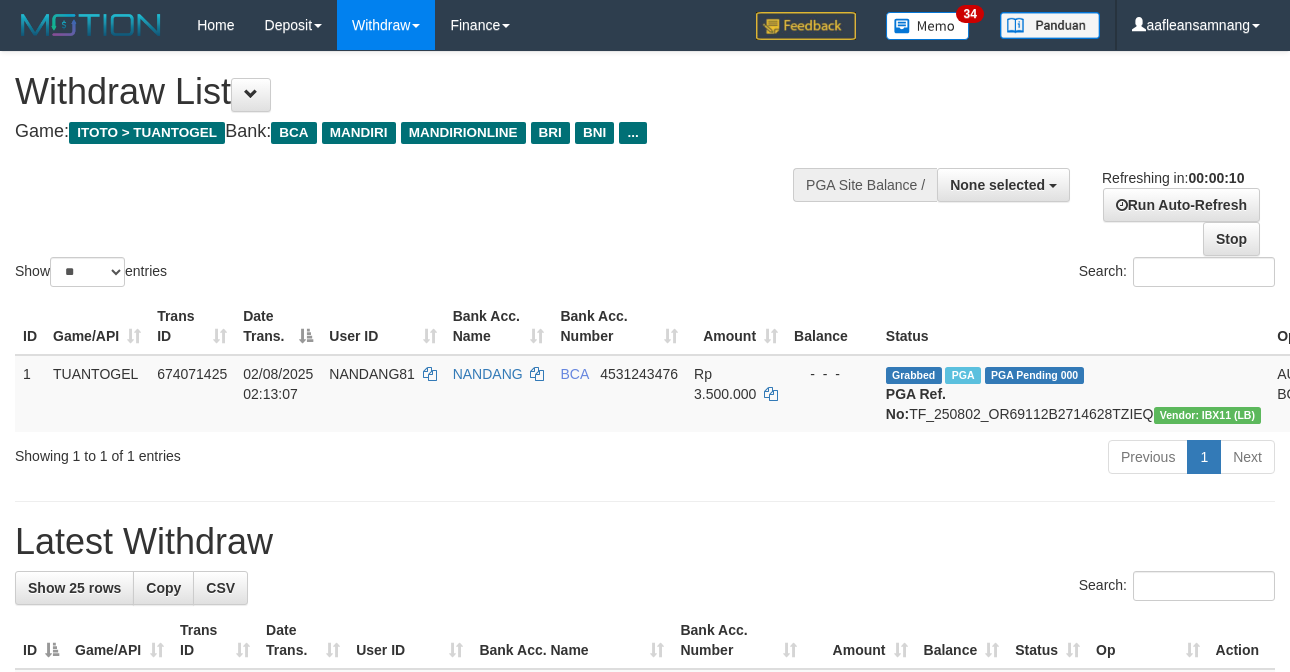 select 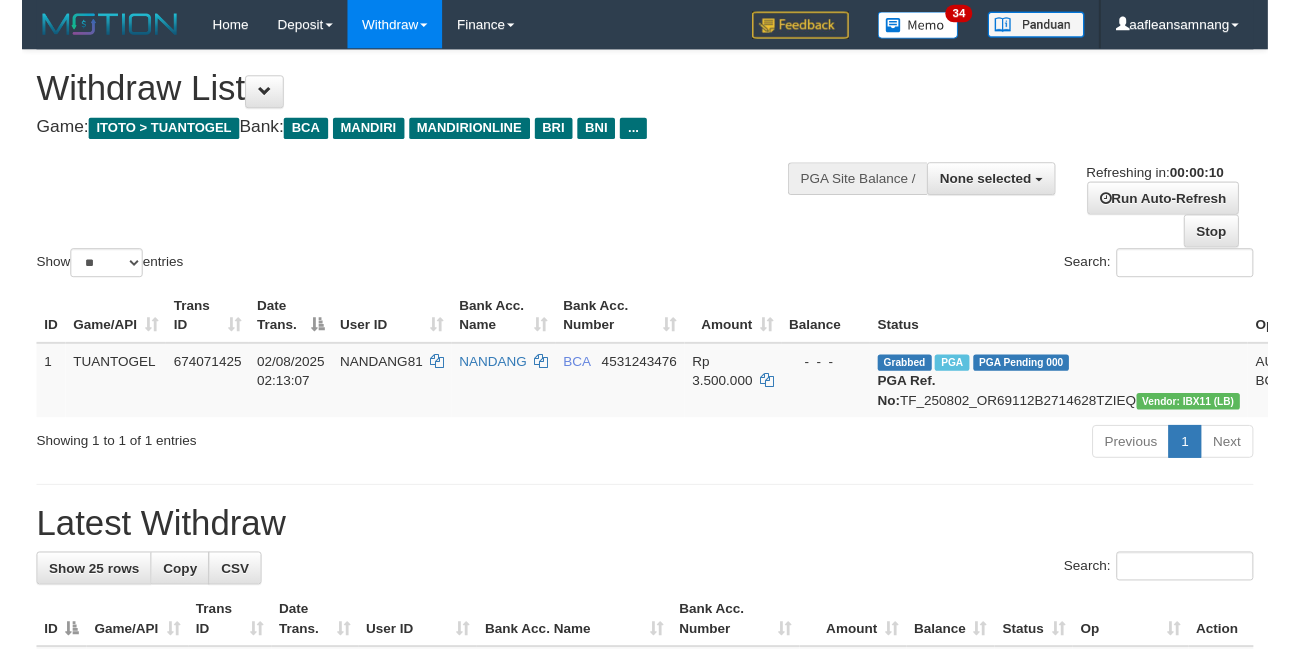scroll, scrollTop: 0, scrollLeft: 0, axis: both 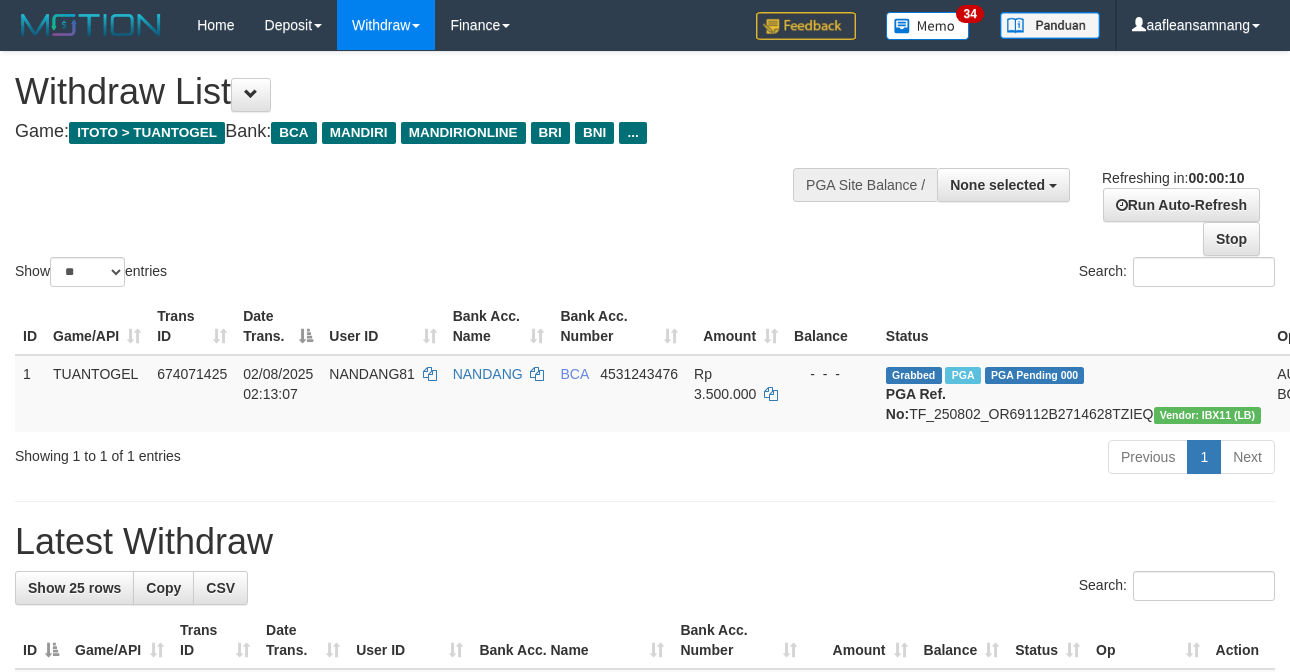 select 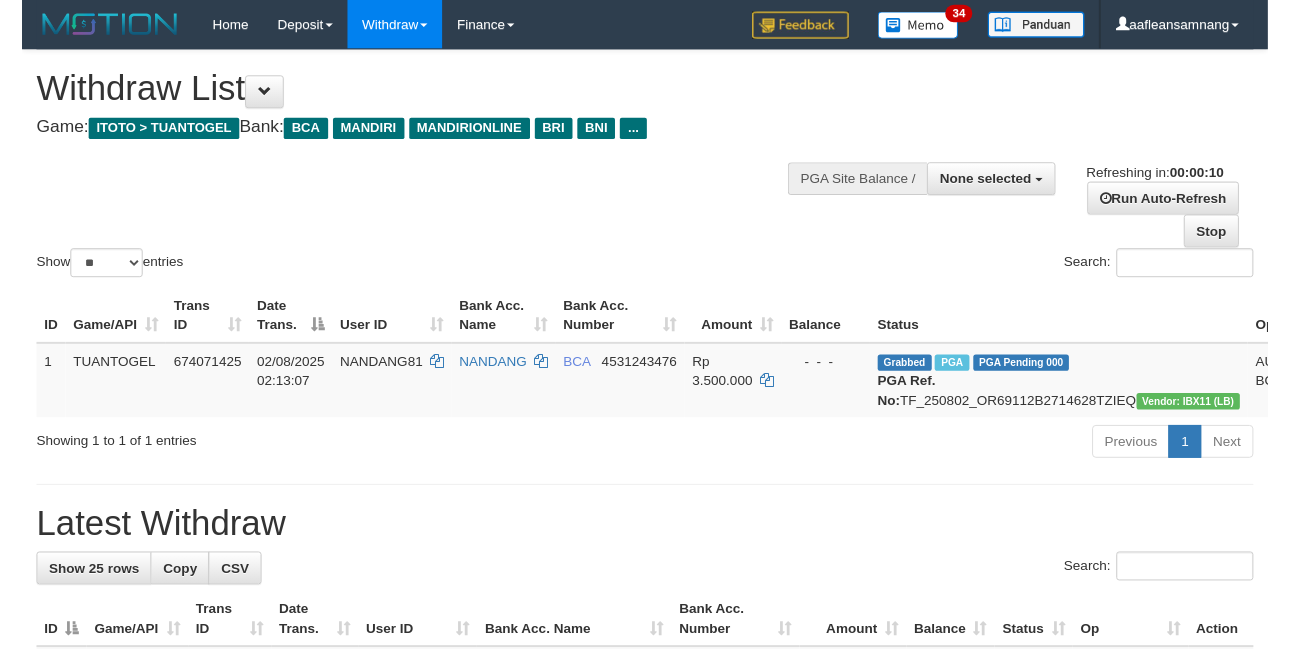 scroll, scrollTop: 0, scrollLeft: 0, axis: both 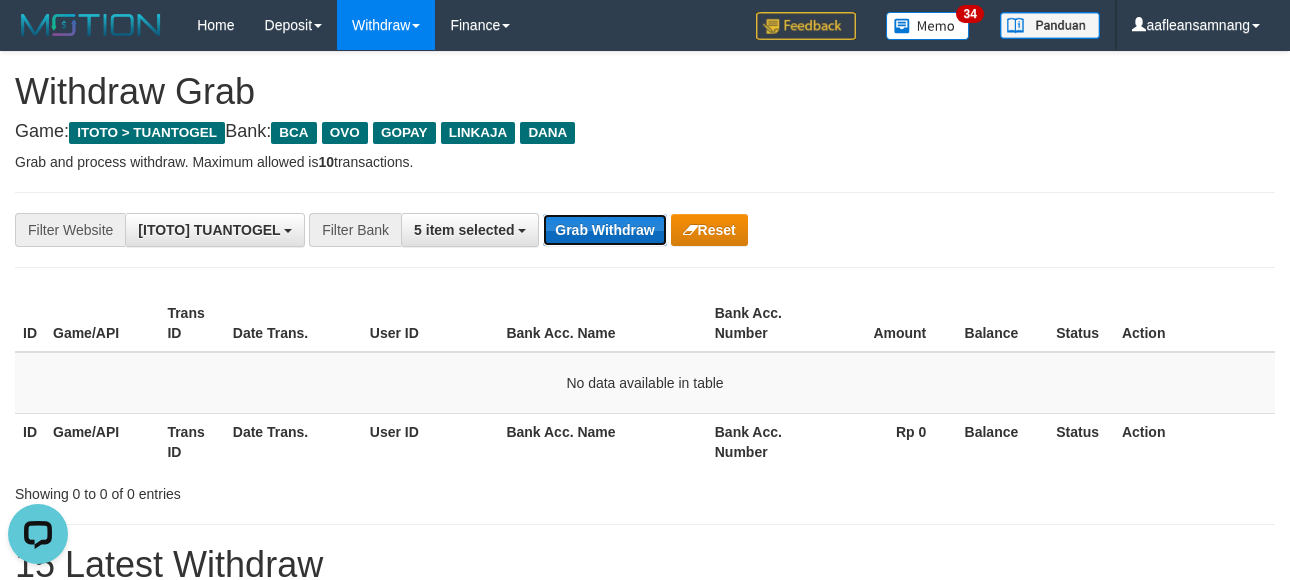 click on "Grab Withdraw" at bounding box center [604, 230] 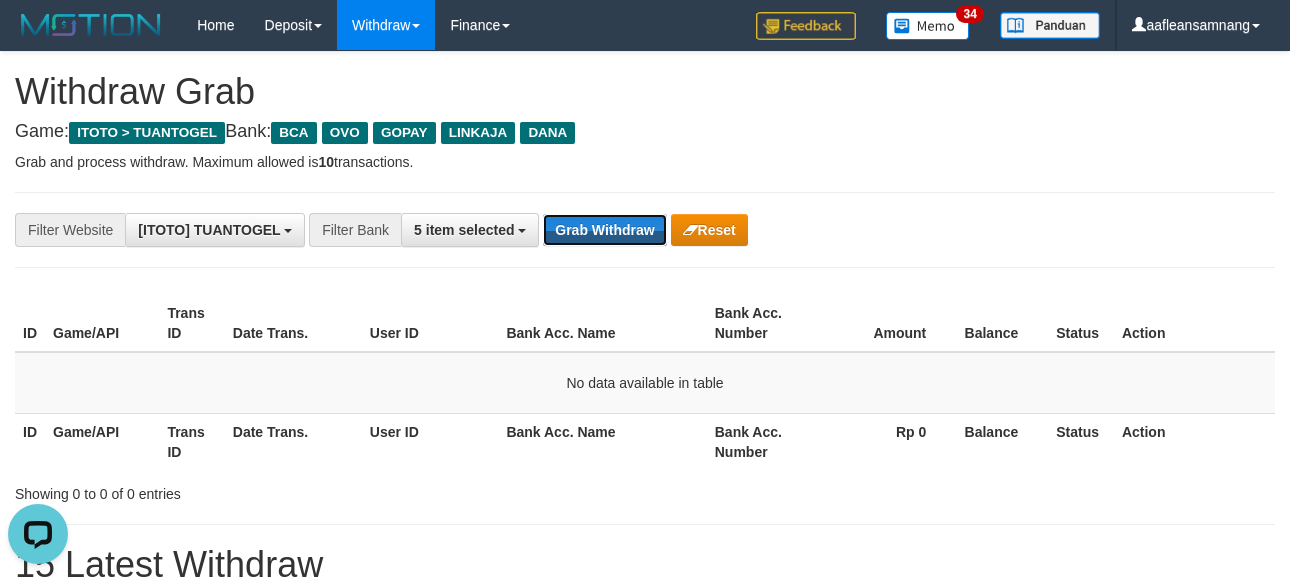 click on "**********" at bounding box center [537, 230] 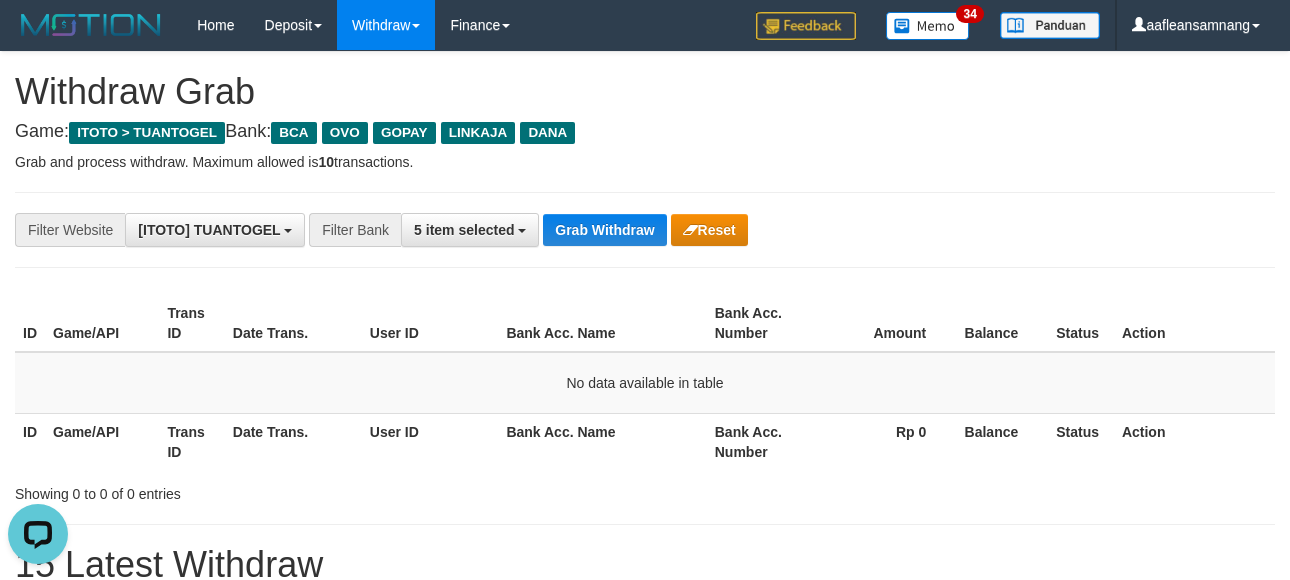 click on "**********" at bounding box center [537, 230] 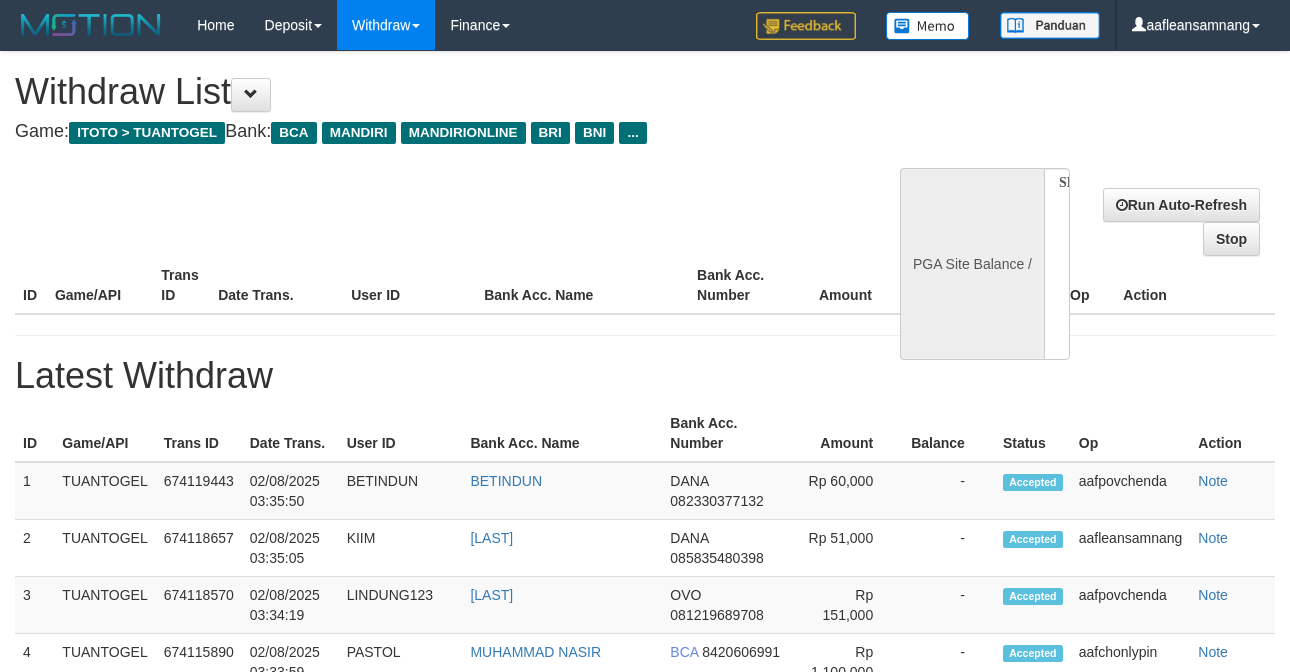 select 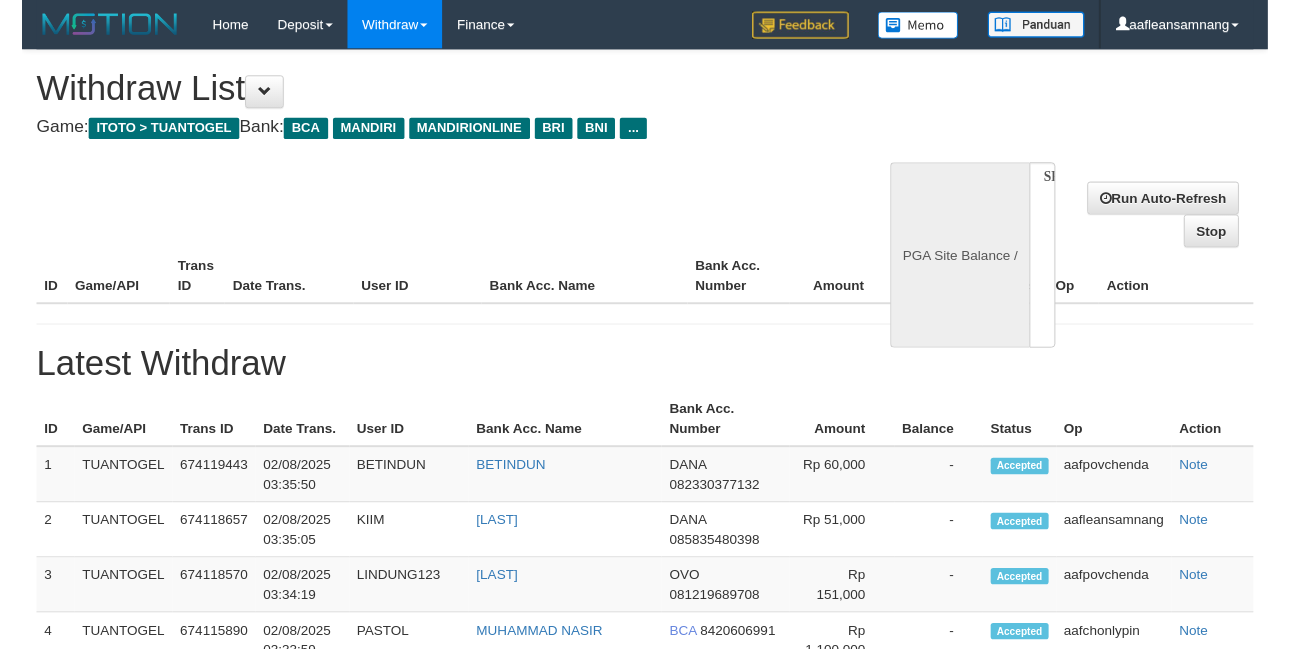 scroll, scrollTop: 0, scrollLeft: 0, axis: both 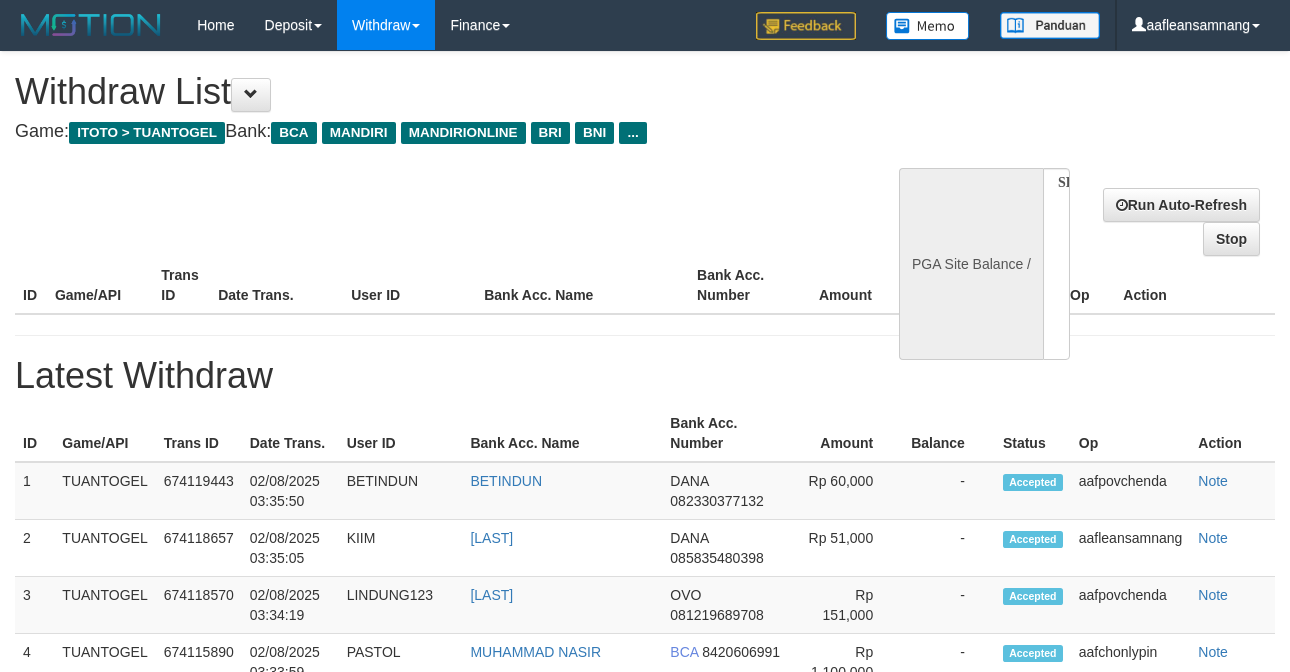 select on "**" 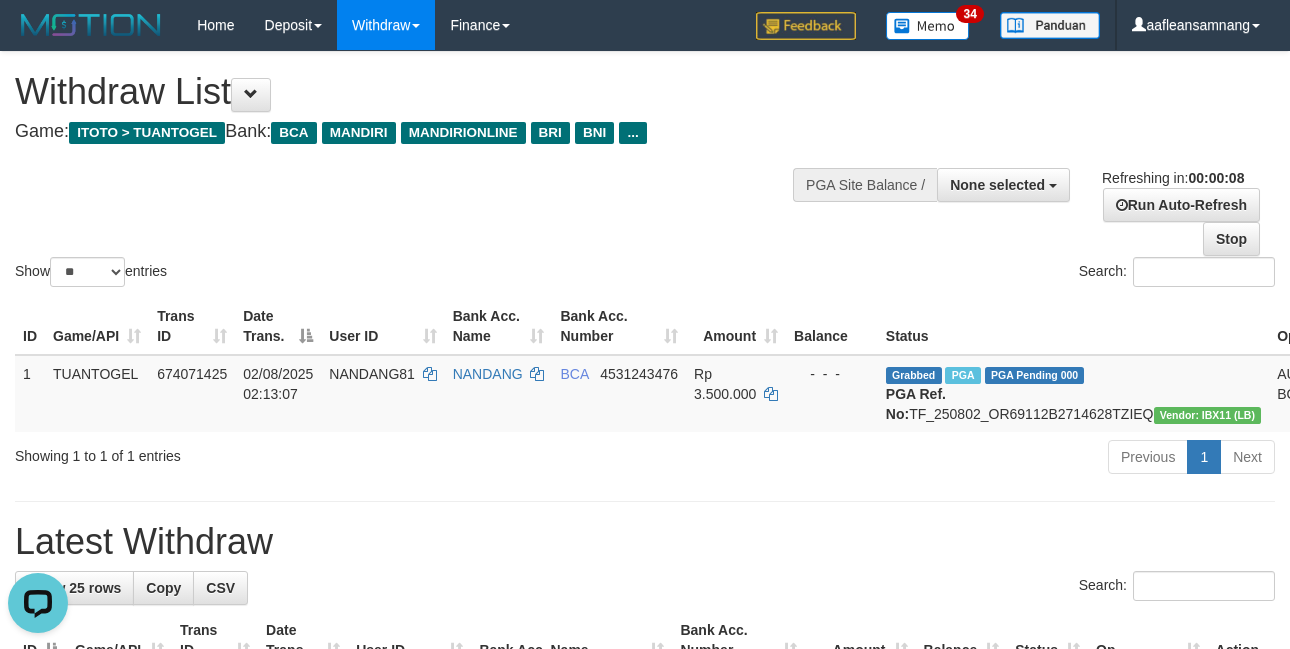 scroll, scrollTop: 0, scrollLeft: 0, axis: both 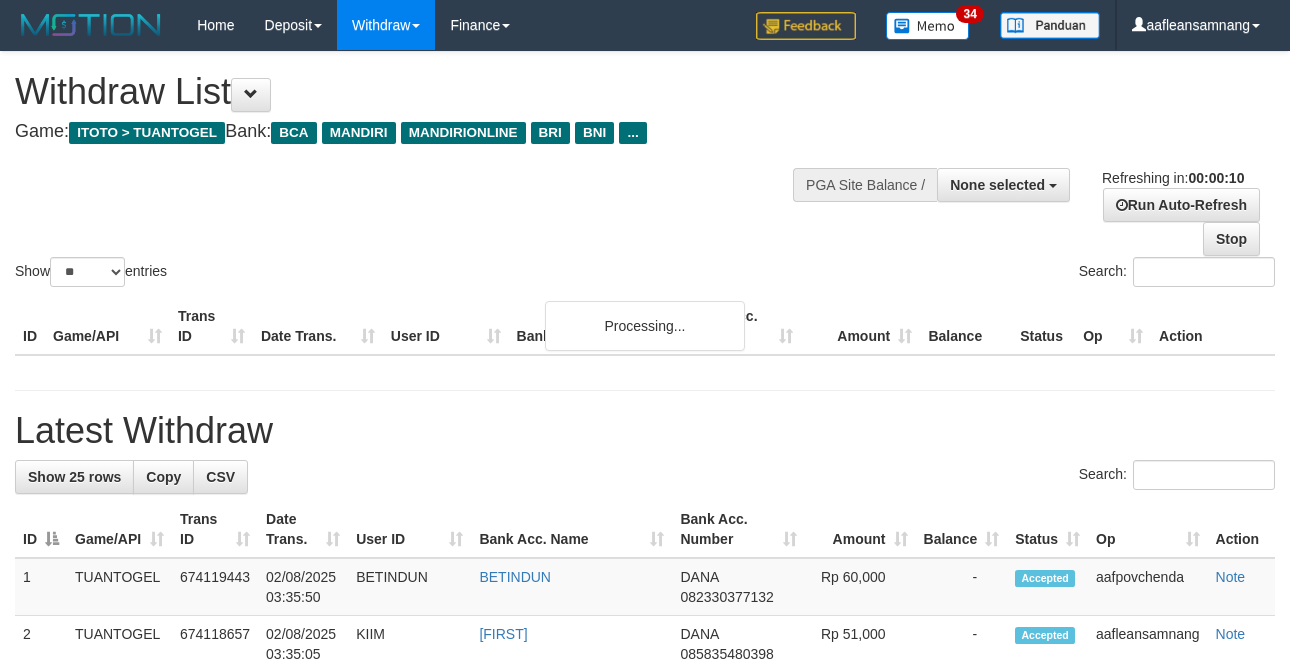 select 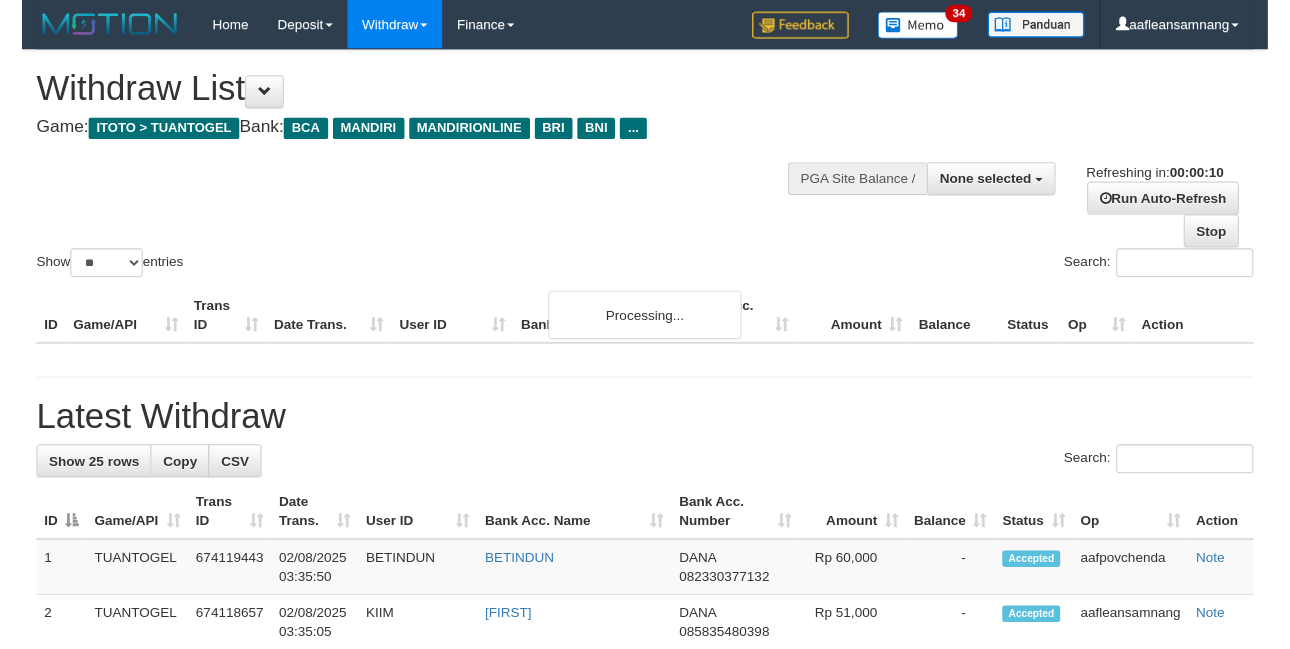 scroll, scrollTop: 0, scrollLeft: 0, axis: both 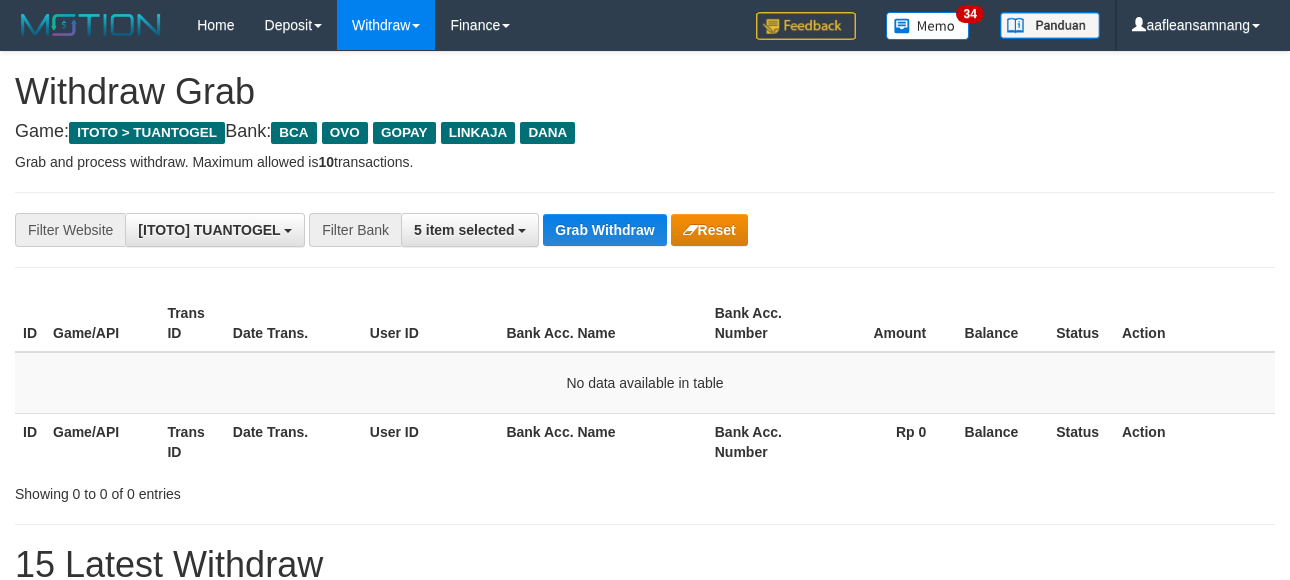 click on "Grab Withdraw" at bounding box center (604, 230) 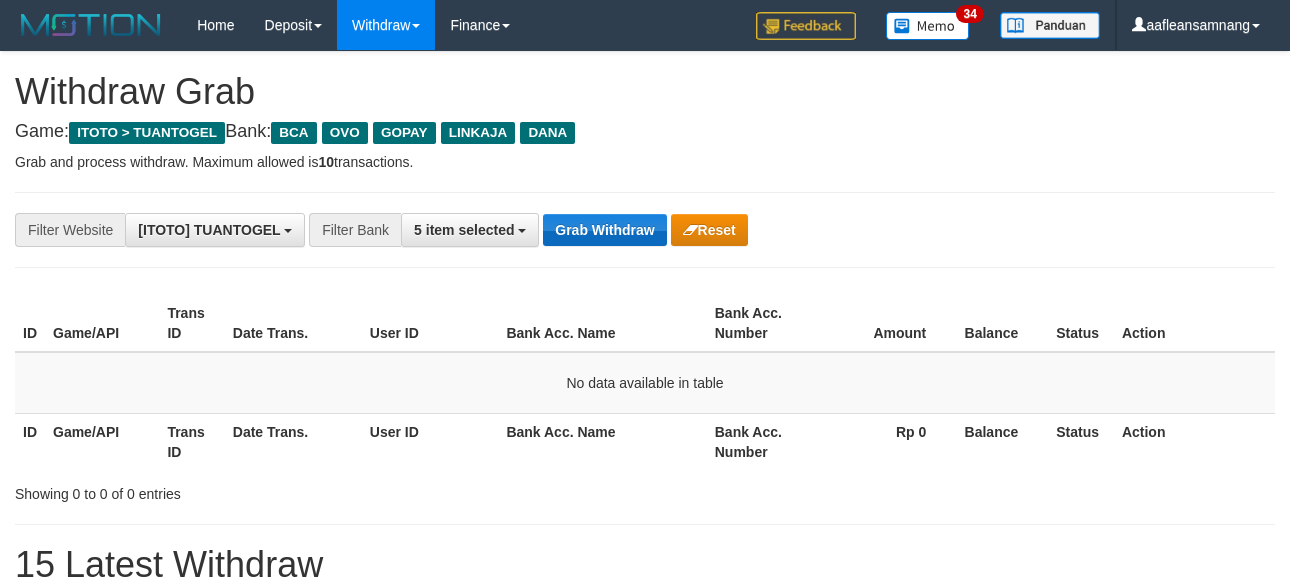 drag, startPoint x: 0, startPoint y: 0, endPoint x: 630, endPoint y: 217, distance: 666.325 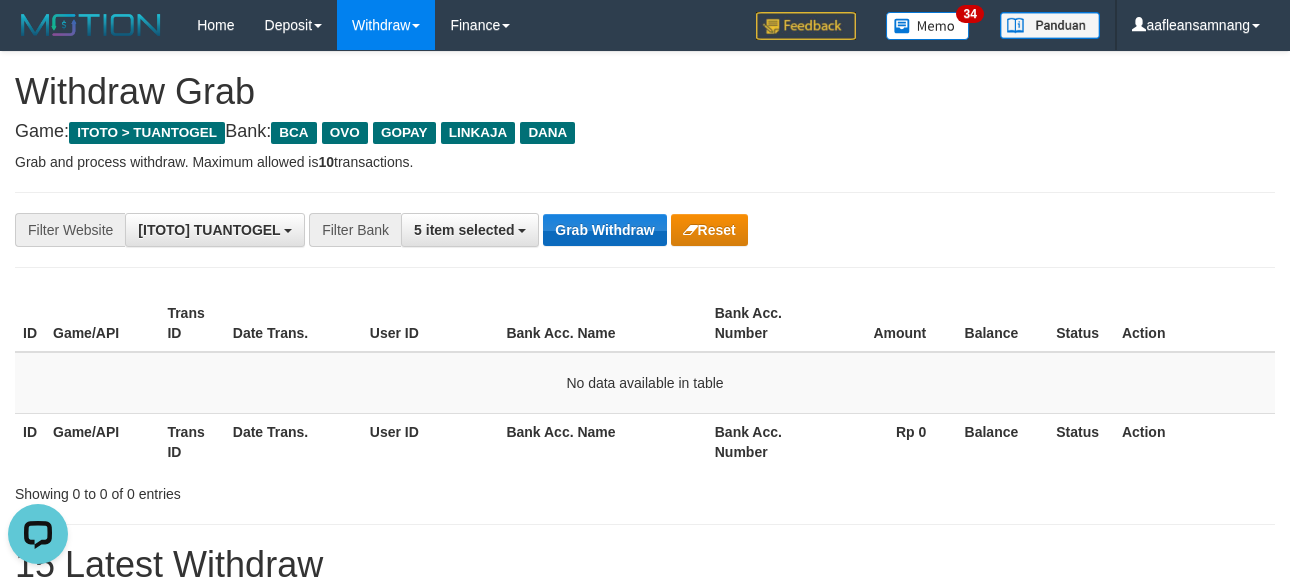 scroll, scrollTop: 0, scrollLeft: 0, axis: both 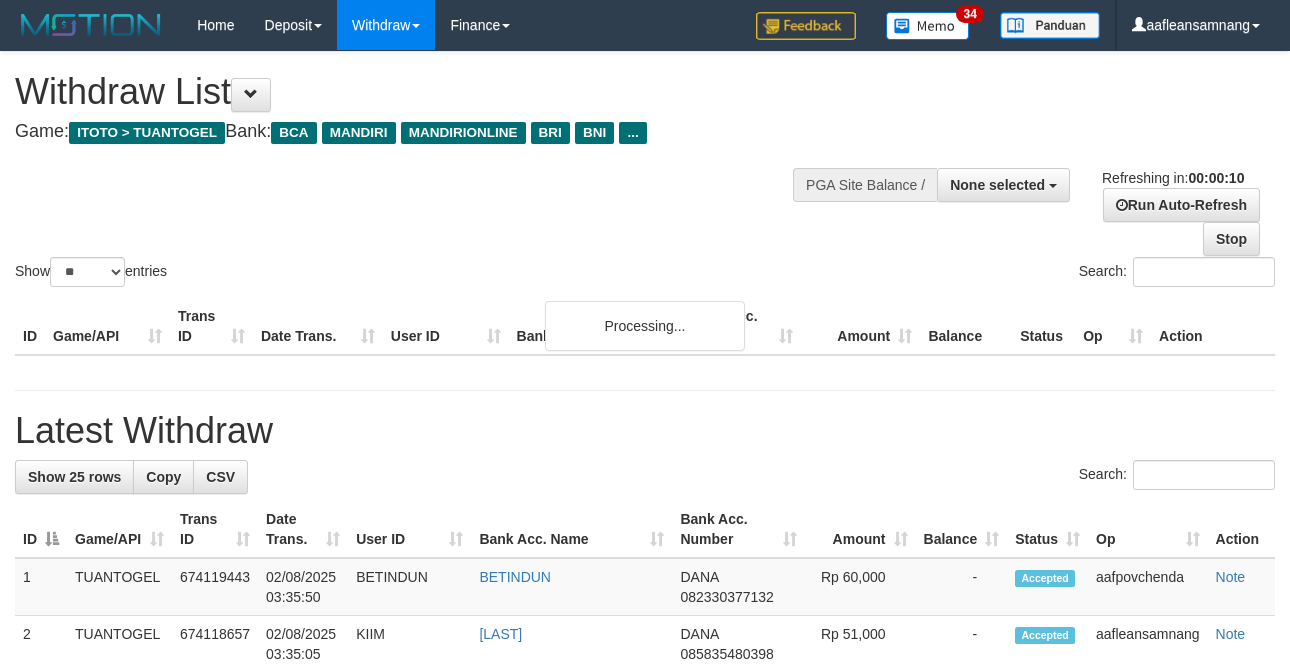 select 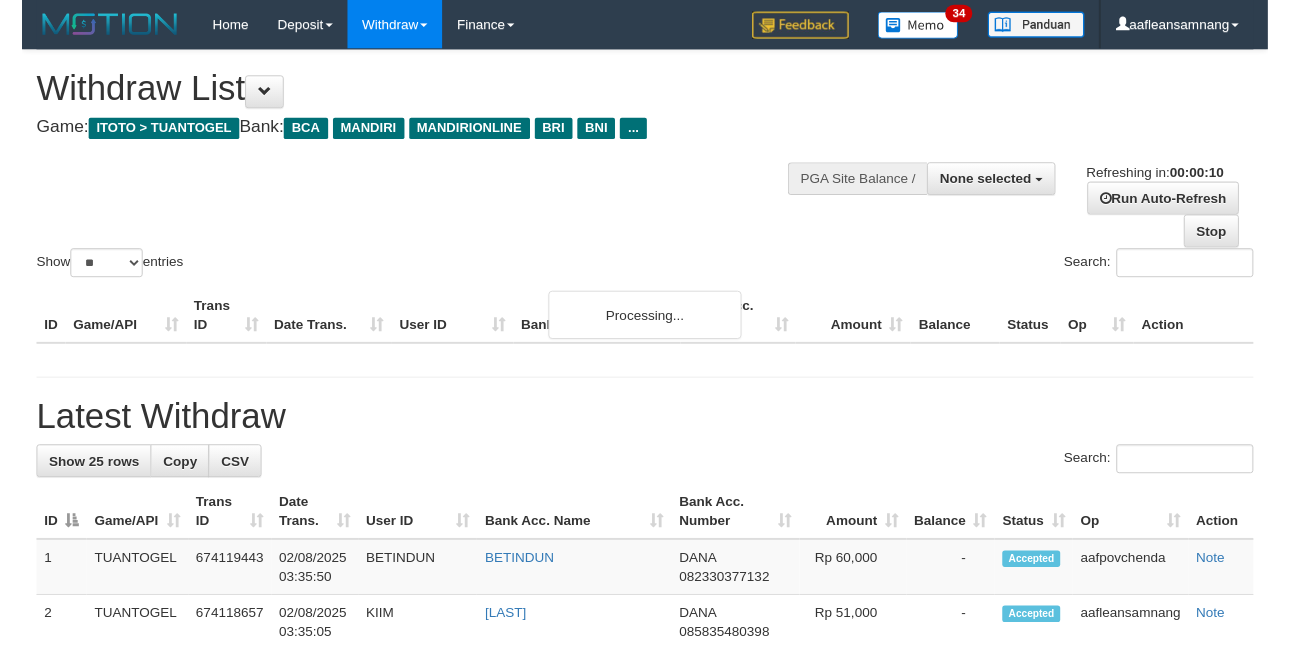 scroll, scrollTop: 0, scrollLeft: 0, axis: both 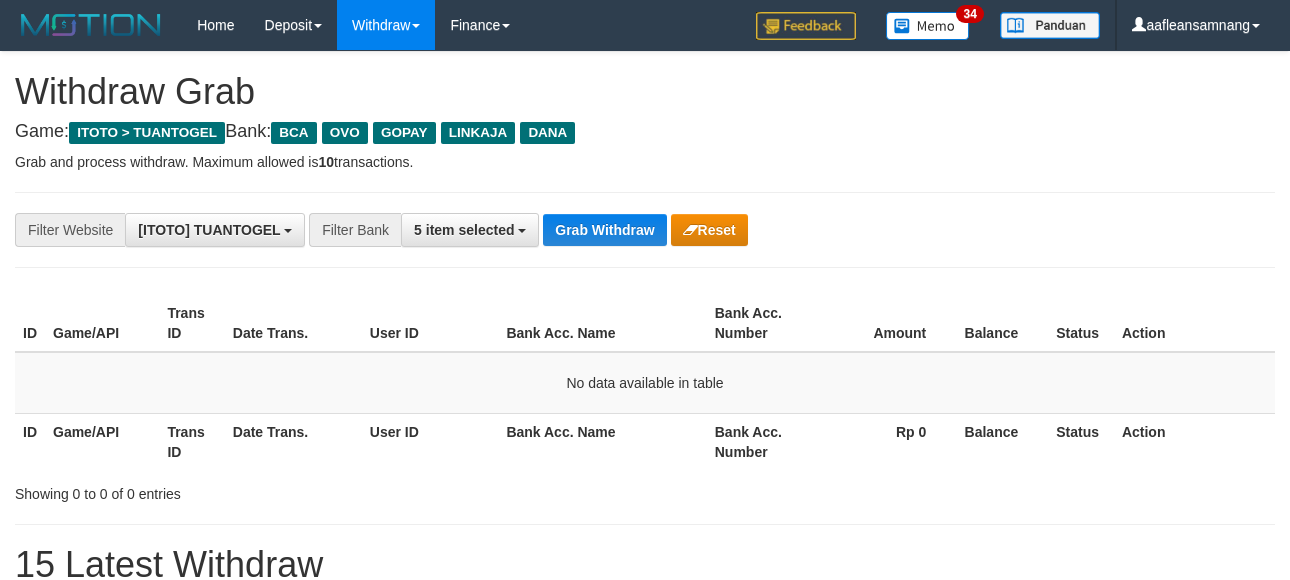 click on "**********" at bounding box center [645, 230] 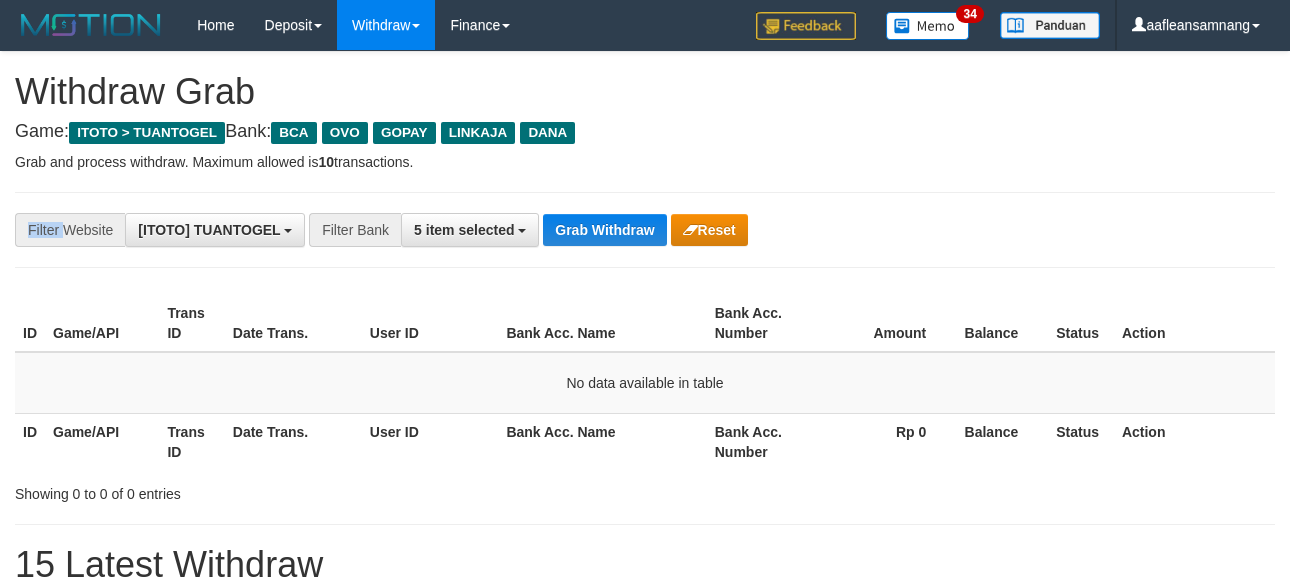 click on "**********" at bounding box center (645, 230) 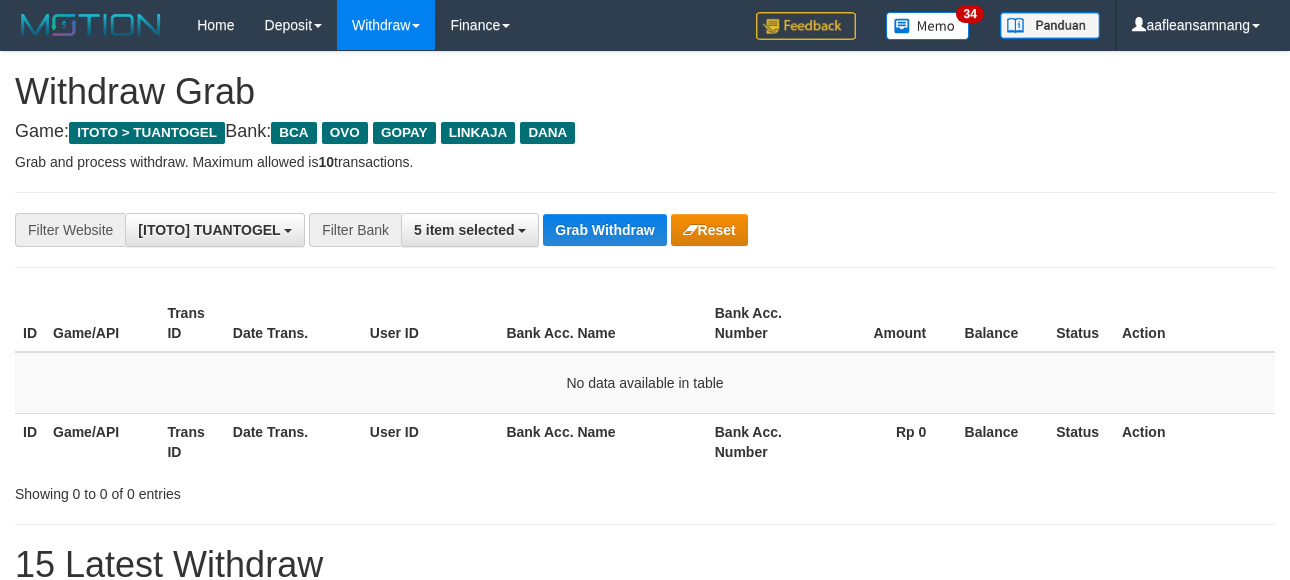 scroll, scrollTop: 0, scrollLeft: 0, axis: both 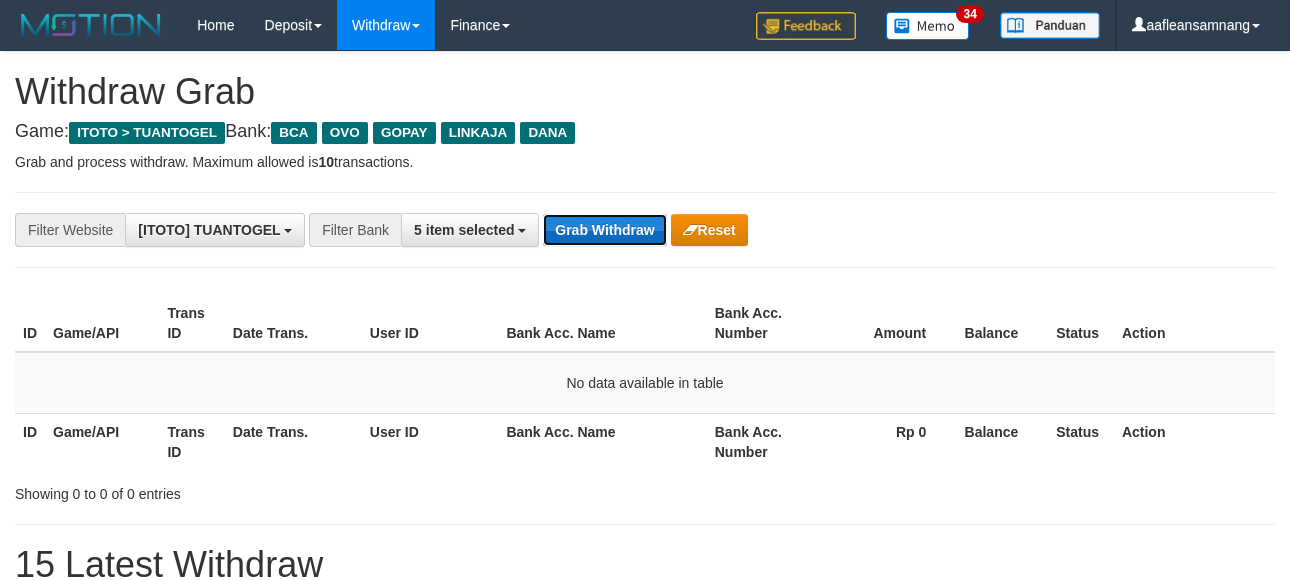 click on "Grab Withdraw" at bounding box center (604, 230) 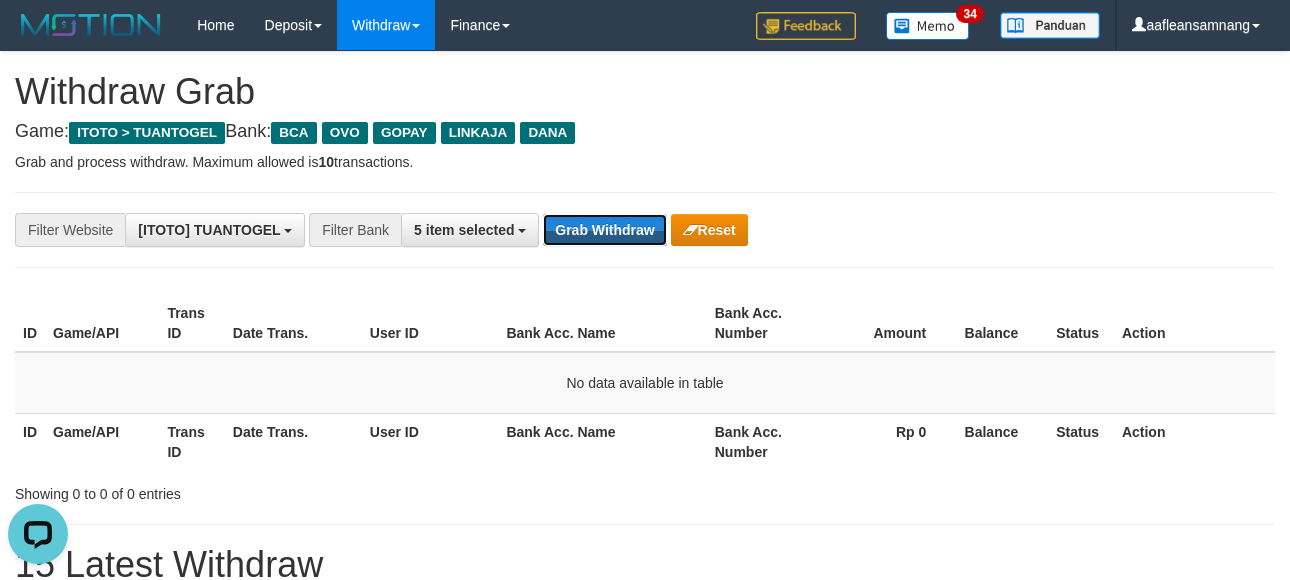 scroll, scrollTop: 0, scrollLeft: 0, axis: both 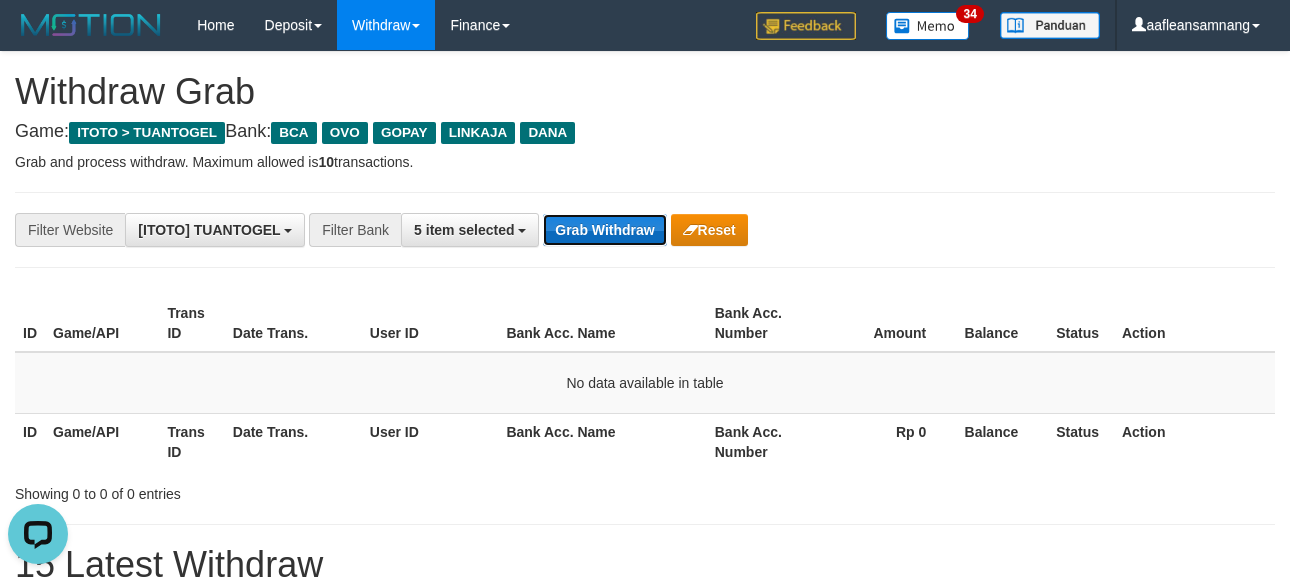 click on "Grab Withdraw" at bounding box center [604, 230] 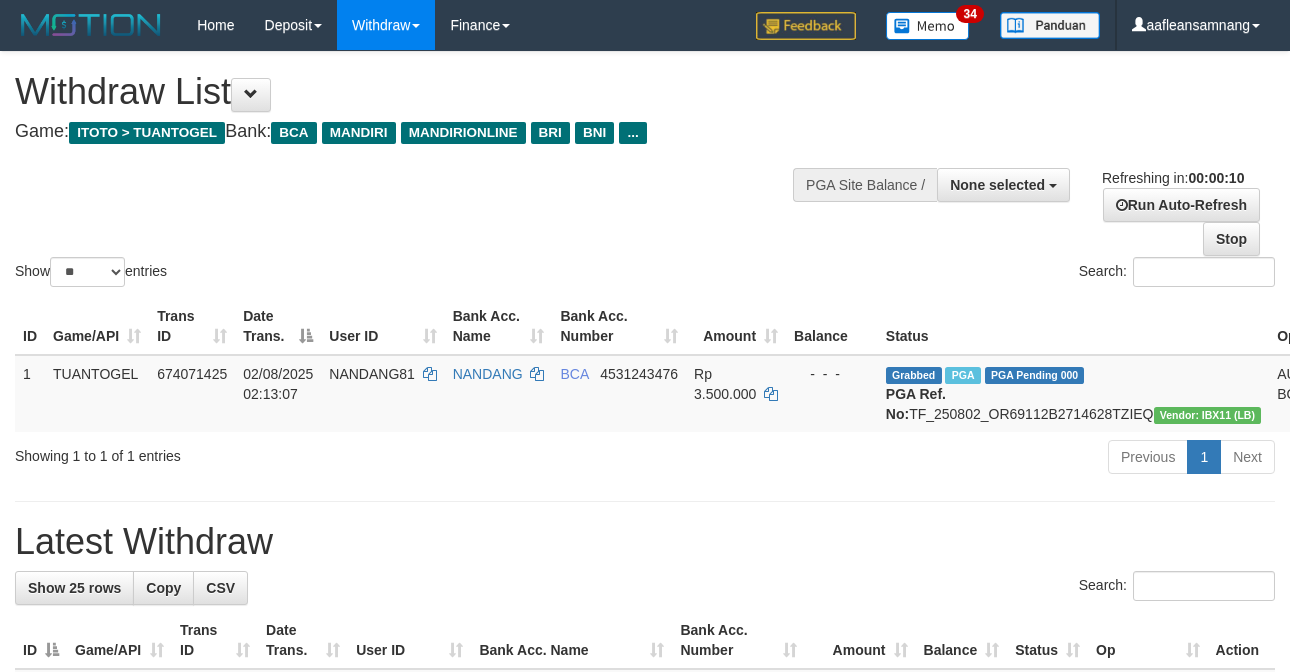 select 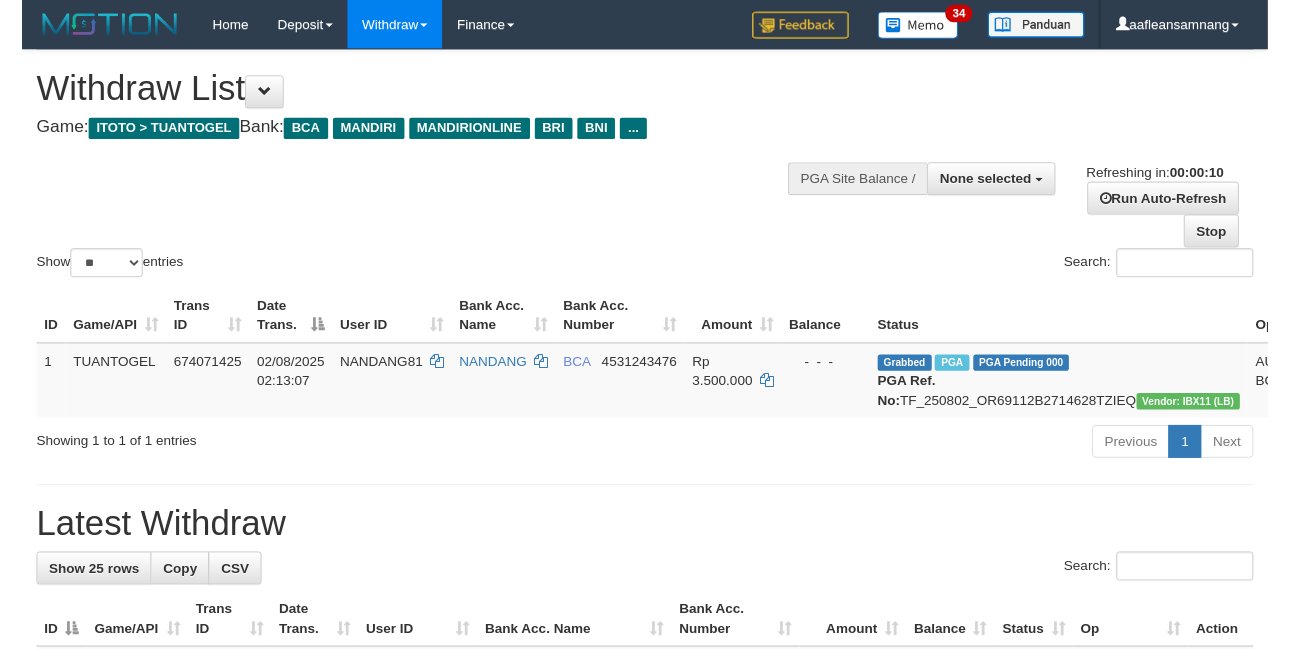 scroll, scrollTop: 0, scrollLeft: 0, axis: both 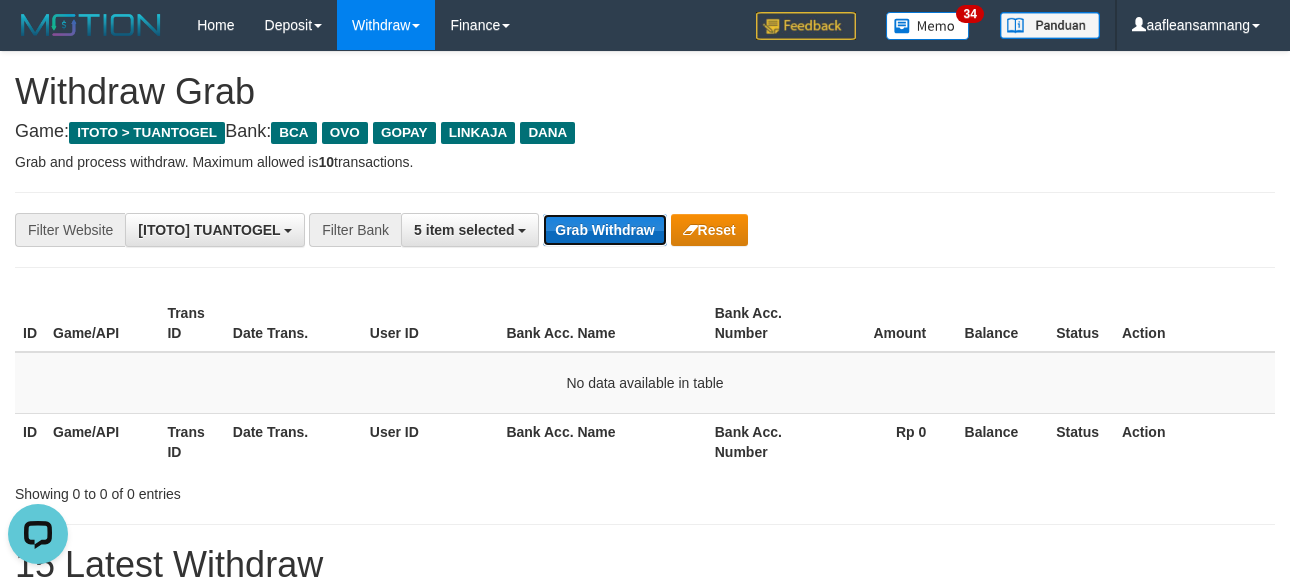 click on "Grab Withdraw" at bounding box center (604, 230) 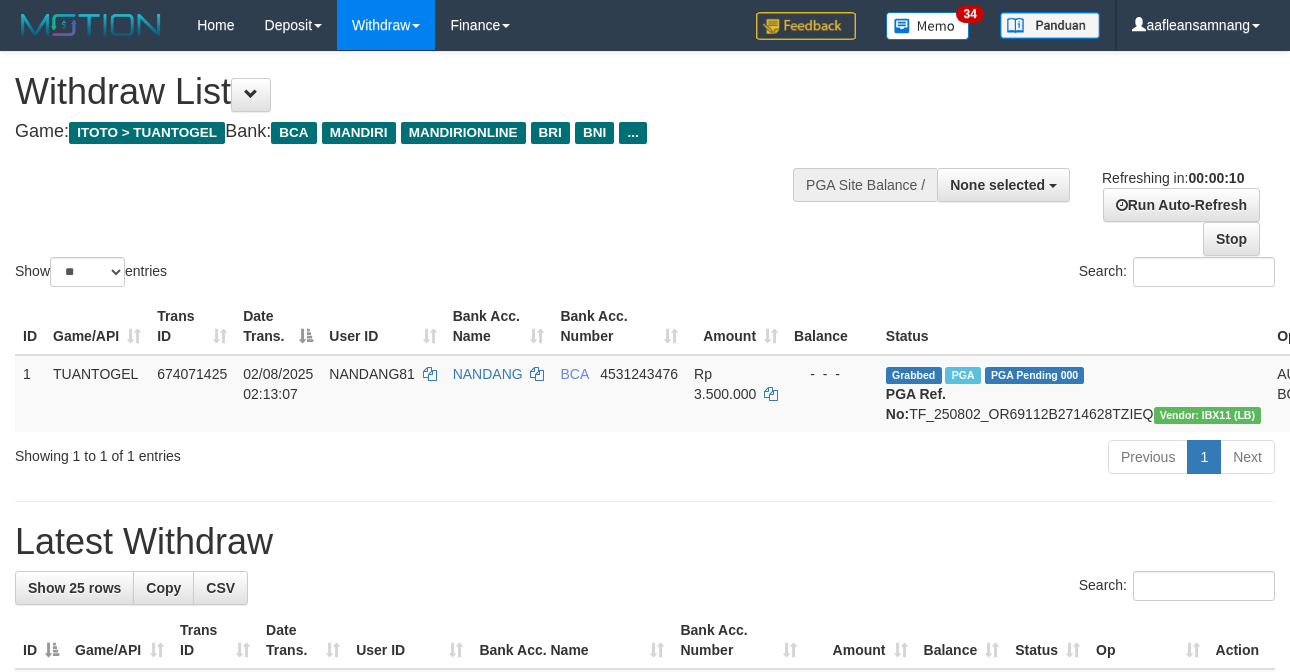 select 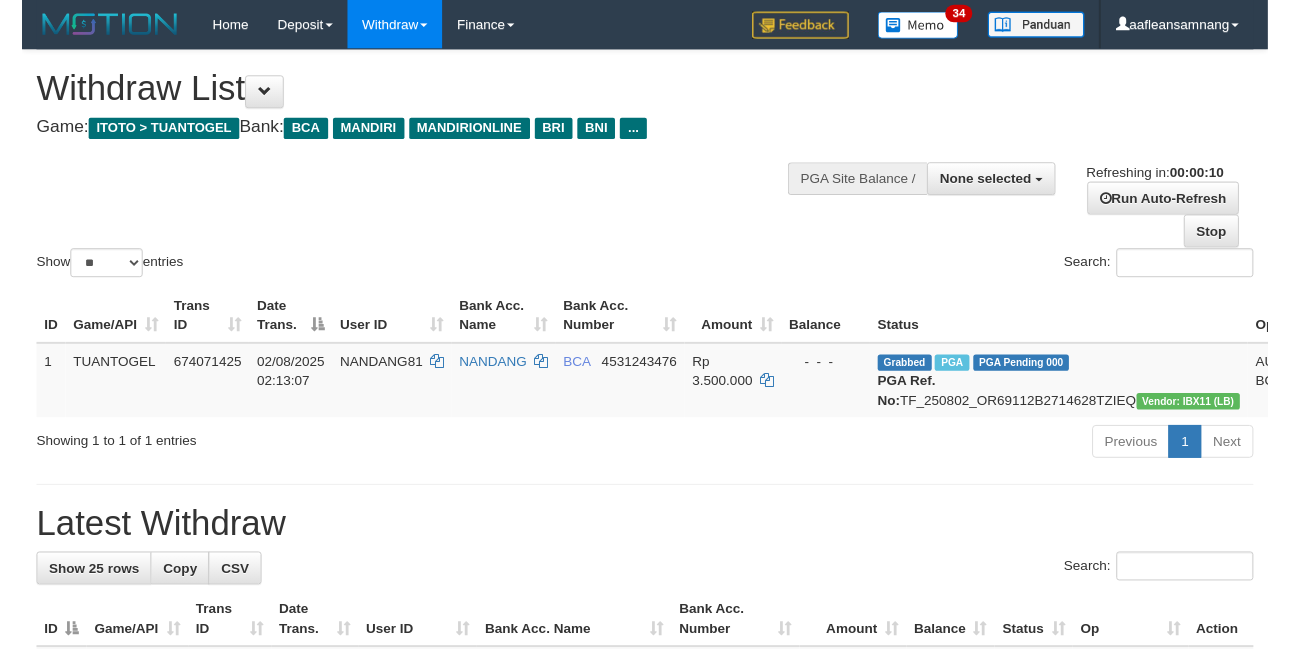 scroll, scrollTop: 0, scrollLeft: 0, axis: both 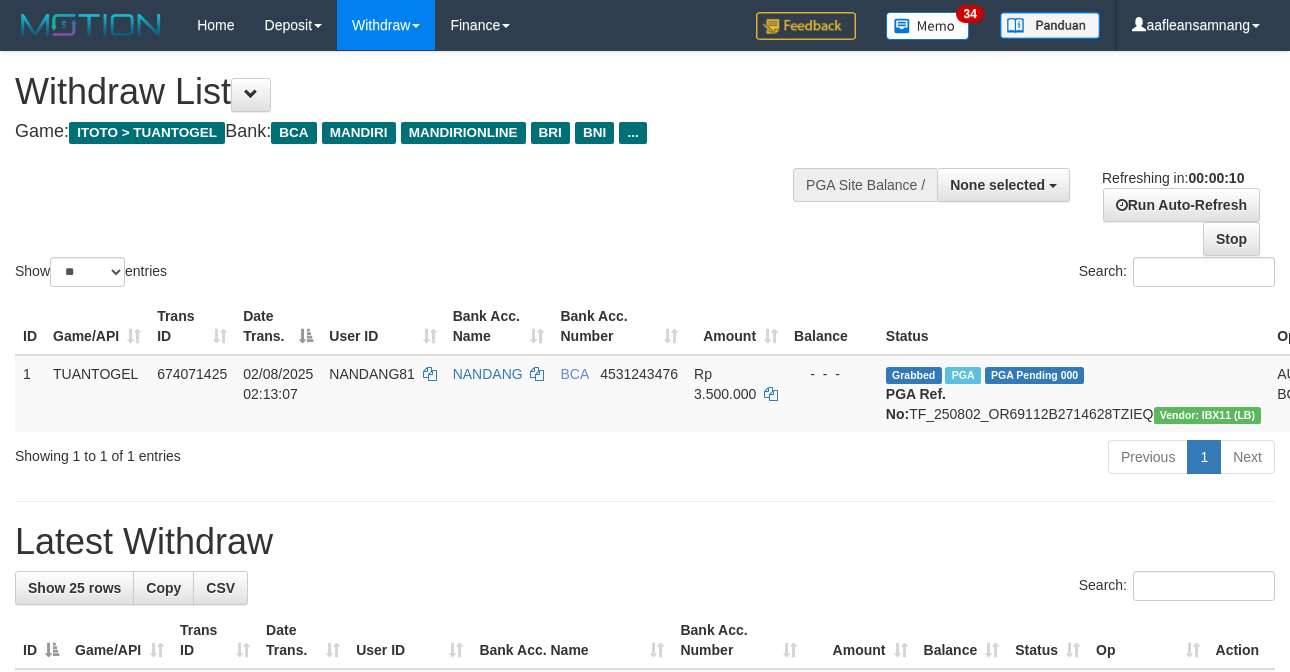 select 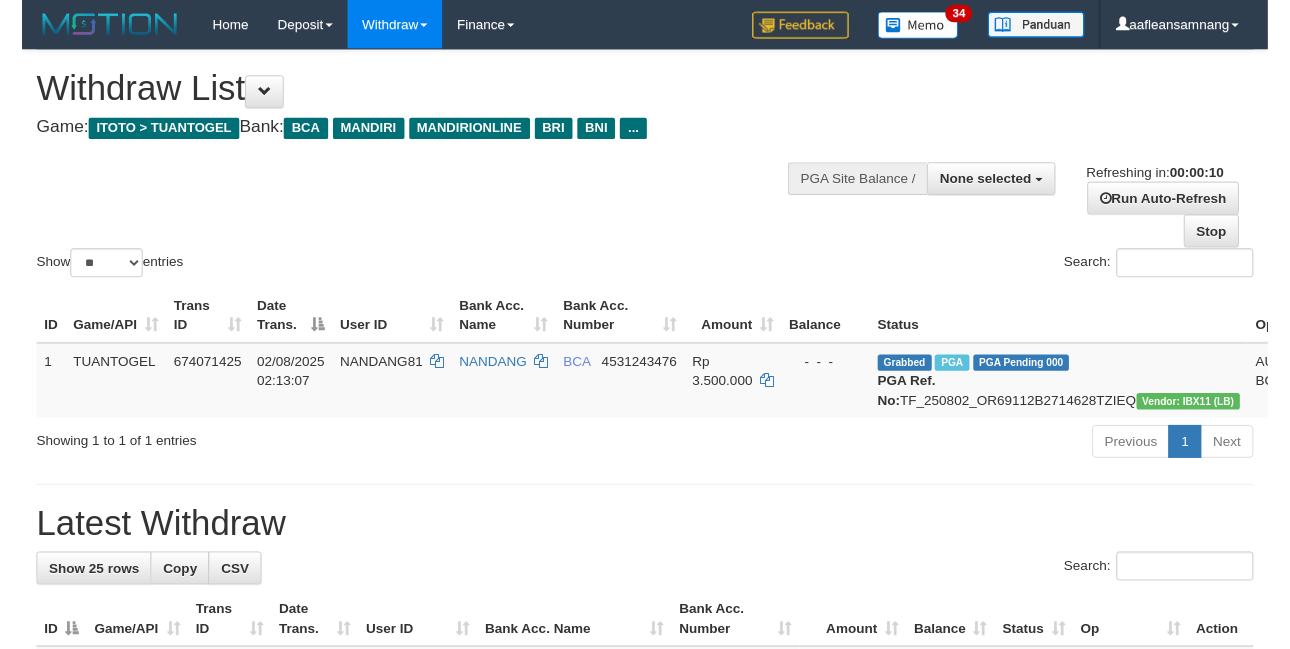 scroll, scrollTop: 0, scrollLeft: 0, axis: both 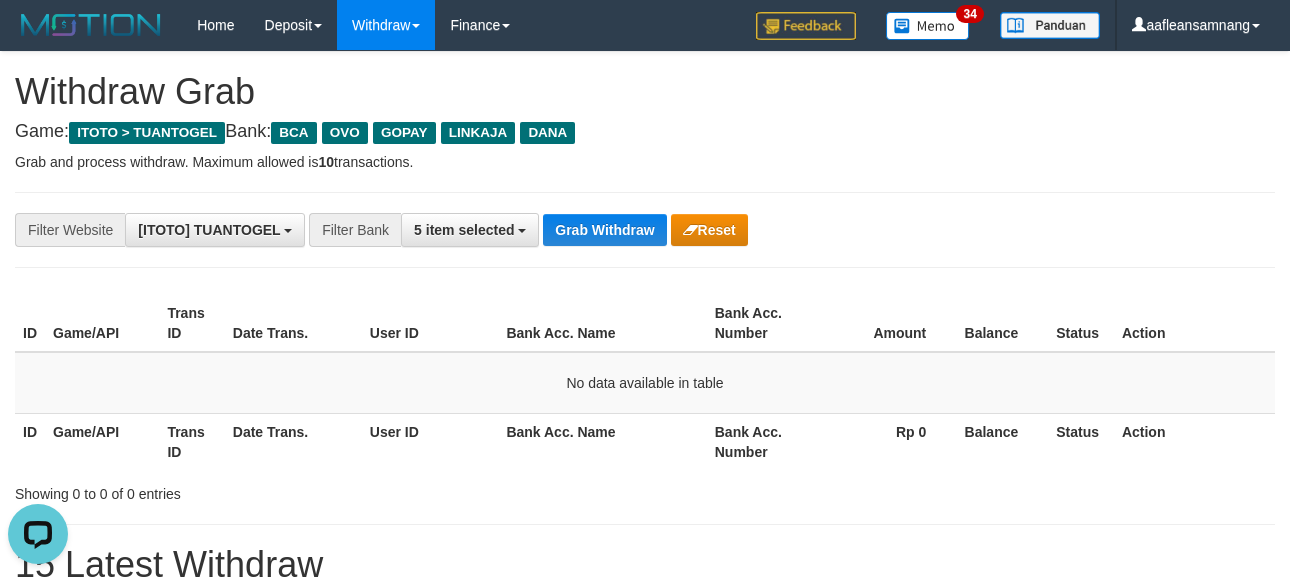 click on "**********" at bounding box center [645, 230] 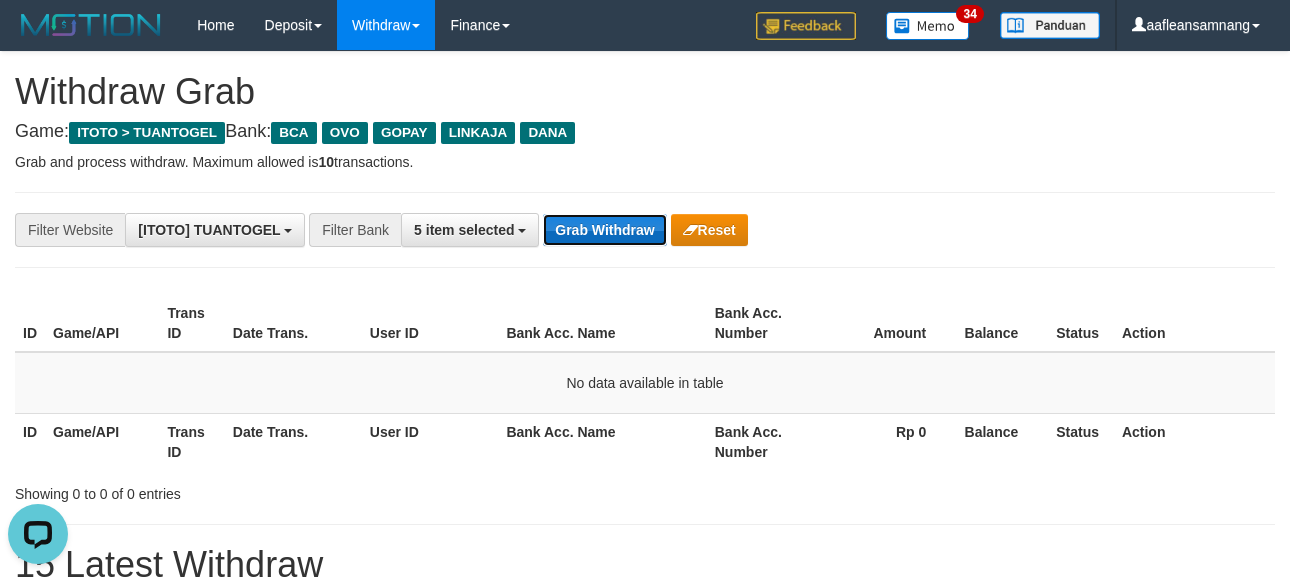 click on "Grab Withdraw" at bounding box center (604, 230) 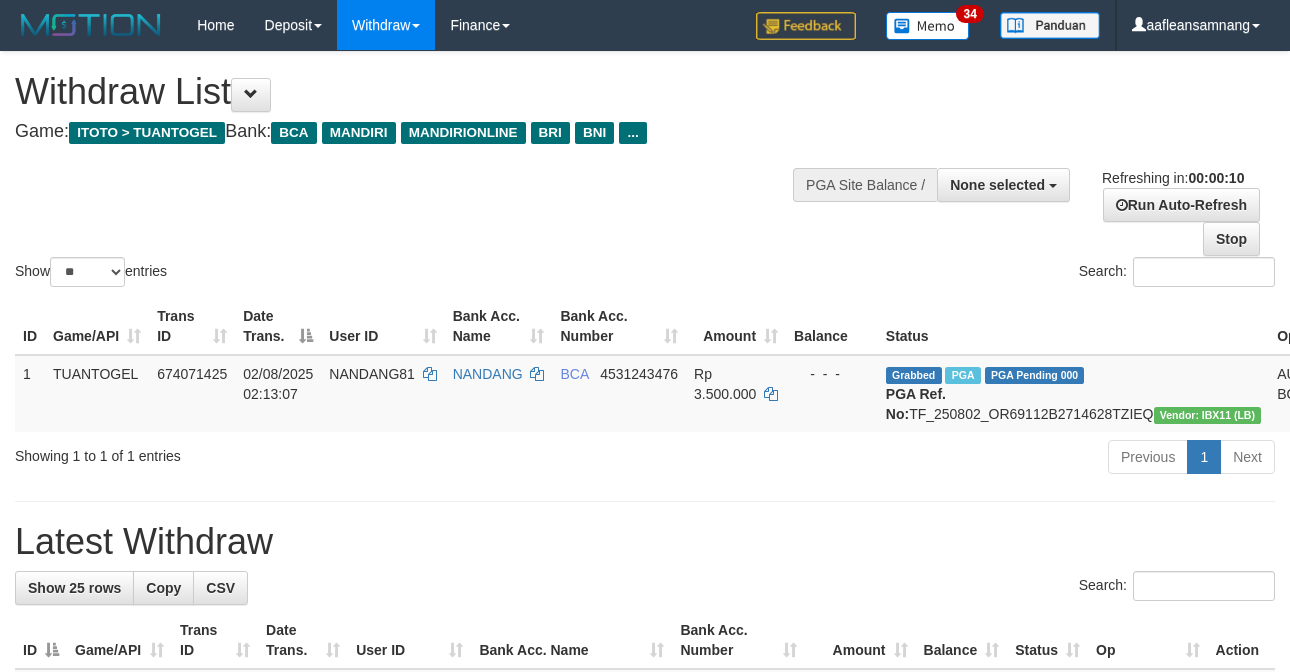 select 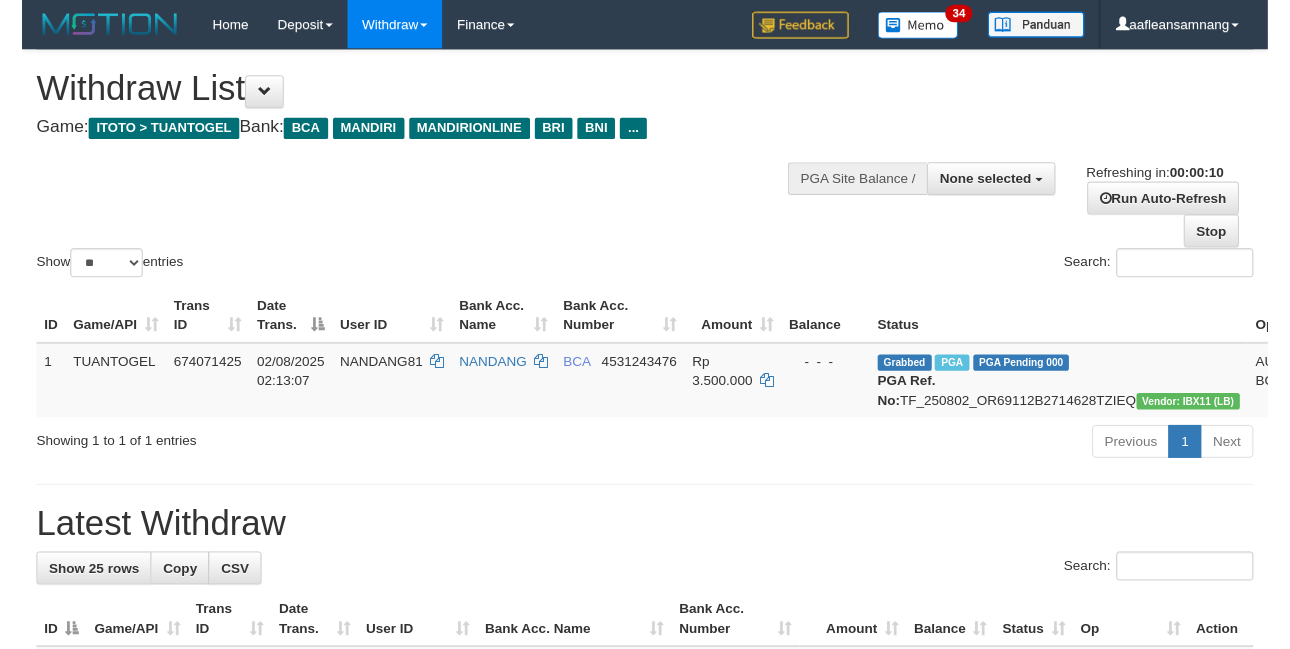 scroll, scrollTop: 0, scrollLeft: 0, axis: both 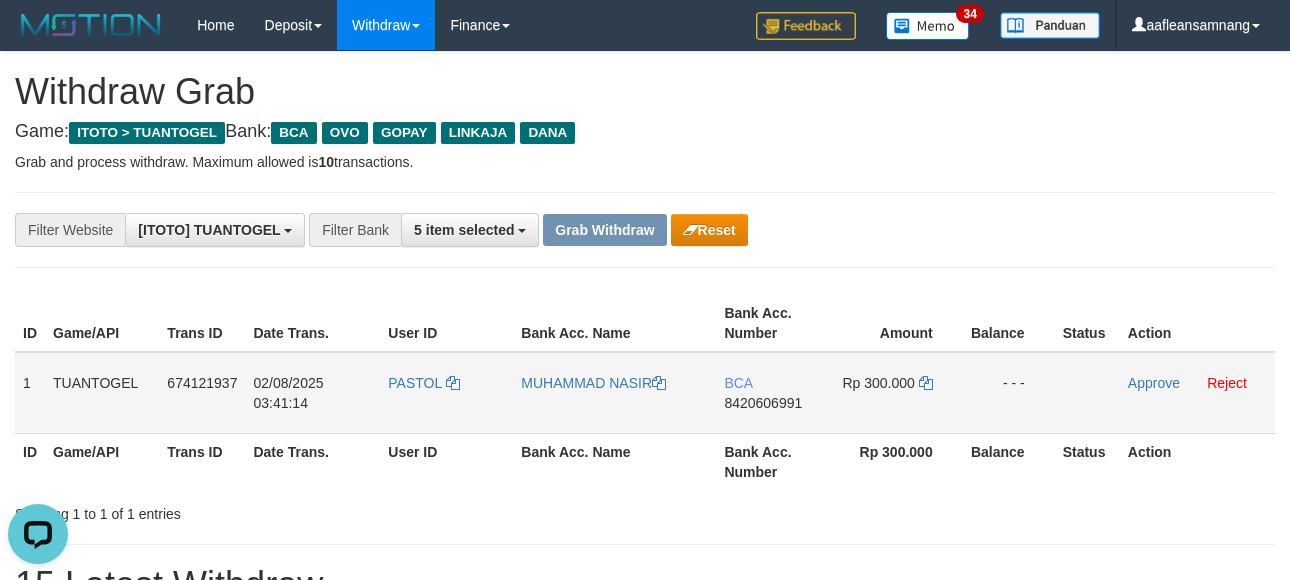drag, startPoint x: 438, startPoint y: 441, endPoint x: 409, endPoint y: 393, distance: 56.0803 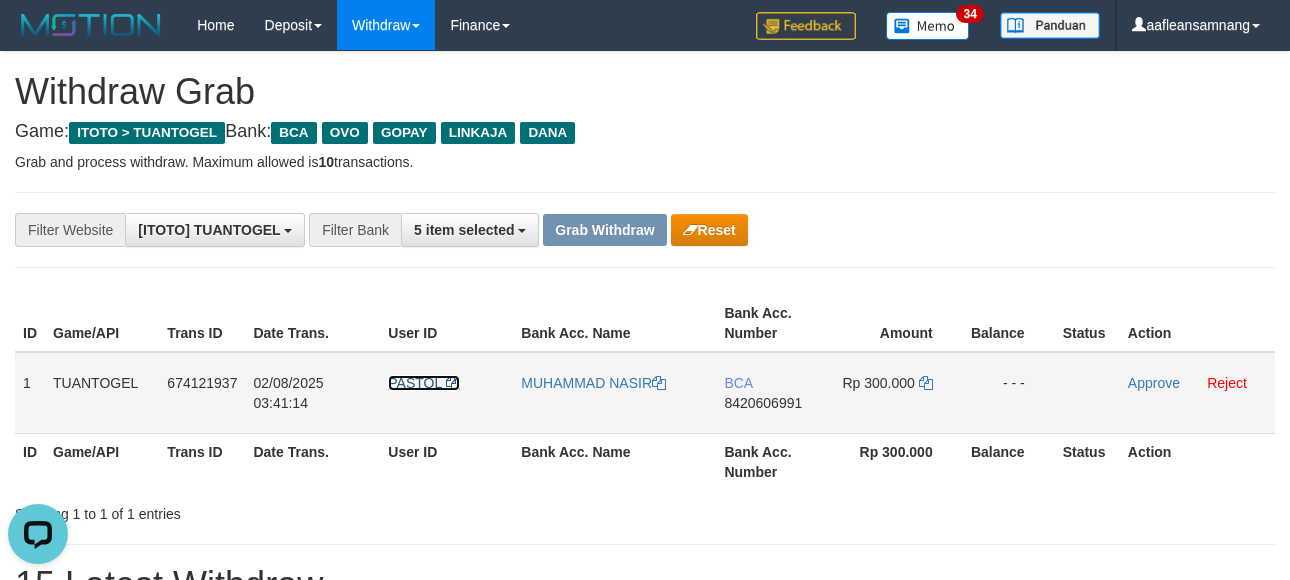 click on "PASTOL" at bounding box center [414, 383] 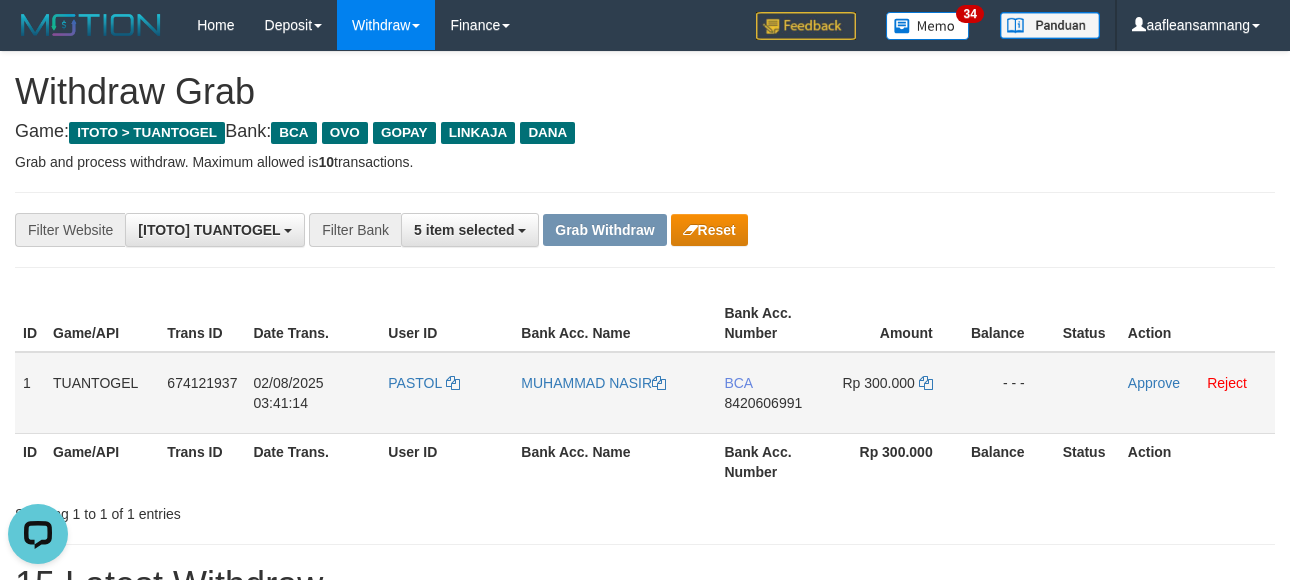 click on "PASTOL" at bounding box center (446, 393) 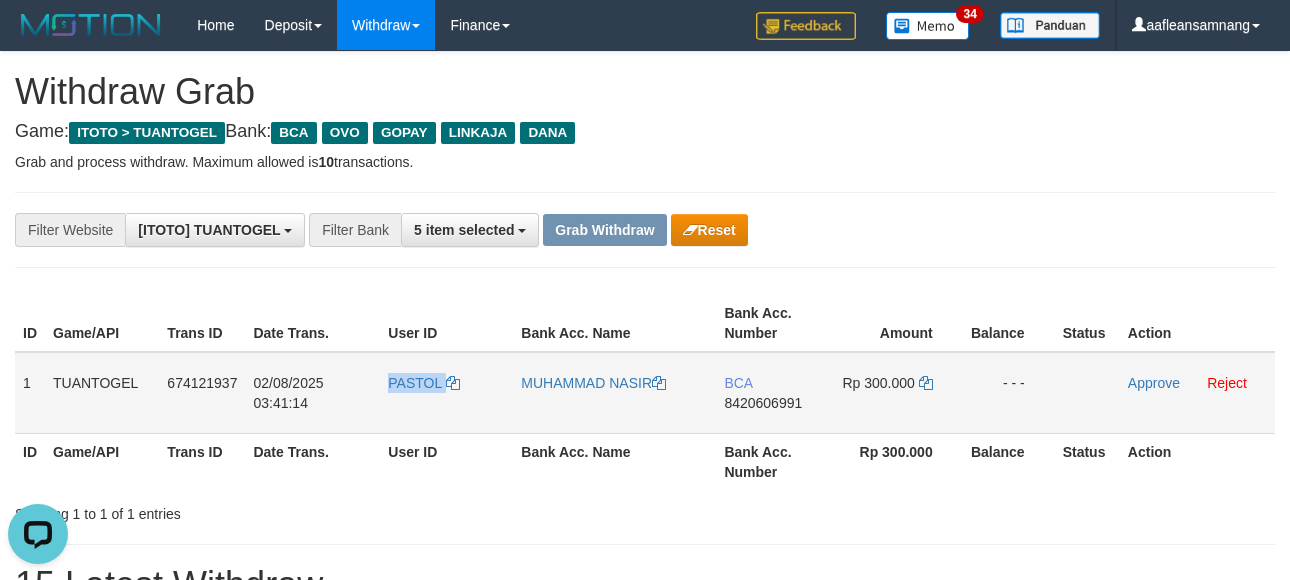 drag, startPoint x: 408, startPoint y: 396, endPoint x: 417, endPoint y: 417, distance: 22.847319 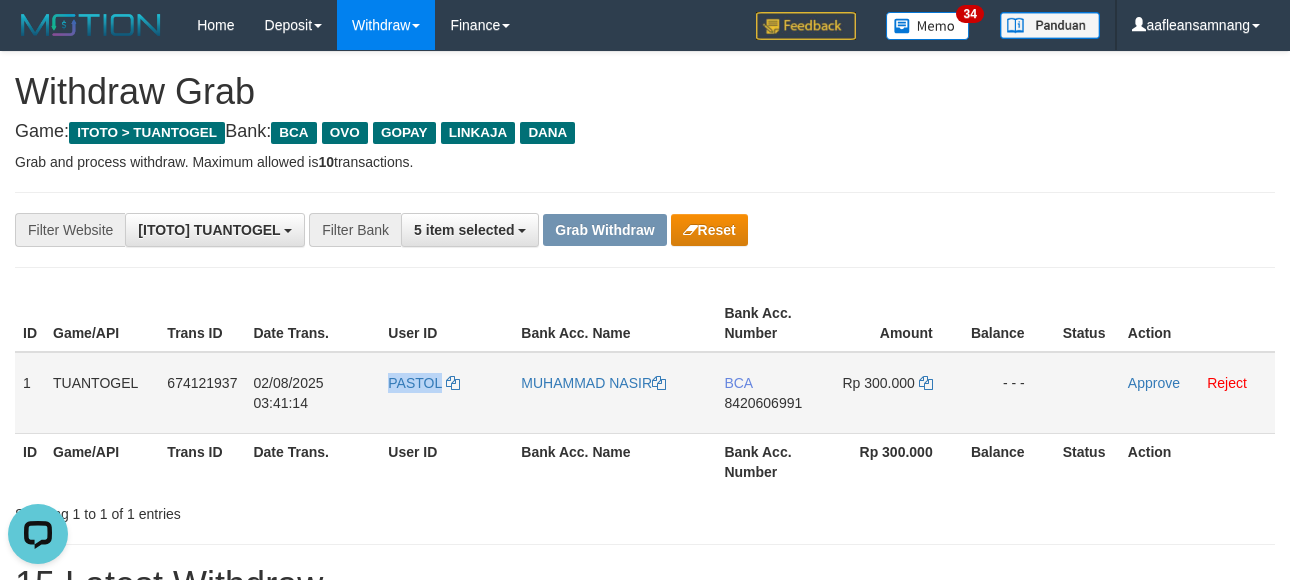 copy on "PASTOL" 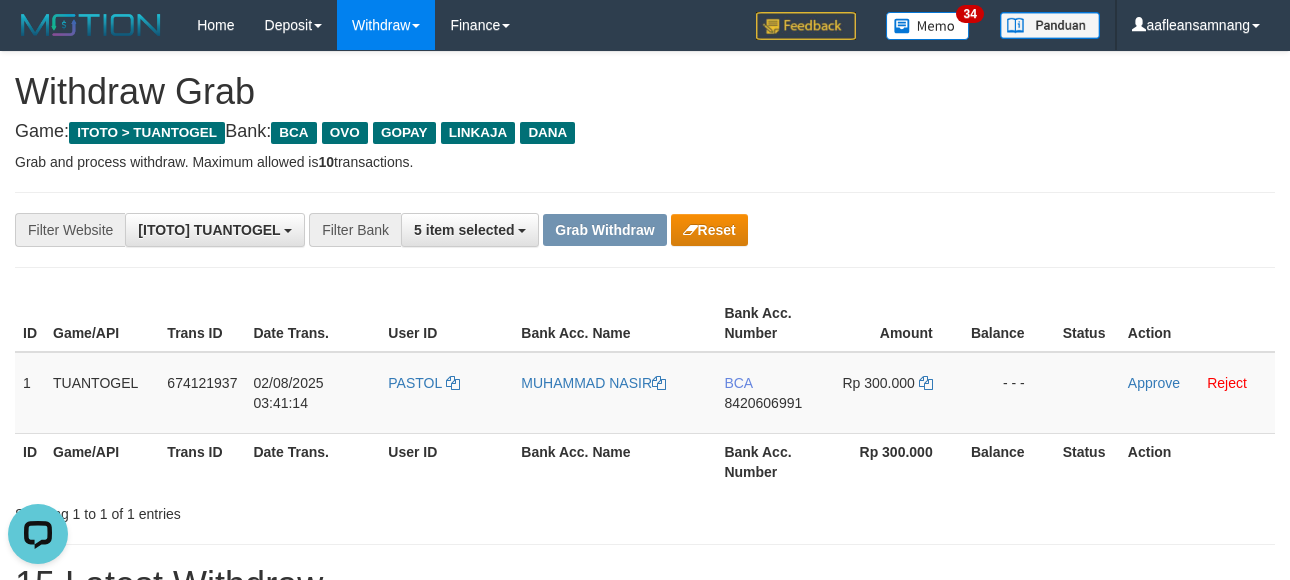 click on "Bank Acc. Number" at bounding box center [773, 461] 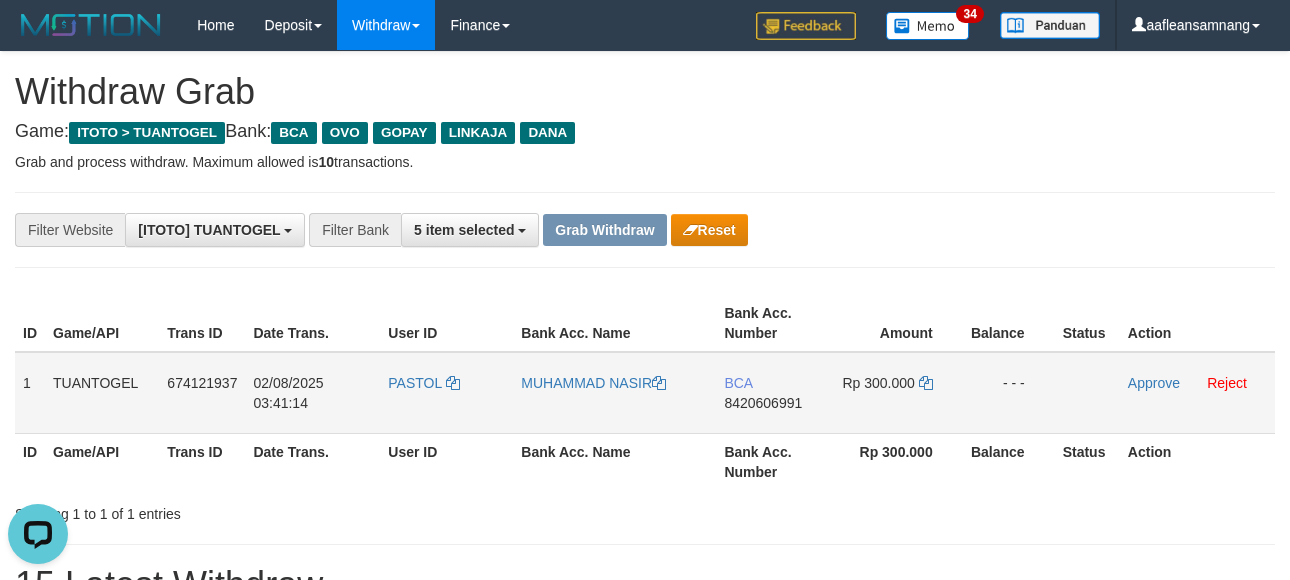 click on "BCA
8420606991" at bounding box center (773, 393) 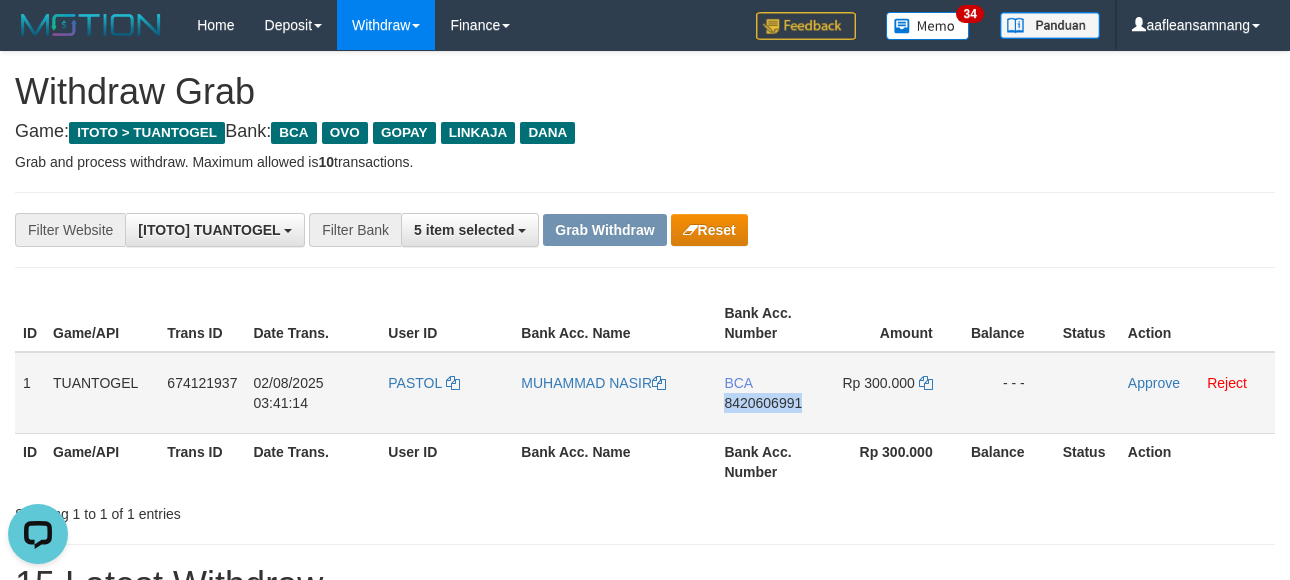 click on "BCA
8420606991" at bounding box center [773, 393] 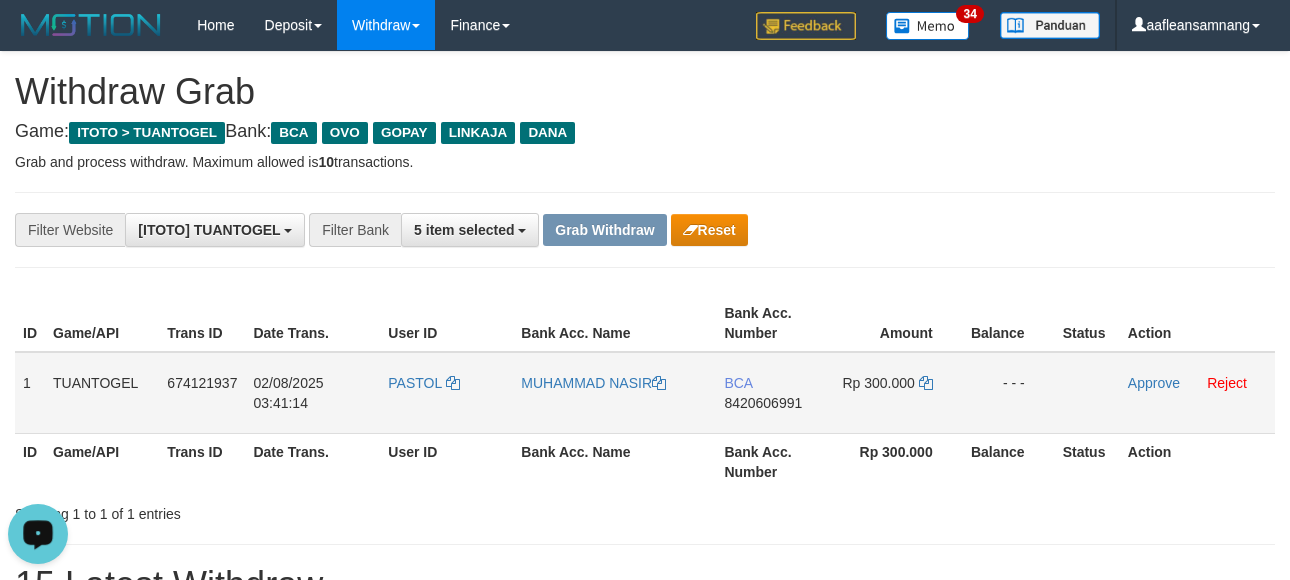click on "BCA
8420606991" at bounding box center [773, 393] 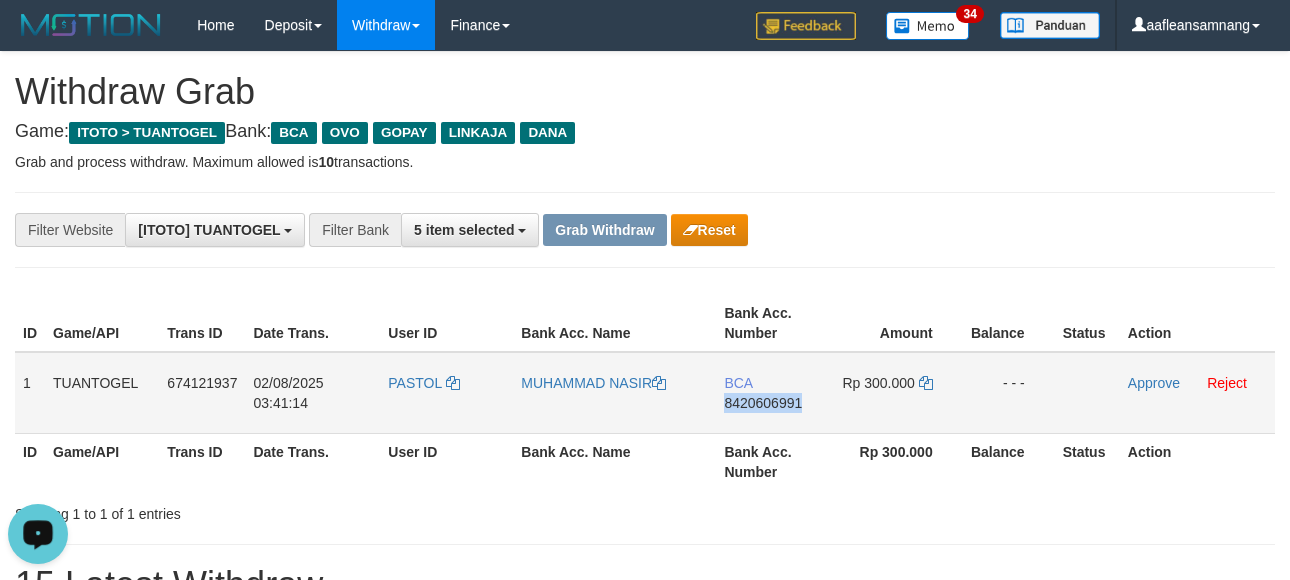 click on "BCA
8420606991" at bounding box center (773, 393) 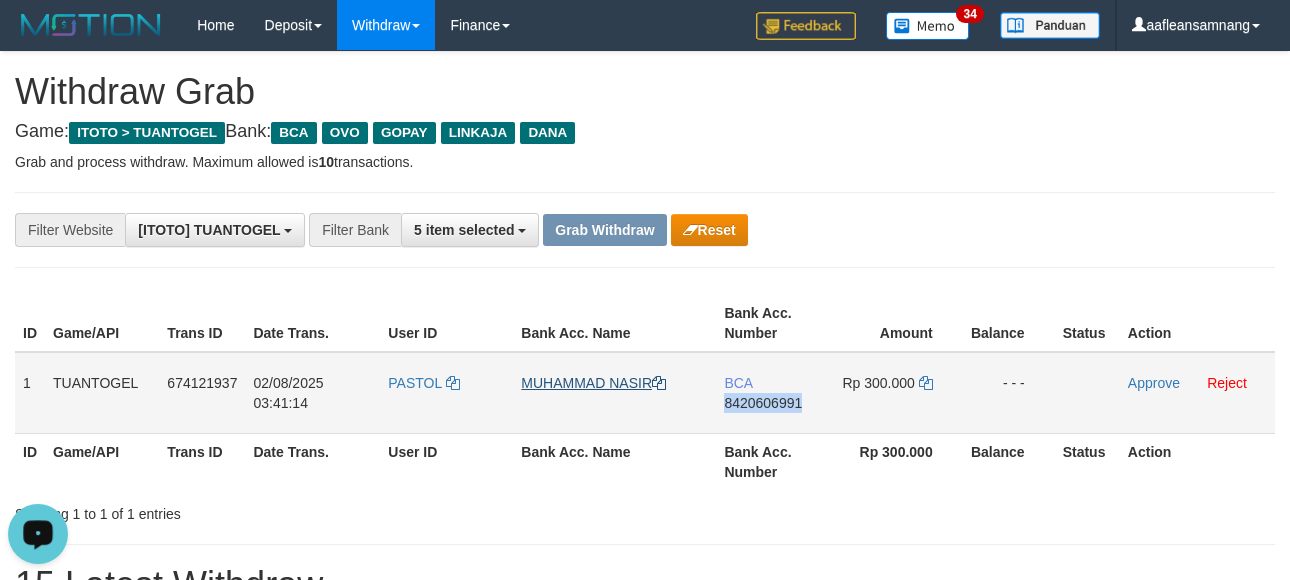 copy on "8420606991" 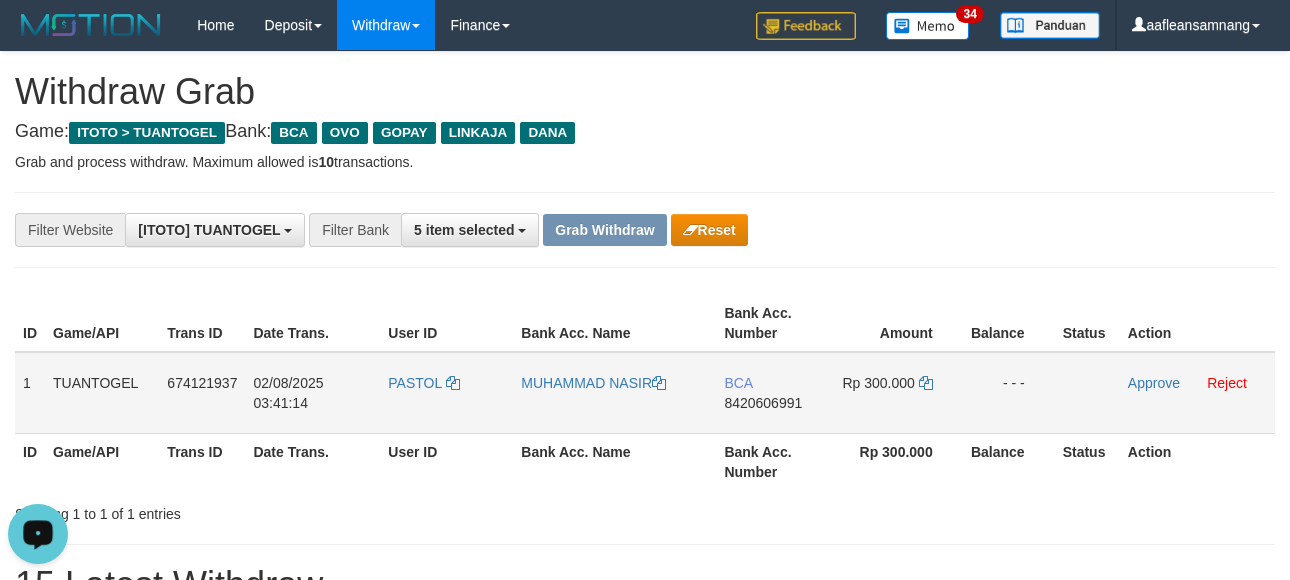 click on "BCA
8420606991" at bounding box center (773, 393) 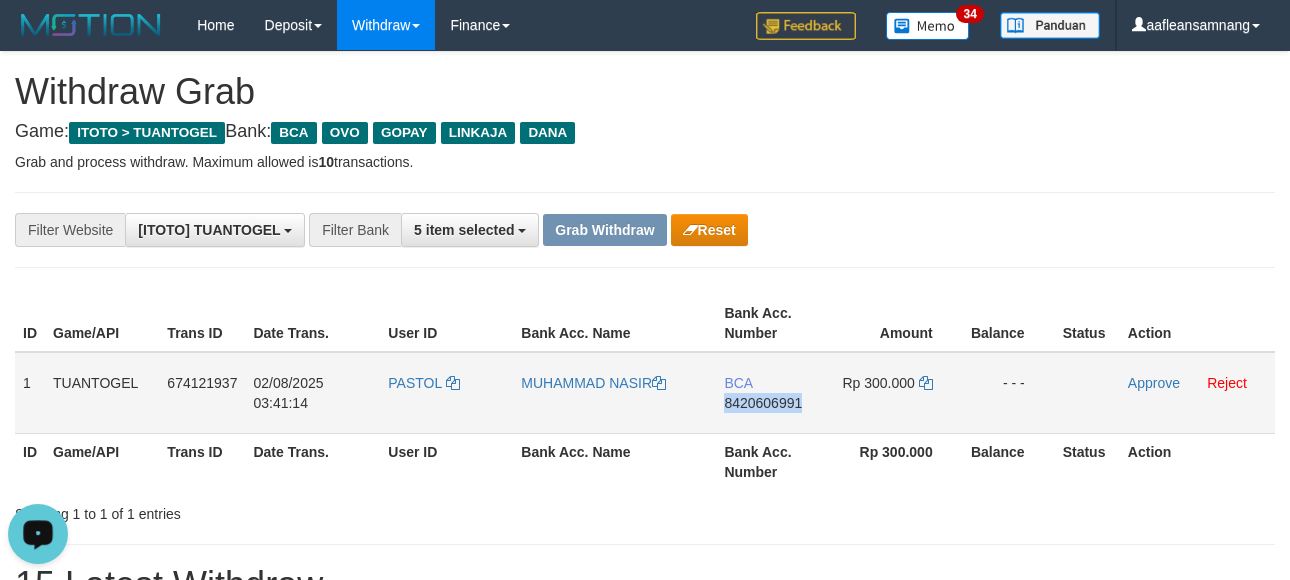 click on "BCA
8420606991" at bounding box center (773, 393) 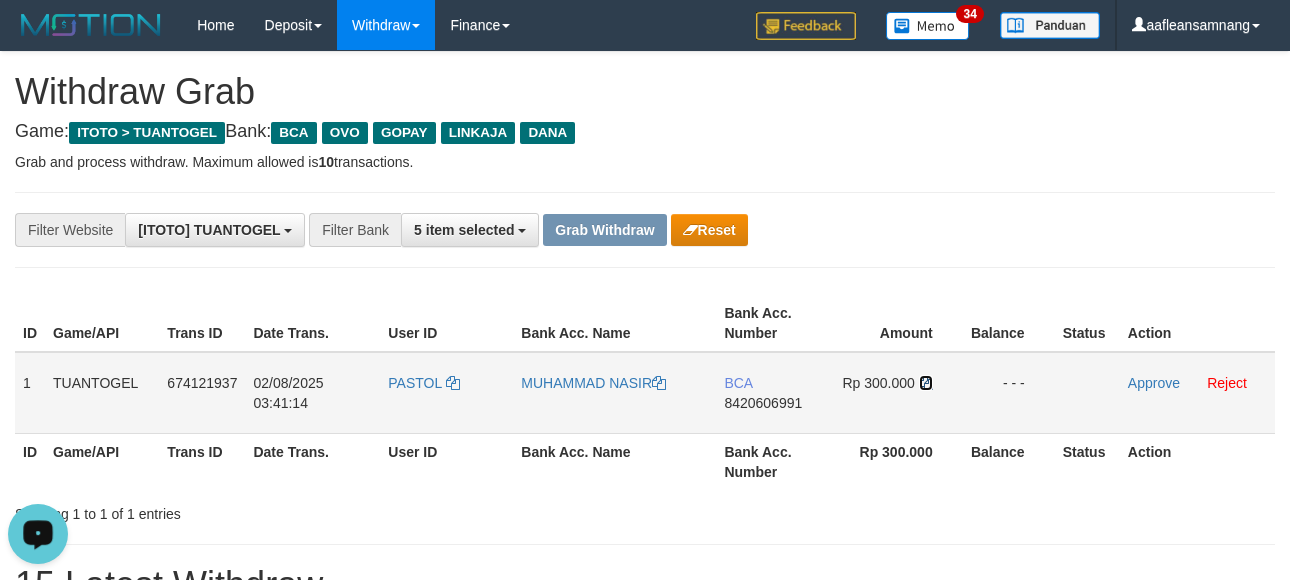 click at bounding box center [926, 383] 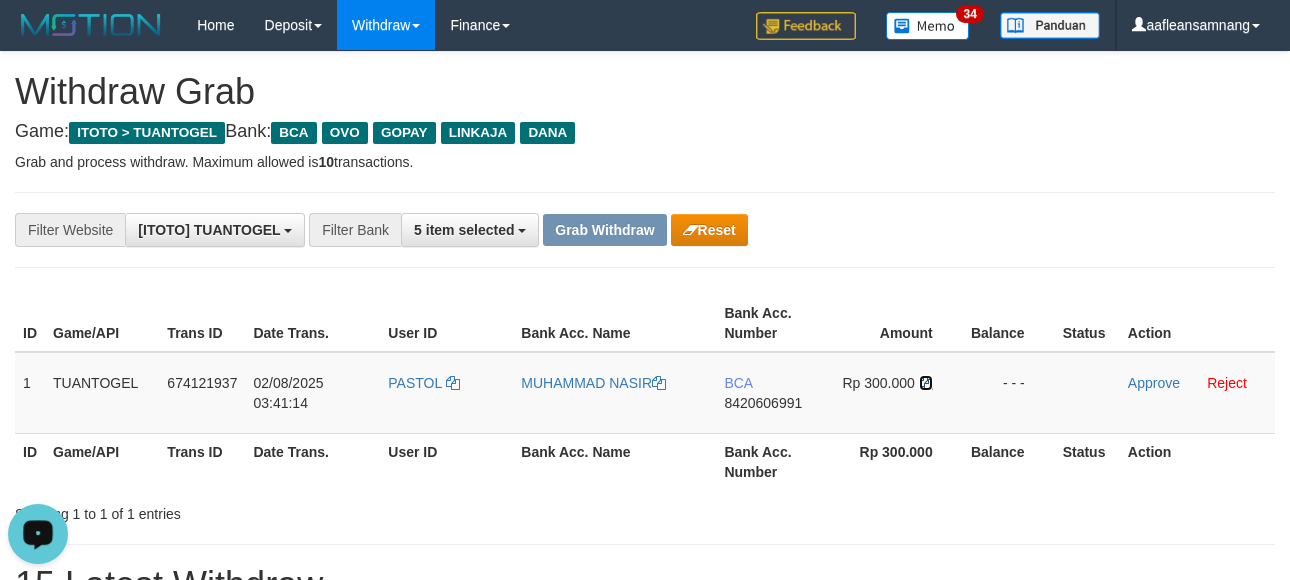 drag, startPoint x: 930, startPoint y: 382, endPoint x: 1249, endPoint y: 576, distance: 373.35907 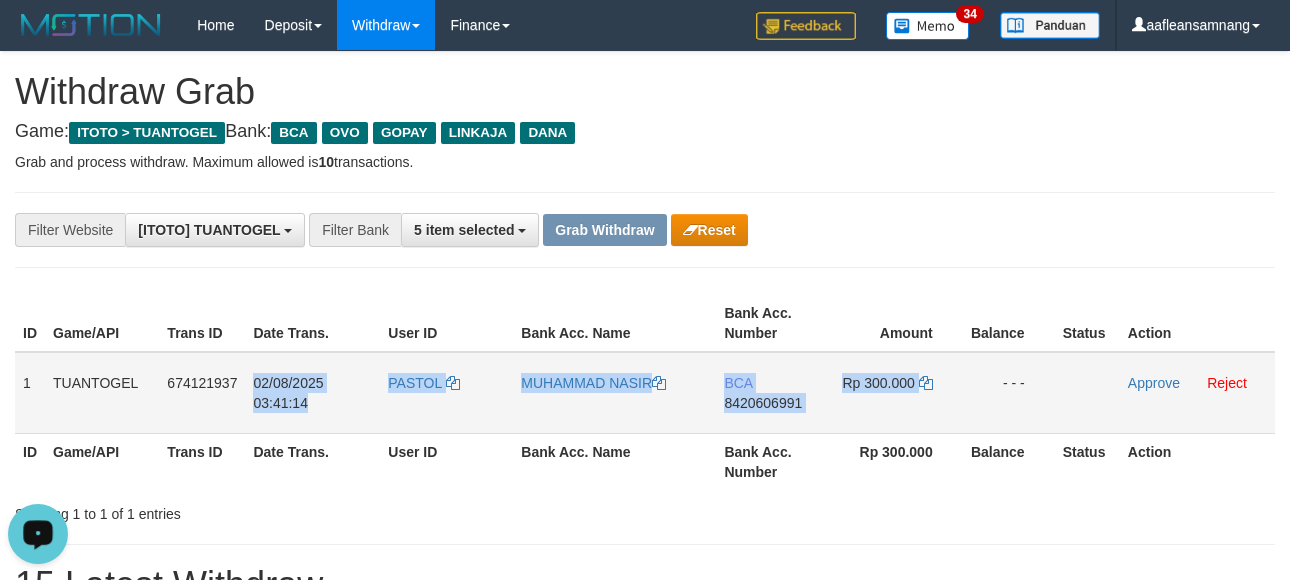 drag, startPoint x: 249, startPoint y: 375, endPoint x: 633, endPoint y: 321, distance: 387.7783 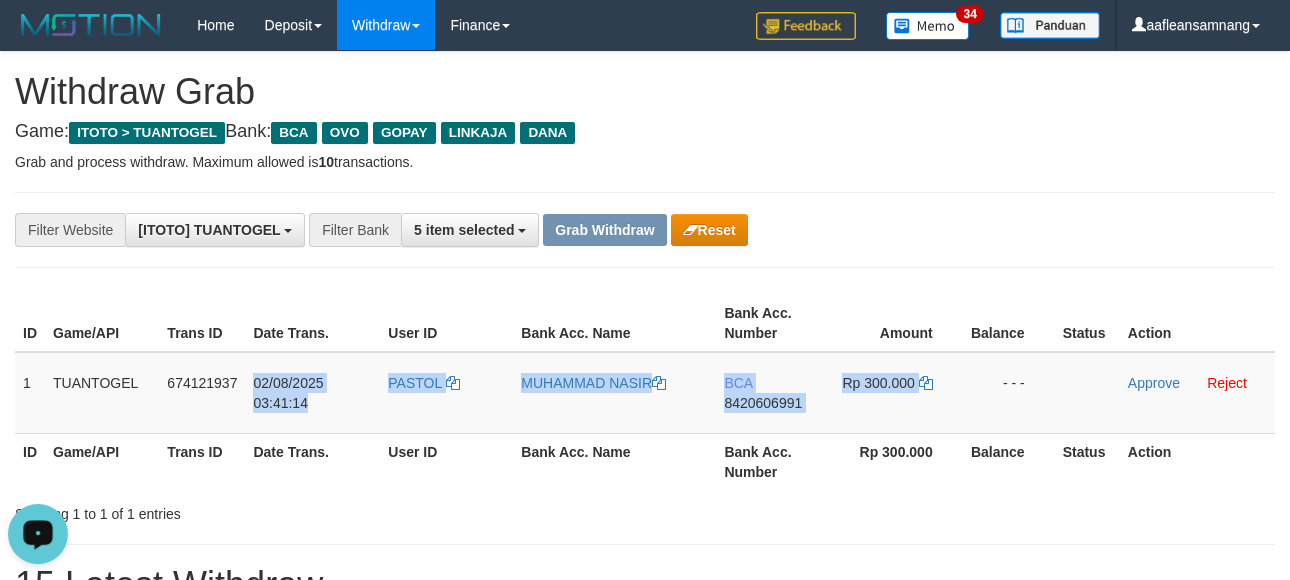 click on "1
TUANTOGEL
674121937
02/08/2025 03:41:14
PASTOL
MUHAMMAD NASIR
BCA
8420606991
Rp 300.000
- - -
Approve
Reject" at bounding box center (645, 393) 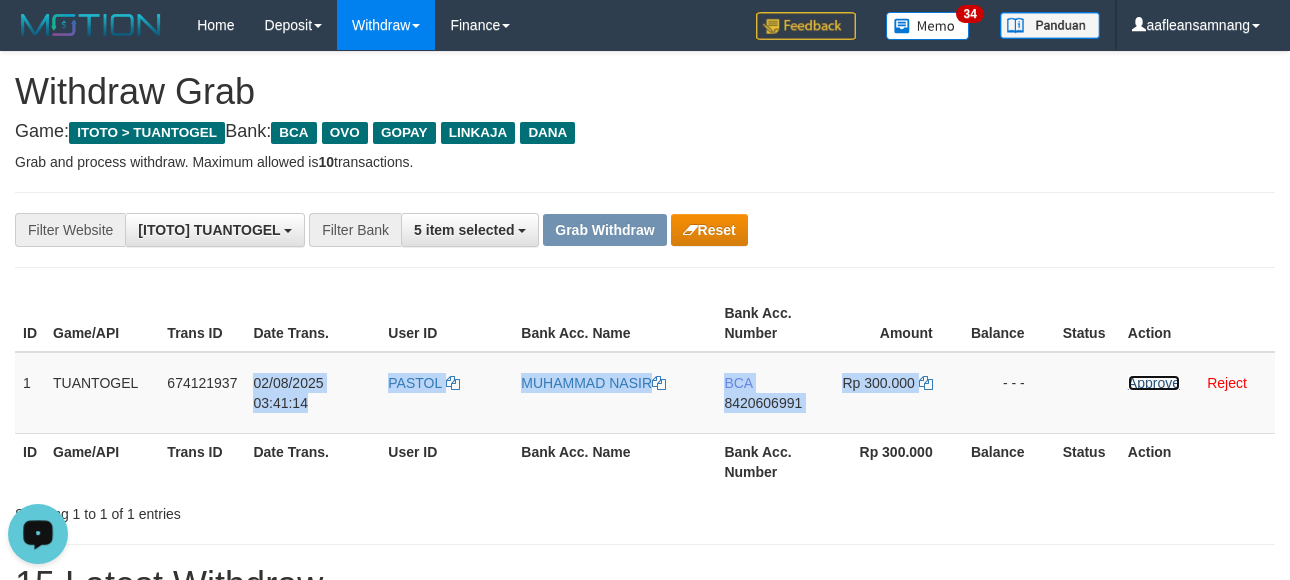 drag, startPoint x: 1149, startPoint y: 384, endPoint x: 811, endPoint y: 351, distance: 339.60712 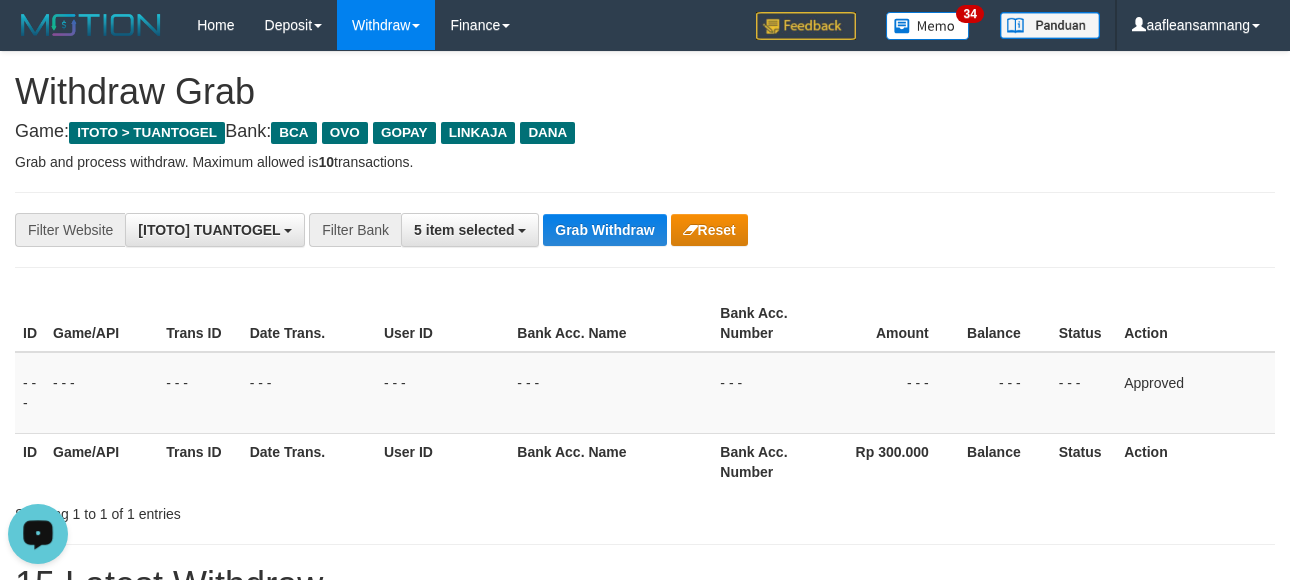 click on "**********" at bounding box center [645, 1123] 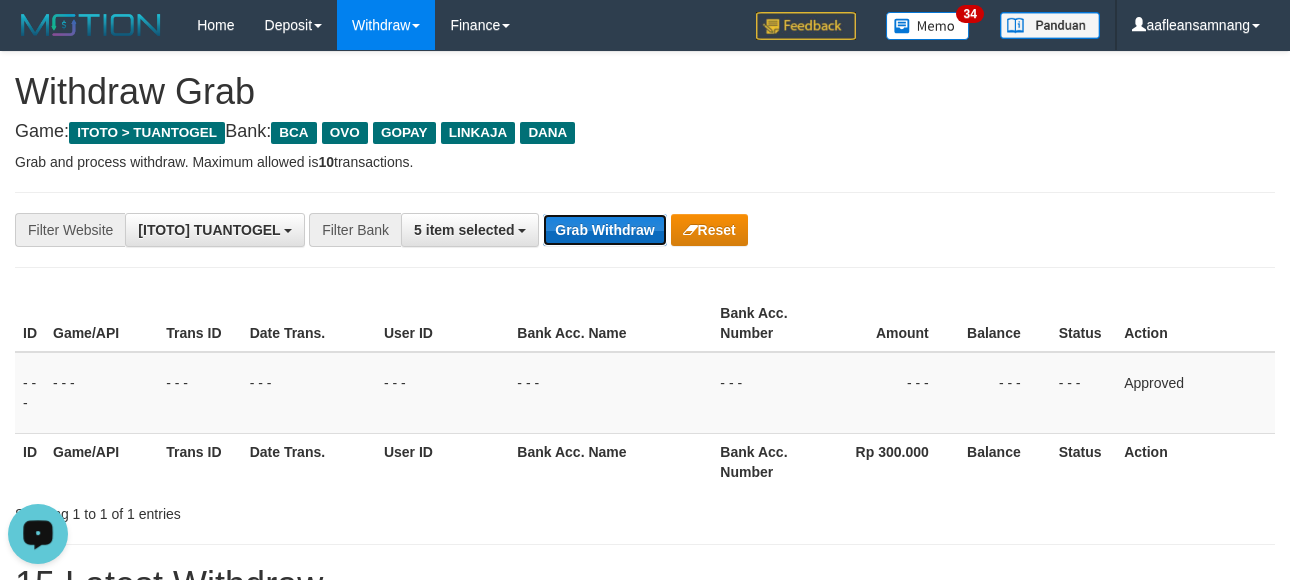 click on "Grab Withdraw" at bounding box center [604, 230] 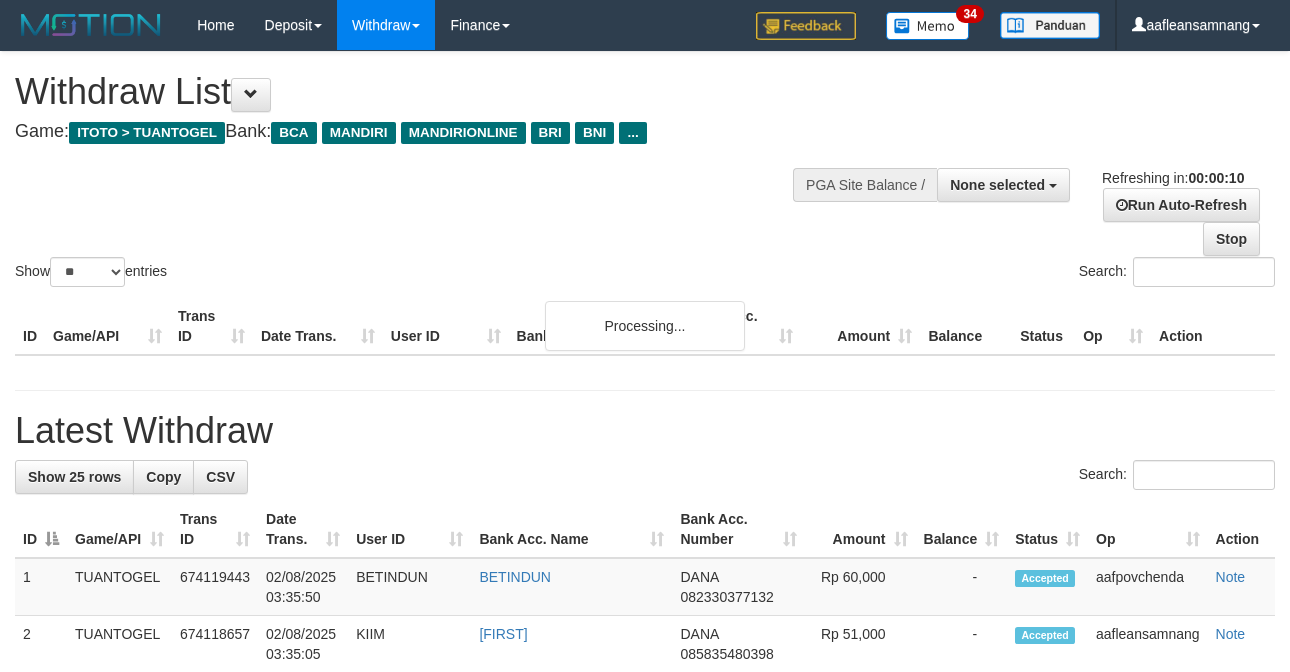 select 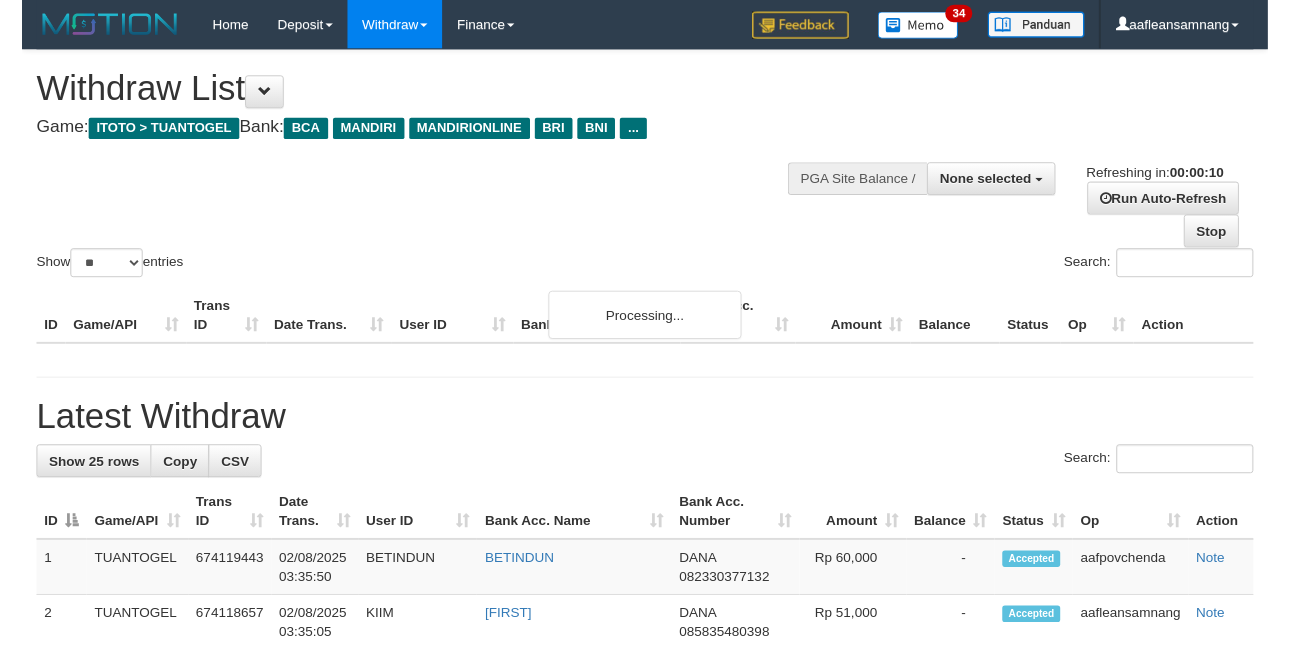 scroll, scrollTop: 0, scrollLeft: 0, axis: both 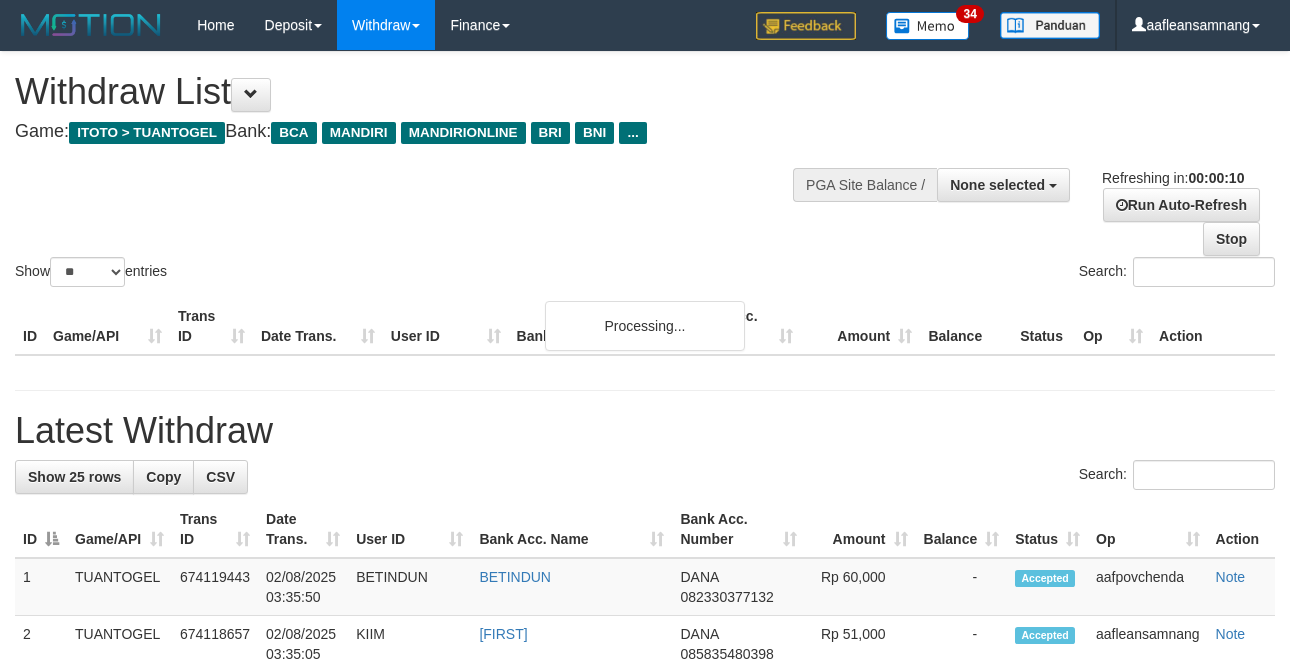 select 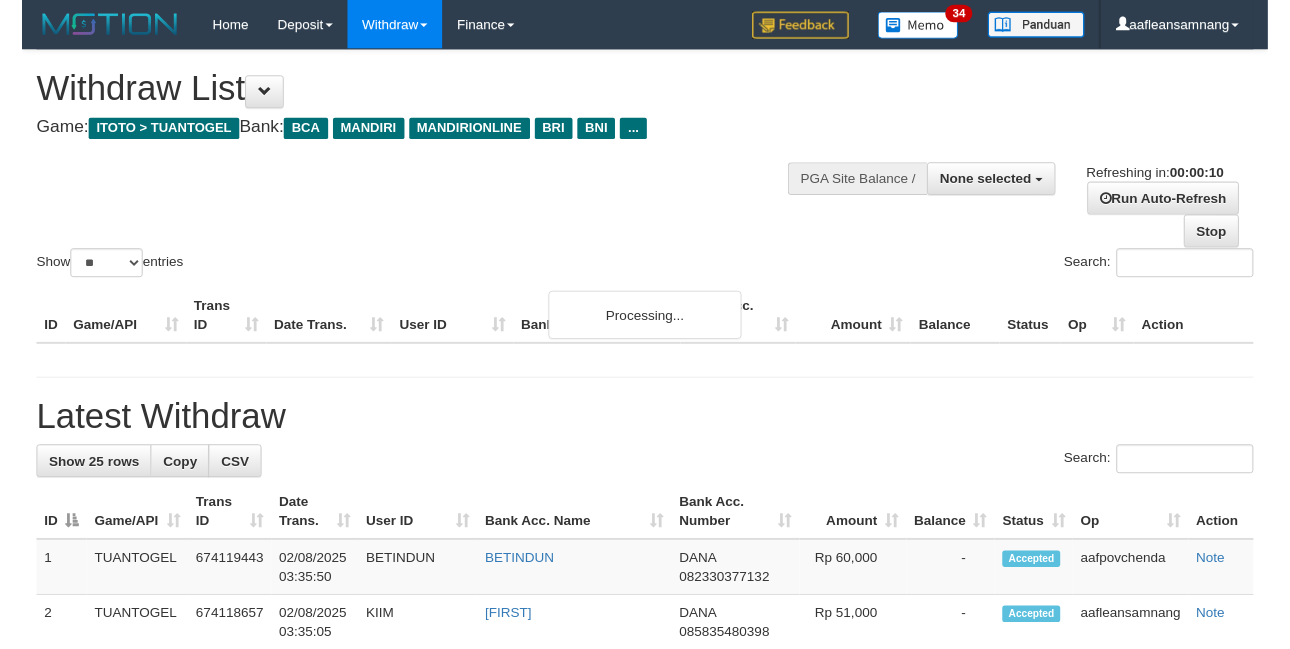 scroll, scrollTop: 0, scrollLeft: 0, axis: both 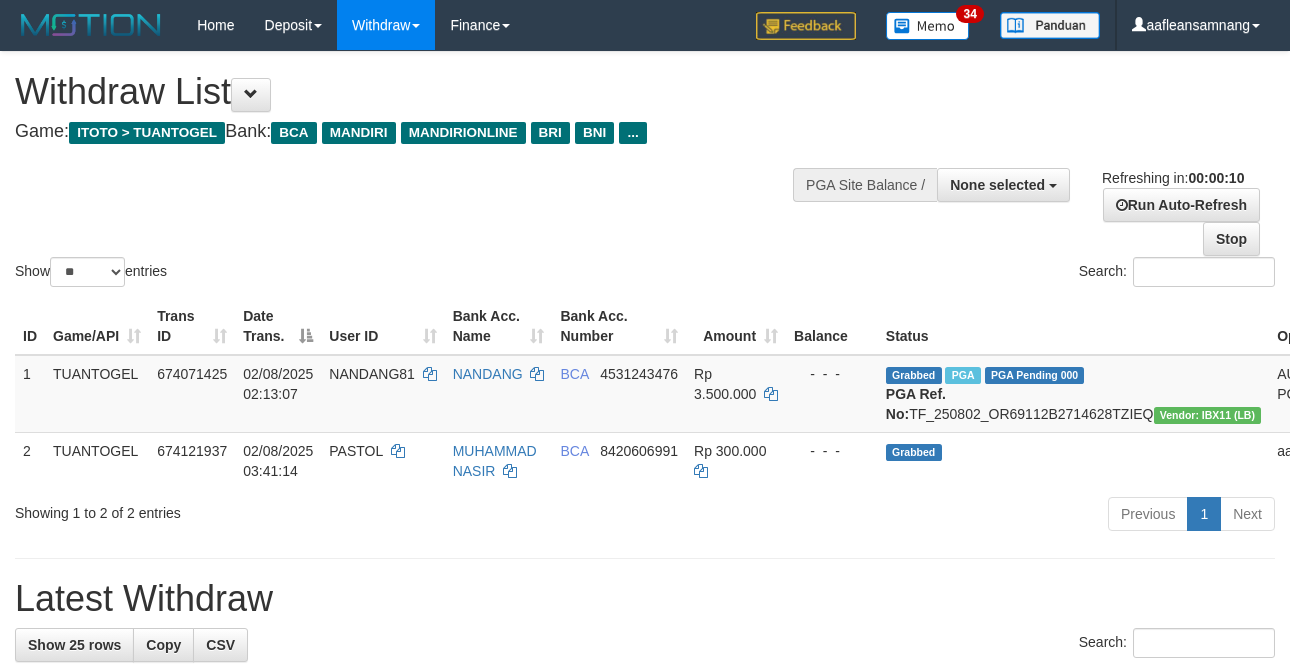 select 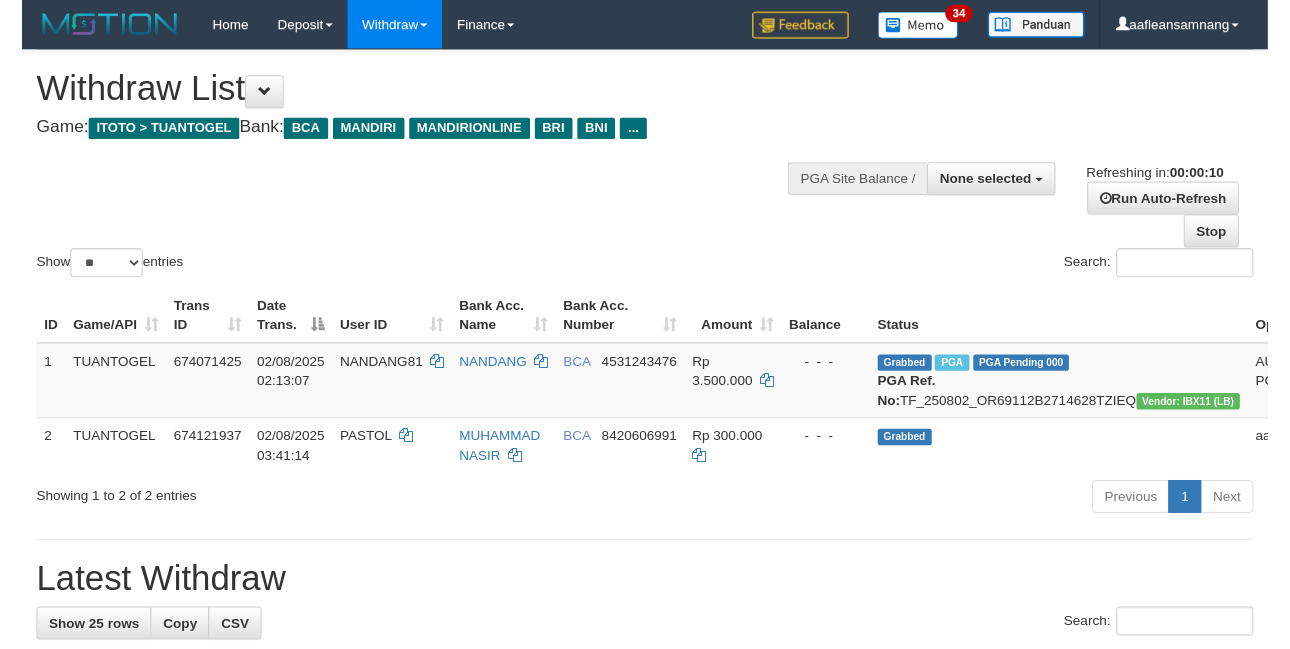 scroll, scrollTop: 0, scrollLeft: 0, axis: both 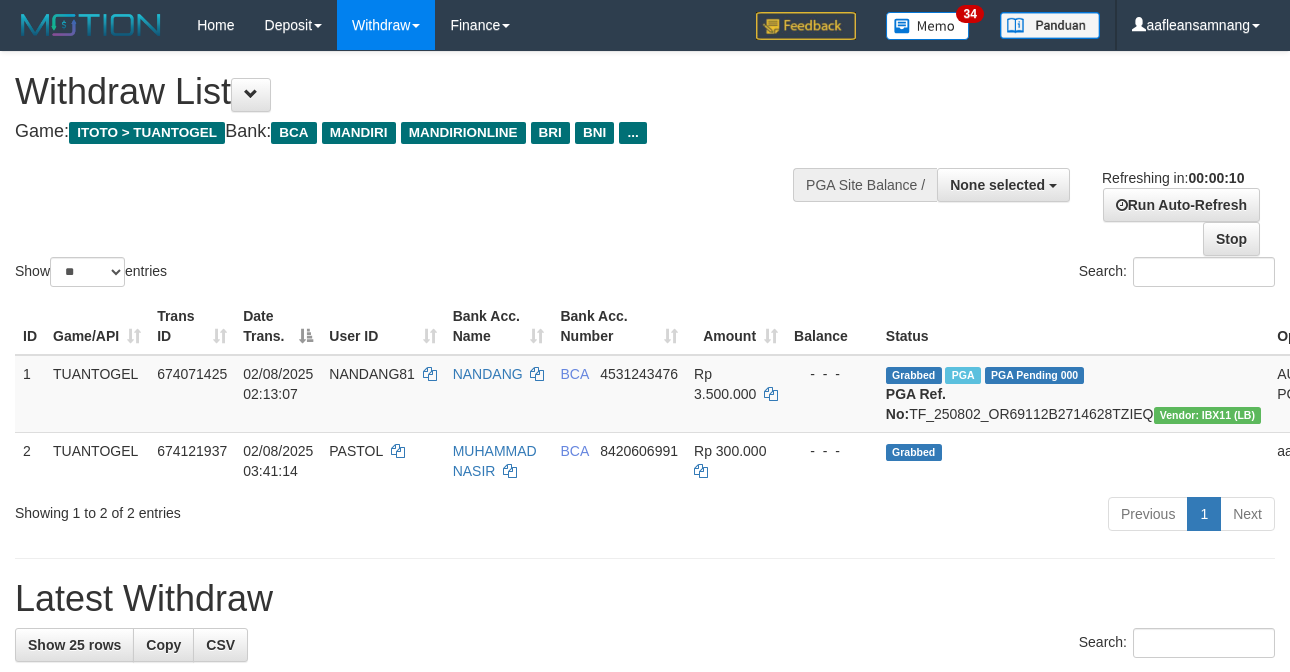 select 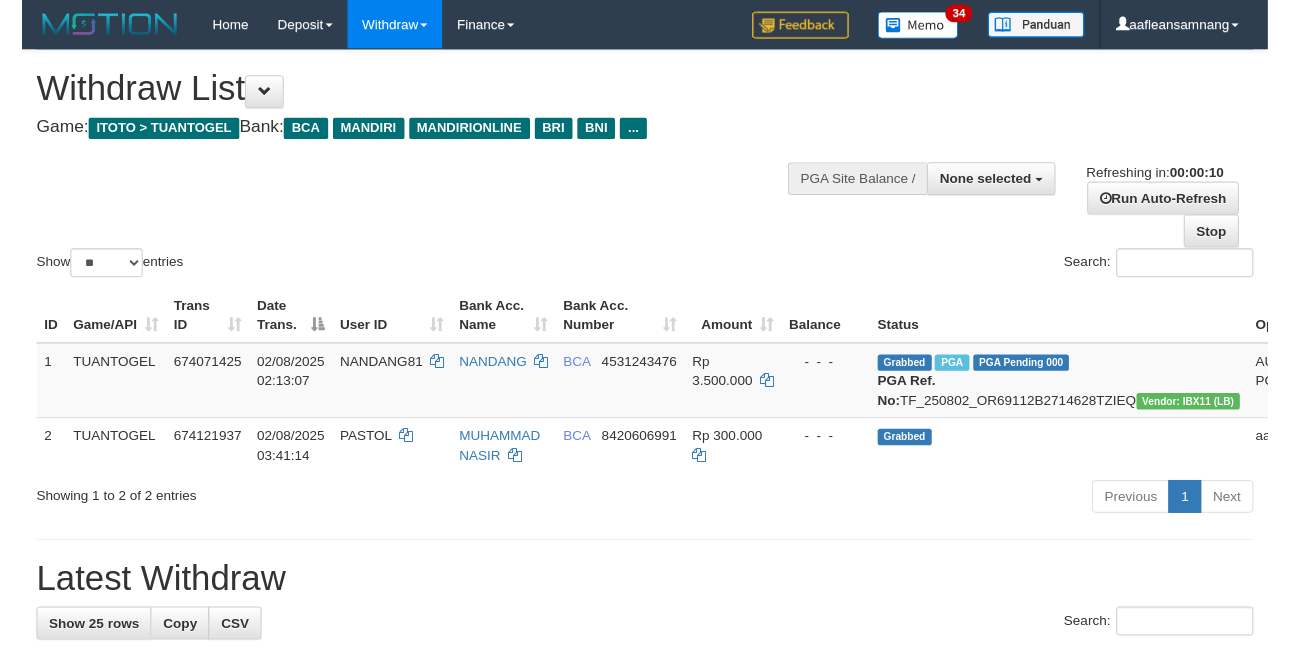 scroll, scrollTop: 0, scrollLeft: 0, axis: both 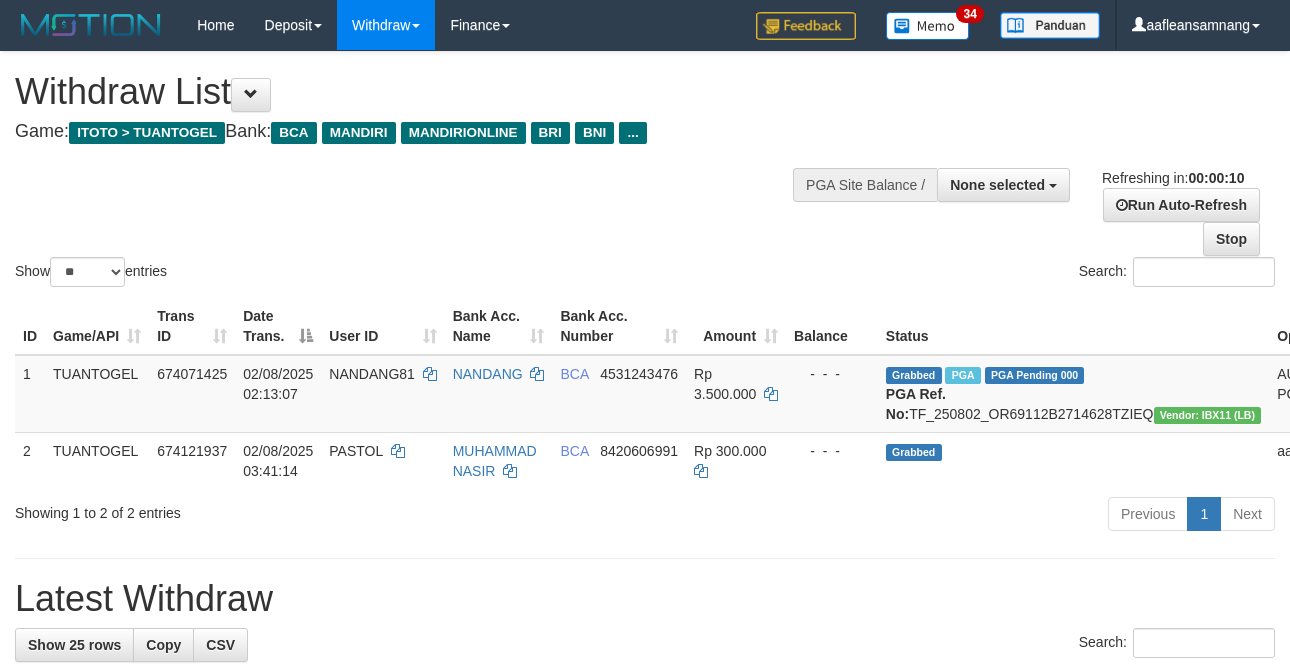 select 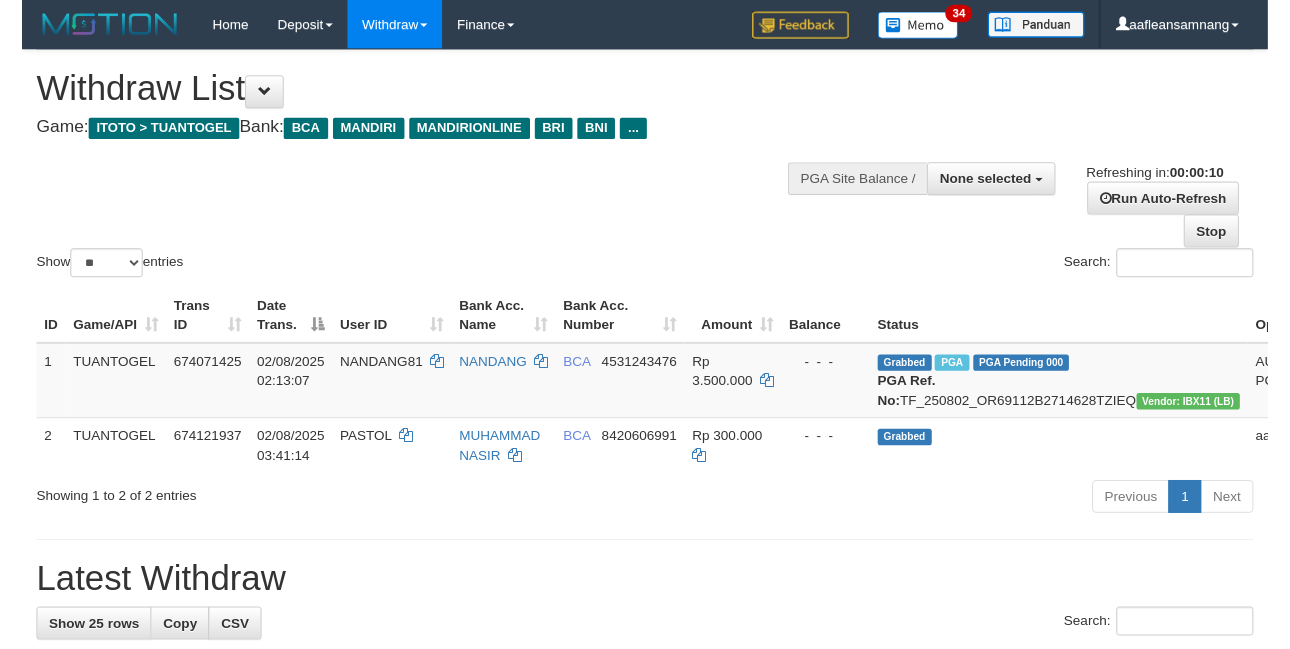 scroll, scrollTop: 0, scrollLeft: 0, axis: both 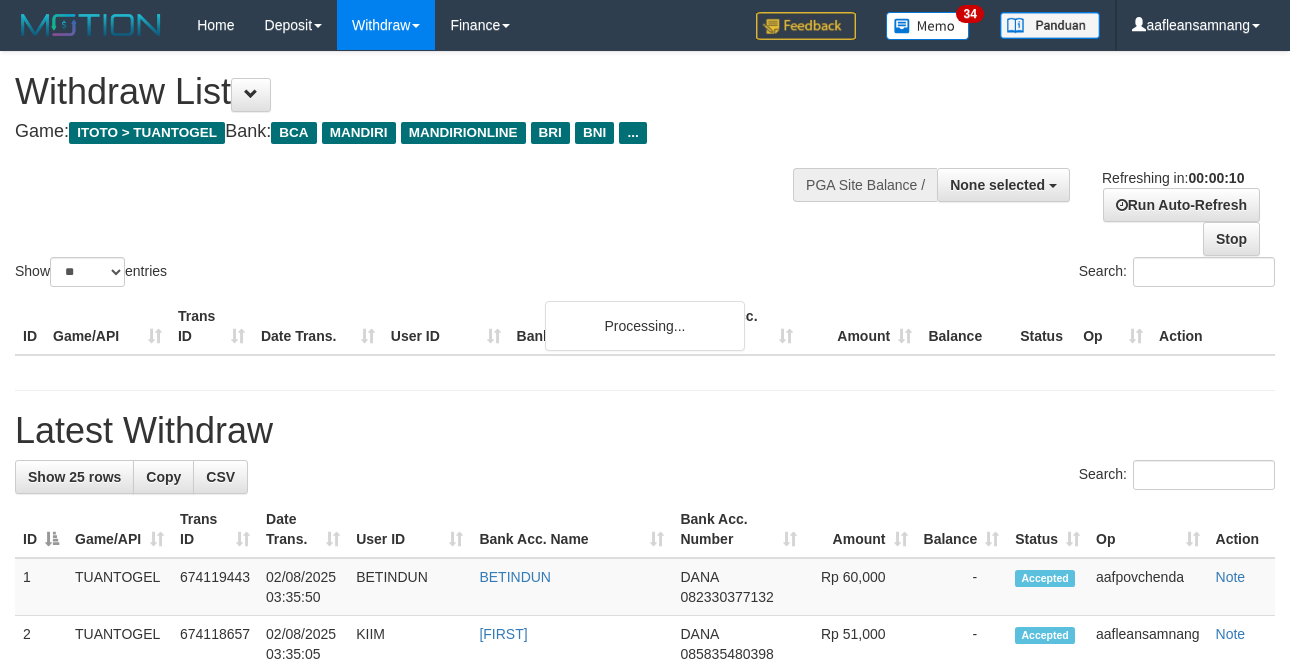 select 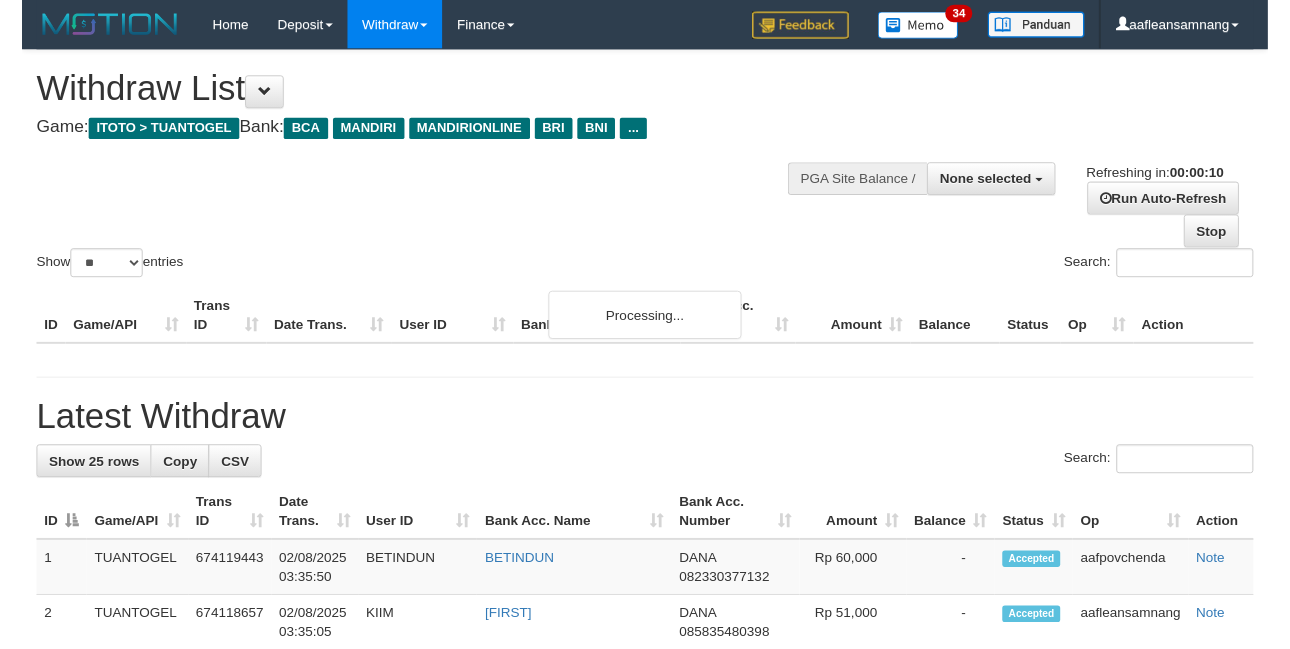 scroll, scrollTop: 0, scrollLeft: 0, axis: both 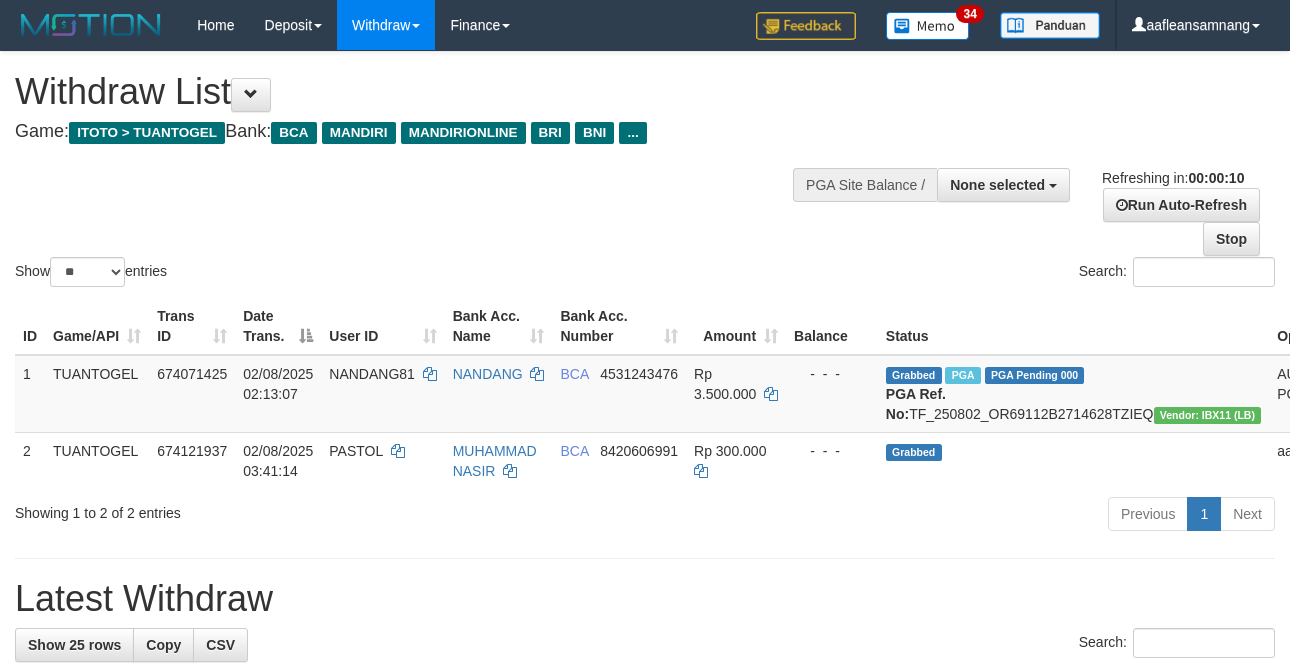 select 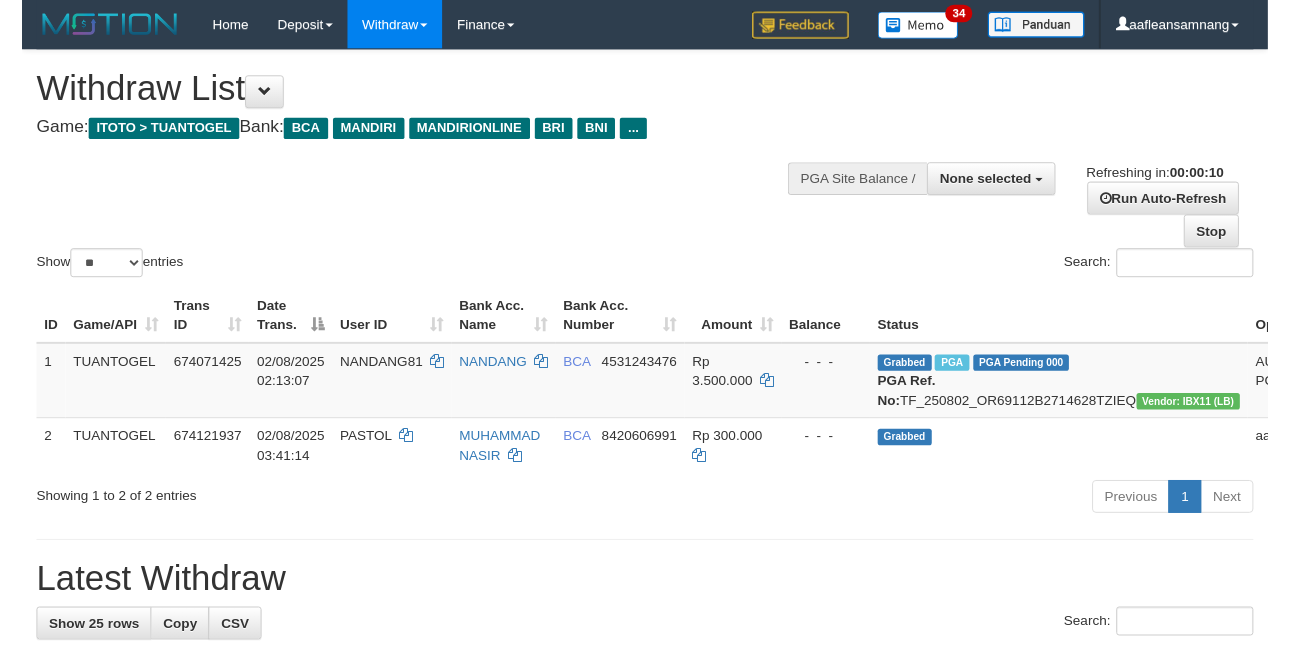 scroll, scrollTop: 0, scrollLeft: 0, axis: both 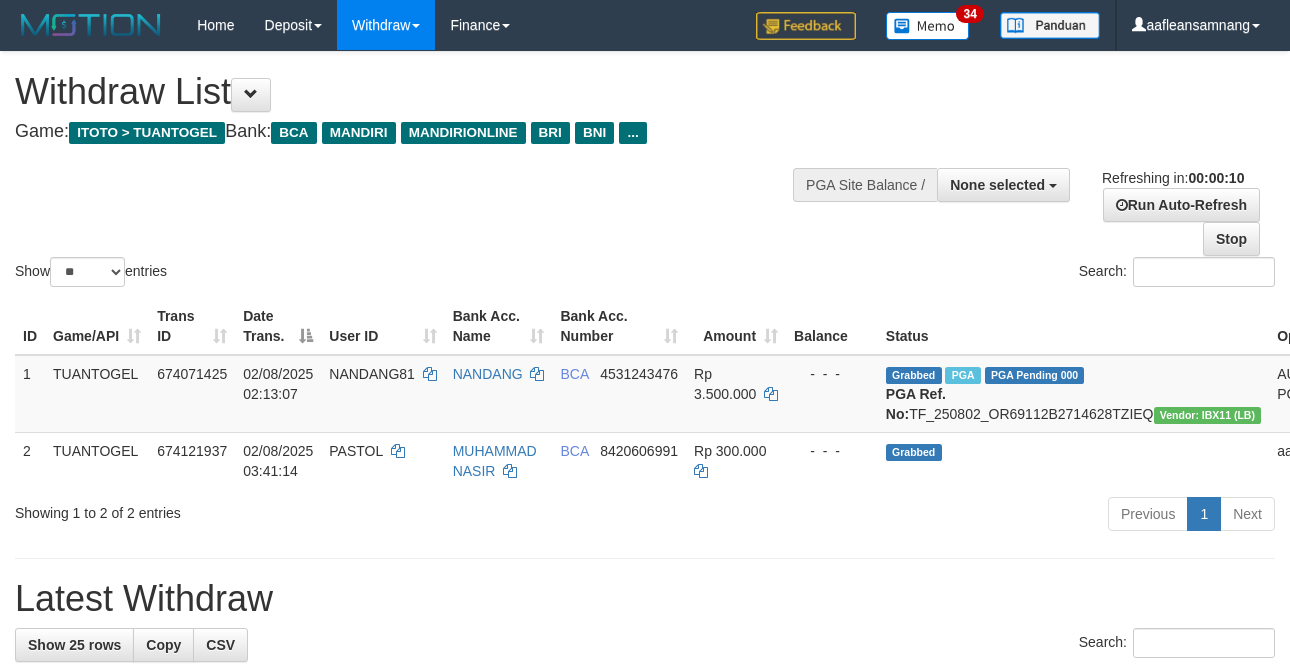 select 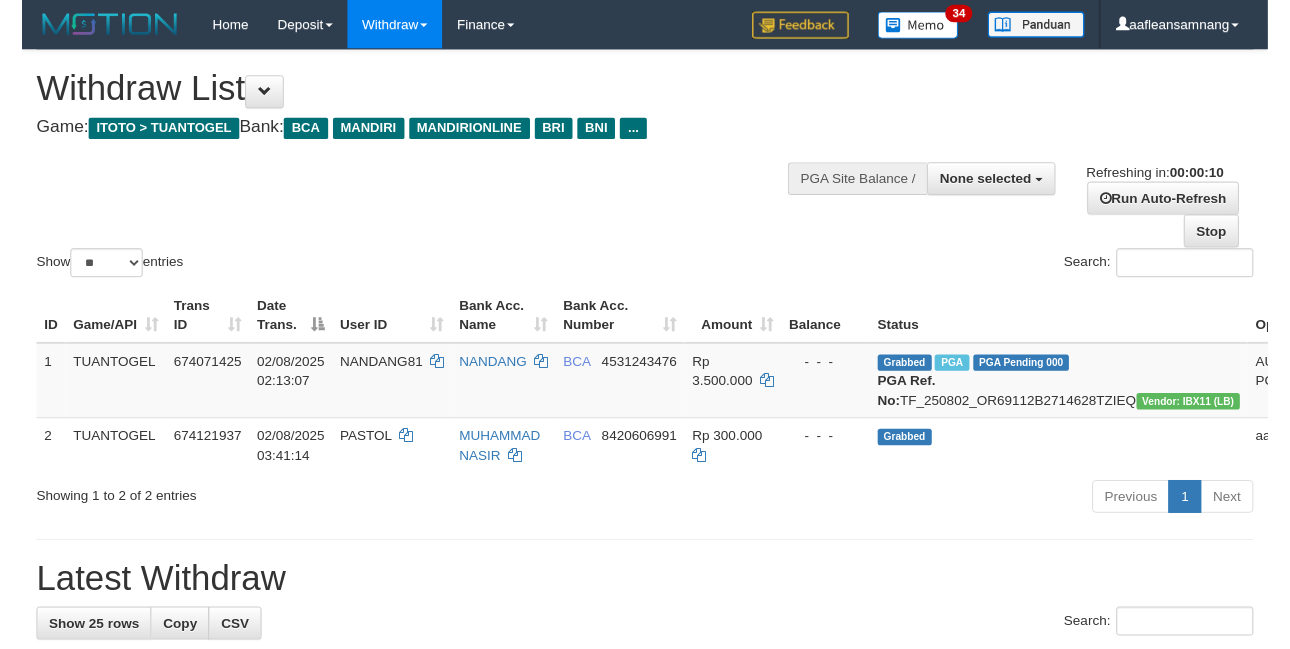 scroll, scrollTop: 0, scrollLeft: 0, axis: both 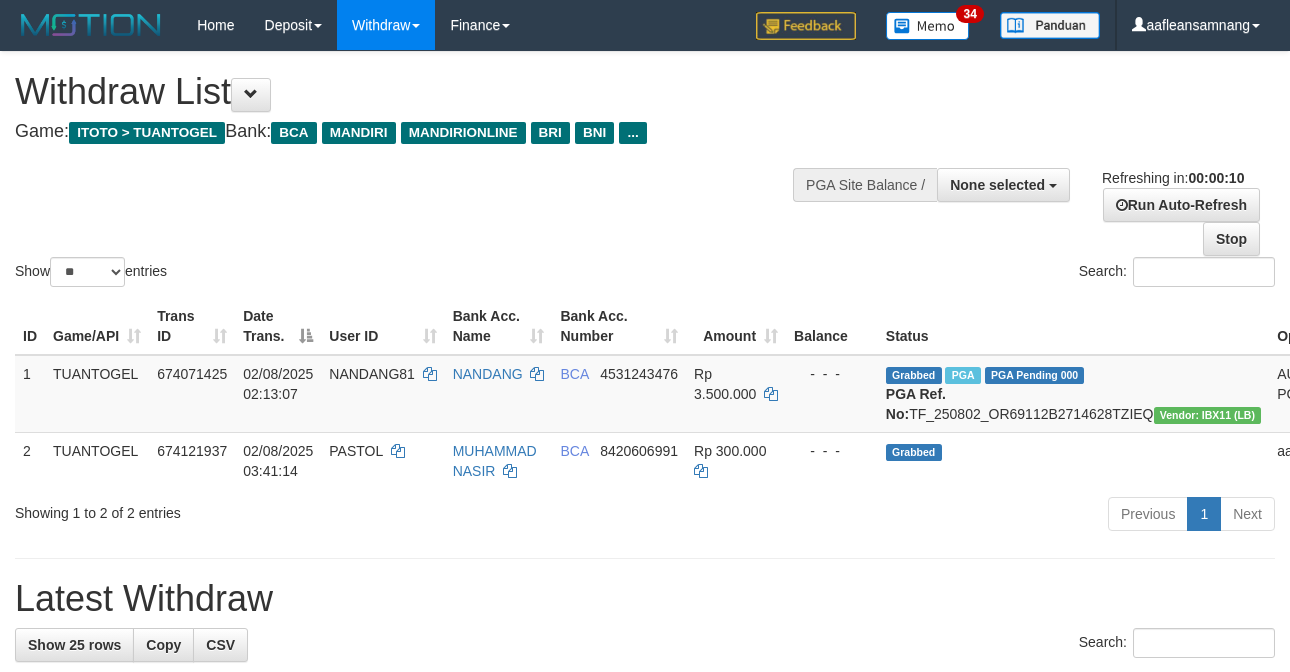 select 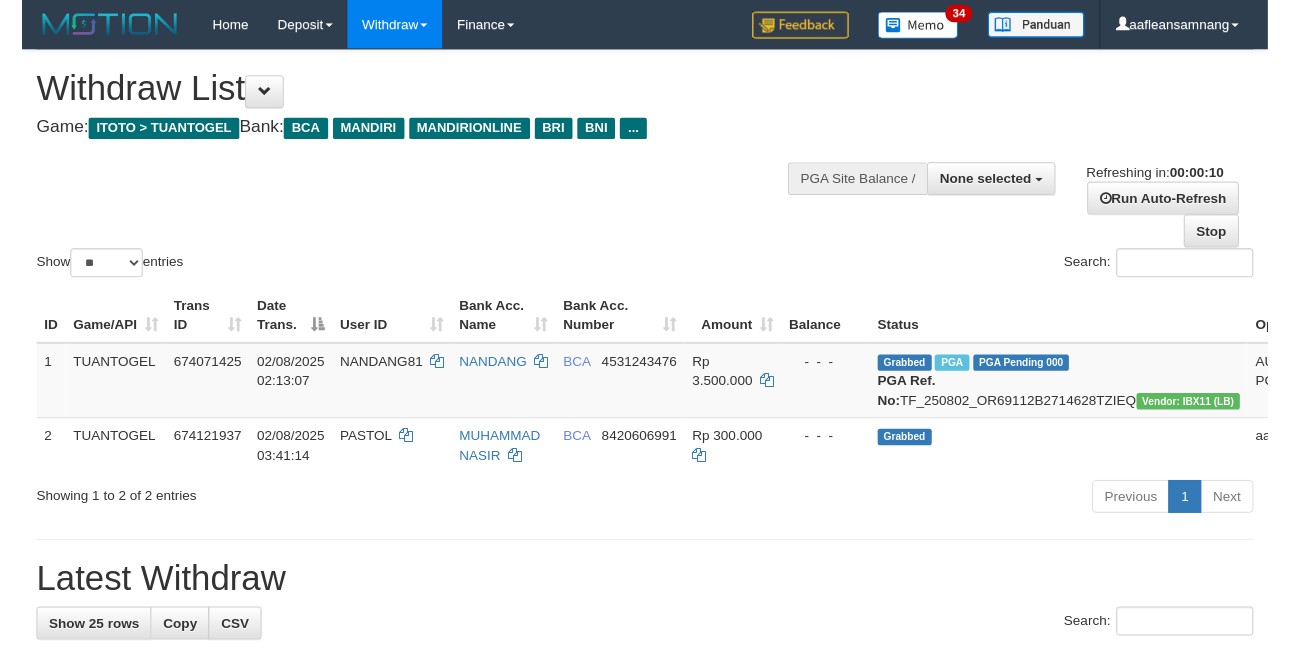 scroll, scrollTop: 0, scrollLeft: 0, axis: both 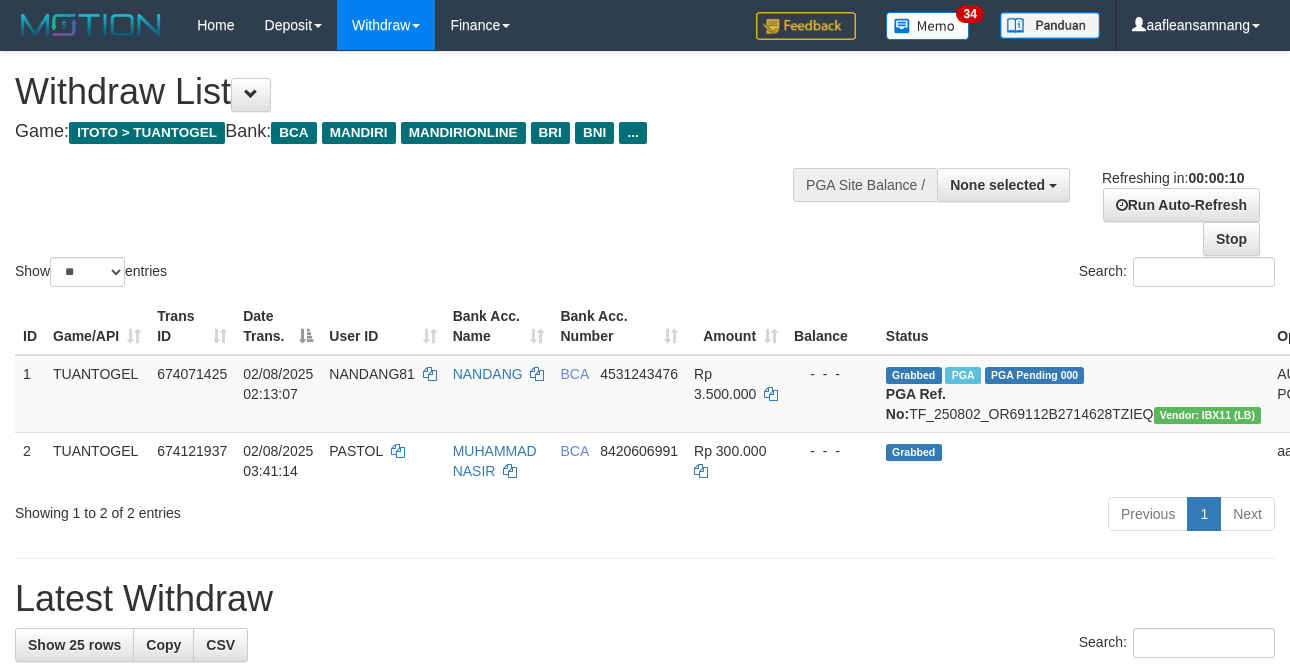 select 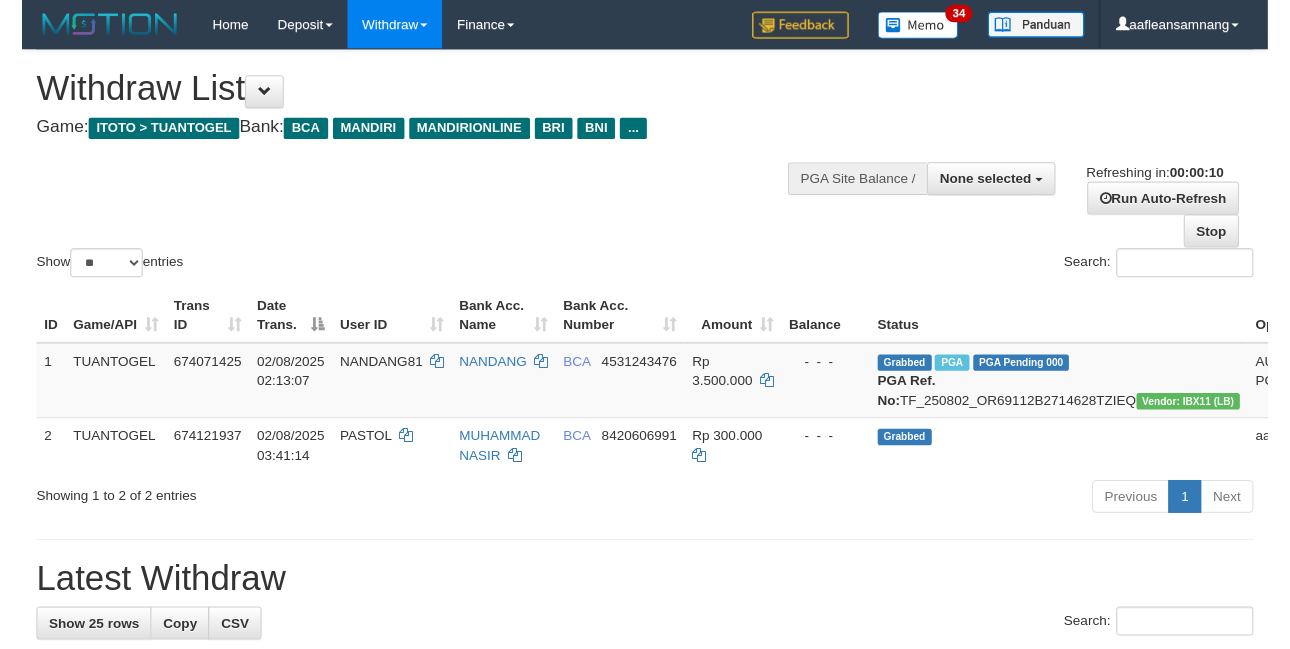 scroll, scrollTop: 0, scrollLeft: 0, axis: both 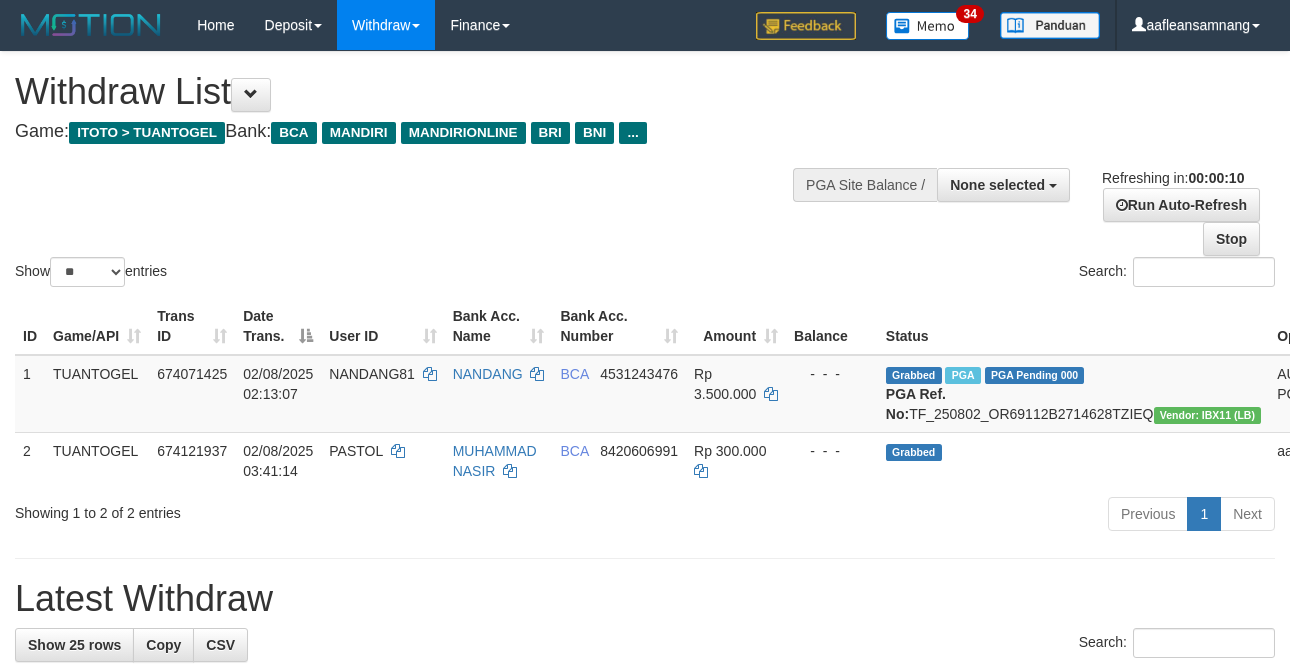 select 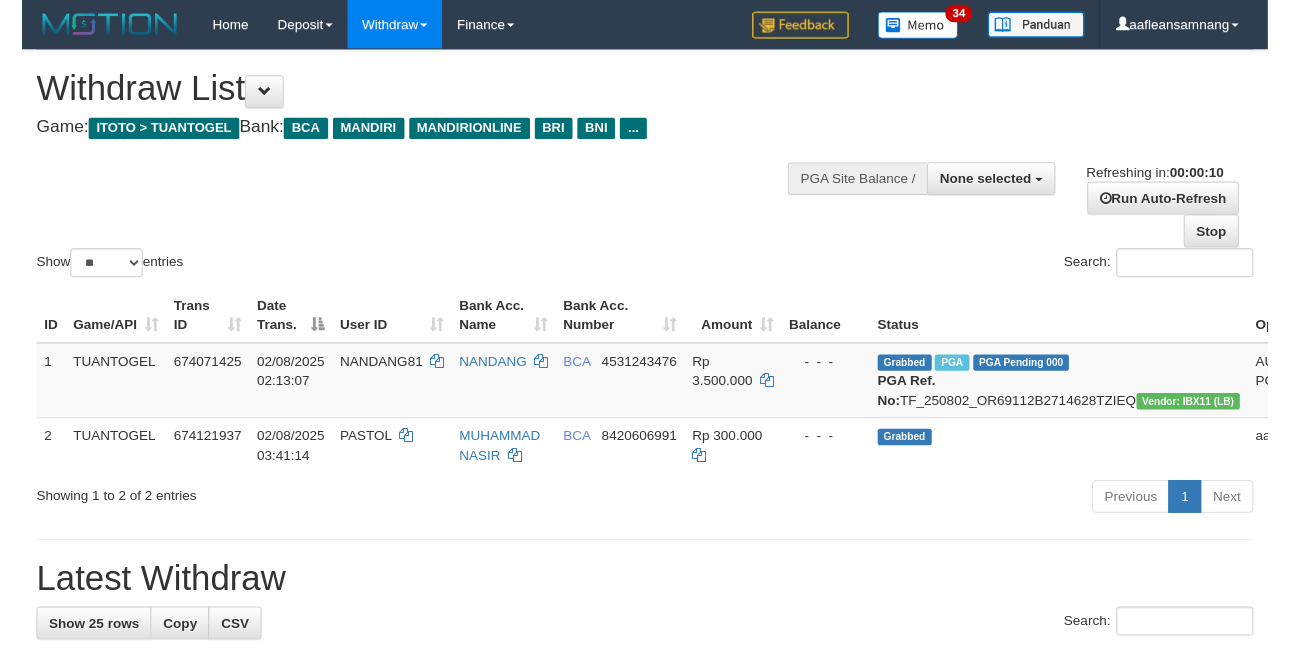 scroll, scrollTop: 0, scrollLeft: 0, axis: both 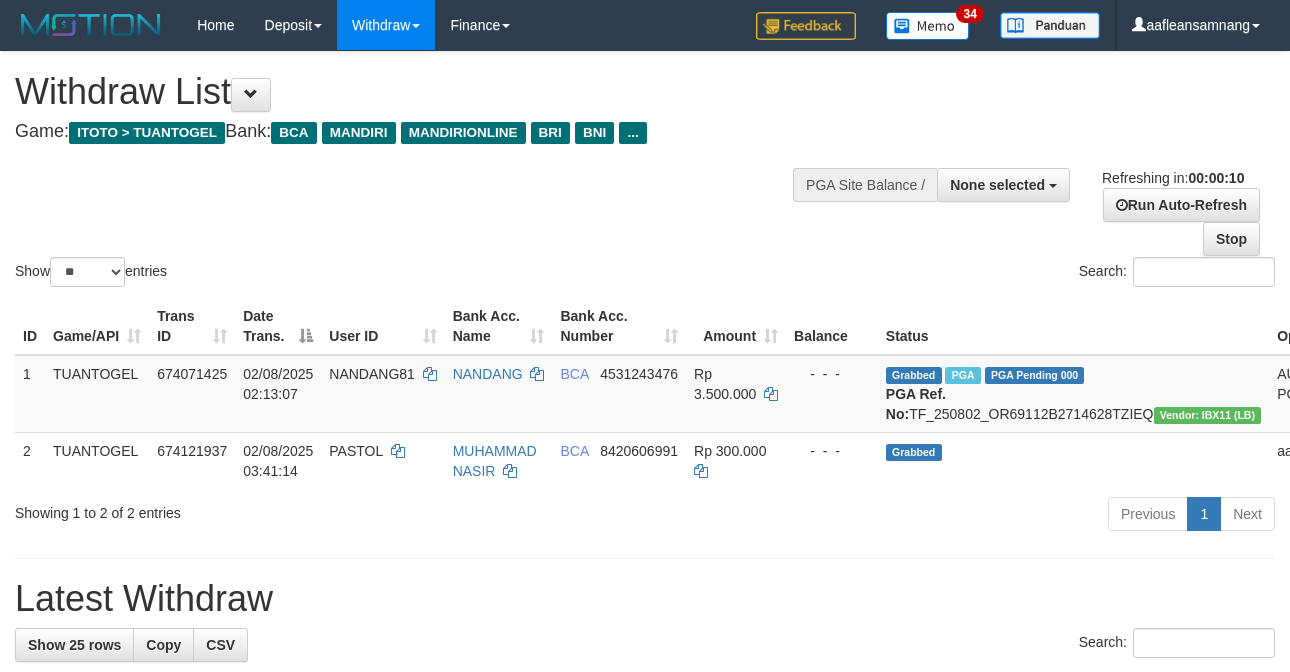 select 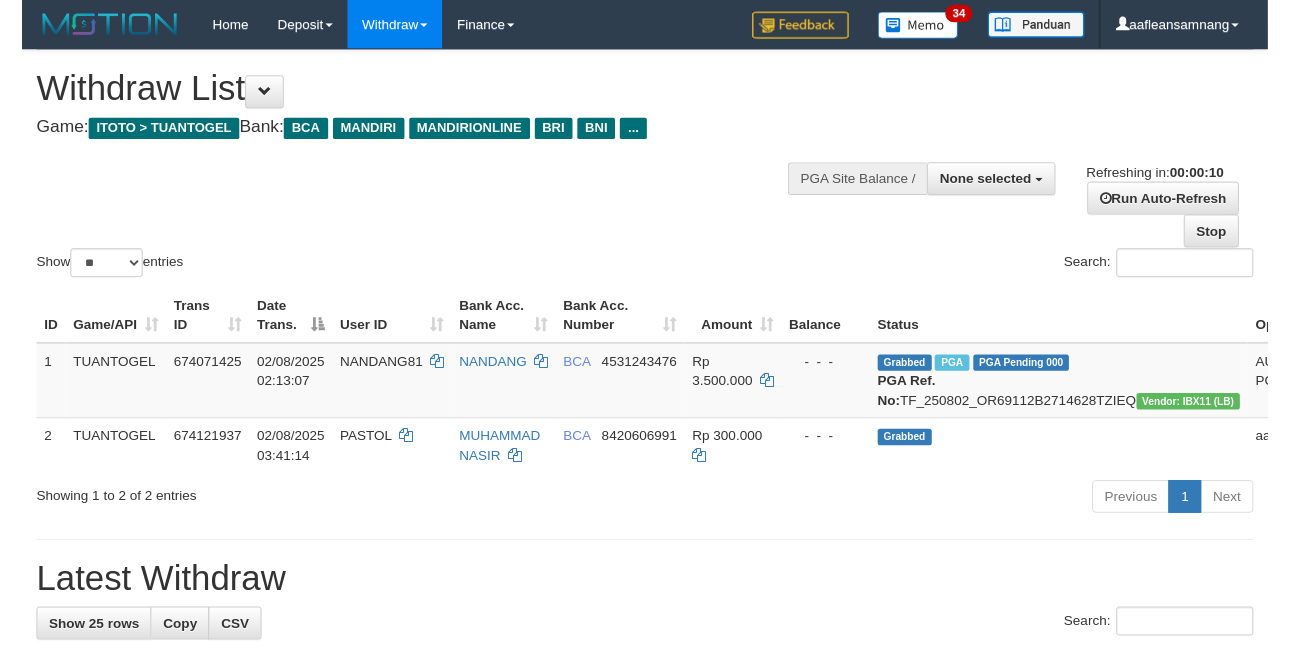 scroll, scrollTop: 0, scrollLeft: 0, axis: both 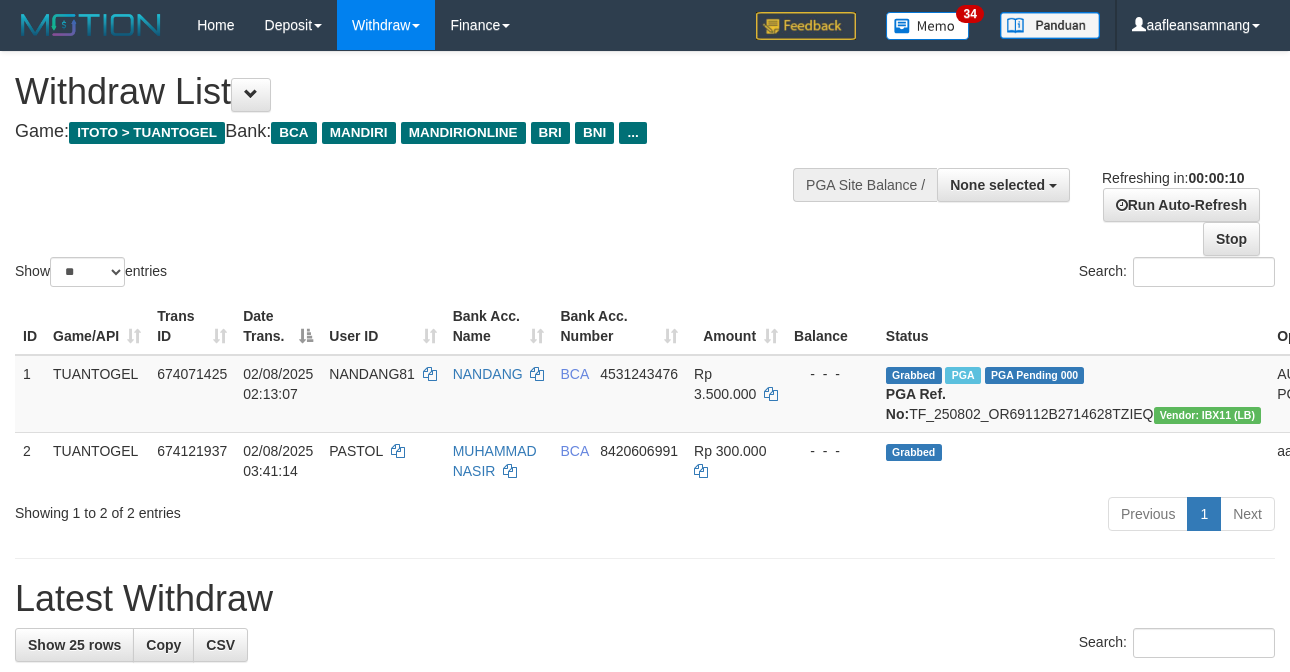select 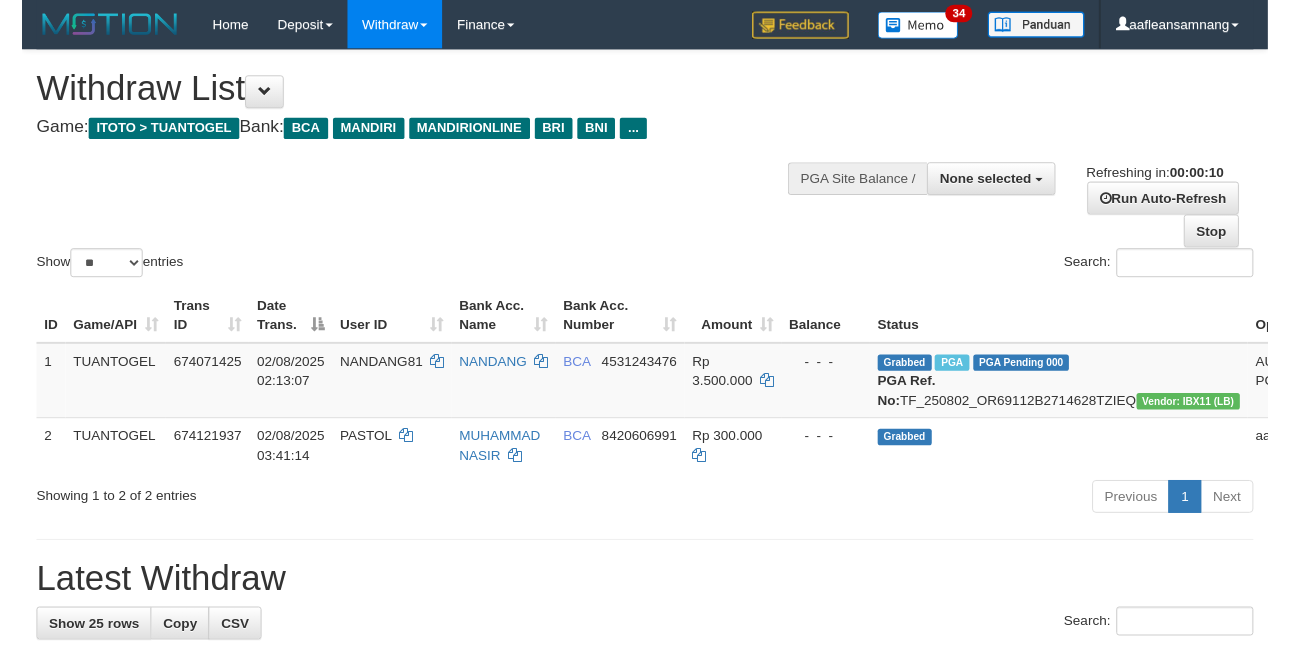 scroll, scrollTop: 0, scrollLeft: 0, axis: both 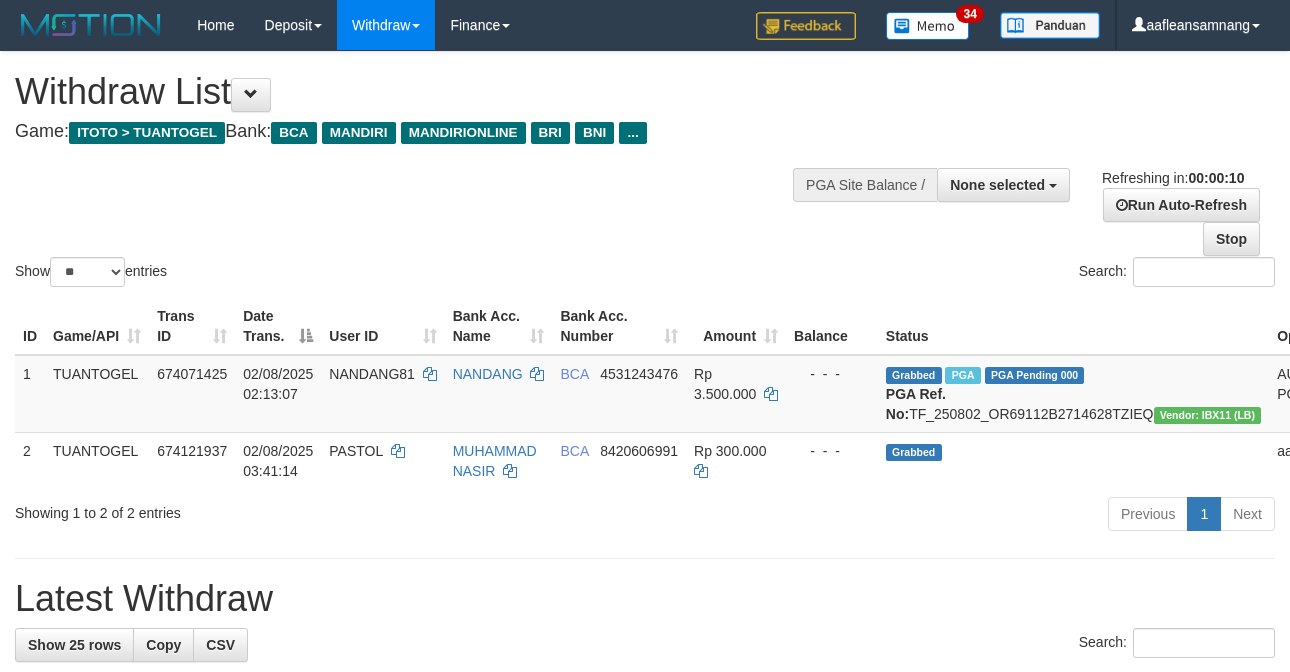 select 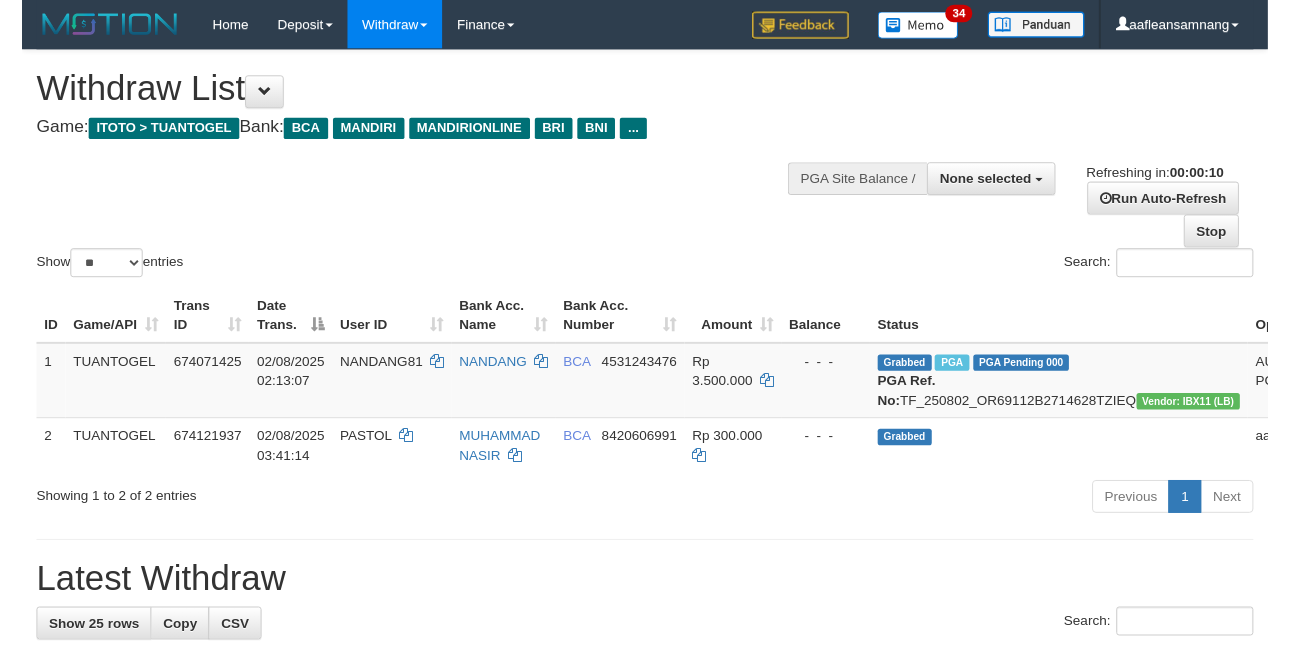 scroll, scrollTop: 0, scrollLeft: 0, axis: both 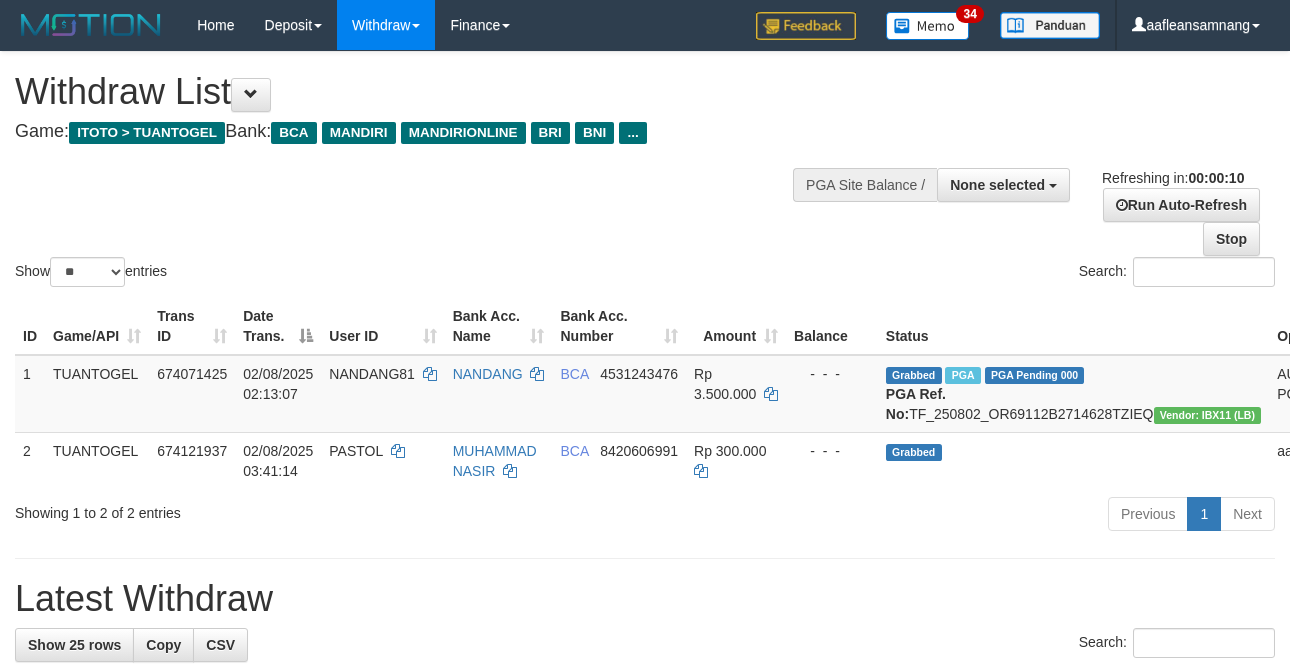 select 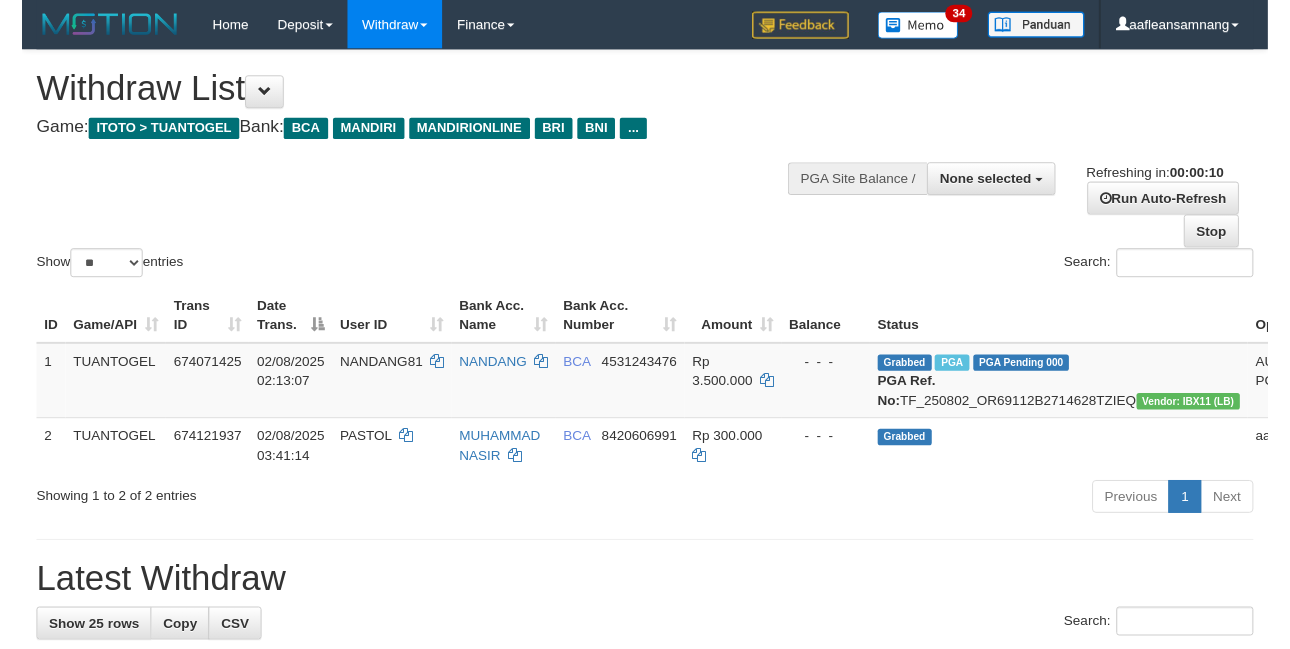 scroll, scrollTop: 0, scrollLeft: 0, axis: both 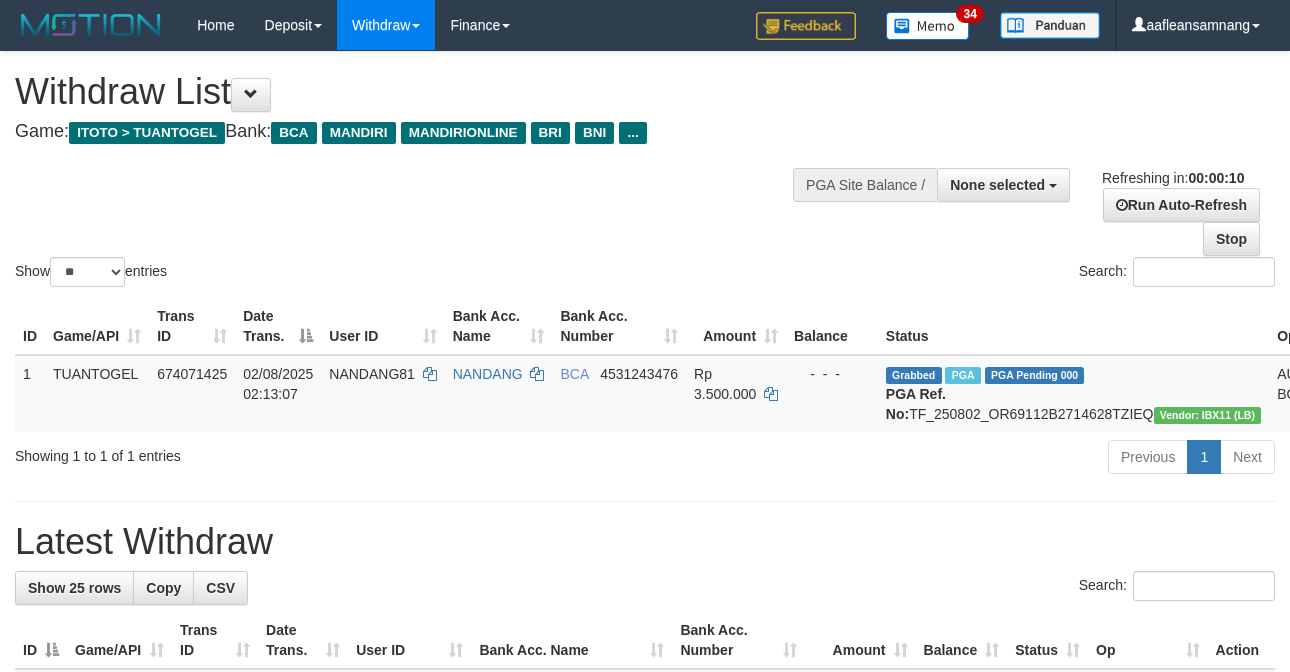 select 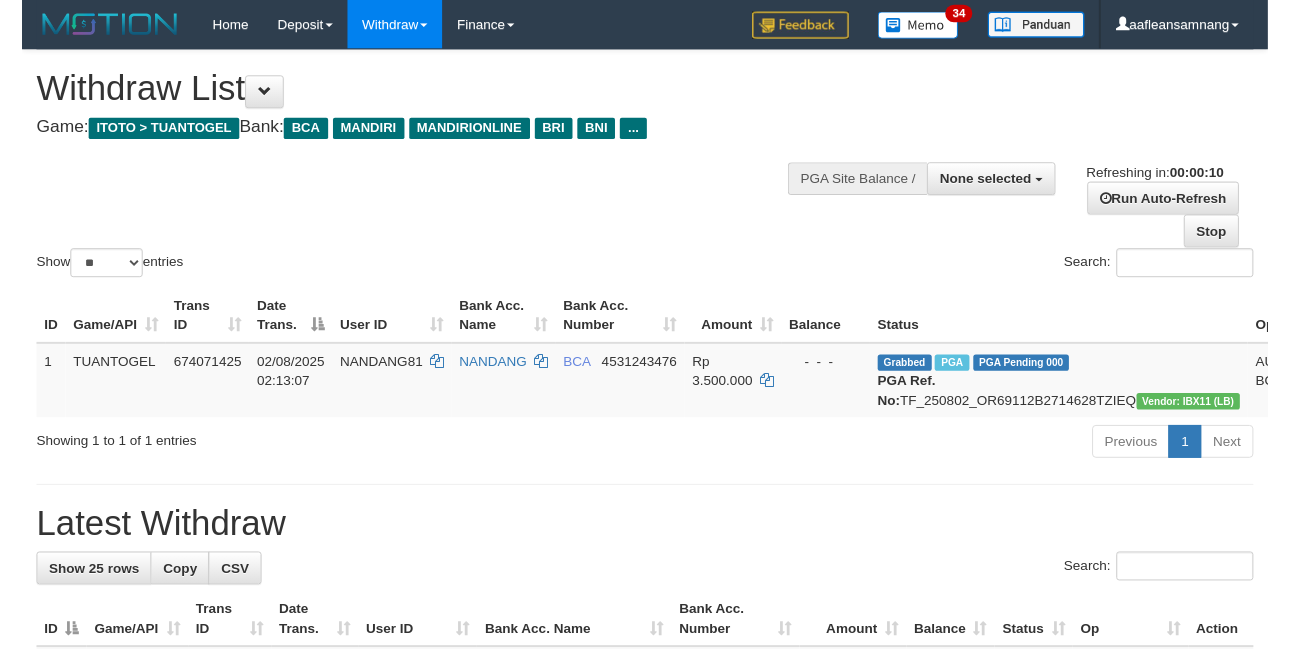 scroll, scrollTop: 0, scrollLeft: 0, axis: both 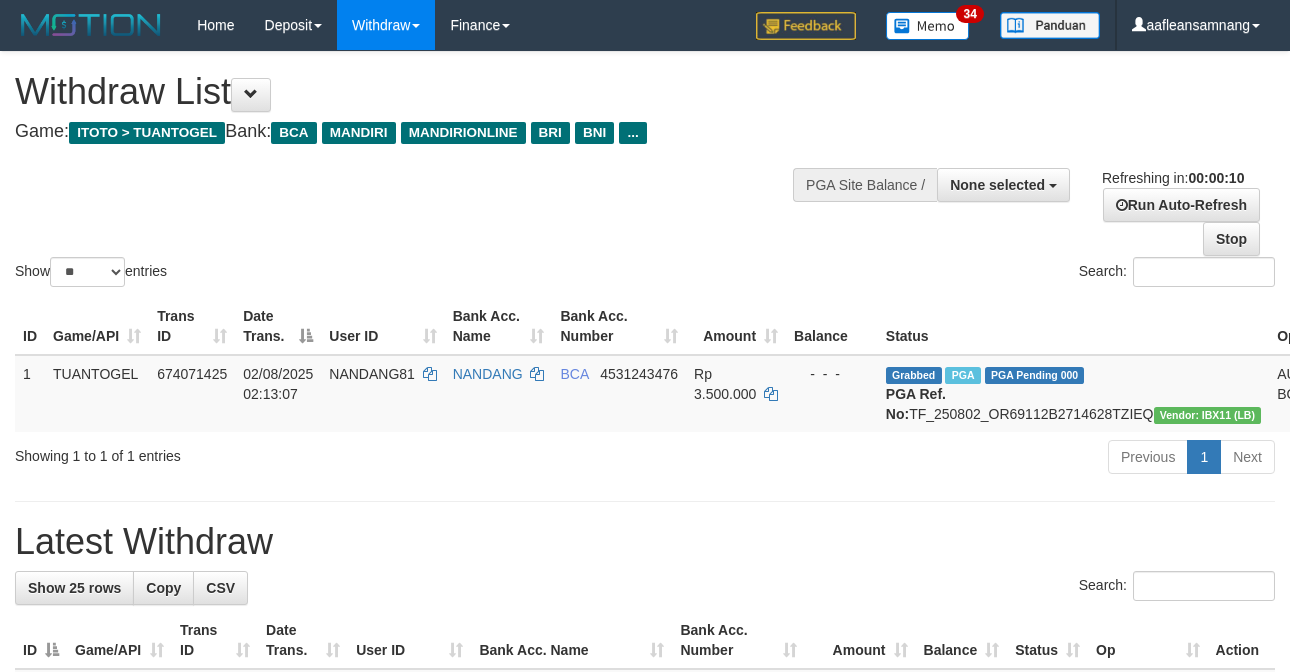 select 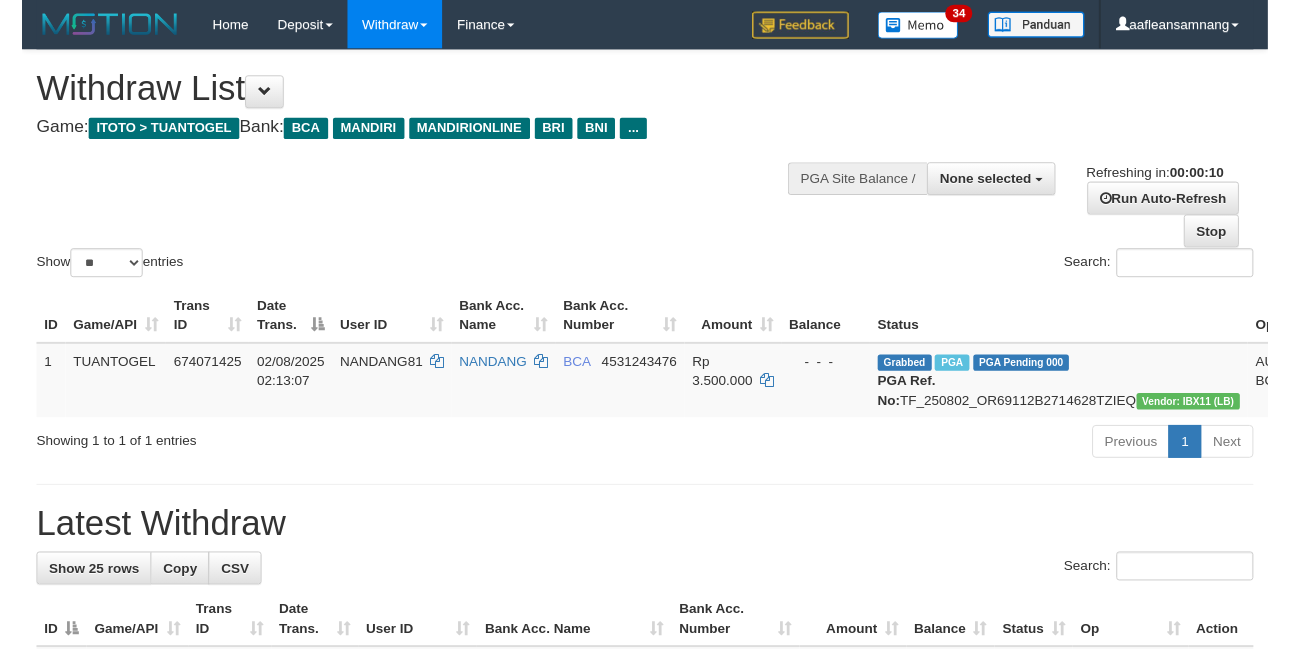 scroll, scrollTop: 0, scrollLeft: 0, axis: both 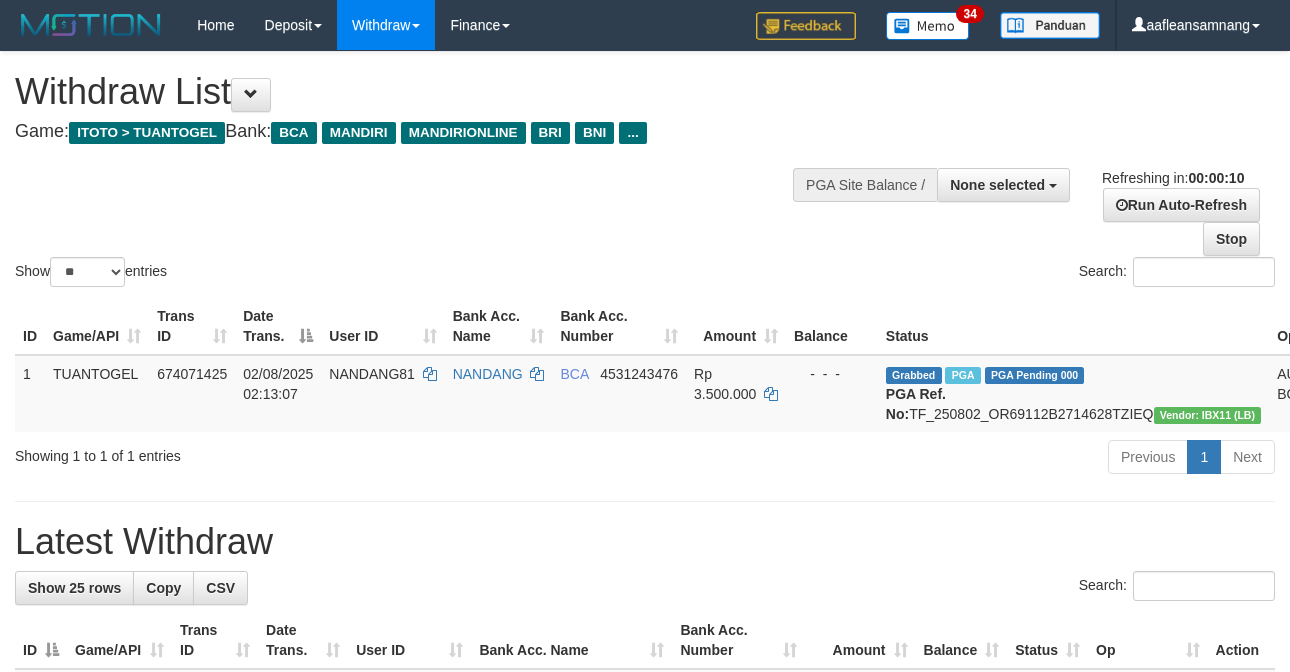 select 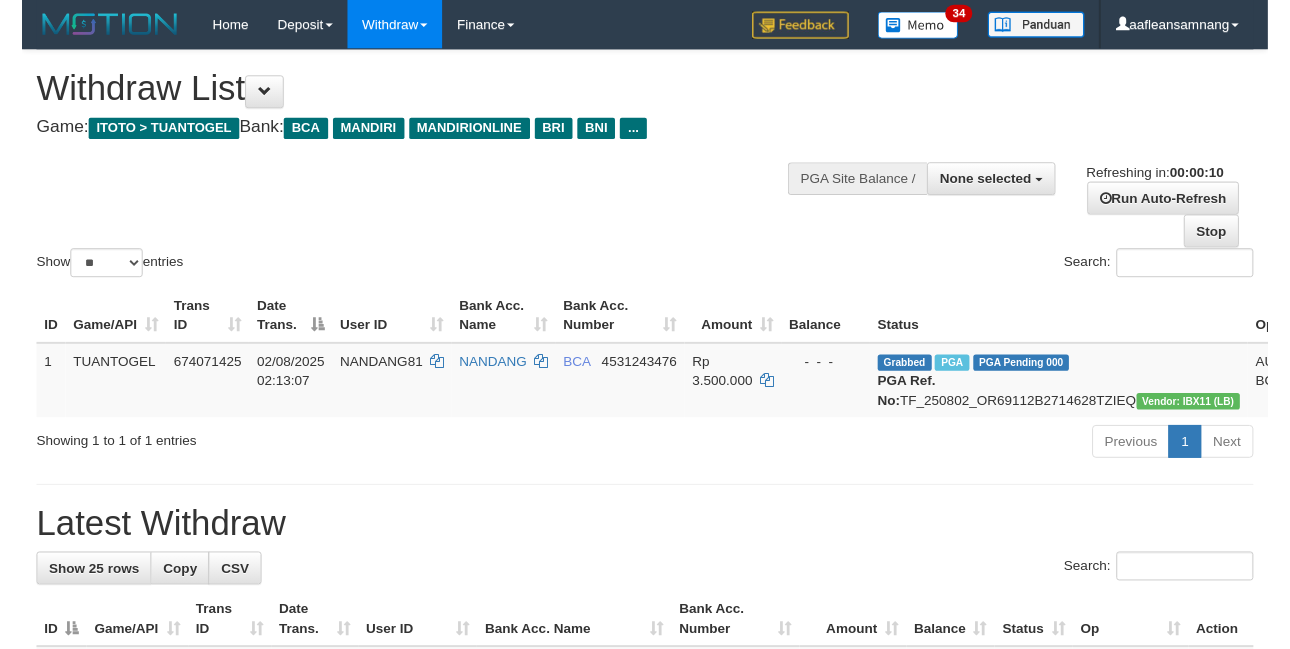 scroll, scrollTop: 0, scrollLeft: 0, axis: both 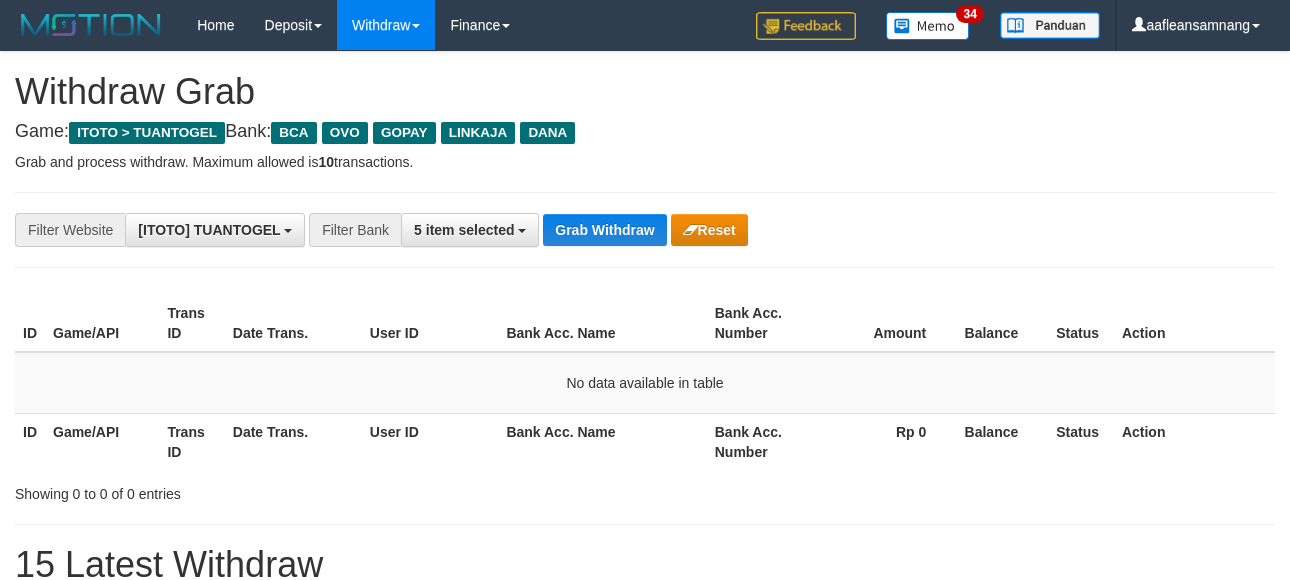 drag, startPoint x: 513, startPoint y: 178, endPoint x: 579, endPoint y: 213, distance: 74.70609 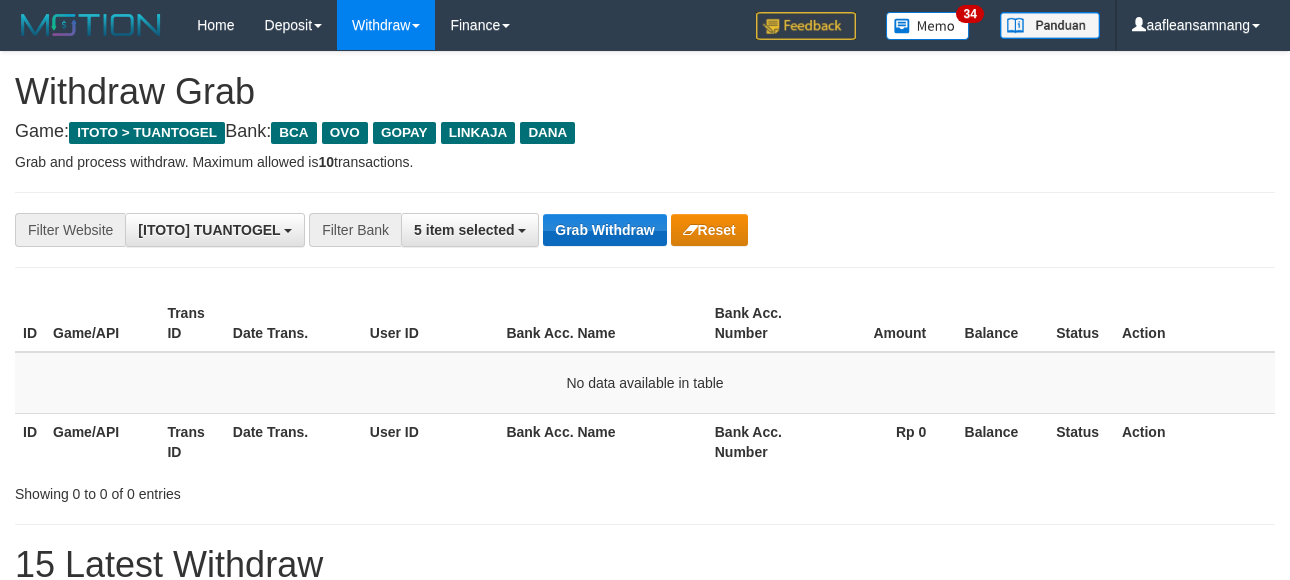 drag, startPoint x: 579, startPoint y: 213, endPoint x: 585, endPoint y: 231, distance: 18.973665 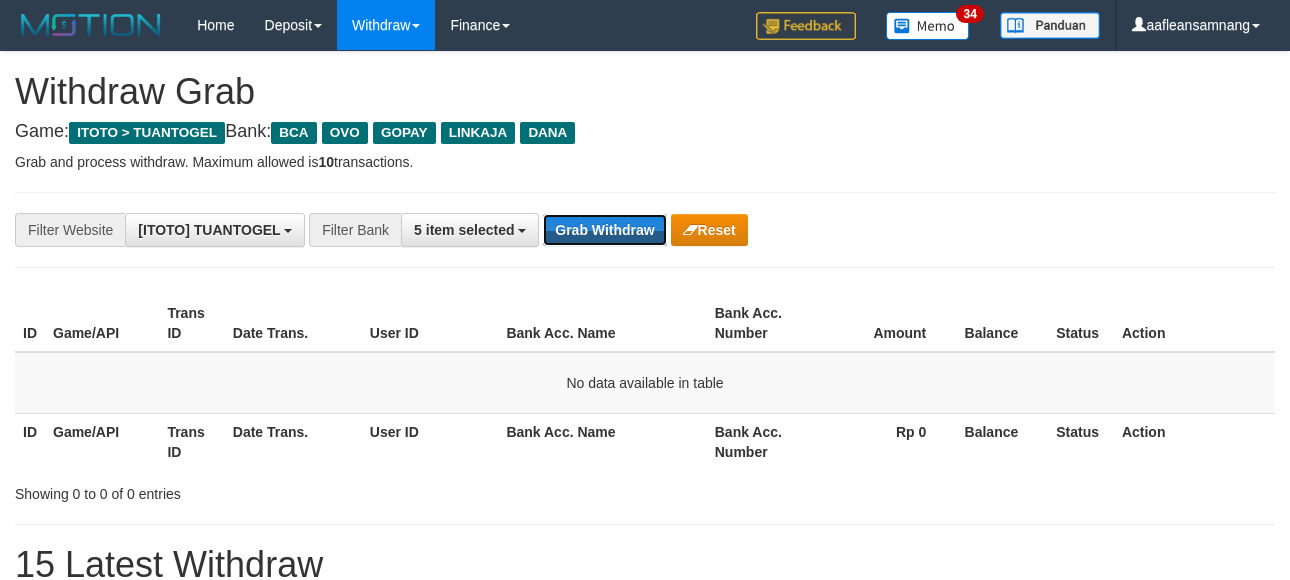 drag, startPoint x: 586, startPoint y: 229, endPoint x: 765, endPoint y: 208, distance: 180.22763 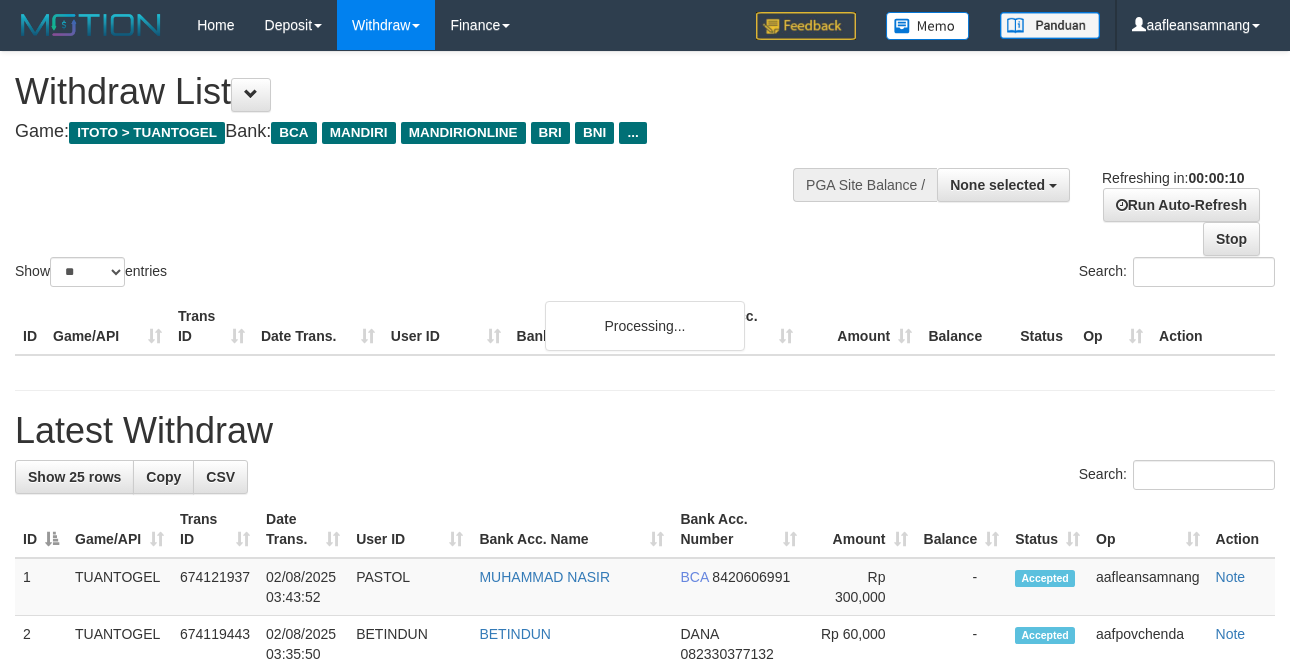 select 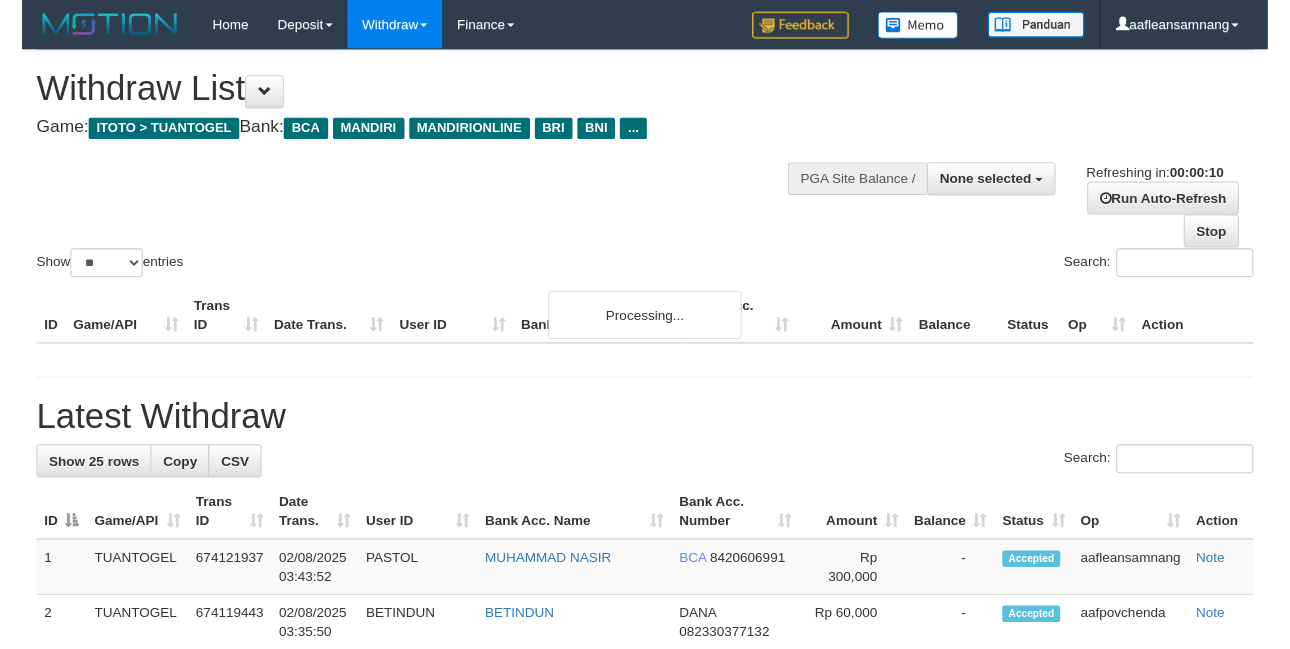 scroll, scrollTop: 0, scrollLeft: 0, axis: both 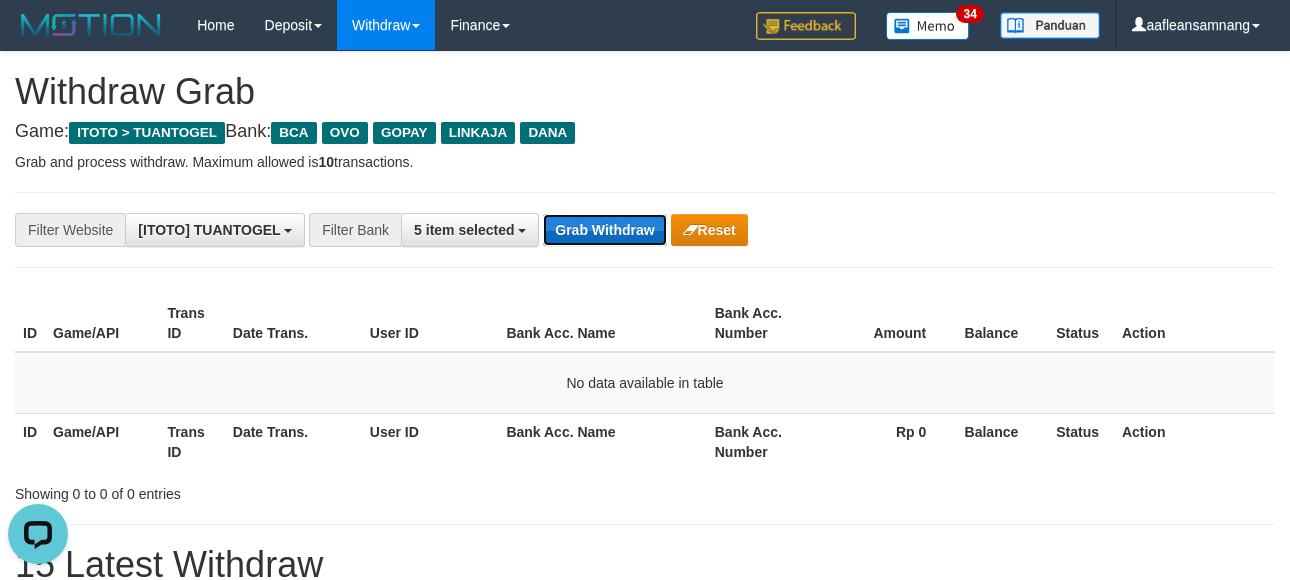 click on "Grab Withdraw" at bounding box center [604, 230] 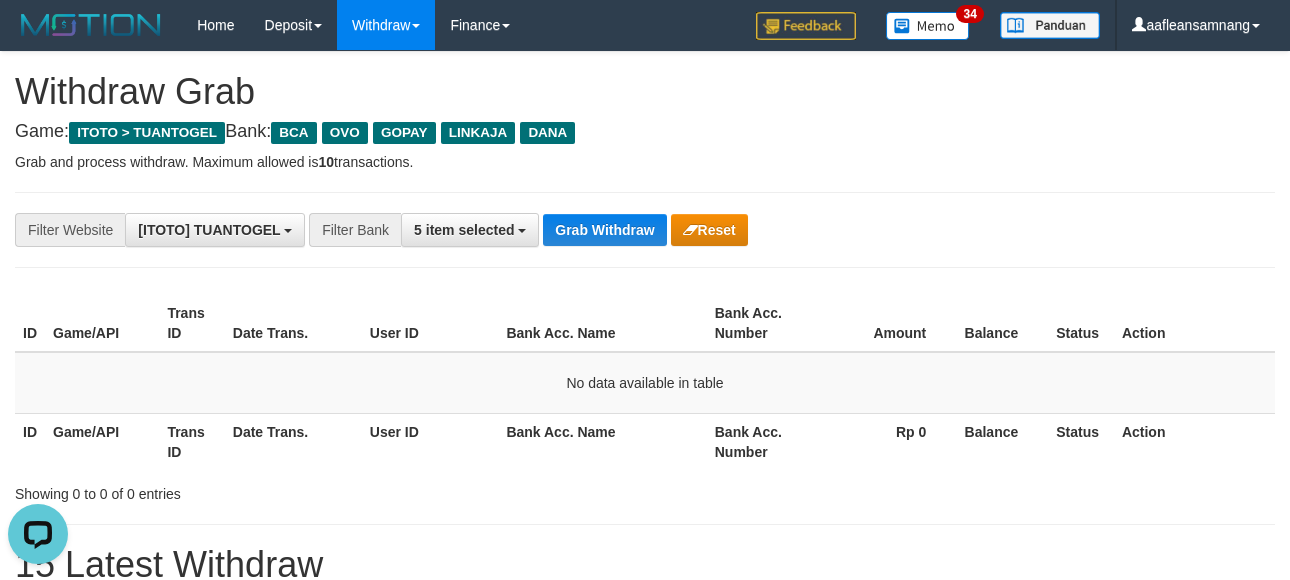 click on "**********" at bounding box center [645, 230] 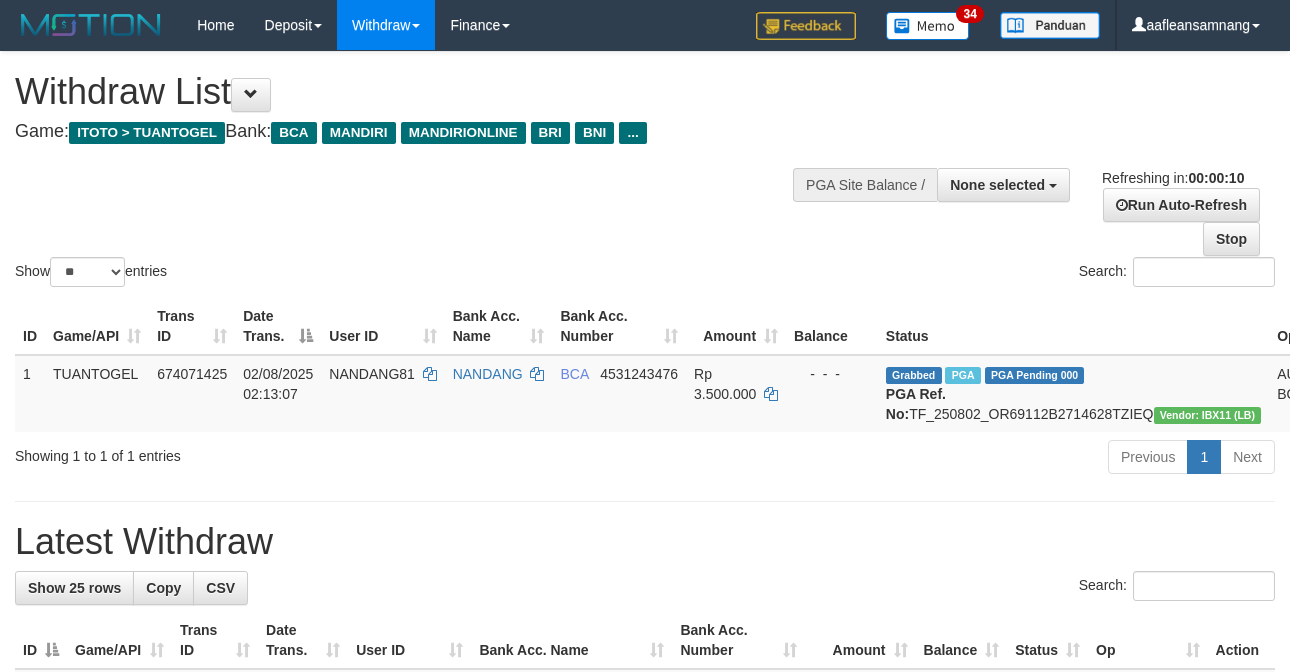 select 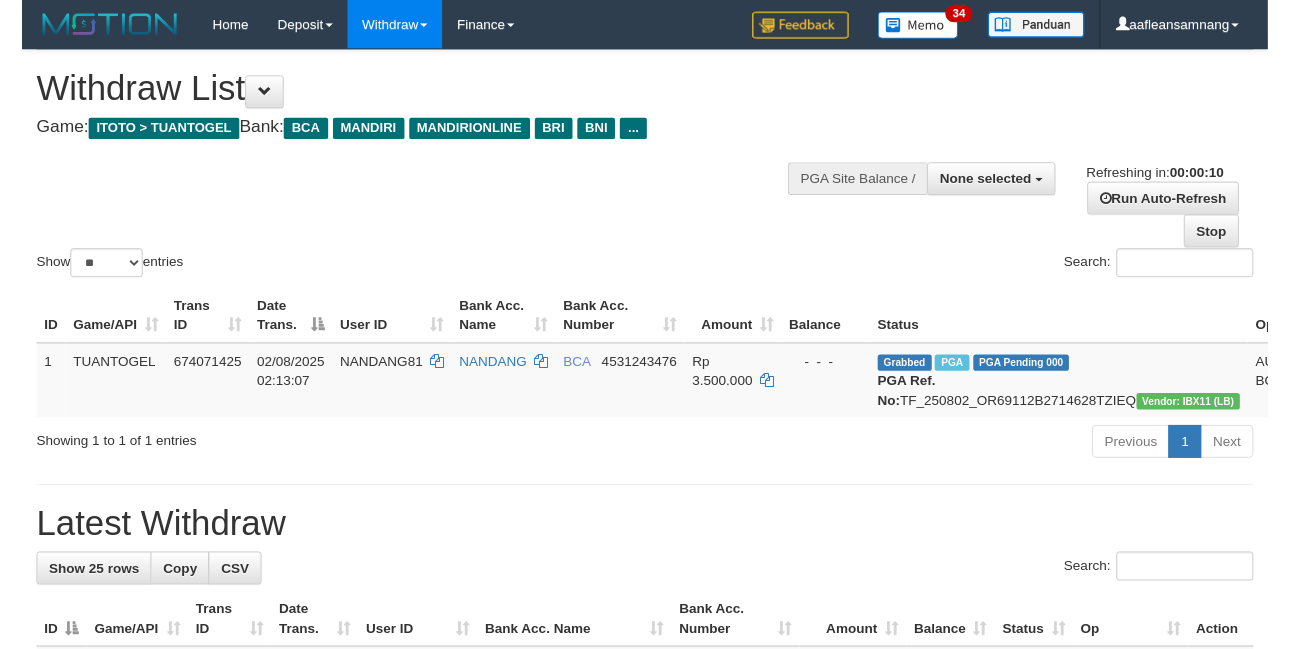 scroll, scrollTop: 0, scrollLeft: 0, axis: both 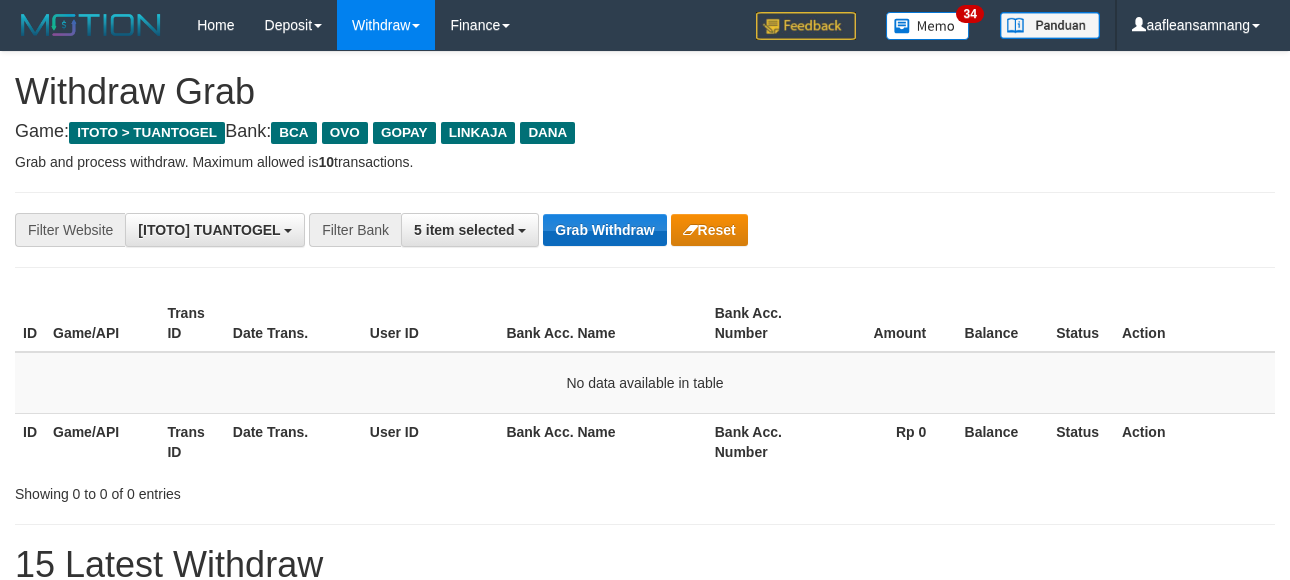 click on "Grab Withdraw" at bounding box center (604, 230) 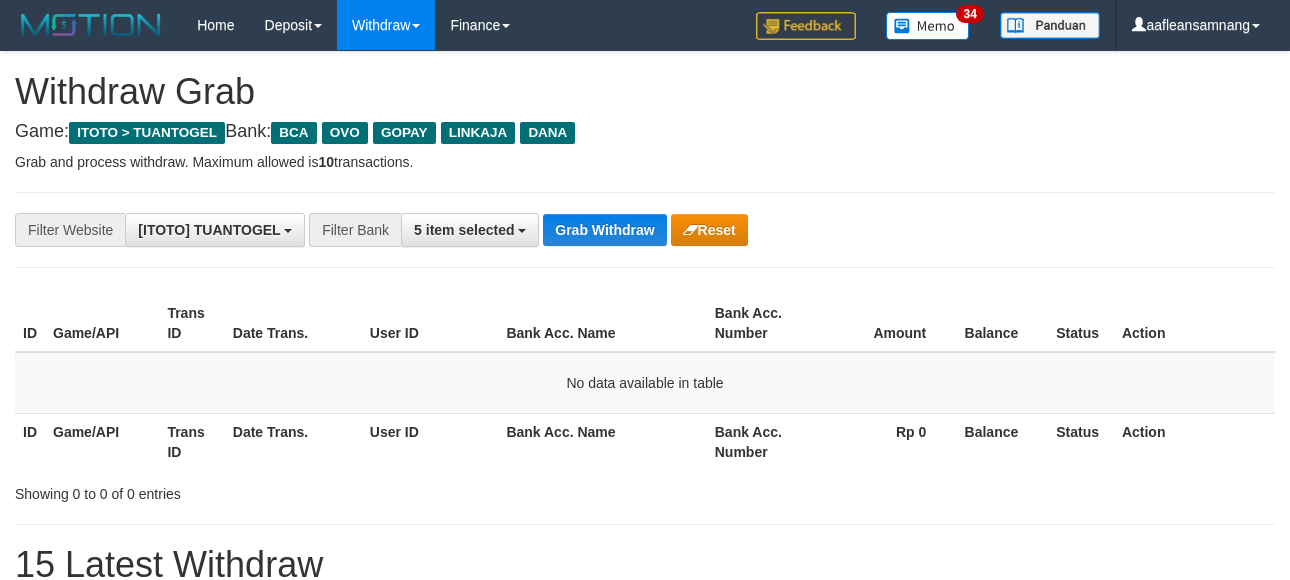 scroll, scrollTop: 0, scrollLeft: 0, axis: both 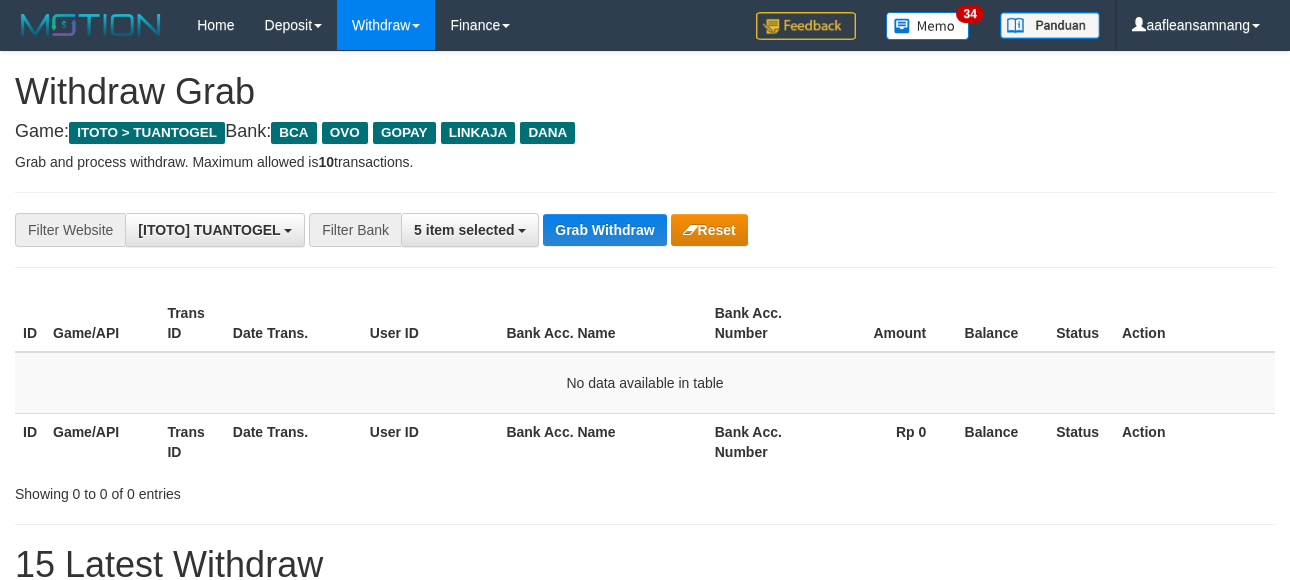 click on "**********" at bounding box center [645, 230] 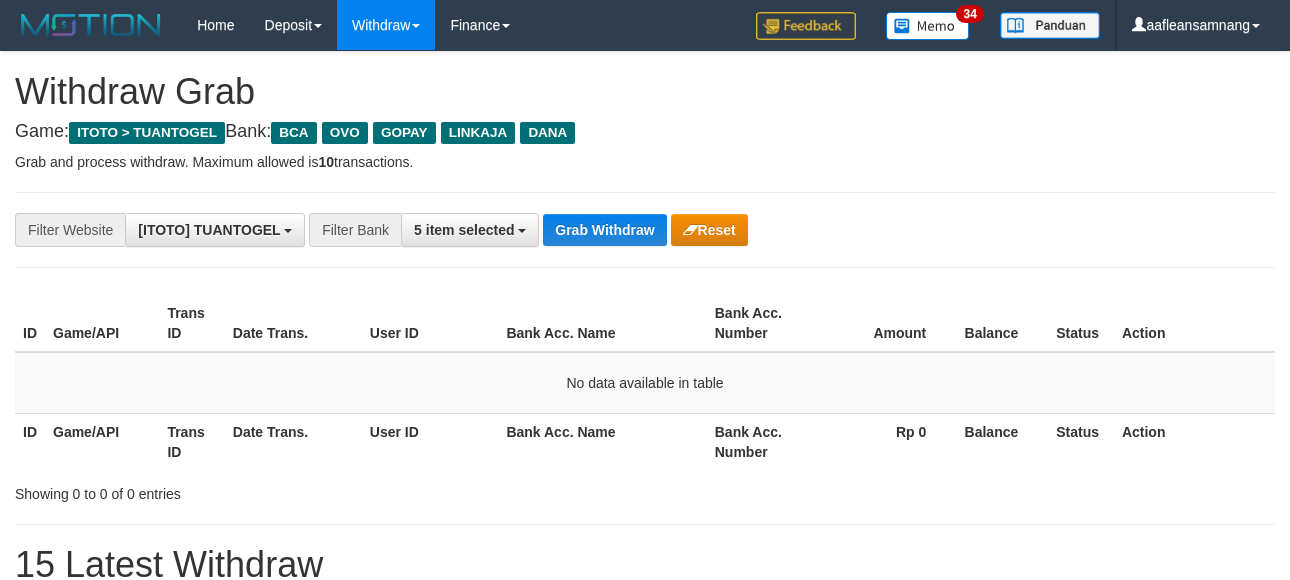 scroll, scrollTop: 0, scrollLeft: 0, axis: both 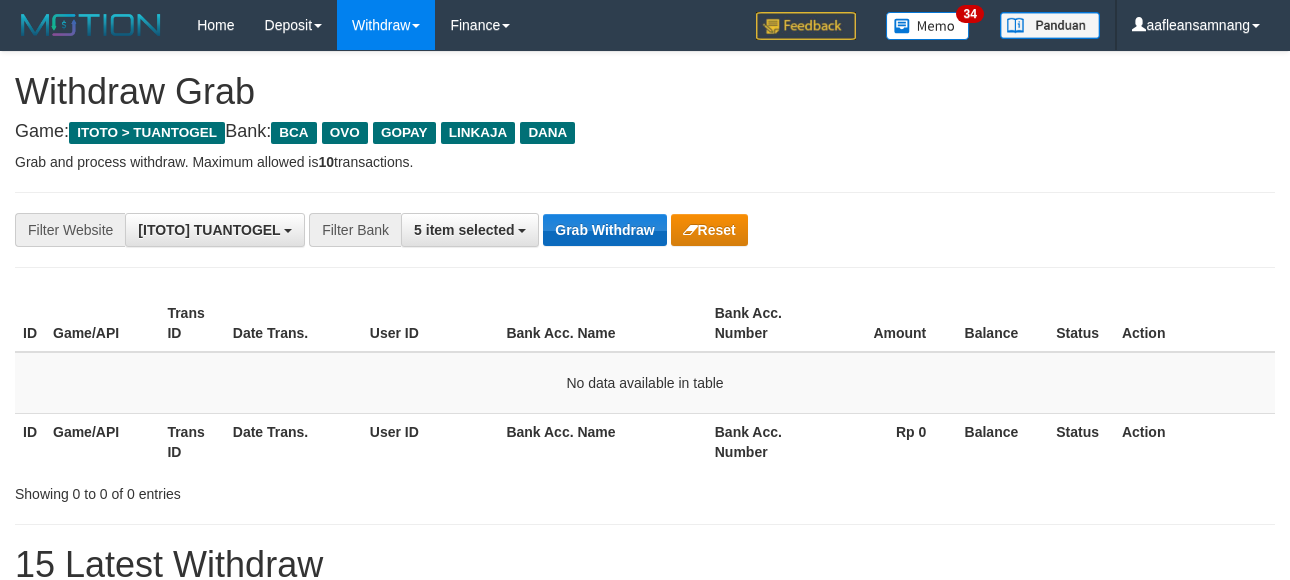 click on "**********" at bounding box center (645, 230) 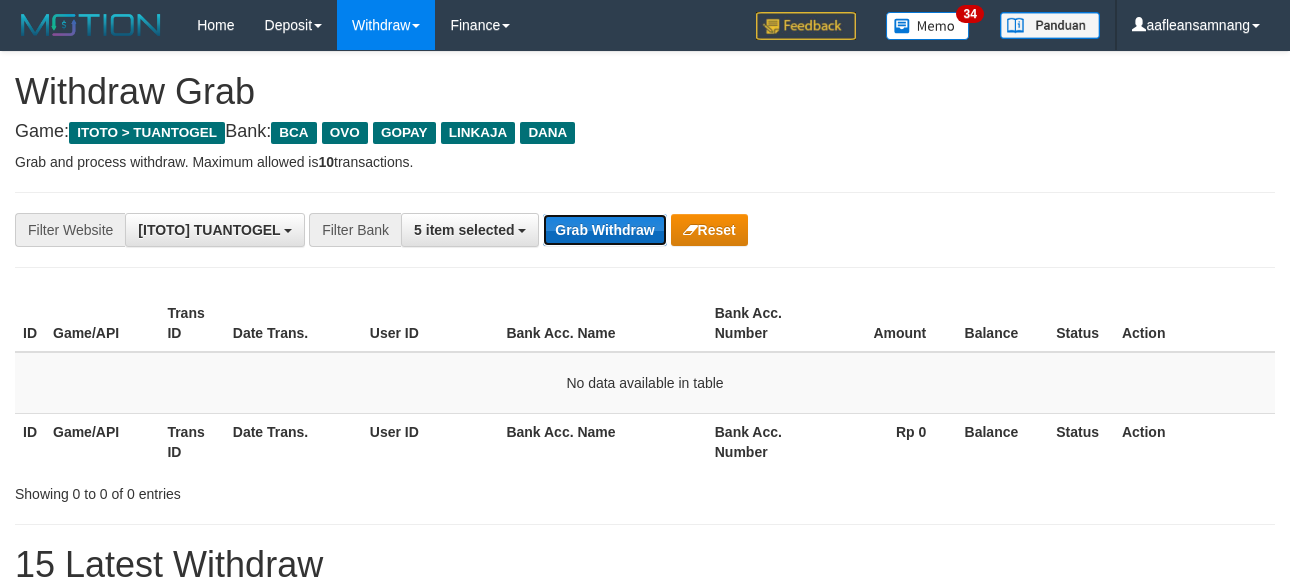 drag, startPoint x: 625, startPoint y: 223, endPoint x: 808, endPoint y: 321, distance: 207.58853 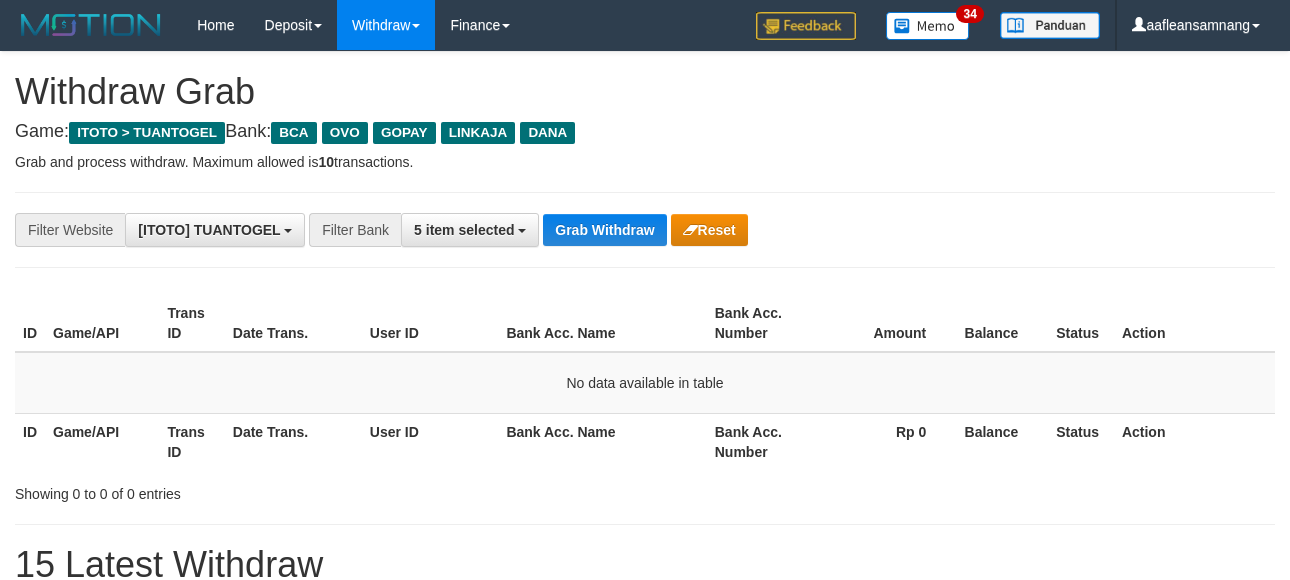 scroll, scrollTop: 0, scrollLeft: 0, axis: both 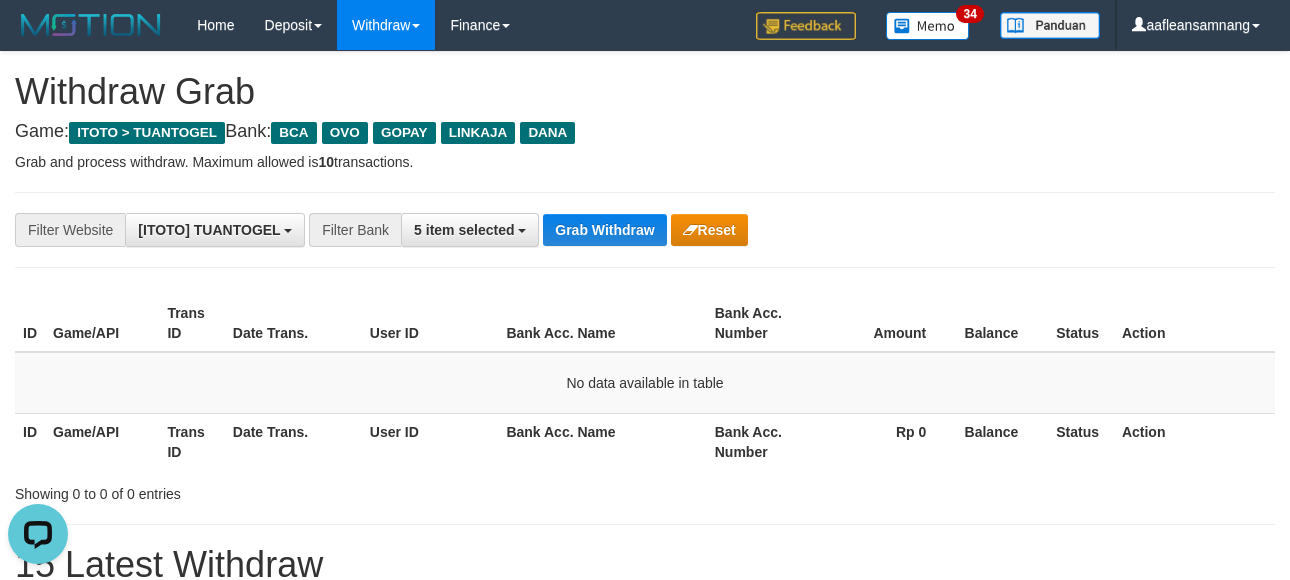 click on "**********" at bounding box center (645, 230) 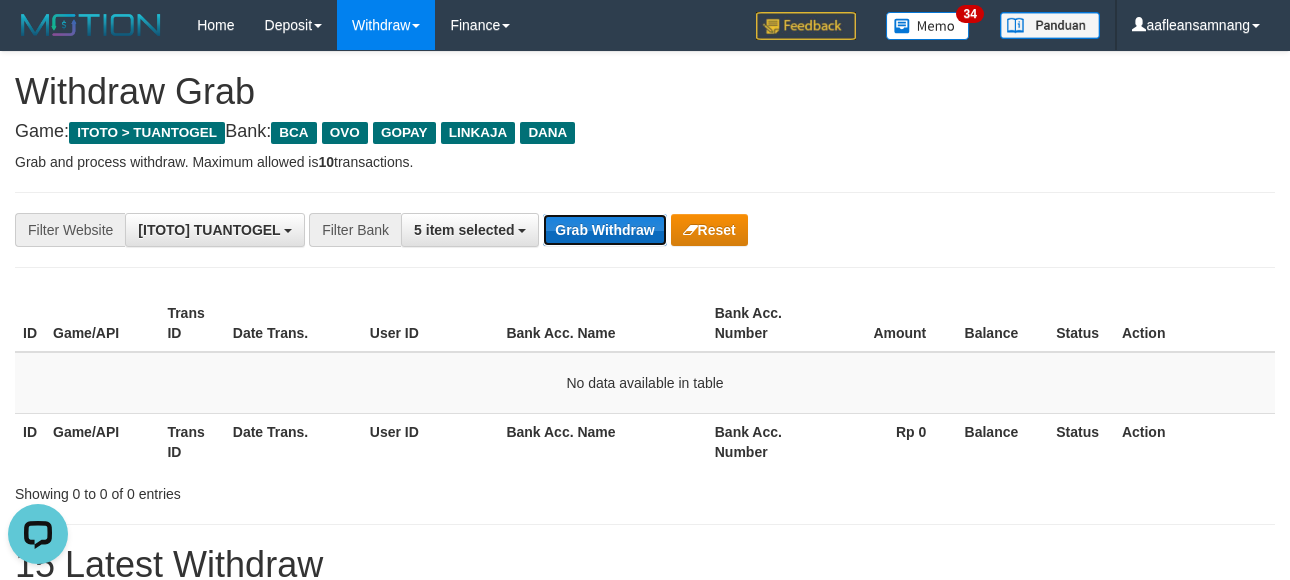 click on "Grab Withdraw" at bounding box center [604, 230] 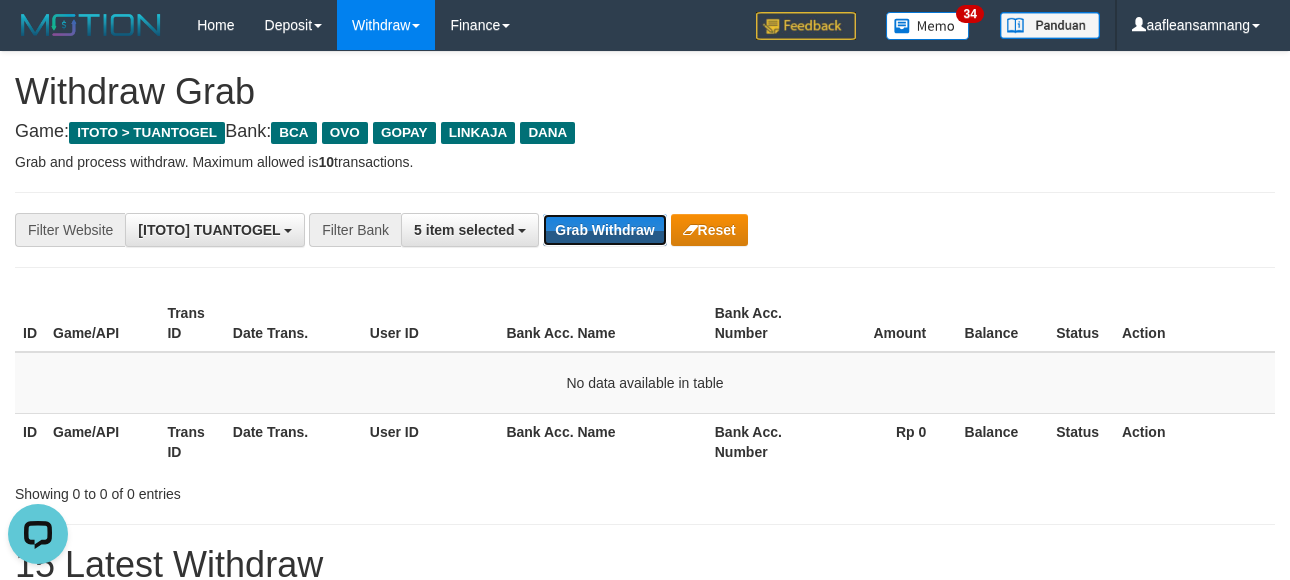 drag, startPoint x: 591, startPoint y: 214, endPoint x: 1267, endPoint y: 576, distance: 766.82465 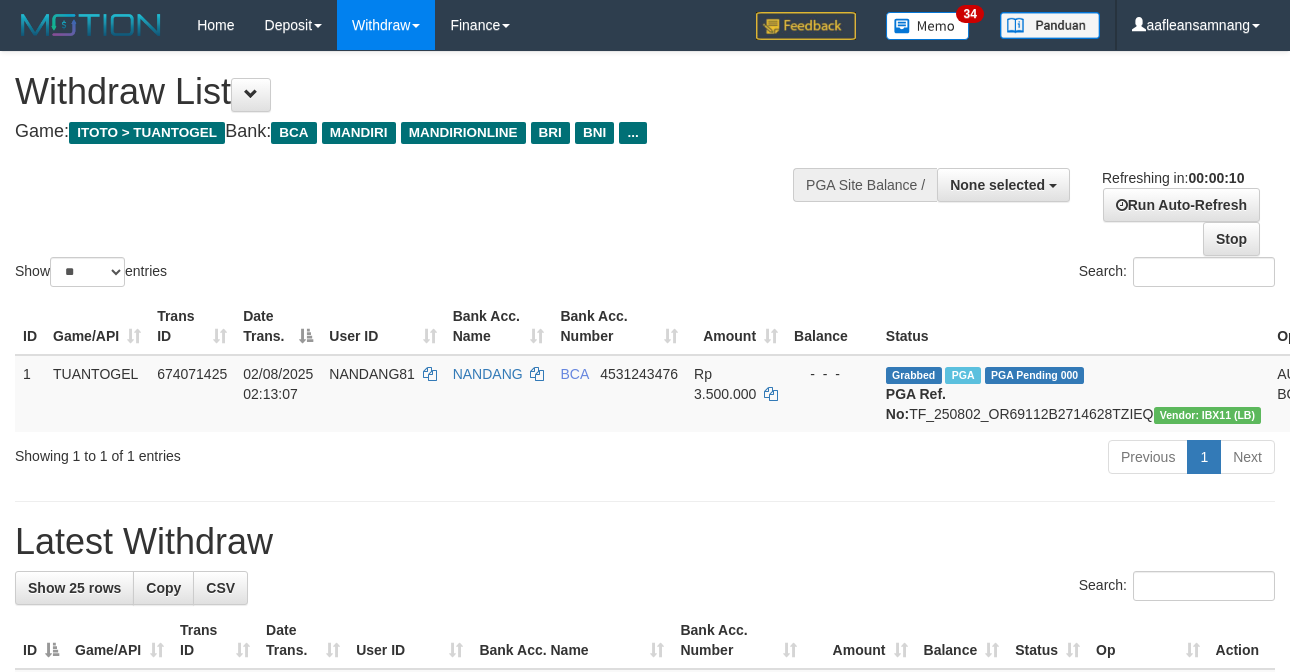 select 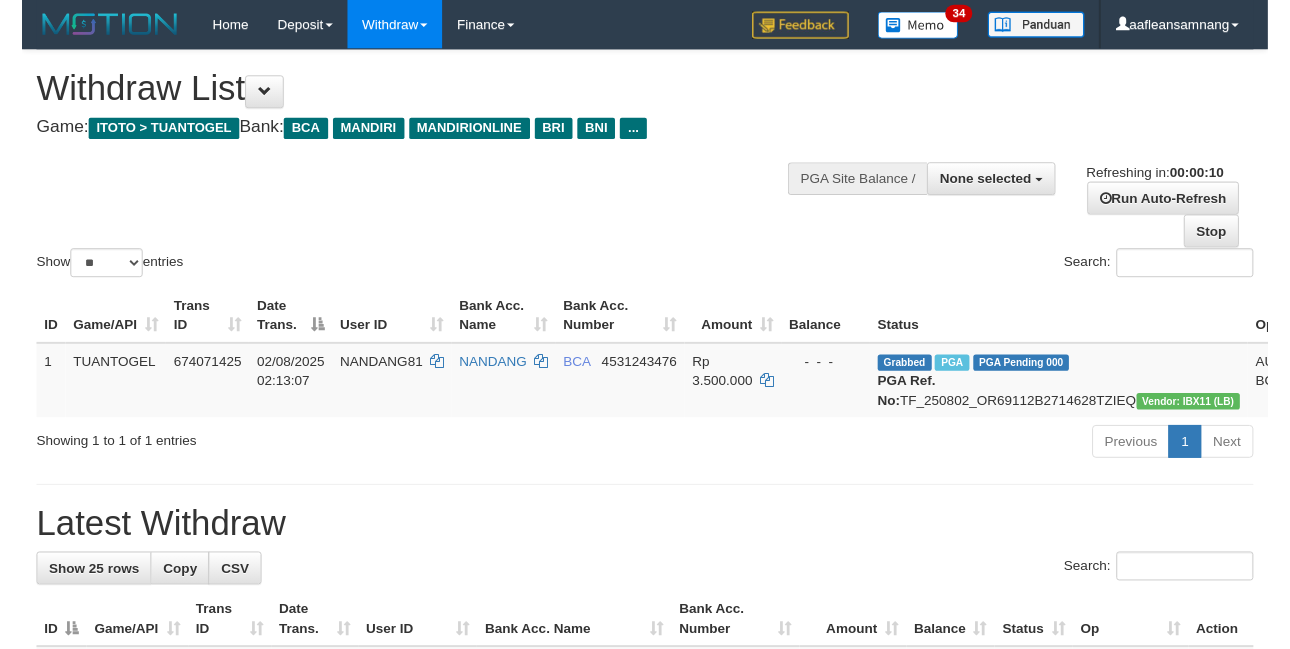 scroll, scrollTop: 0, scrollLeft: 0, axis: both 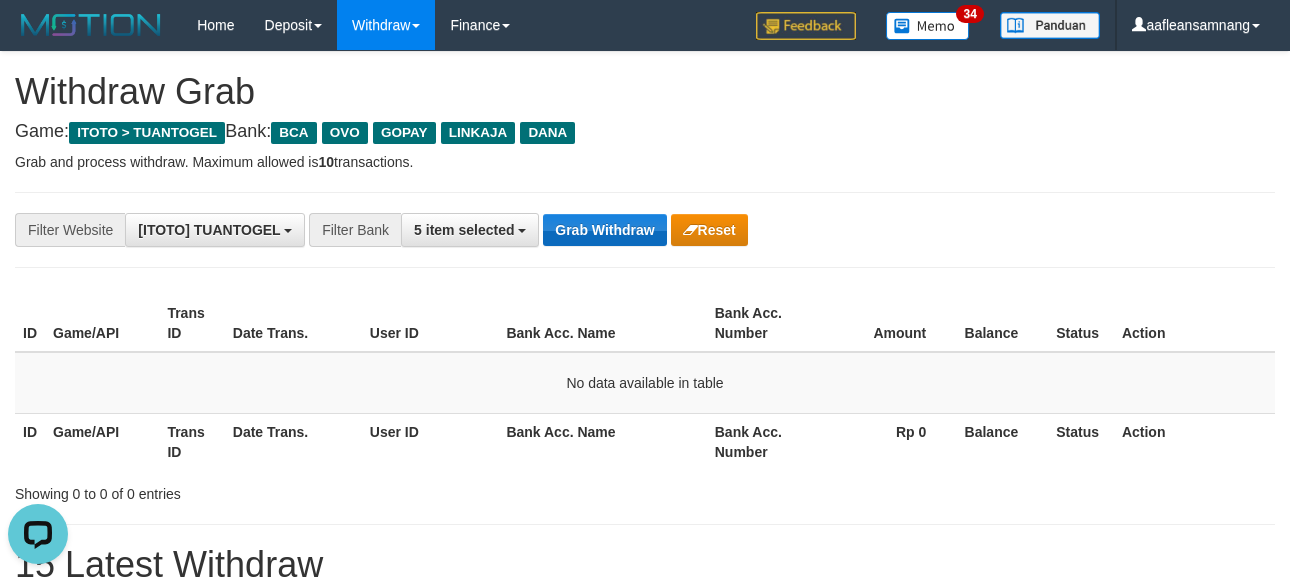drag, startPoint x: 628, startPoint y: 210, endPoint x: 628, endPoint y: 240, distance: 30 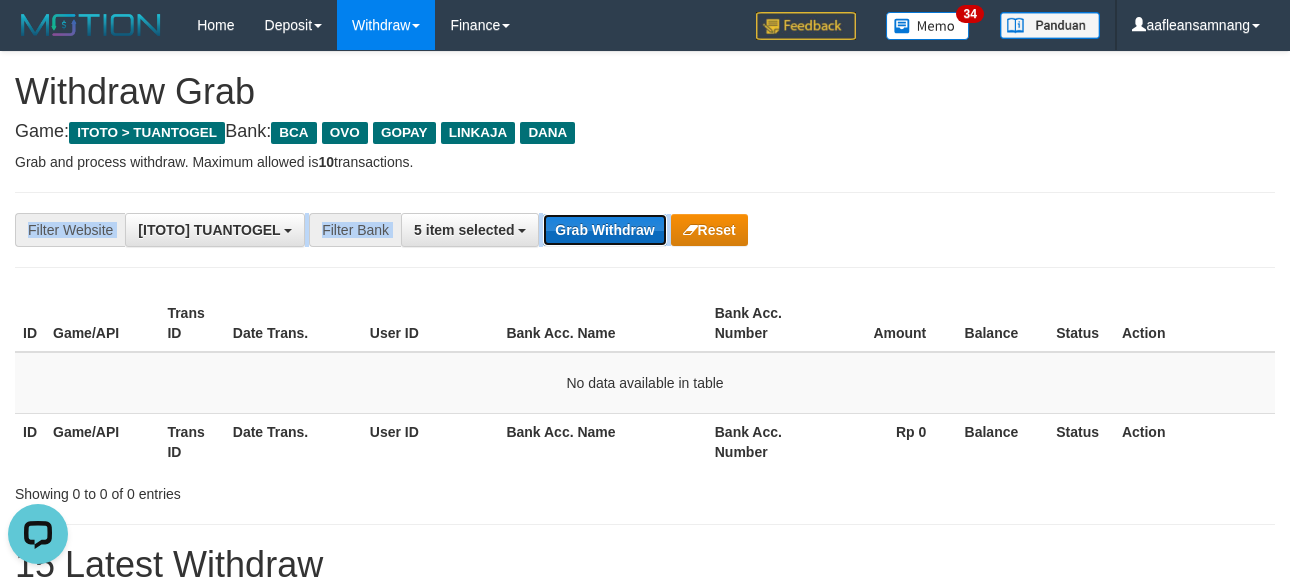 click on "Grab Withdraw" at bounding box center [604, 230] 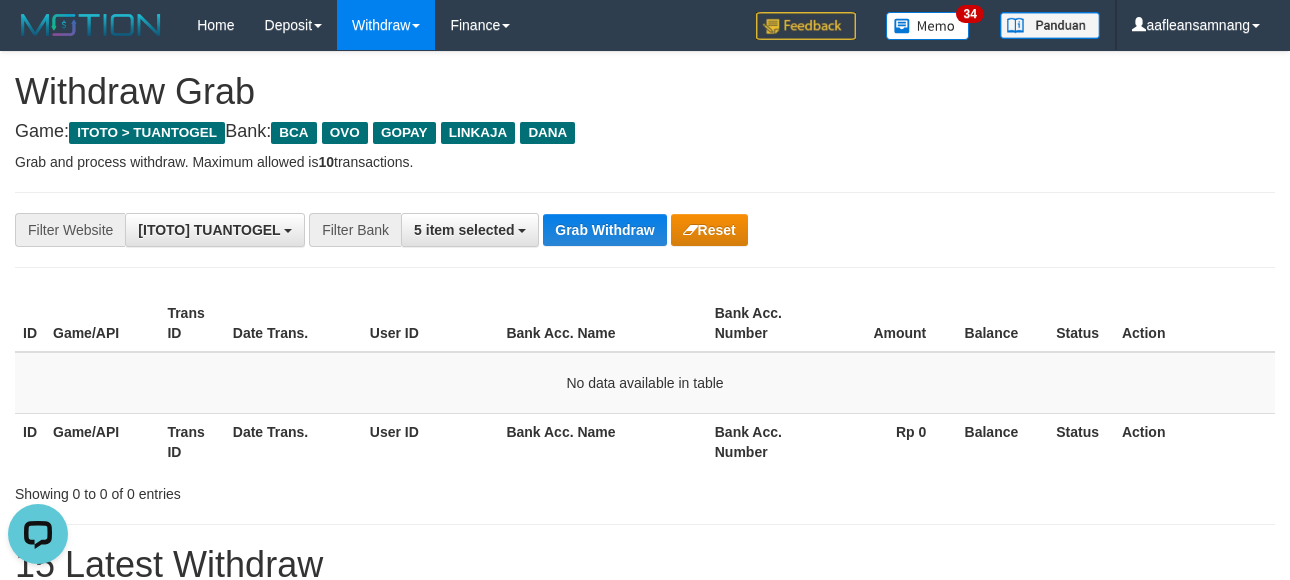 click on "**********" at bounding box center [645, 1113] 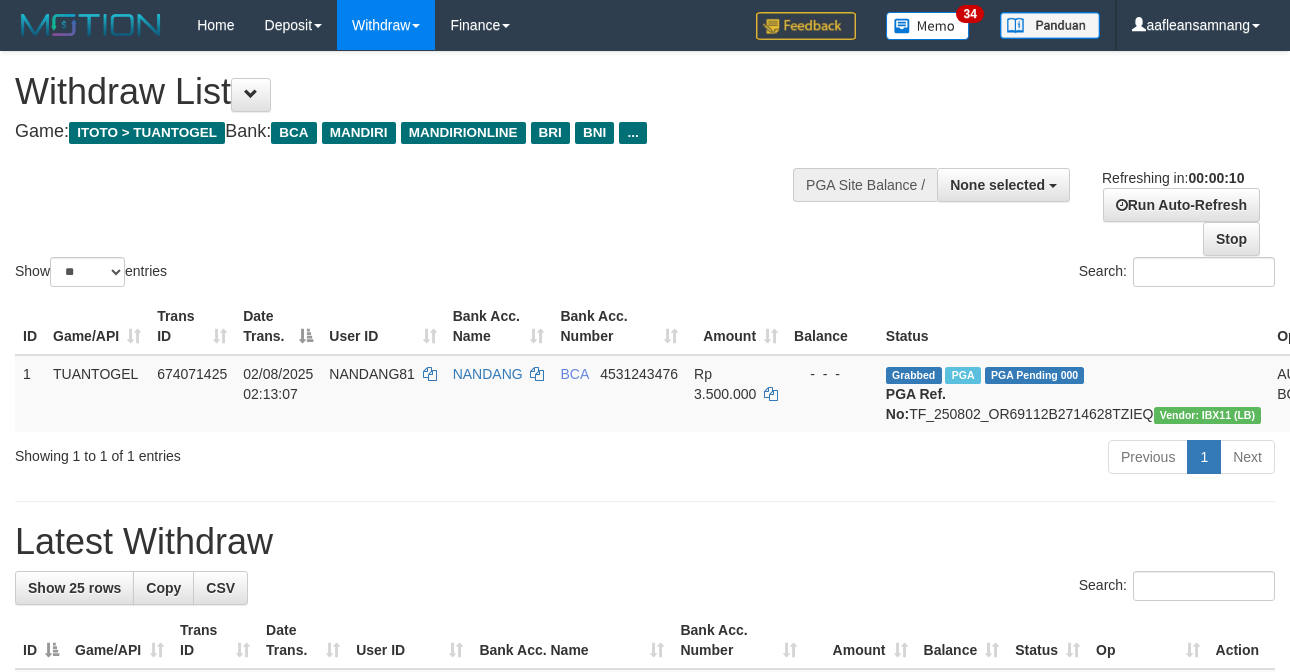 select 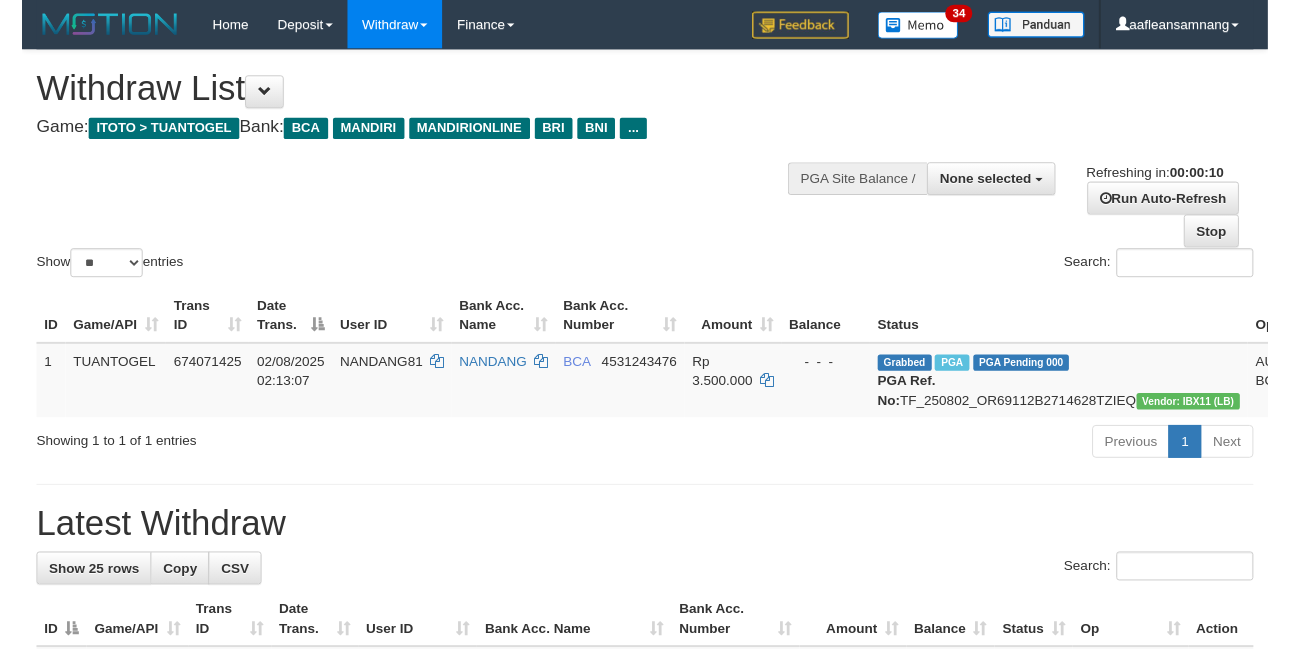 scroll, scrollTop: 0, scrollLeft: 0, axis: both 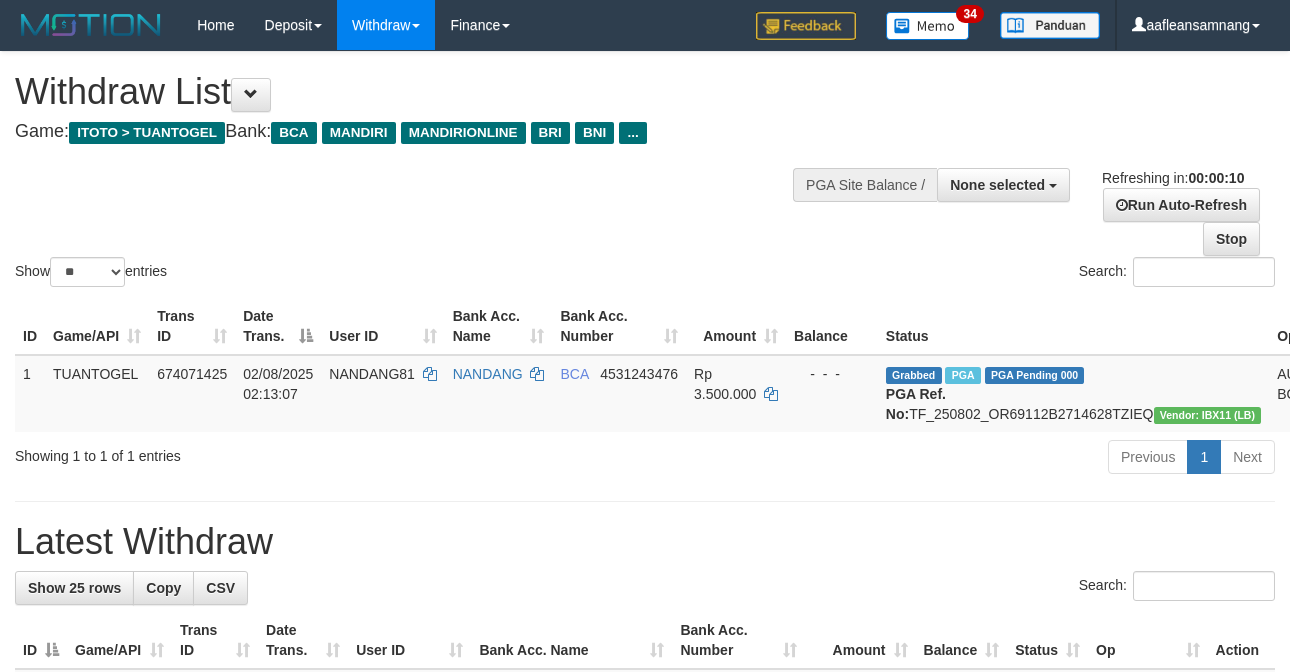 select 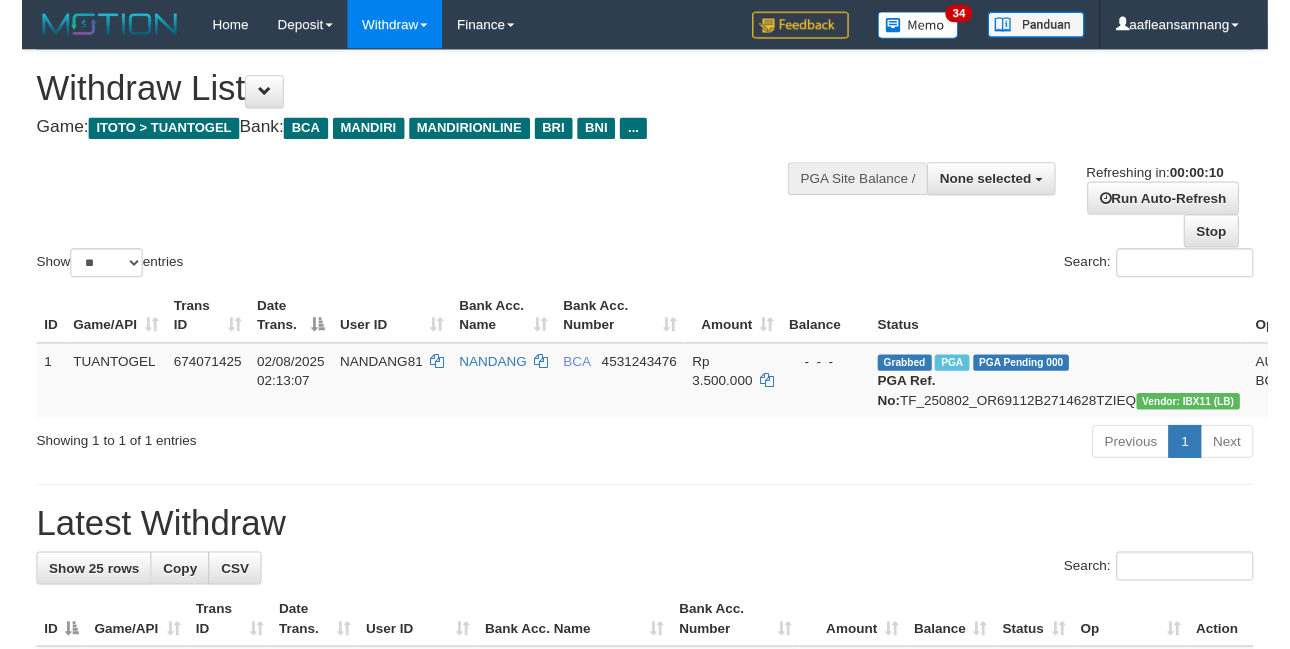 scroll, scrollTop: 0, scrollLeft: 0, axis: both 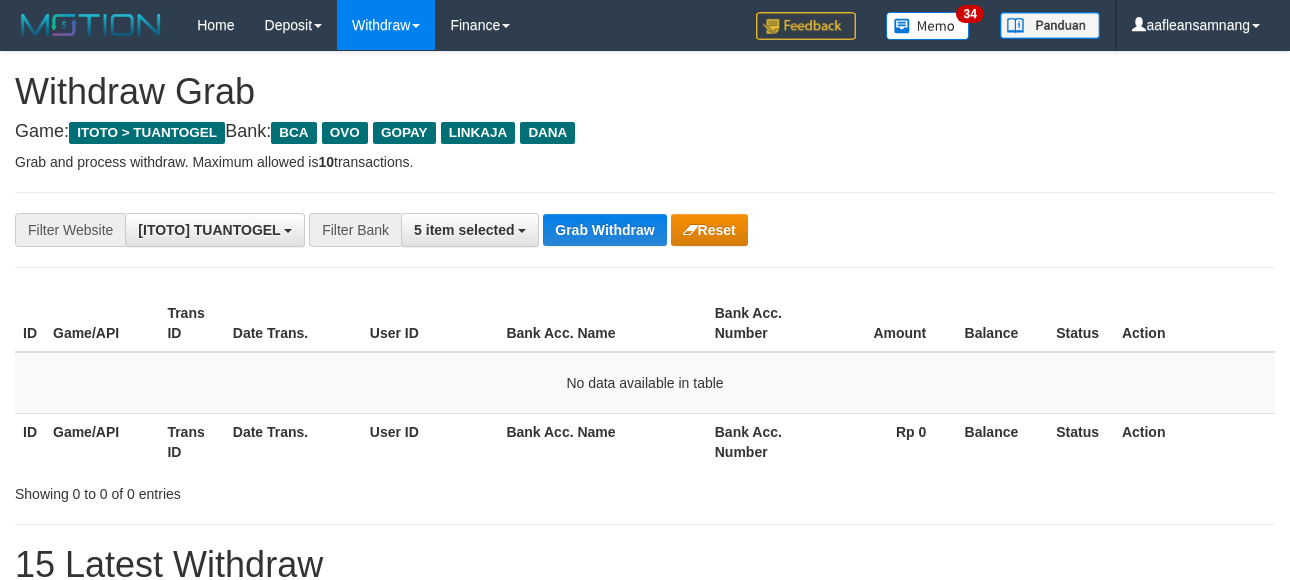 drag, startPoint x: 604, startPoint y: 238, endPoint x: 586, endPoint y: 202, distance: 40.24922 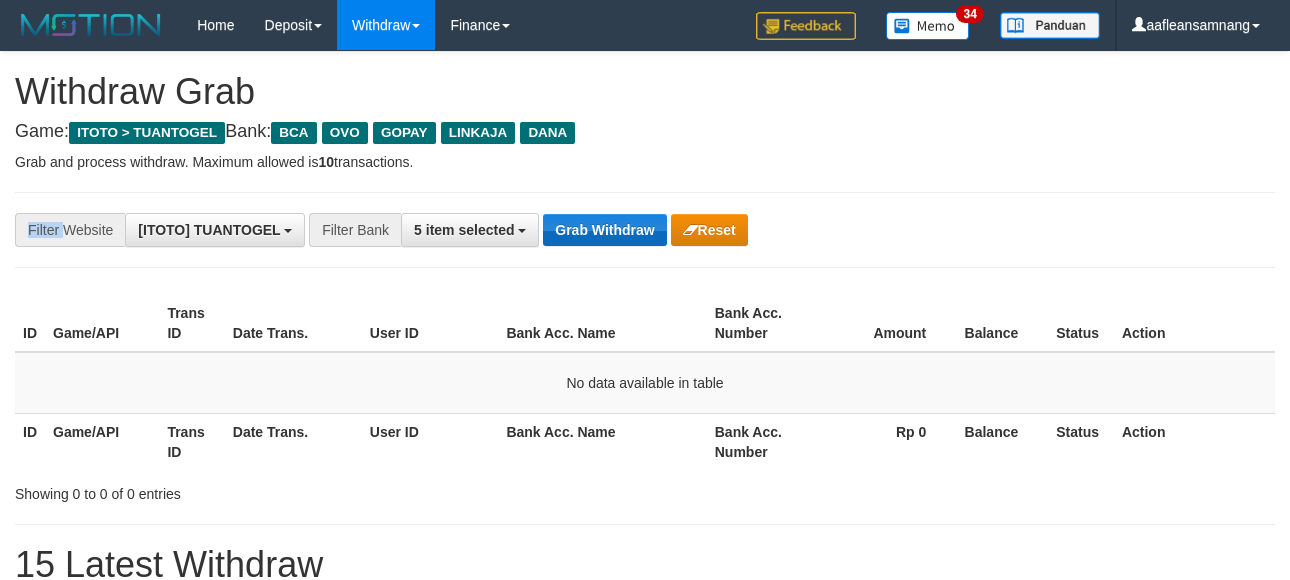 click on "**********" at bounding box center [645, 230] 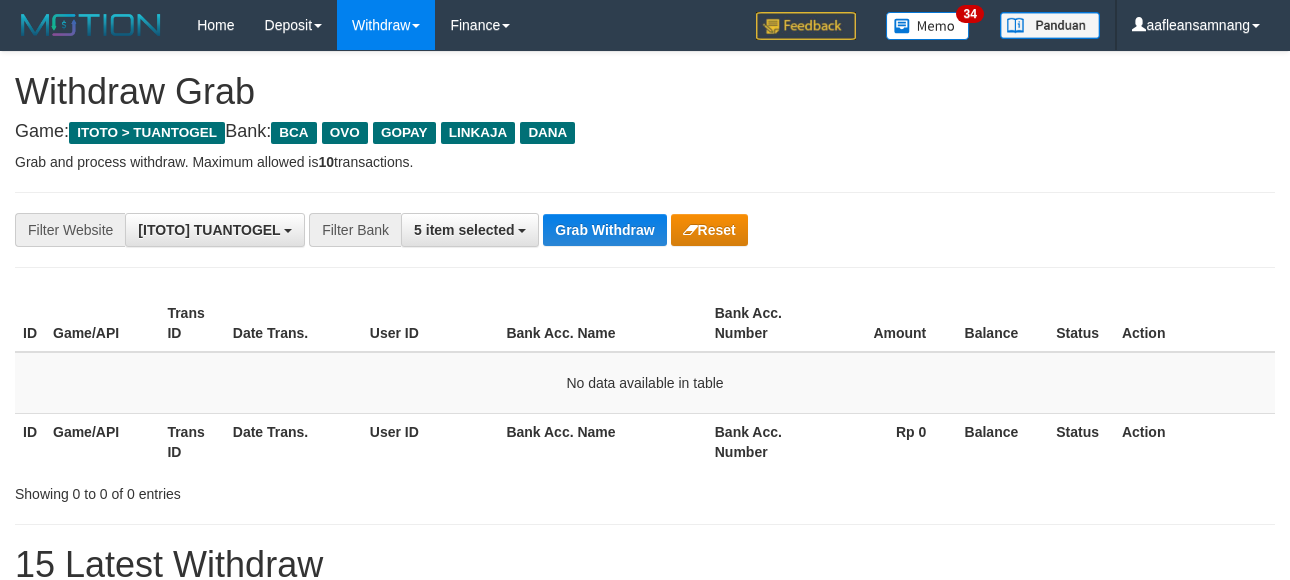 click on "Grab Withdraw" at bounding box center (604, 230) 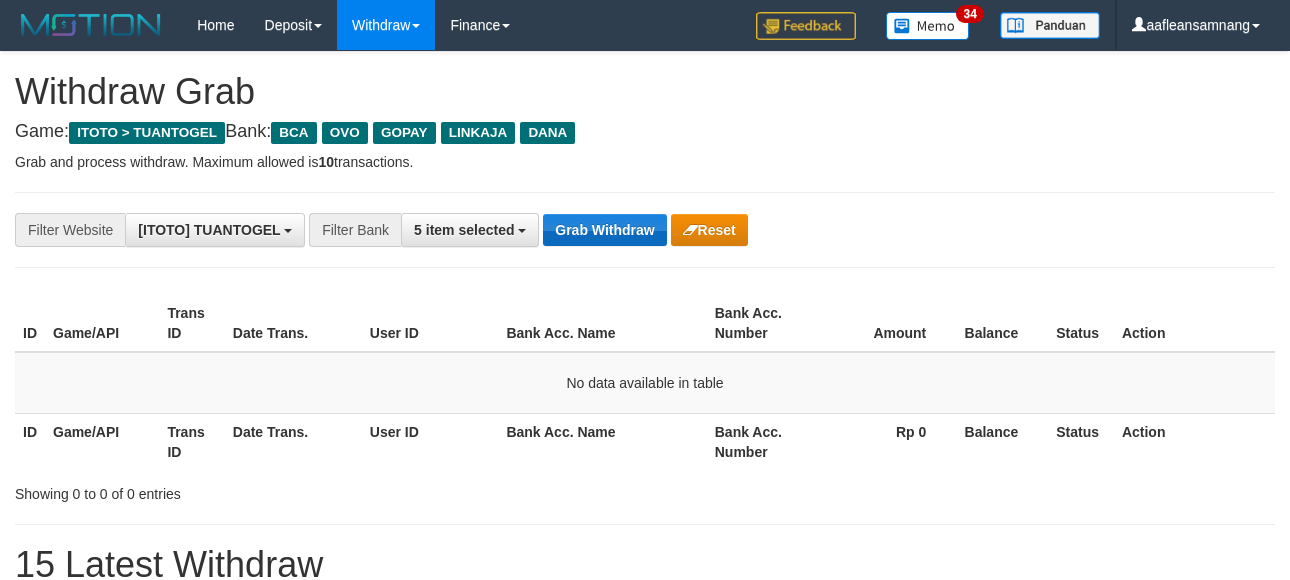 drag, startPoint x: 601, startPoint y: 213, endPoint x: 610, endPoint y: 223, distance: 13.453624 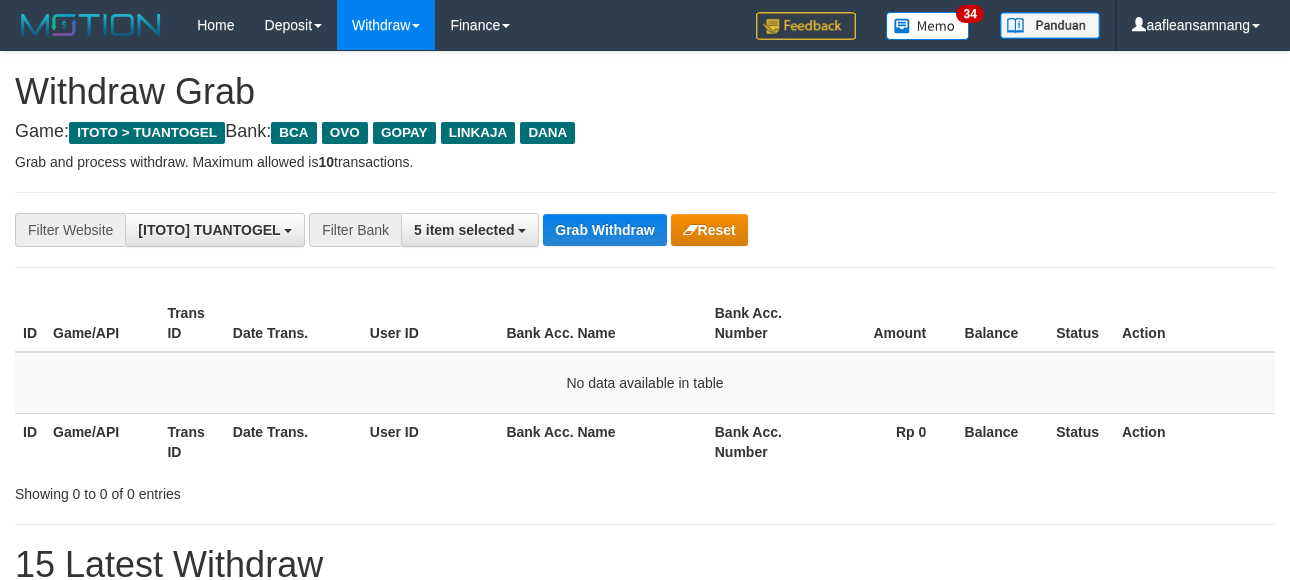 scroll, scrollTop: 0, scrollLeft: 0, axis: both 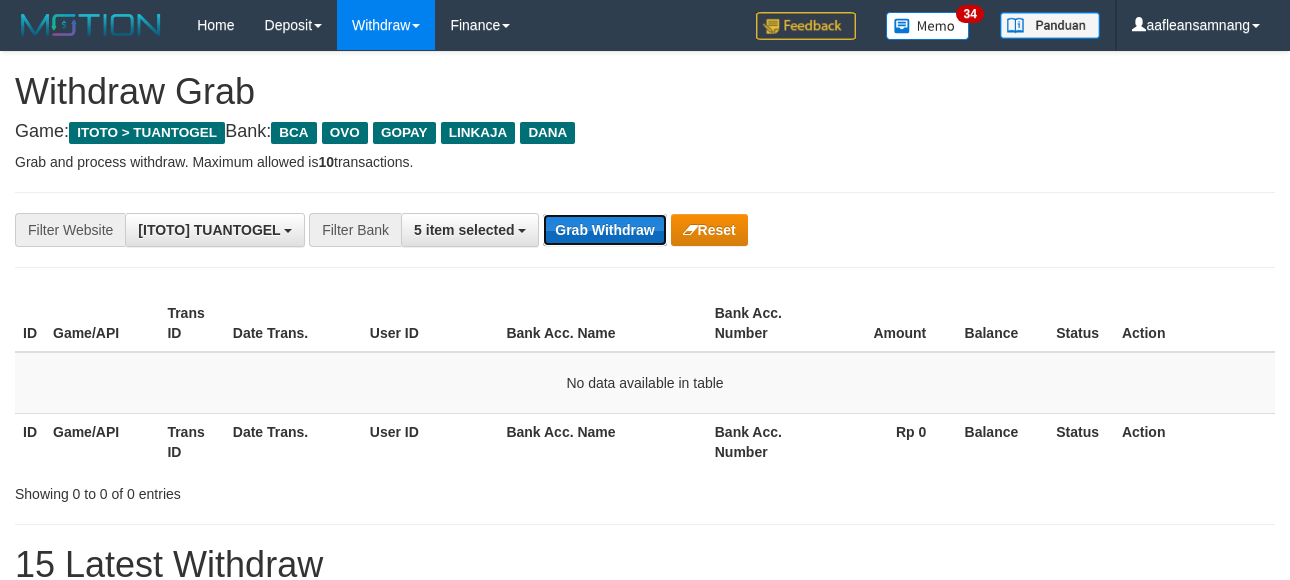 click on "Grab Withdraw" at bounding box center (604, 230) 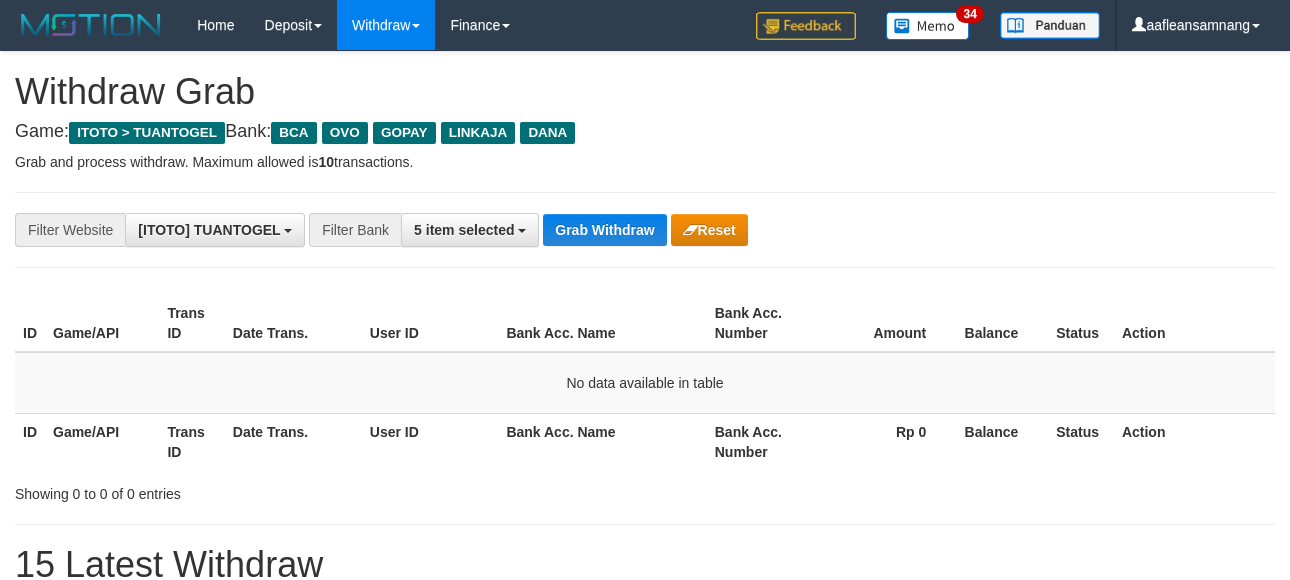 click on "**********" at bounding box center [645, 1113] 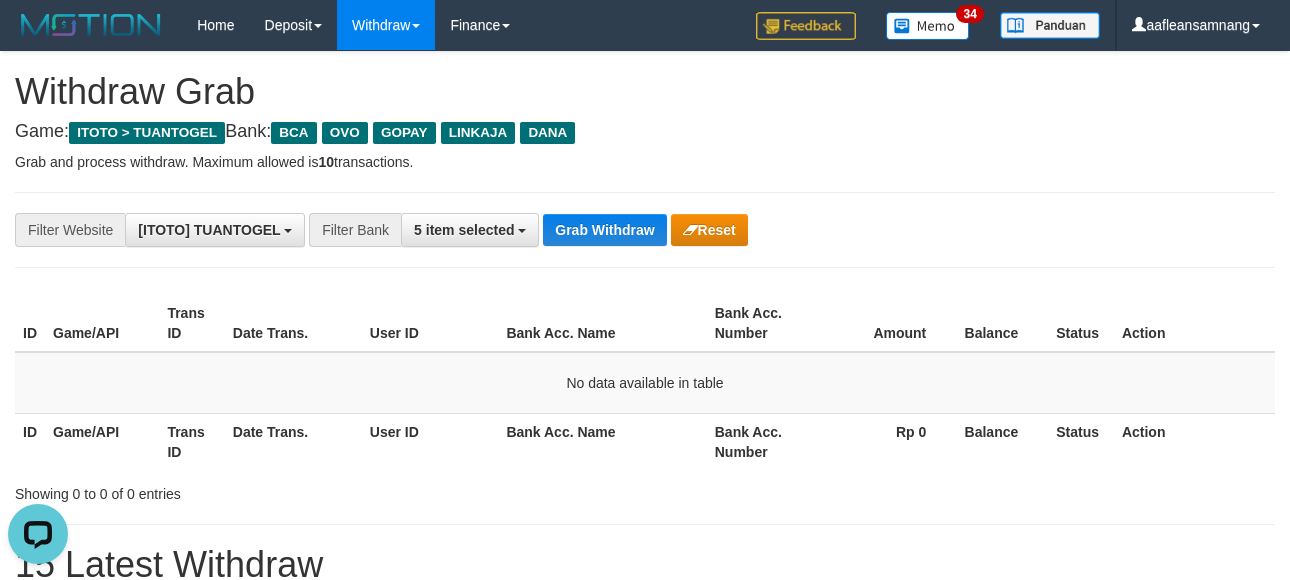 scroll, scrollTop: 0, scrollLeft: 0, axis: both 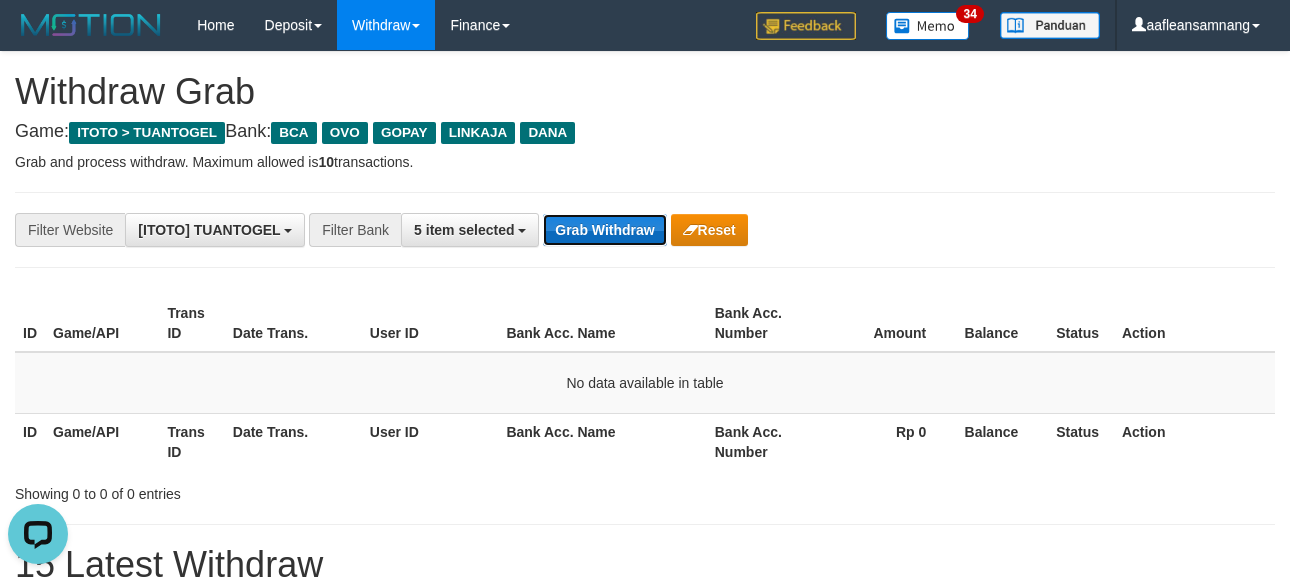 click on "Grab Withdraw" at bounding box center (604, 230) 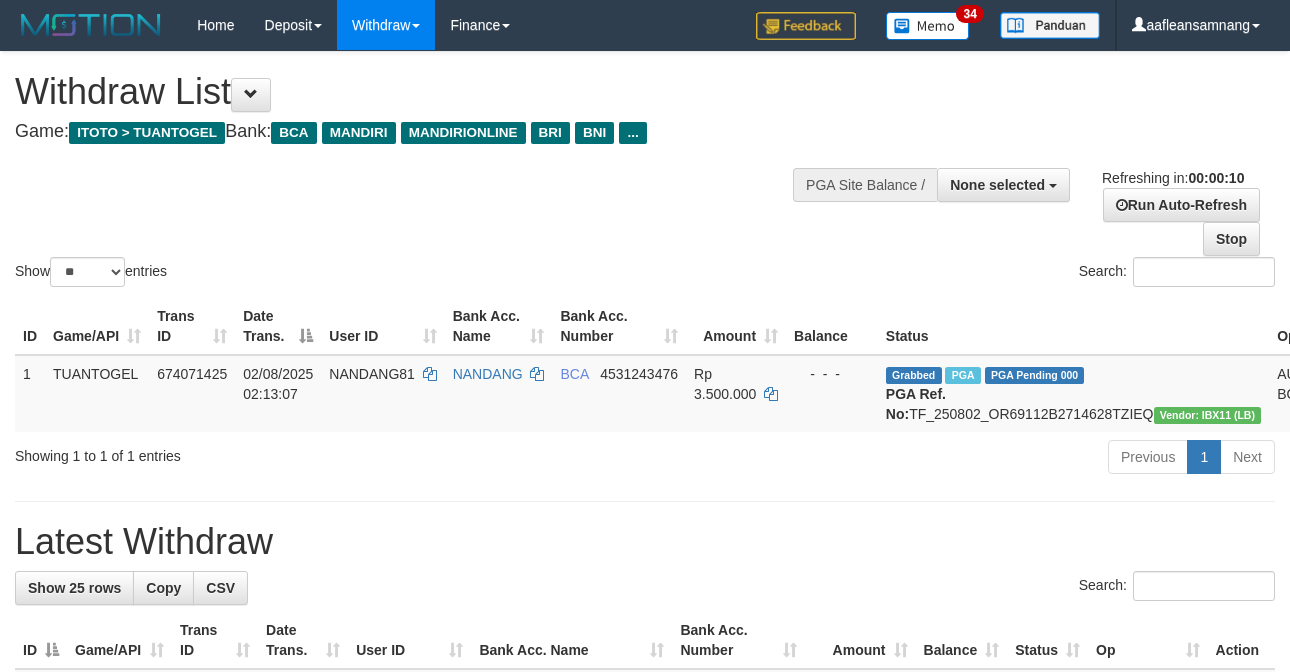 select 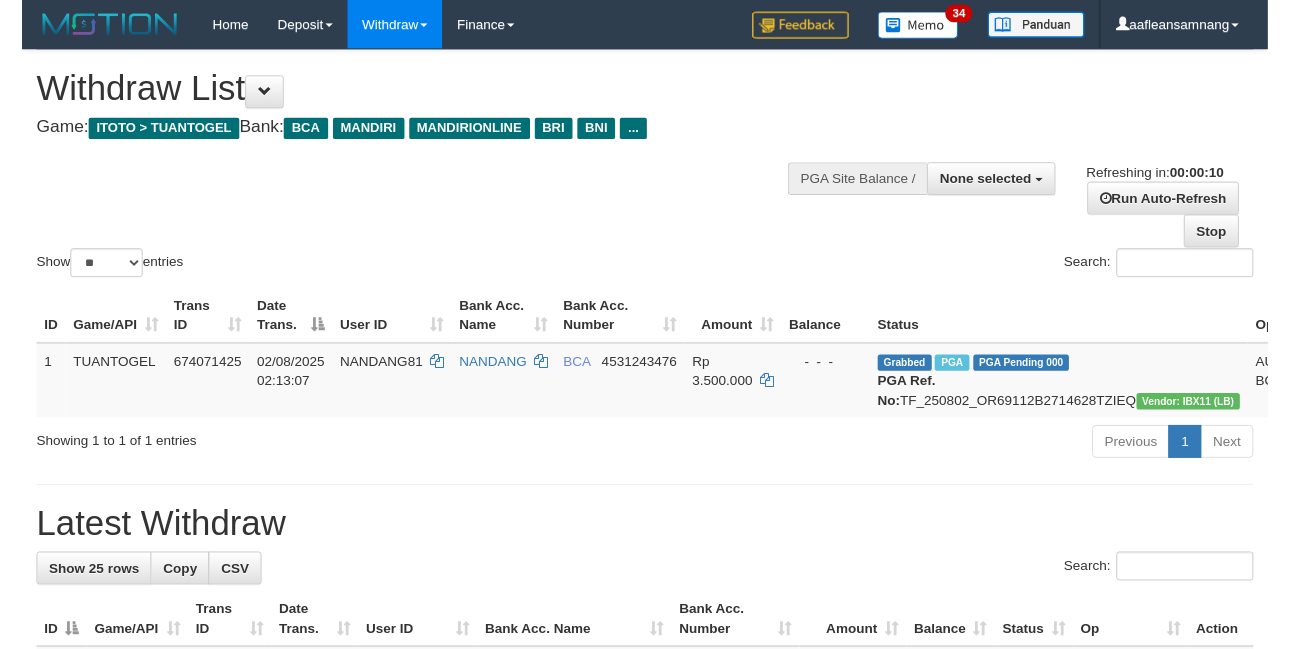 scroll, scrollTop: 0, scrollLeft: 0, axis: both 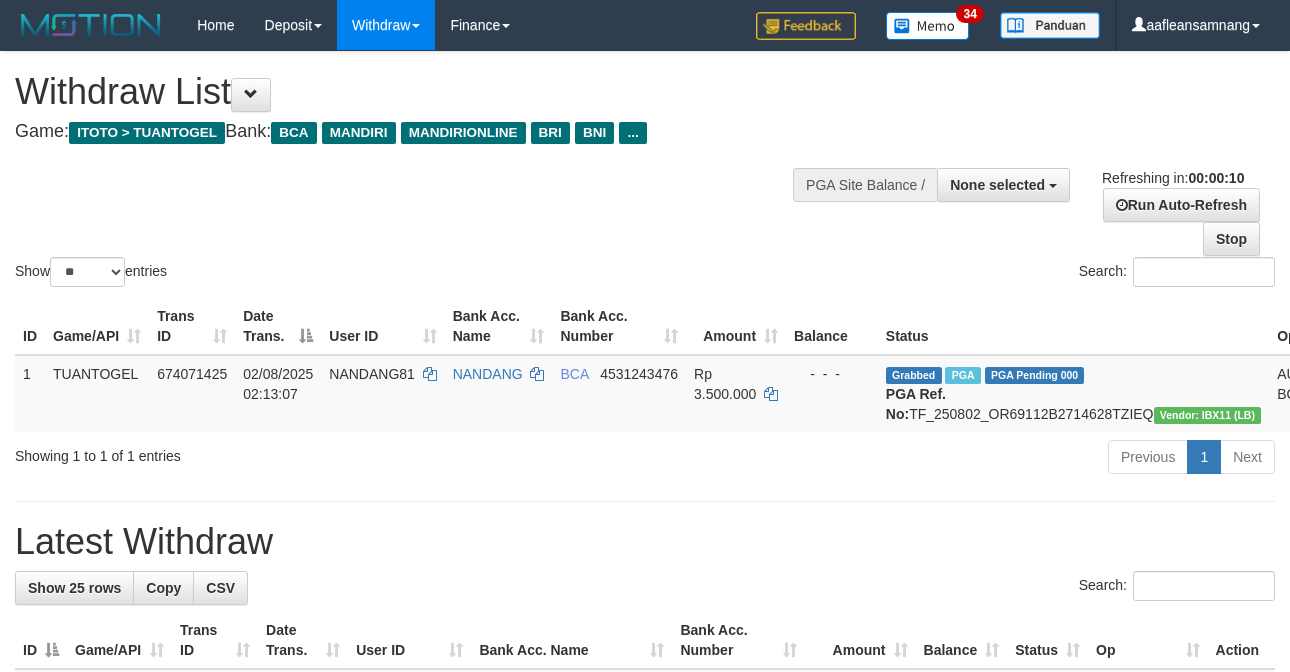 select 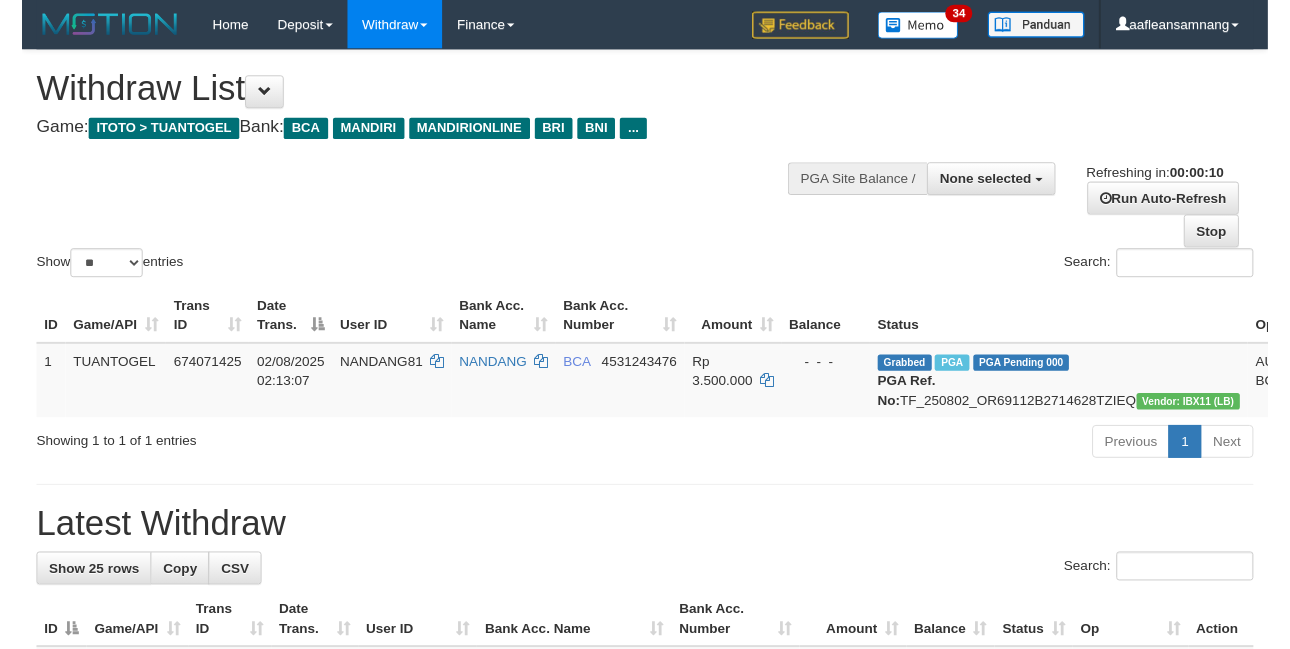 scroll, scrollTop: 0, scrollLeft: 0, axis: both 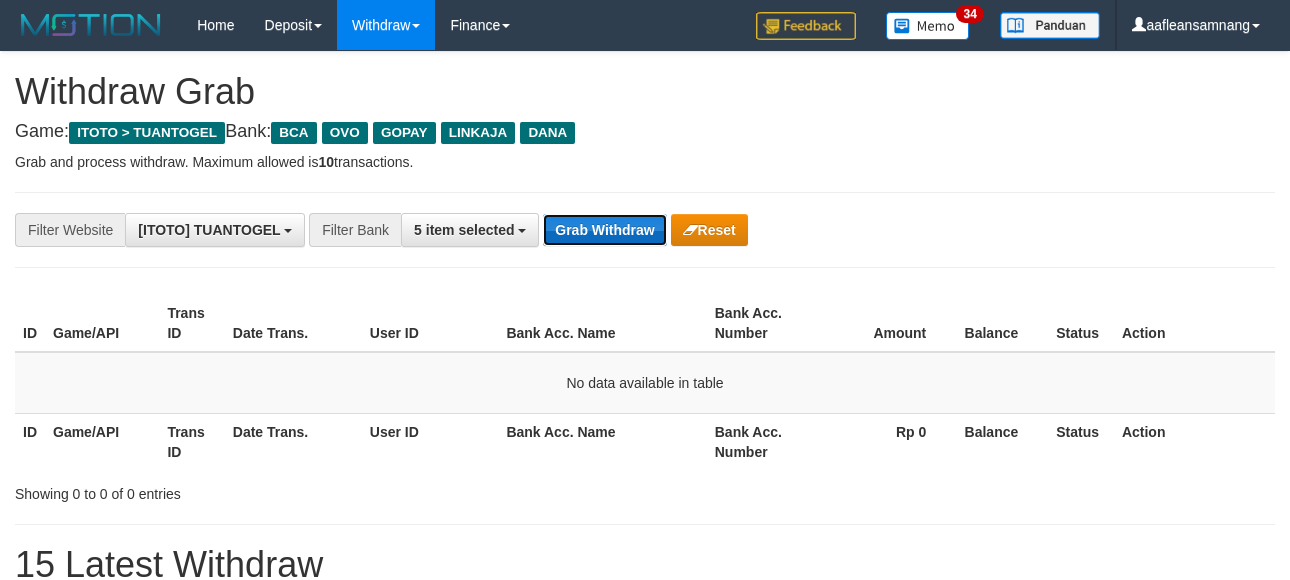 click on "Grab Withdraw" at bounding box center [604, 230] 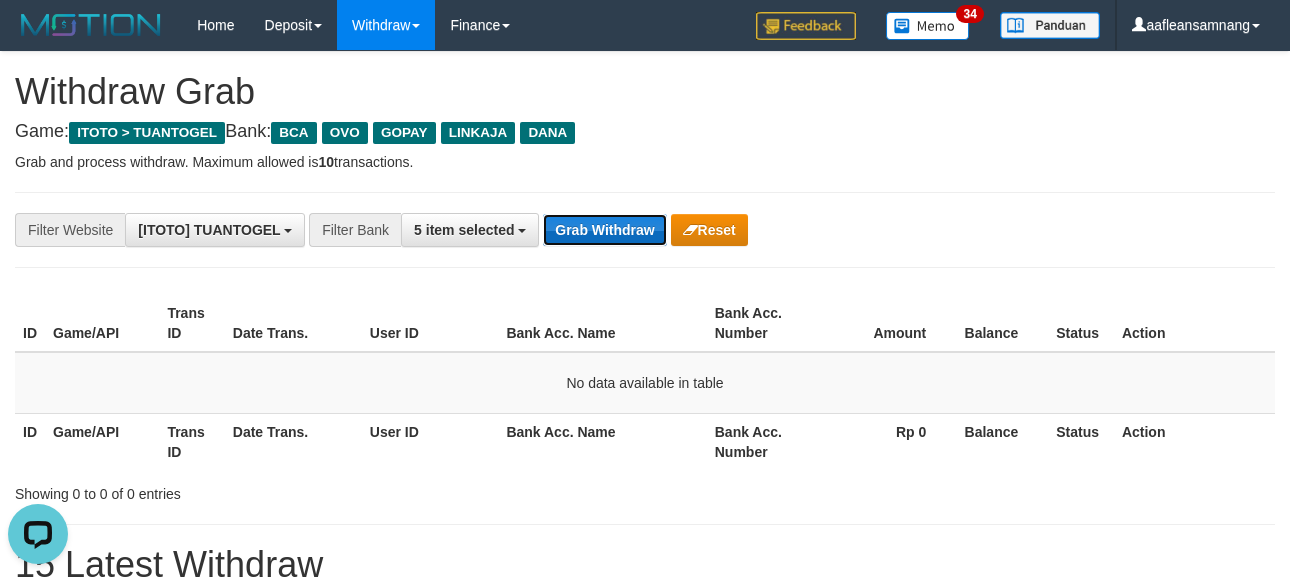 scroll, scrollTop: 0, scrollLeft: 0, axis: both 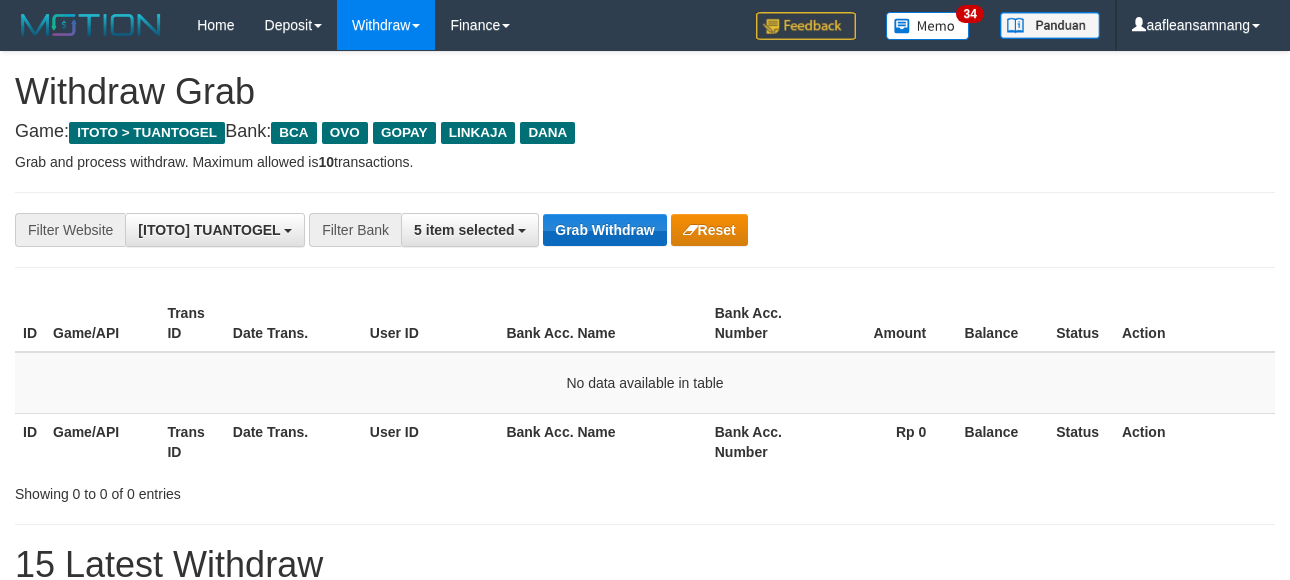 drag, startPoint x: 597, startPoint y: 205, endPoint x: 607, endPoint y: 238, distance: 34.48188 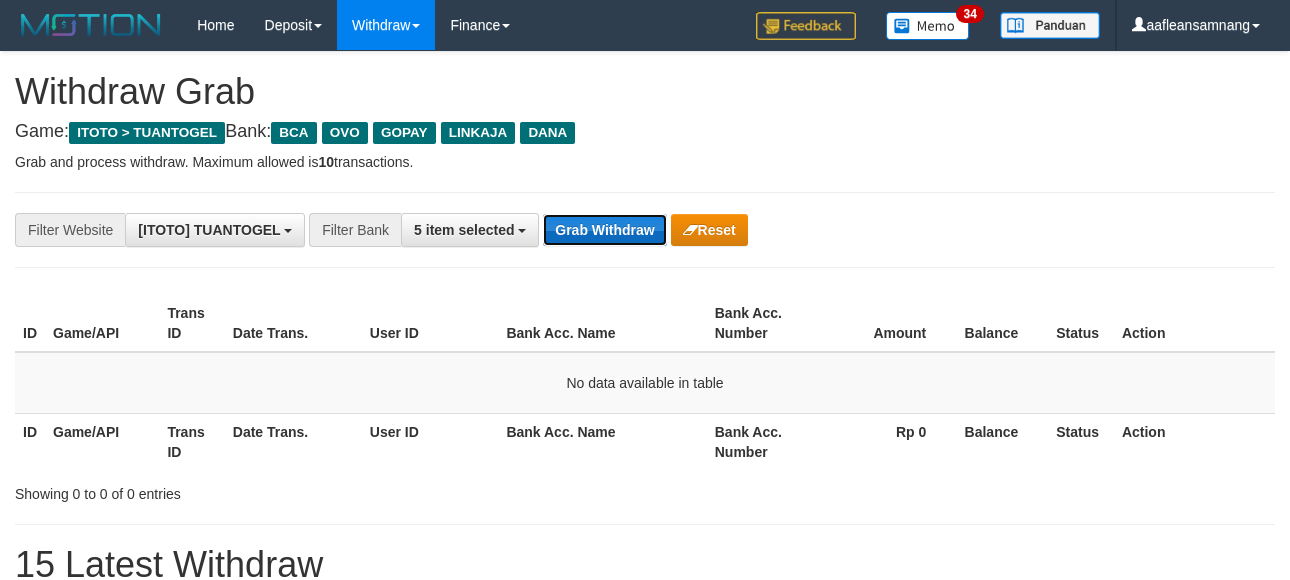 click on "Grab Withdraw" at bounding box center [604, 230] 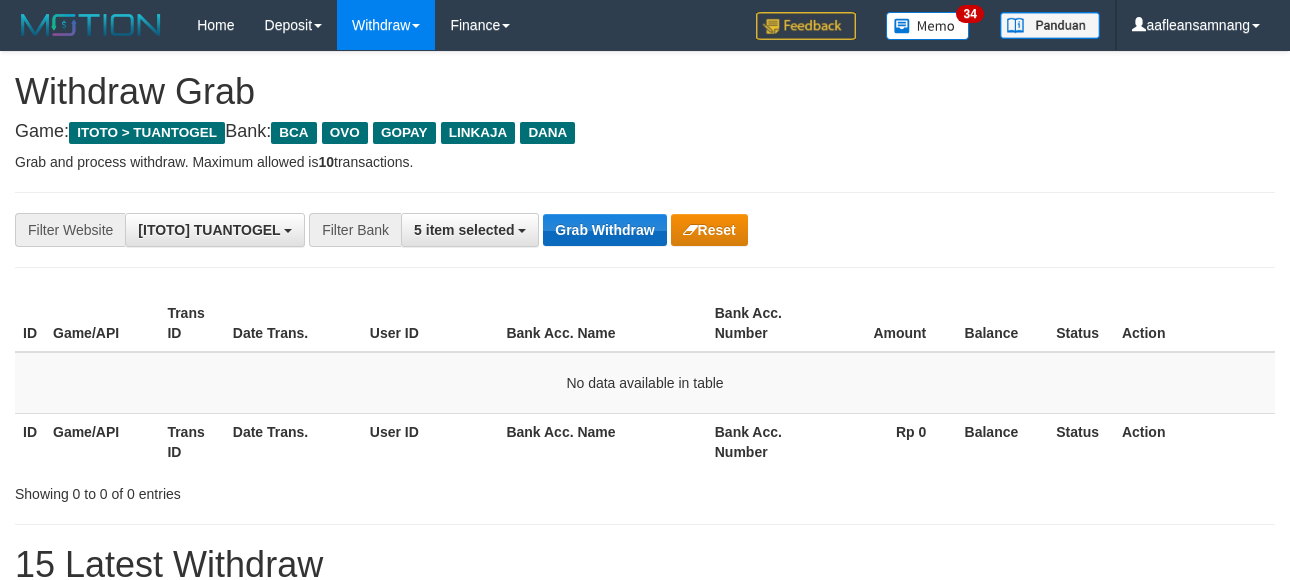 click on "**********" at bounding box center [537, 230] 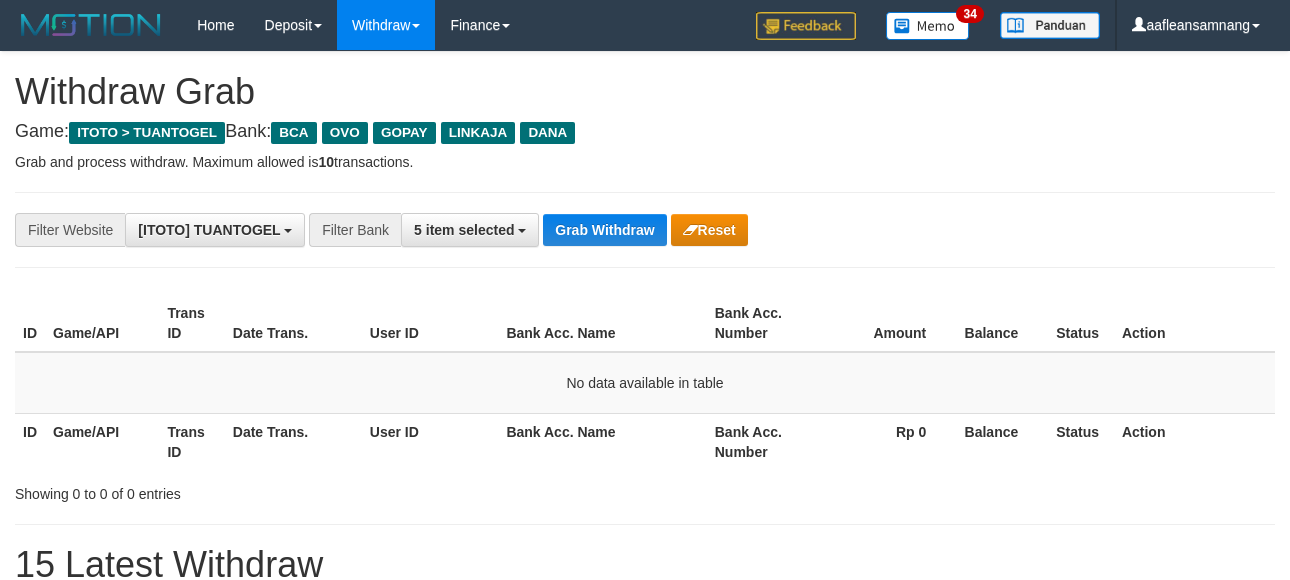 scroll, scrollTop: 0, scrollLeft: 0, axis: both 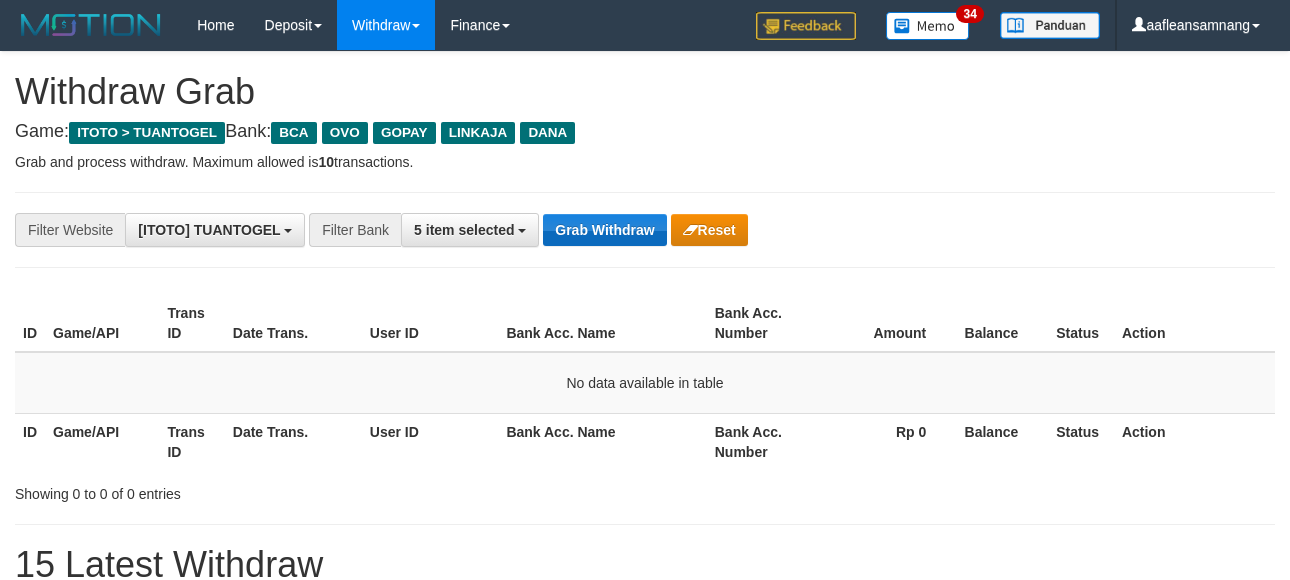 drag, startPoint x: 636, startPoint y: 211, endPoint x: 633, endPoint y: 223, distance: 12.369317 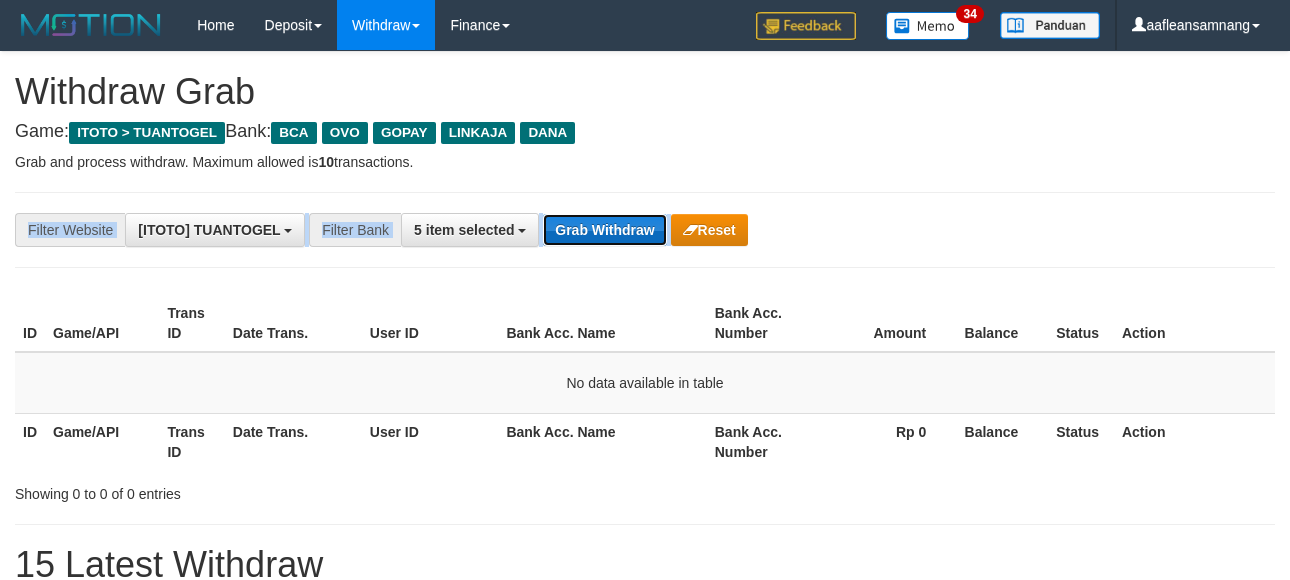 click on "Grab Withdraw" at bounding box center [604, 230] 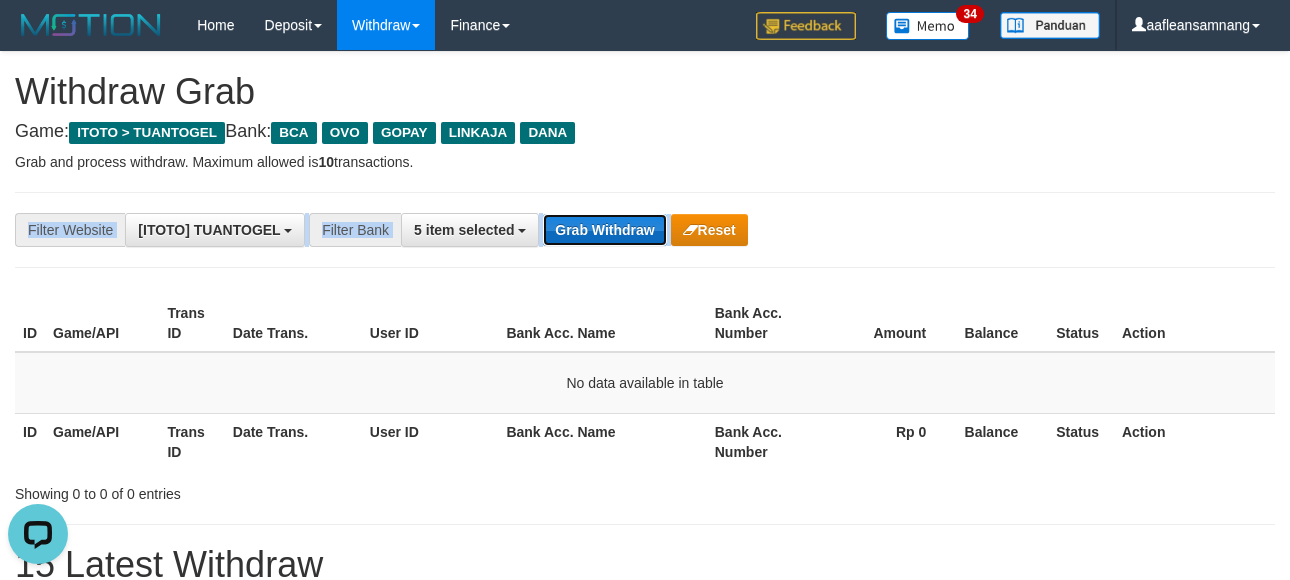 scroll, scrollTop: 0, scrollLeft: 0, axis: both 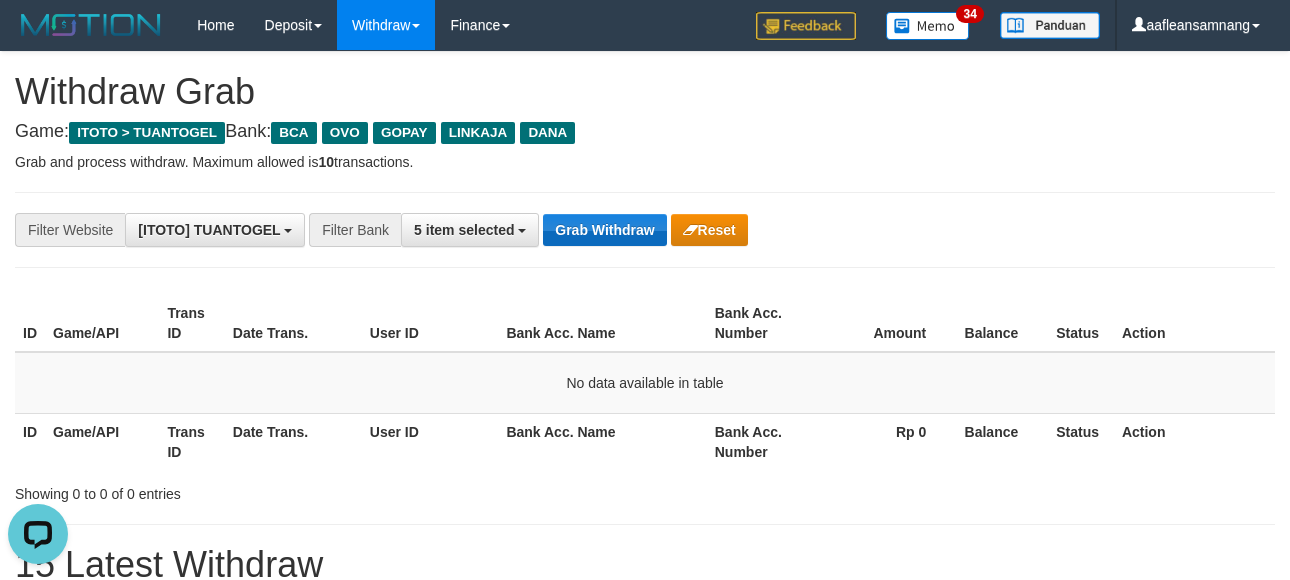 drag, startPoint x: 579, startPoint y: 204, endPoint x: 591, endPoint y: 216, distance: 16.970562 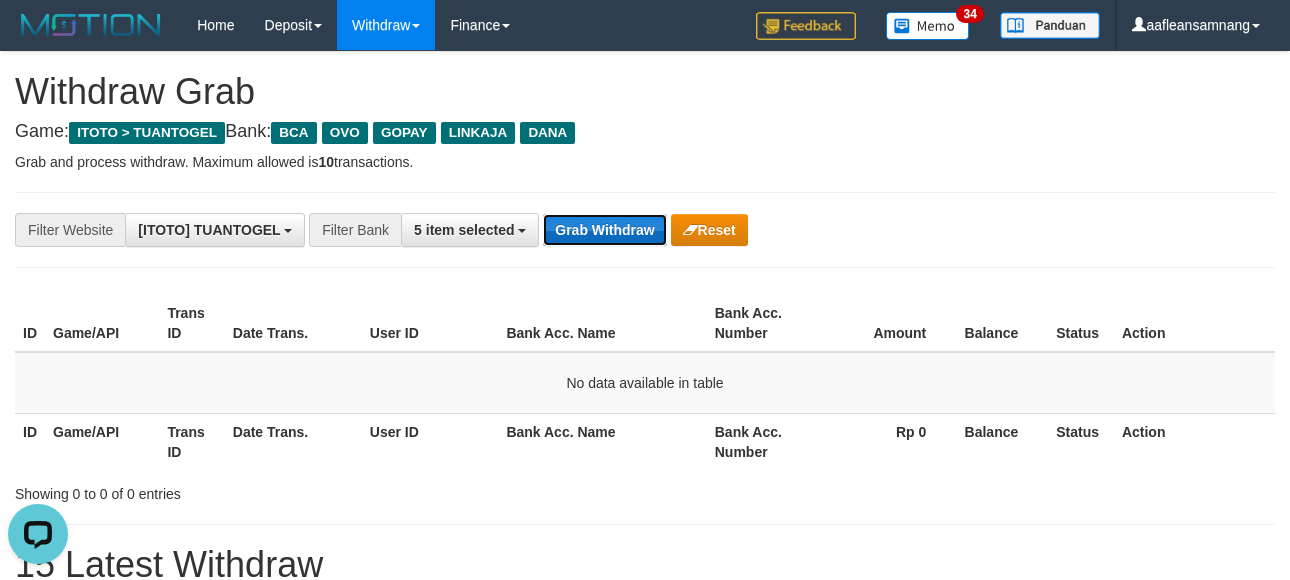 click on "Grab Withdraw" at bounding box center (604, 230) 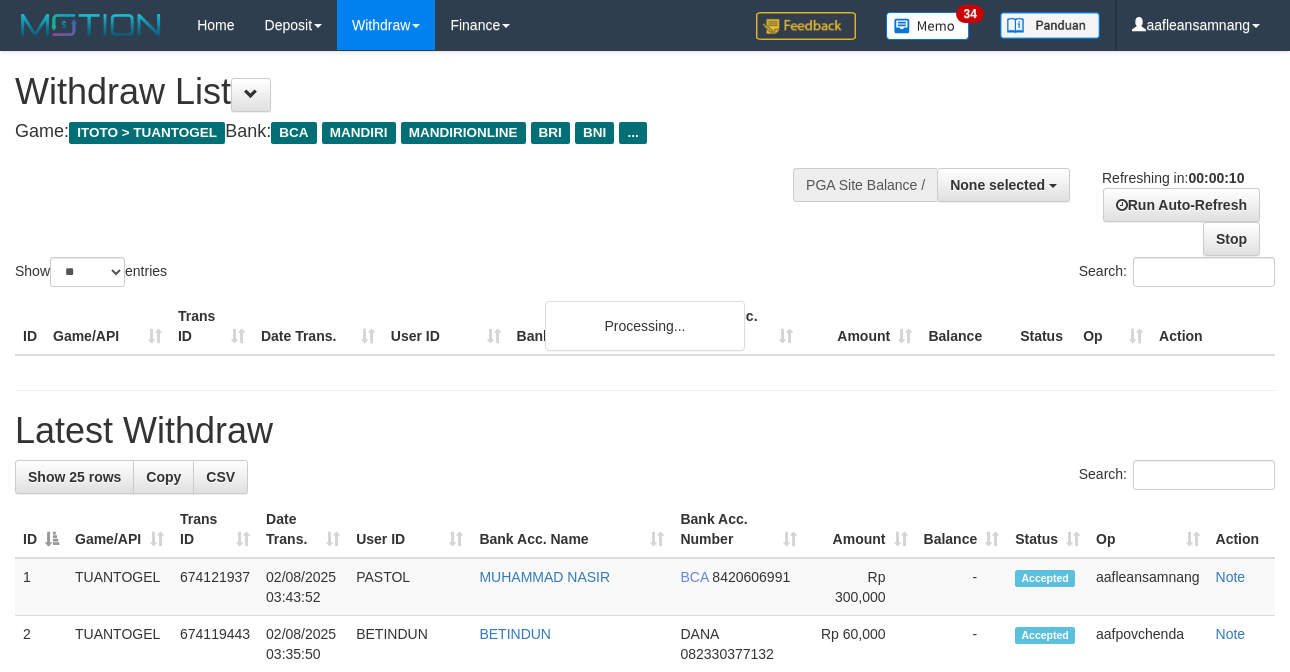 select 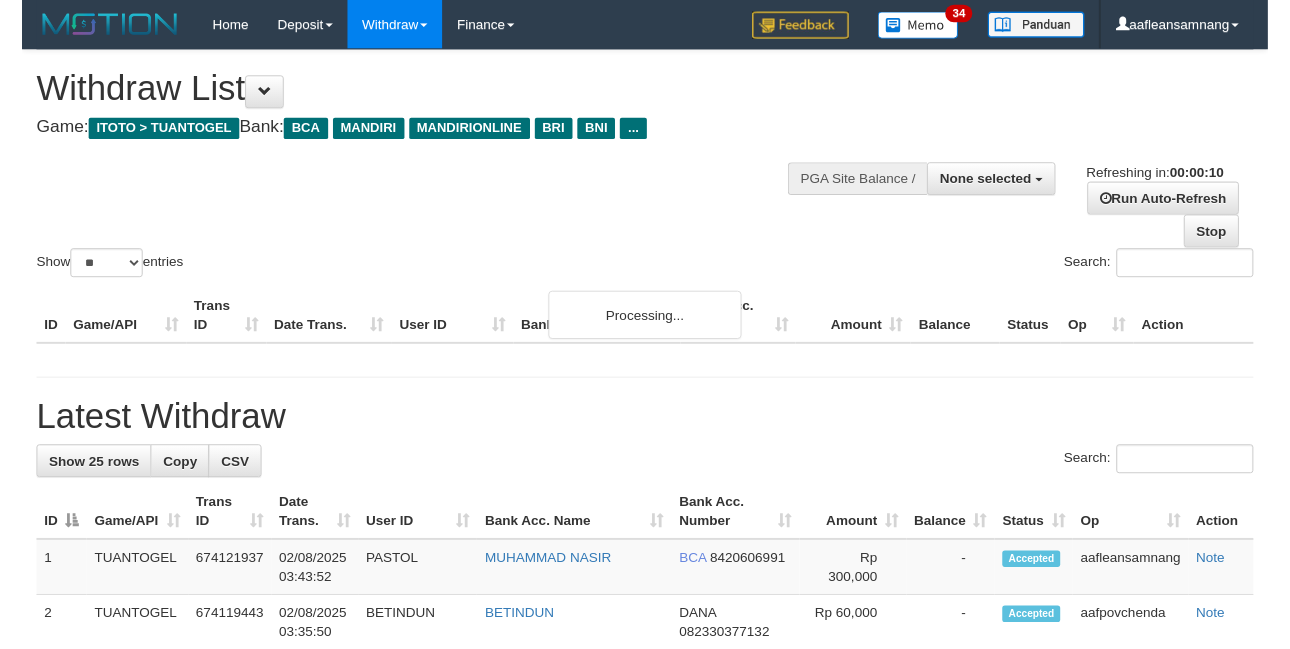 scroll, scrollTop: 0, scrollLeft: 0, axis: both 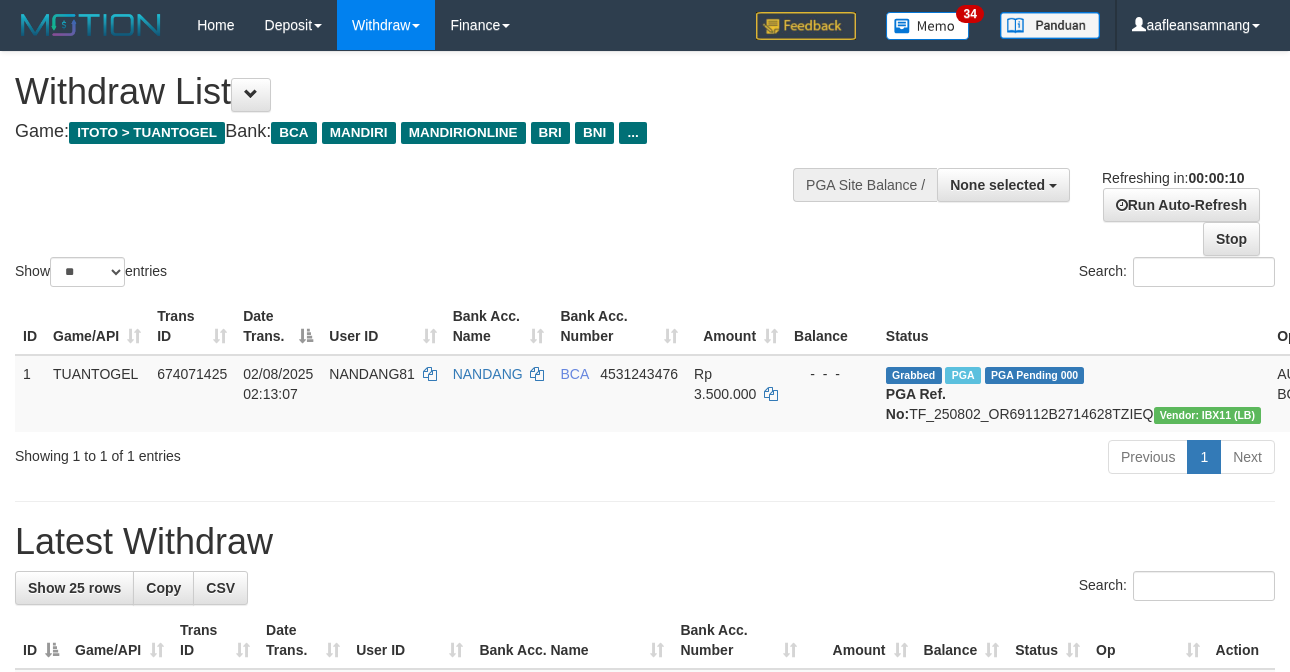 select 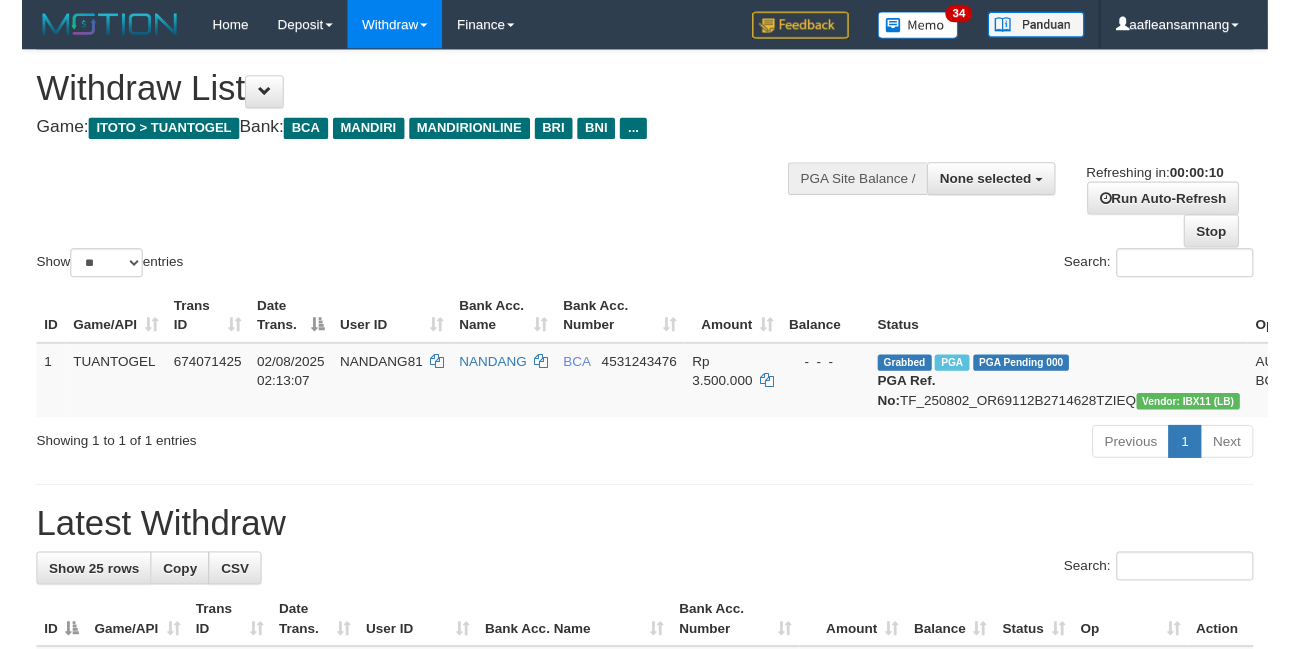 scroll, scrollTop: 0, scrollLeft: 0, axis: both 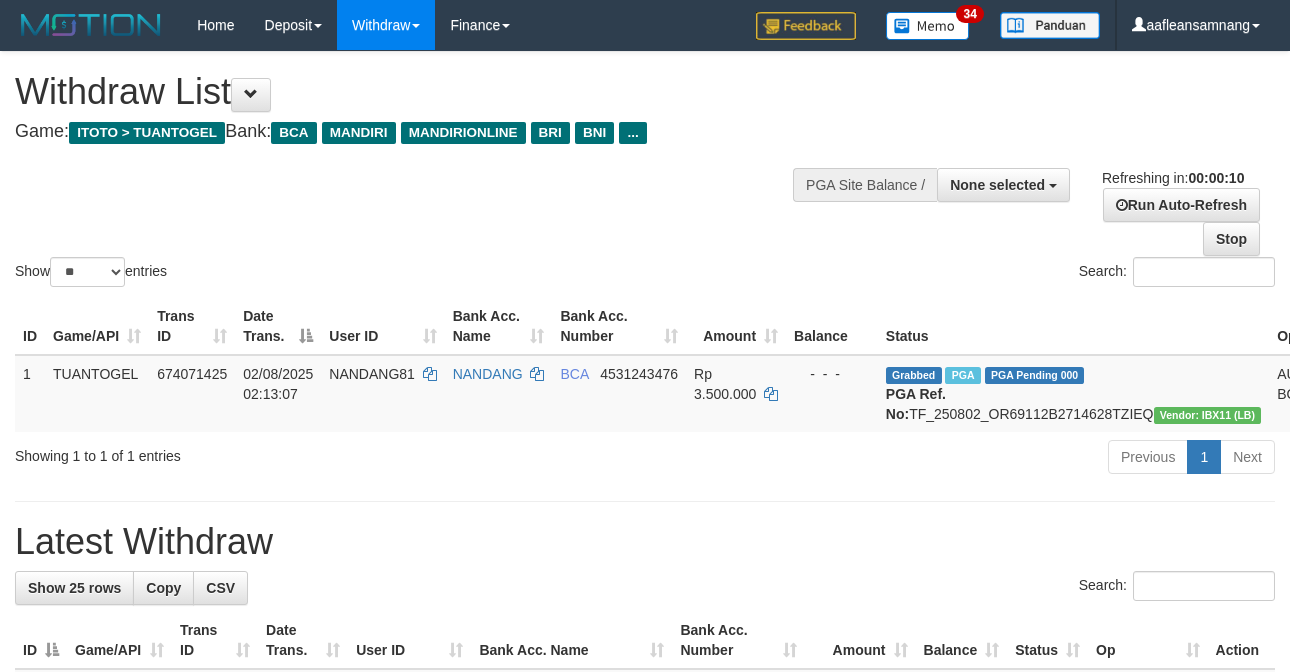 select 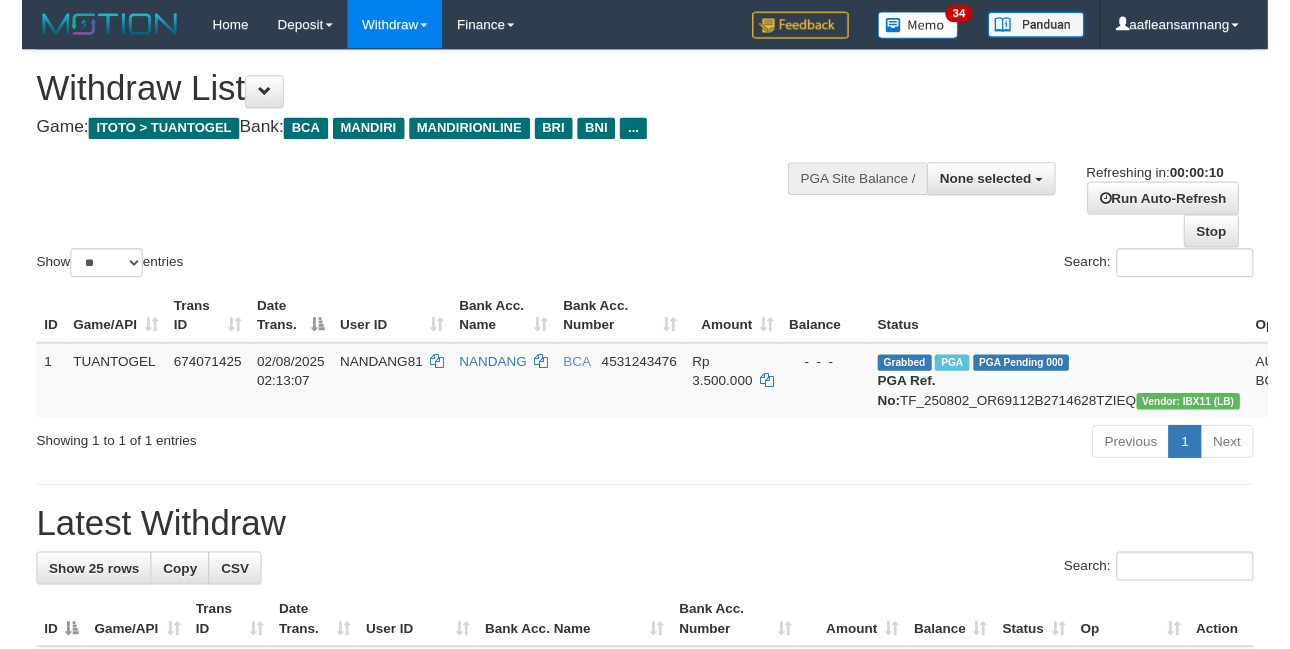 scroll, scrollTop: 0, scrollLeft: 0, axis: both 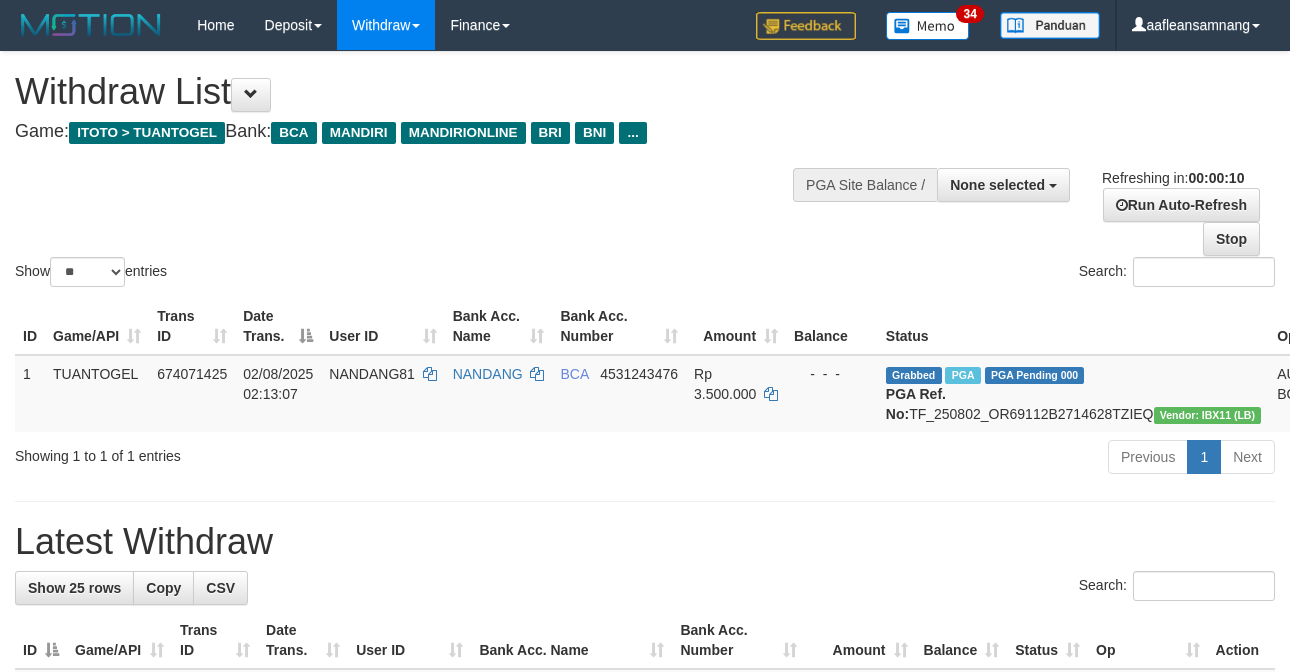 select 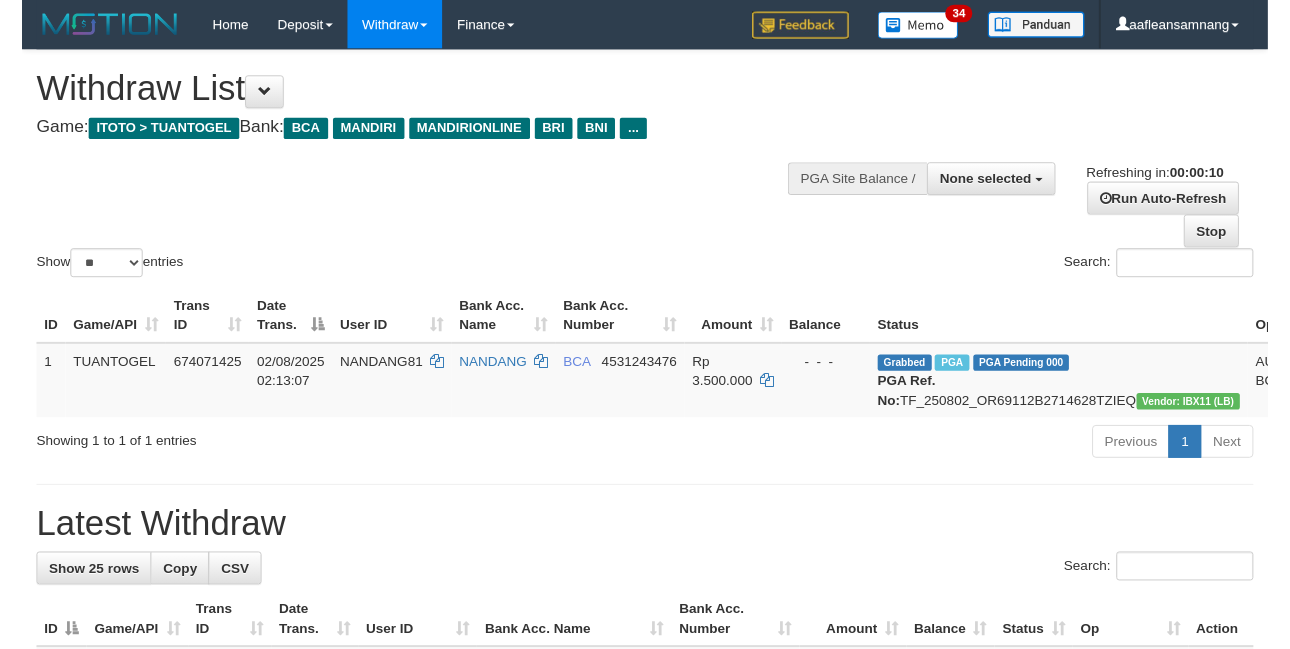 scroll, scrollTop: 0, scrollLeft: 0, axis: both 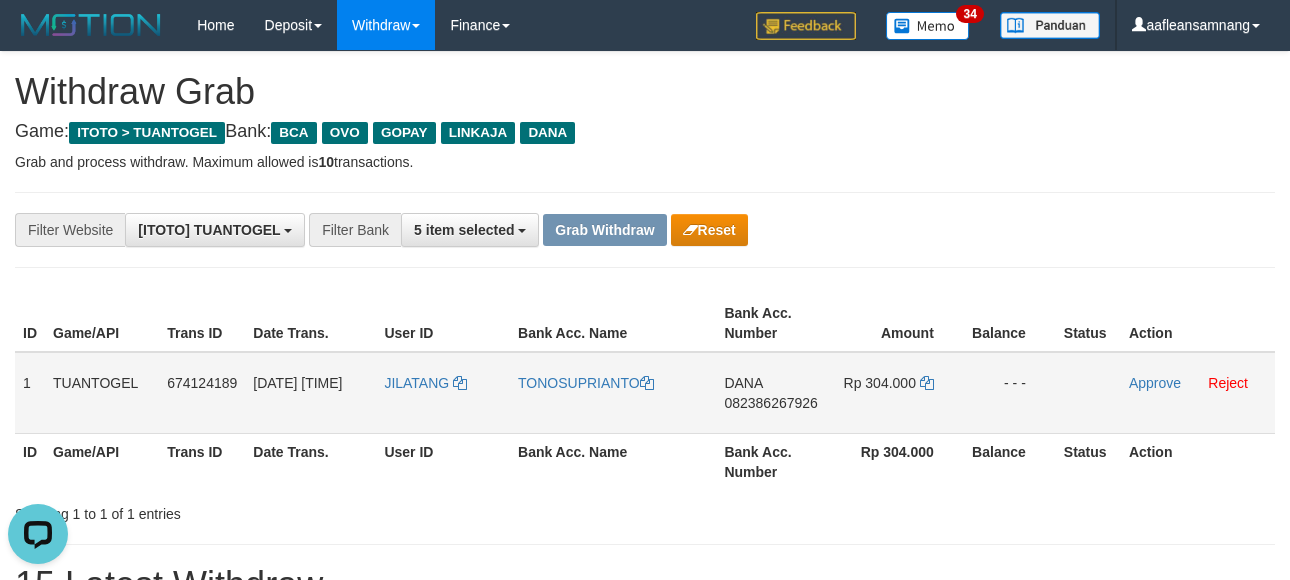 click on "JILATANG" at bounding box center (443, 393) 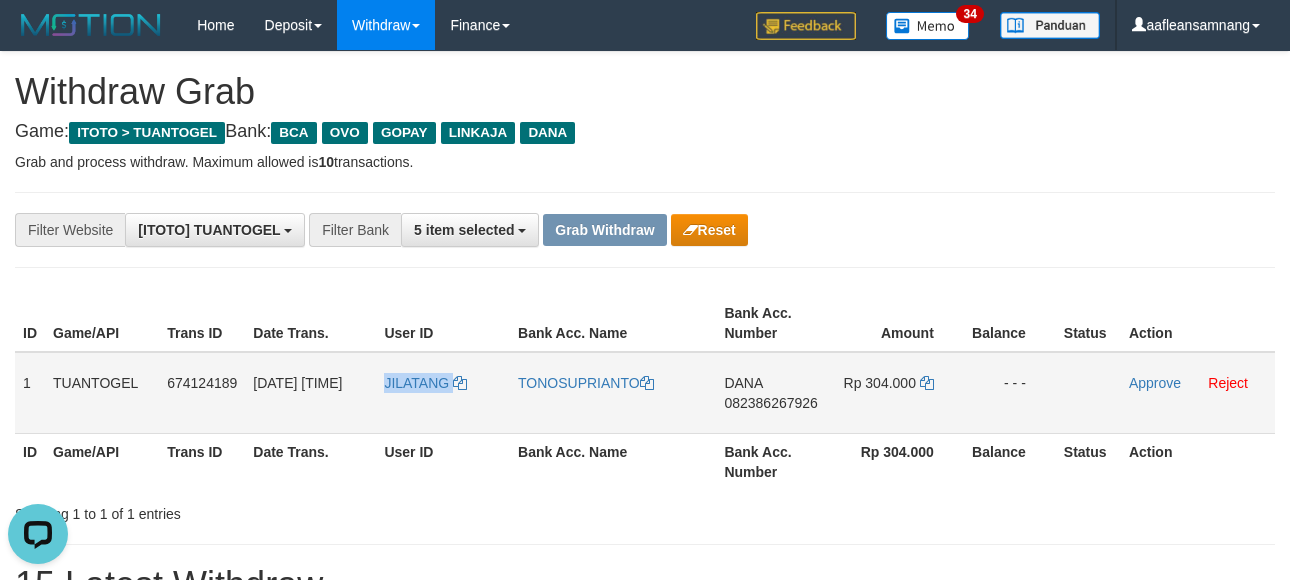 click on "JILATANG" at bounding box center [443, 393] 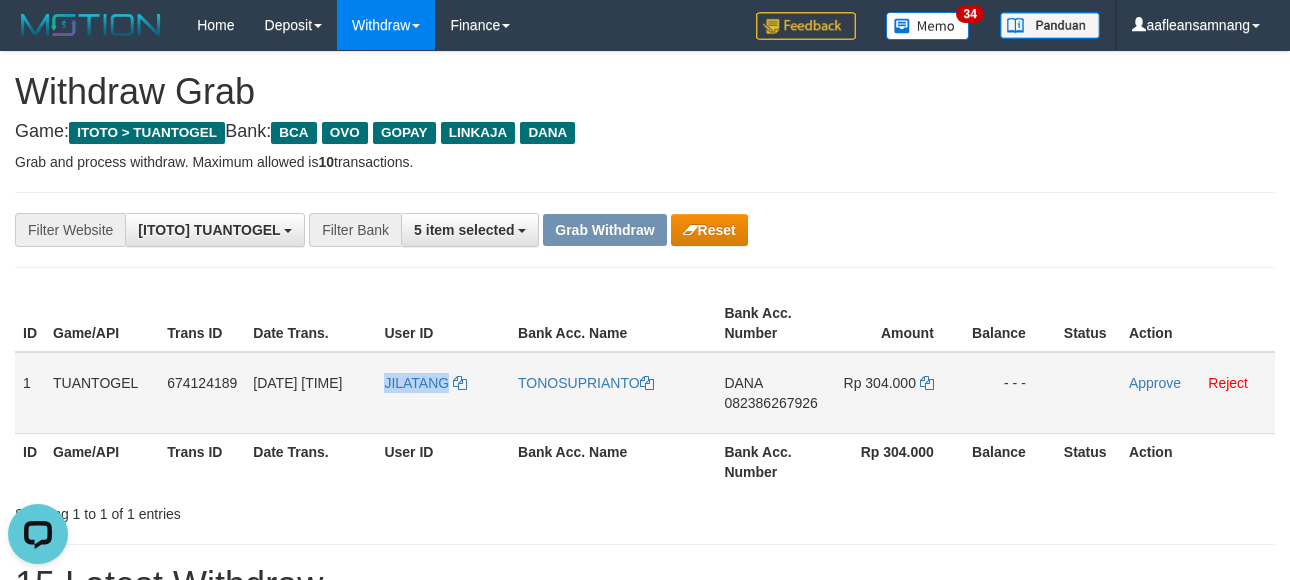 copy on "JILATANG" 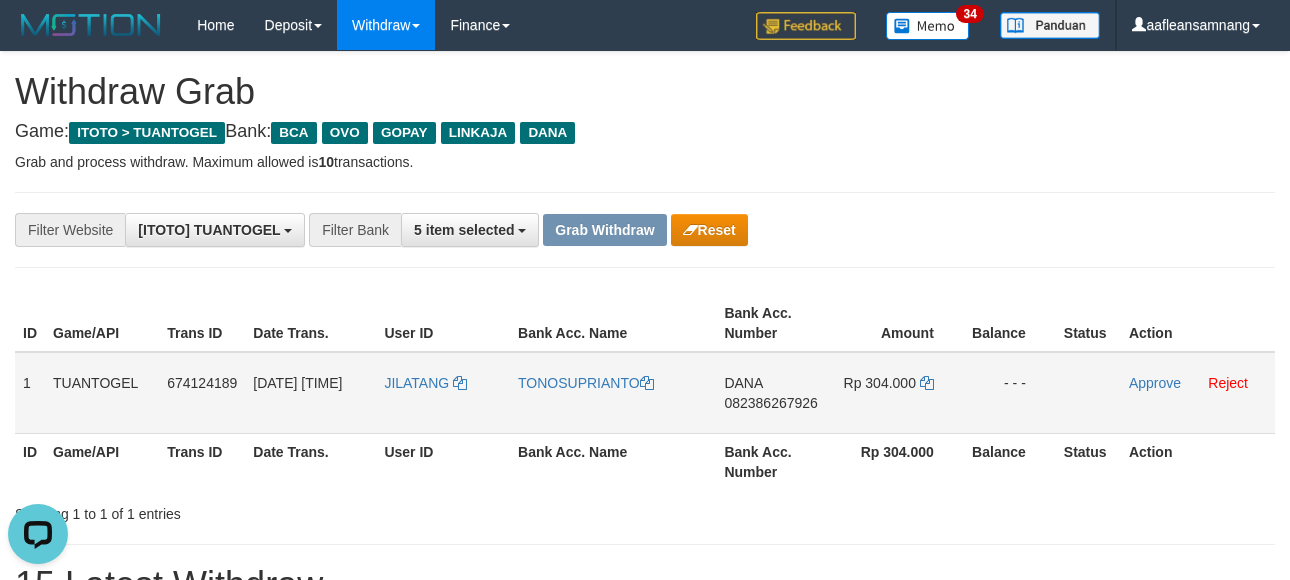 click on "JILATANG" at bounding box center (443, 393) 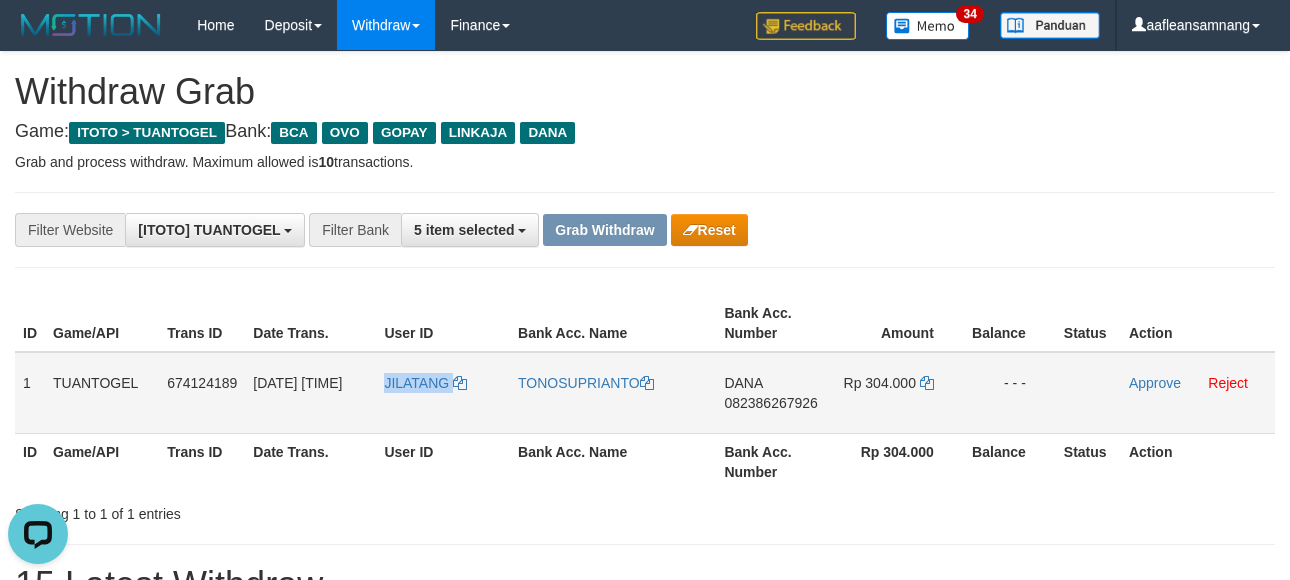 click on "JILATANG" at bounding box center (443, 393) 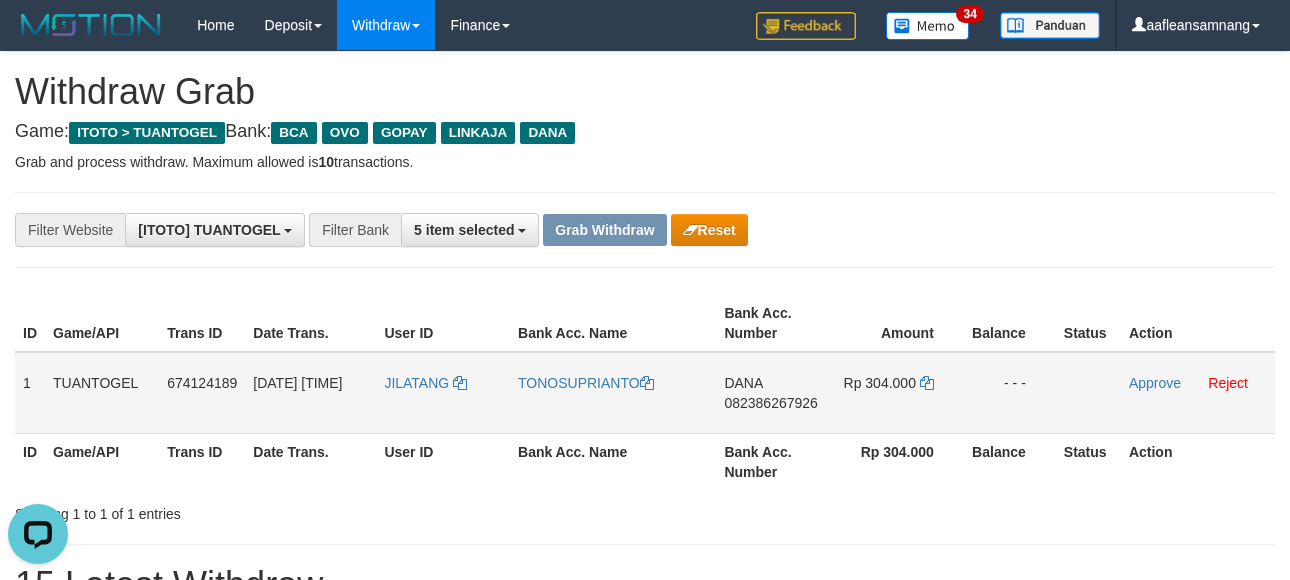drag, startPoint x: 757, startPoint y: 397, endPoint x: 754, endPoint y: 415, distance: 18.248287 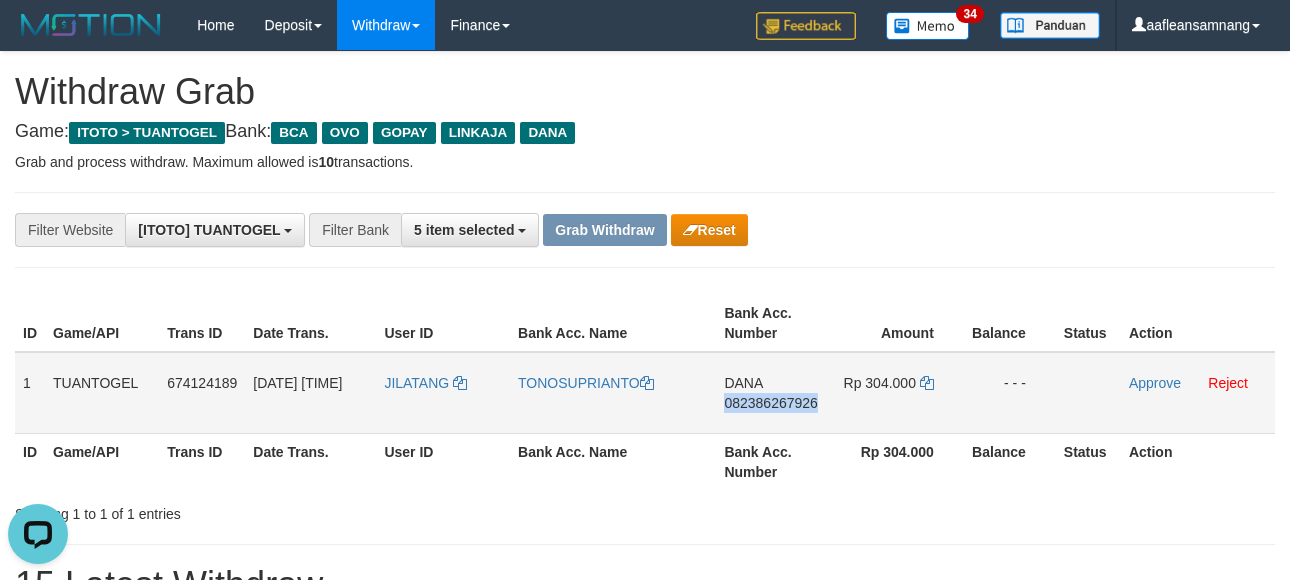 drag, startPoint x: 766, startPoint y: 418, endPoint x: 735, endPoint y: 414, distance: 31.257 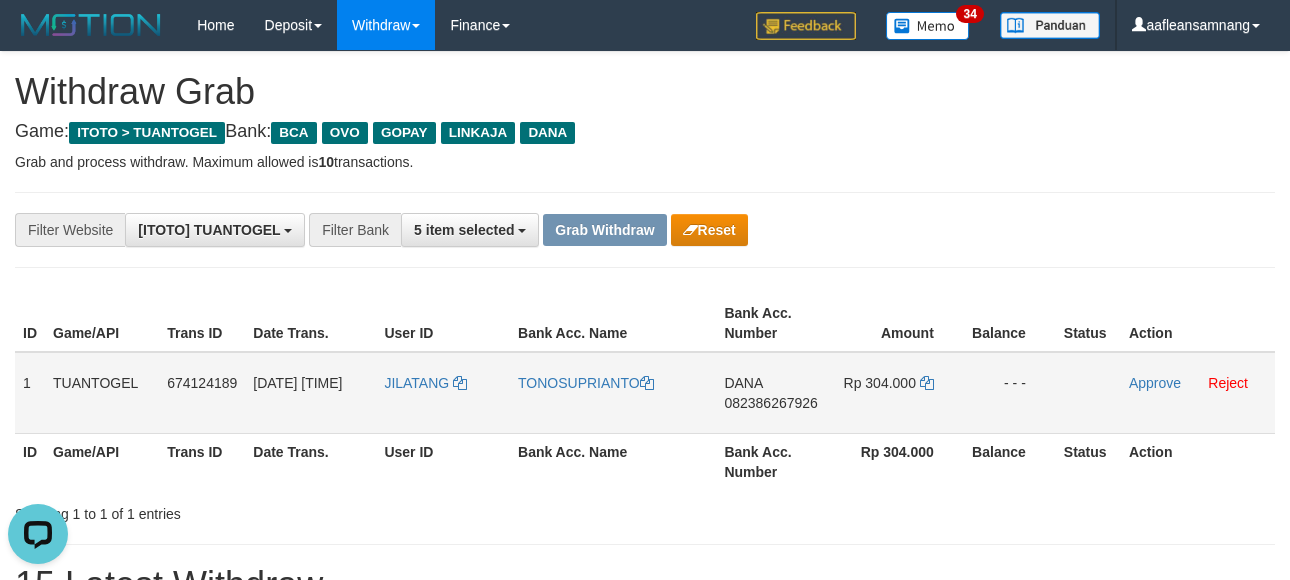 click on "Rp 304.000" at bounding box center [898, 393] 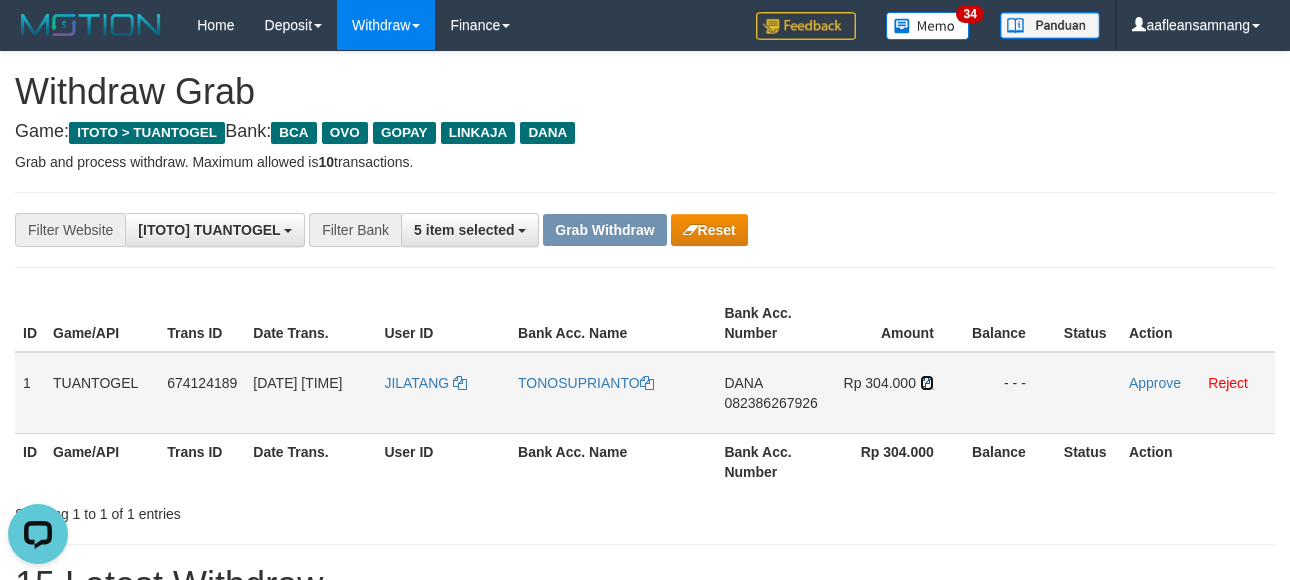 click at bounding box center [927, 383] 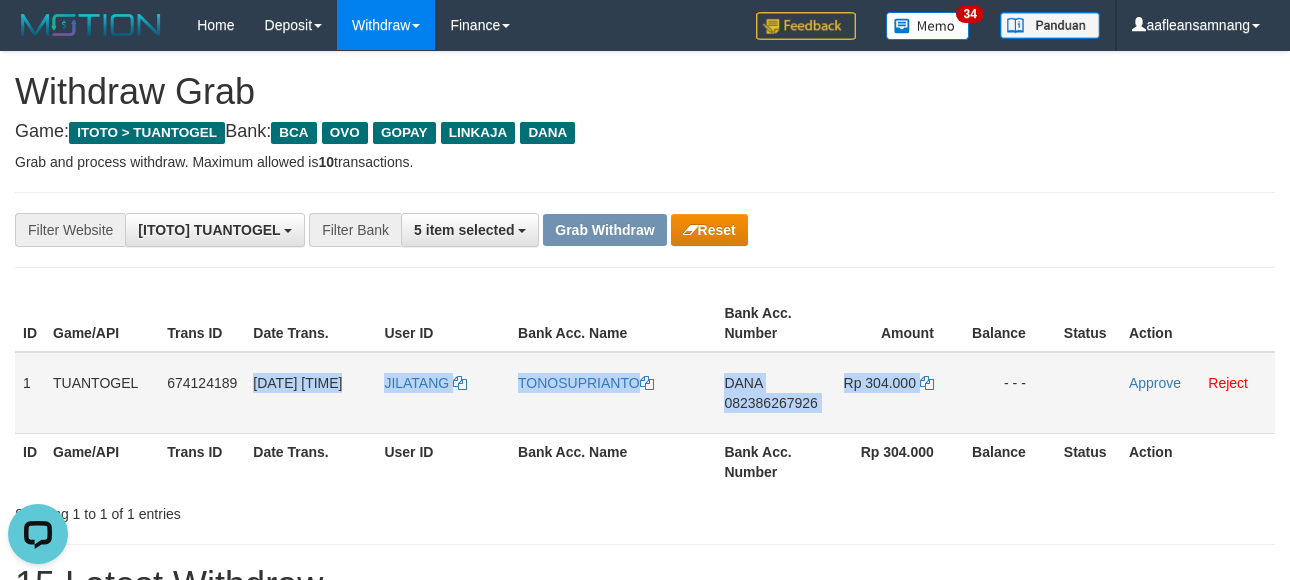 drag, startPoint x: 256, startPoint y: 381, endPoint x: 942, endPoint y: 405, distance: 686.4197 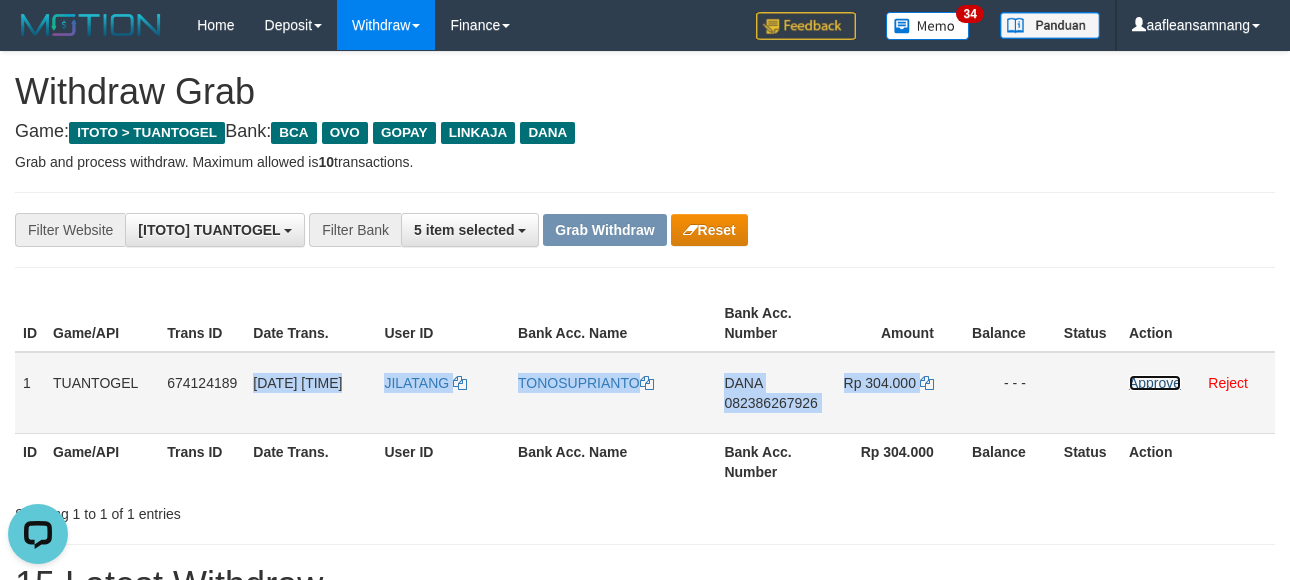 click on "Approve" at bounding box center [1155, 383] 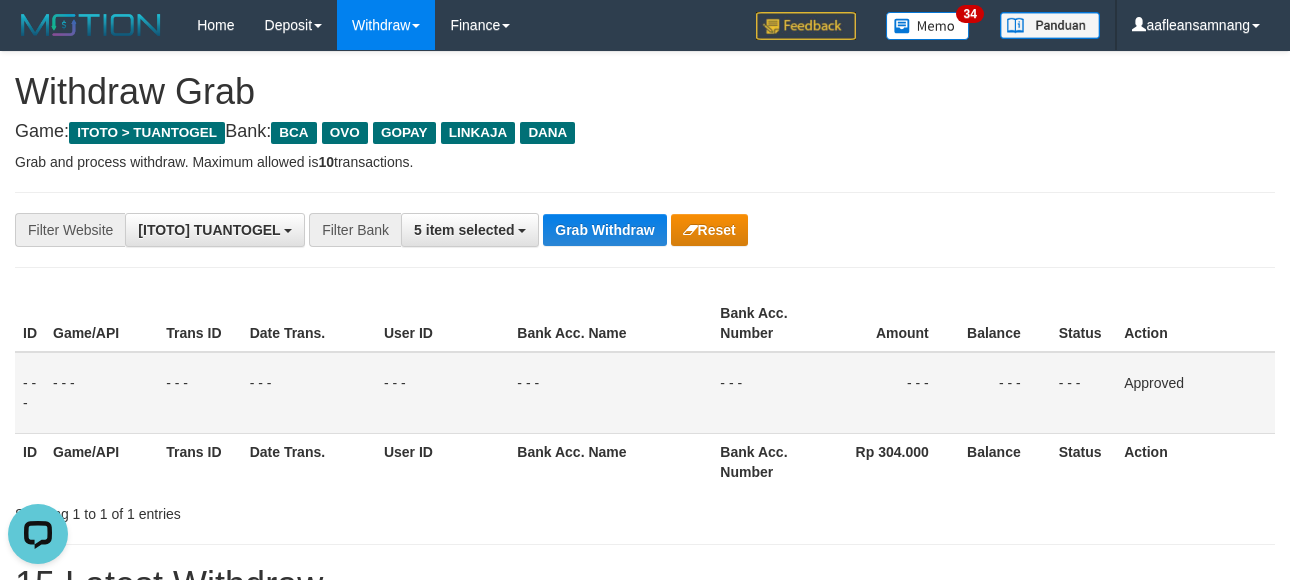 drag, startPoint x: 795, startPoint y: 480, endPoint x: 688, endPoint y: 394, distance: 137.2771 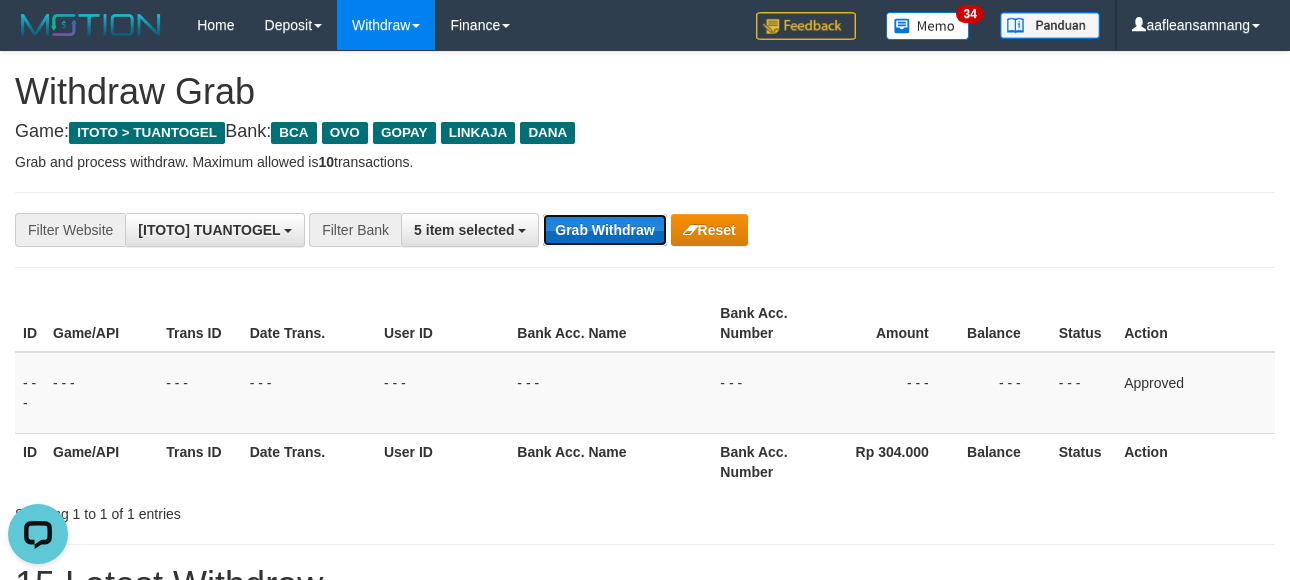 click on "Grab Withdraw" at bounding box center [604, 230] 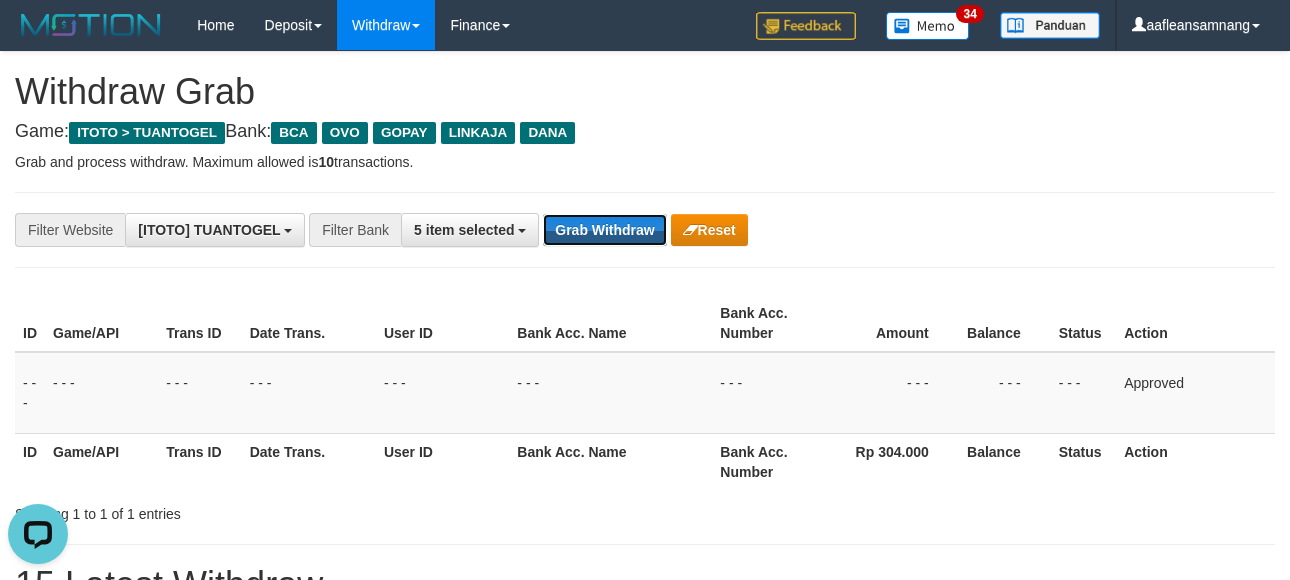 click on "**********" at bounding box center [537, 230] 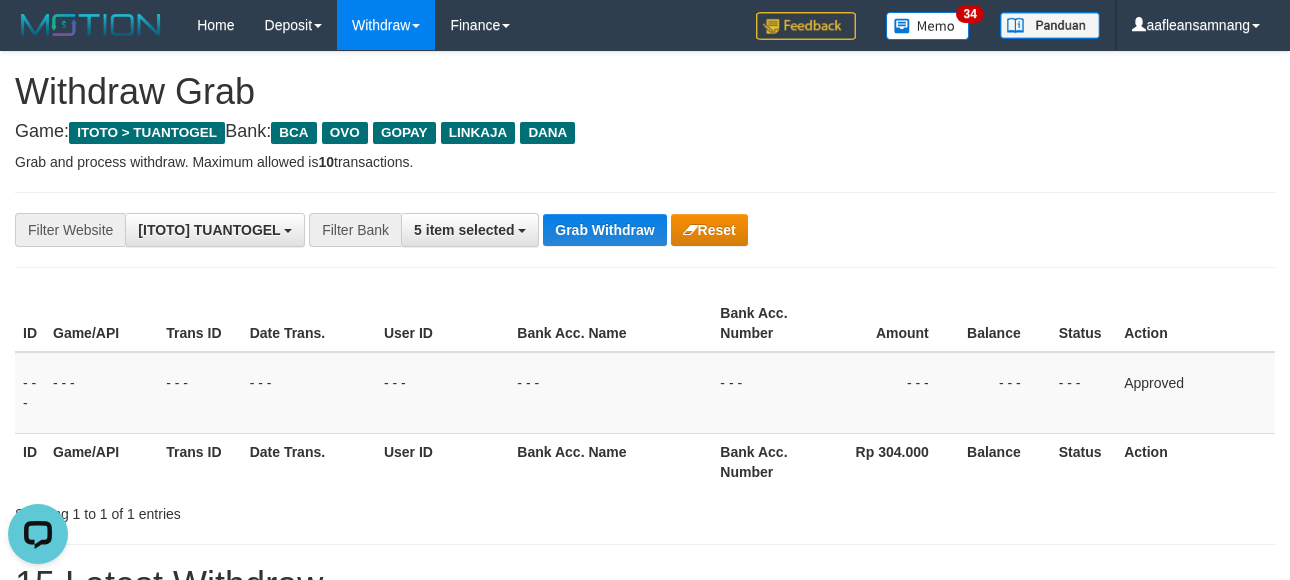 drag, startPoint x: 615, startPoint y: 199, endPoint x: 822, endPoint y: 262, distance: 216.37468 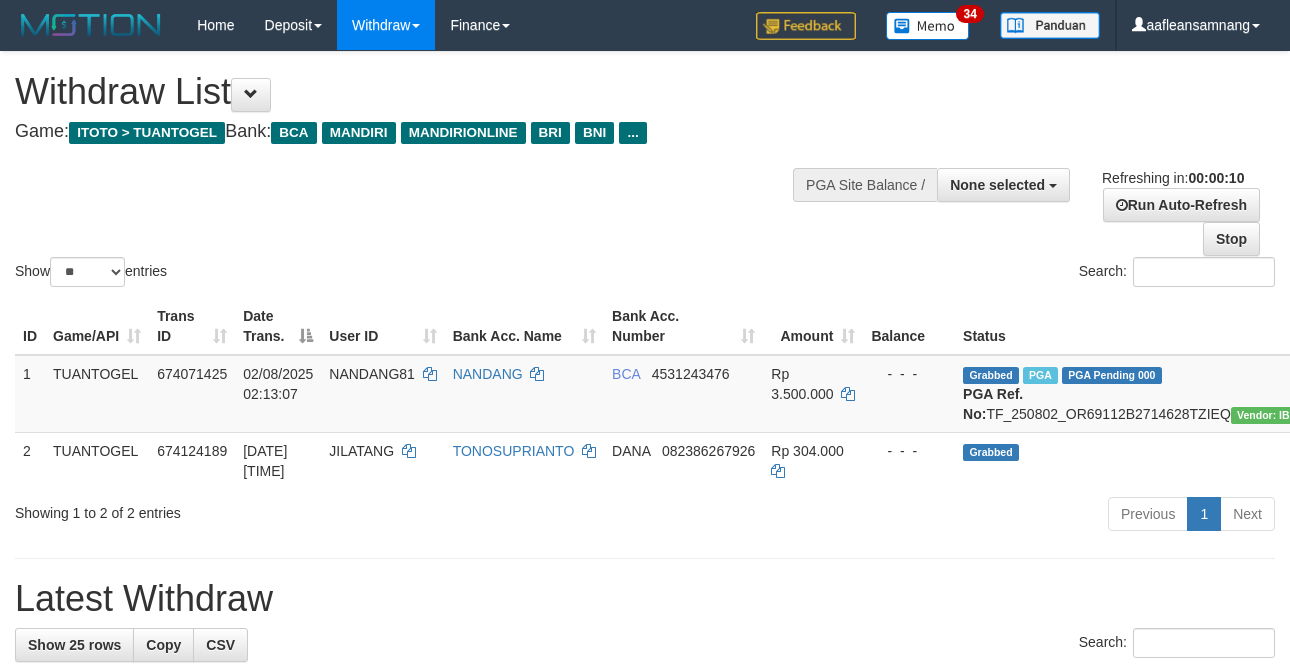 select 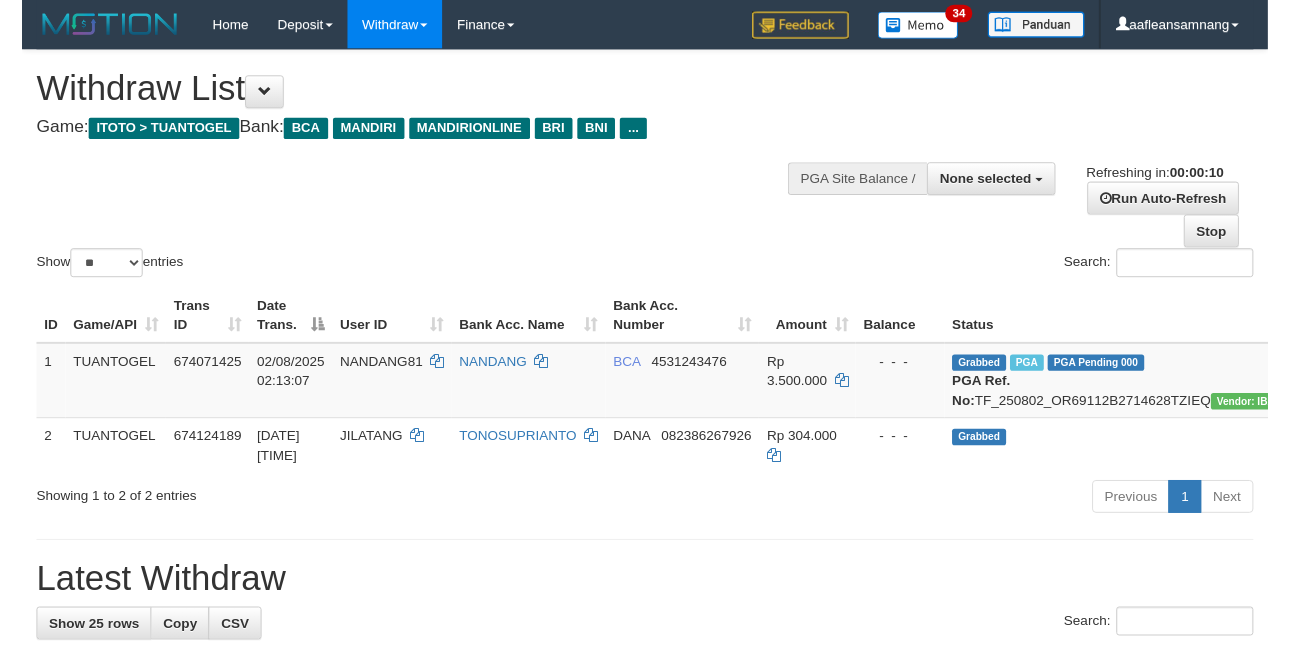 scroll, scrollTop: 0, scrollLeft: 0, axis: both 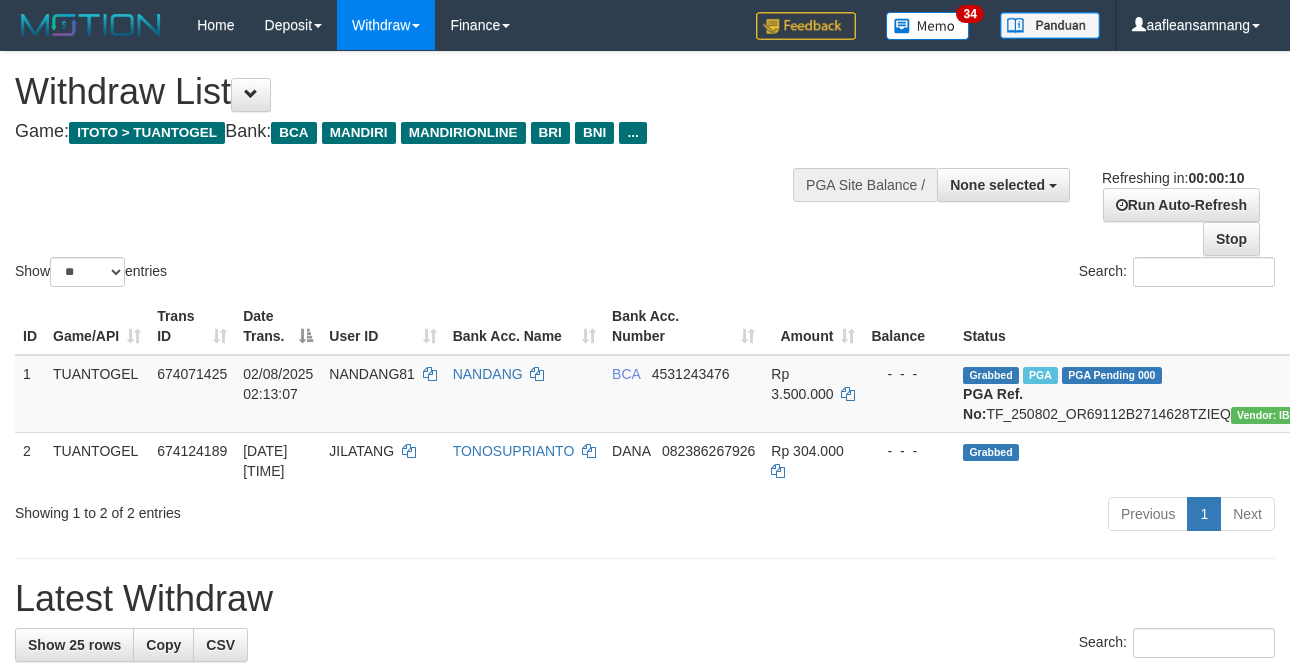 select 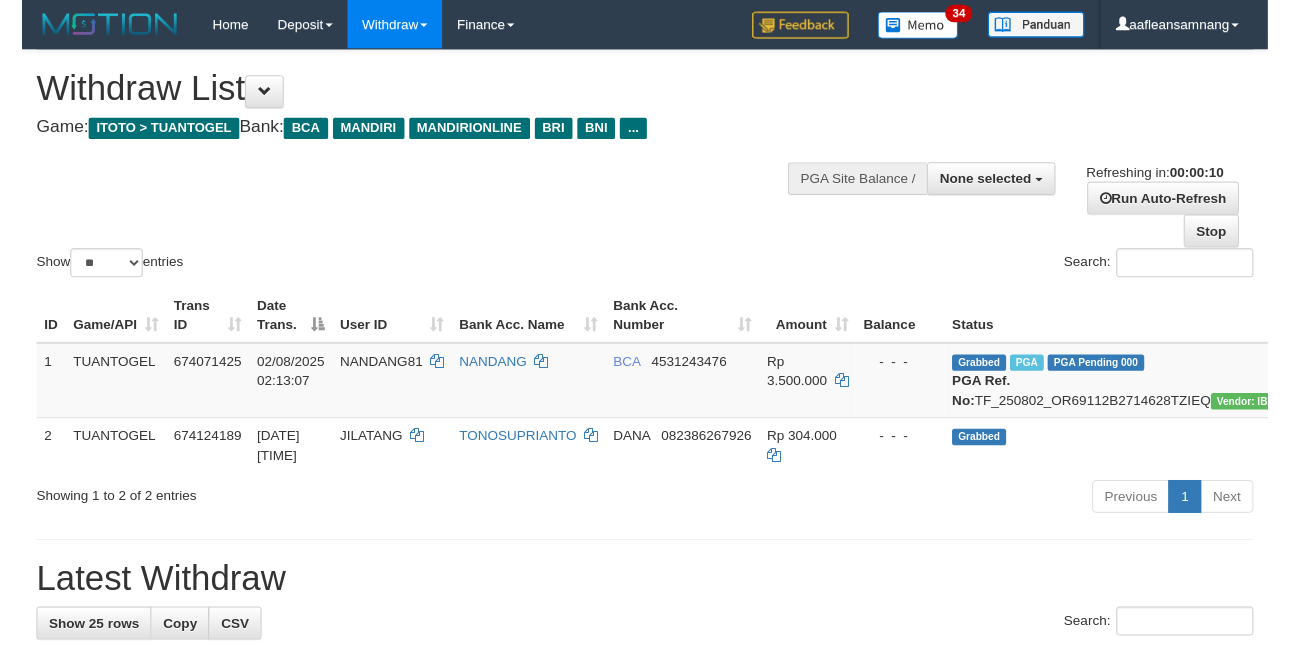 scroll, scrollTop: 0, scrollLeft: 0, axis: both 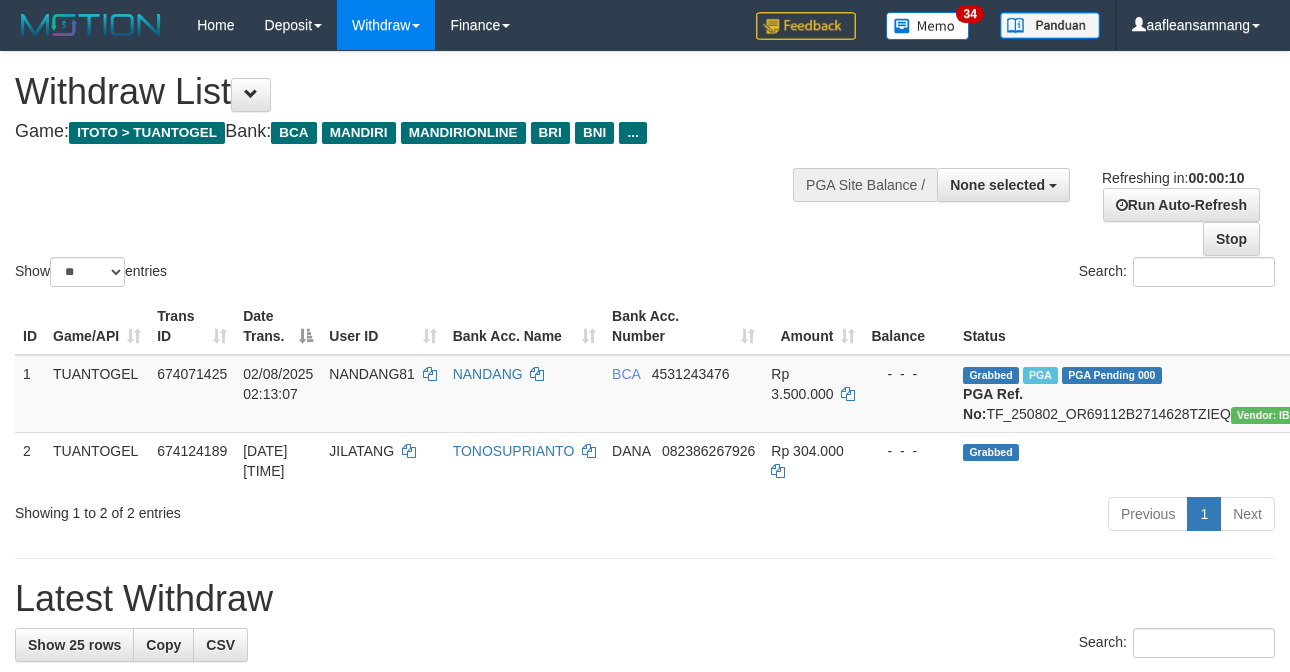 select 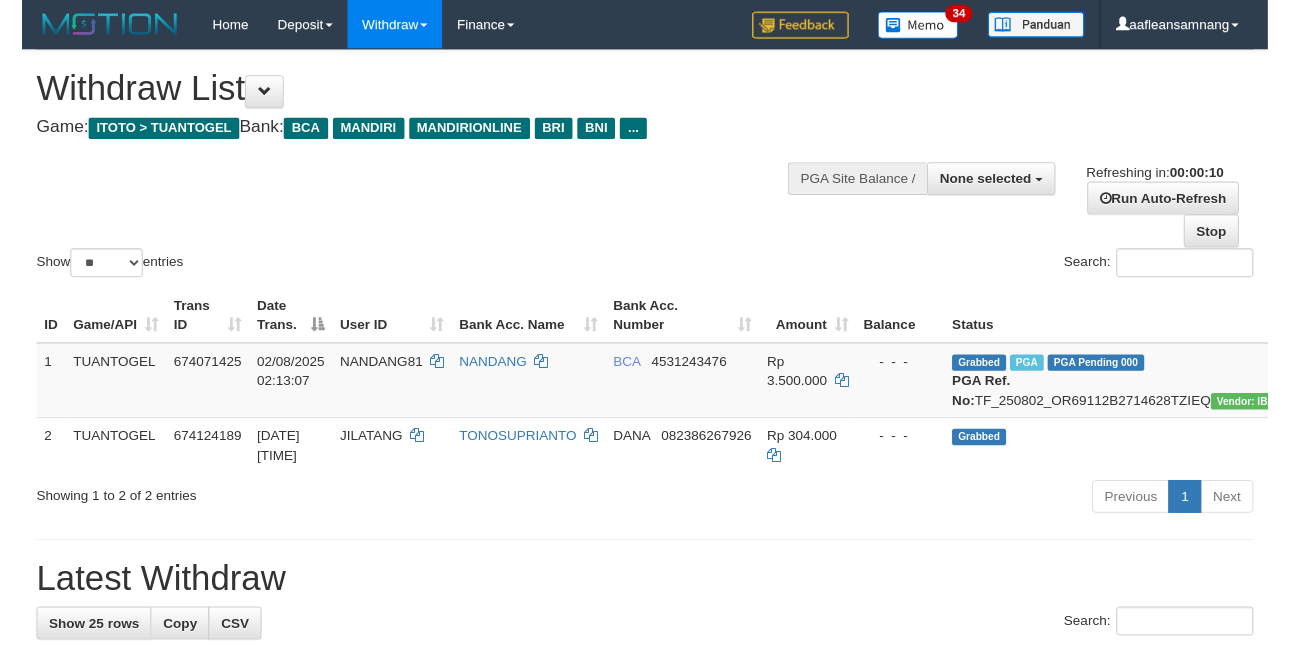 scroll, scrollTop: 0, scrollLeft: 0, axis: both 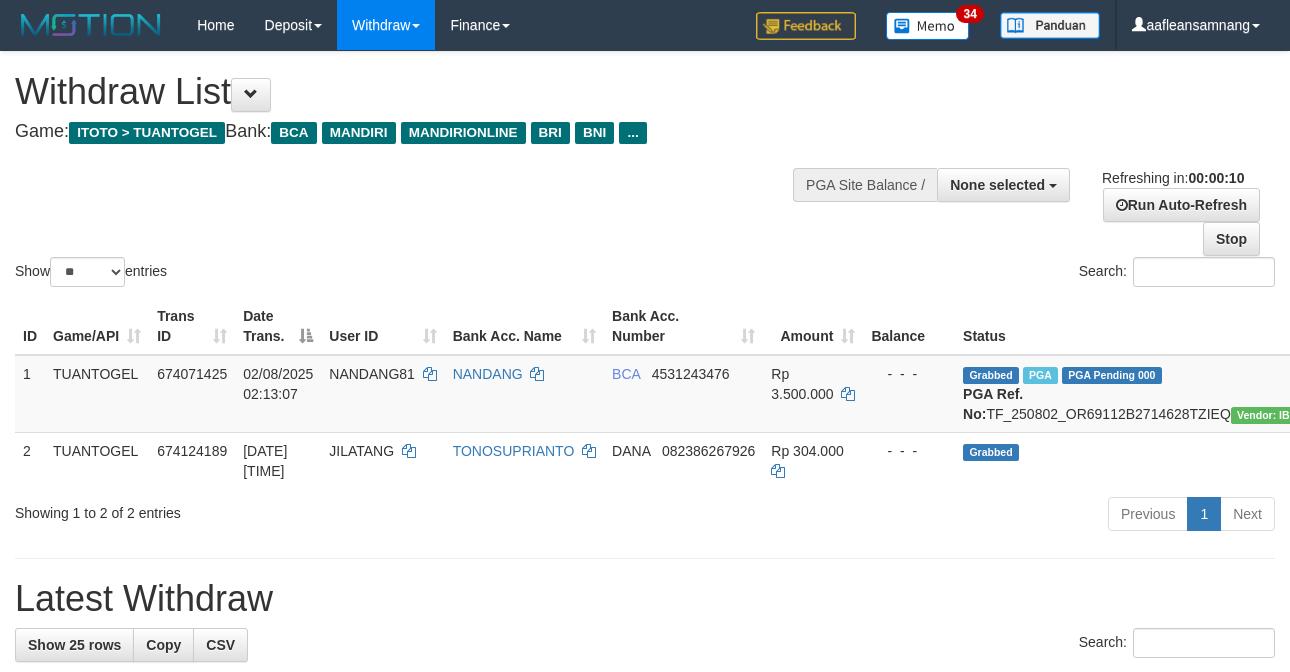 select 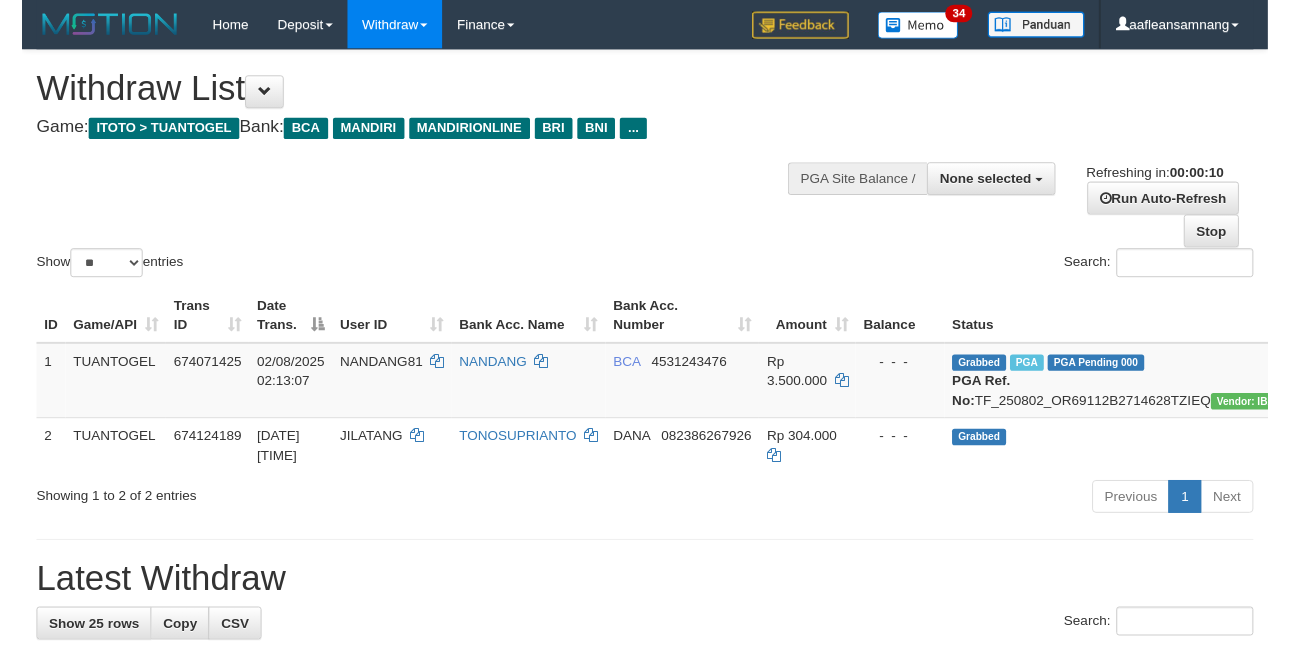 scroll, scrollTop: 0, scrollLeft: 0, axis: both 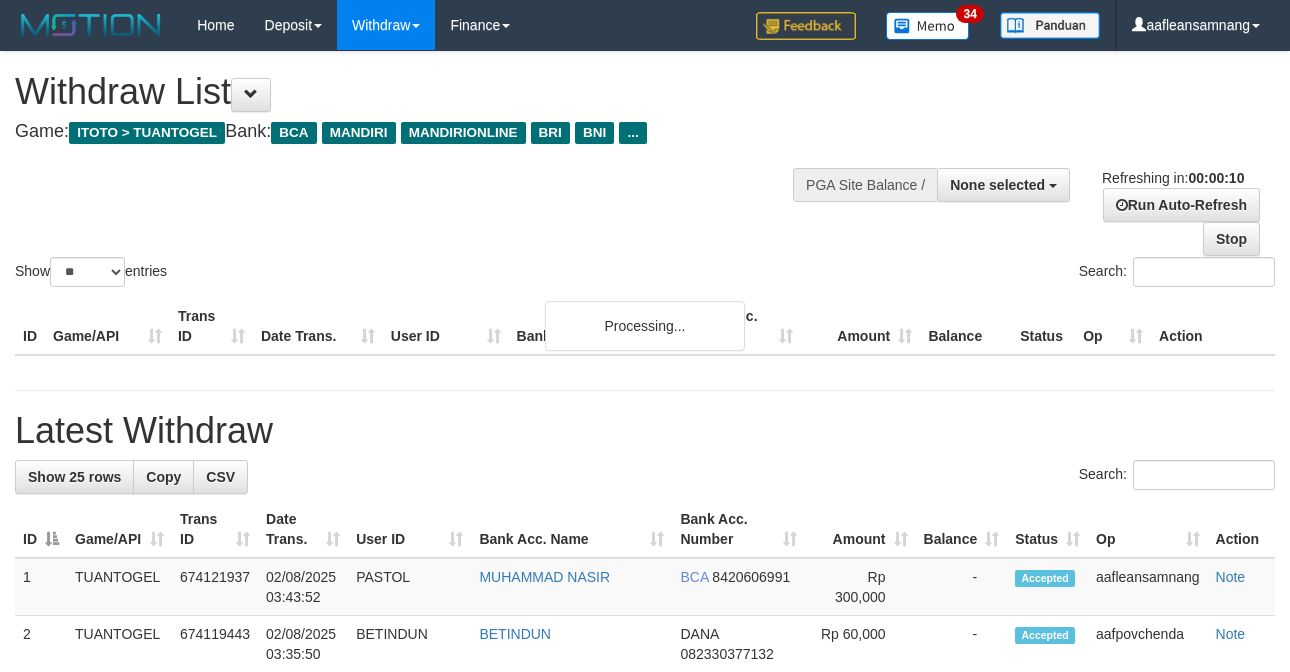 select 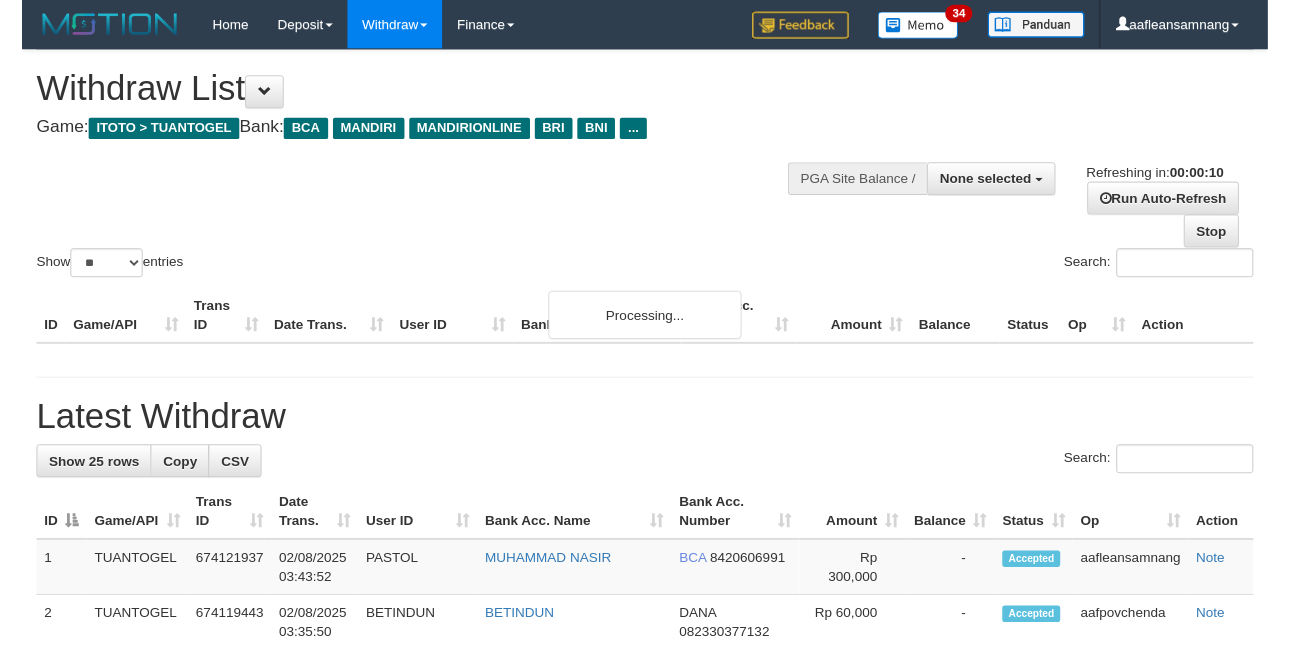scroll, scrollTop: 0, scrollLeft: 0, axis: both 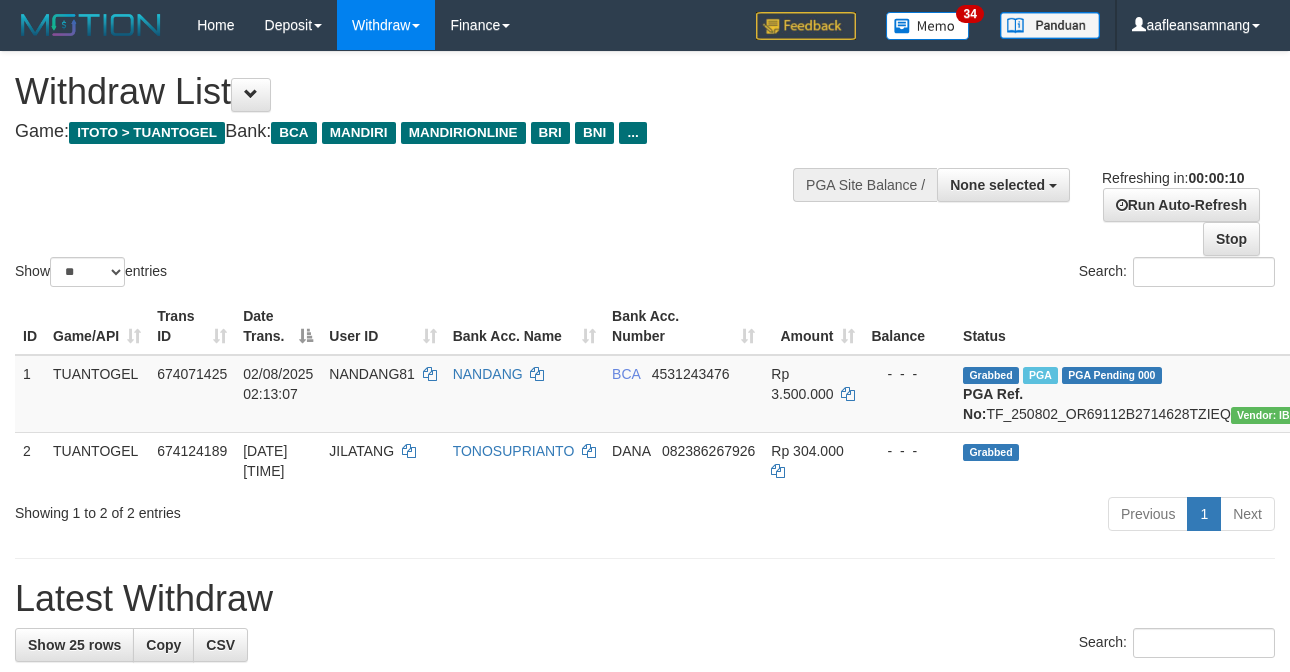 select 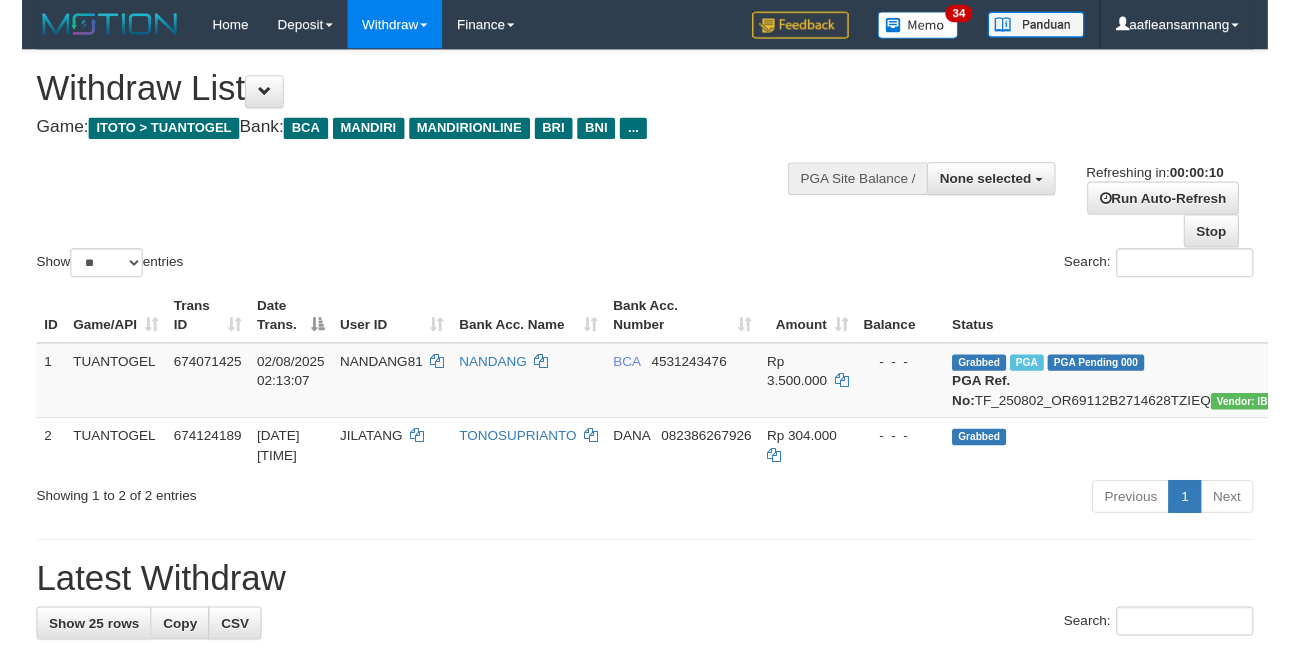 scroll, scrollTop: 0, scrollLeft: 0, axis: both 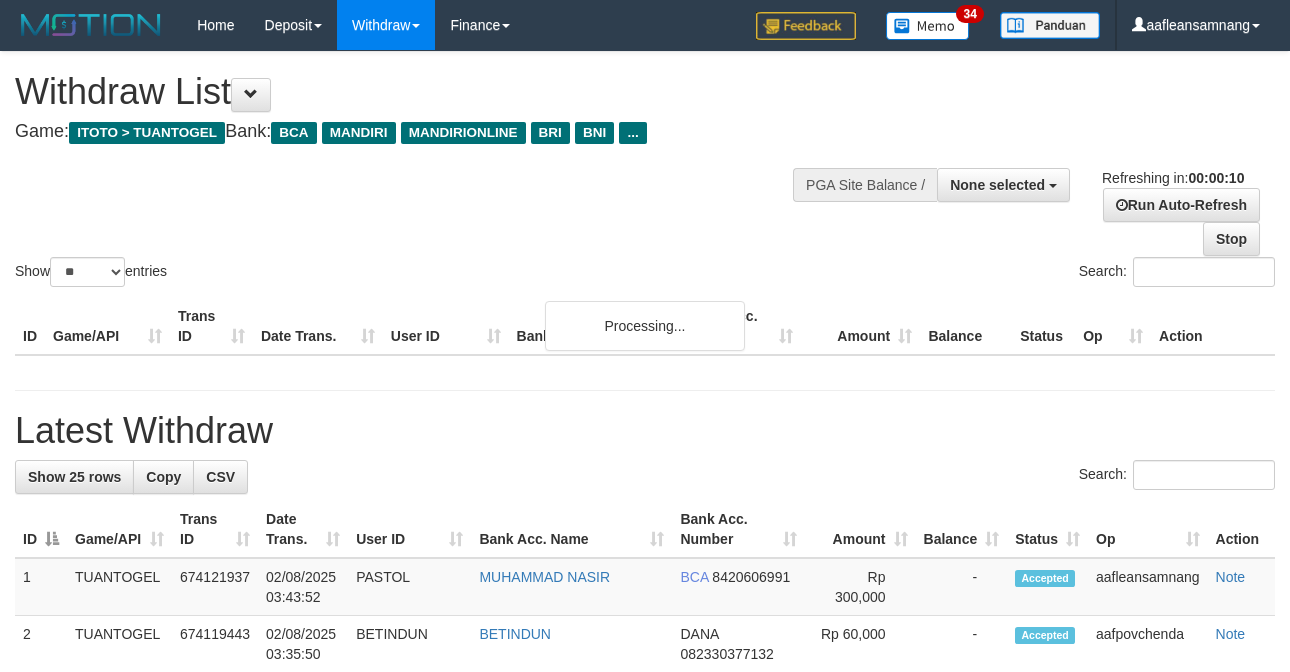 select 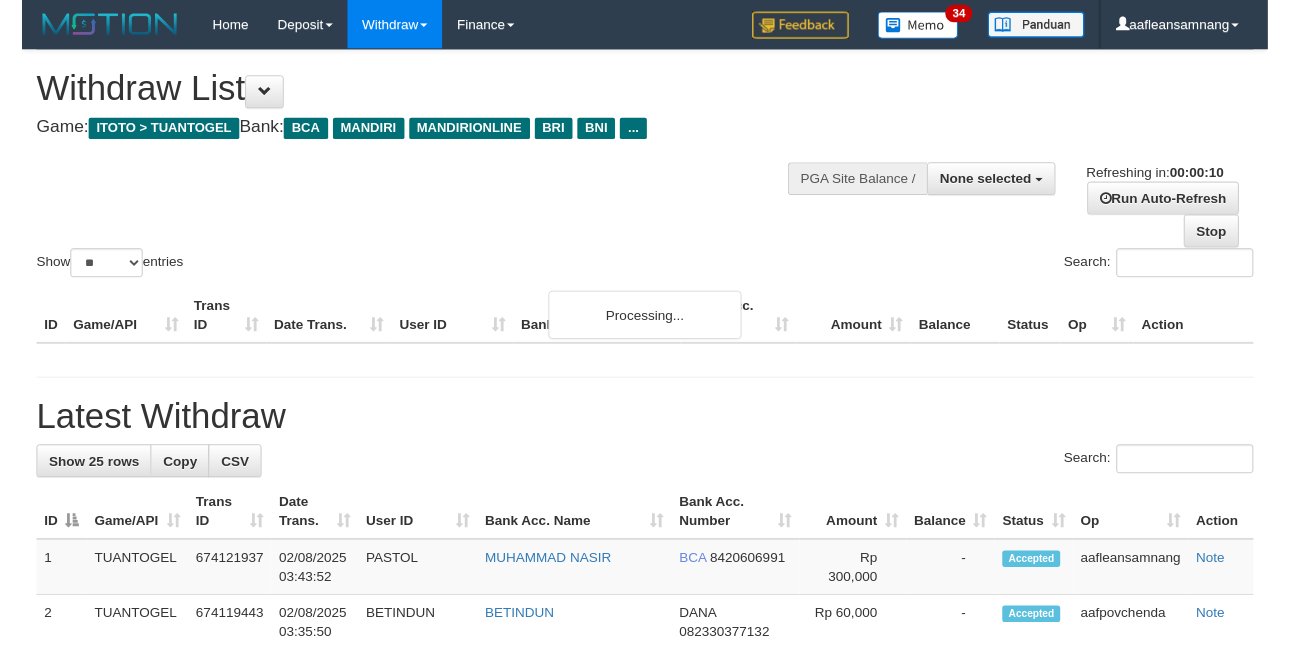 scroll, scrollTop: 0, scrollLeft: 0, axis: both 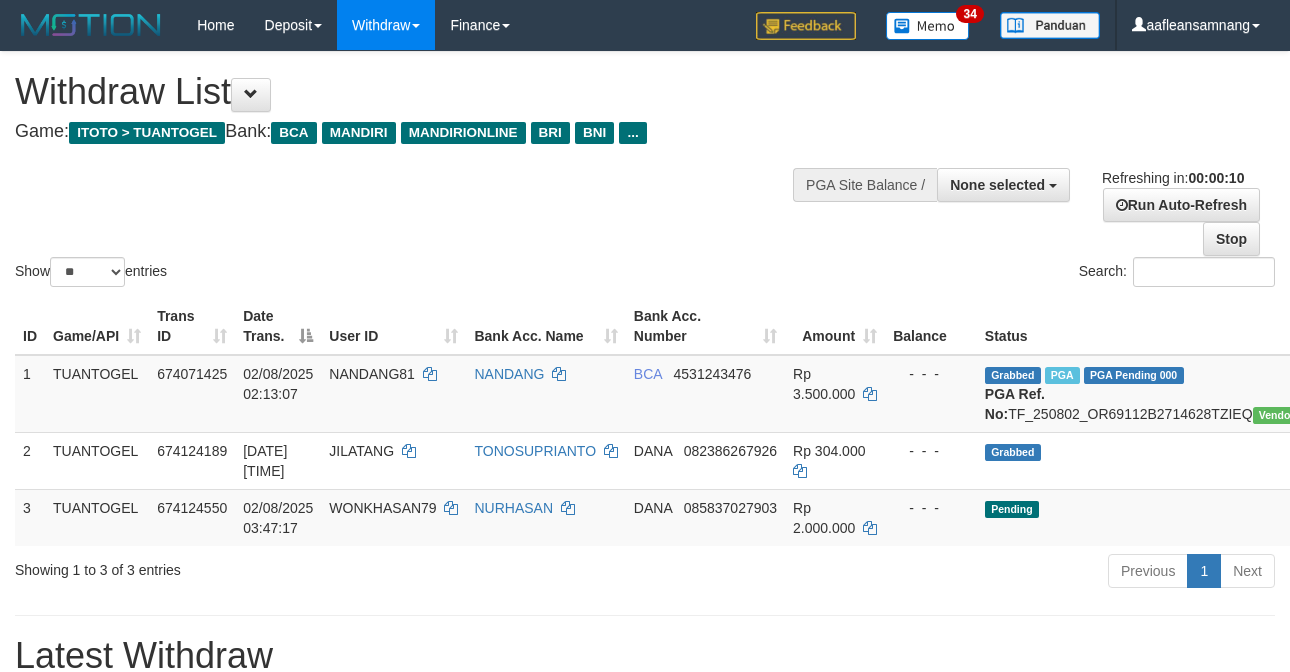select 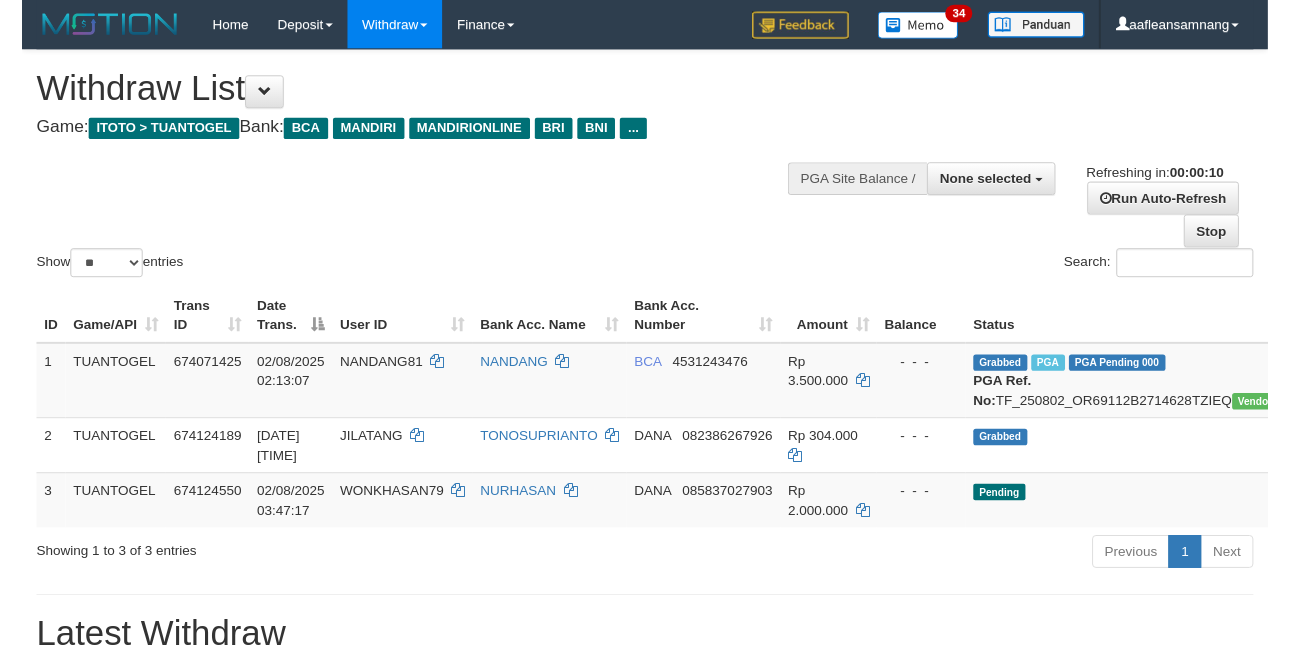 scroll, scrollTop: 0, scrollLeft: 0, axis: both 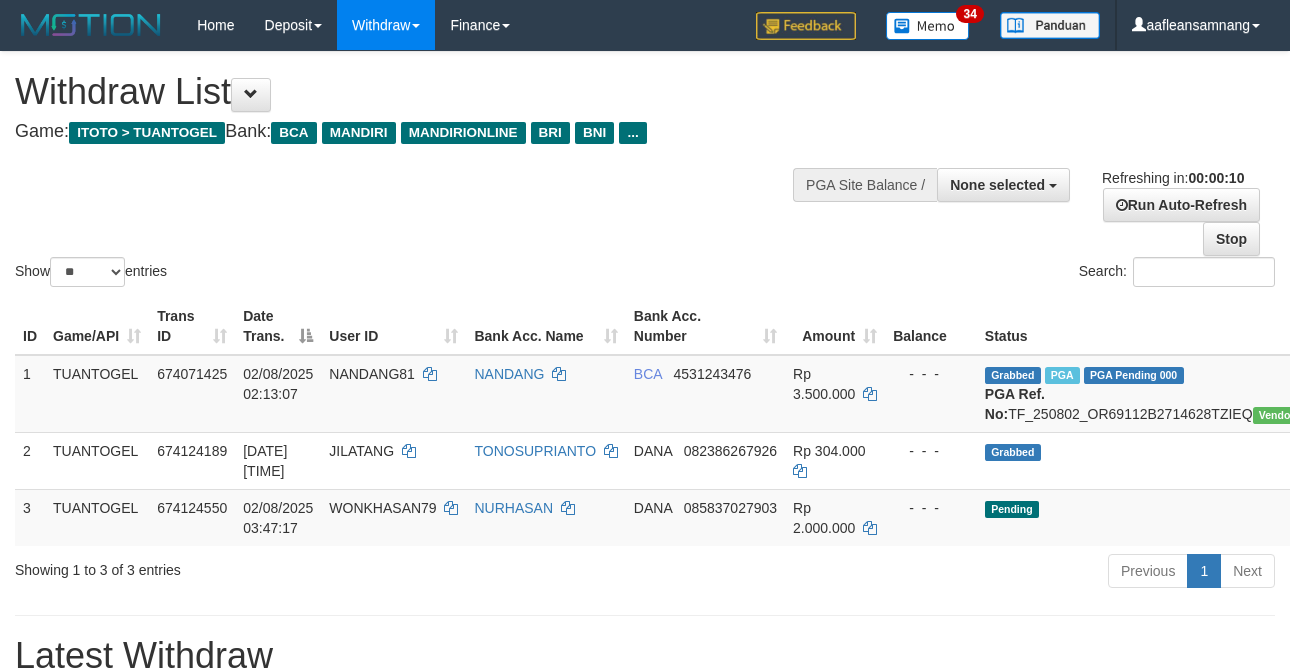select 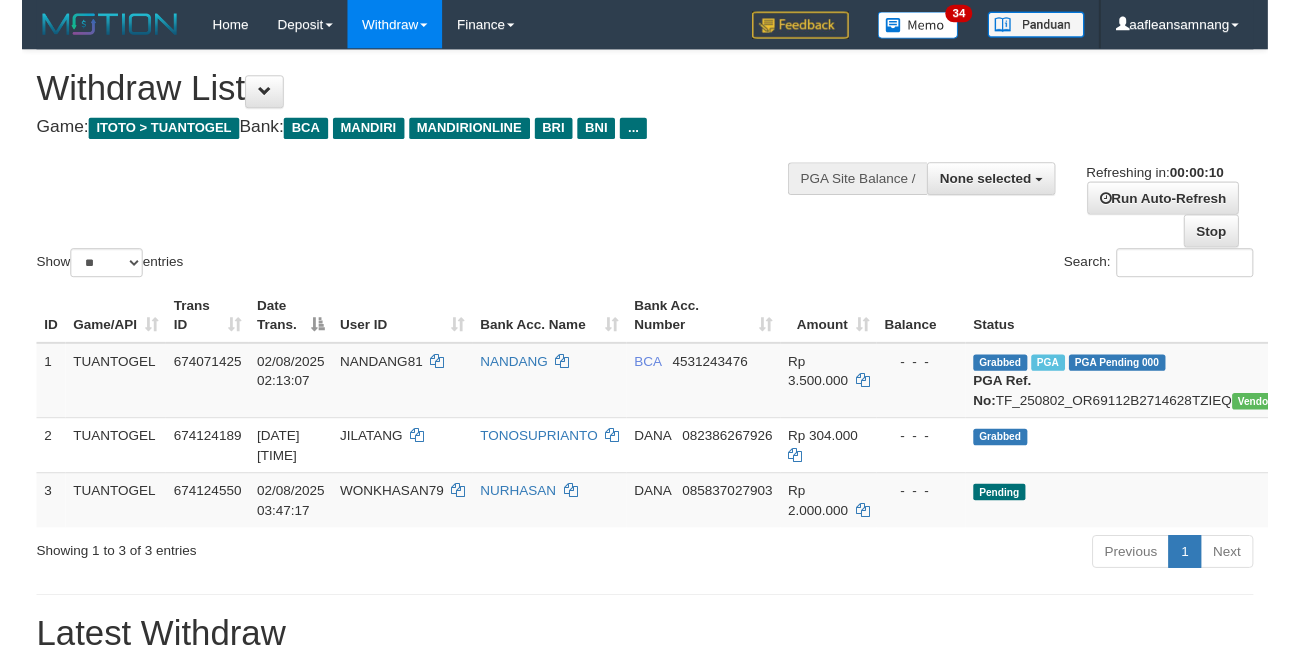 scroll, scrollTop: 0, scrollLeft: 0, axis: both 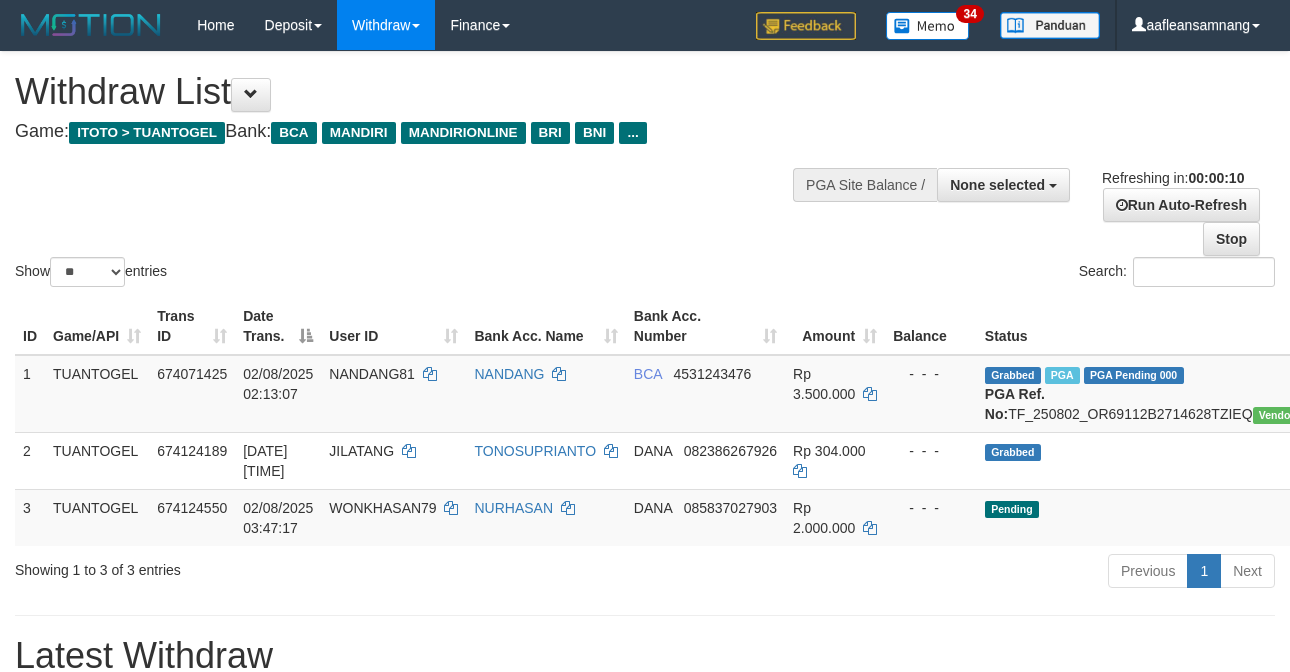 select 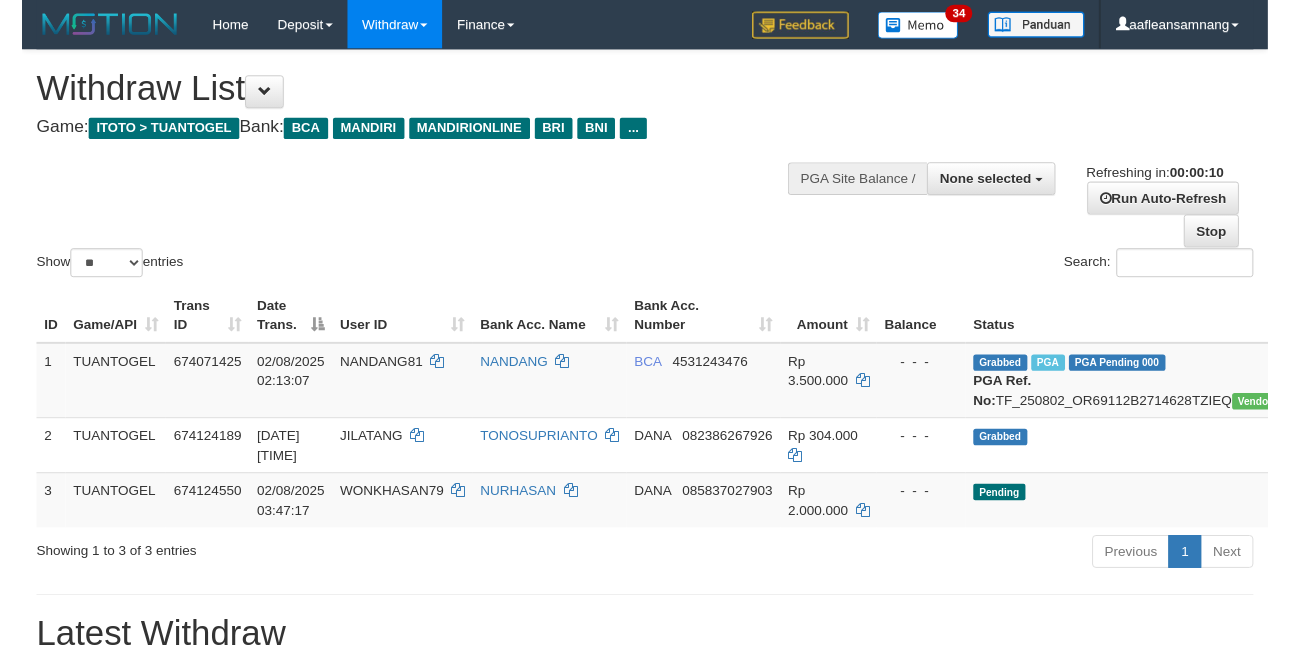 scroll, scrollTop: 0, scrollLeft: 0, axis: both 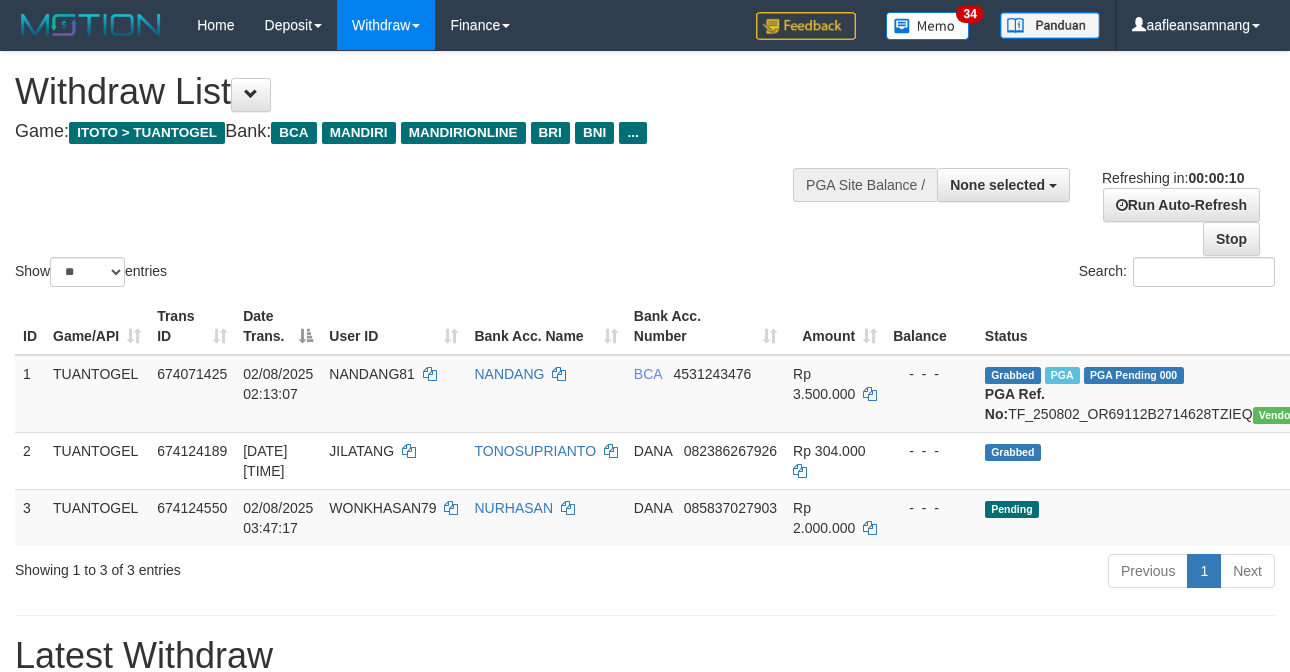 select 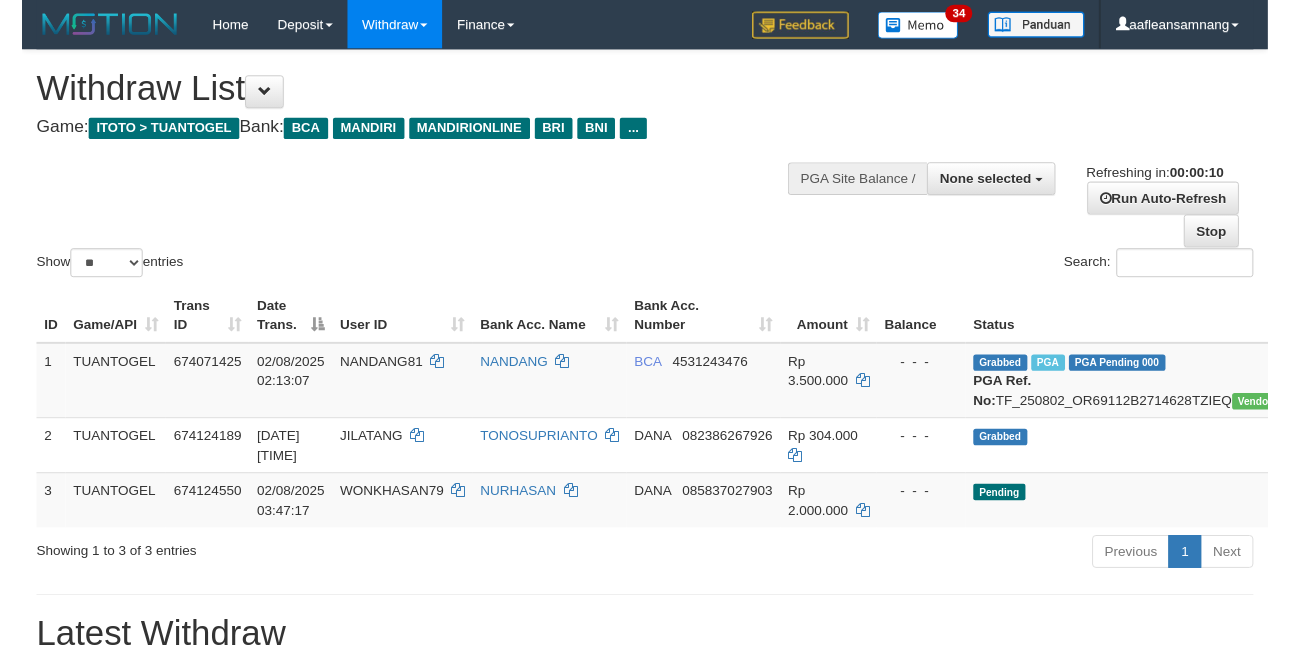 scroll, scrollTop: 0, scrollLeft: 0, axis: both 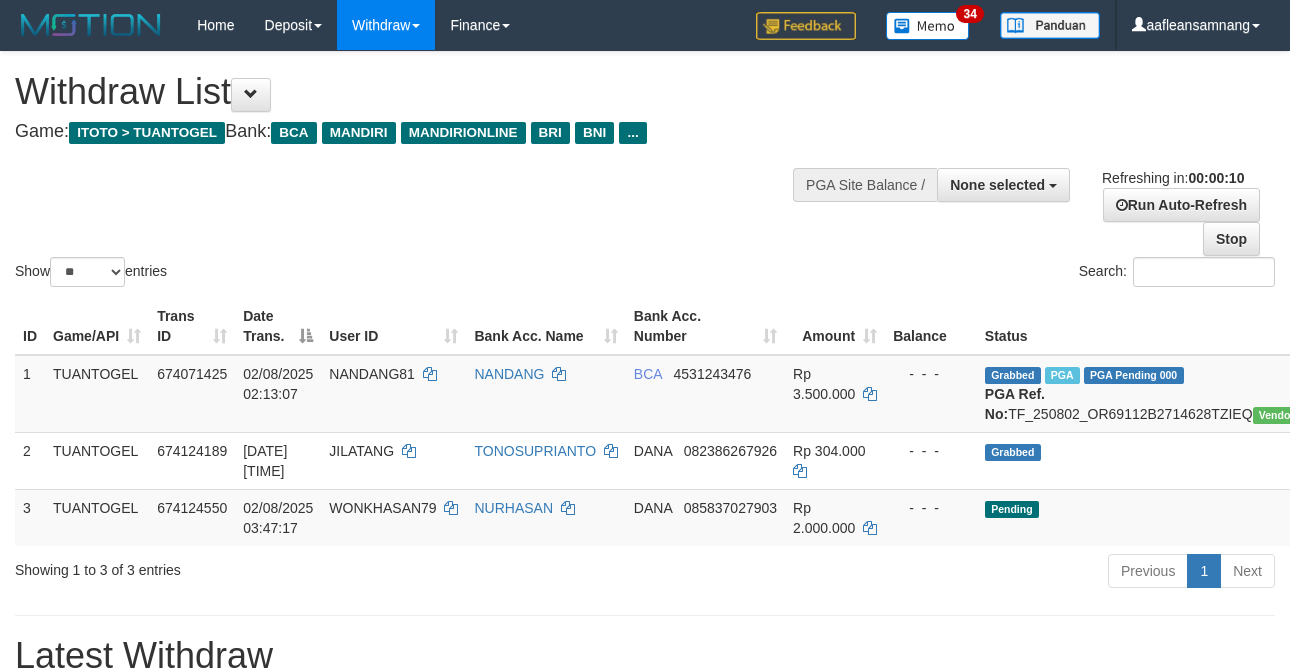 select 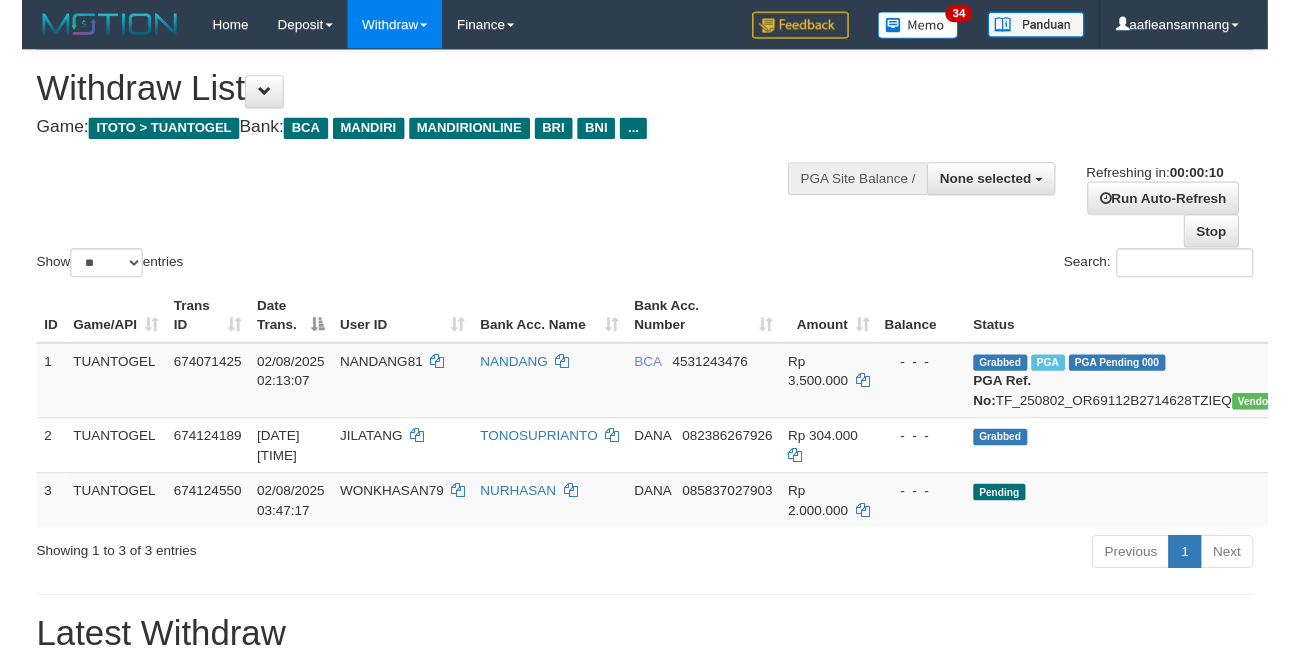 scroll, scrollTop: 0, scrollLeft: 0, axis: both 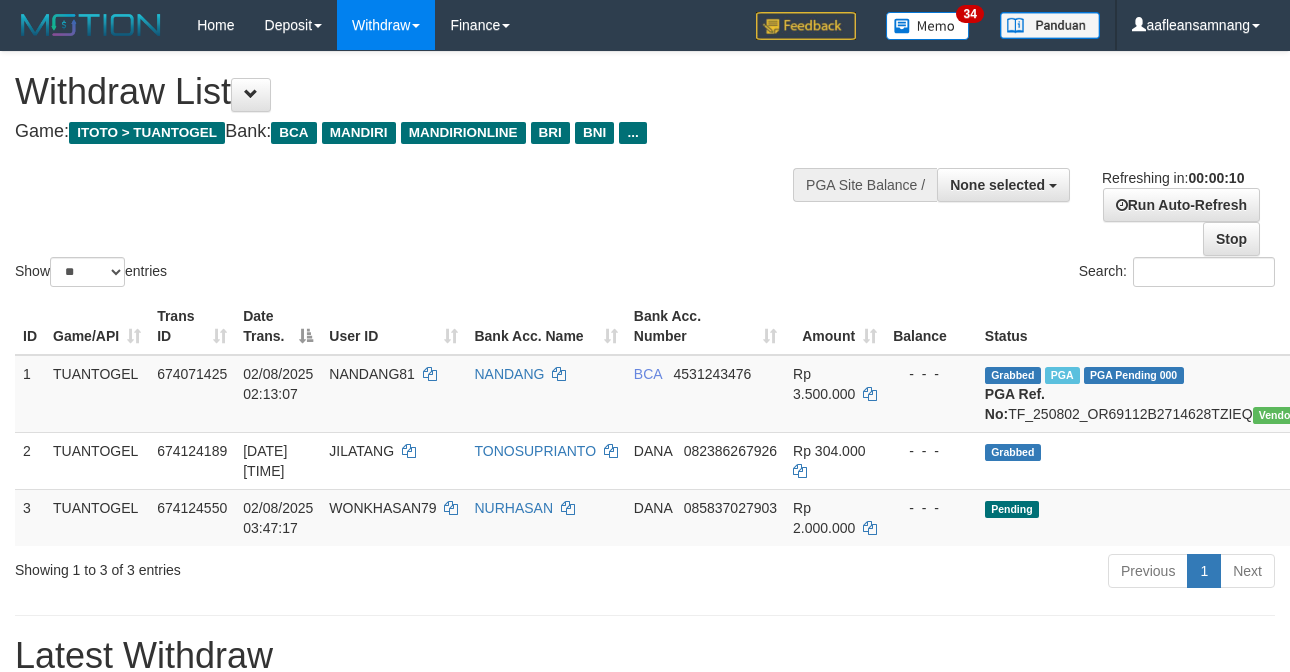 select 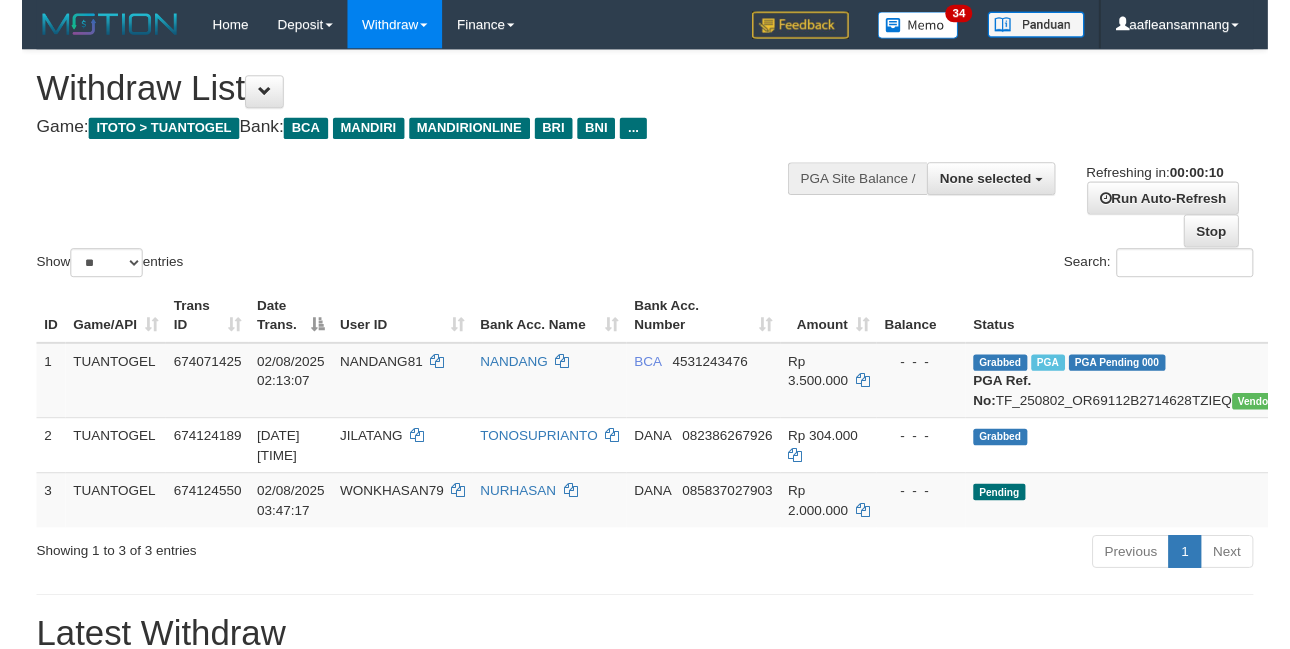 scroll, scrollTop: 0, scrollLeft: 0, axis: both 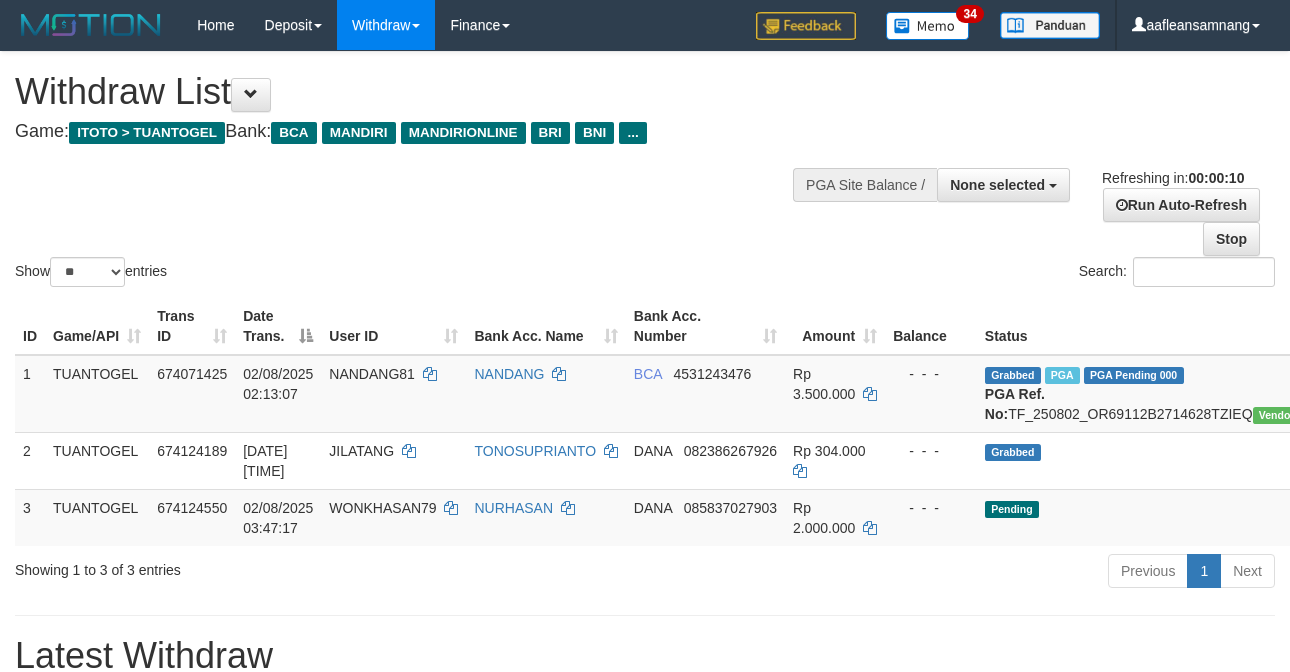 select 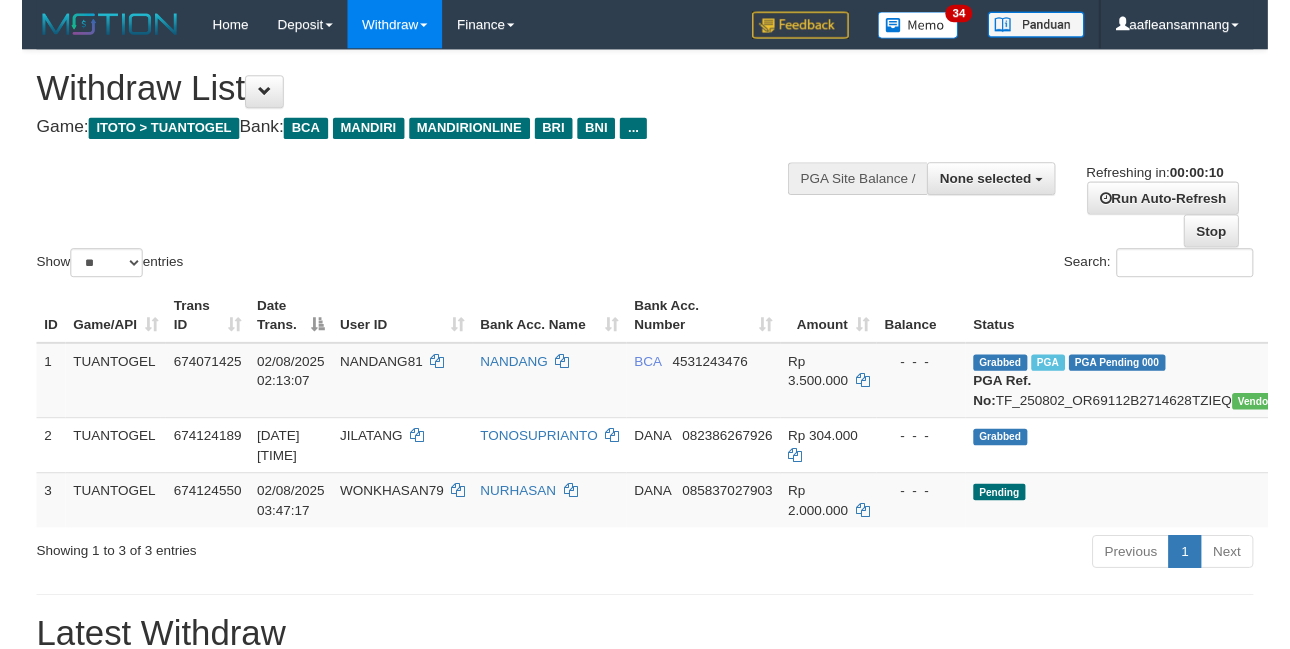 scroll, scrollTop: 0, scrollLeft: 0, axis: both 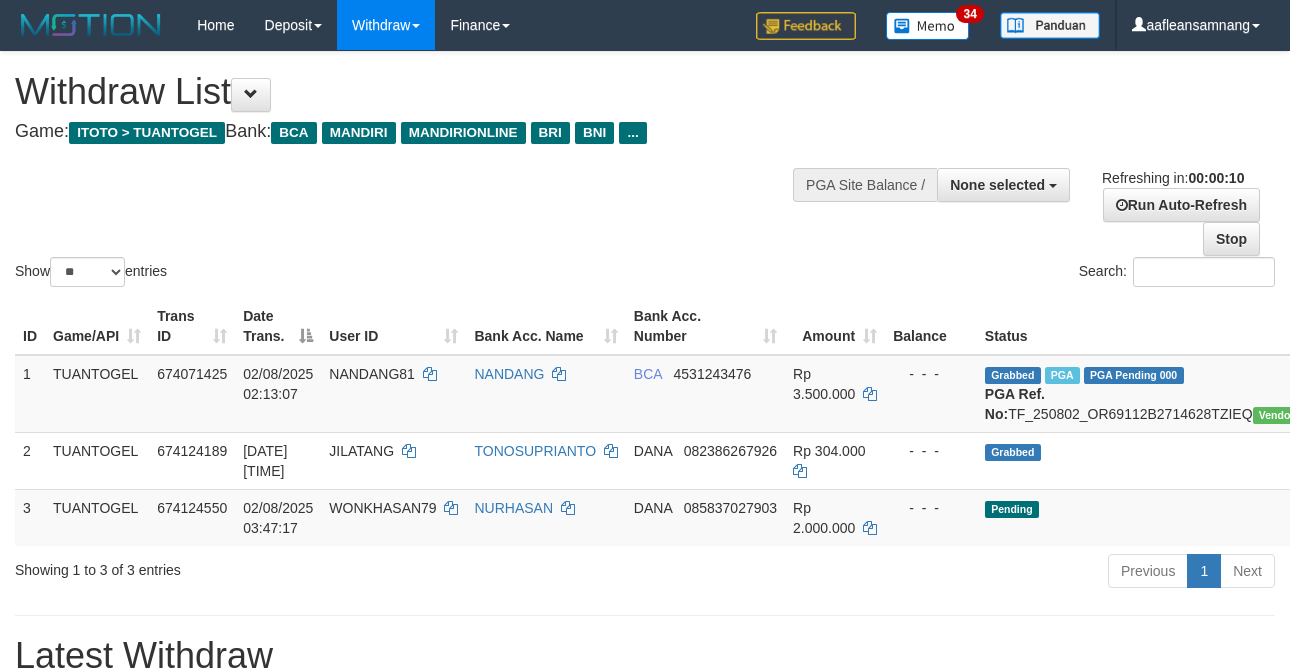 select 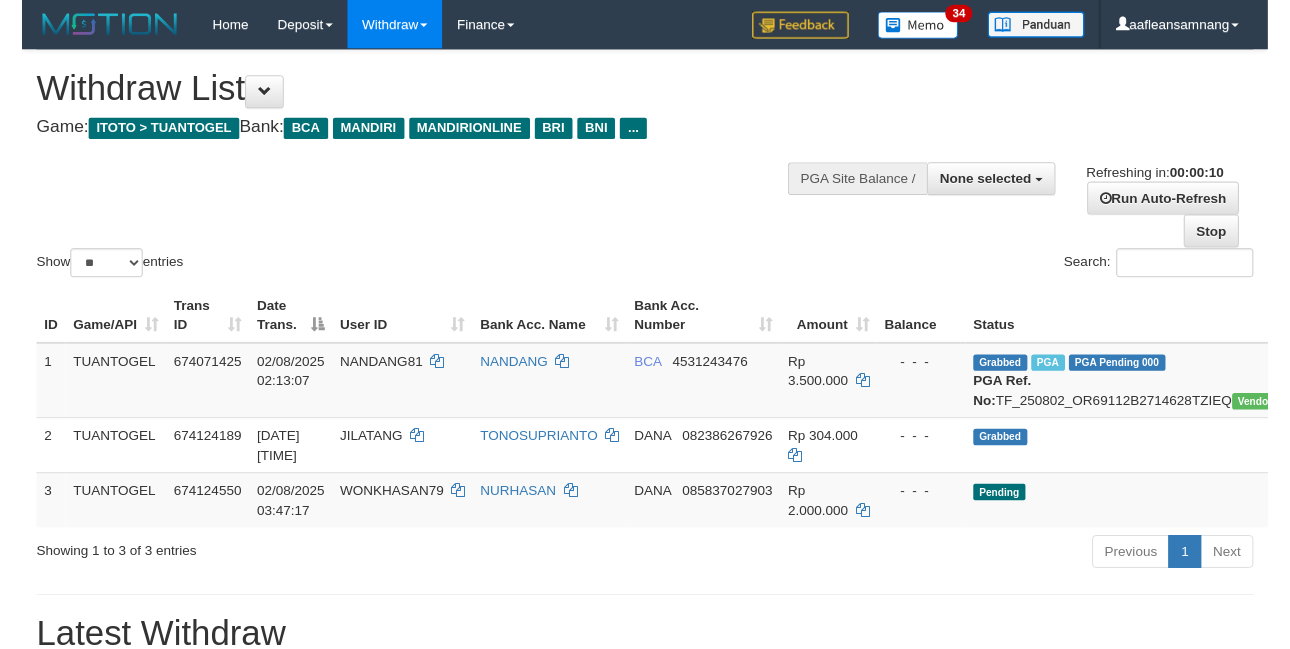 scroll, scrollTop: 0, scrollLeft: 0, axis: both 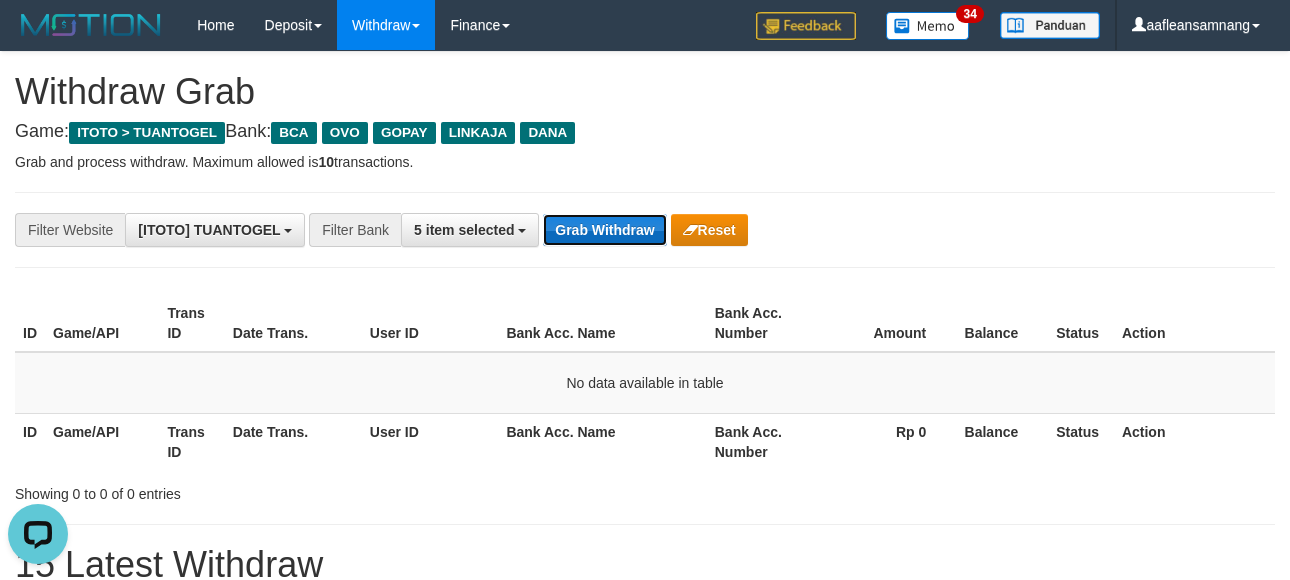 drag, startPoint x: 595, startPoint y: 235, endPoint x: 595, endPoint y: 223, distance: 12 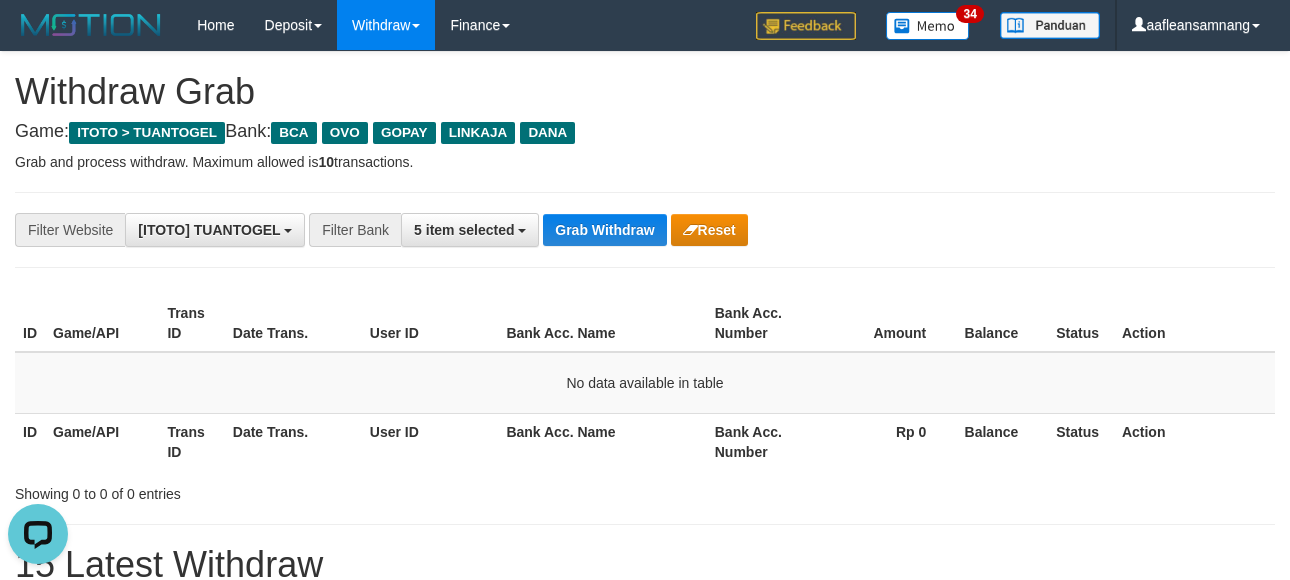 click on "**********" at bounding box center [645, 230] 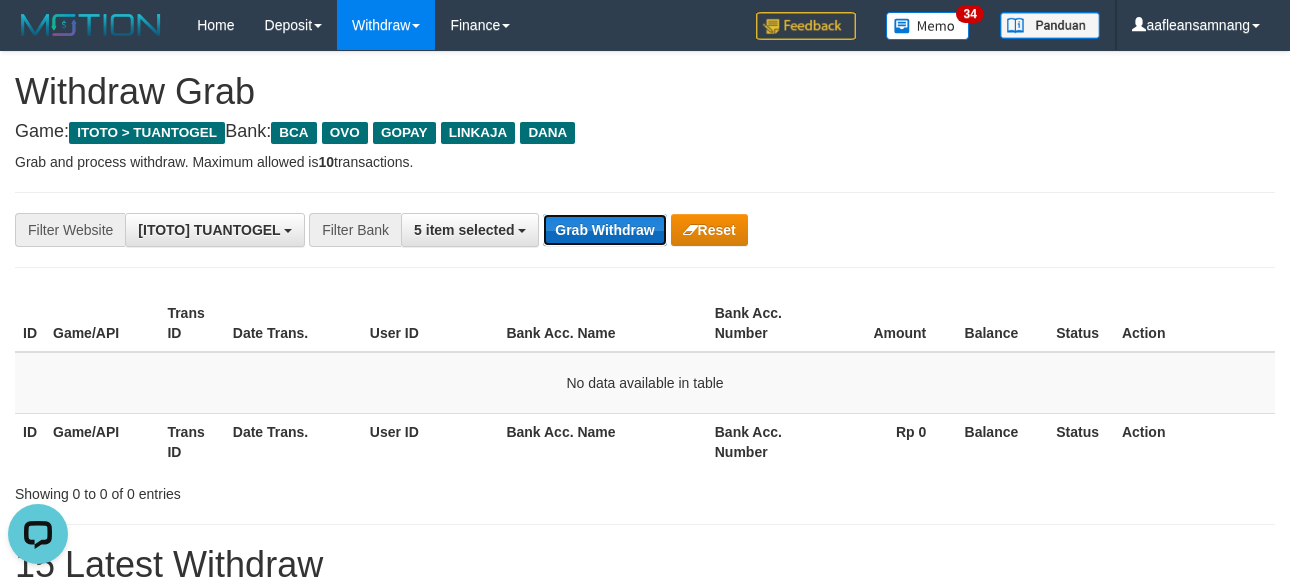 click on "Grab Withdraw" at bounding box center (604, 230) 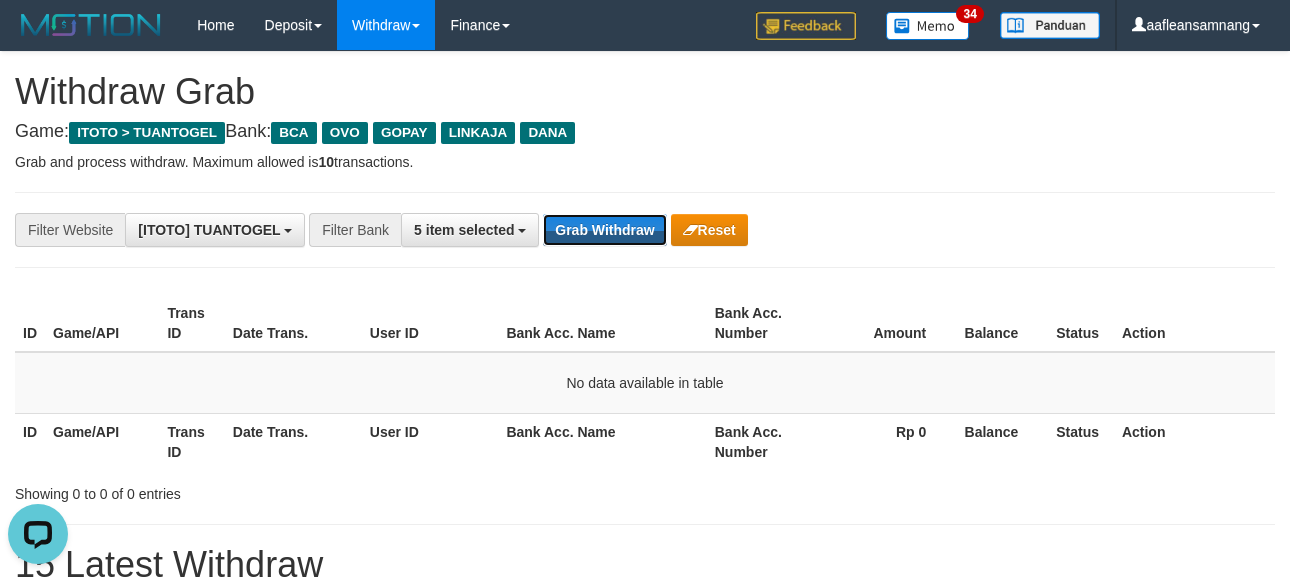 drag, startPoint x: 610, startPoint y: 223, endPoint x: 583, endPoint y: 202, distance: 34.20526 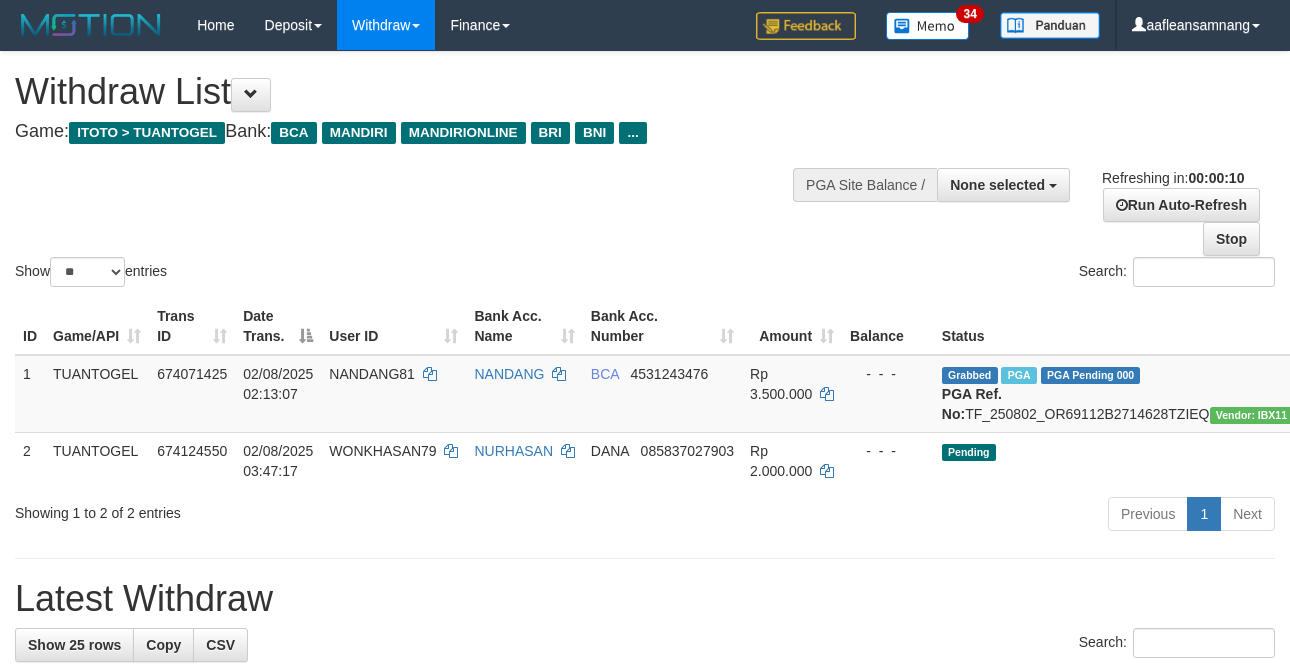 select 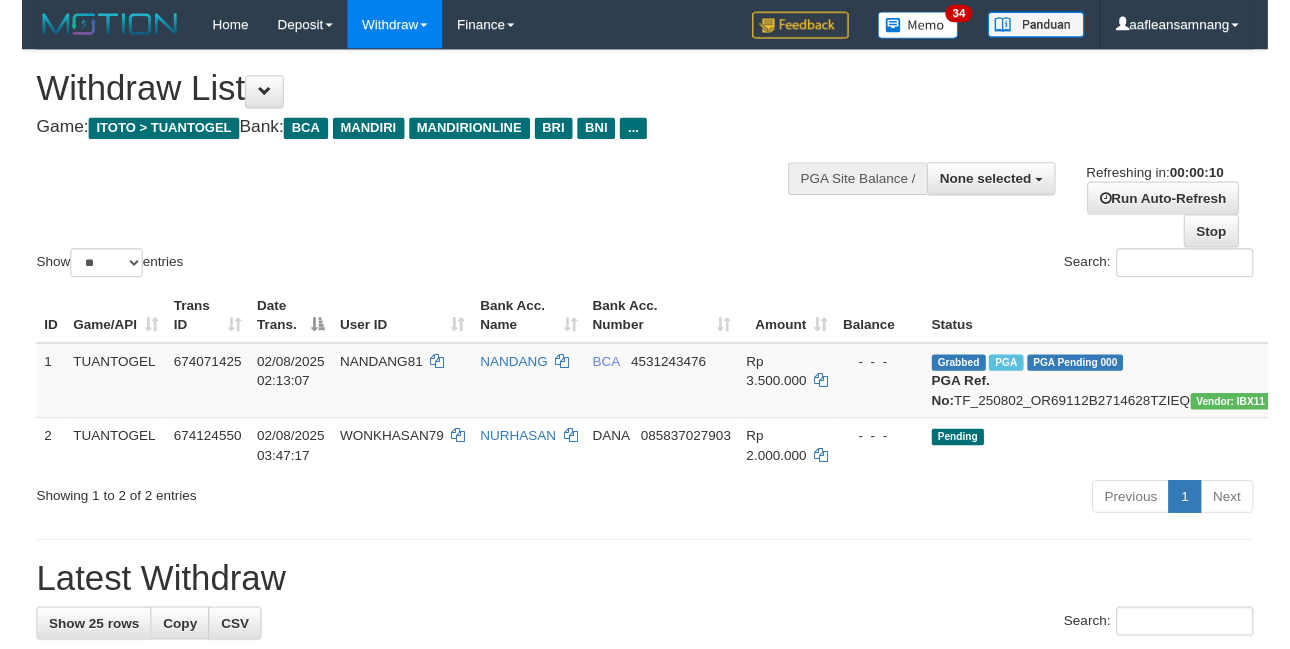scroll, scrollTop: 0, scrollLeft: 0, axis: both 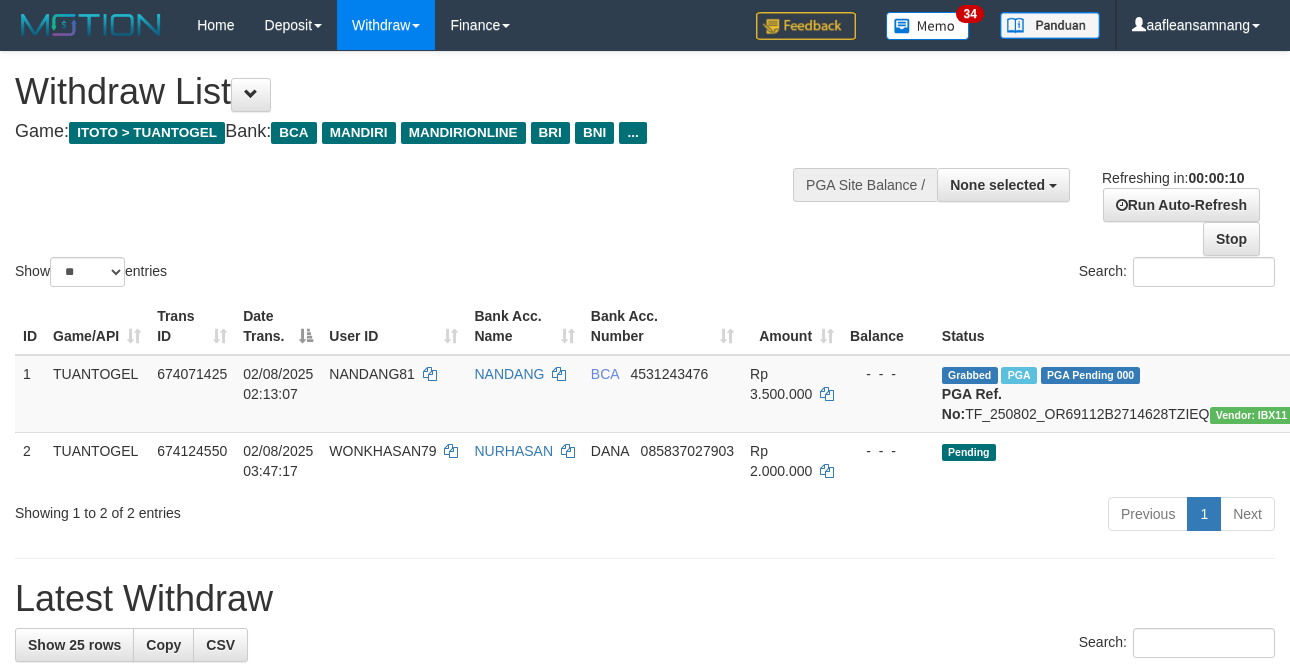 select 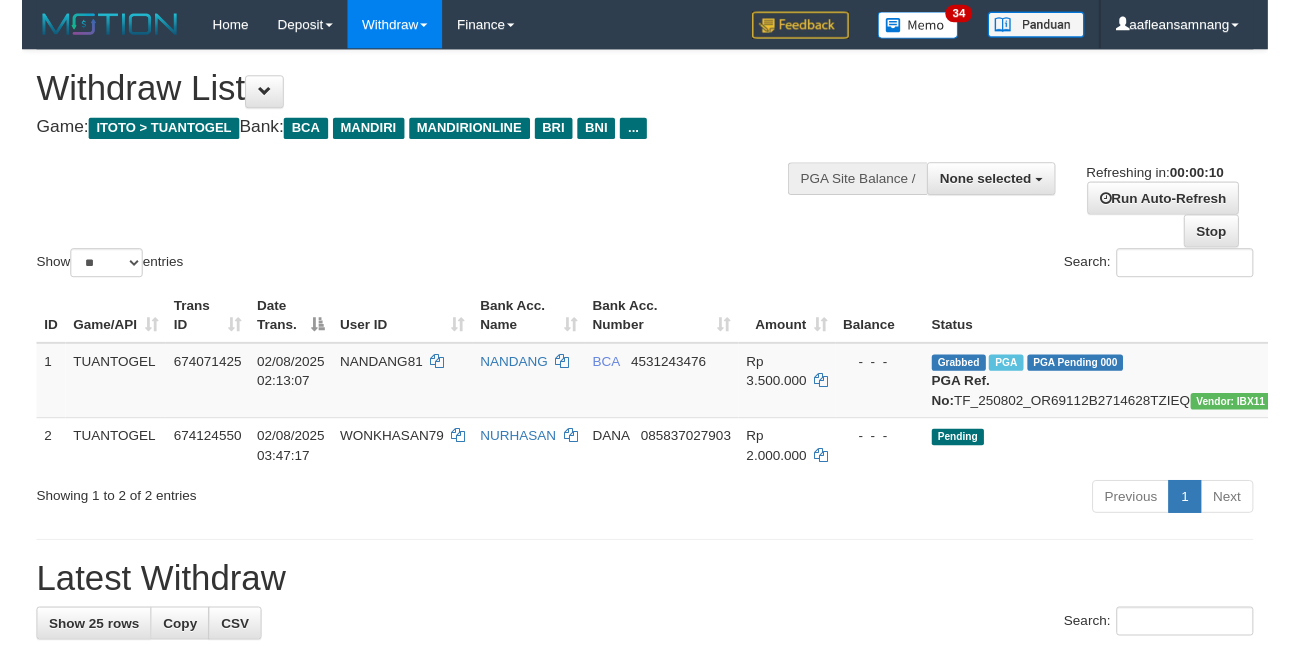 scroll, scrollTop: 0, scrollLeft: 0, axis: both 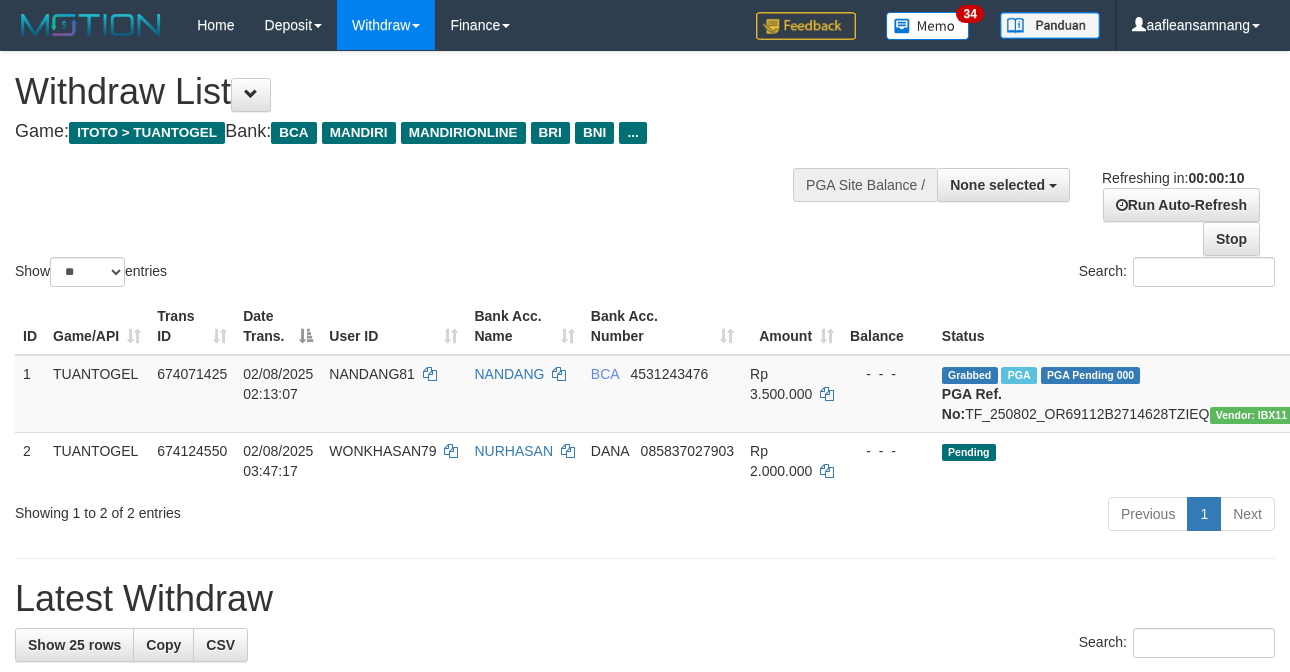 select 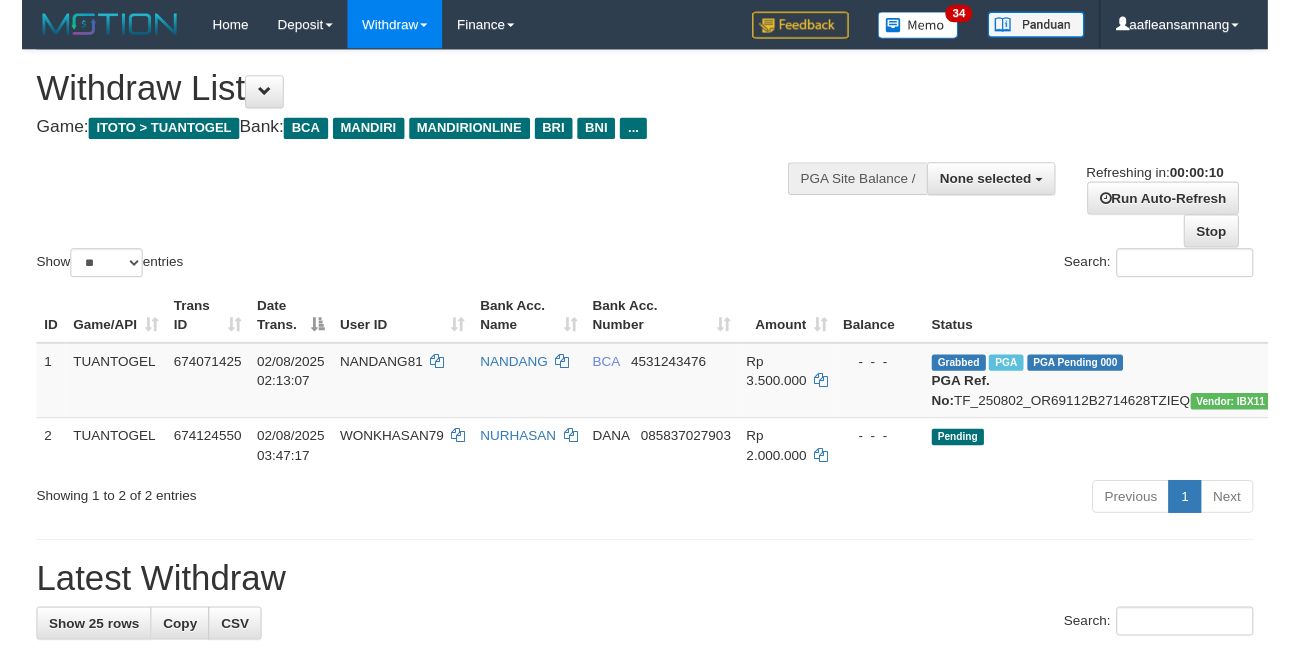 scroll, scrollTop: 0, scrollLeft: 0, axis: both 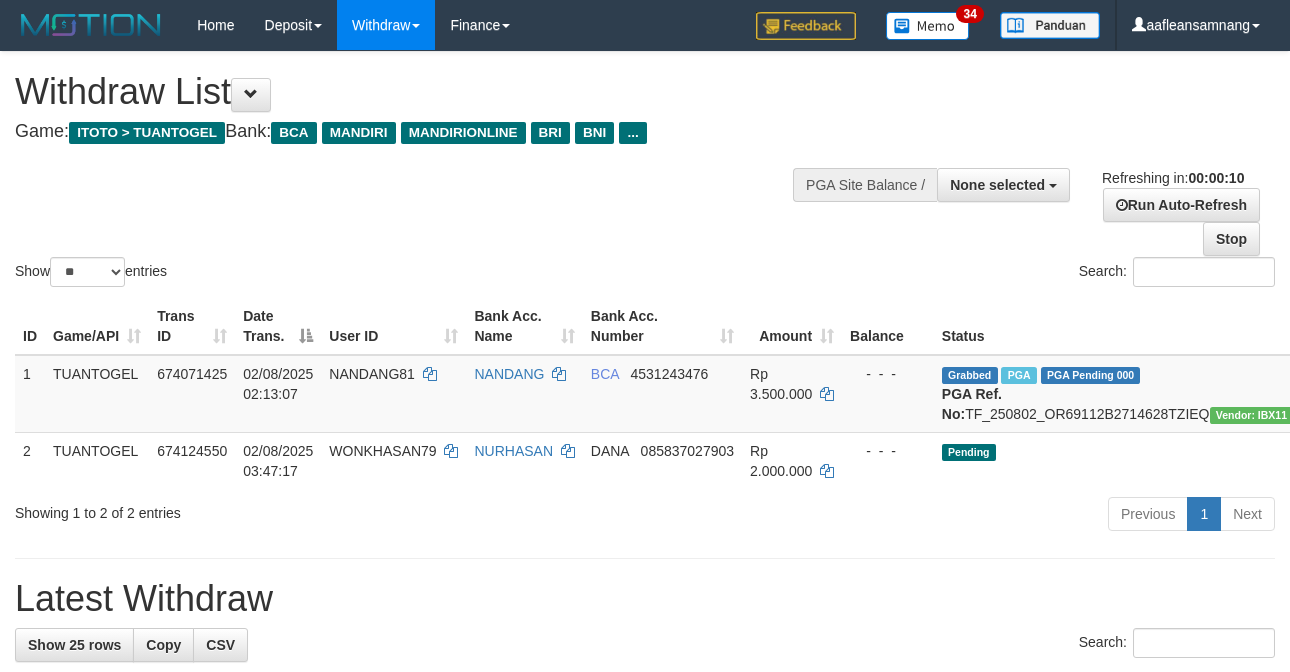 select 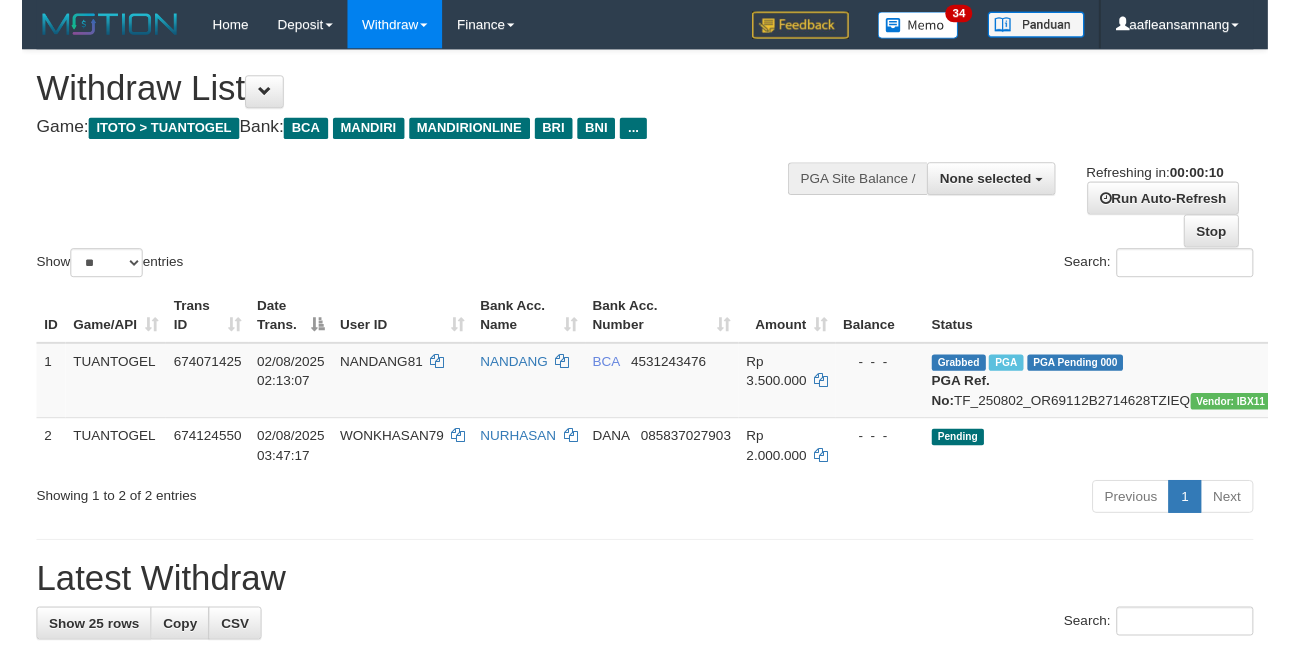 scroll, scrollTop: 0, scrollLeft: 0, axis: both 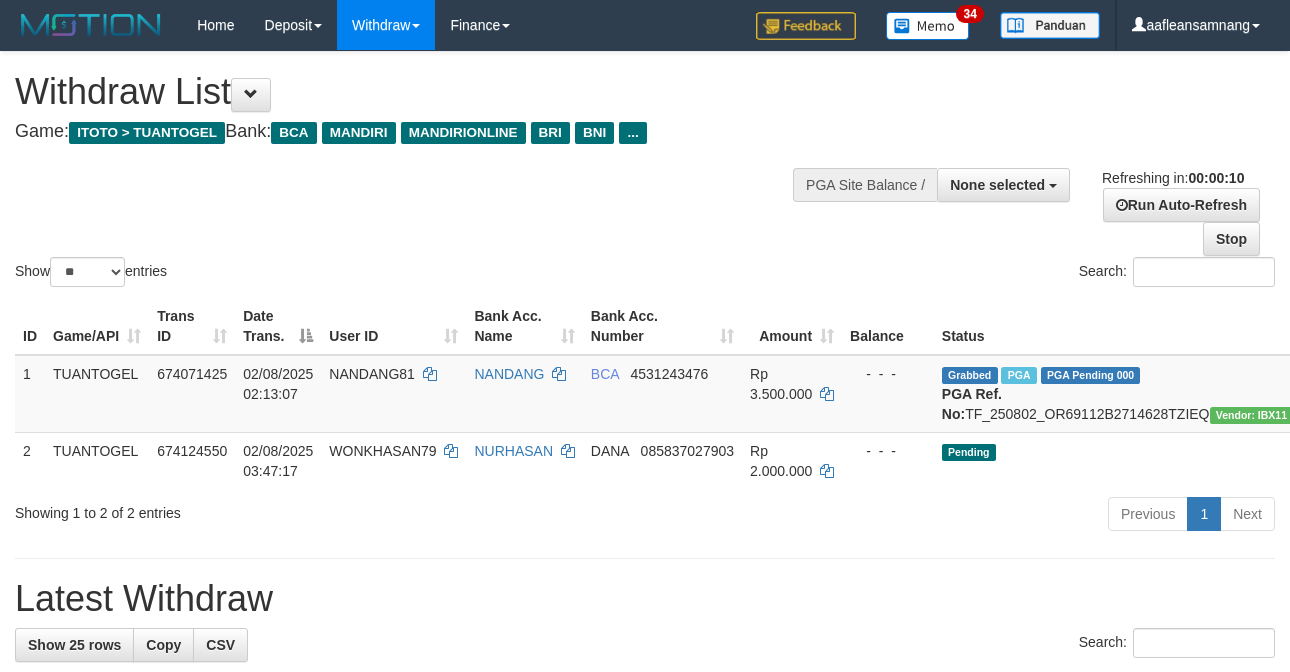 select 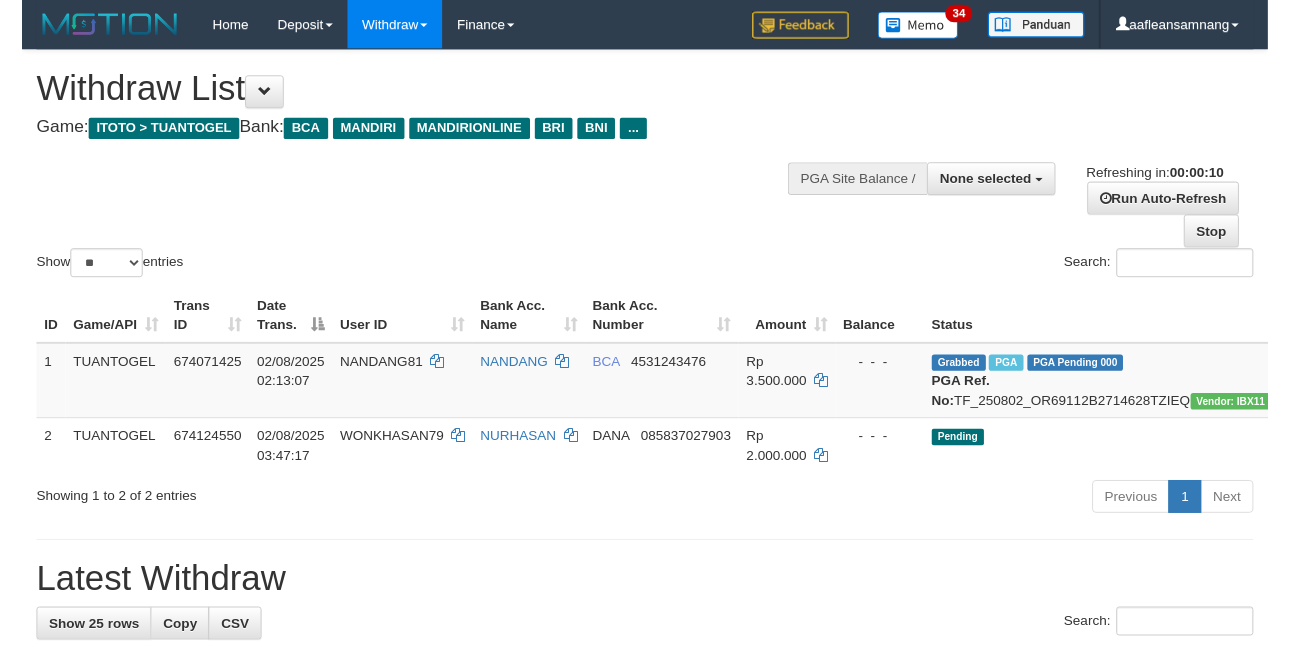 scroll, scrollTop: 0, scrollLeft: 0, axis: both 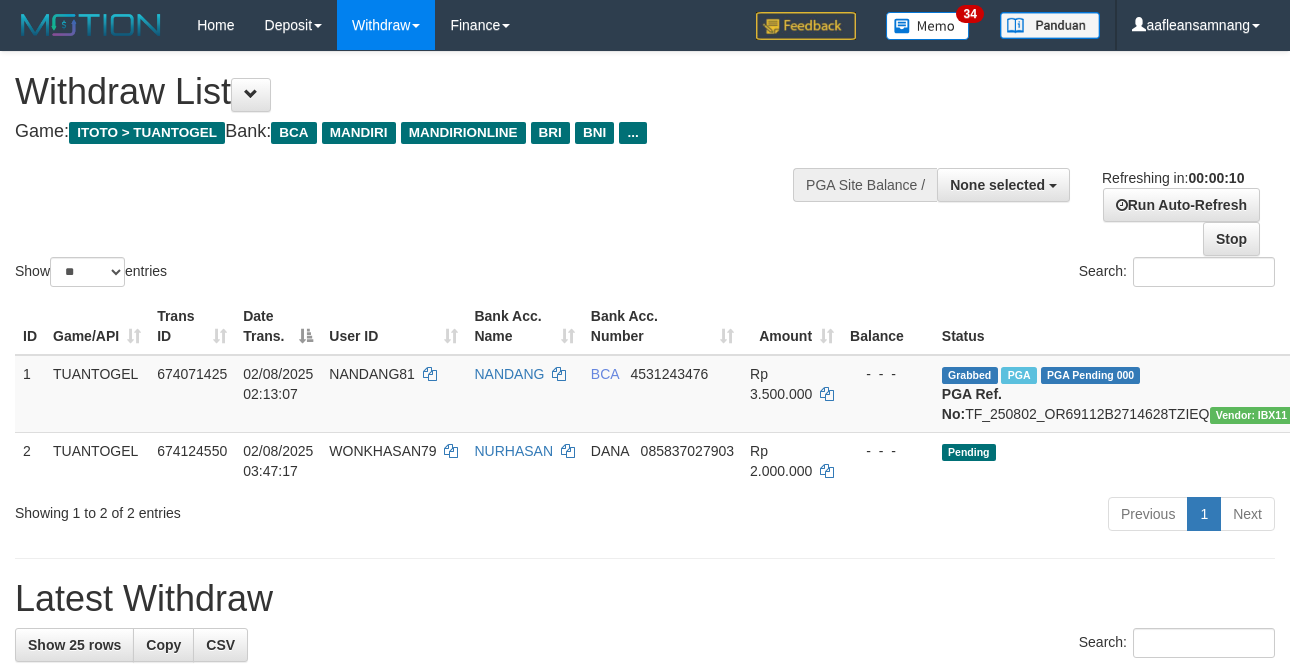 select 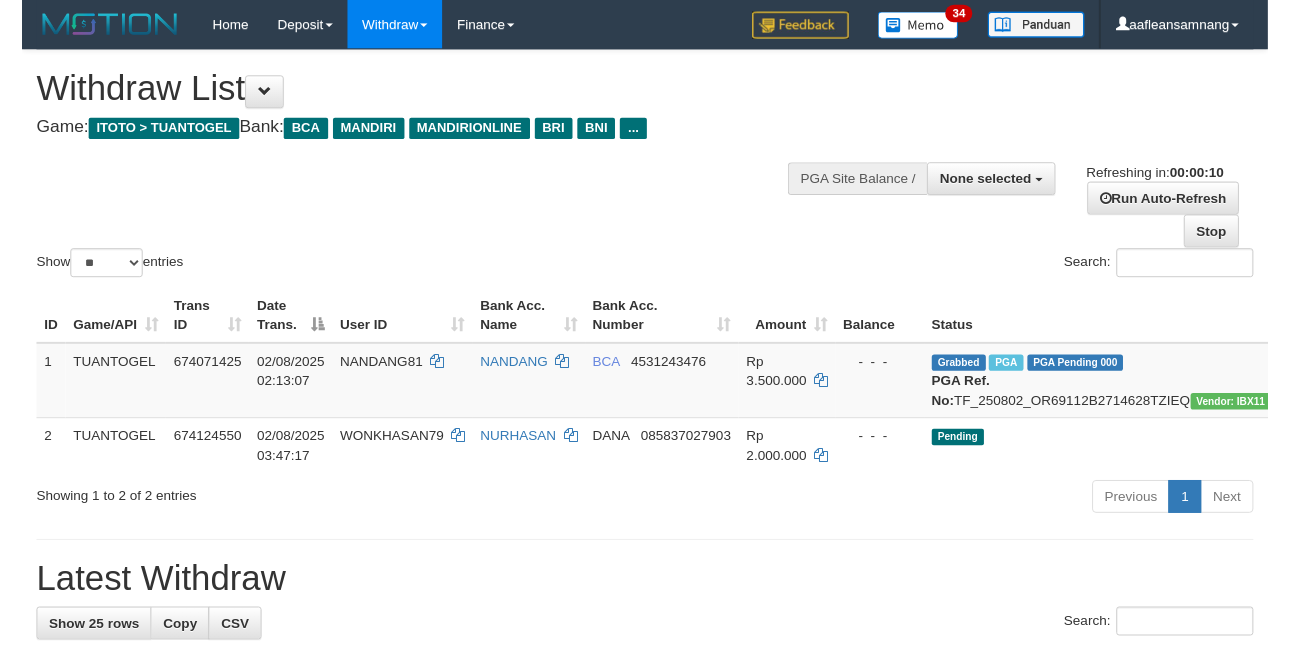 scroll, scrollTop: 0, scrollLeft: 0, axis: both 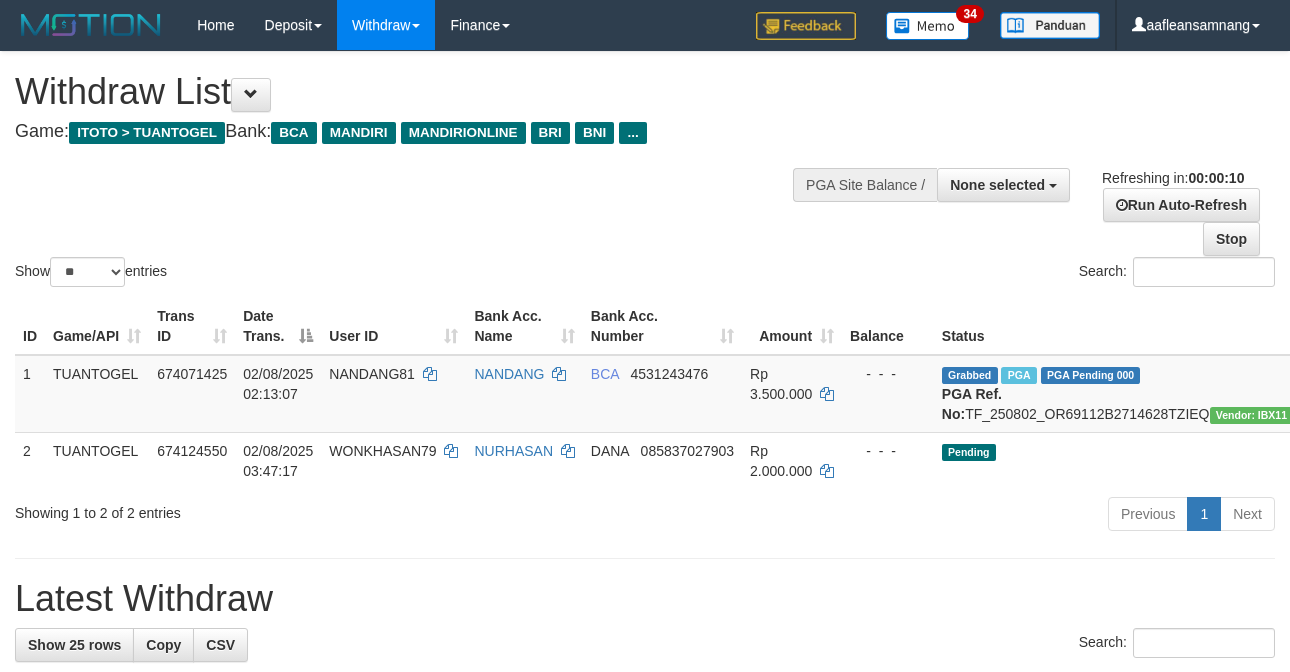 select 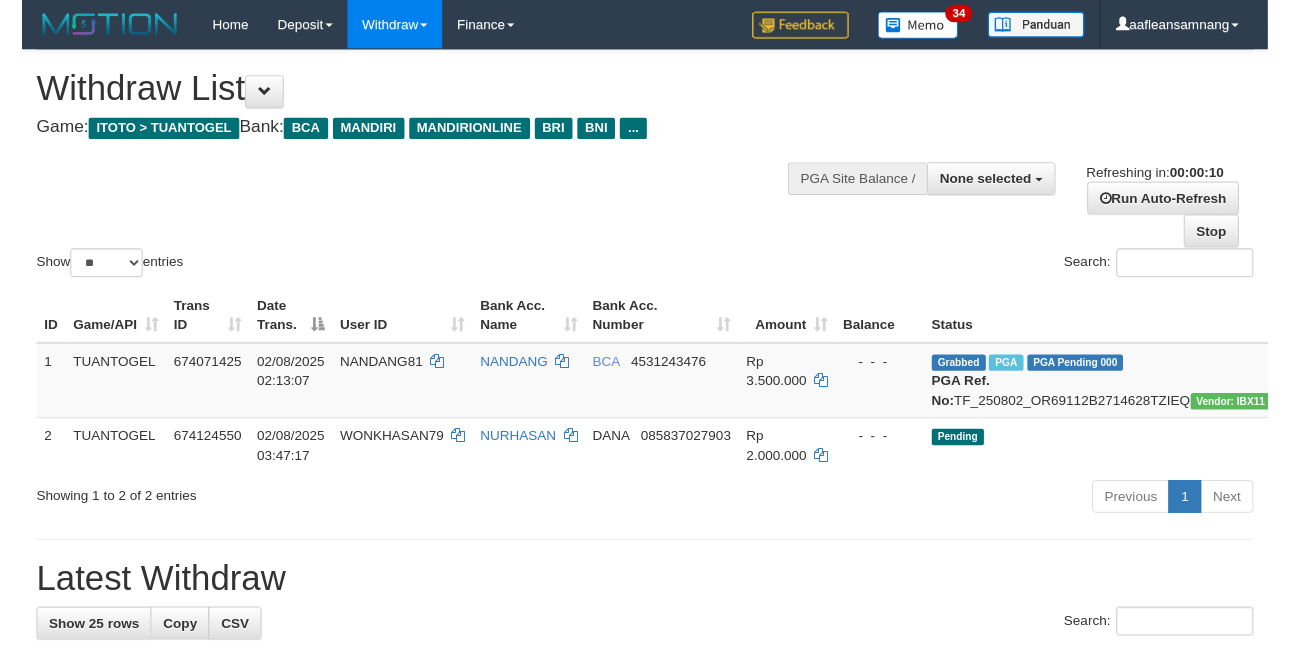 scroll, scrollTop: 0, scrollLeft: 0, axis: both 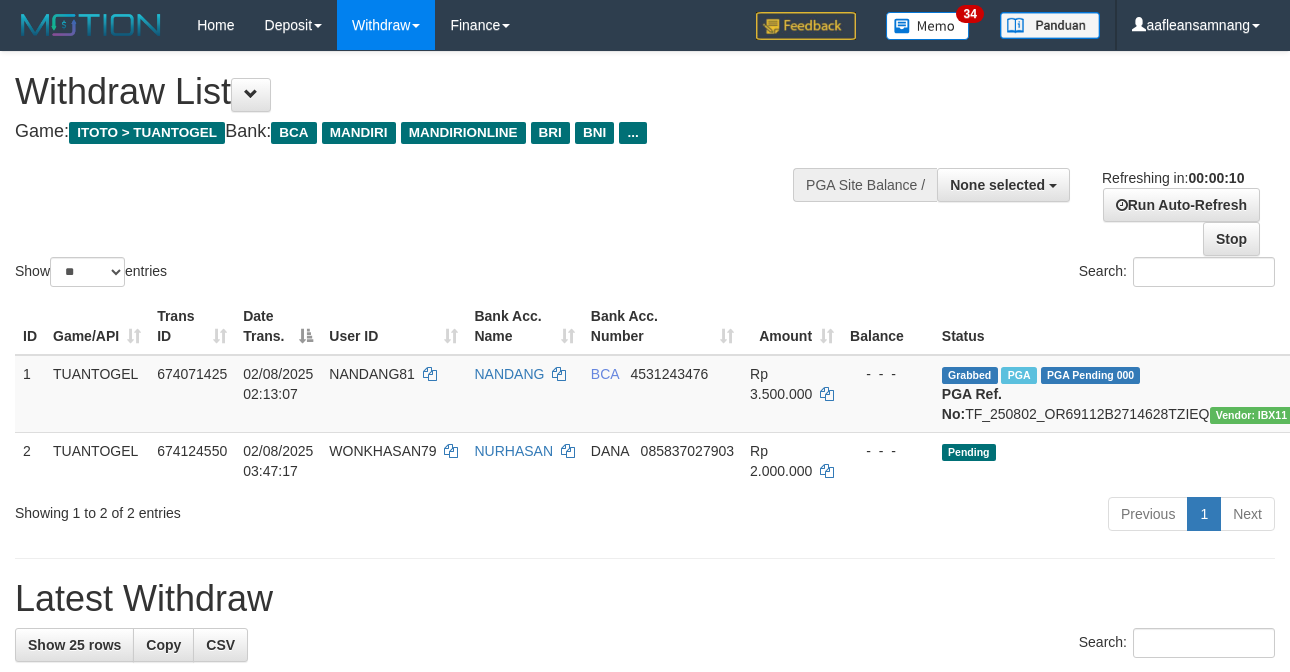 select 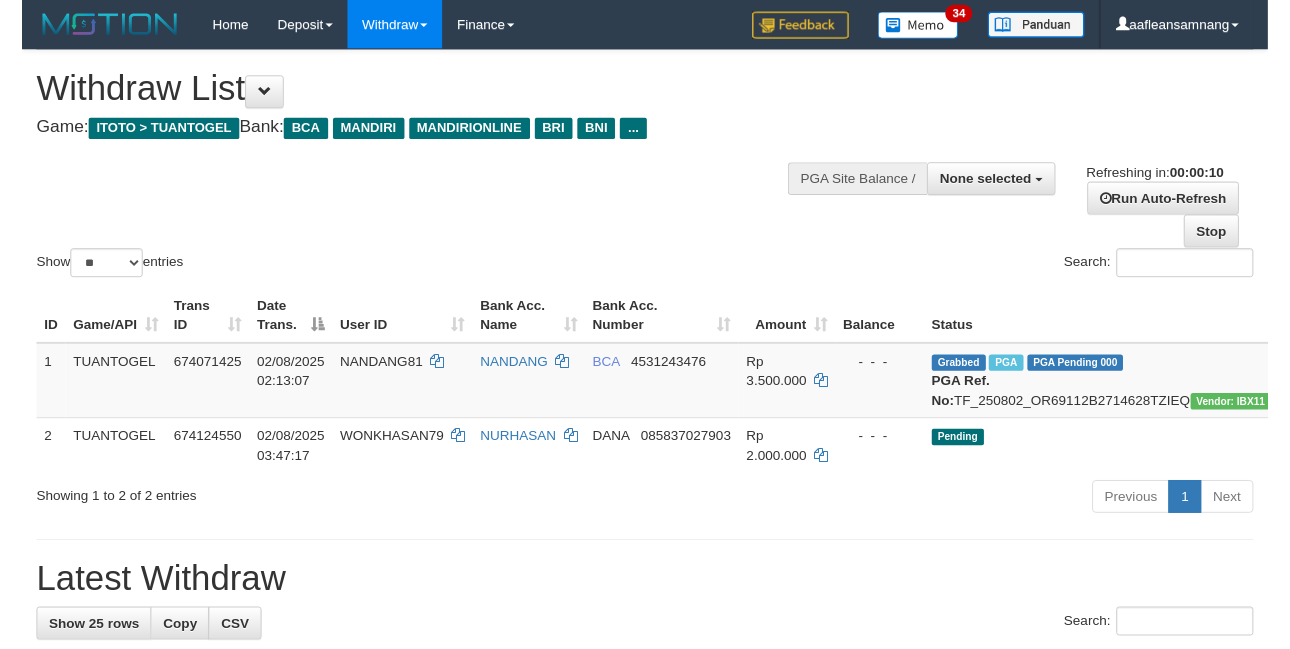 scroll, scrollTop: 0, scrollLeft: 0, axis: both 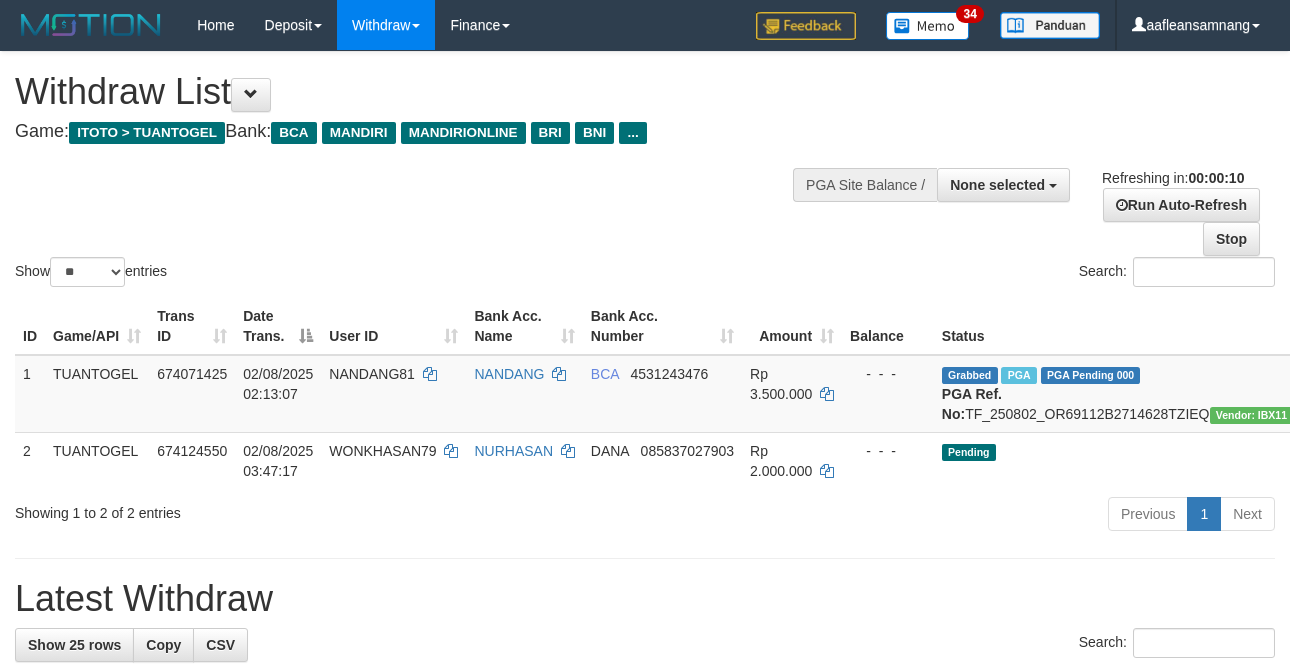 select 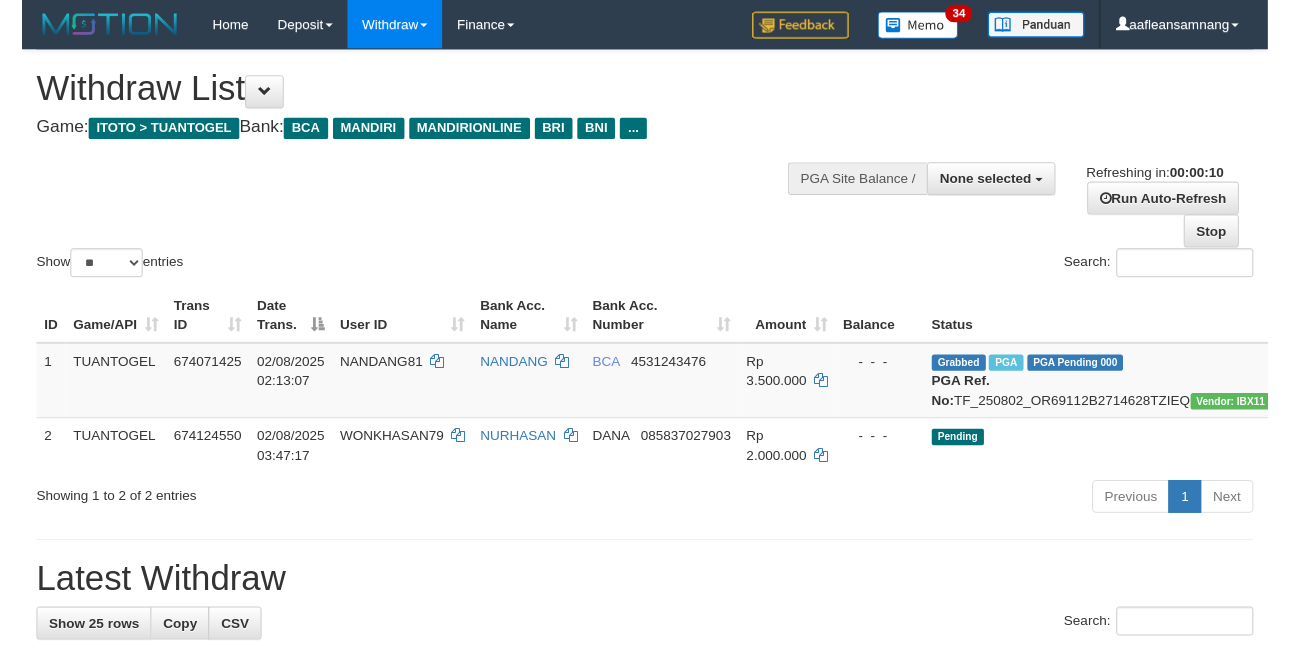 scroll, scrollTop: 0, scrollLeft: 0, axis: both 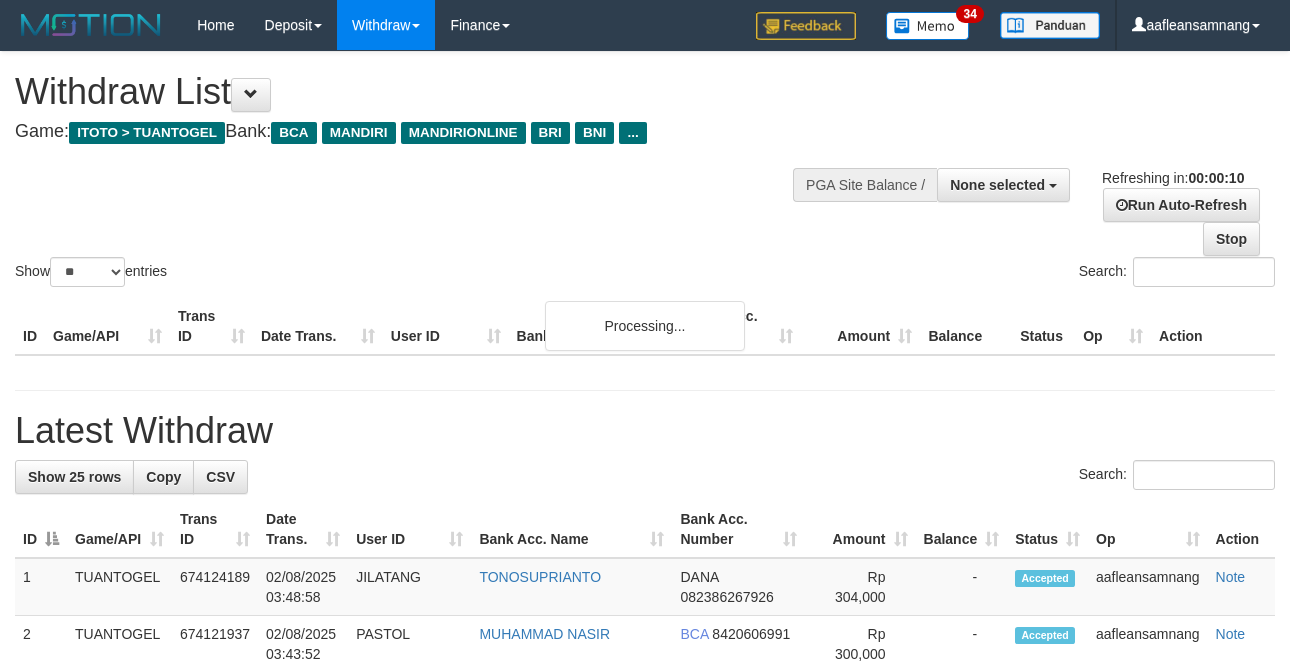 select 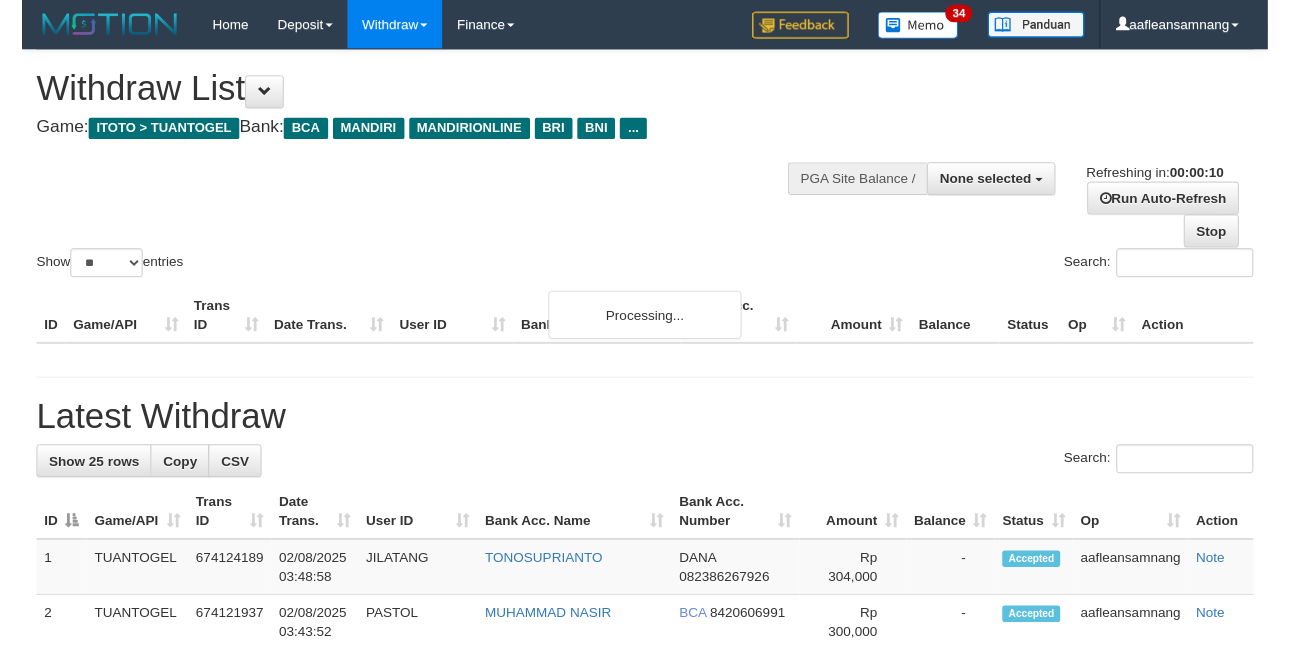 scroll, scrollTop: 0, scrollLeft: 0, axis: both 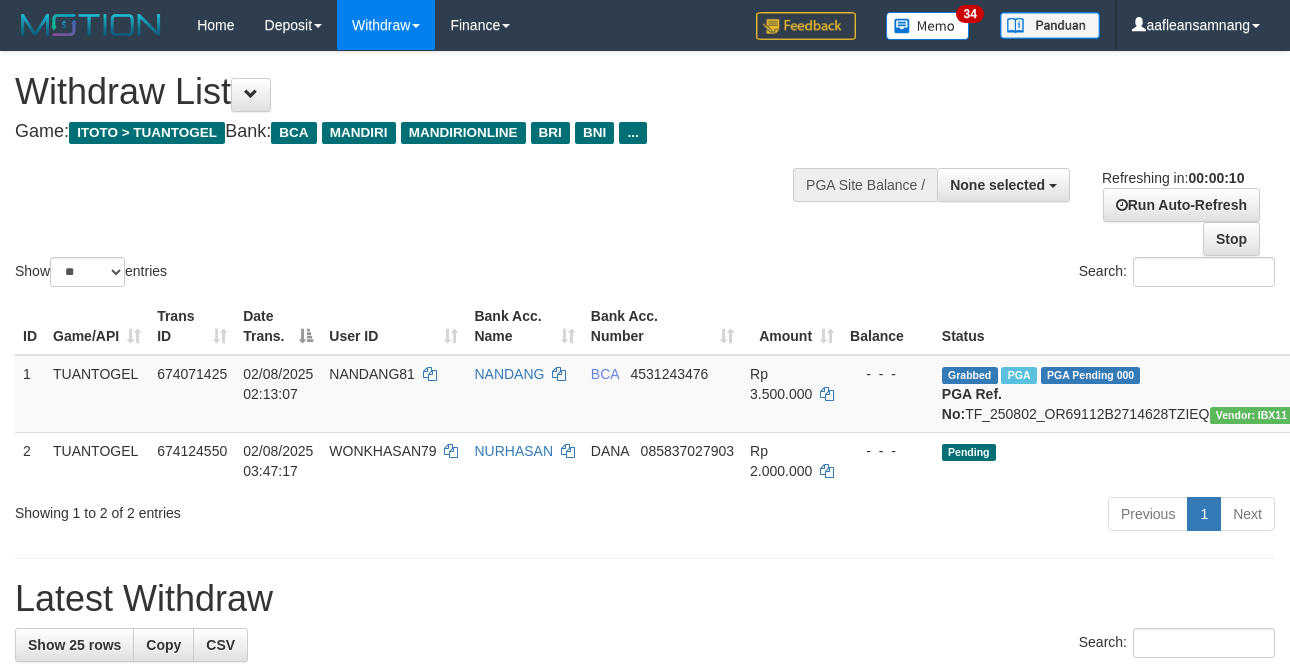 select 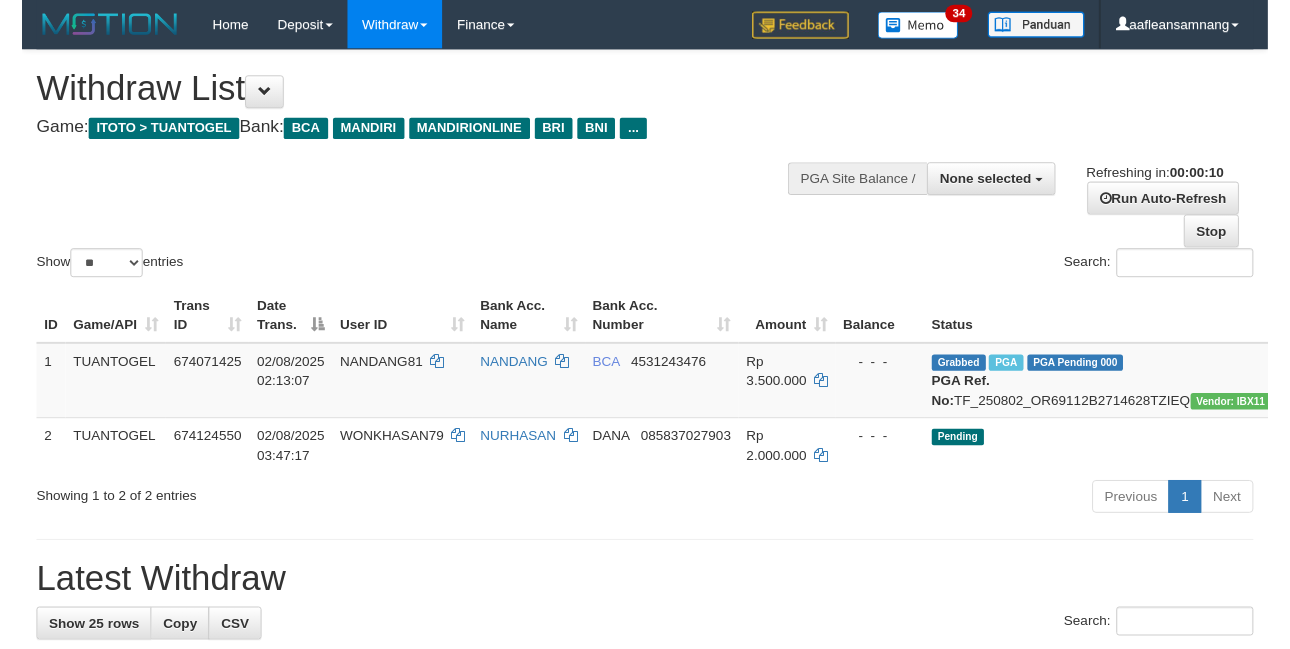 scroll, scrollTop: 0, scrollLeft: 0, axis: both 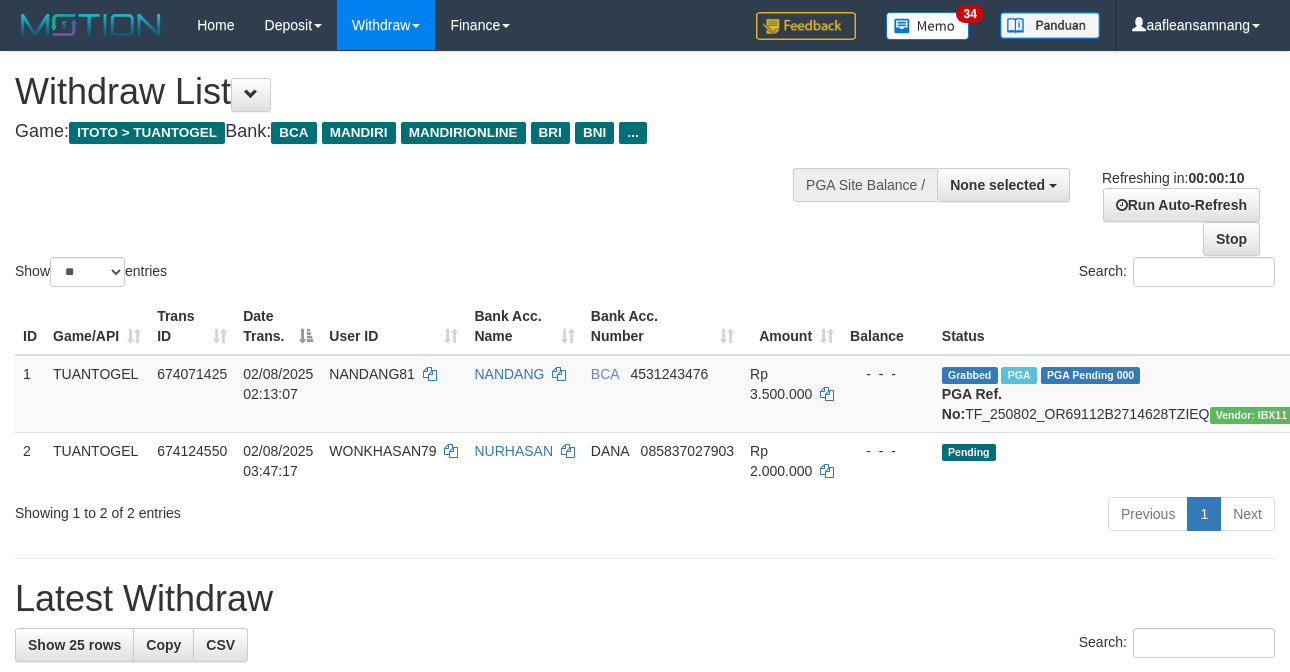 select 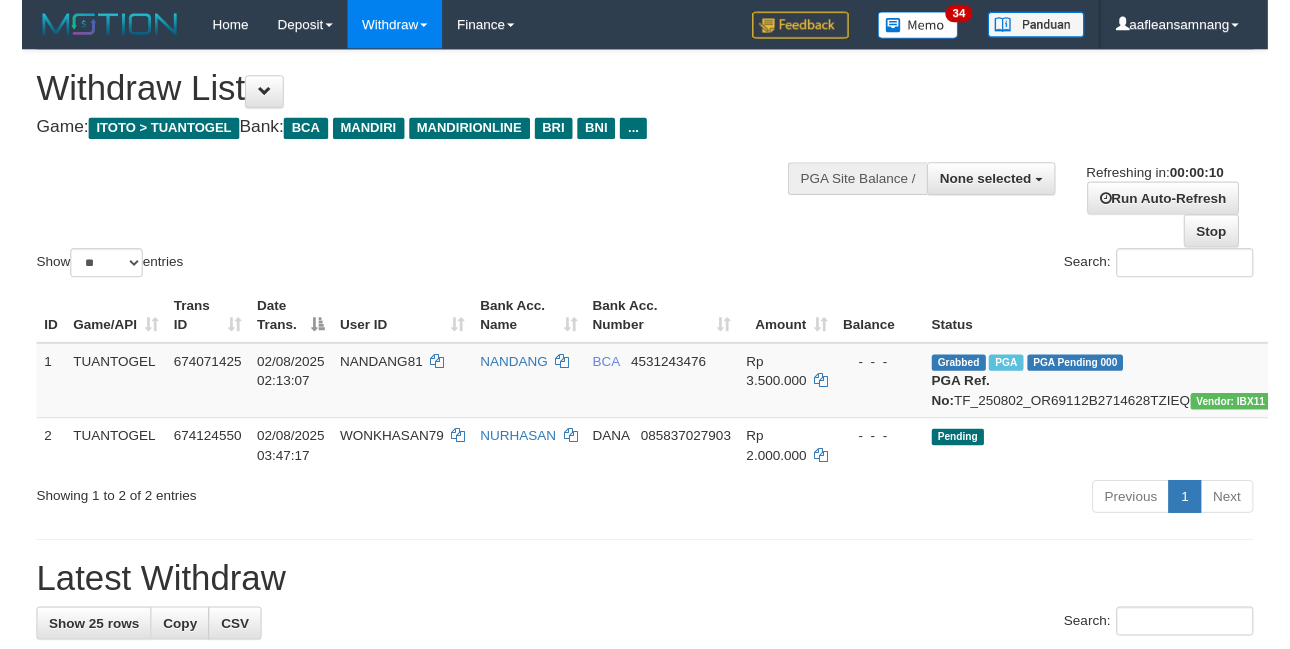 scroll, scrollTop: 0, scrollLeft: 0, axis: both 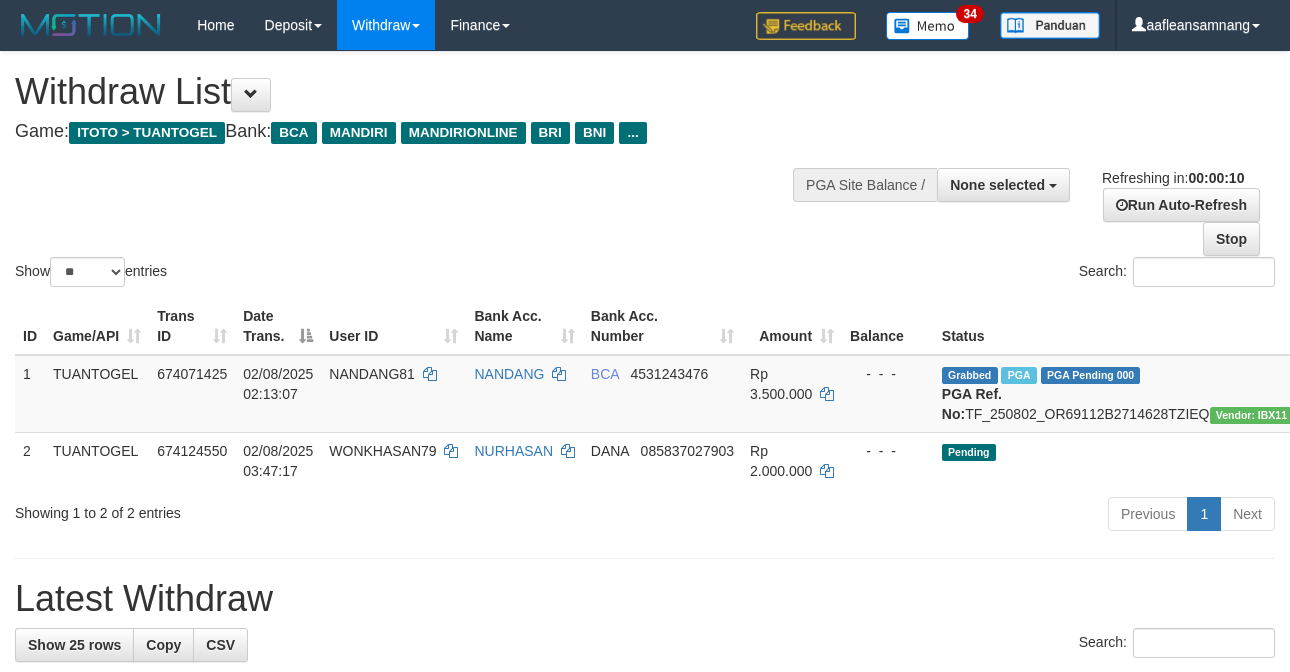 select 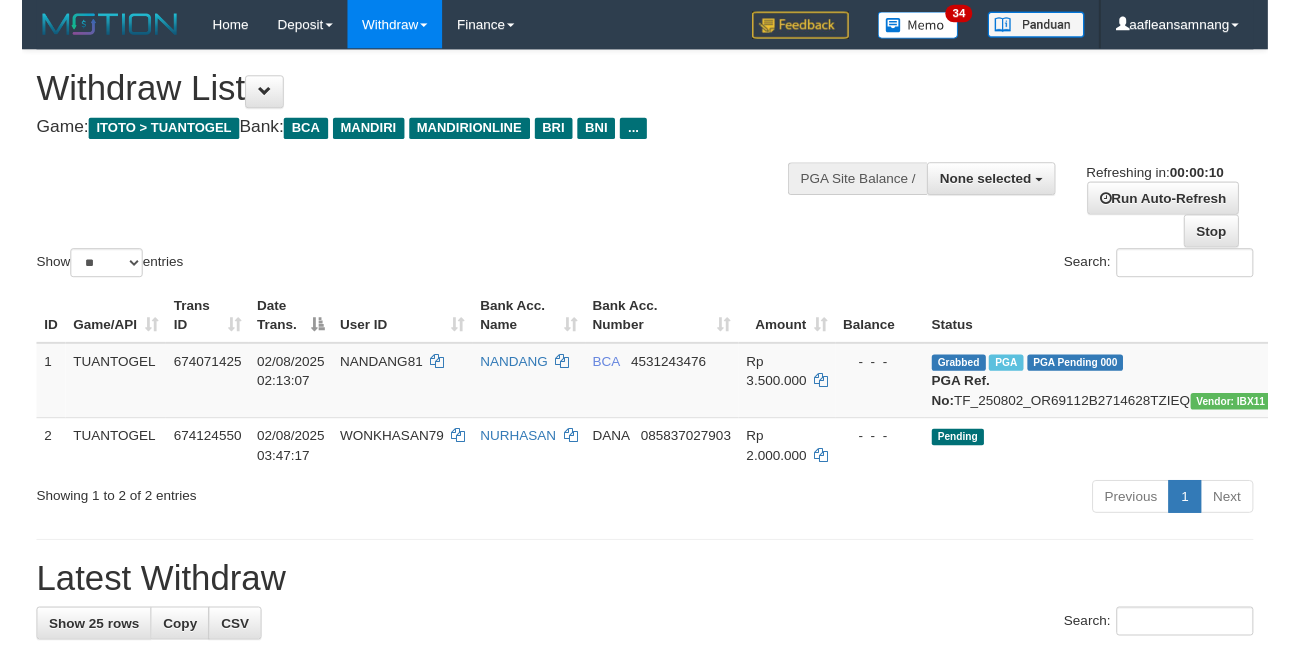 scroll, scrollTop: 0, scrollLeft: 0, axis: both 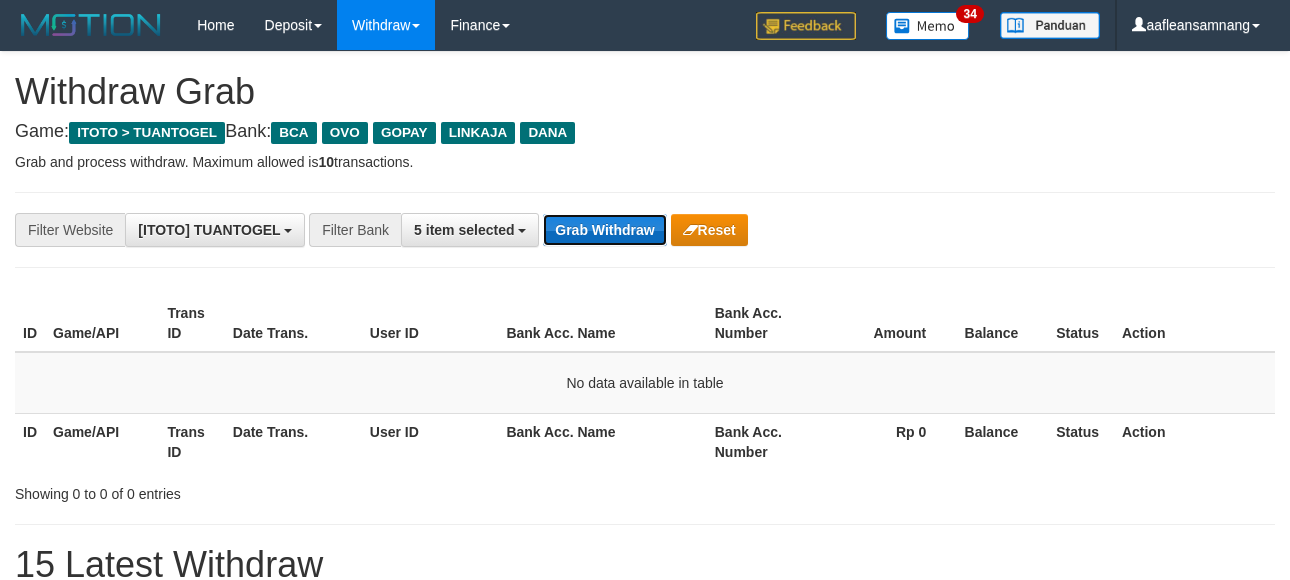 click on "Grab Withdraw" at bounding box center (604, 230) 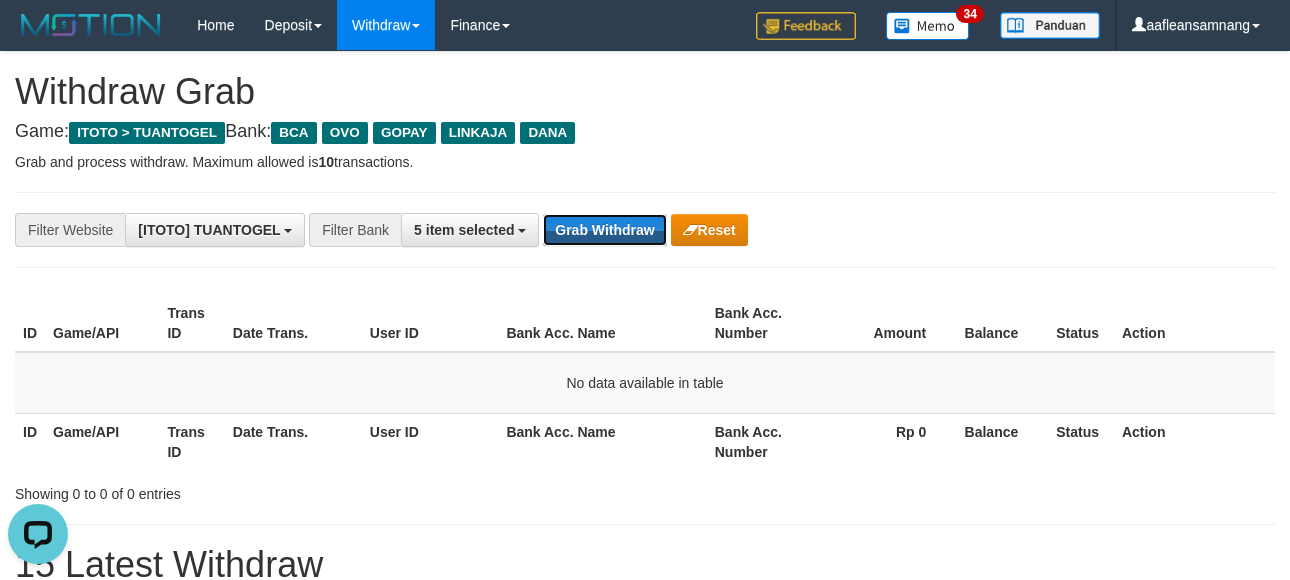 scroll, scrollTop: 0, scrollLeft: 0, axis: both 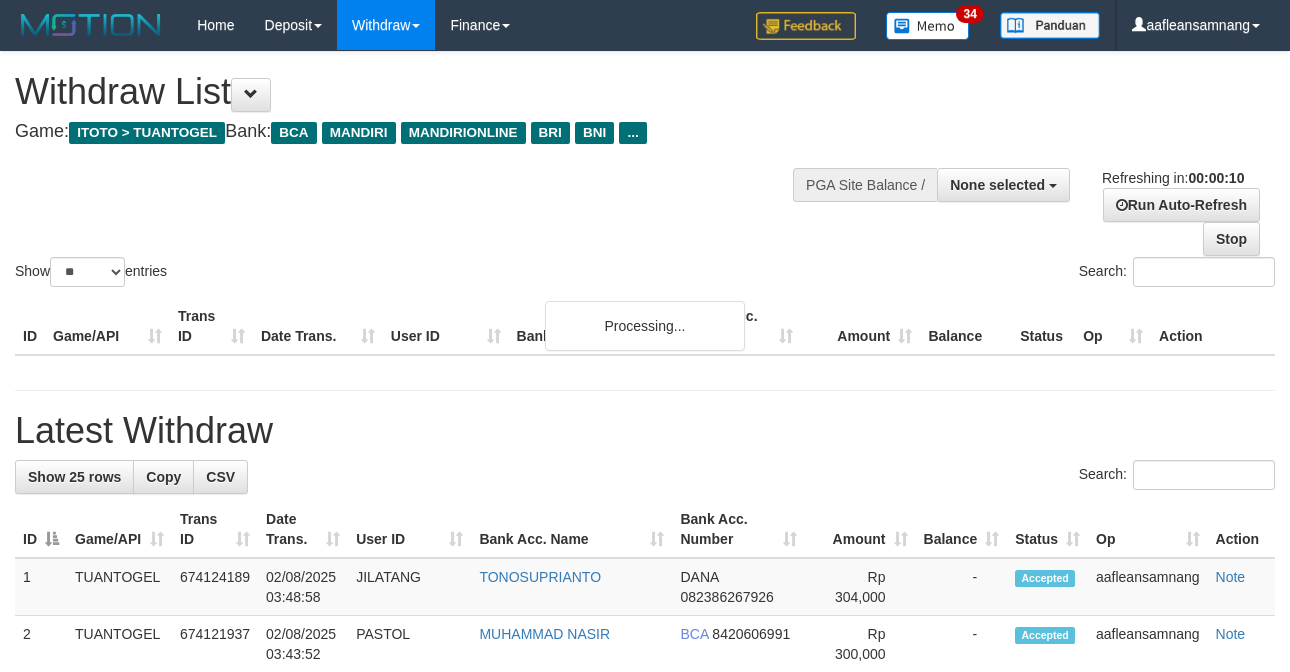select 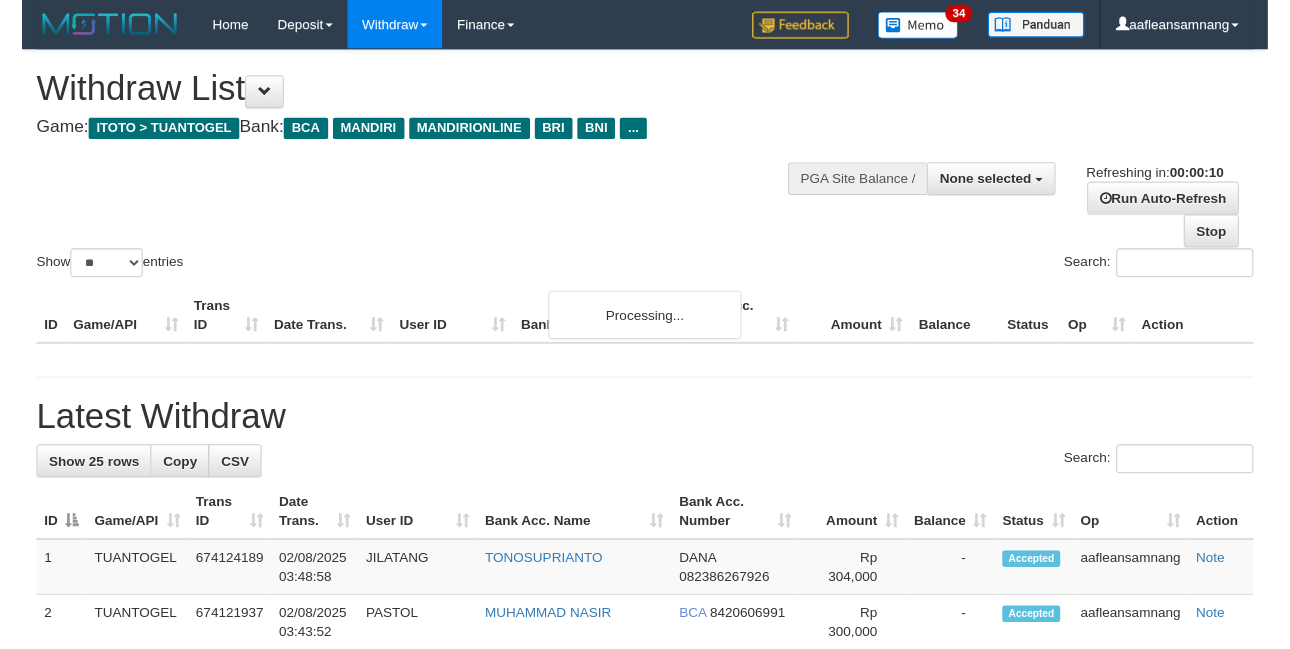scroll, scrollTop: 0, scrollLeft: 0, axis: both 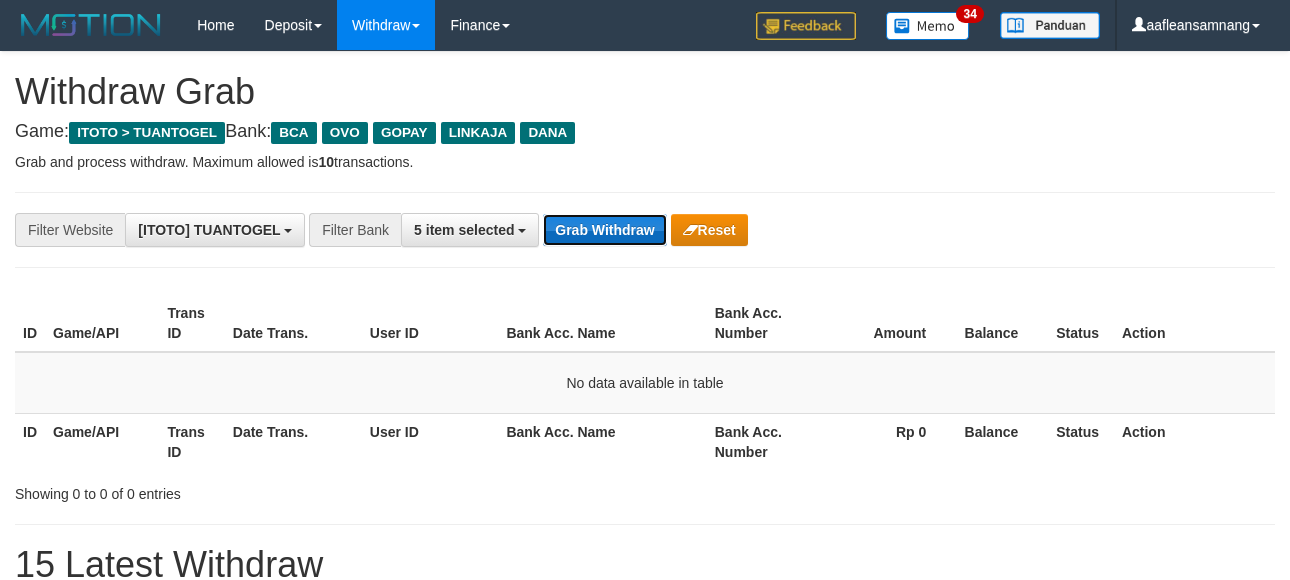 drag, startPoint x: 577, startPoint y: 237, endPoint x: 588, endPoint y: 237, distance: 11 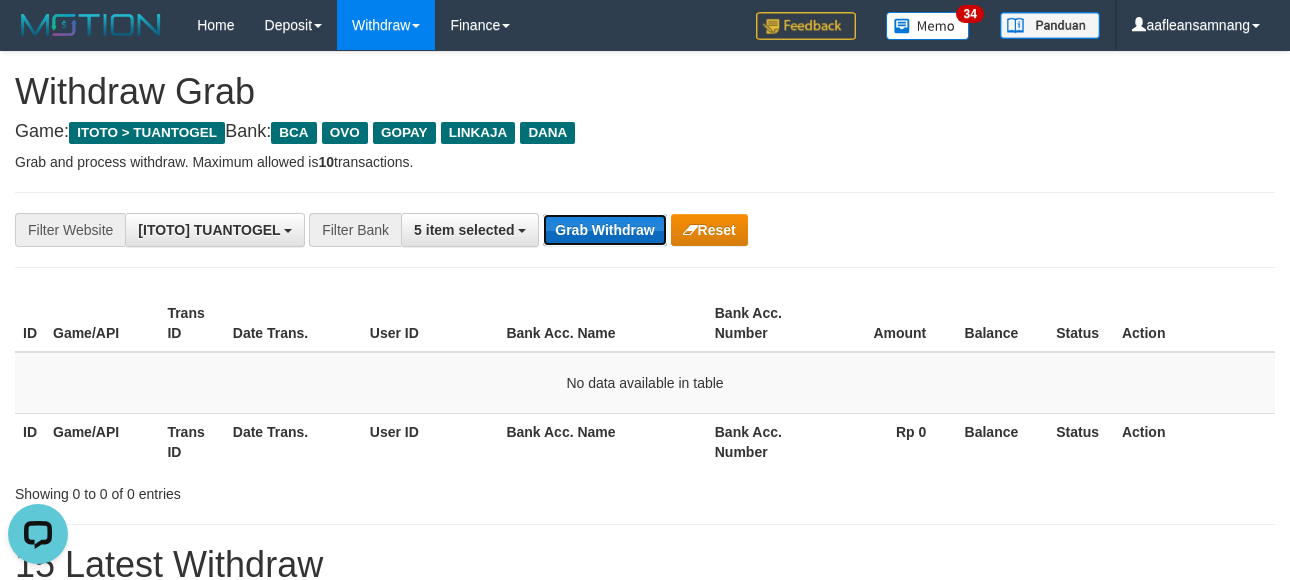 scroll, scrollTop: 0, scrollLeft: 0, axis: both 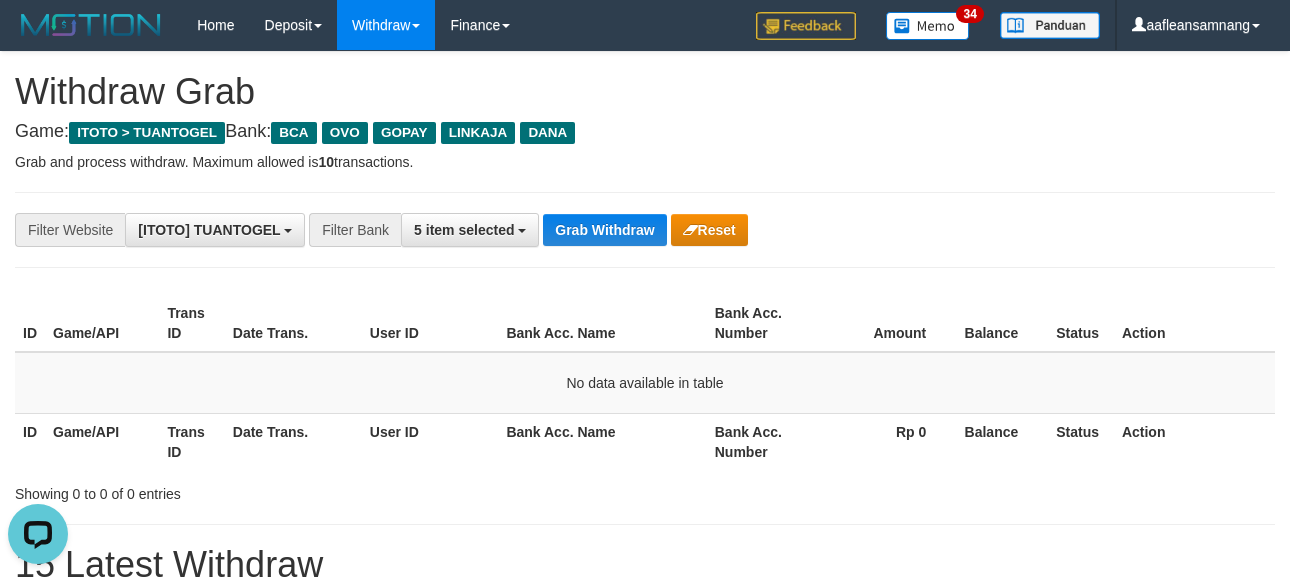 click on "**********" at bounding box center [645, 230] 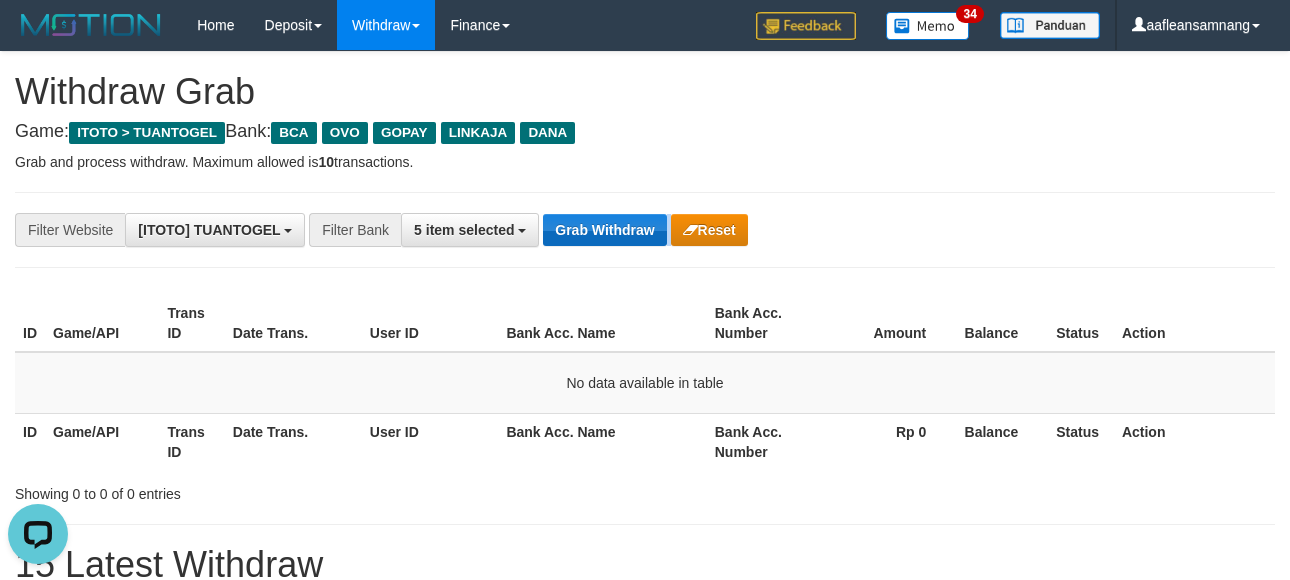 click on "**********" at bounding box center [645, 230] 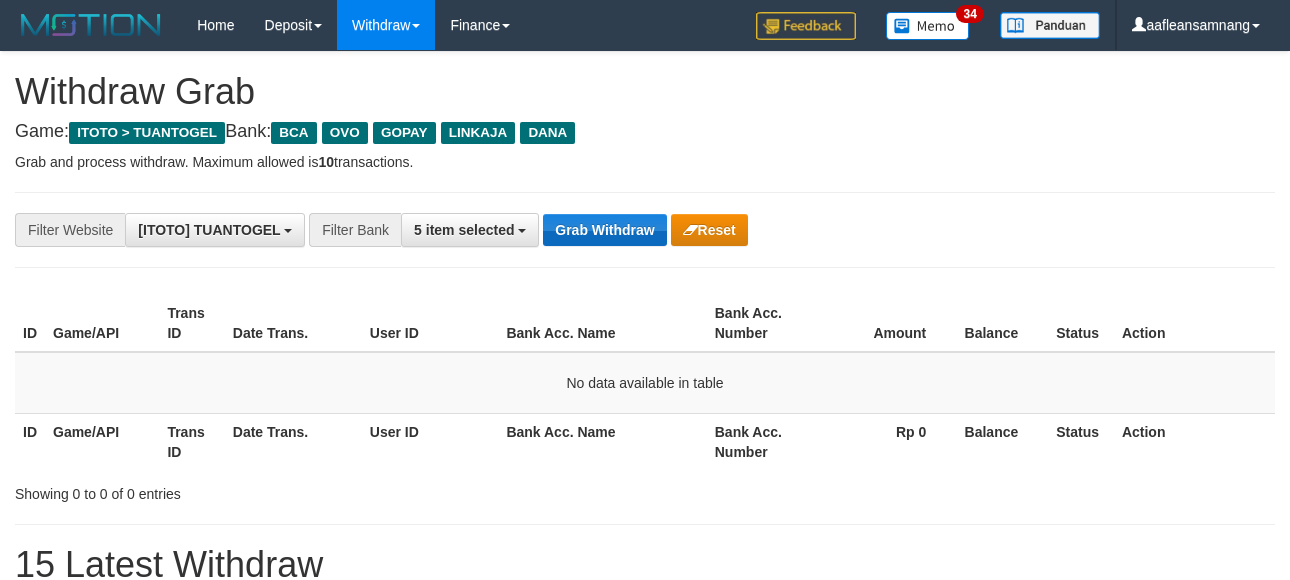 click on "Grab Withdraw" at bounding box center [604, 230] 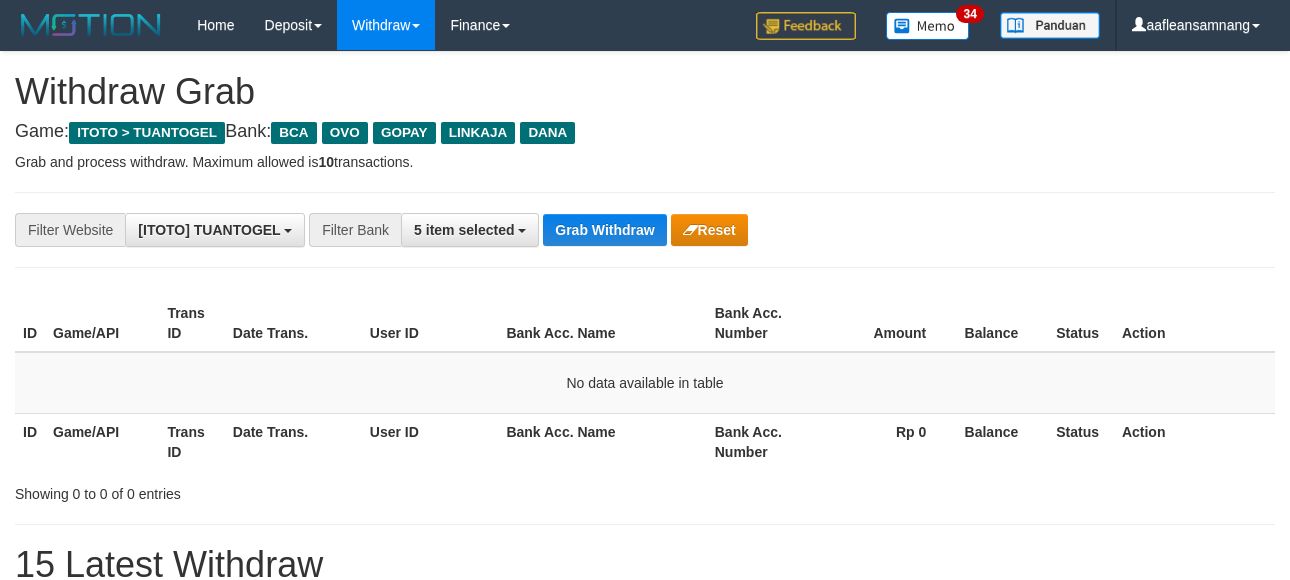 drag, startPoint x: 603, startPoint y: 234, endPoint x: 768, endPoint y: 153, distance: 183.80968 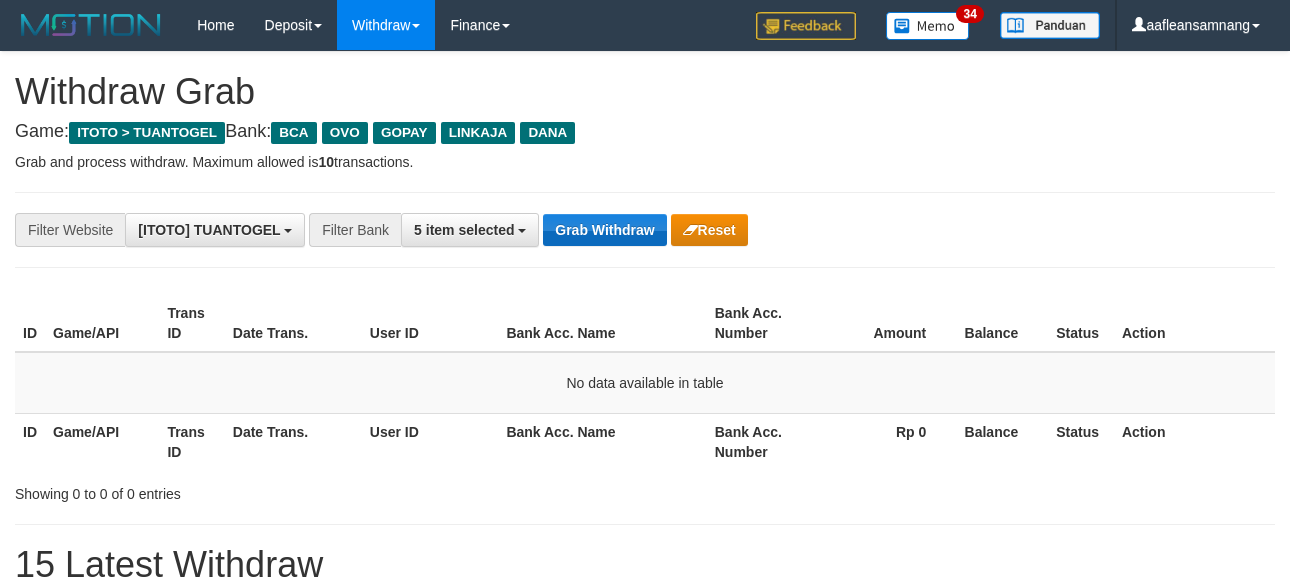scroll, scrollTop: 18, scrollLeft: 0, axis: vertical 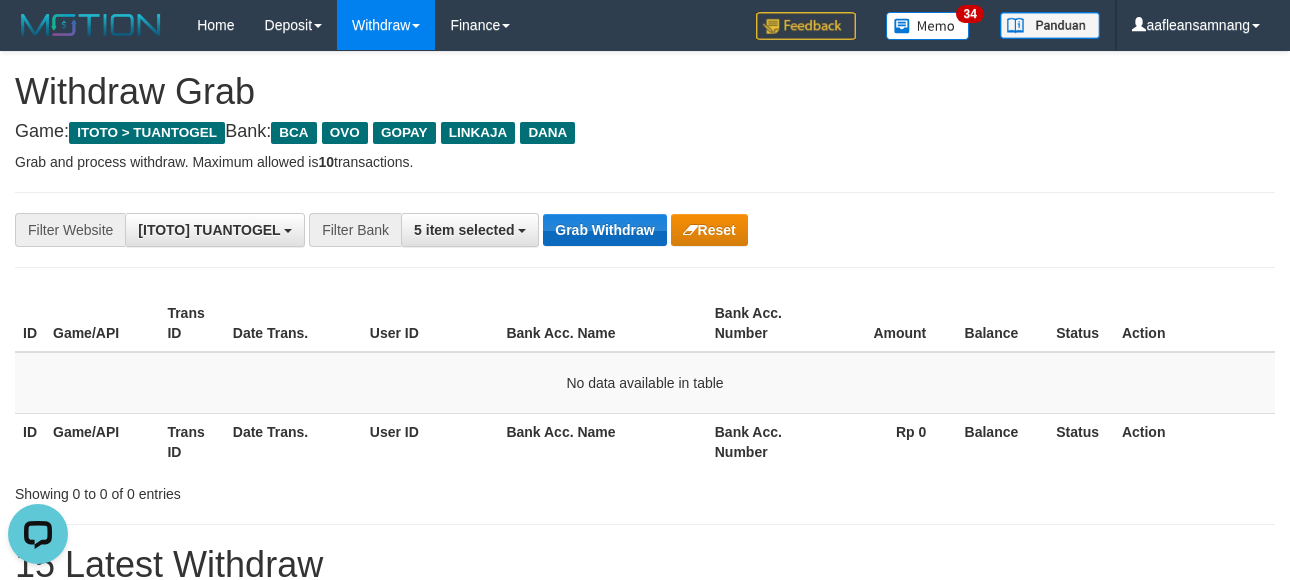 click on "Grab Withdraw" at bounding box center (604, 230) 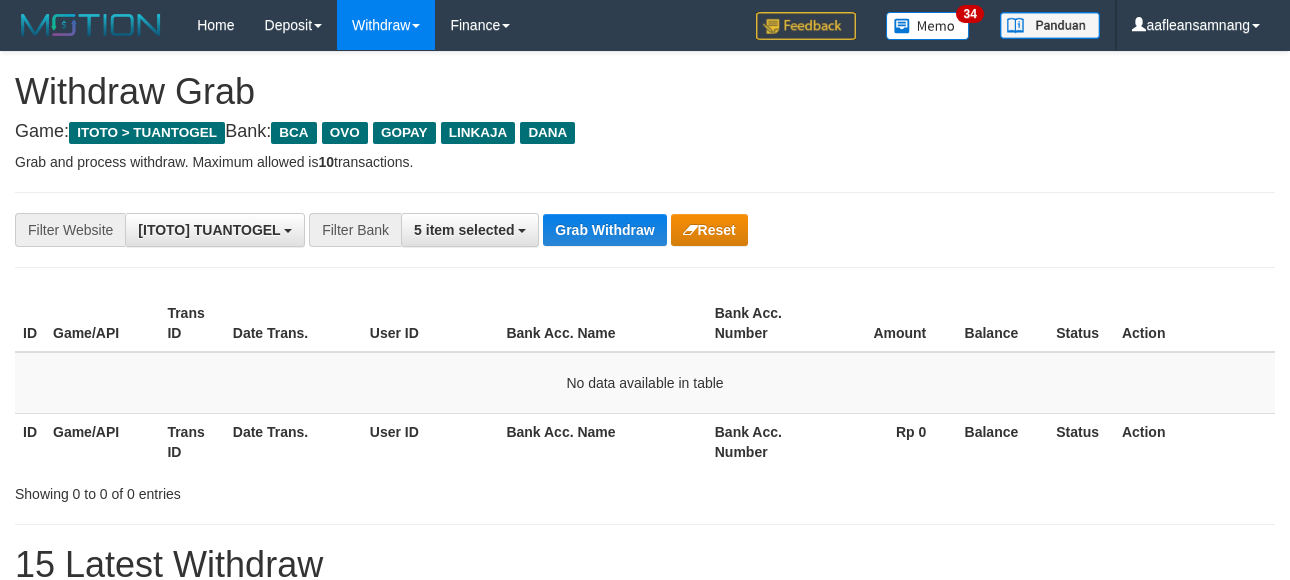 scroll, scrollTop: 0, scrollLeft: 0, axis: both 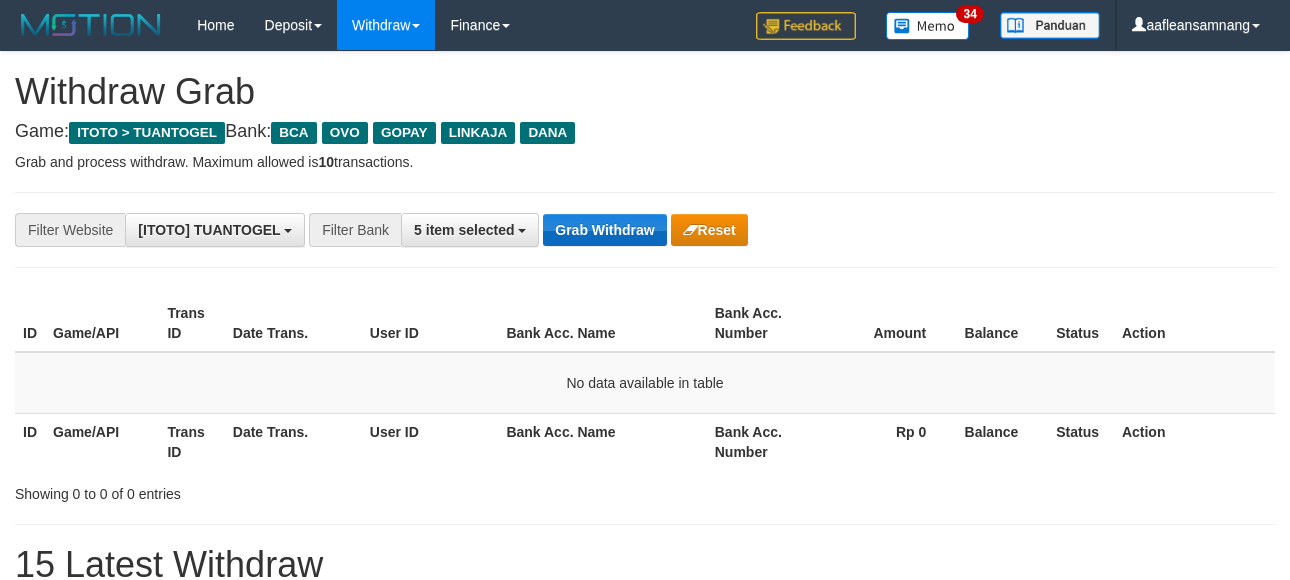 click on "Grab Withdraw" at bounding box center (604, 230) 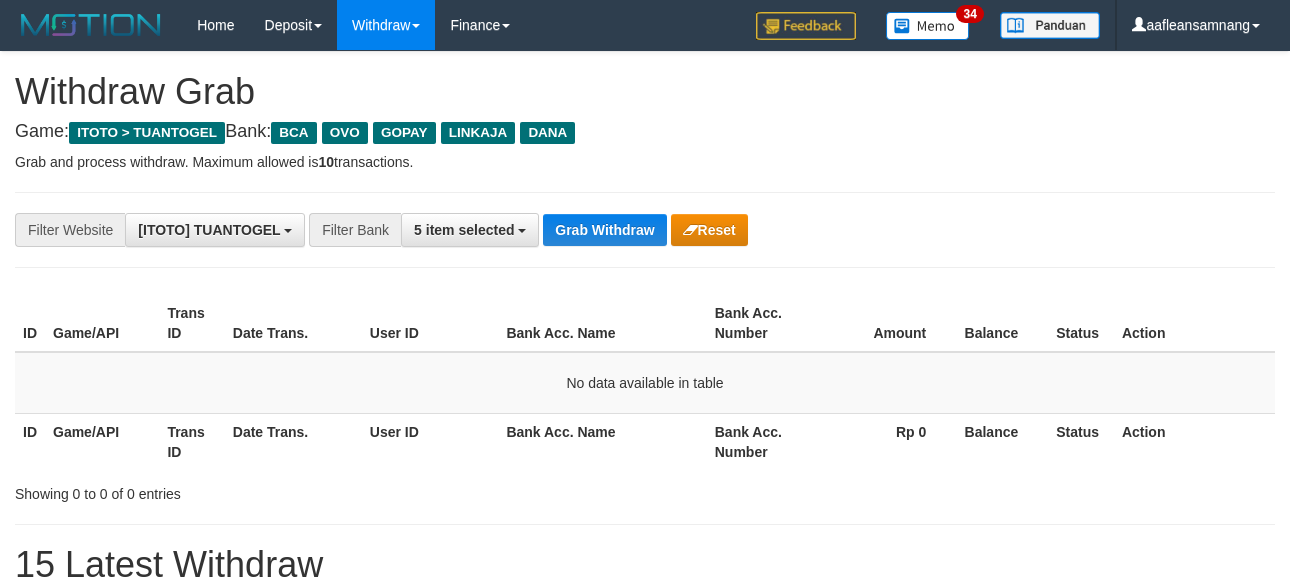 click on "**********" at bounding box center (645, 1113) 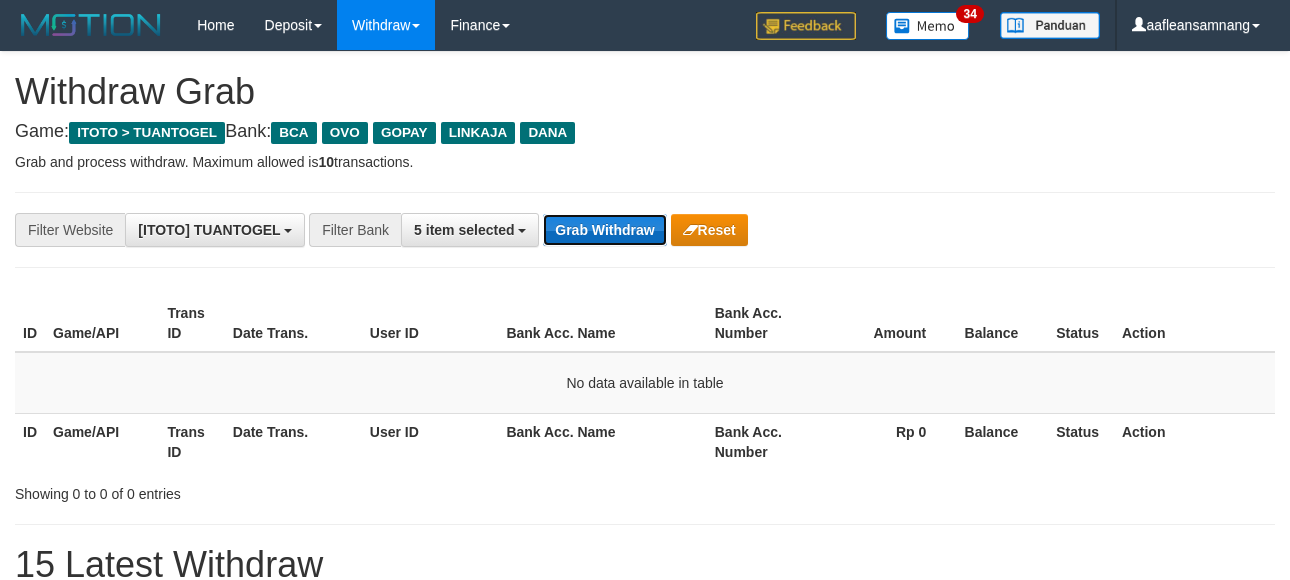 click on "Grab Withdraw" at bounding box center (604, 230) 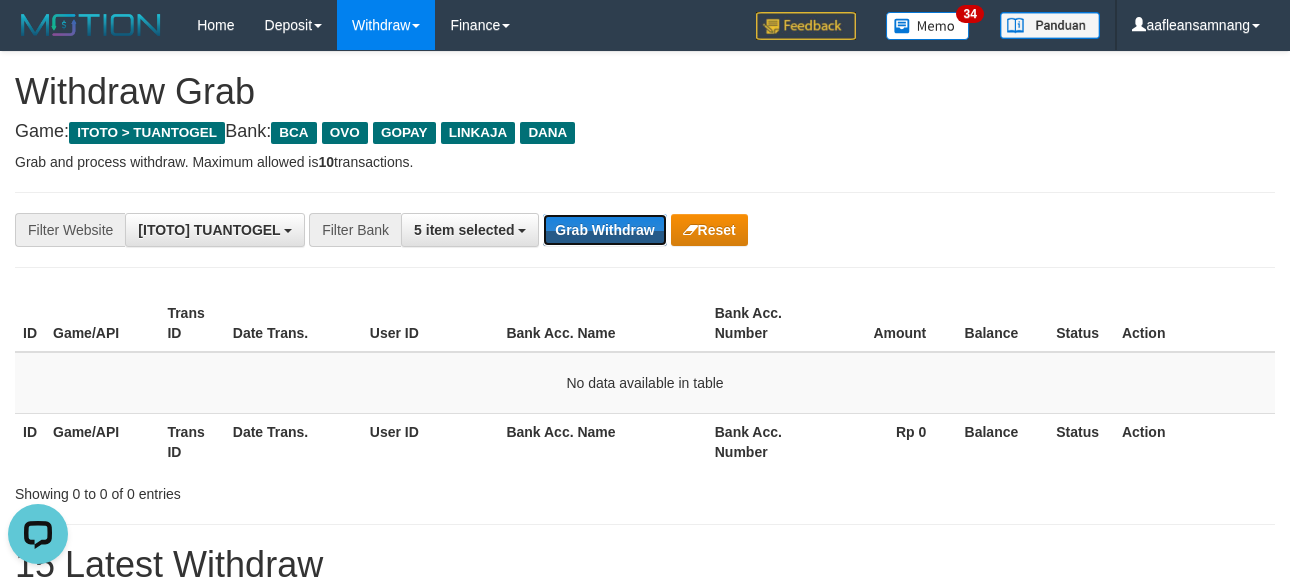 scroll, scrollTop: 0, scrollLeft: 0, axis: both 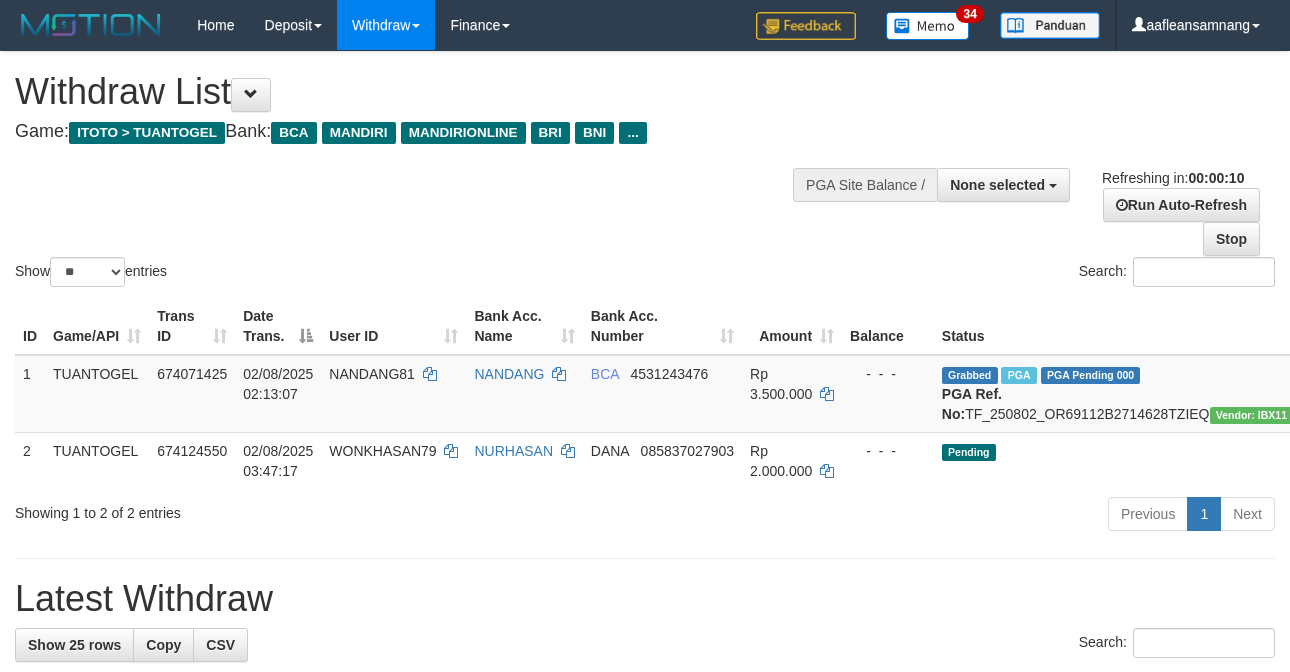 select 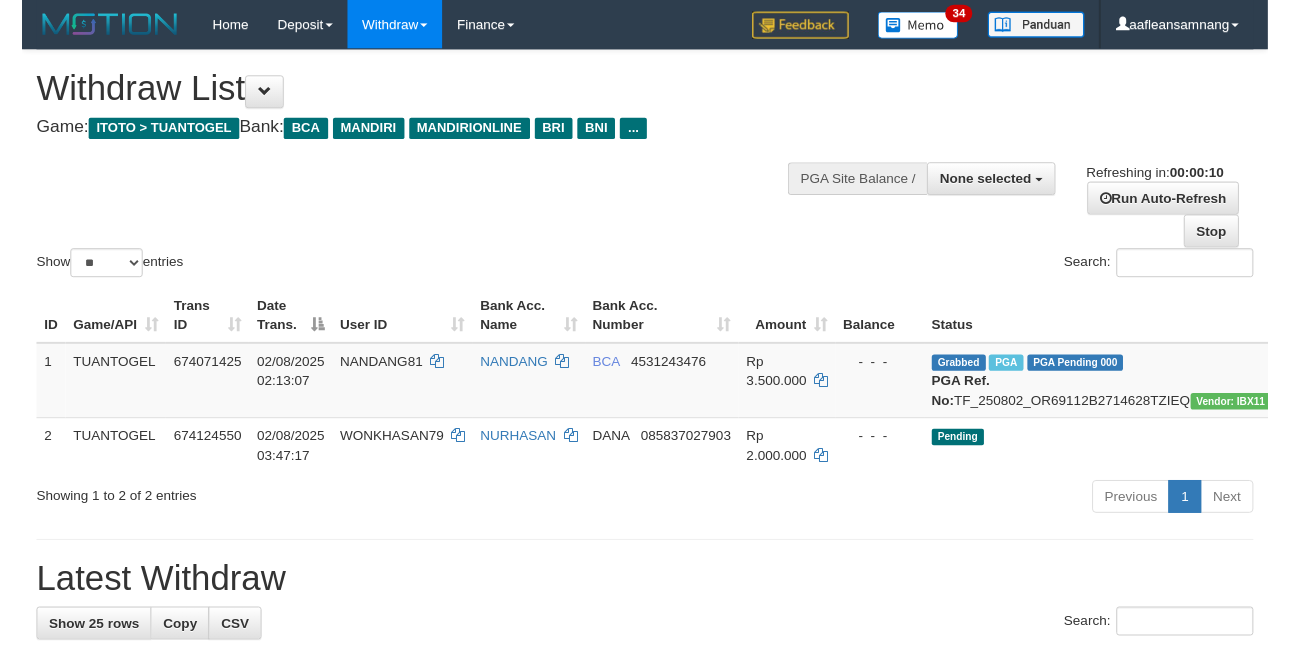 scroll, scrollTop: 0, scrollLeft: 0, axis: both 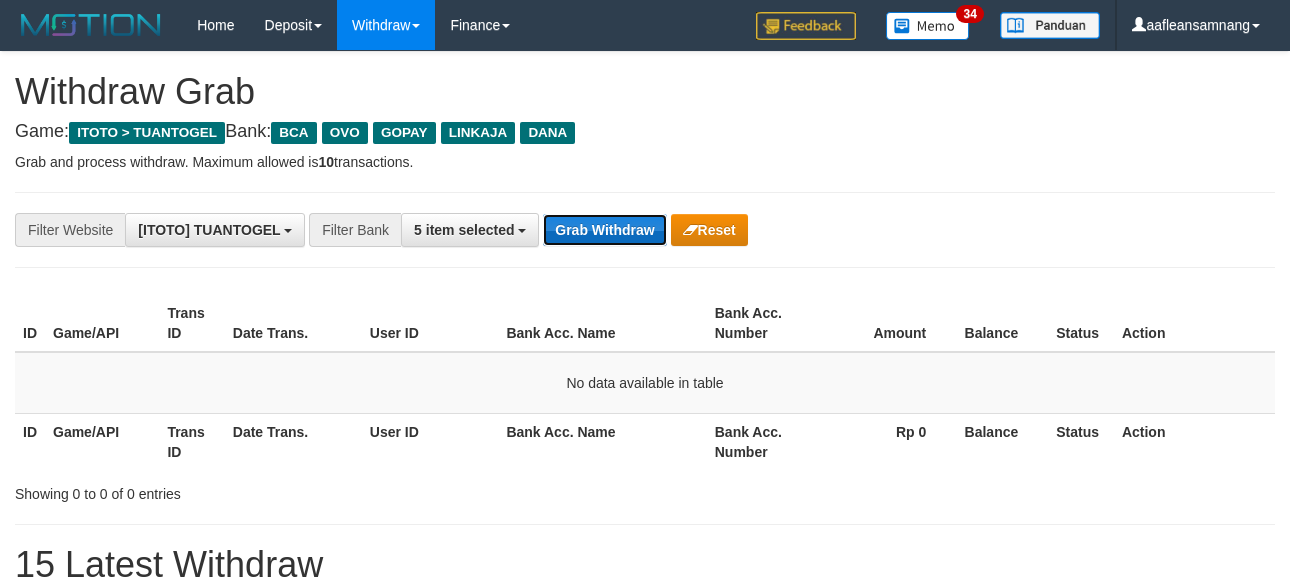 click on "Grab Withdraw" at bounding box center [604, 230] 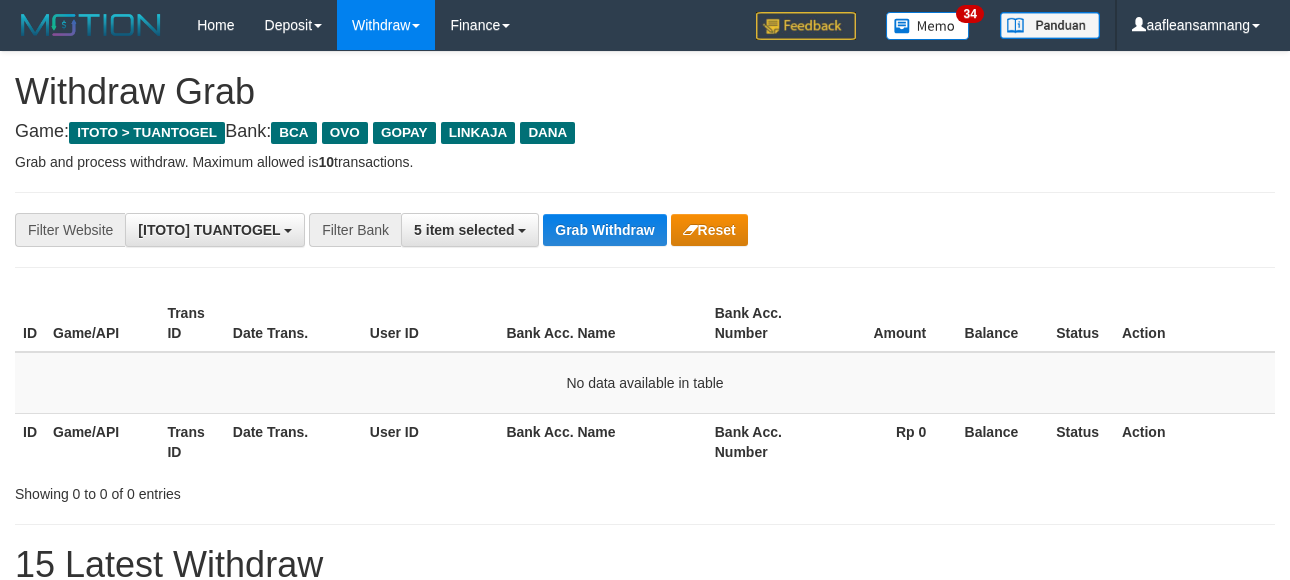 click on "**********" at bounding box center (645, 230) 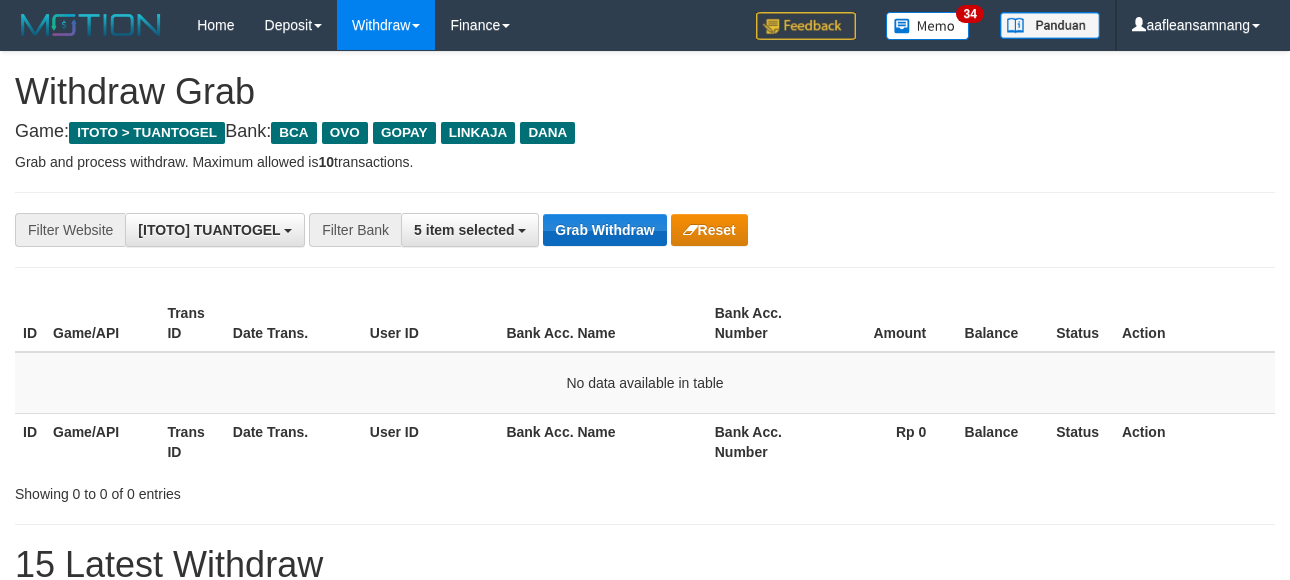 scroll, scrollTop: 0, scrollLeft: 0, axis: both 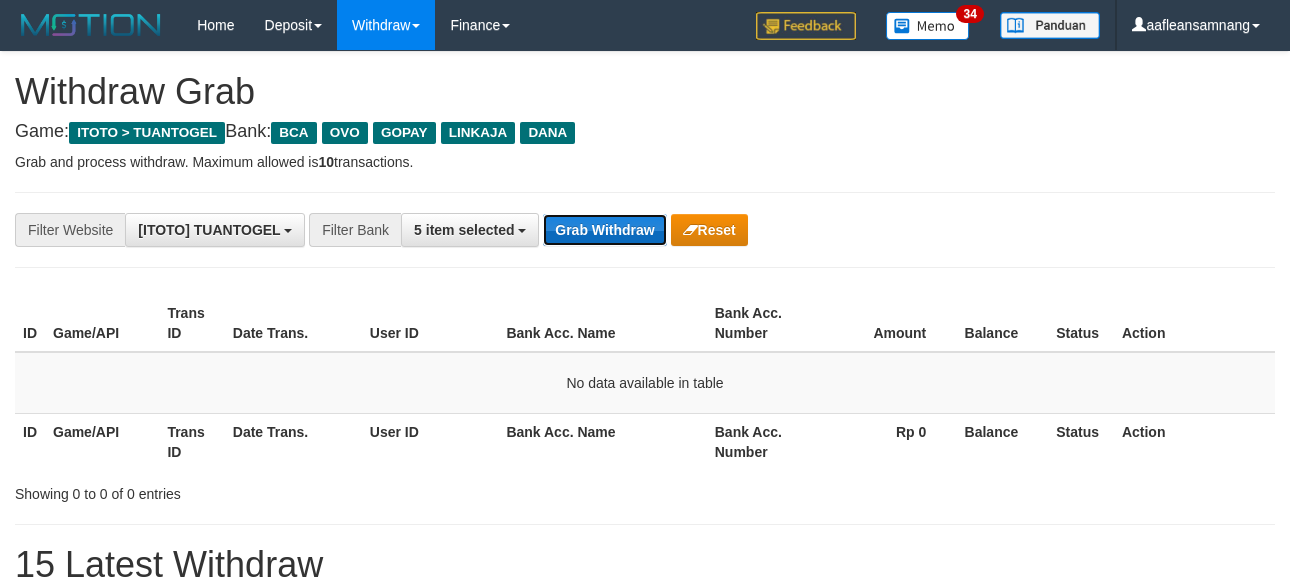 click on "Grab Withdraw" at bounding box center [604, 230] 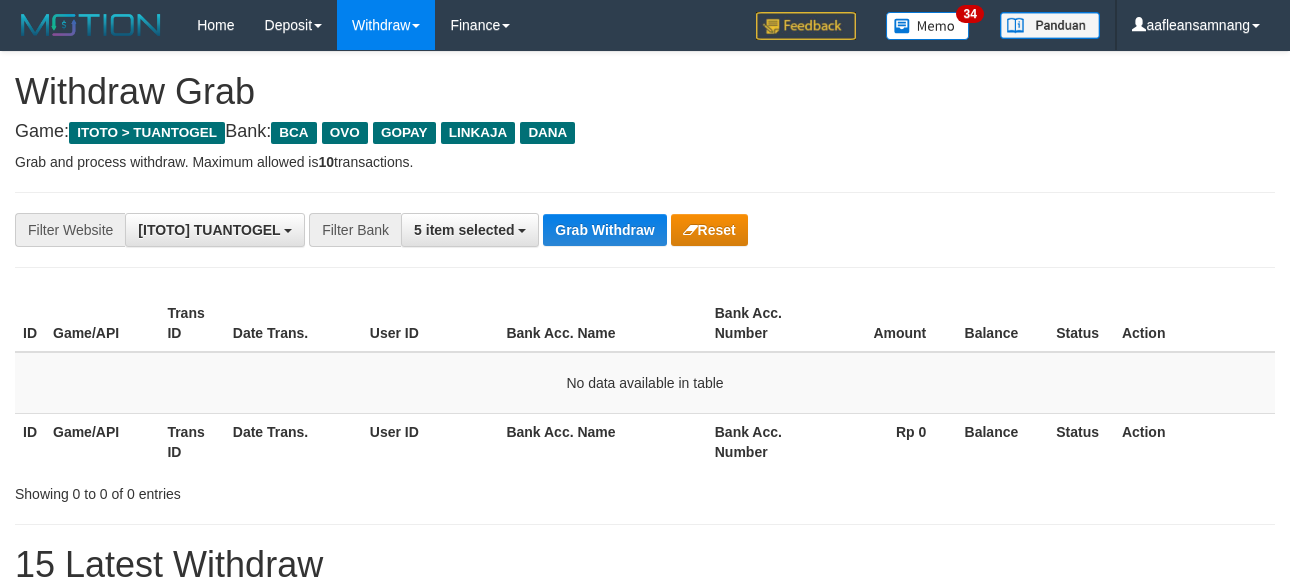click on "**********" at bounding box center [645, 230] 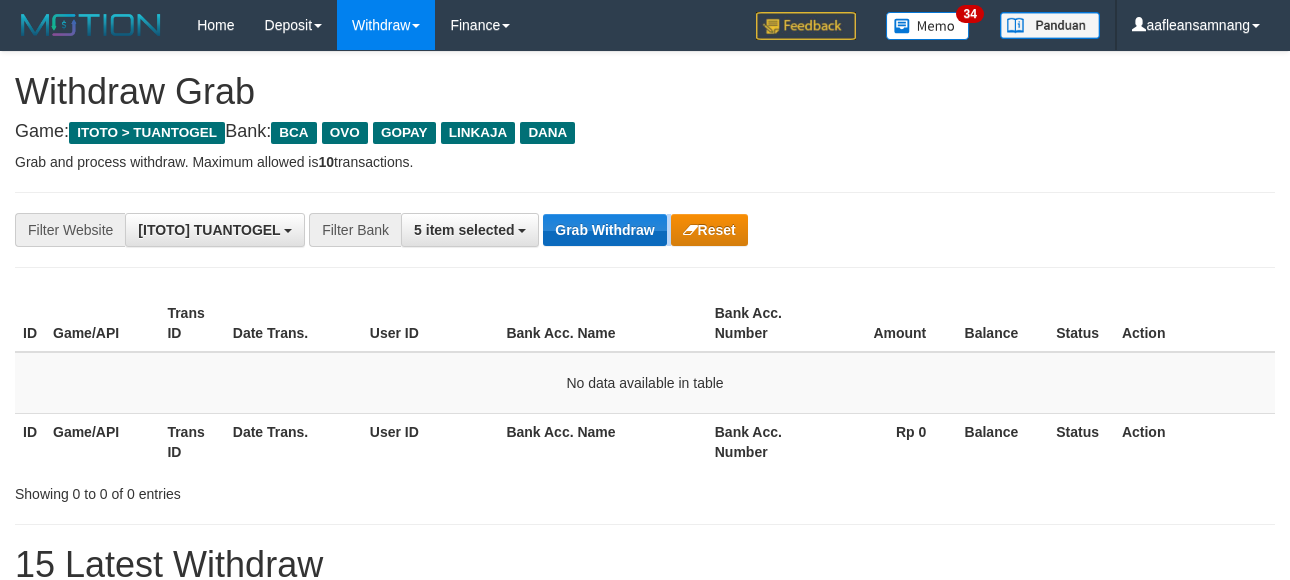 click on "**********" at bounding box center (645, 230) 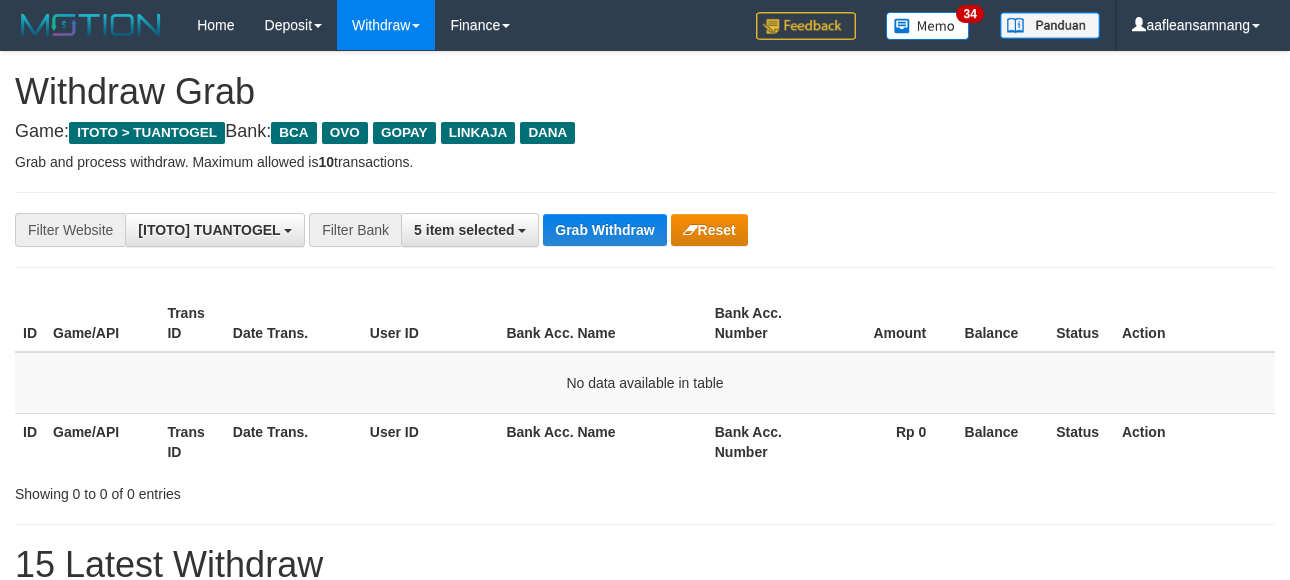 scroll, scrollTop: 0, scrollLeft: 0, axis: both 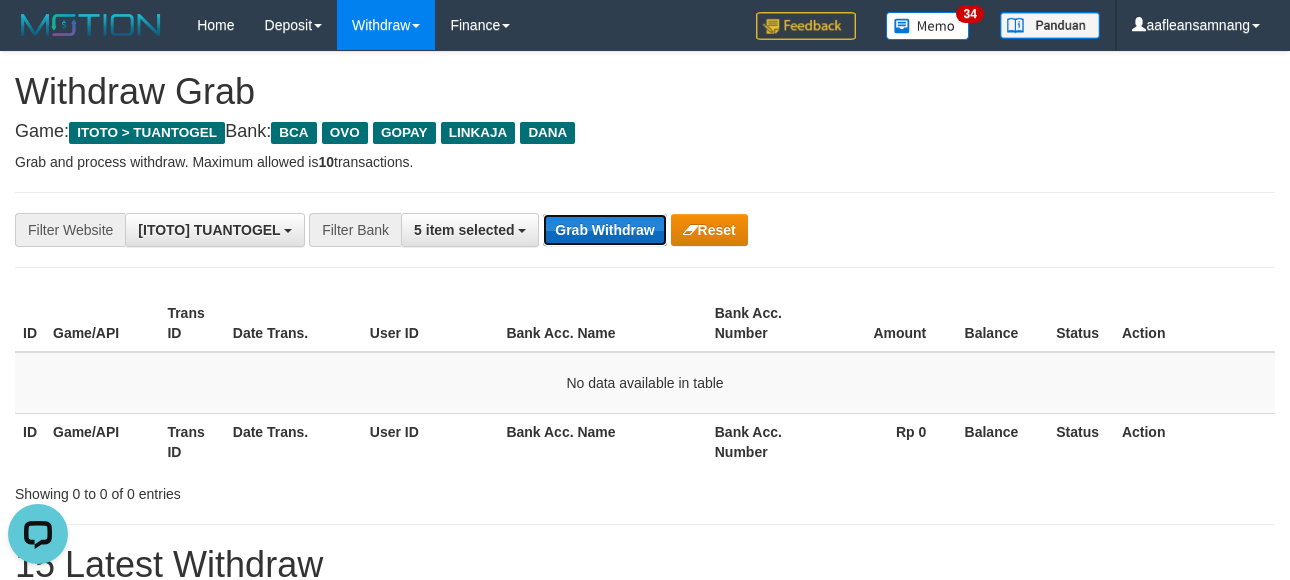 click on "Grab Withdraw" at bounding box center (604, 230) 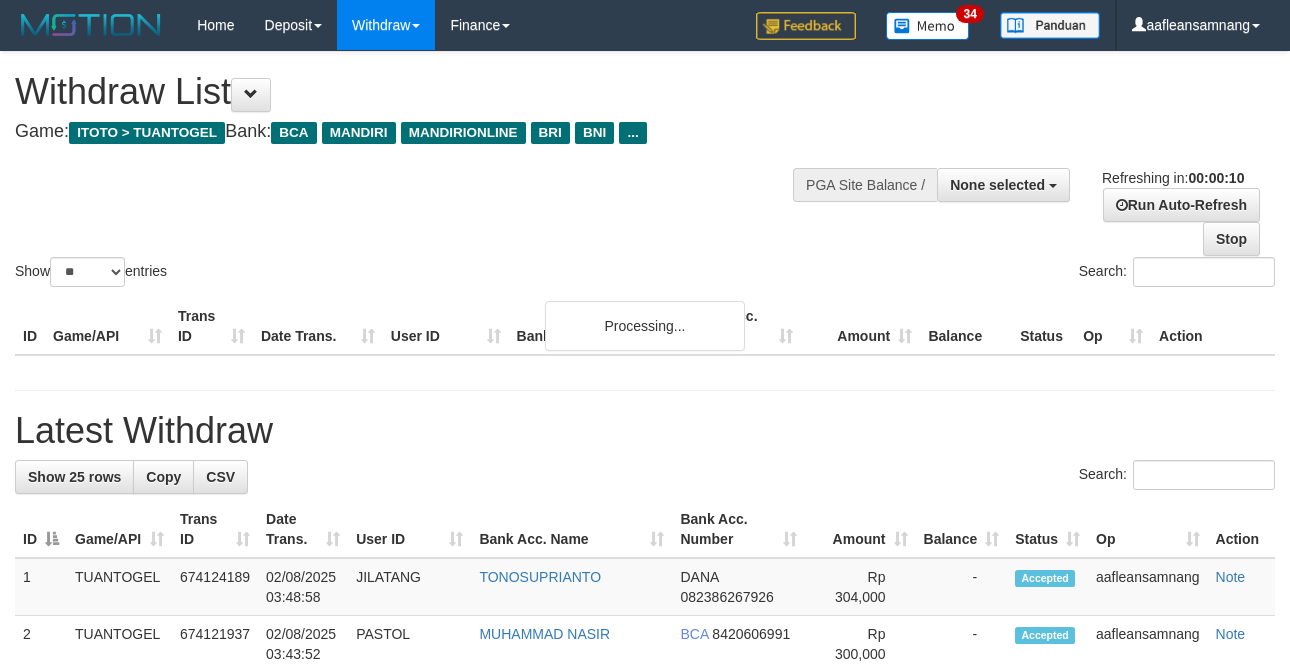 select 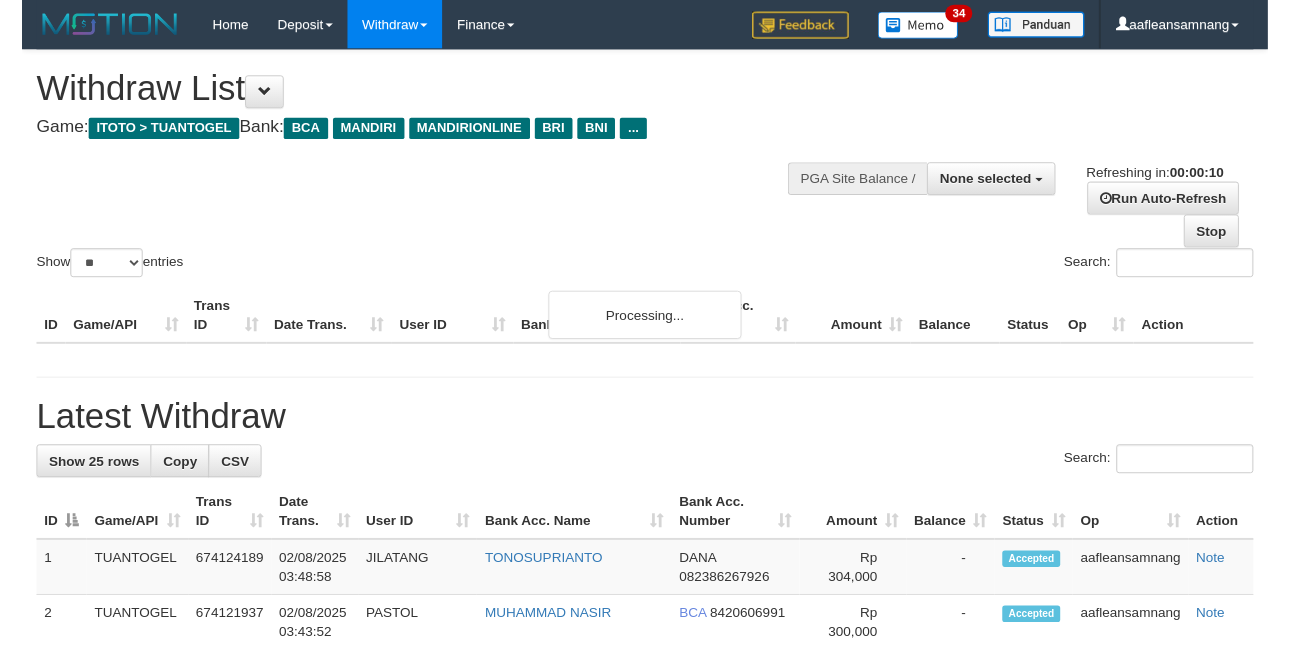 scroll, scrollTop: 0, scrollLeft: 0, axis: both 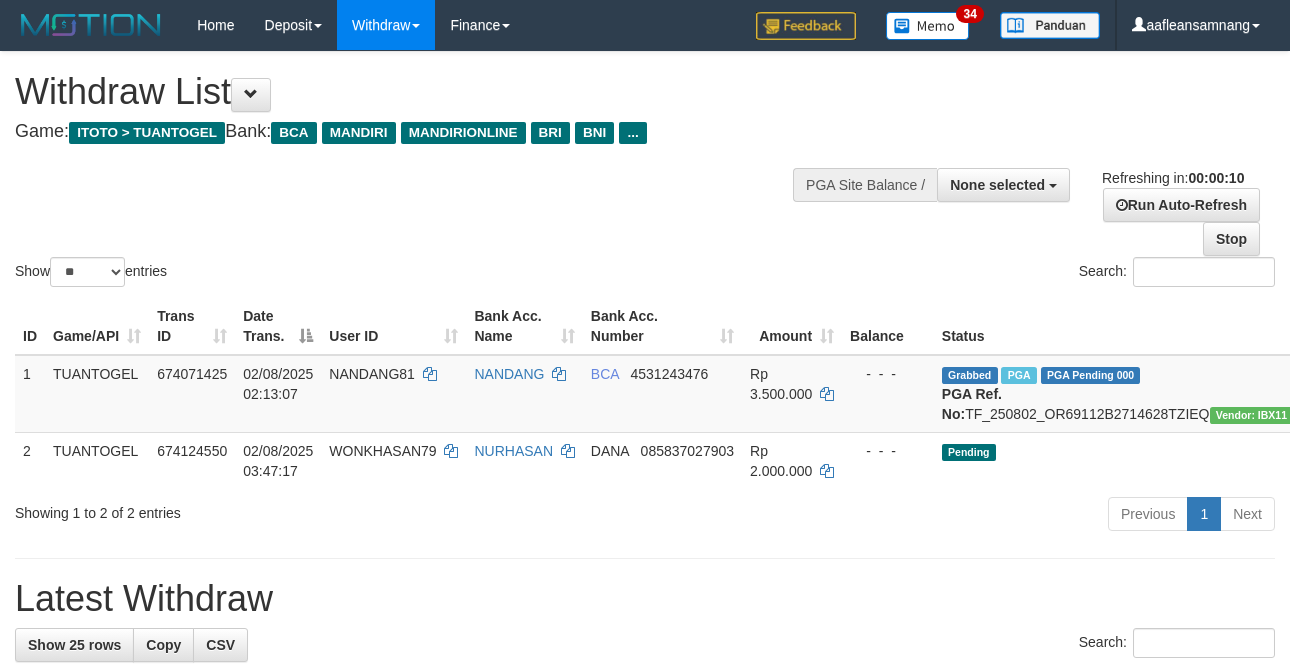 select 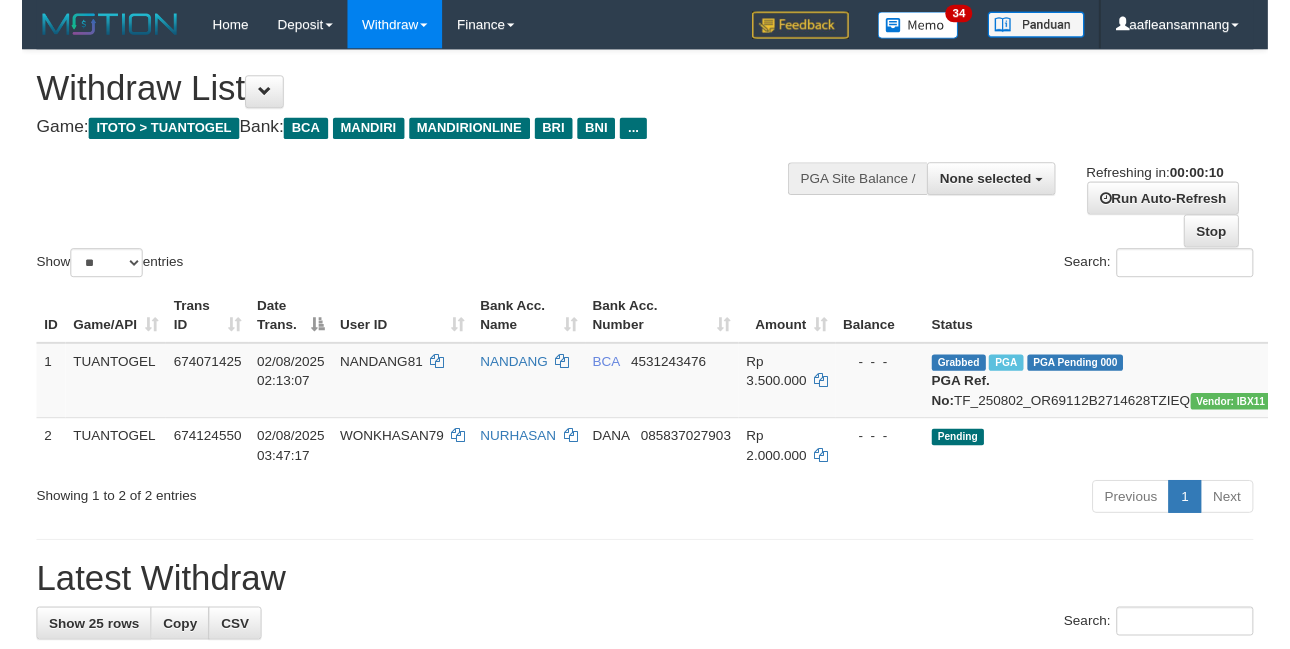 scroll, scrollTop: 0, scrollLeft: 0, axis: both 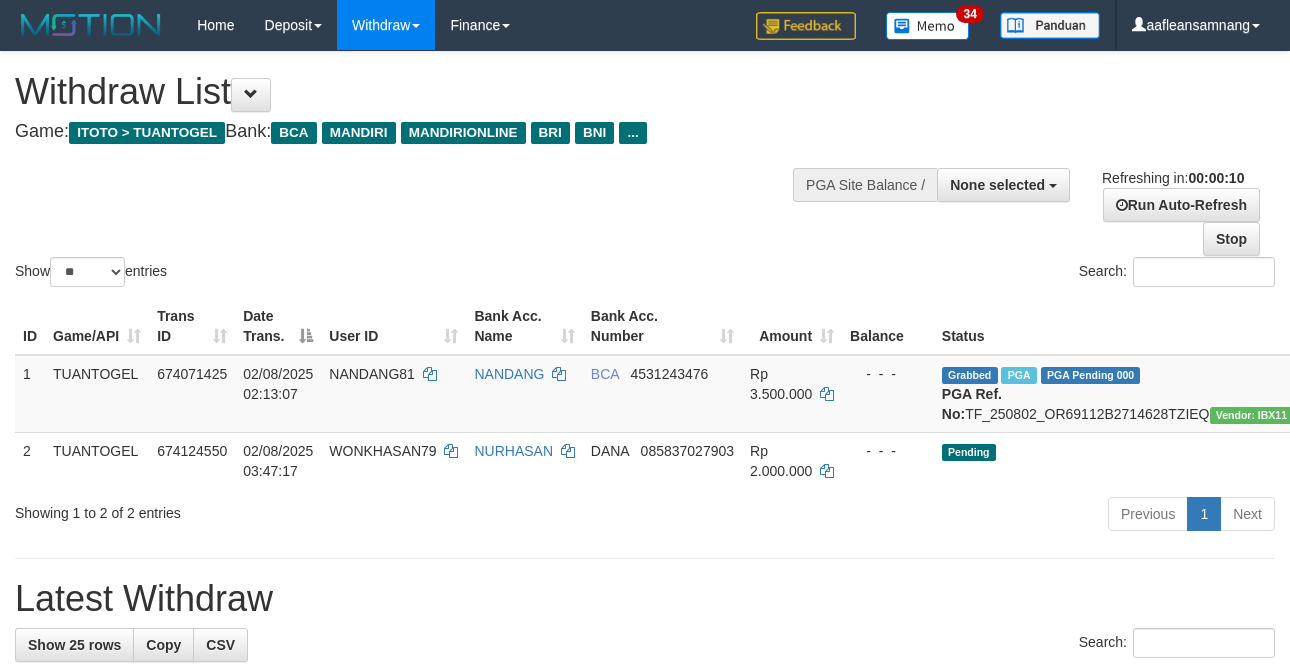 select 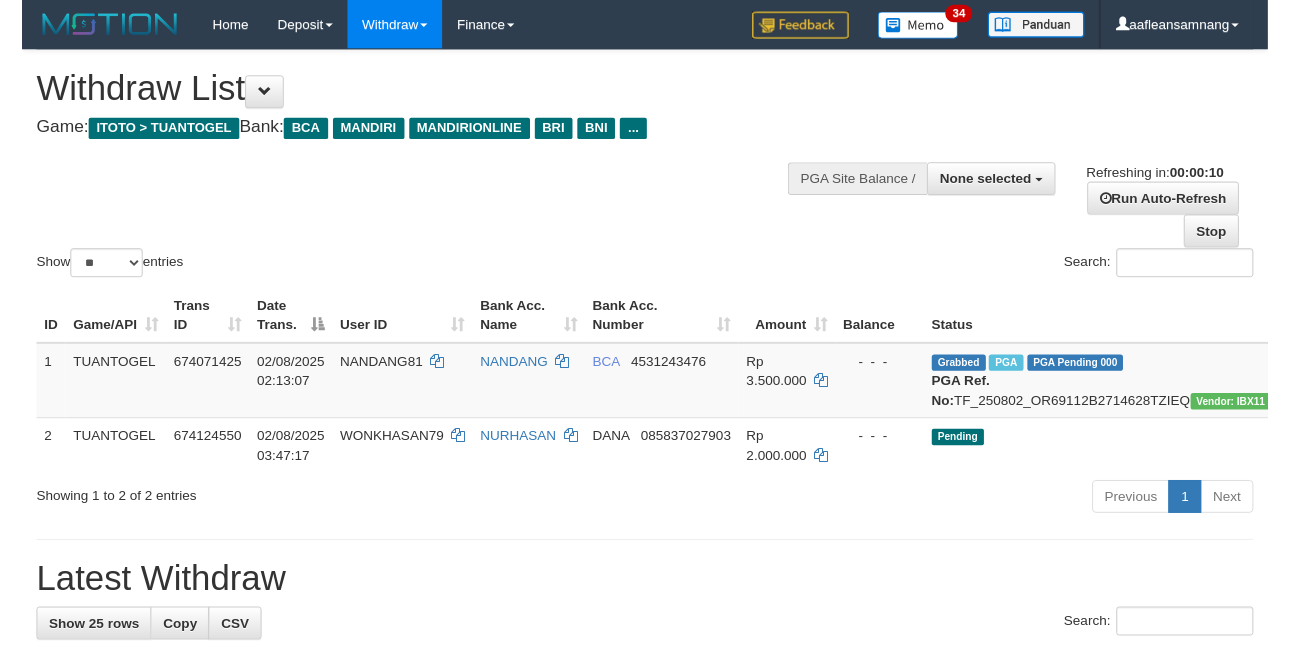 scroll, scrollTop: 0, scrollLeft: 0, axis: both 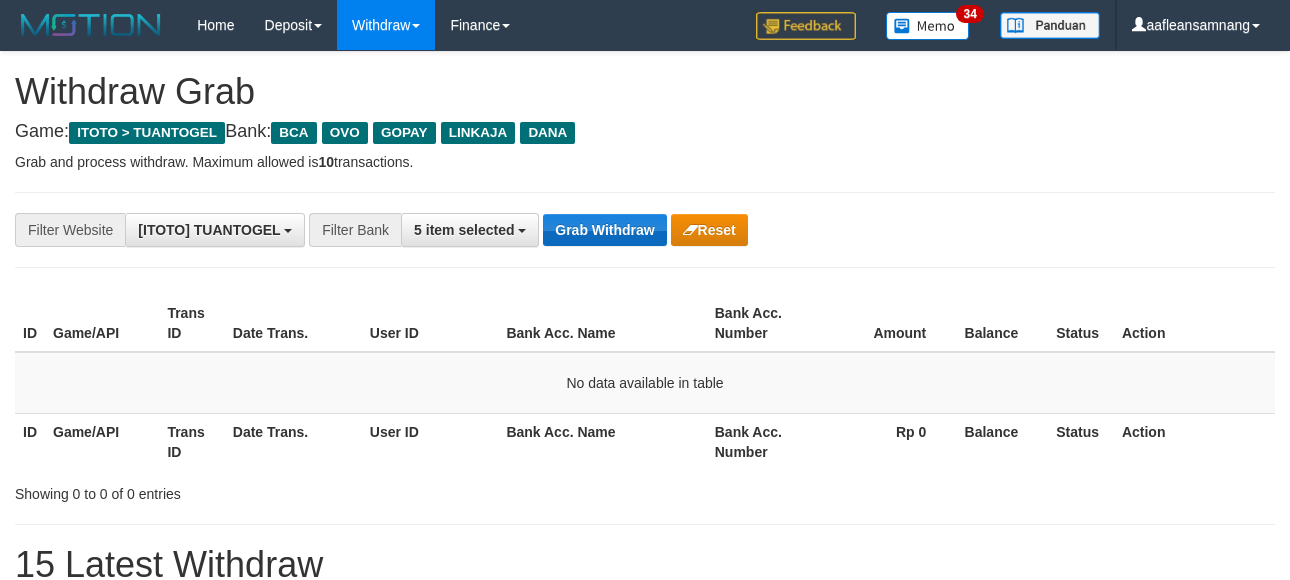 click on "**********" at bounding box center (645, 230) 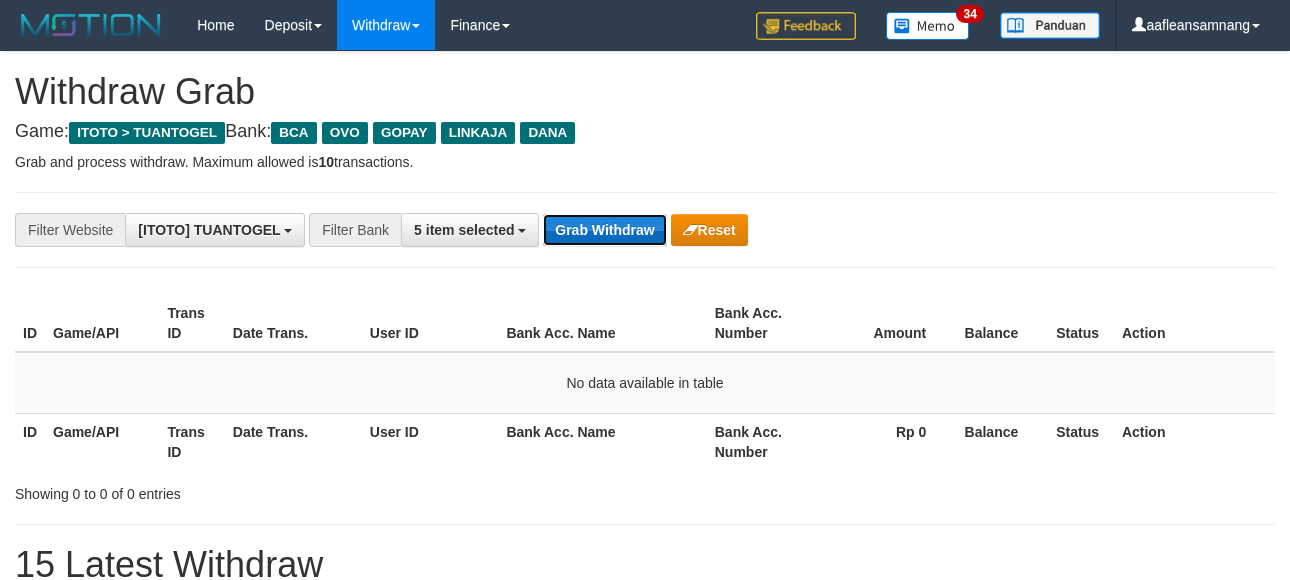 click on "Grab Withdraw" at bounding box center [604, 230] 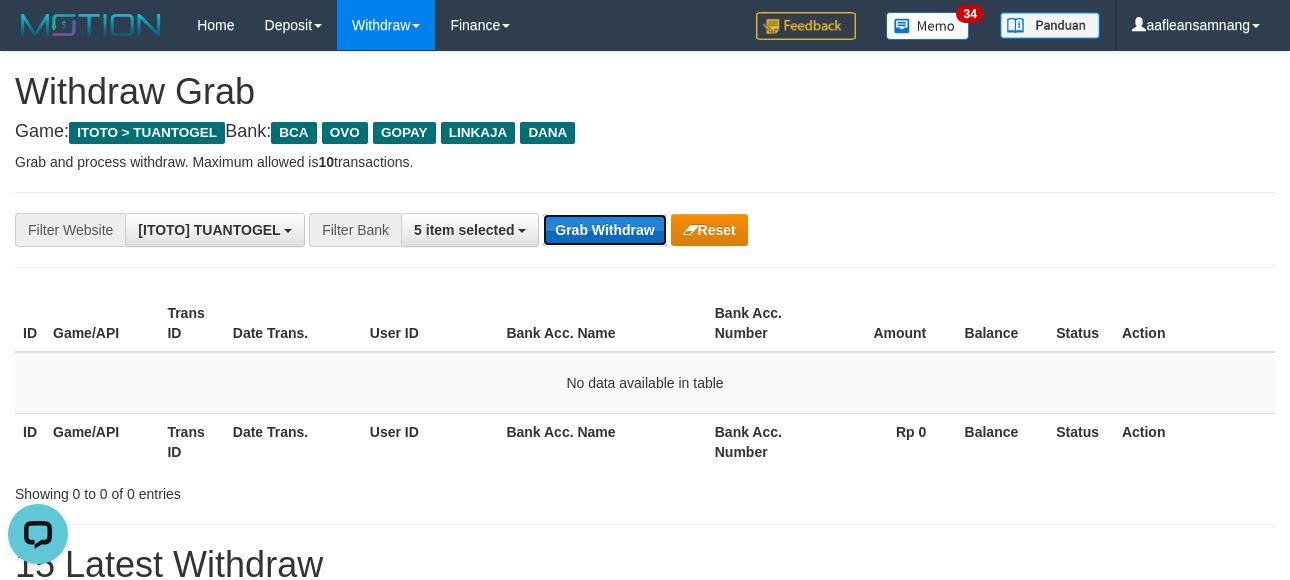scroll, scrollTop: 0, scrollLeft: 0, axis: both 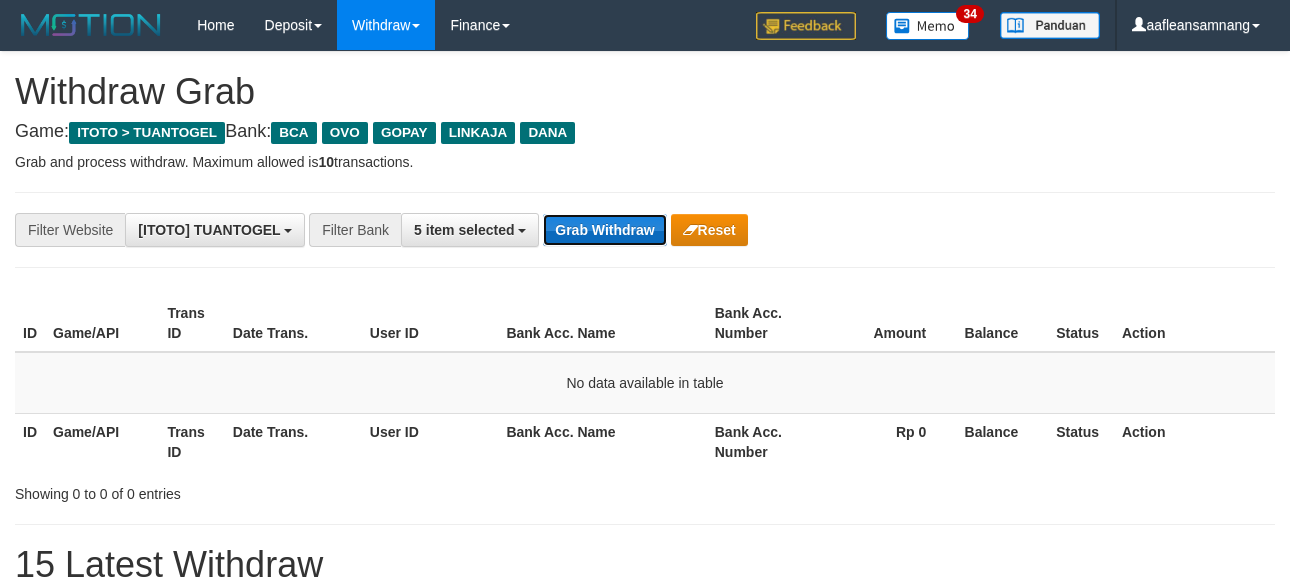 click on "Grab Withdraw" at bounding box center [604, 230] 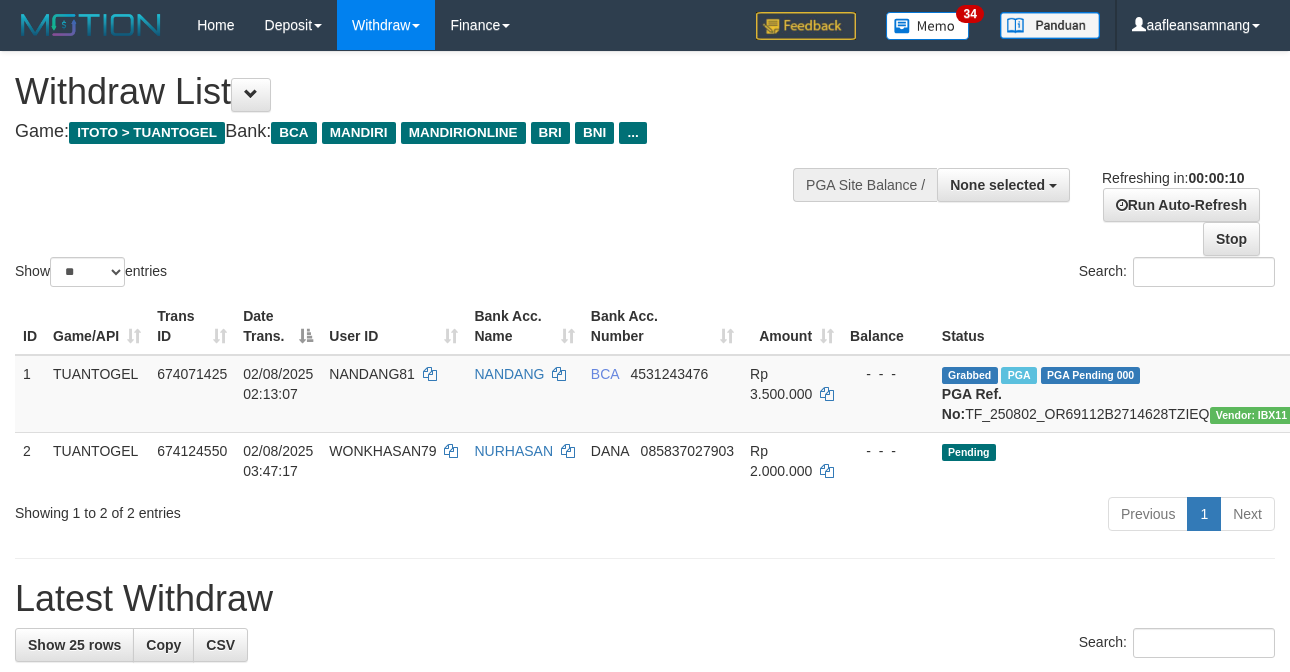 select 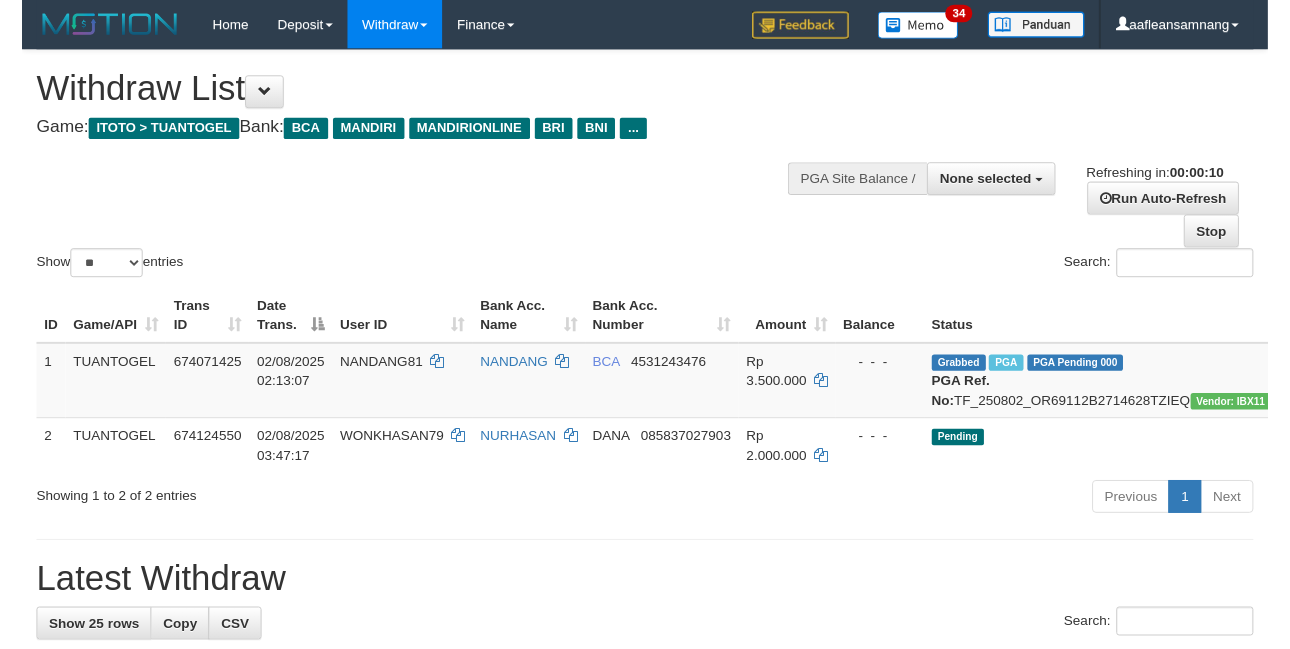 scroll, scrollTop: 0, scrollLeft: 0, axis: both 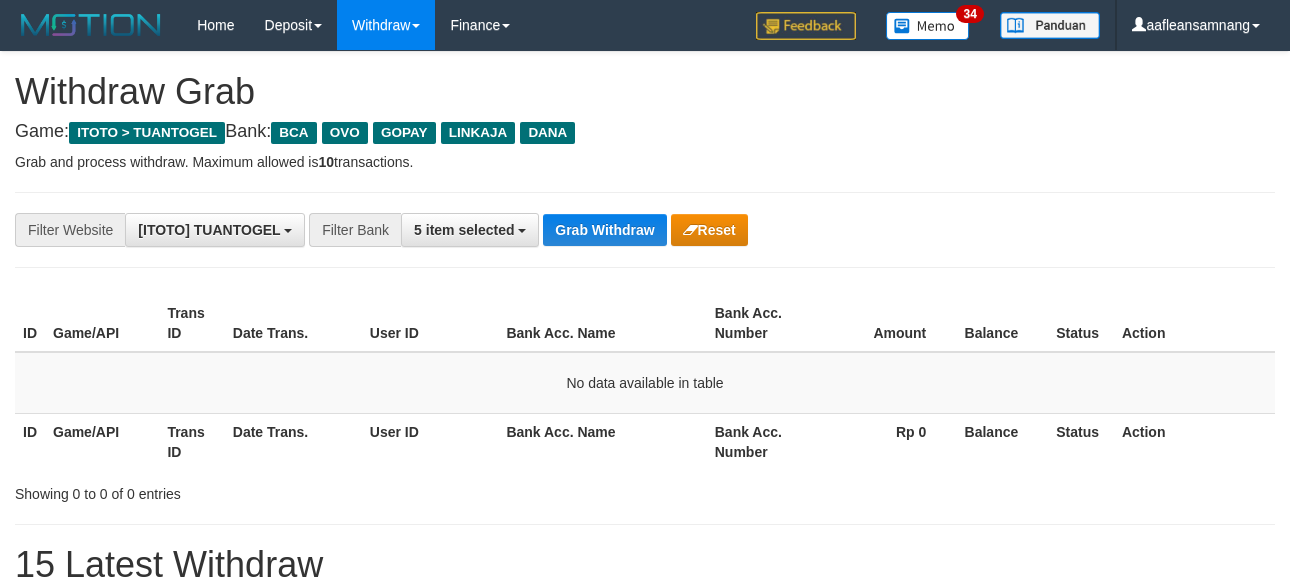 click on "**********" at bounding box center (645, 230) 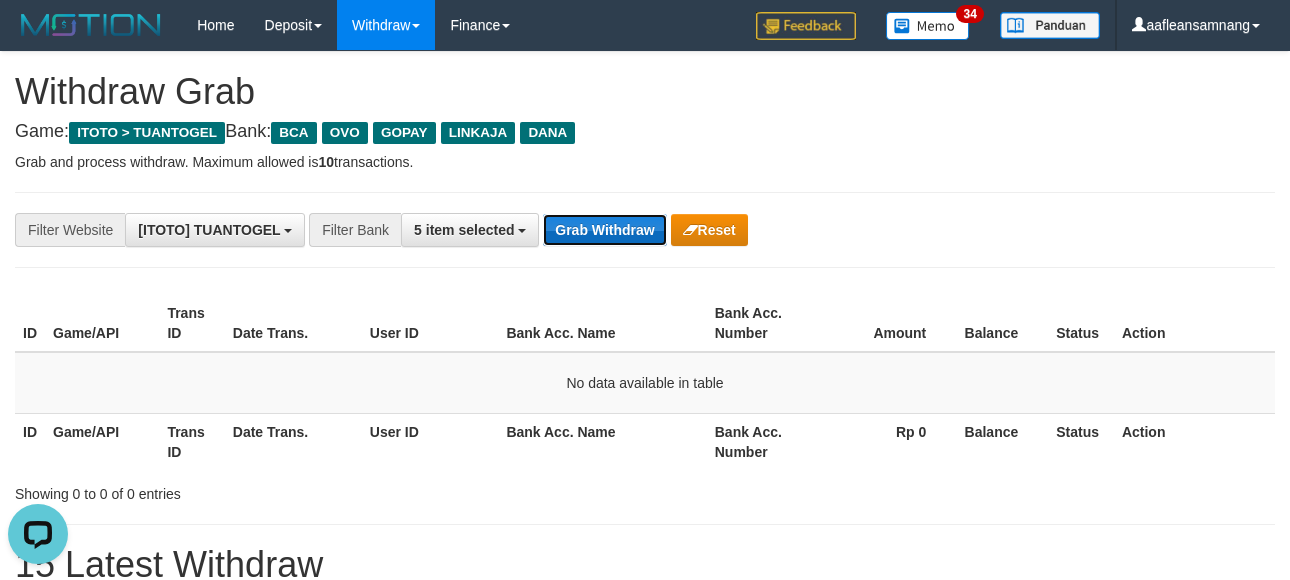 click on "Grab Withdraw" at bounding box center (604, 230) 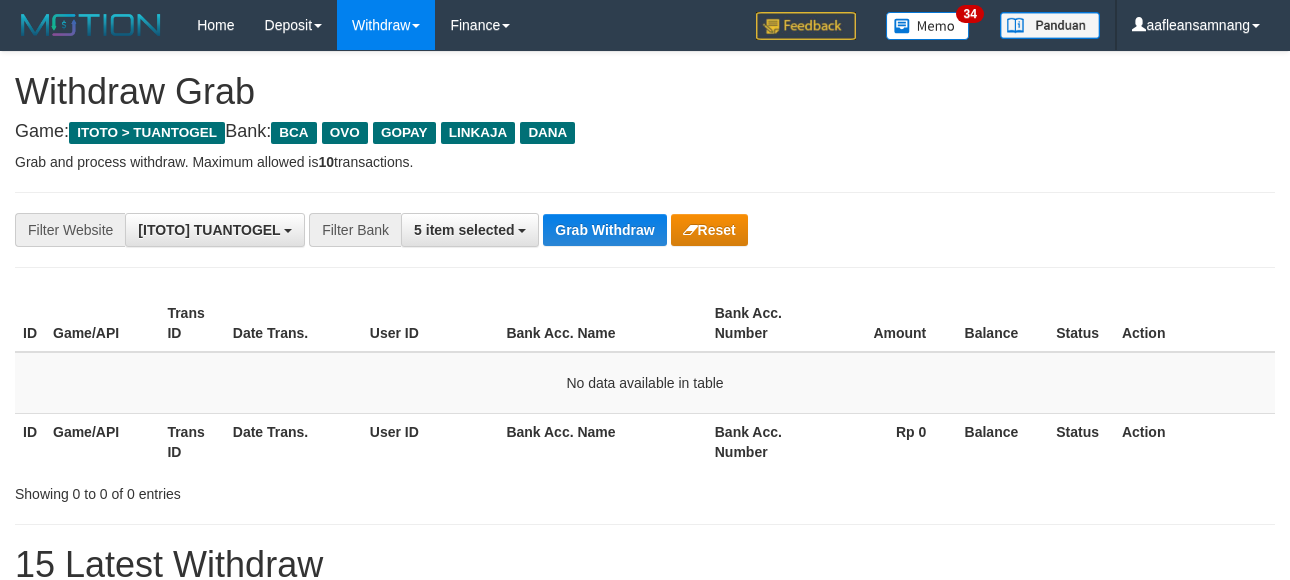 scroll, scrollTop: 0, scrollLeft: 0, axis: both 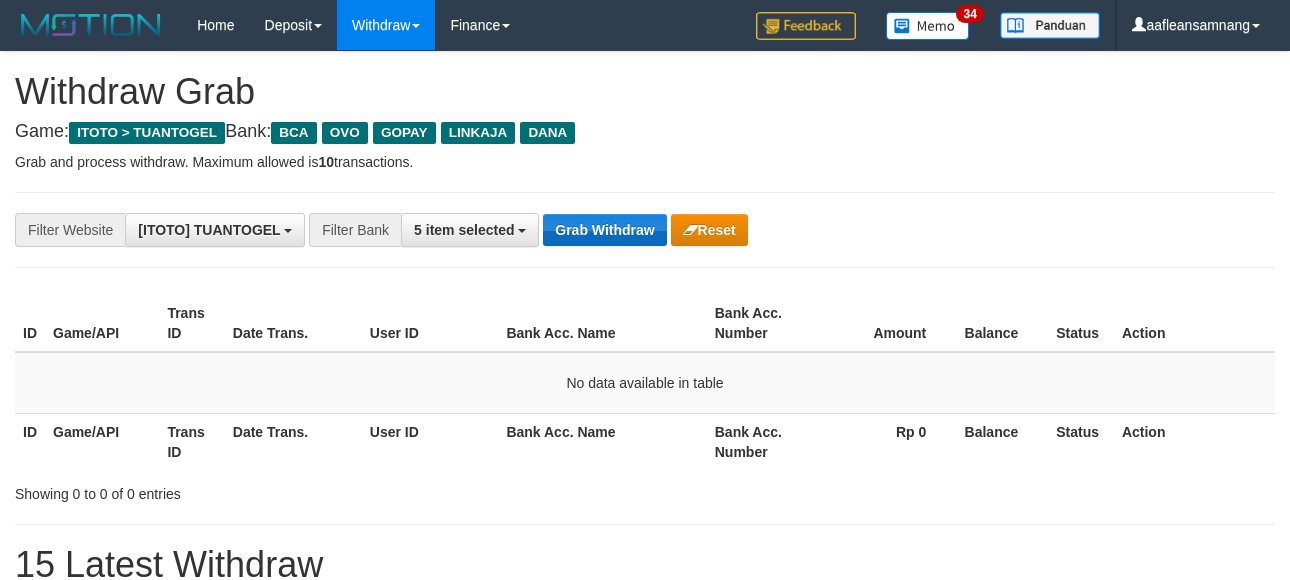 click on "Grab Withdraw" at bounding box center (604, 230) 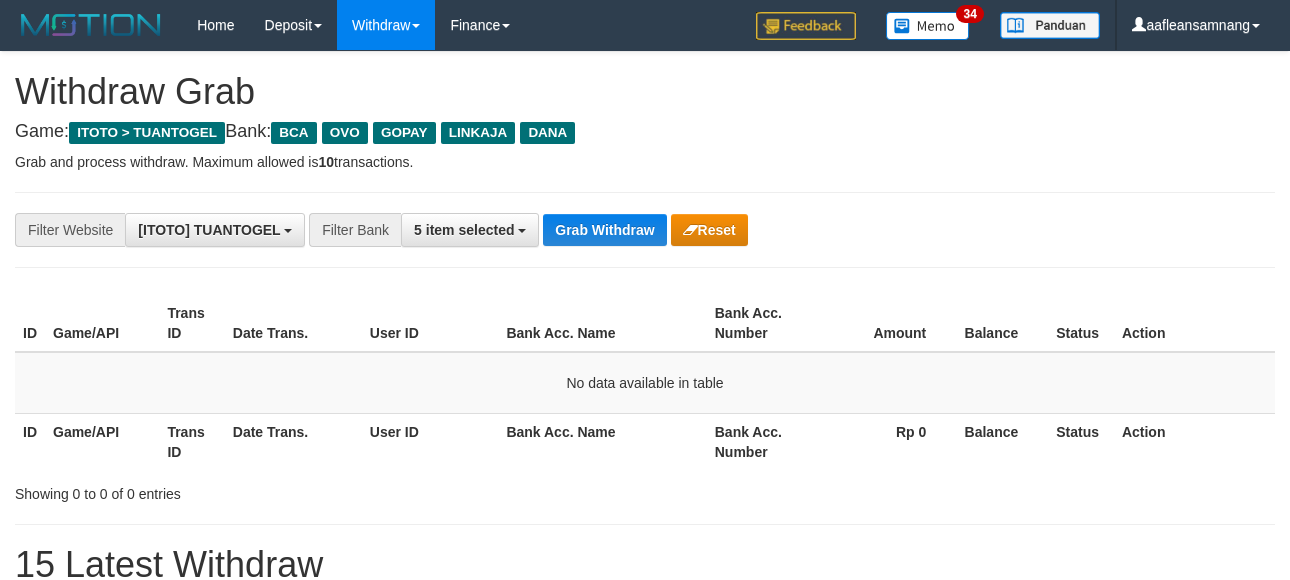 click on "**********" at bounding box center (645, 230) 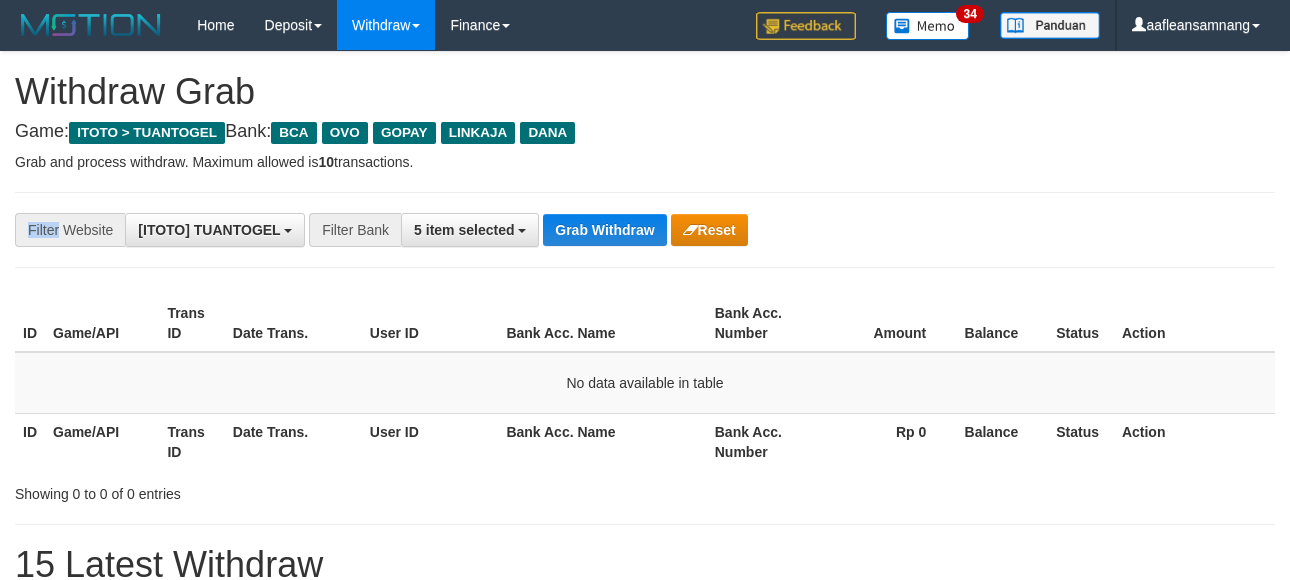 drag, startPoint x: 621, startPoint y: 205, endPoint x: 711, endPoint y: 210, distance: 90.13878 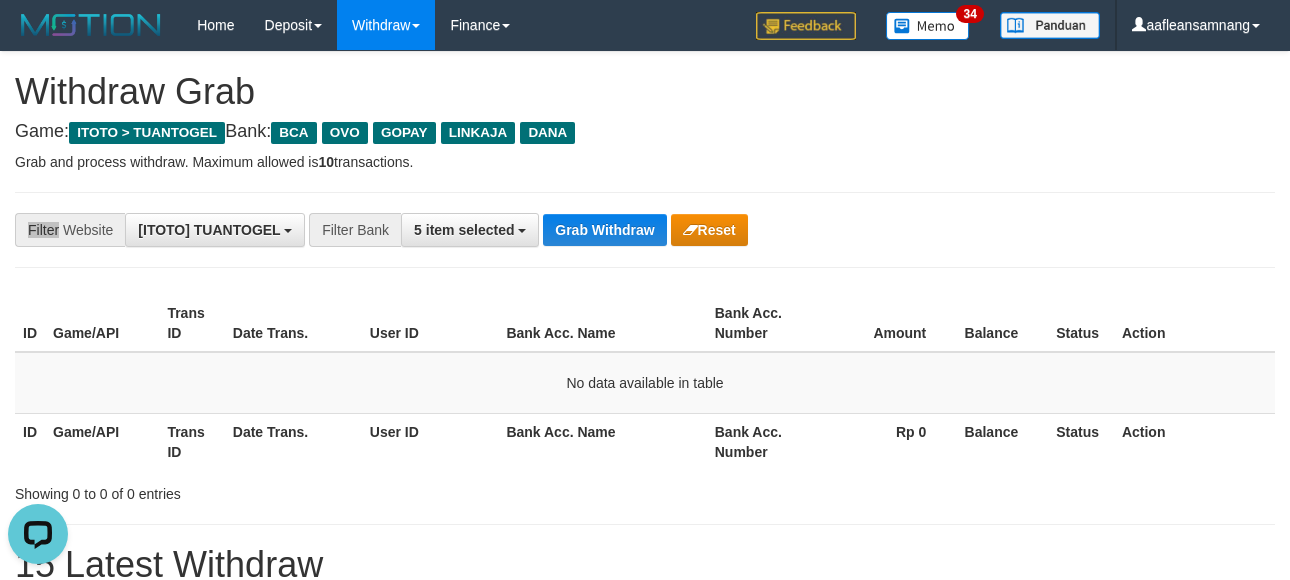 scroll, scrollTop: 0, scrollLeft: 0, axis: both 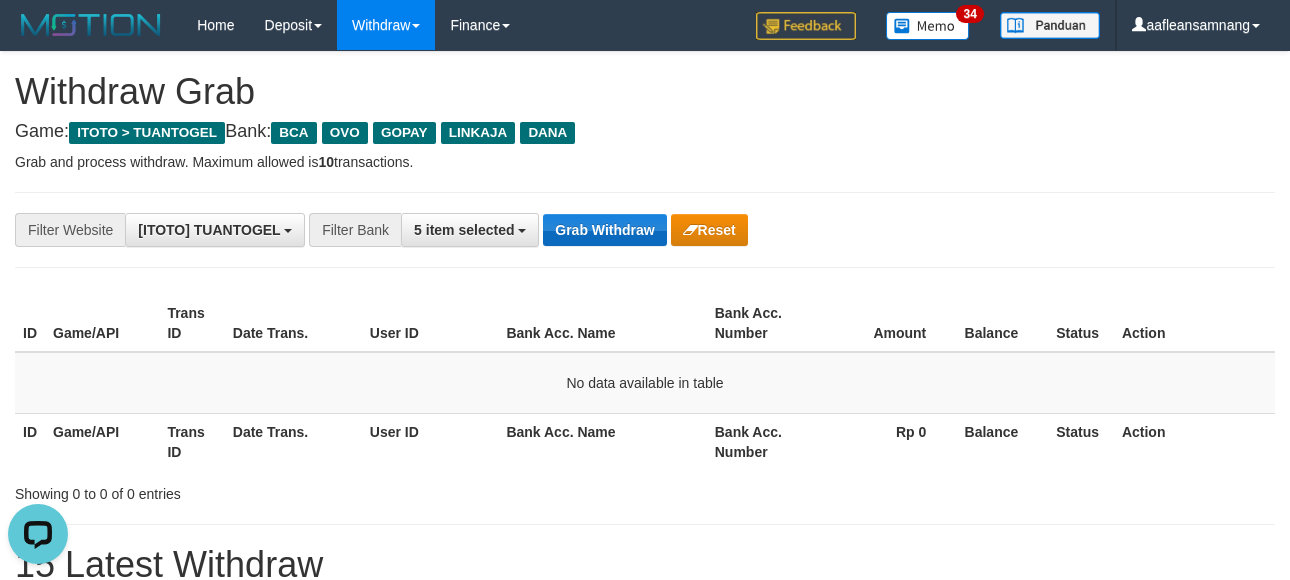 click on "**********" at bounding box center (645, 230) 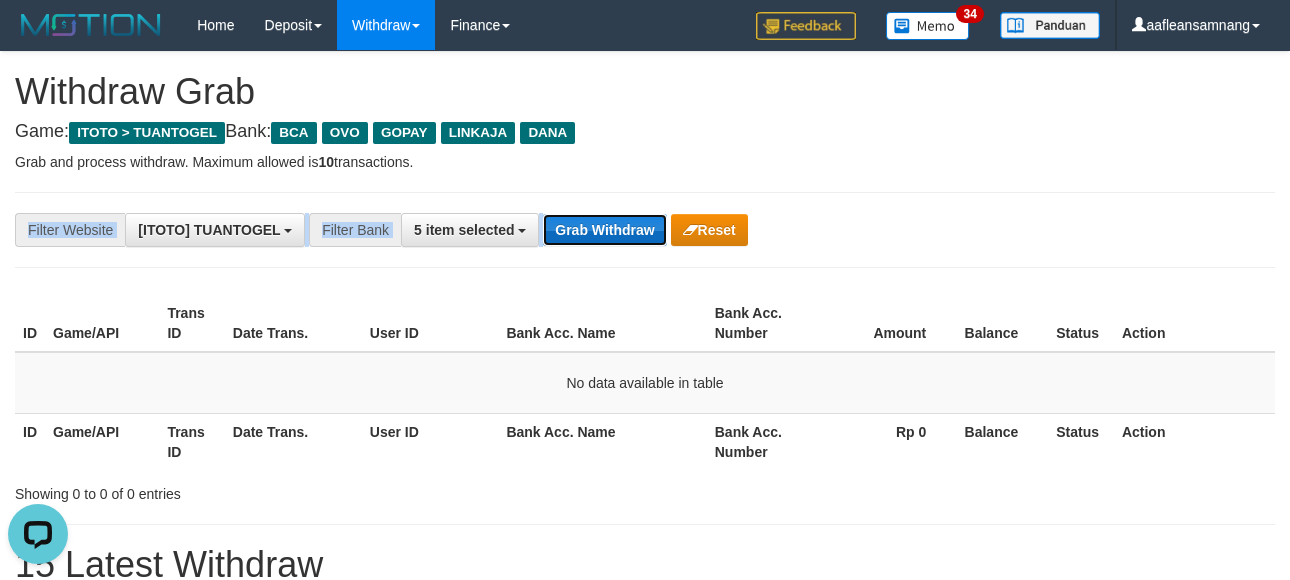 drag, startPoint x: 583, startPoint y: 219, endPoint x: 588, endPoint y: 231, distance: 13 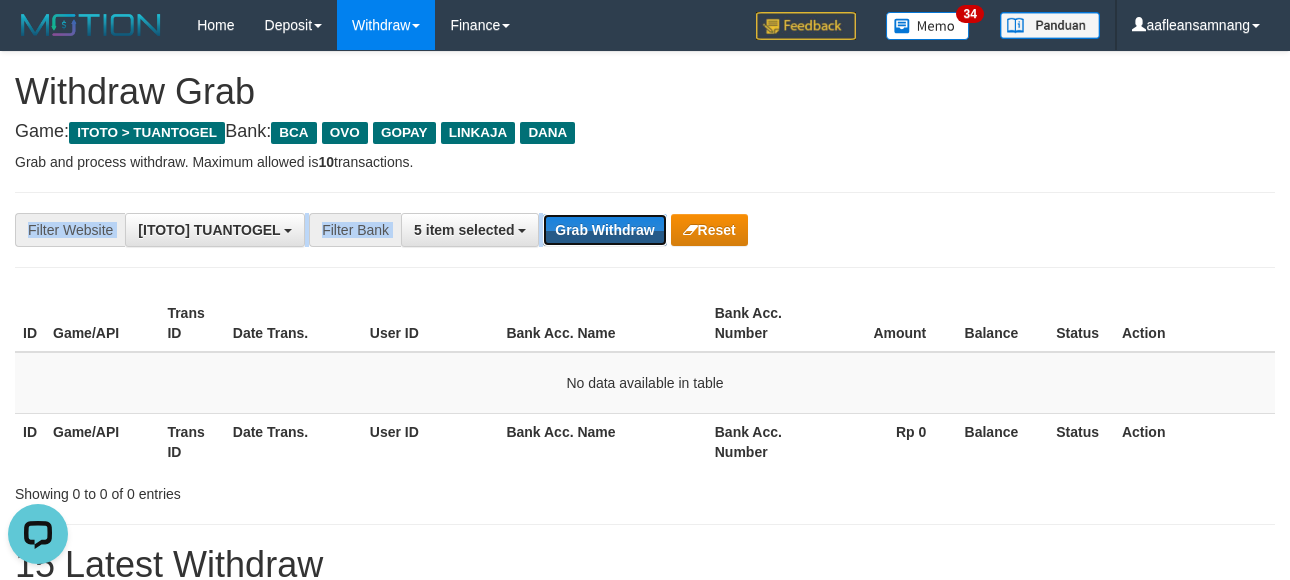 click on "Grab Withdraw" at bounding box center (604, 230) 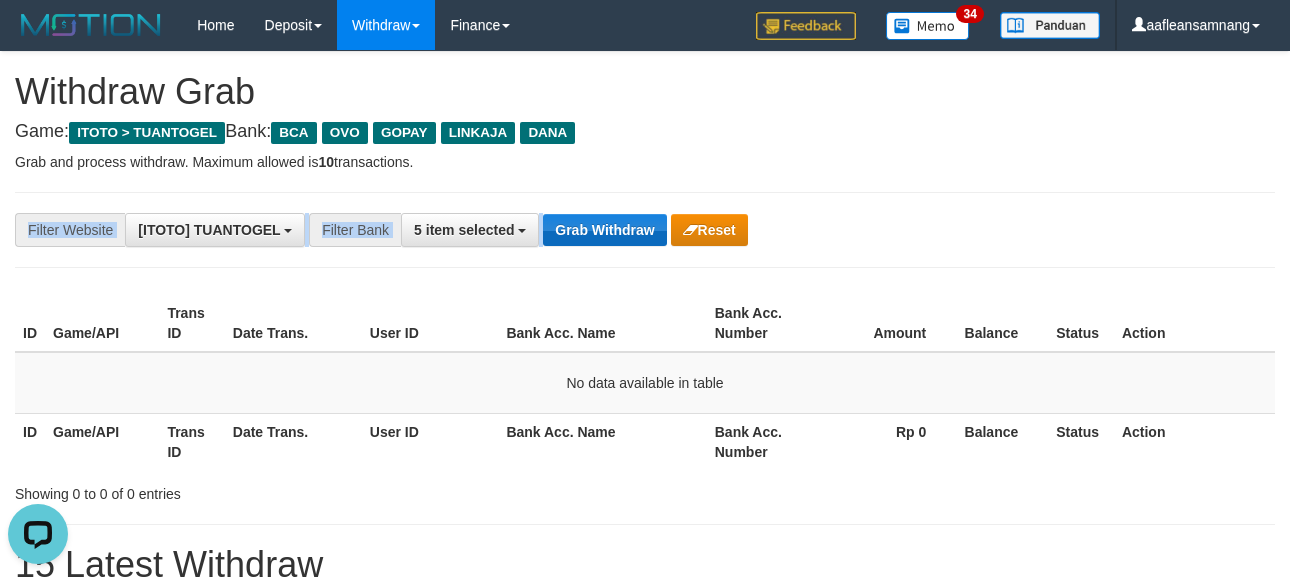 drag, startPoint x: 600, startPoint y: 213, endPoint x: 646, endPoint y: 228, distance: 48.38388 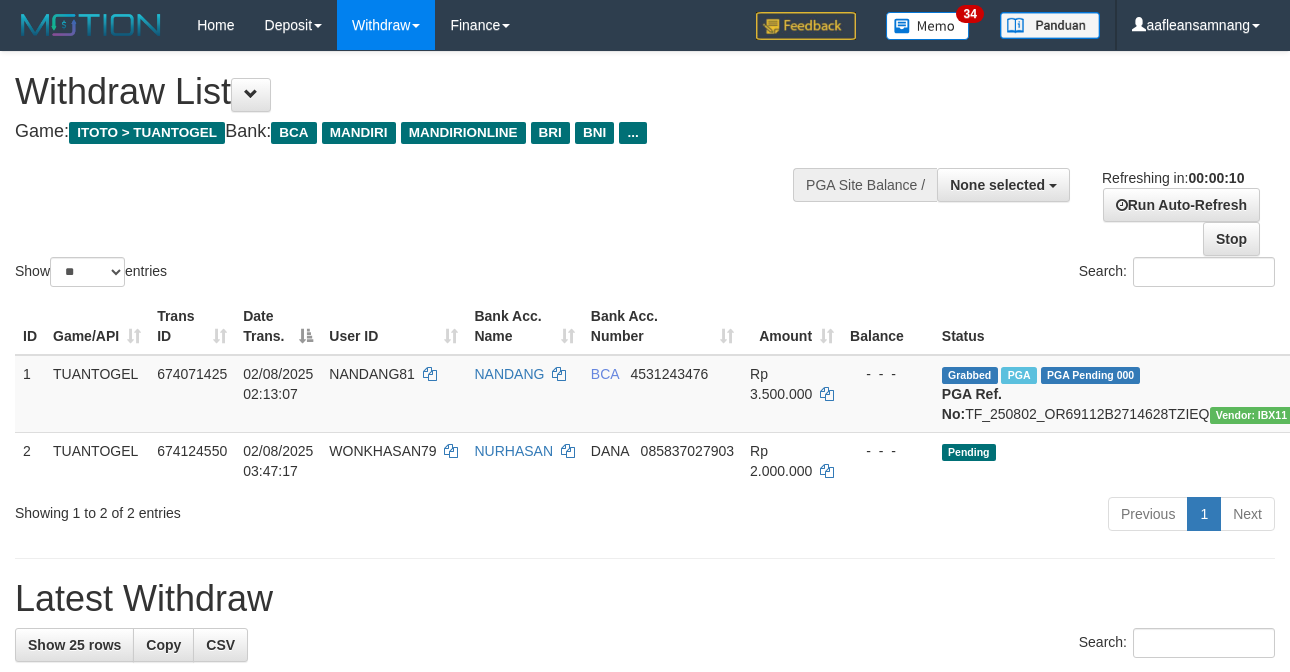 select 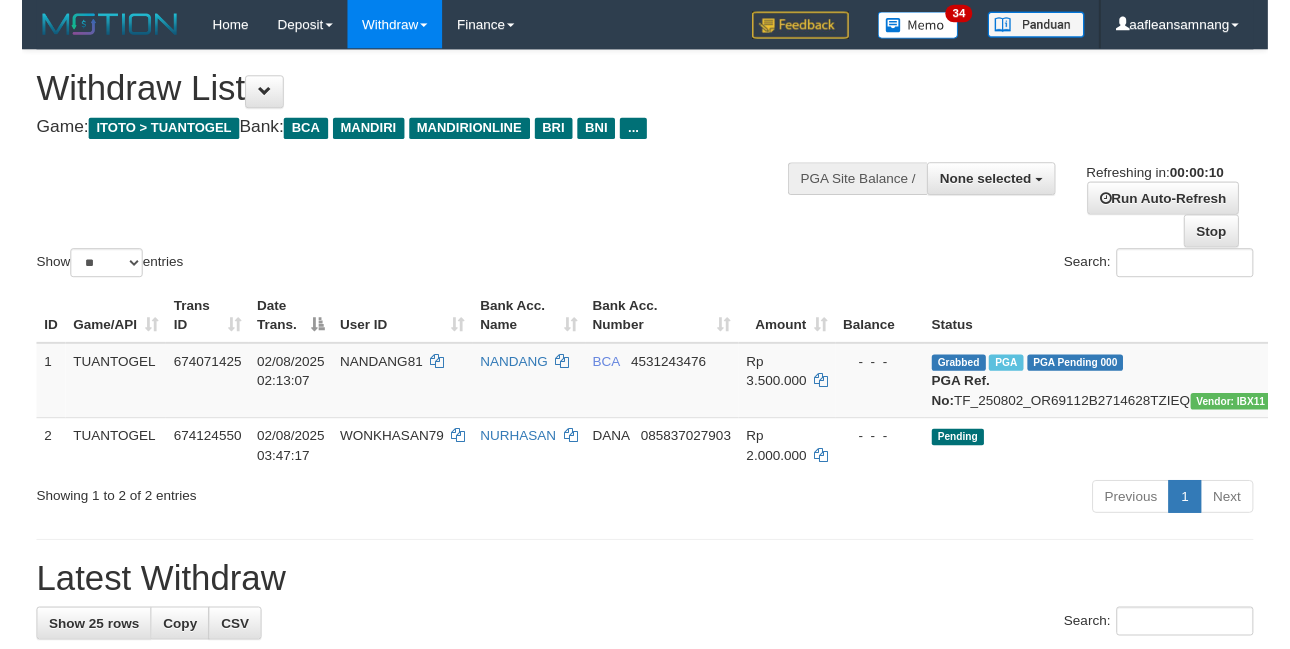 scroll, scrollTop: 0, scrollLeft: 0, axis: both 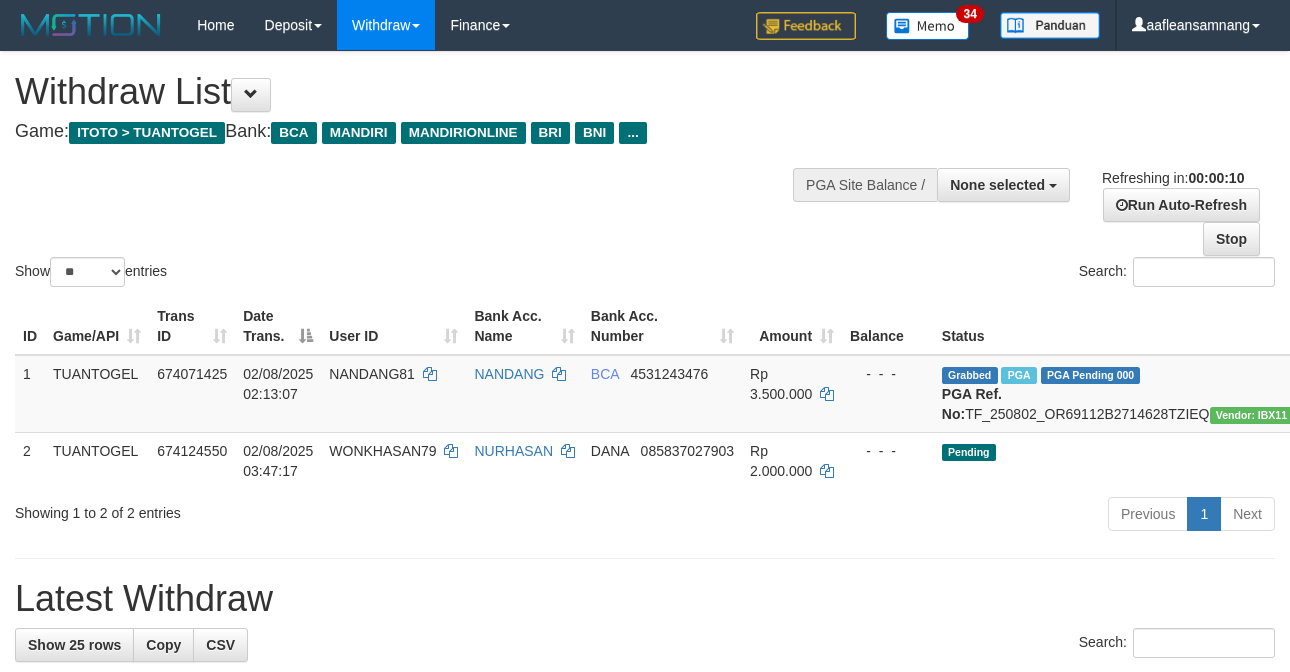 select 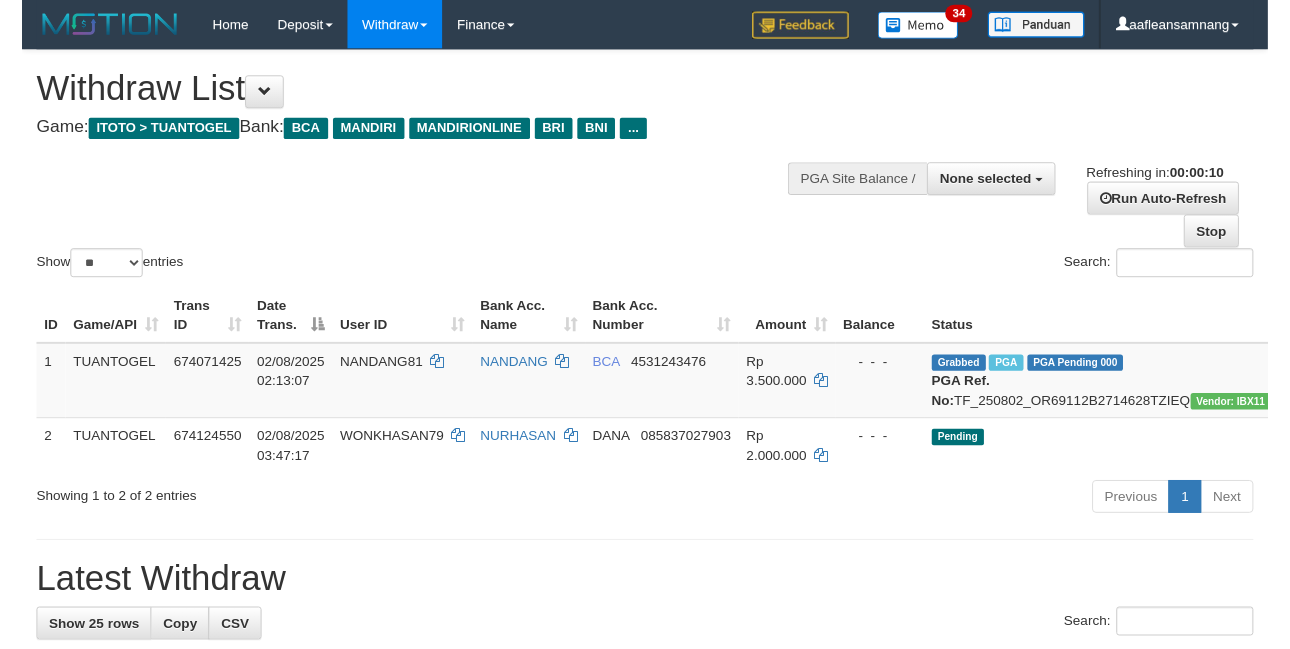 scroll, scrollTop: 0, scrollLeft: 0, axis: both 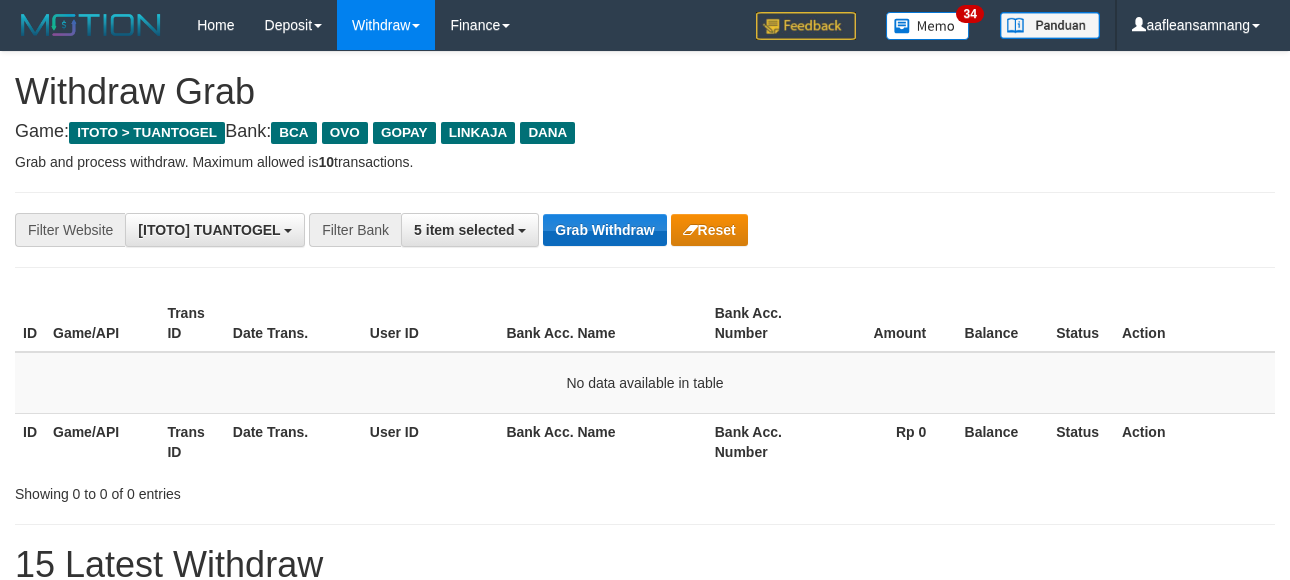 click on "Grab Withdraw" at bounding box center (604, 230) 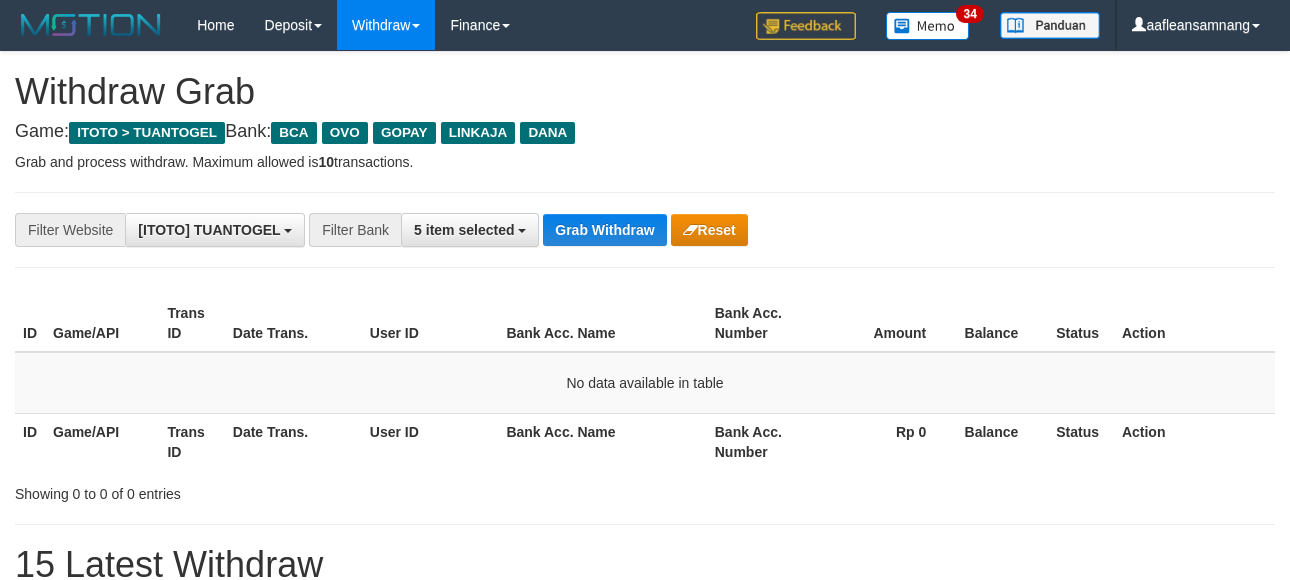 drag, startPoint x: 633, startPoint y: 235, endPoint x: 1270, endPoint y: 579, distance: 723.951 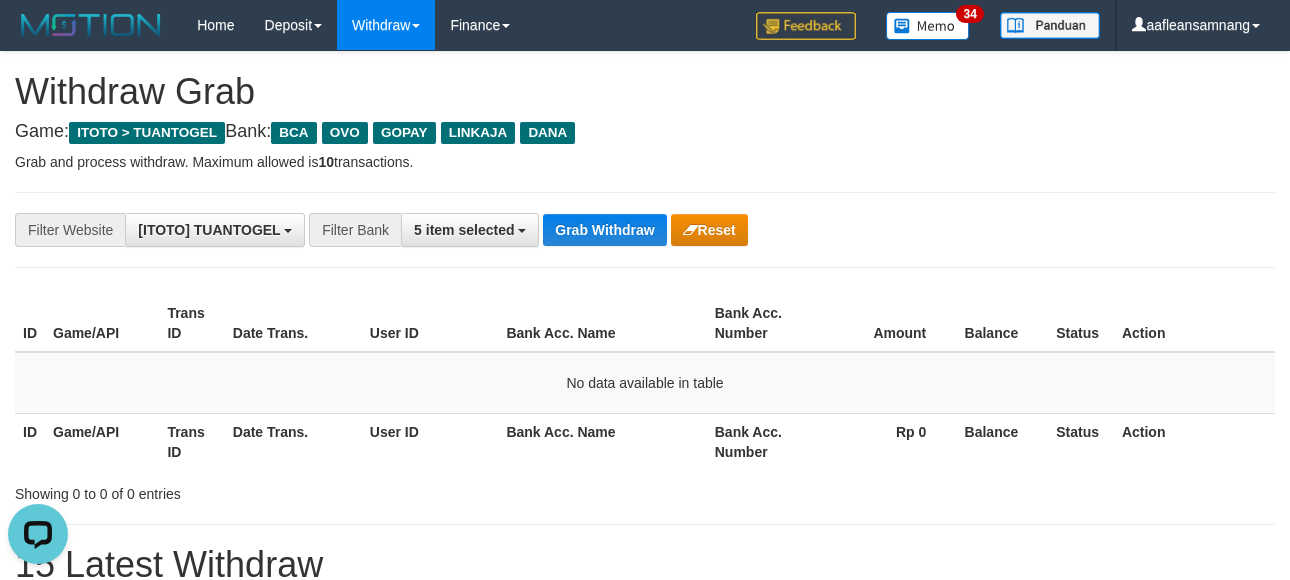 scroll, scrollTop: 0, scrollLeft: 0, axis: both 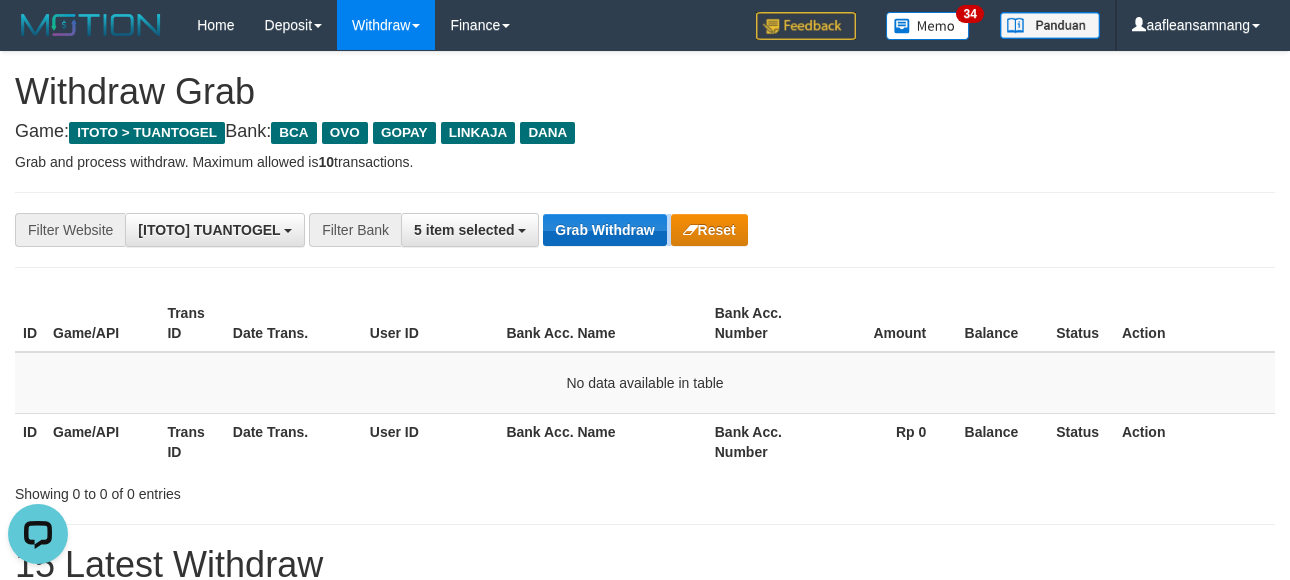 click on "**********" at bounding box center [645, 230] 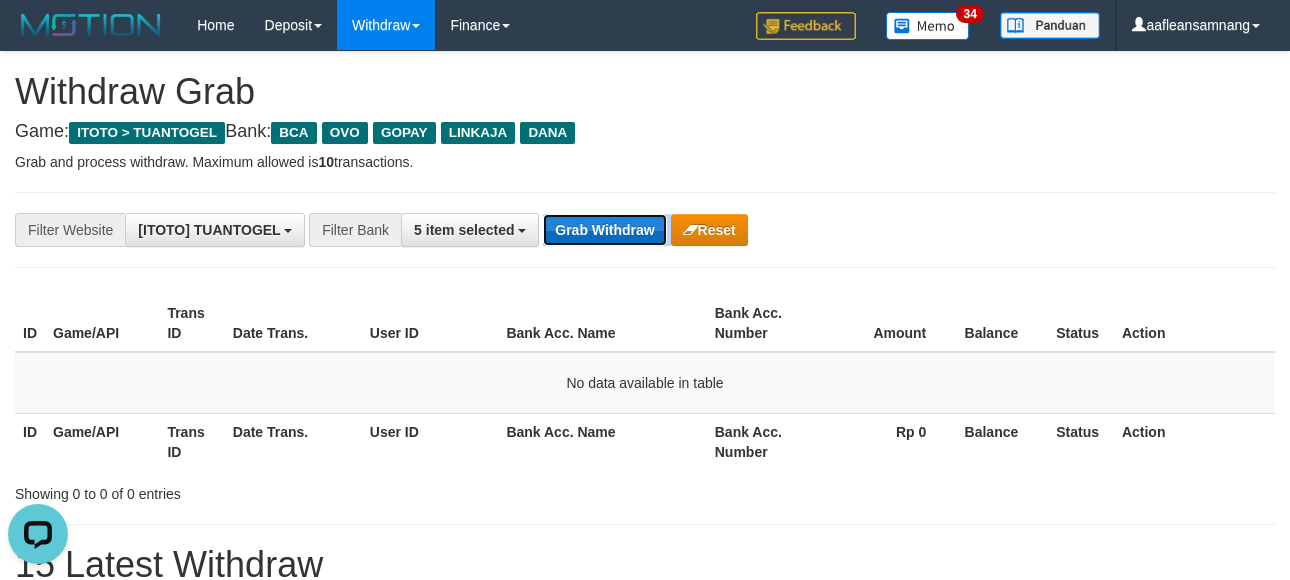 click on "Grab Withdraw" at bounding box center (604, 230) 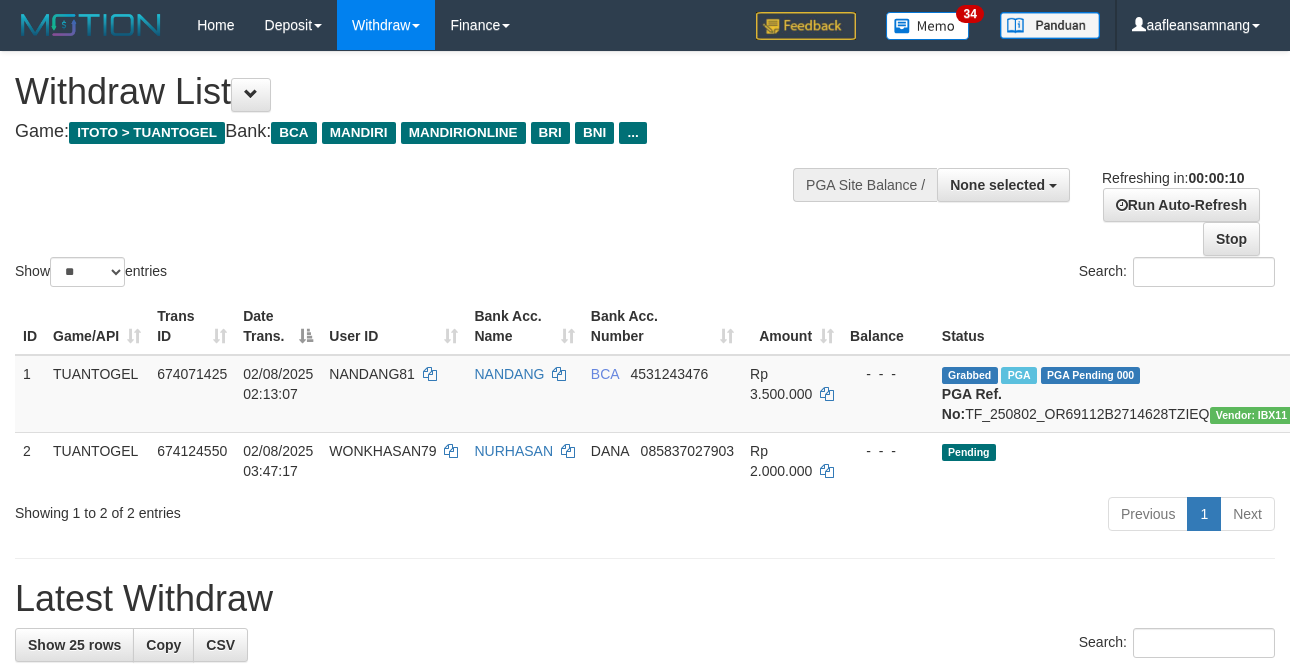 select 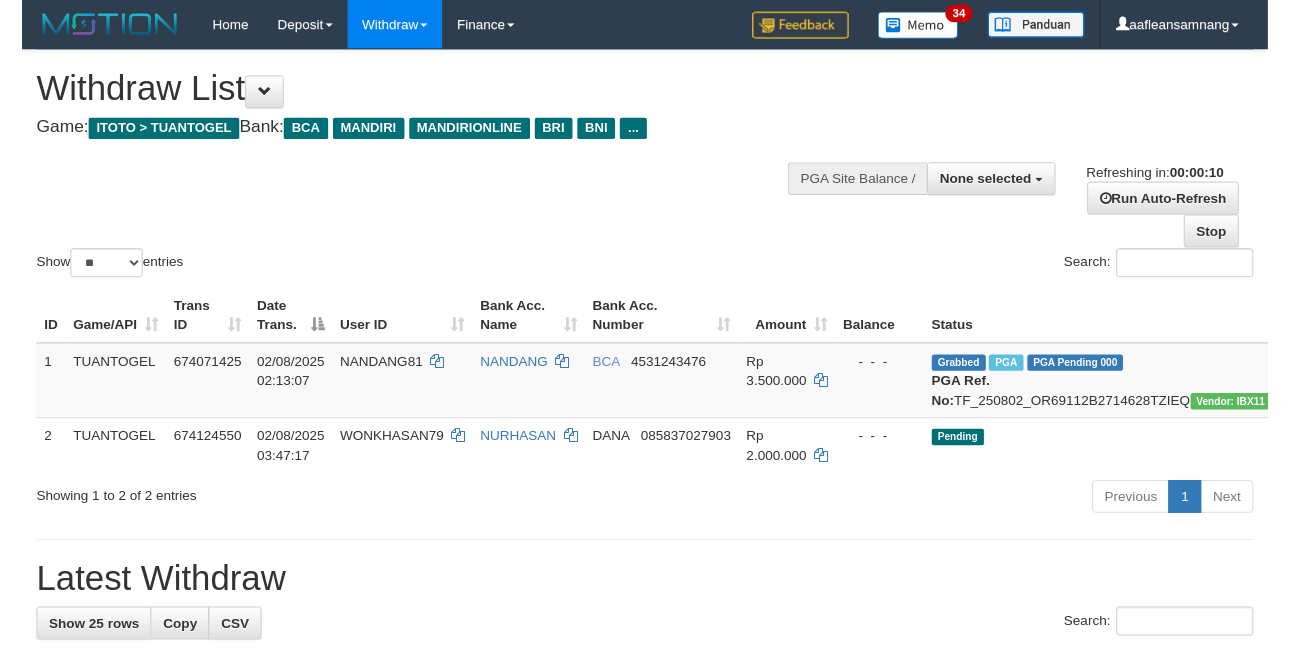 scroll, scrollTop: 0, scrollLeft: 0, axis: both 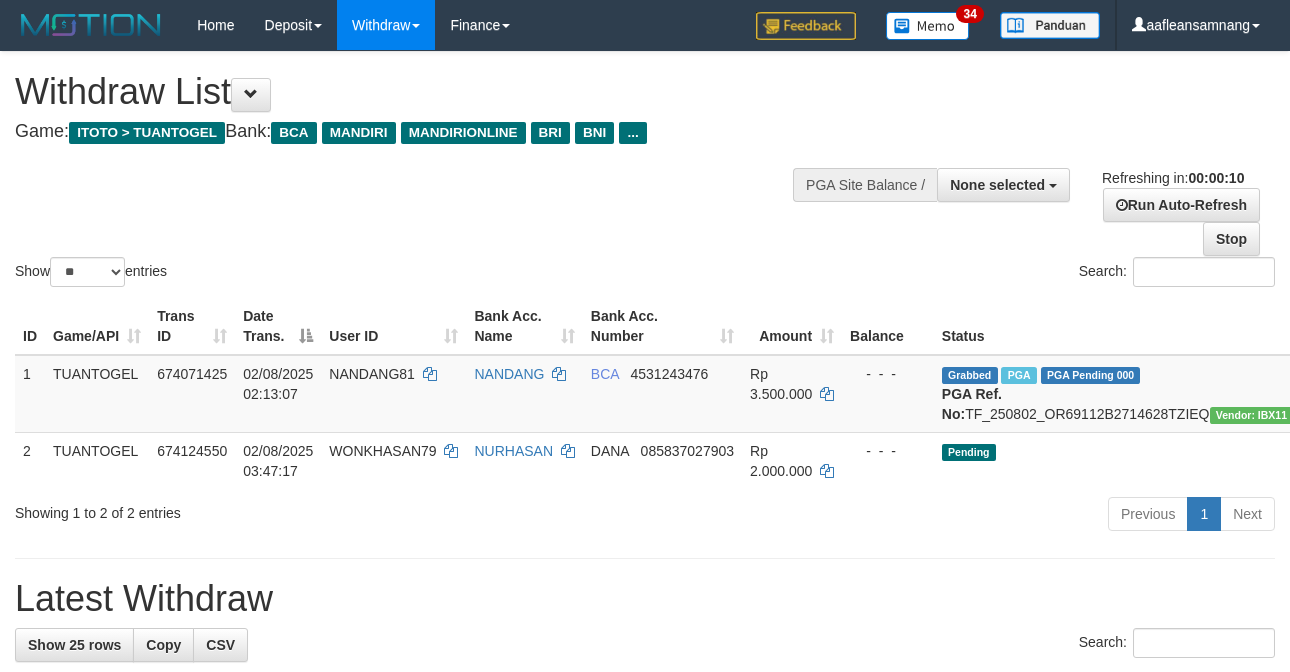 select 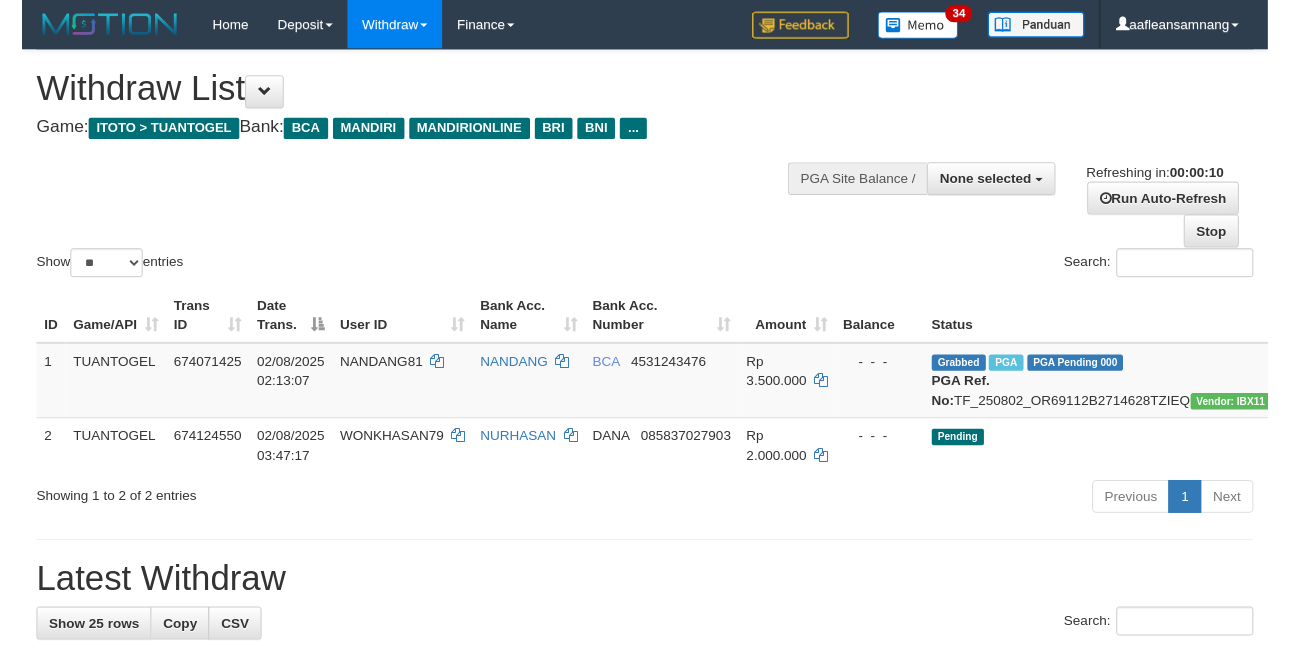 scroll, scrollTop: 0, scrollLeft: 0, axis: both 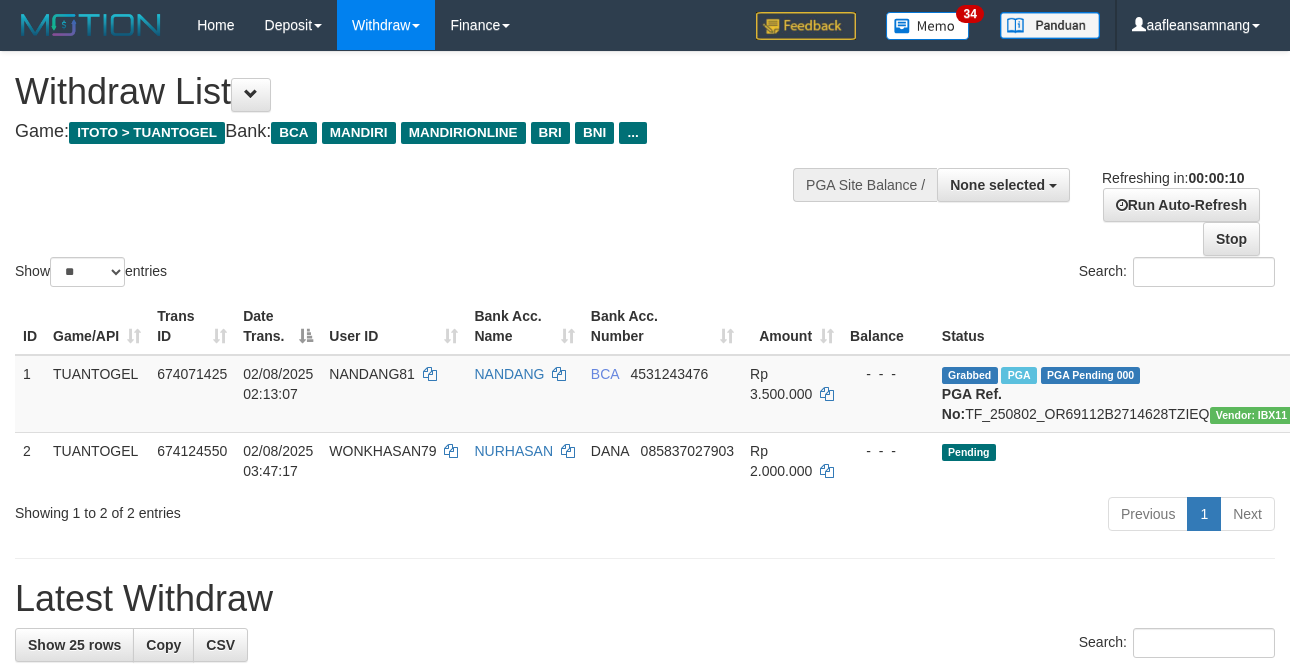 select 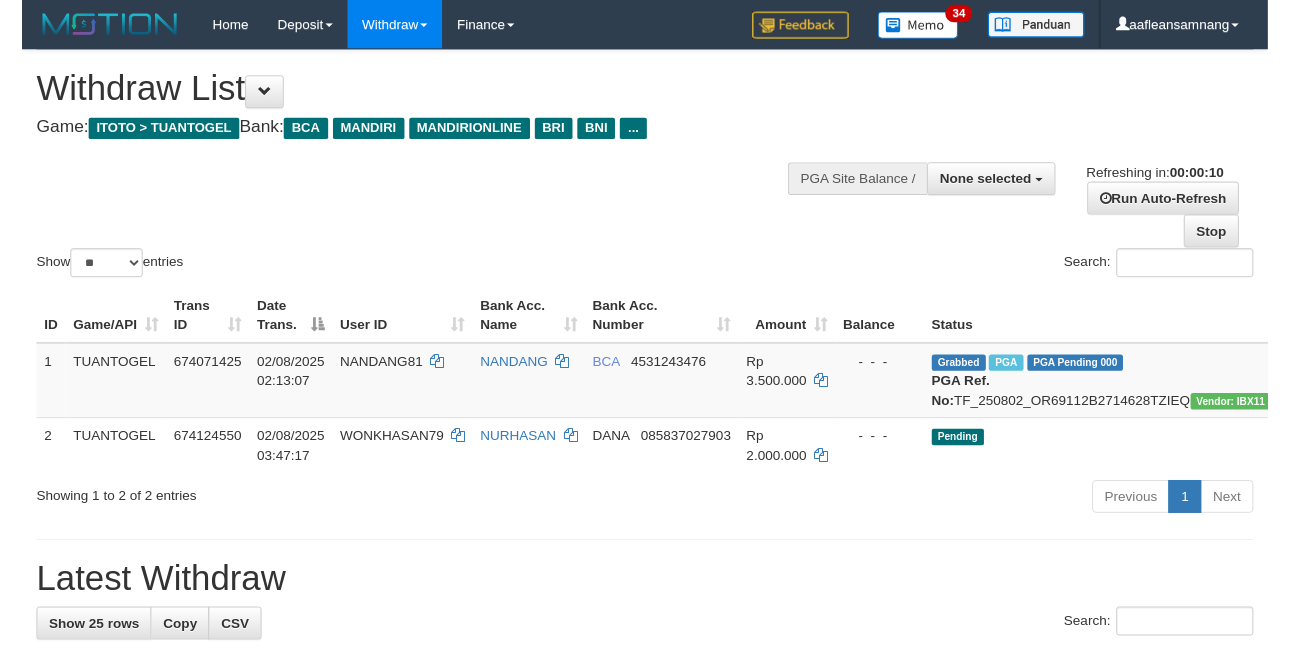 scroll, scrollTop: 0, scrollLeft: 0, axis: both 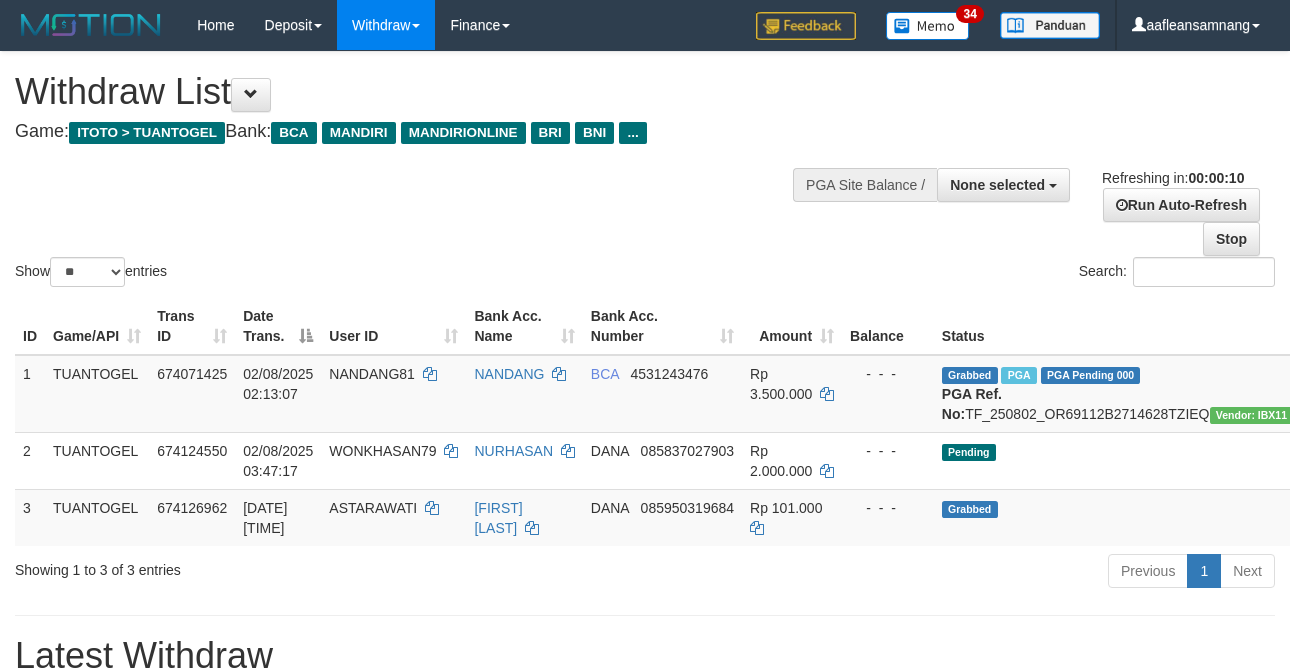 select 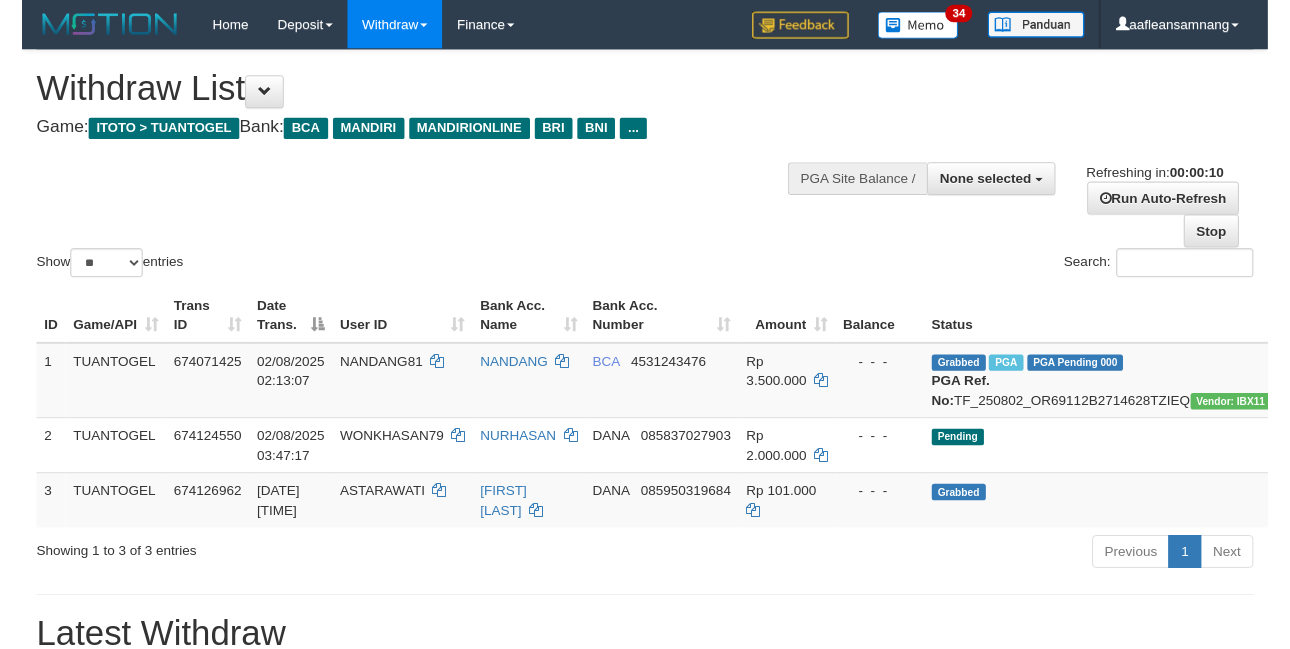 scroll, scrollTop: 0, scrollLeft: 0, axis: both 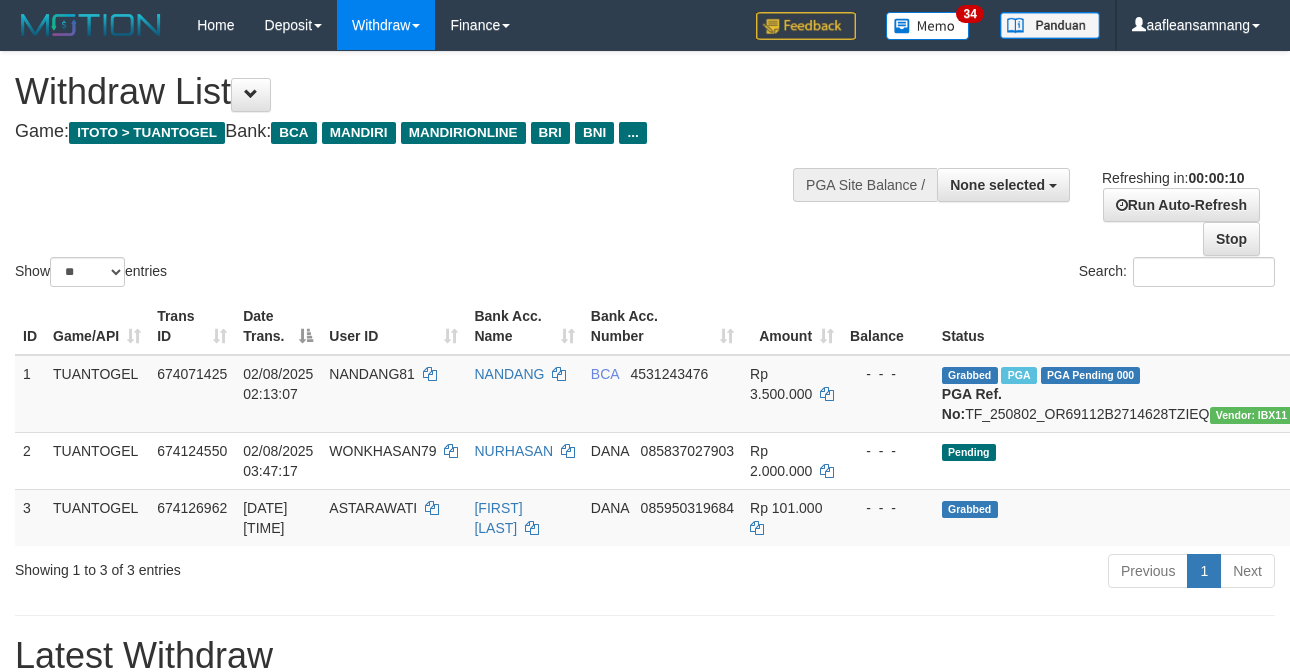 select 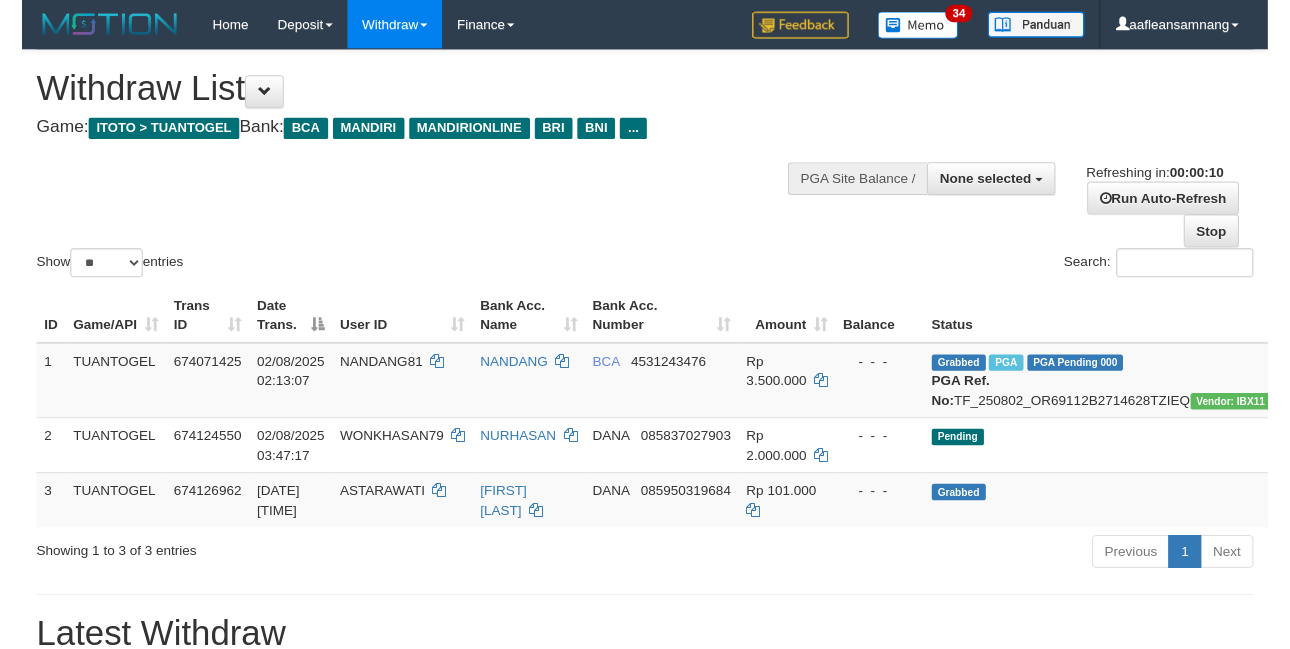 scroll, scrollTop: 0, scrollLeft: 0, axis: both 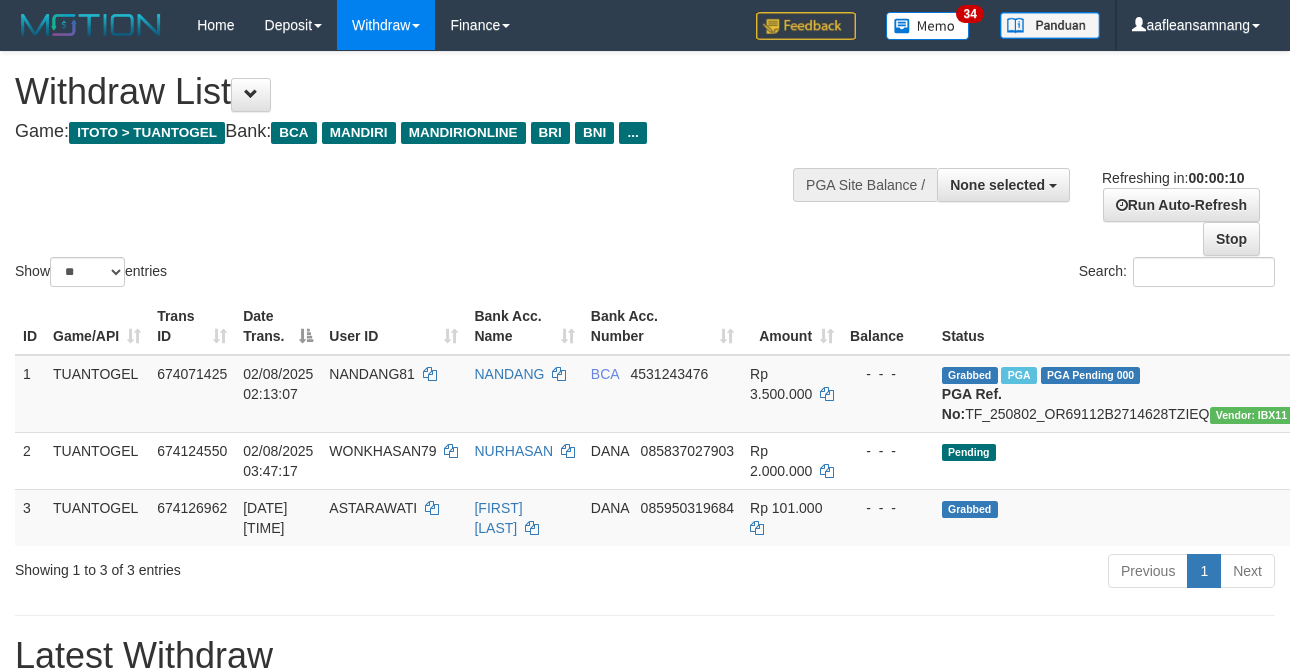 select 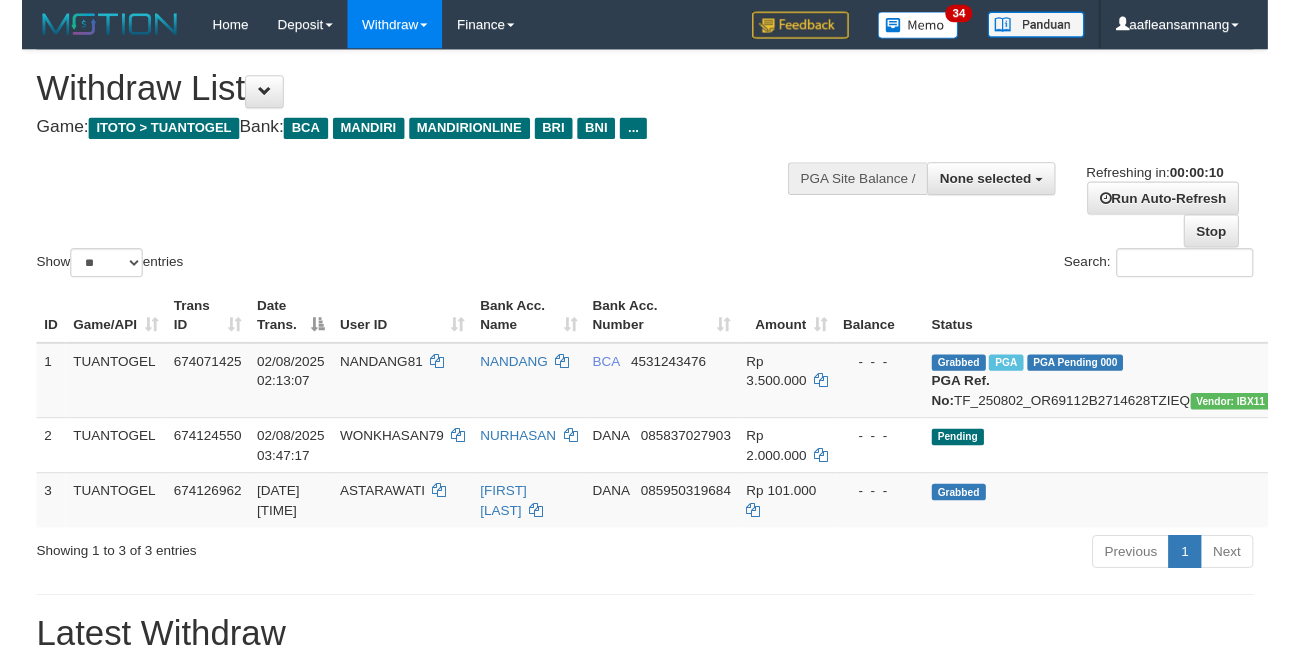 scroll, scrollTop: 0, scrollLeft: 0, axis: both 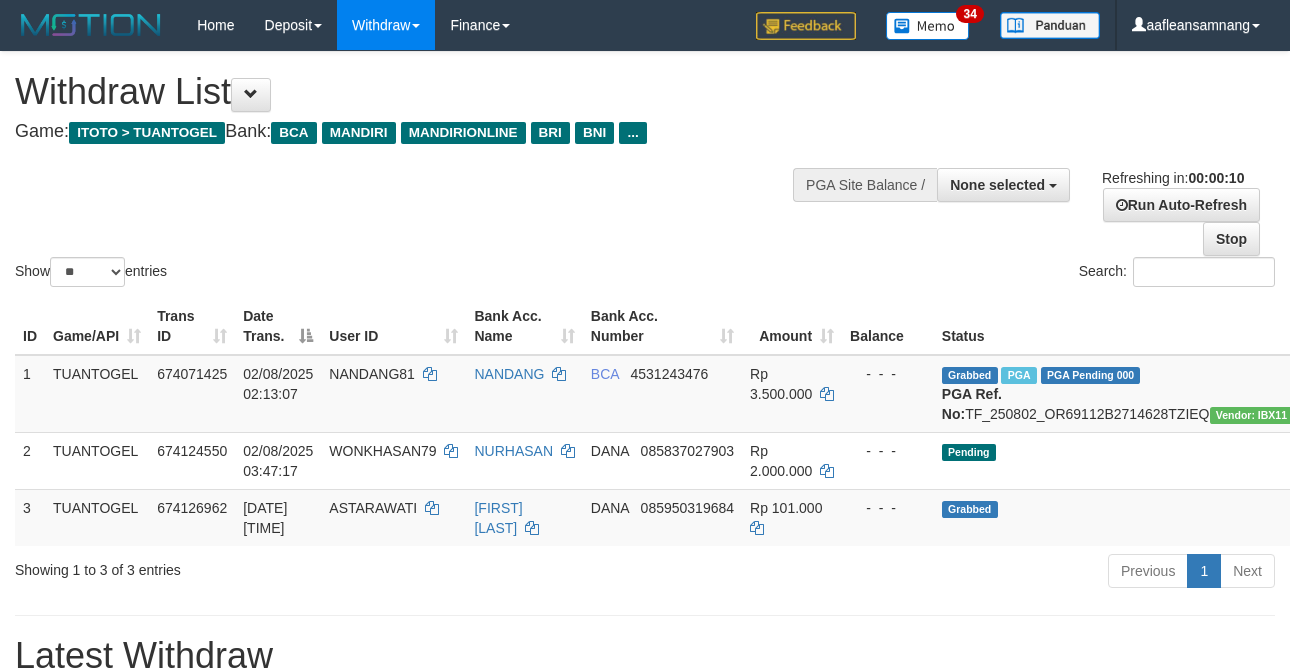 select 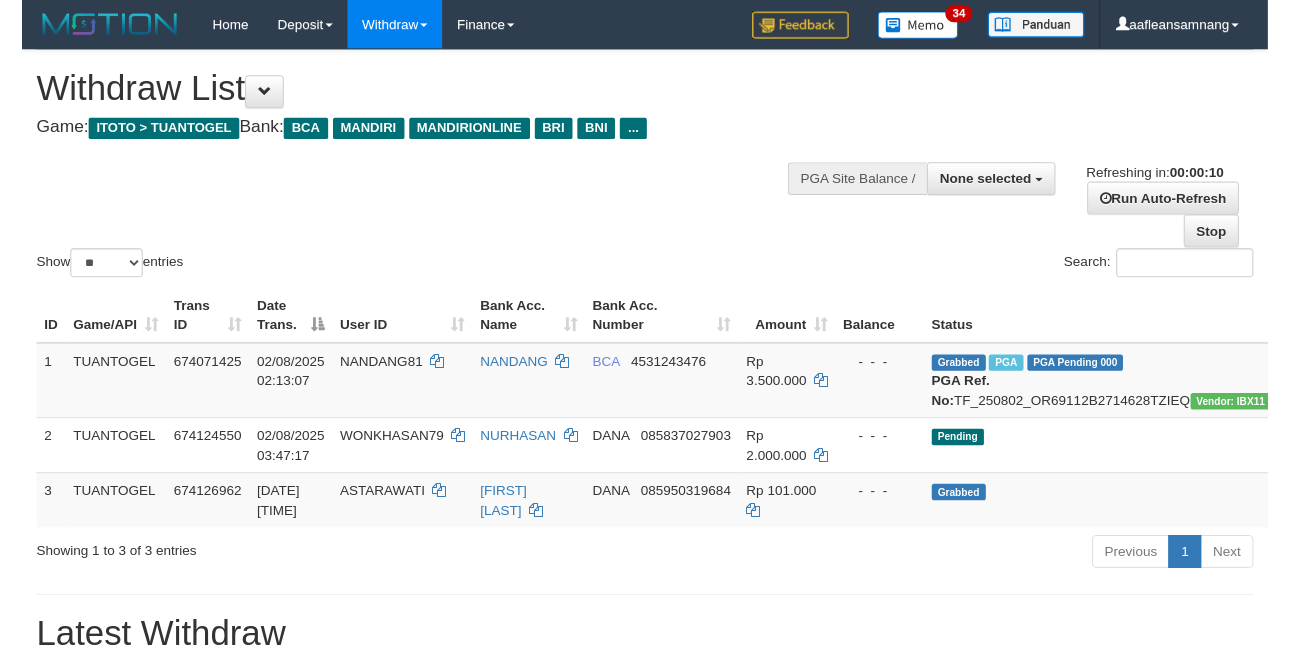scroll, scrollTop: 0, scrollLeft: 0, axis: both 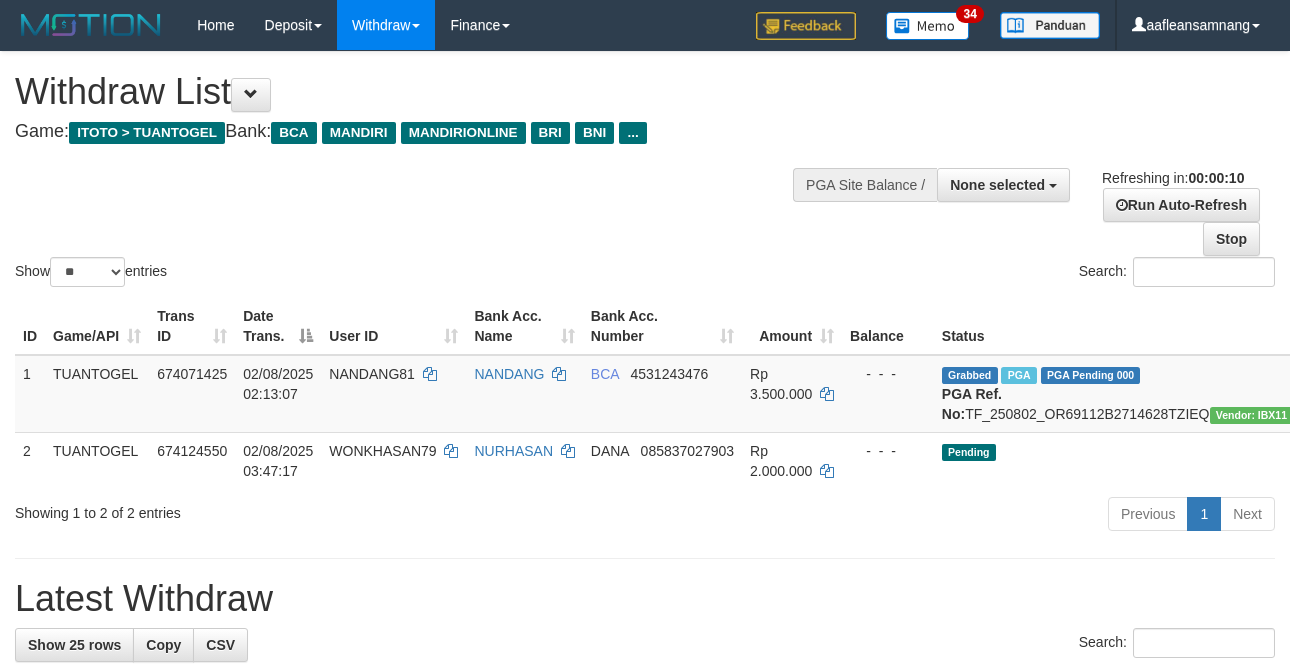 select 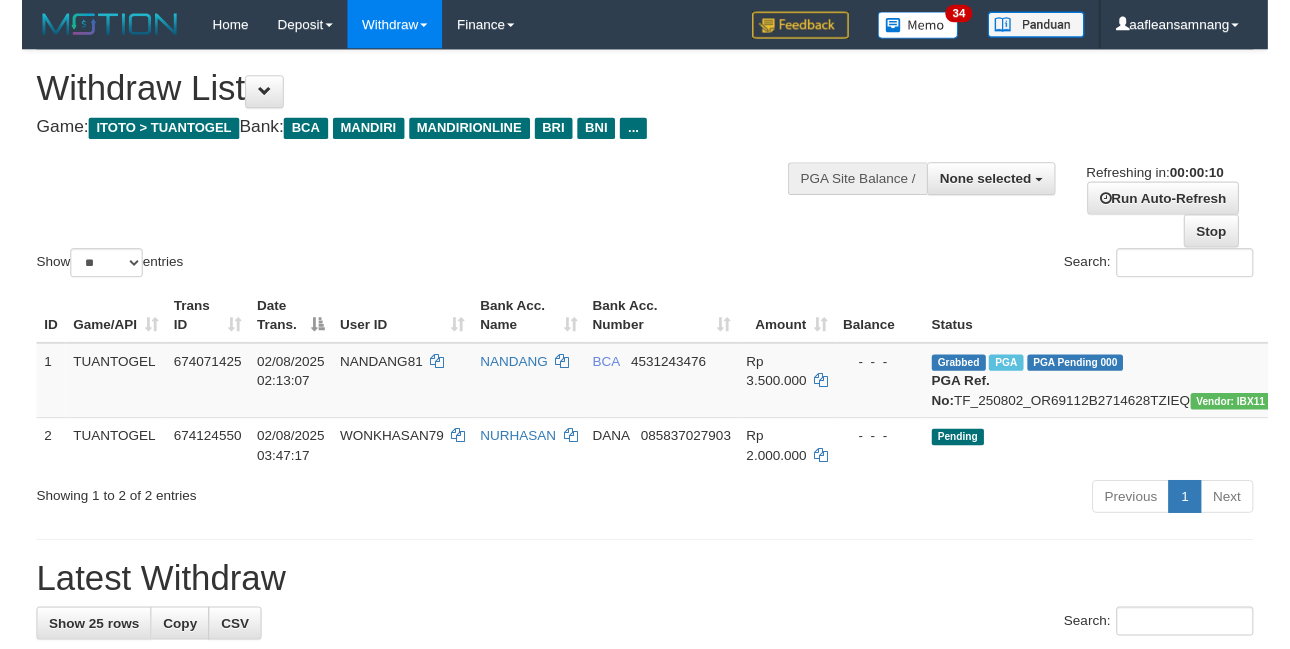 scroll, scrollTop: 0, scrollLeft: 0, axis: both 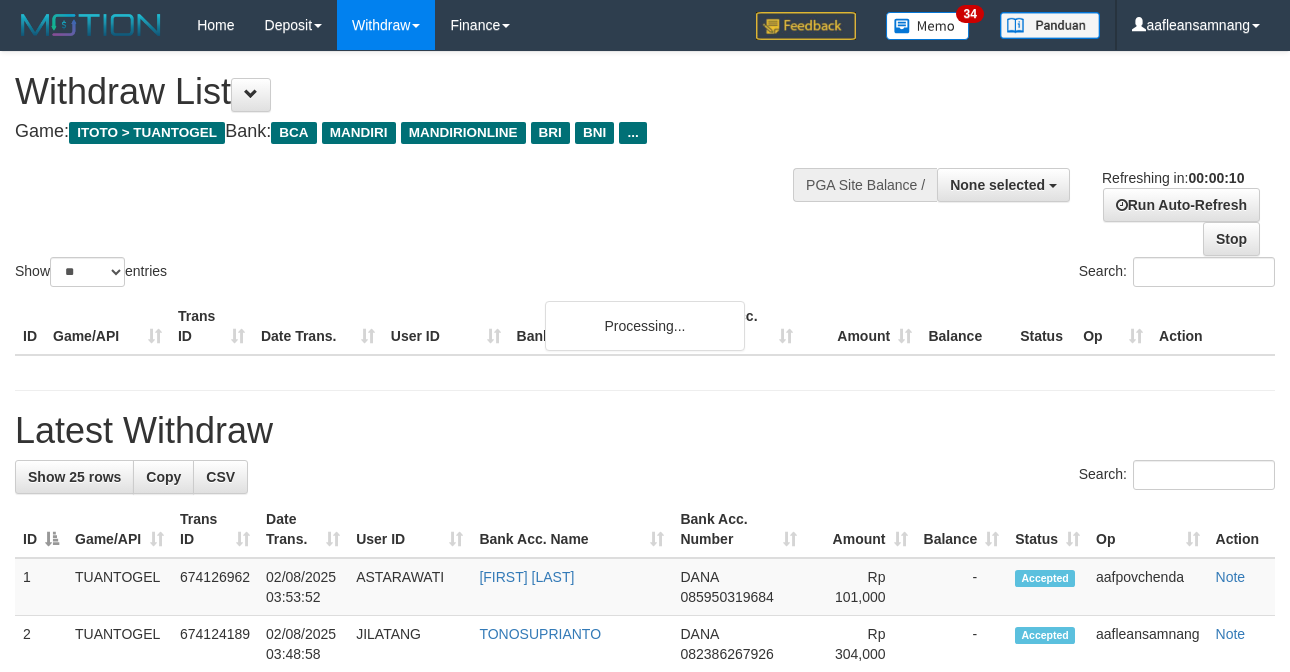 select 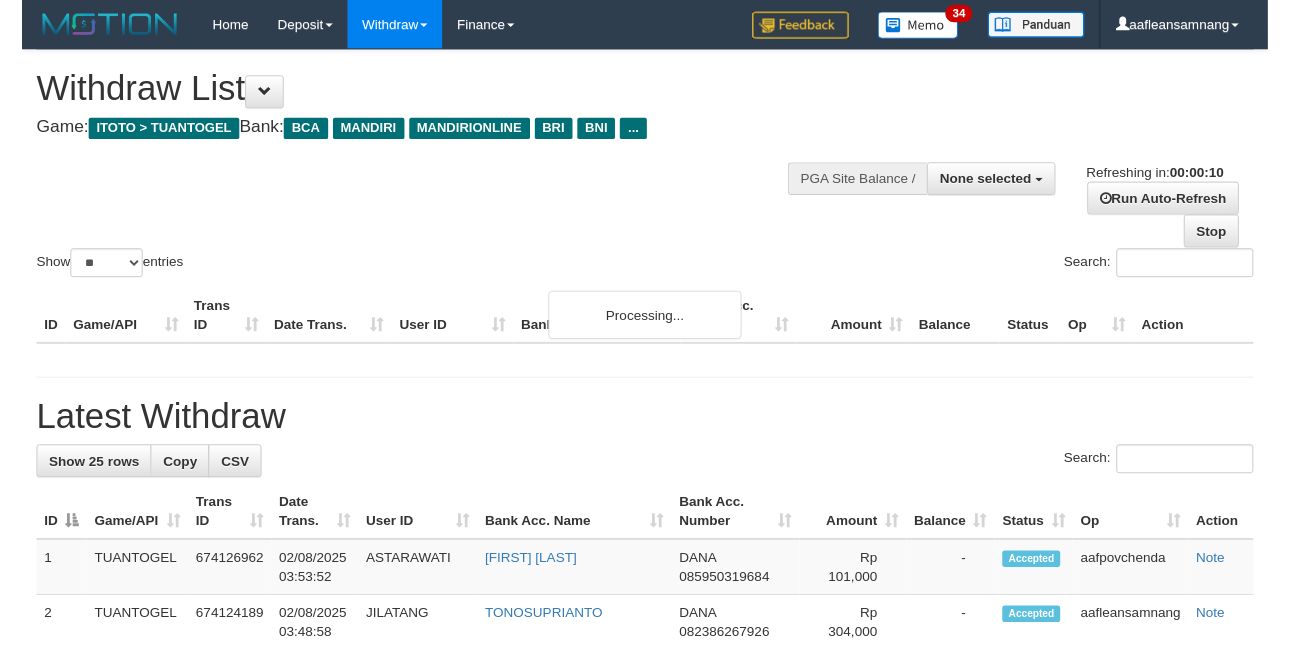 scroll, scrollTop: 0, scrollLeft: 0, axis: both 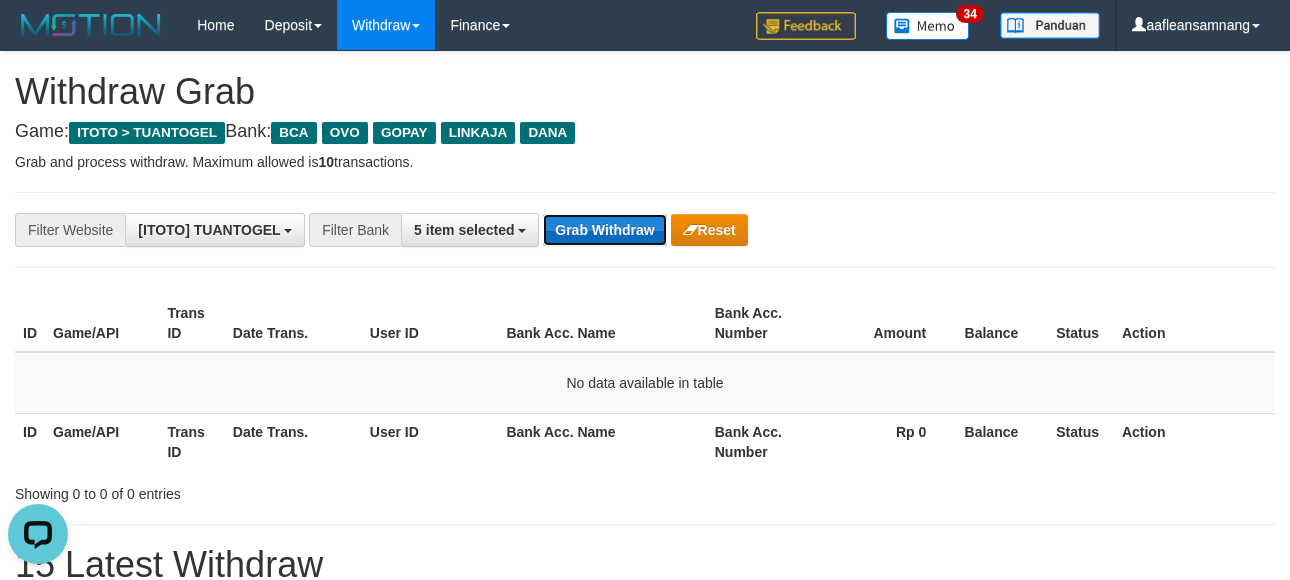 click on "Grab Withdraw" at bounding box center [604, 230] 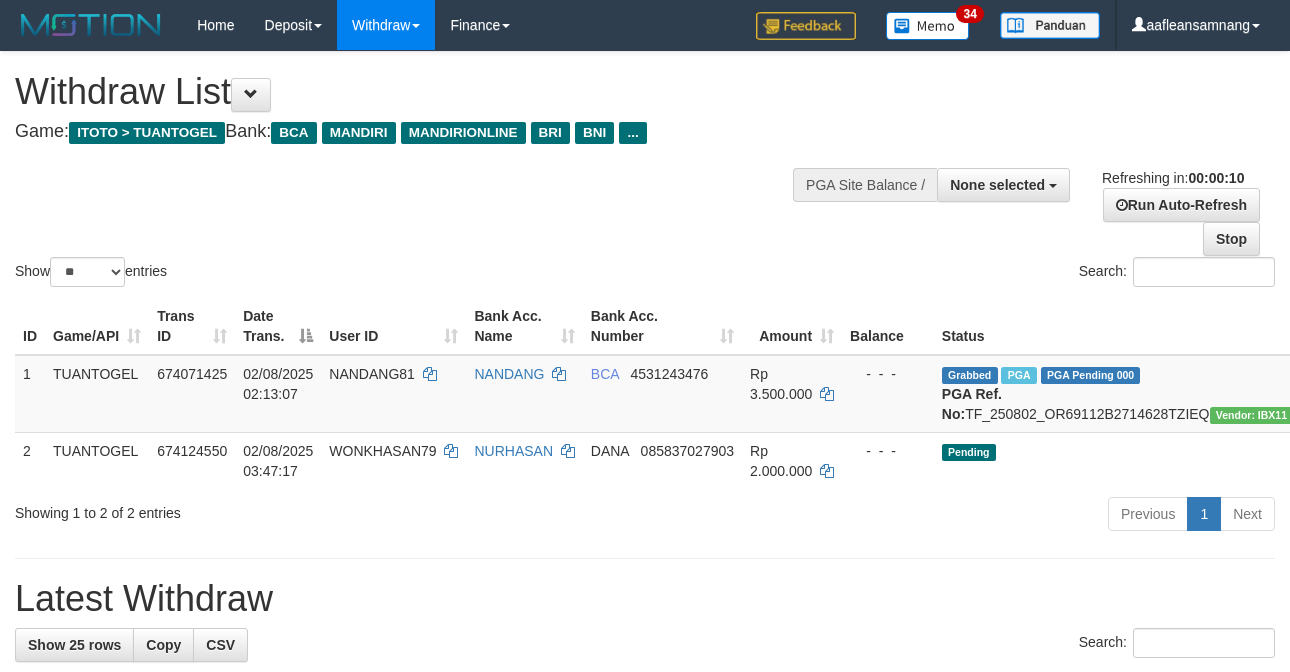 select 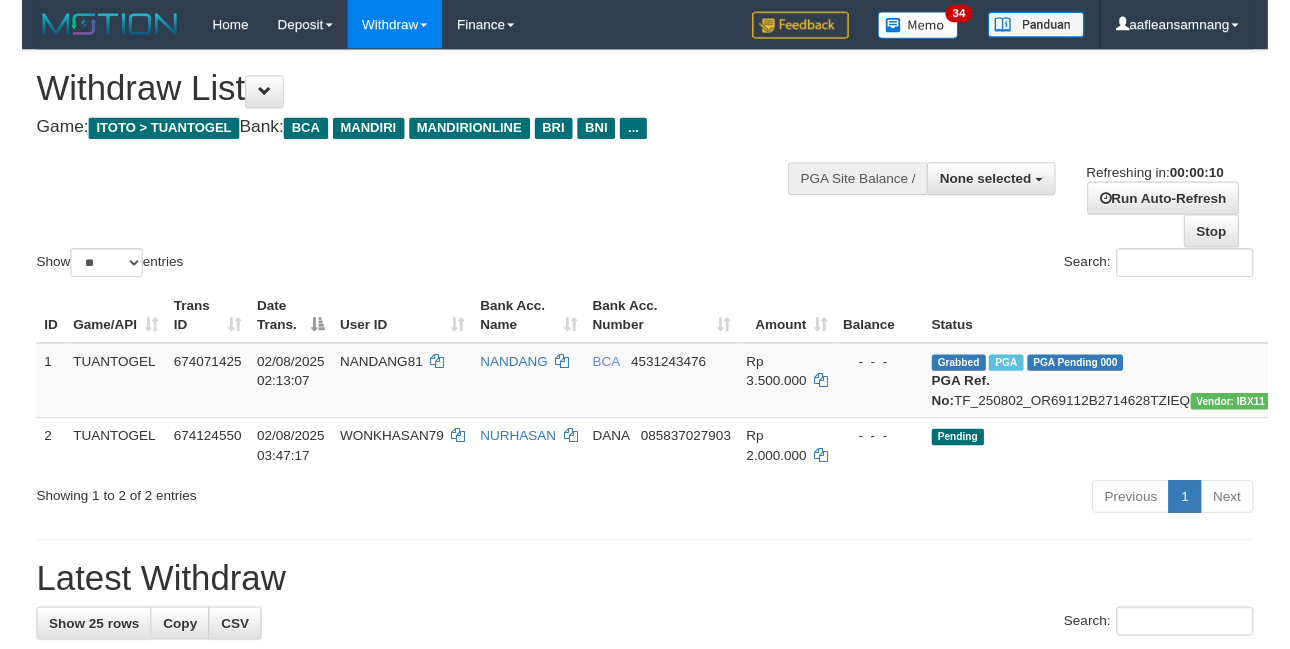 scroll, scrollTop: 0, scrollLeft: 0, axis: both 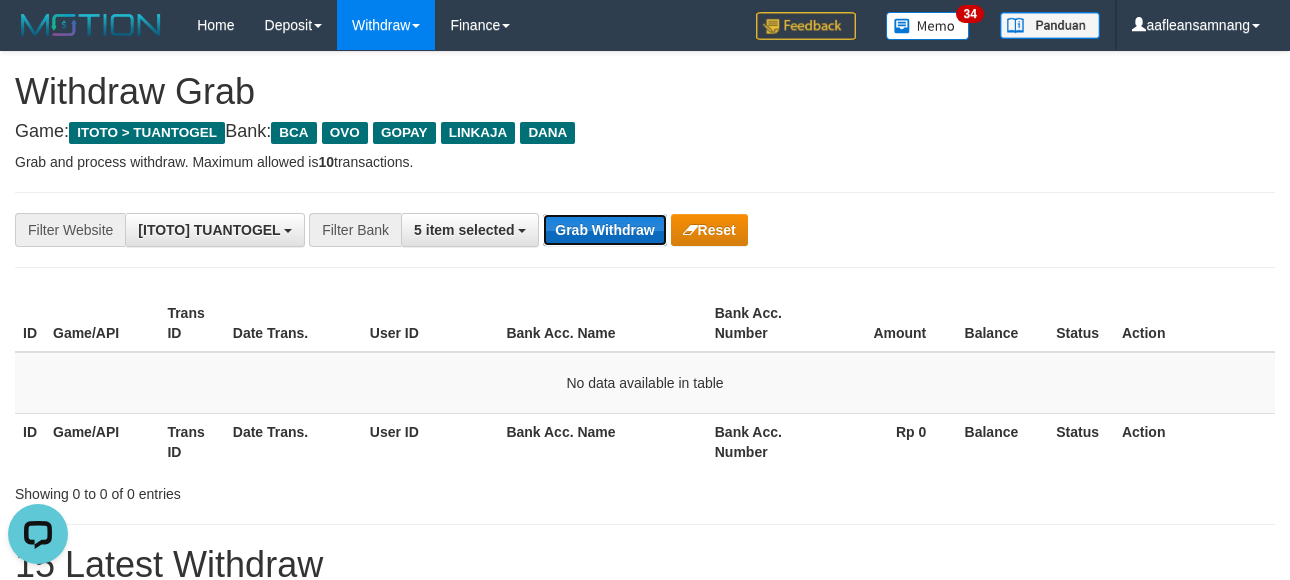 click on "Grab Withdraw" at bounding box center (604, 230) 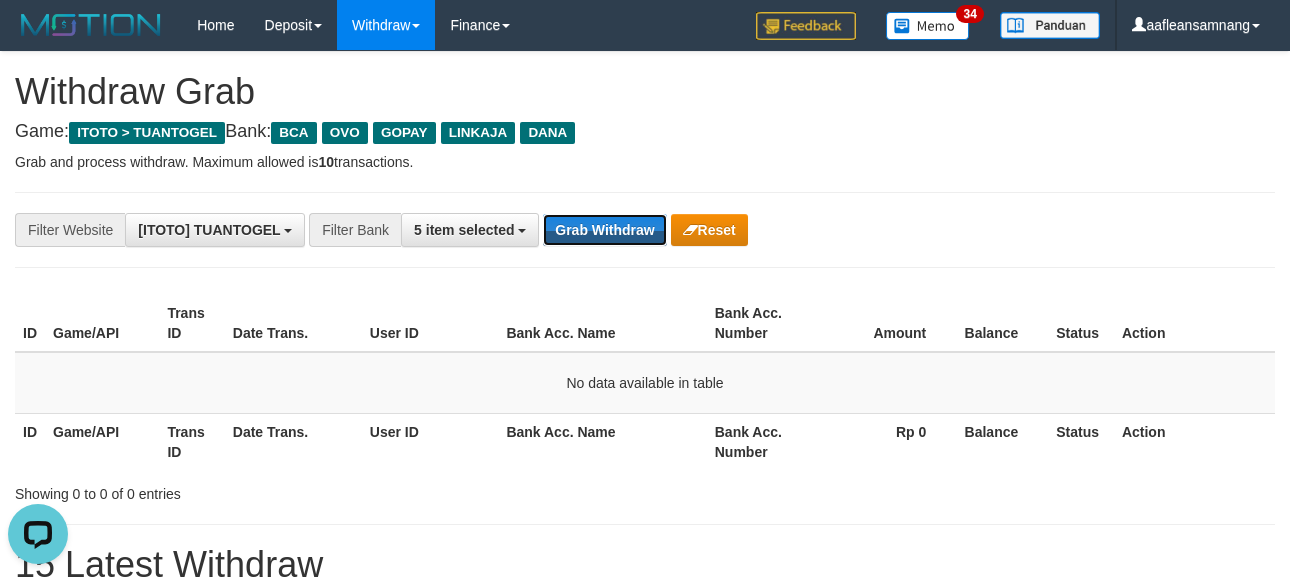 drag, startPoint x: 606, startPoint y: 240, endPoint x: 1026, endPoint y: 577, distance: 538.4877 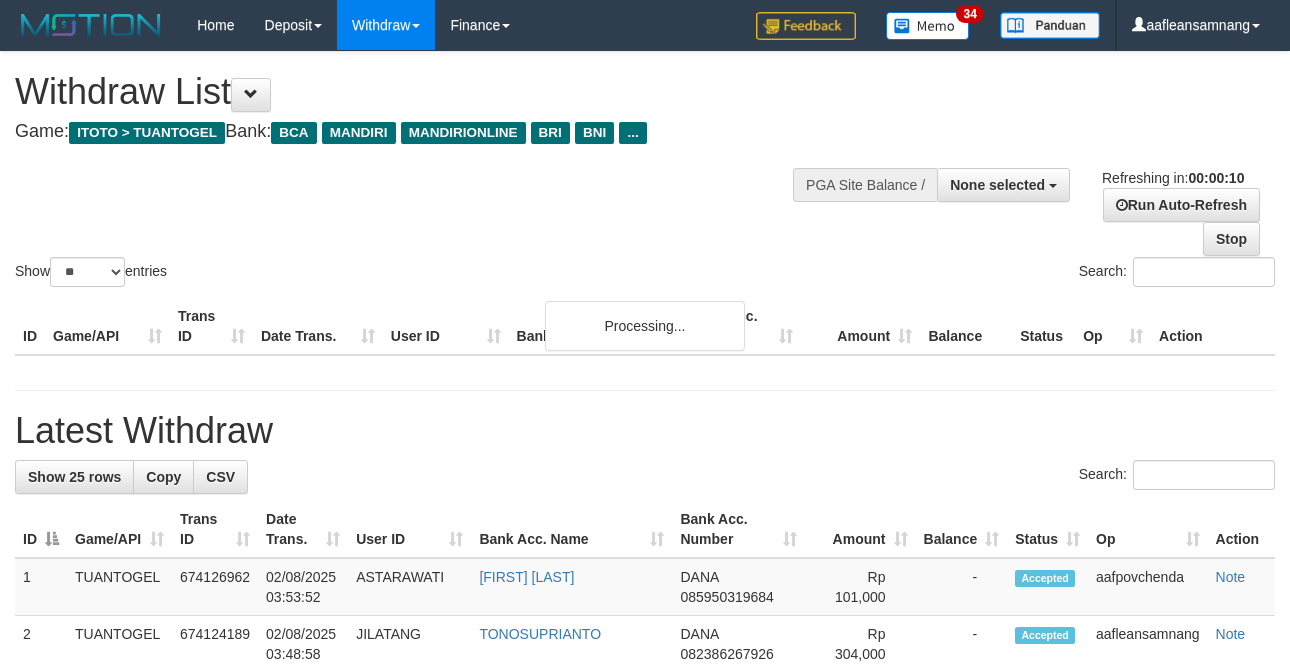 select 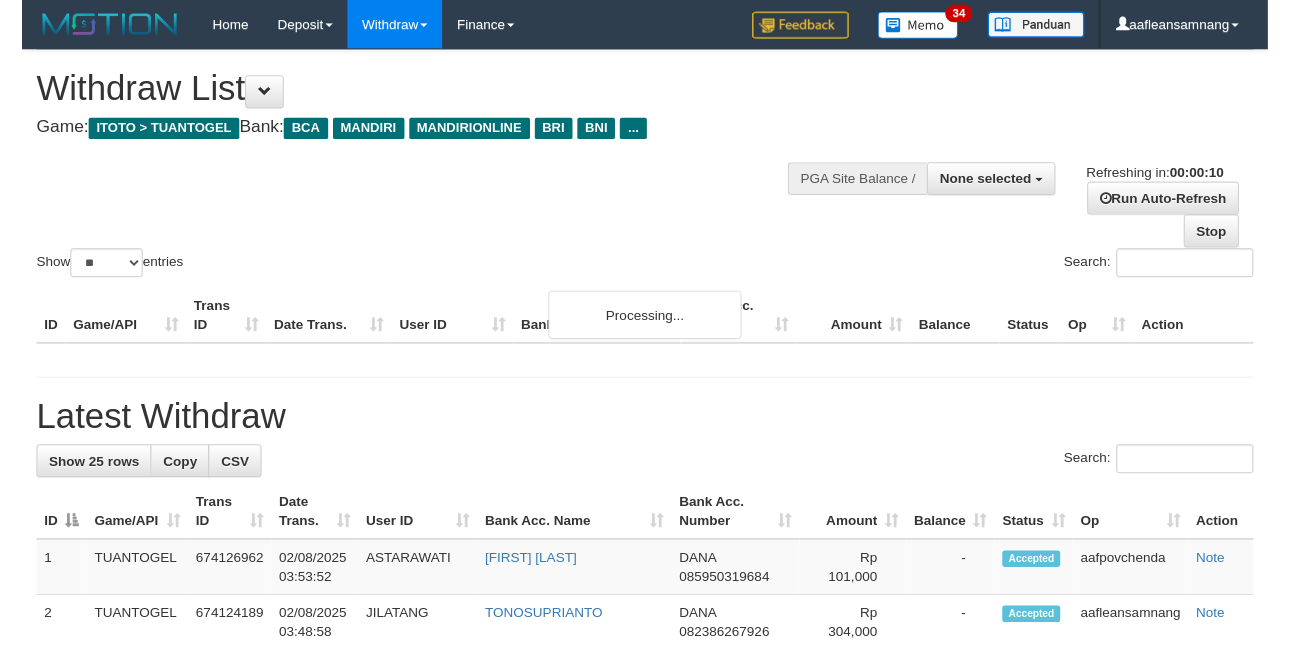 scroll, scrollTop: 0, scrollLeft: 0, axis: both 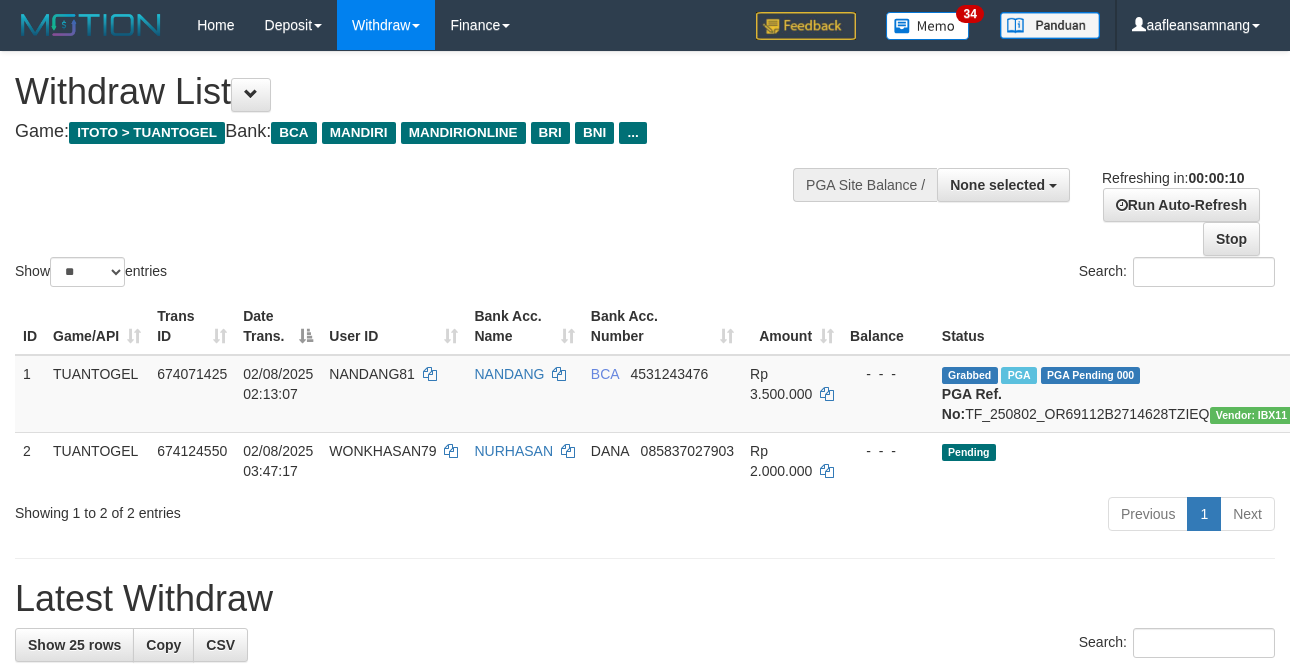 select 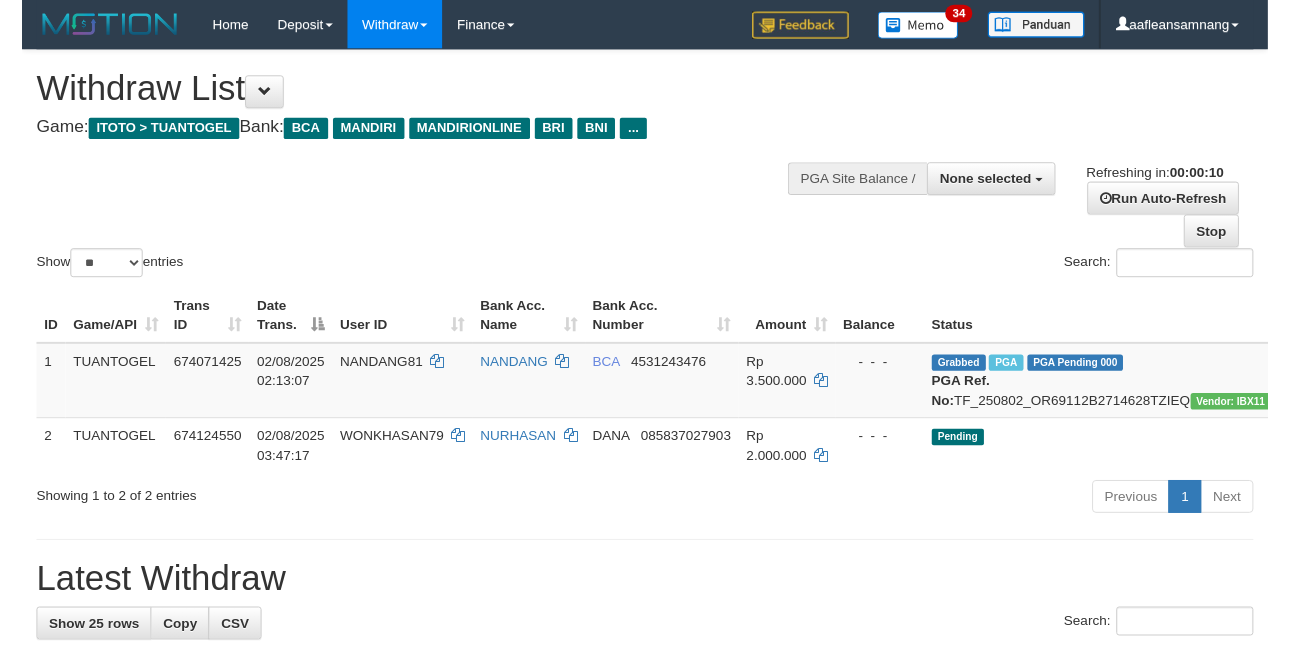 scroll, scrollTop: 0, scrollLeft: 0, axis: both 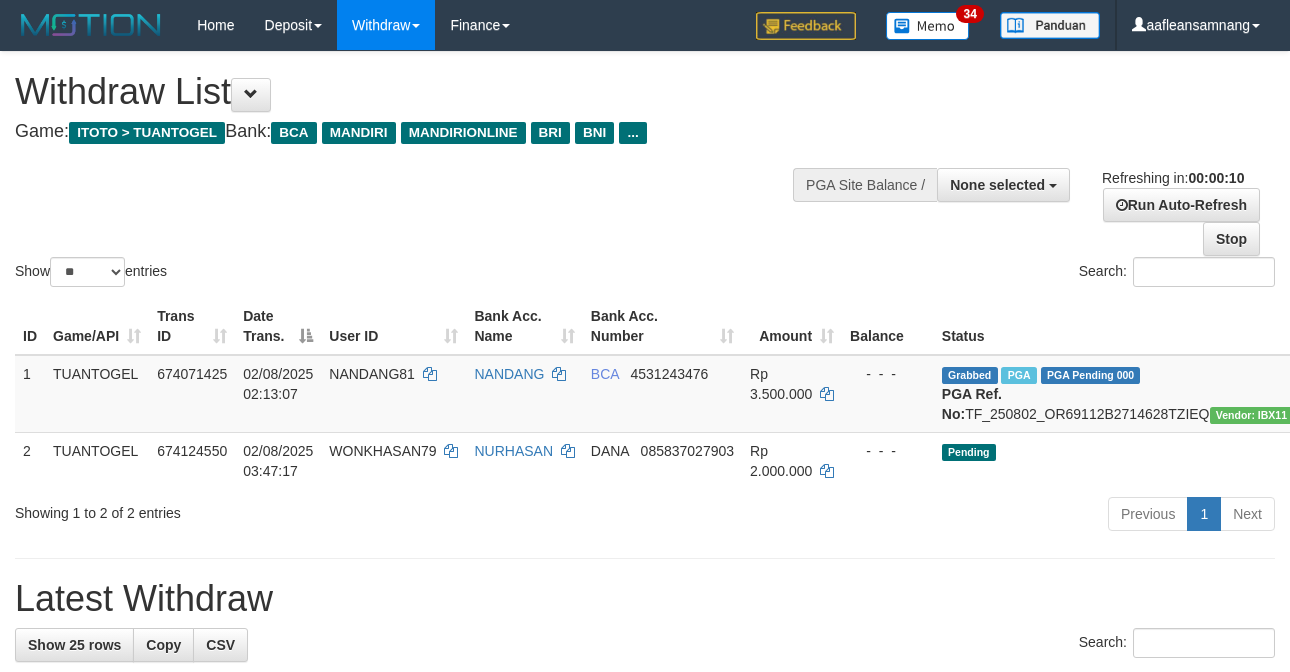 select 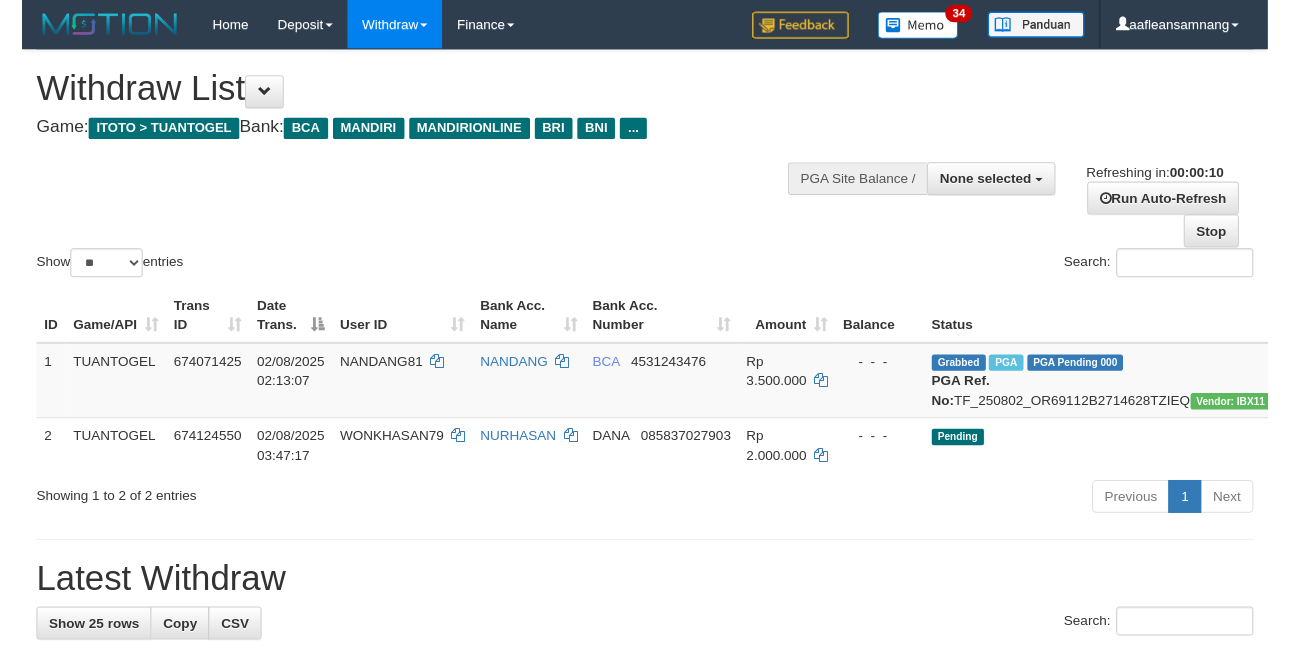scroll, scrollTop: 0, scrollLeft: 0, axis: both 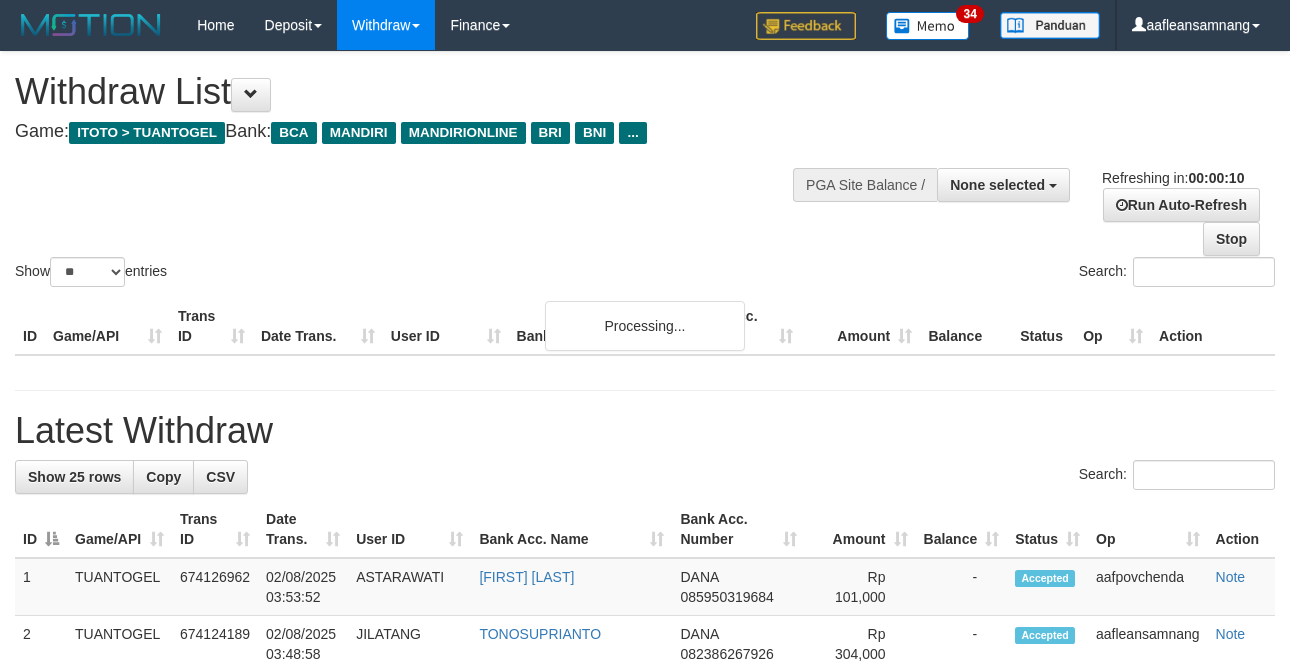 select 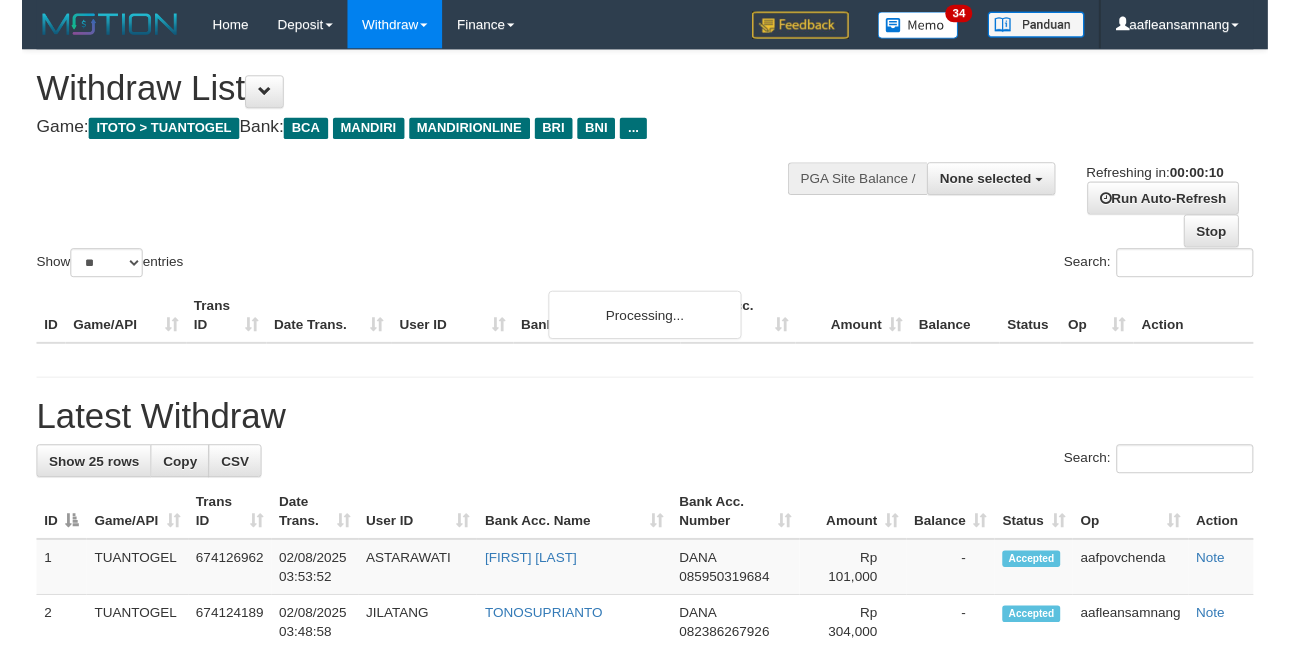 scroll, scrollTop: 0, scrollLeft: 0, axis: both 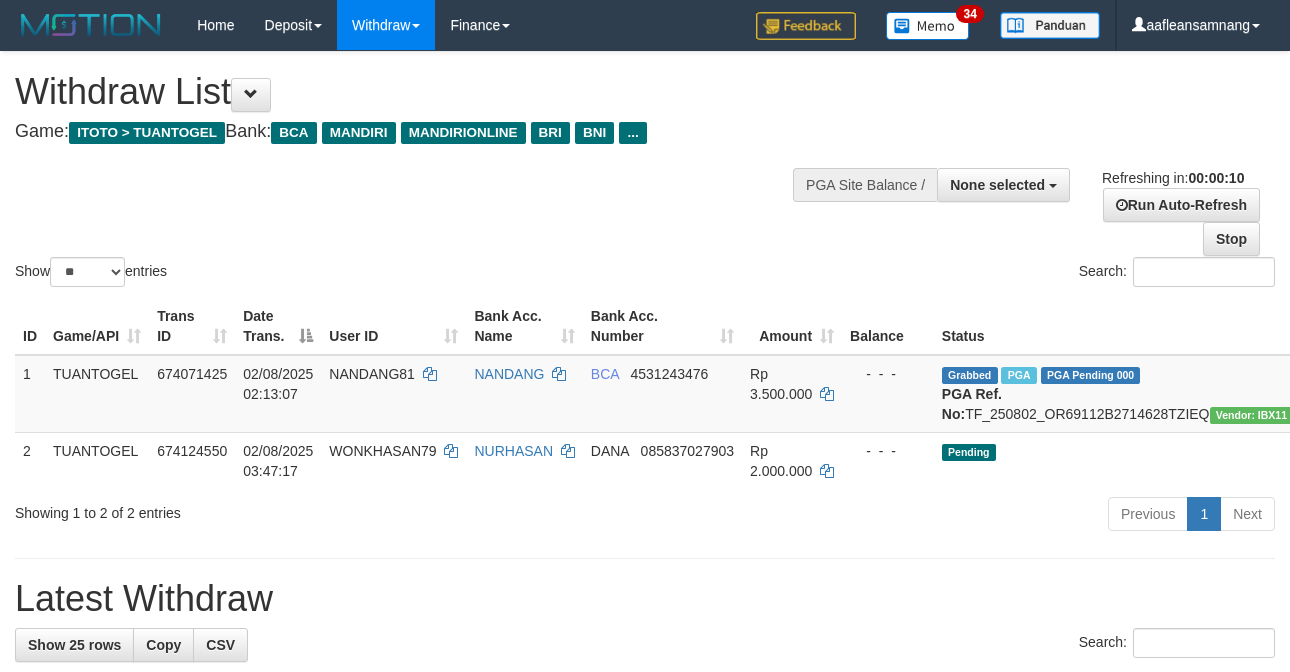 select 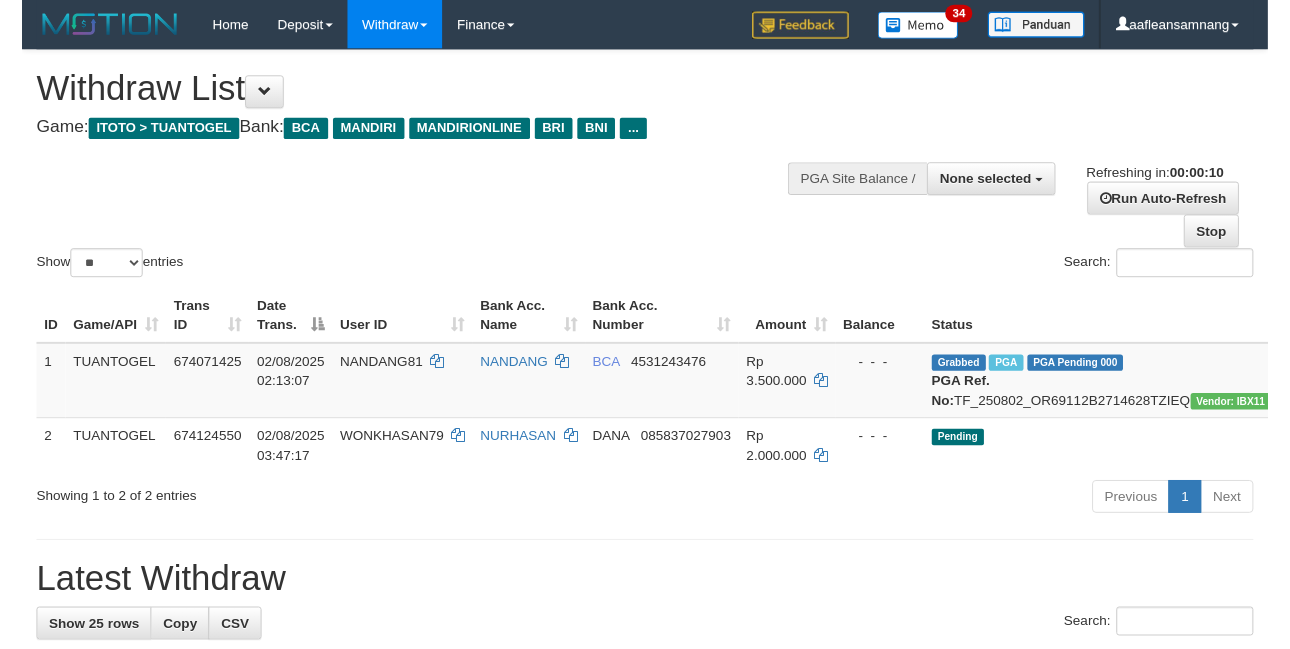 scroll, scrollTop: 0, scrollLeft: 0, axis: both 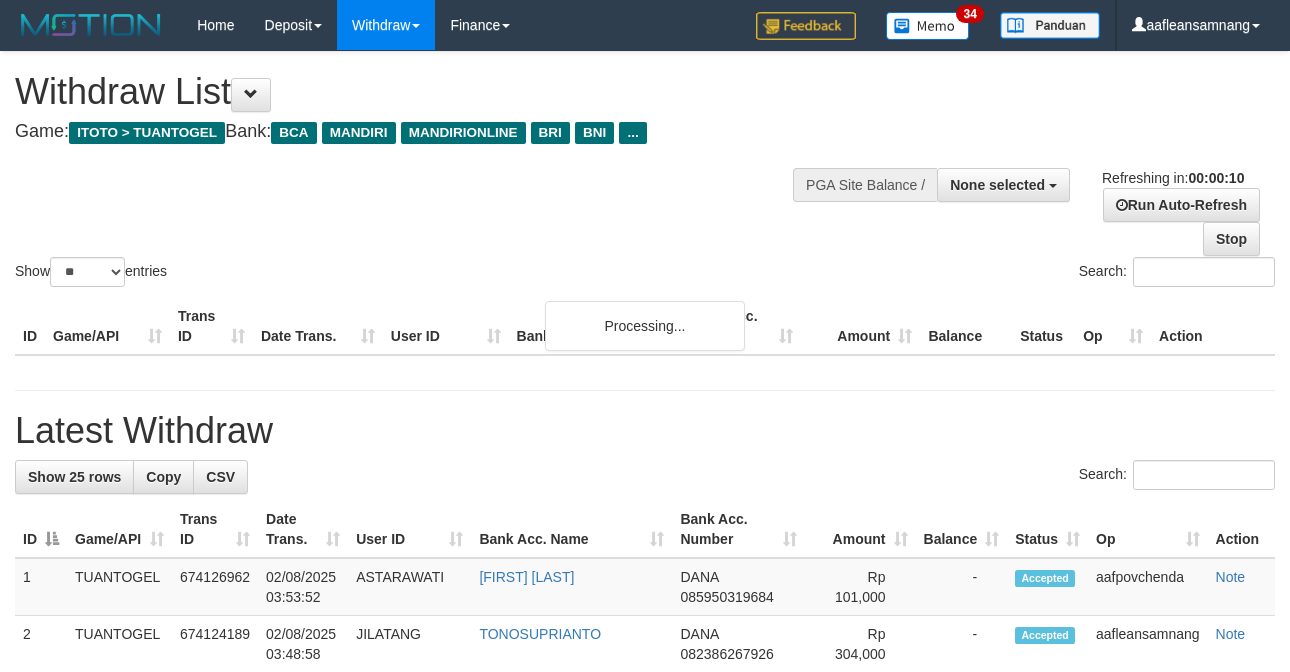 select 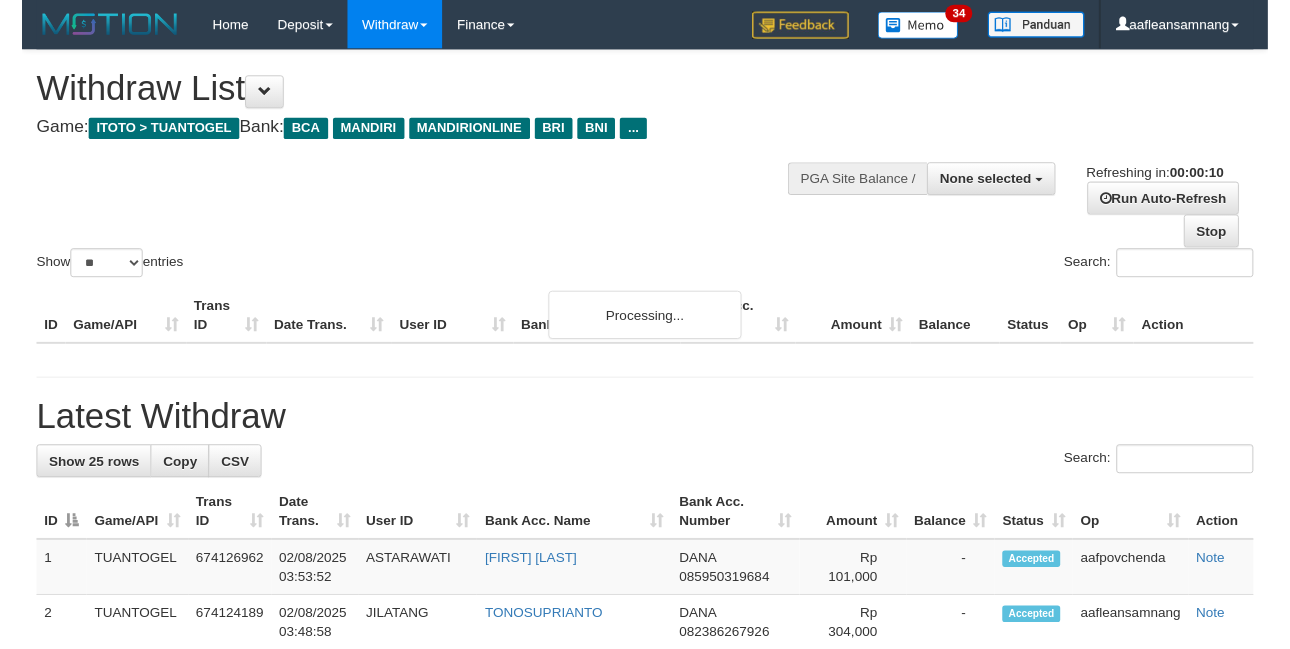 scroll, scrollTop: 0, scrollLeft: 0, axis: both 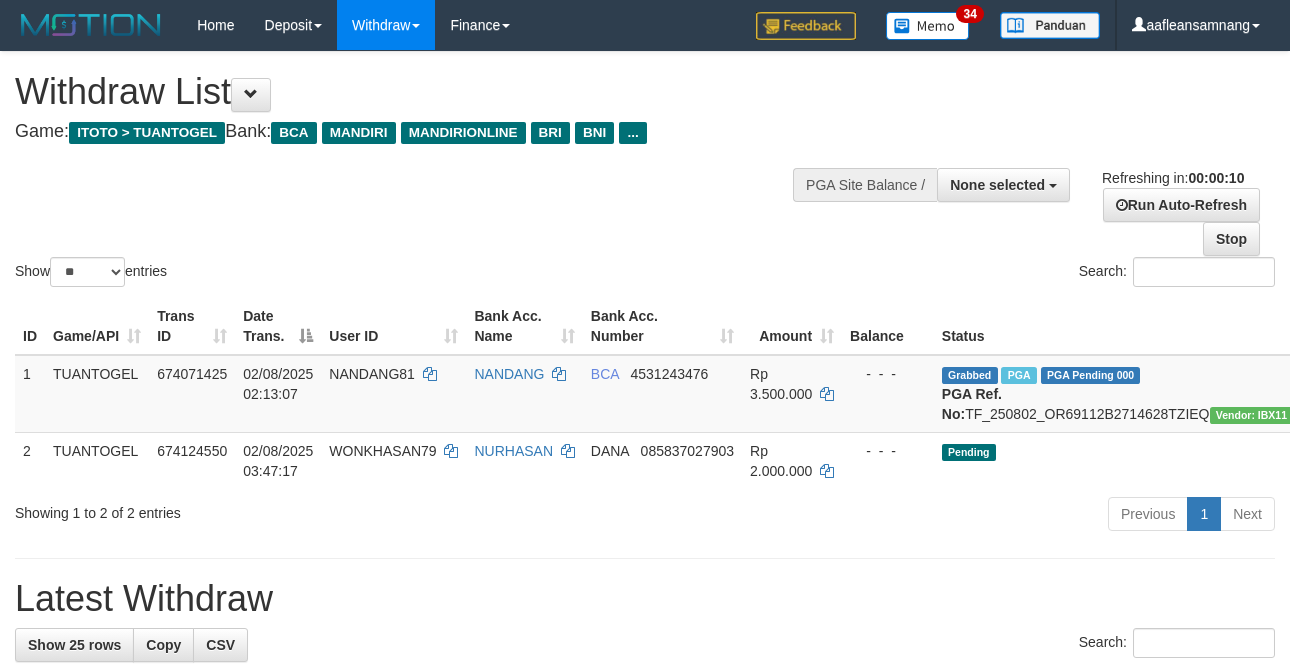 select 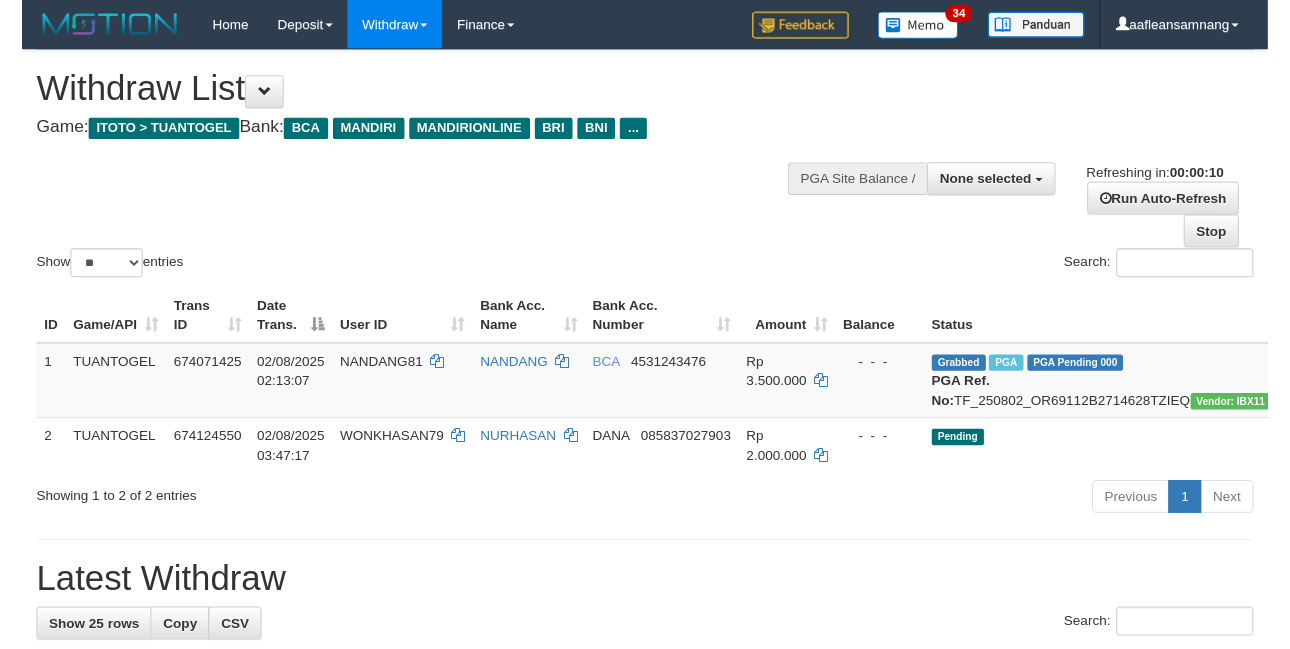 scroll, scrollTop: 0, scrollLeft: 0, axis: both 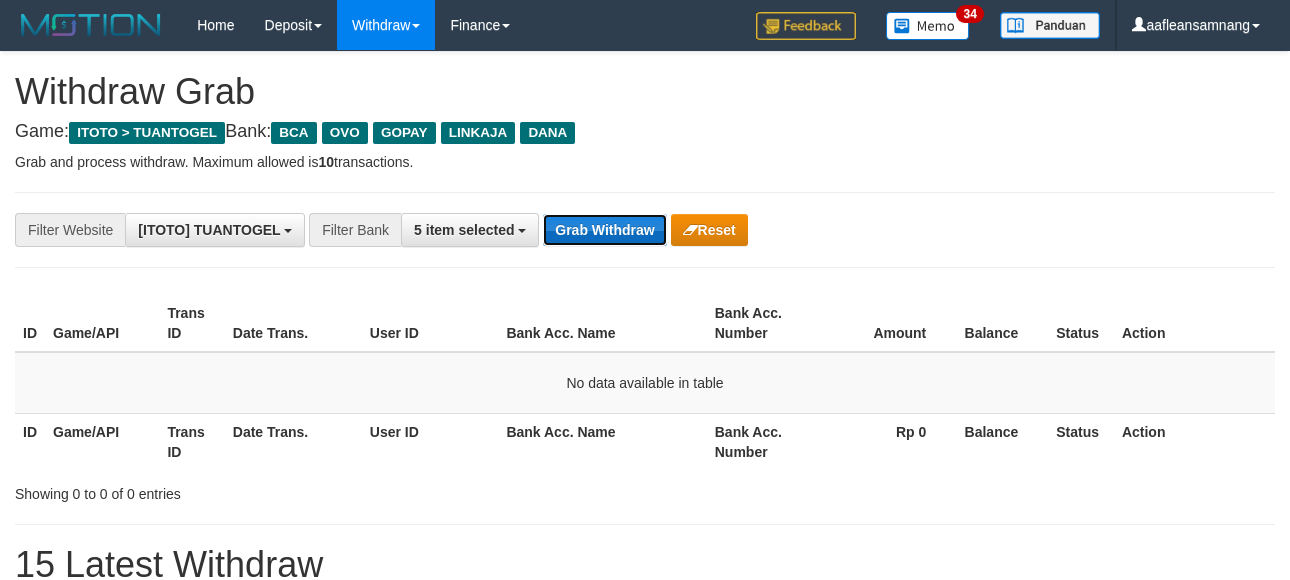 click on "Grab Withdraw" at bounding box center (604, 230) 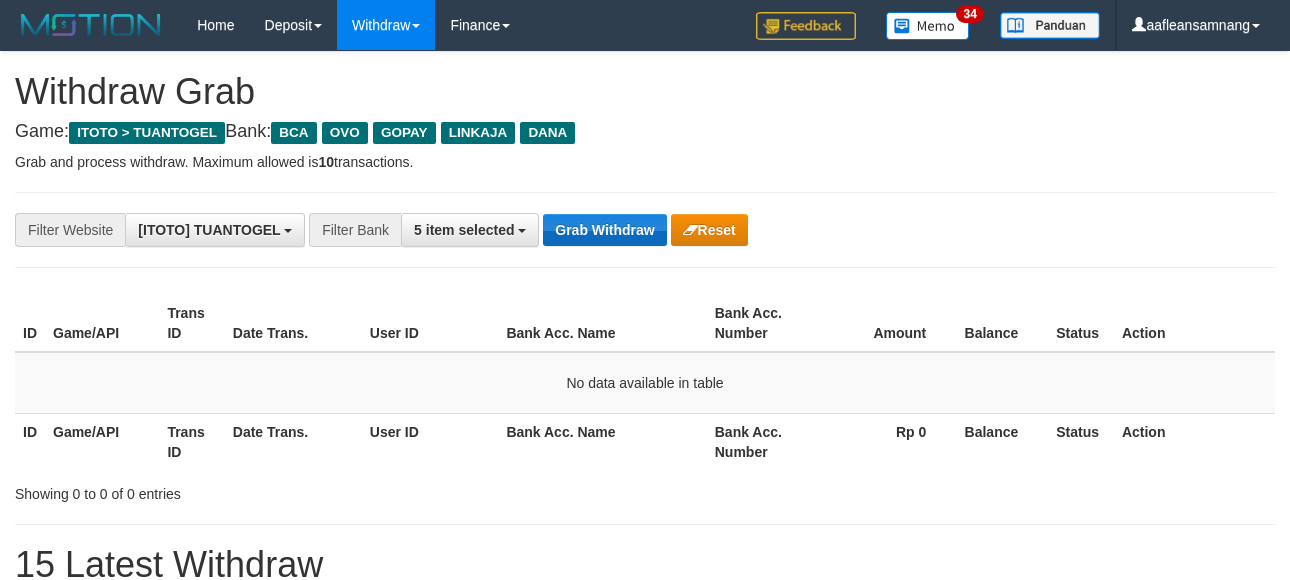 scroll, scrollTop: 0, scrollLeft: 0, axis: both 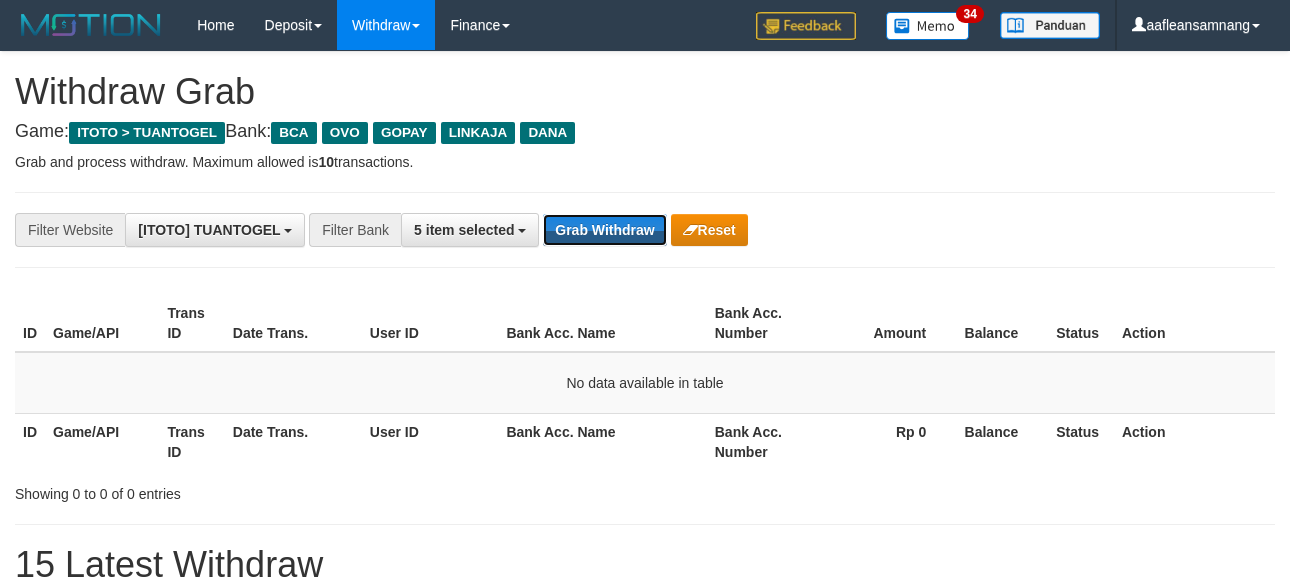 drag, startPoint x: 562, startPoint y: 240, endPoint x: 577, endPoint y: 247, distance: 16.552946 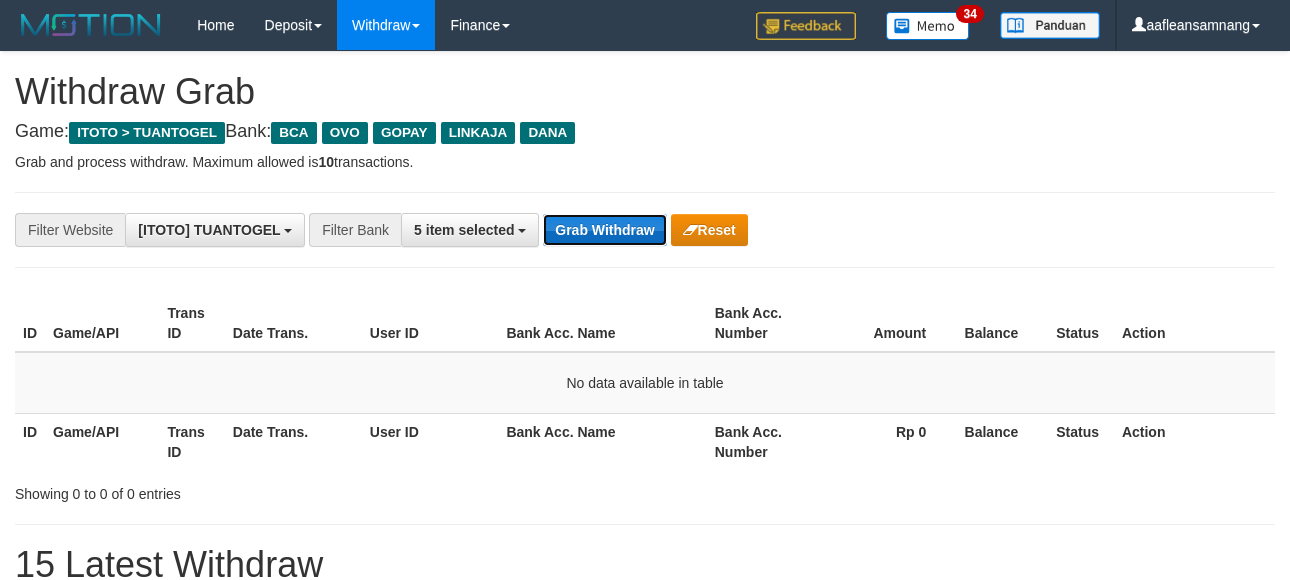 click on "Grab Withdraw" at bounding box center [604, 230] 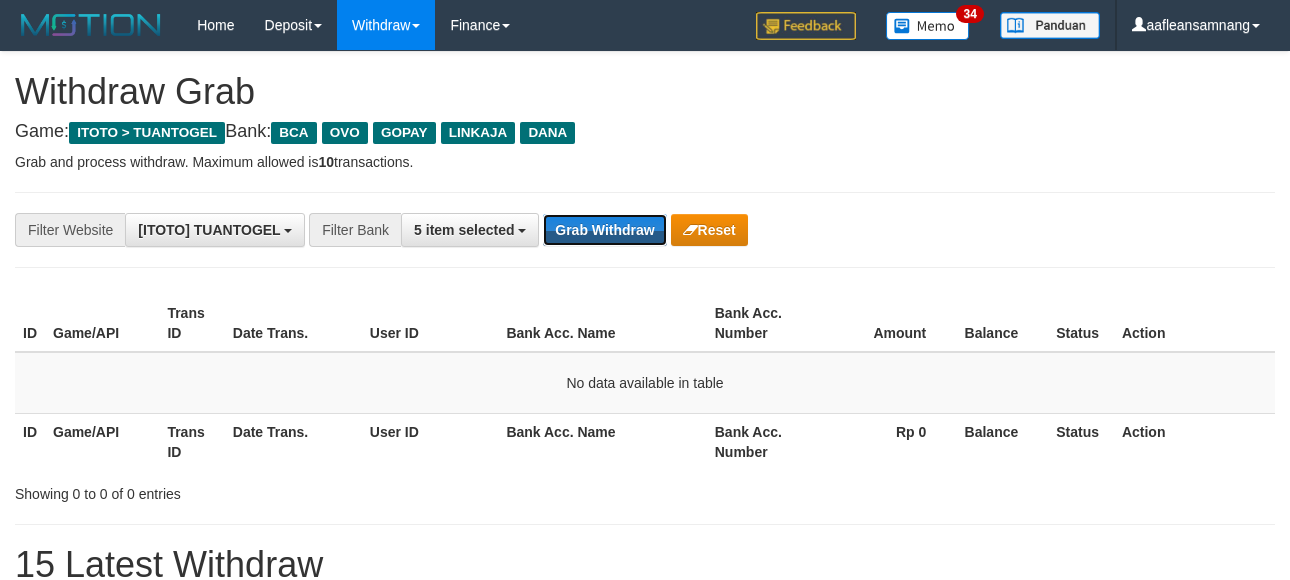 click on "**********" at bounding box center [645, 1113] 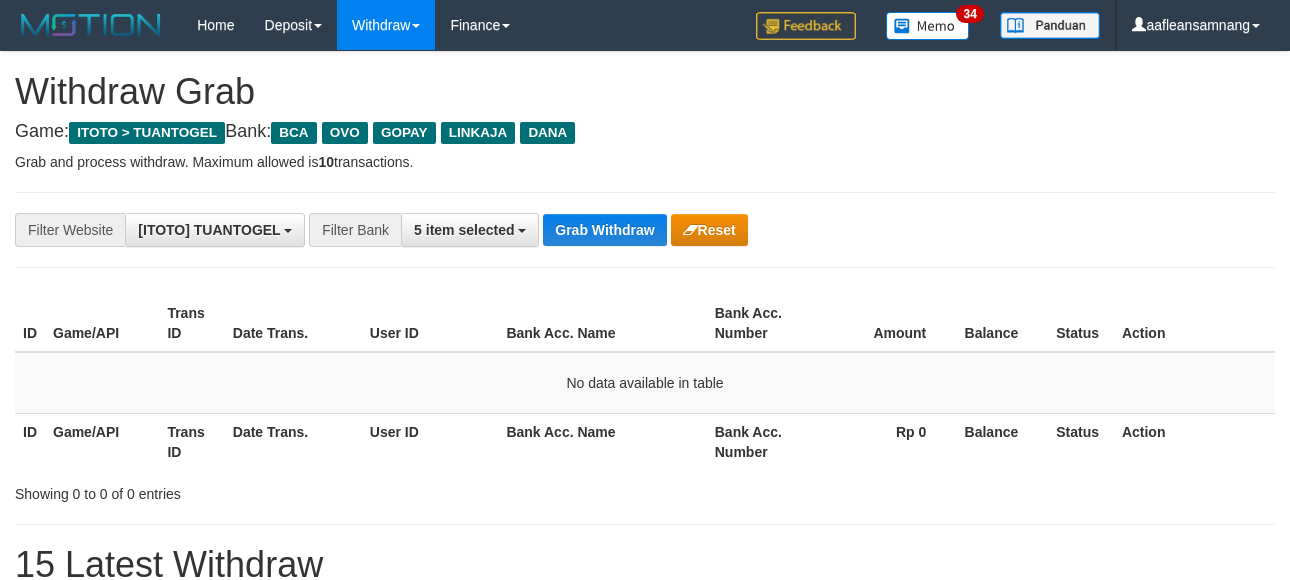 scroll, scrollTop: 0, scrollLeft: 0, axis: both 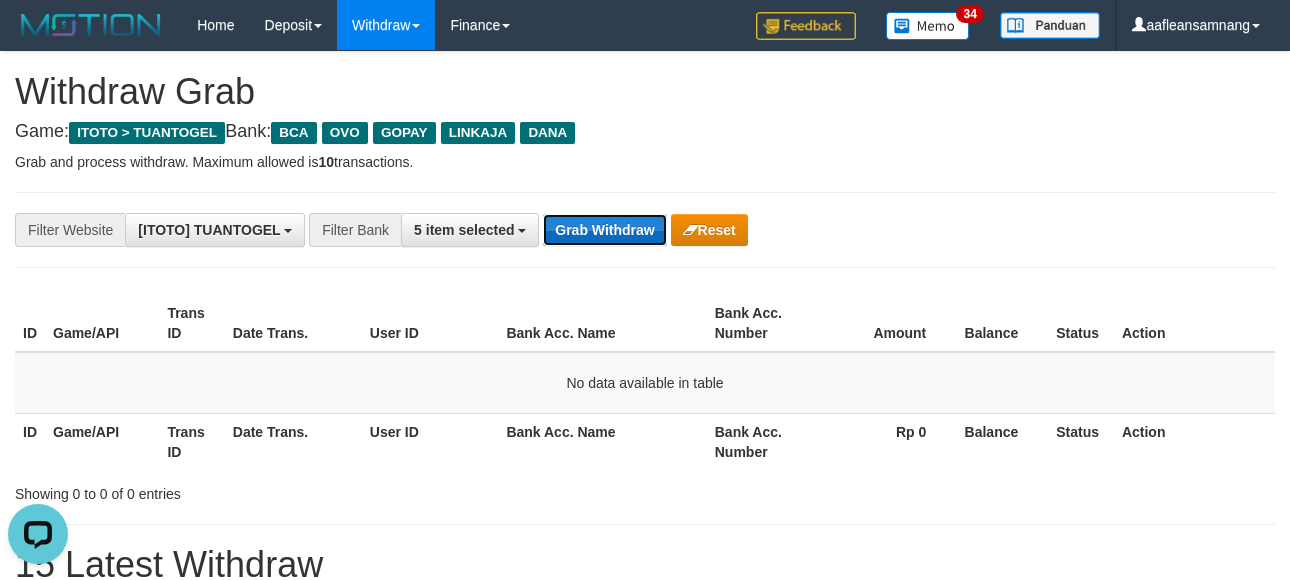 click on "Grab Withdraw" at bounding box center (604, 230) 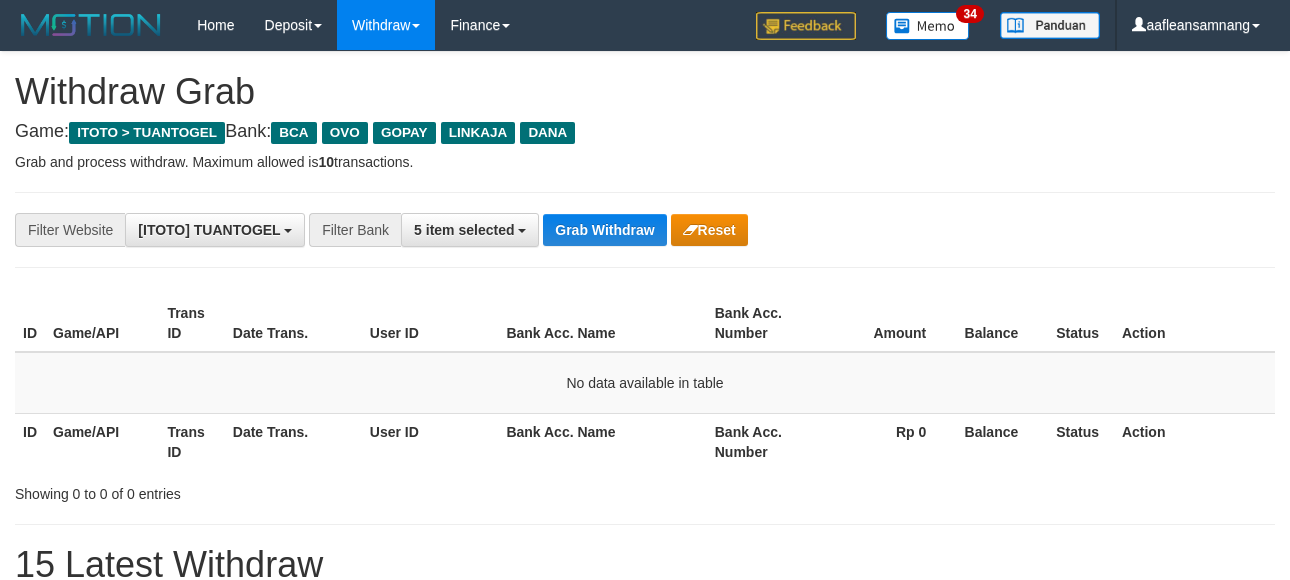 scroll, scrollTop: 0, scrollLeft: 0, axis: both 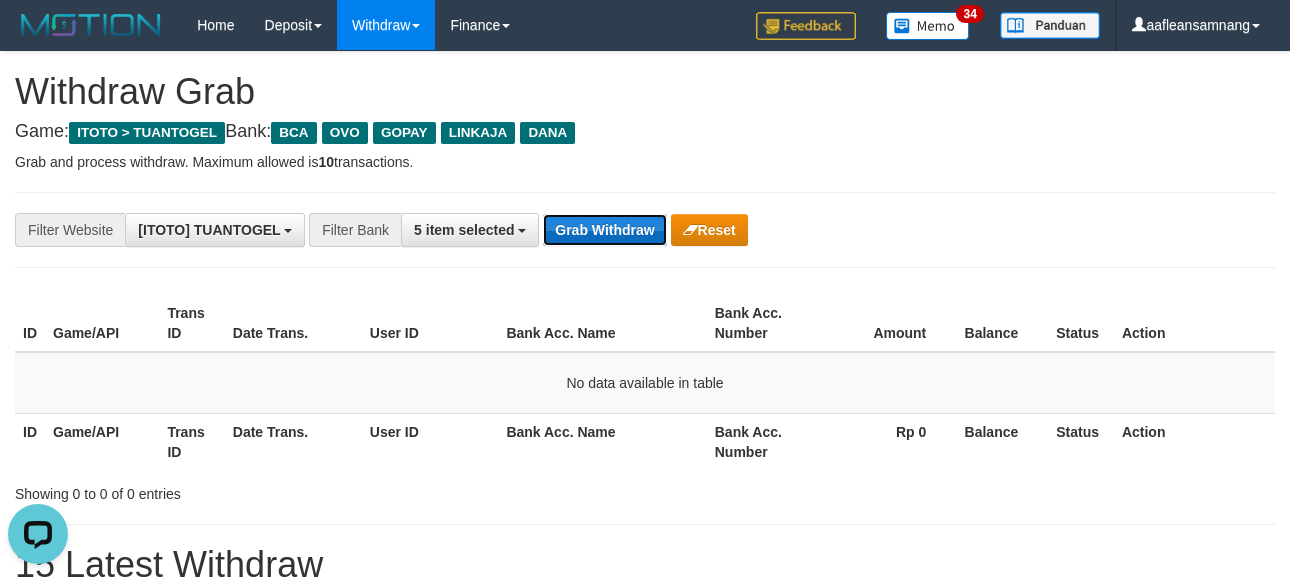 click on "Grab Withdraw" at bounding box center [604, 230] 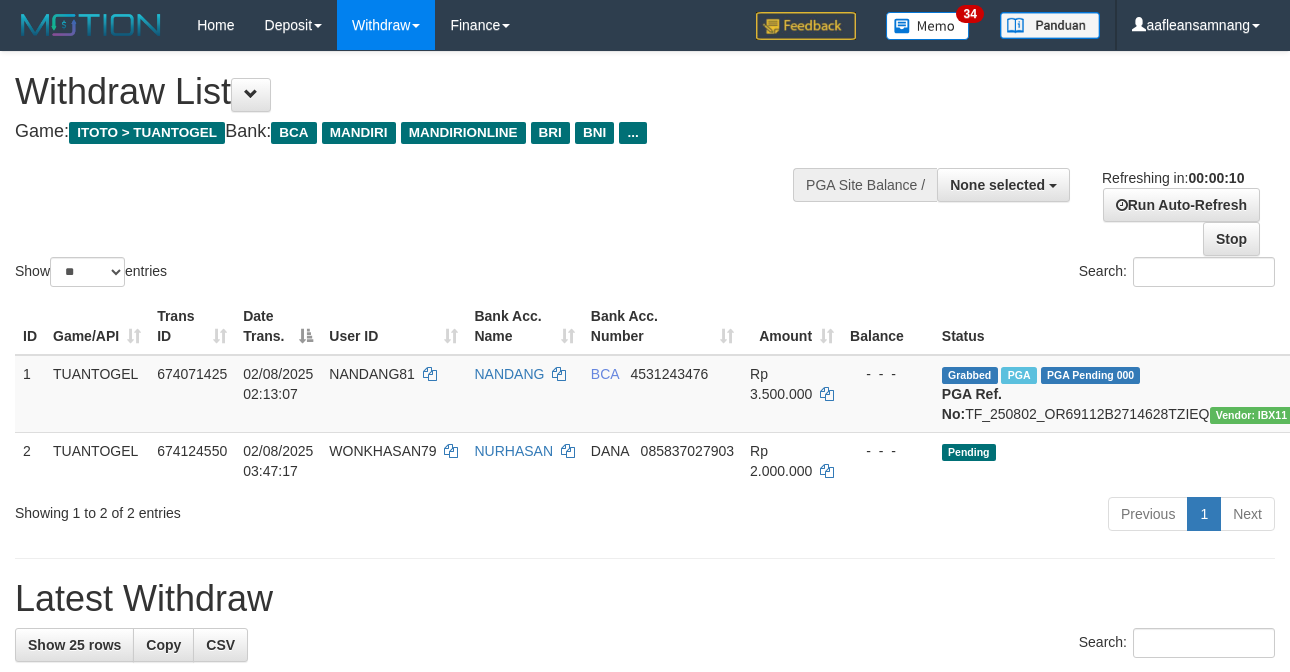 select 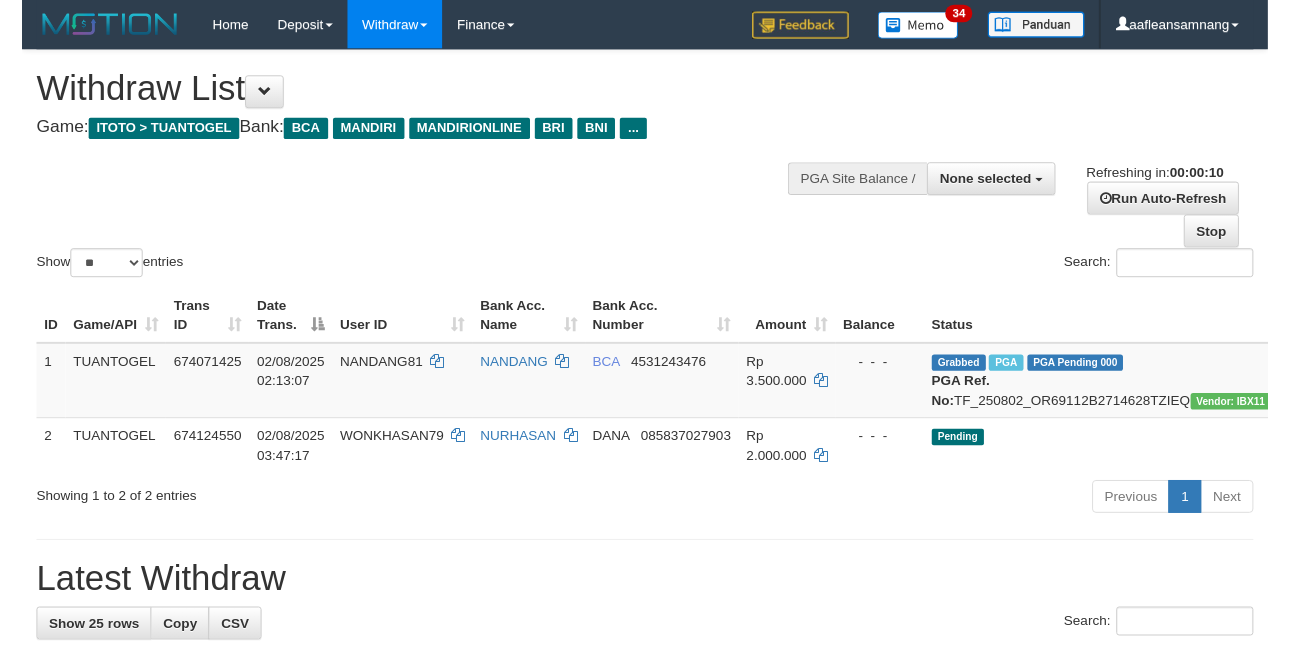 scroll, scrollTop: 0, scrollLeft: 0, axis: both 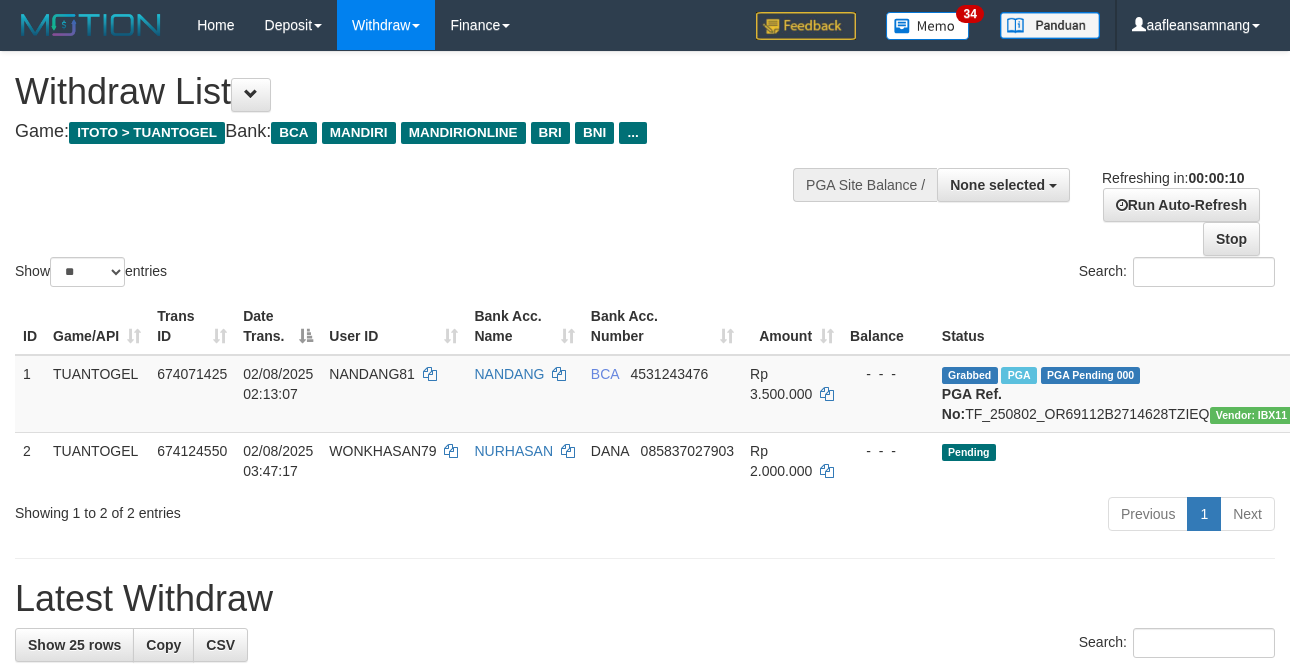 select 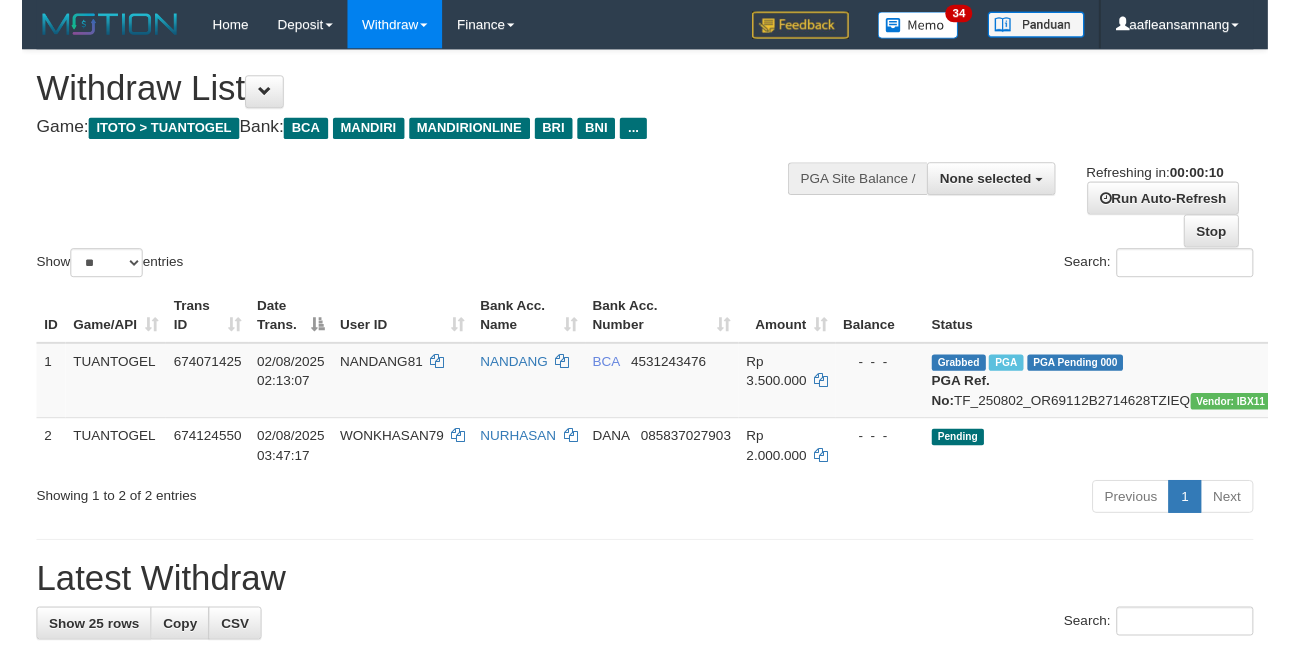scroll, scrollTop: 0, scrollLeft: 0, axis: both 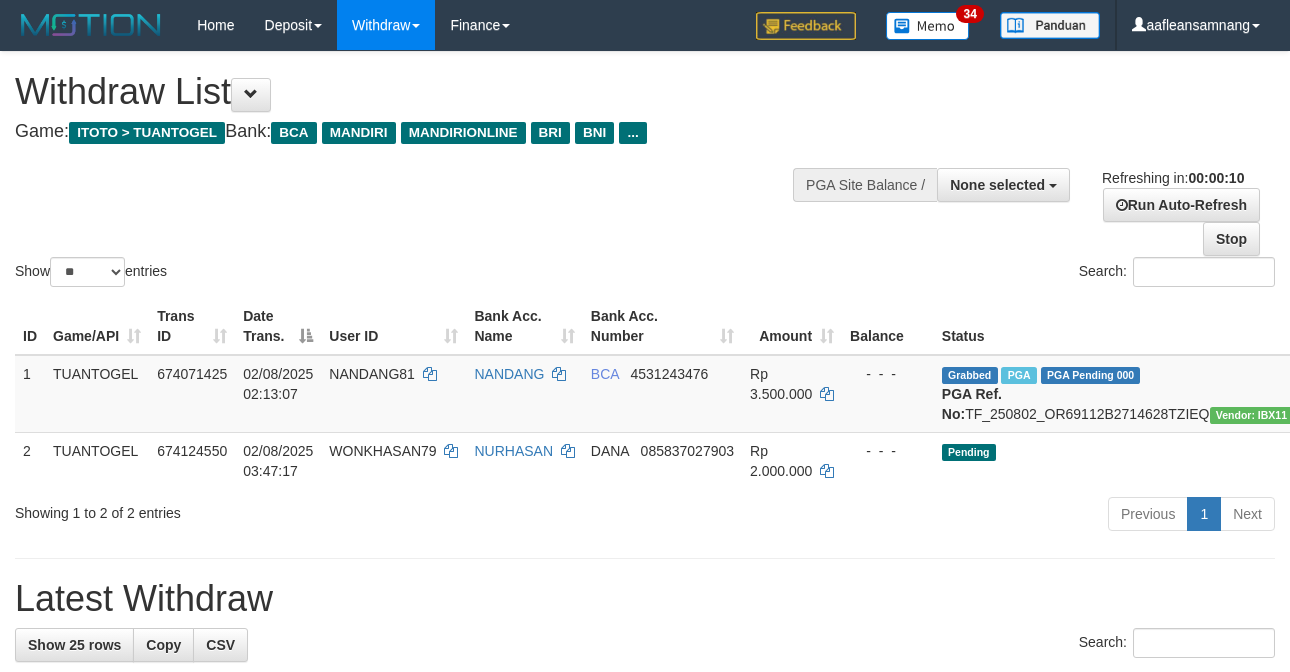 select 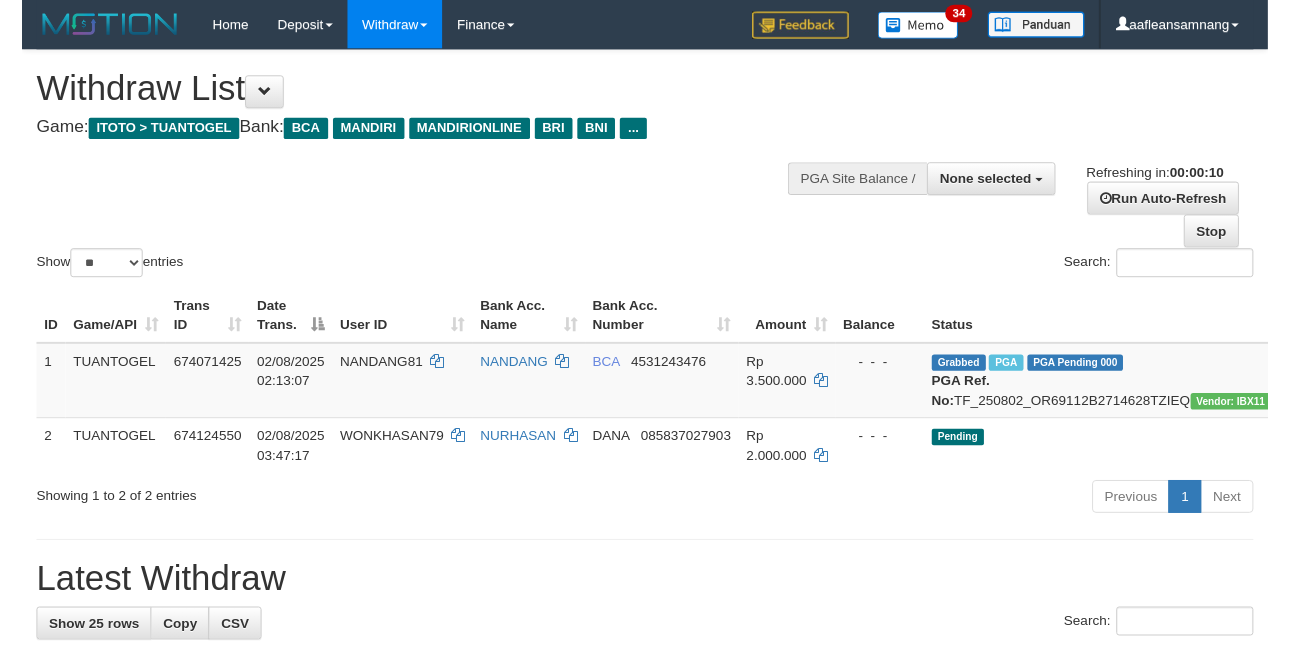 scroll, scrollTop: 0, scrollLeft: 0, axis: both 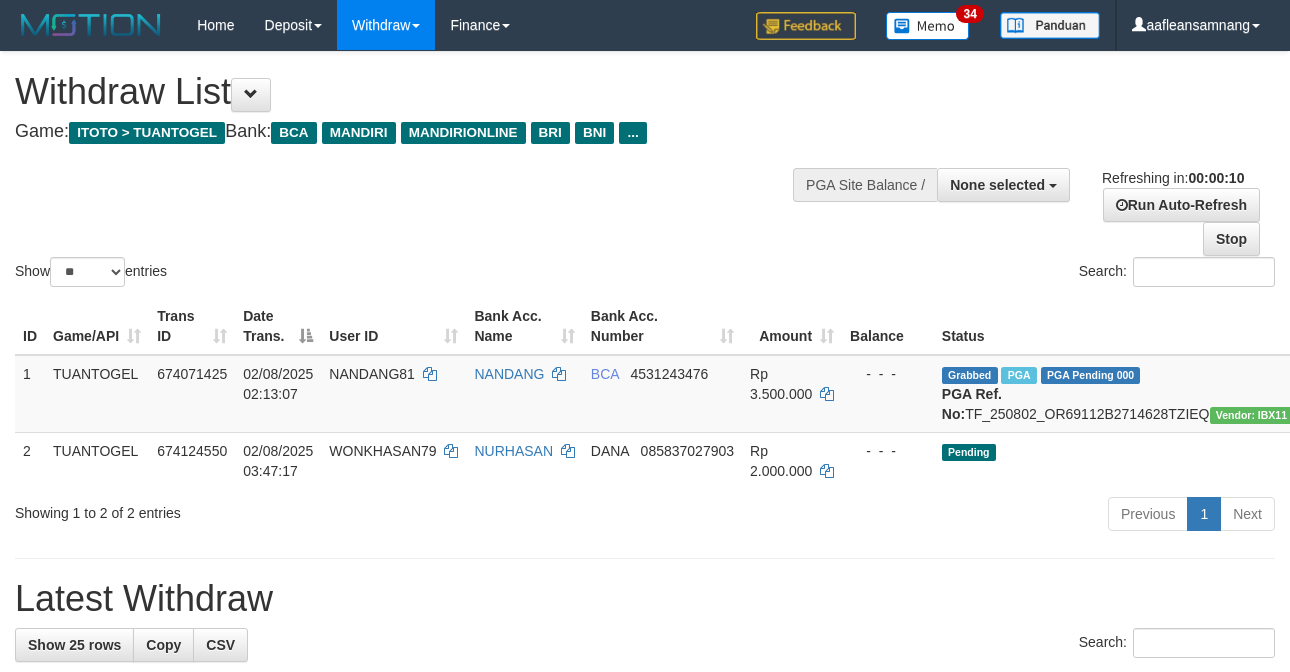 select 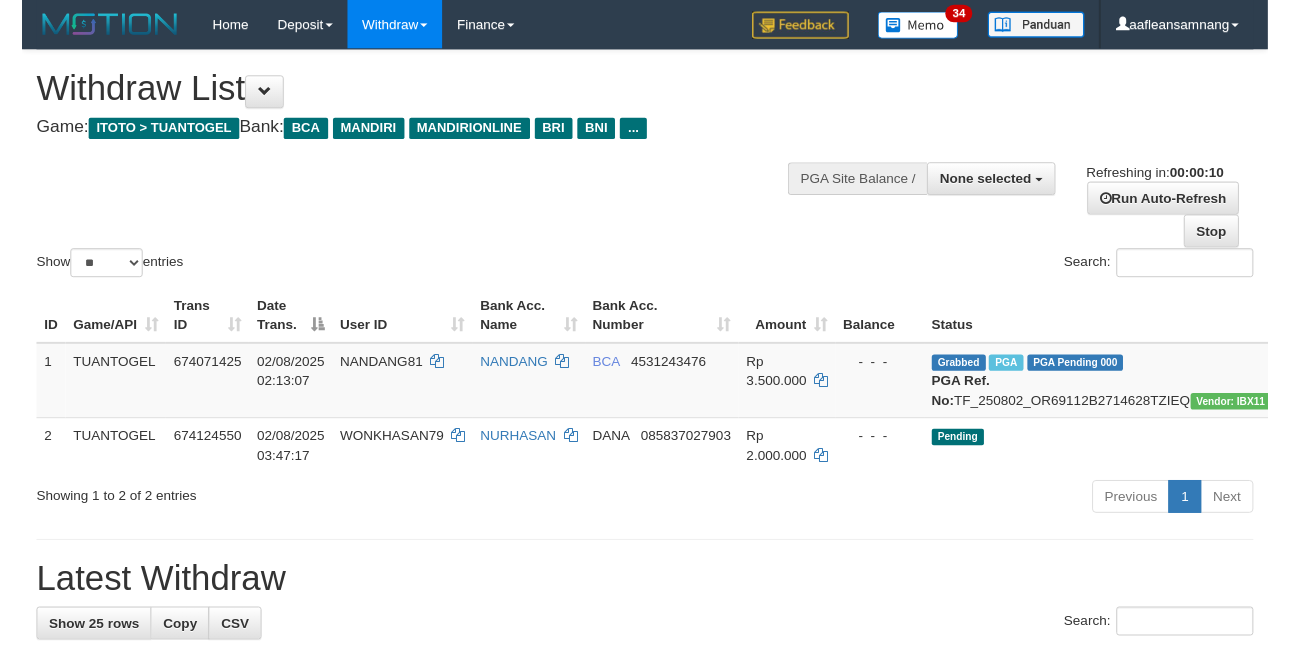scroll, scrollTop: 0, scrollLeft: 0, axis: both 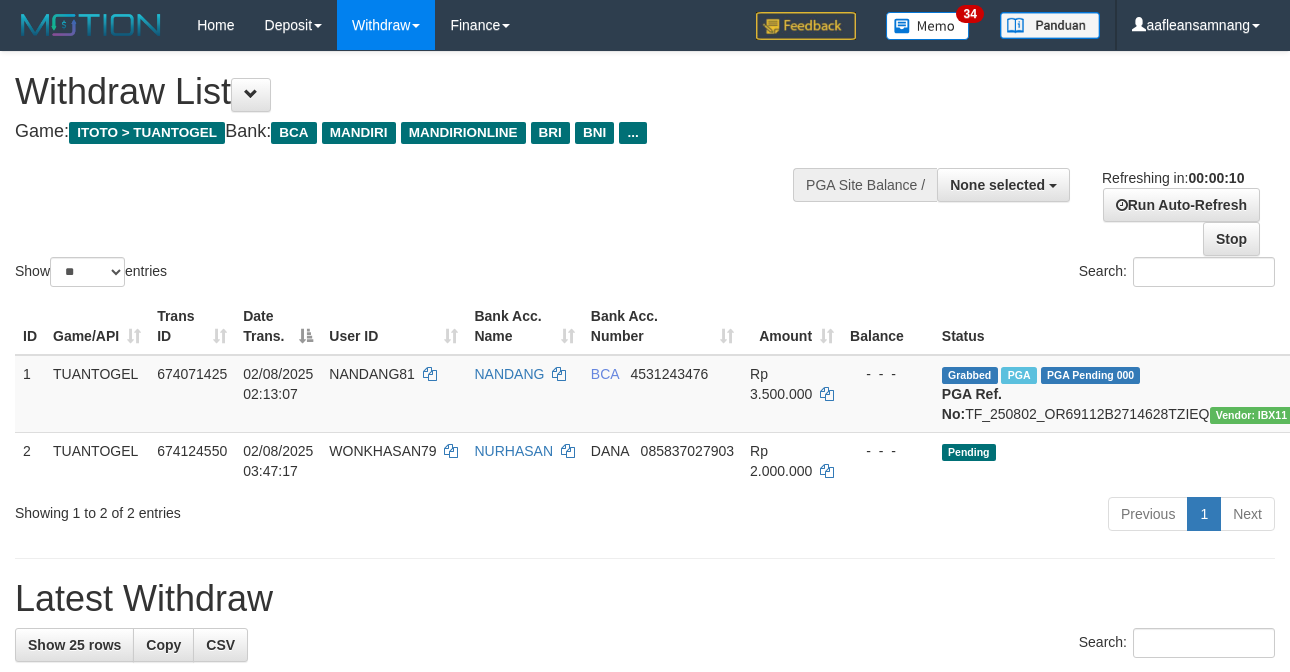select 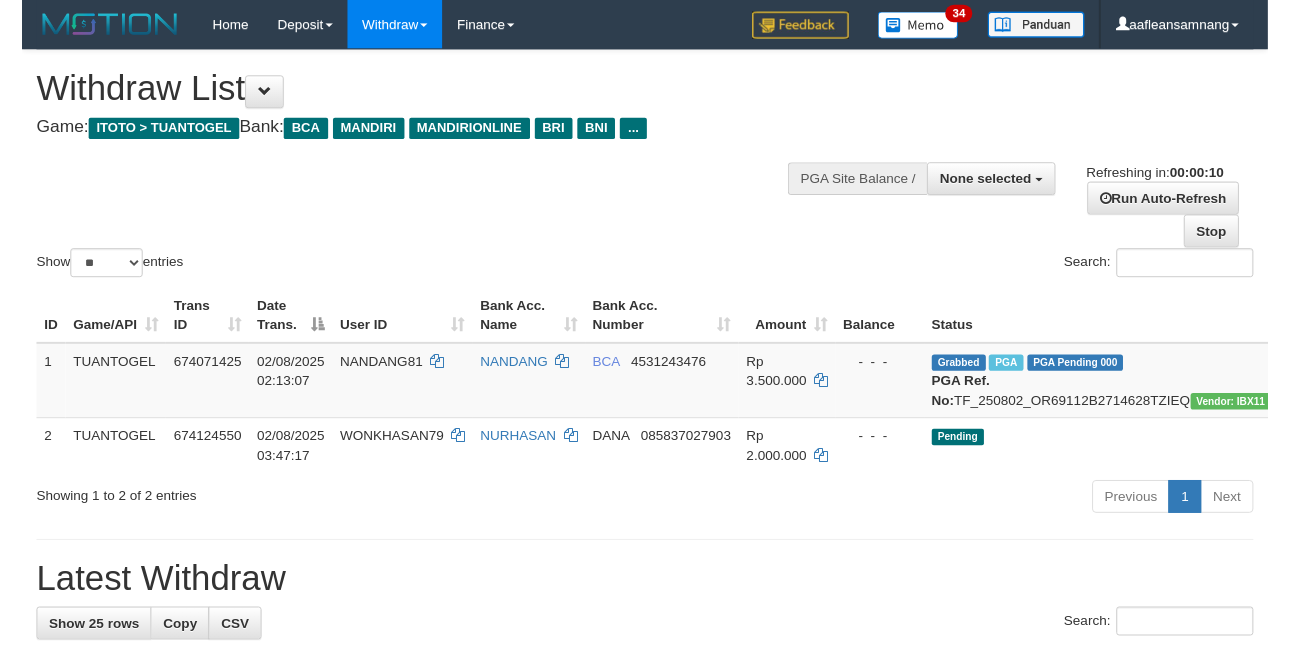 scroll, scrollTop: 0, scrollLeft: 0, axis: both 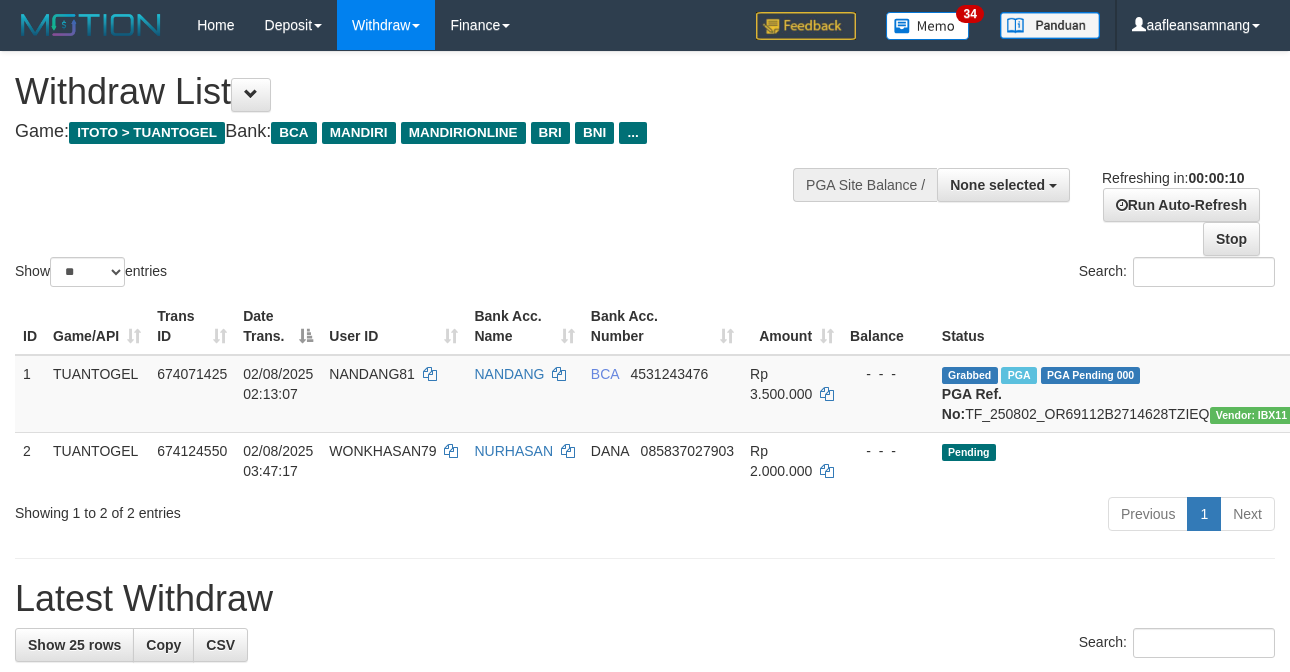 select 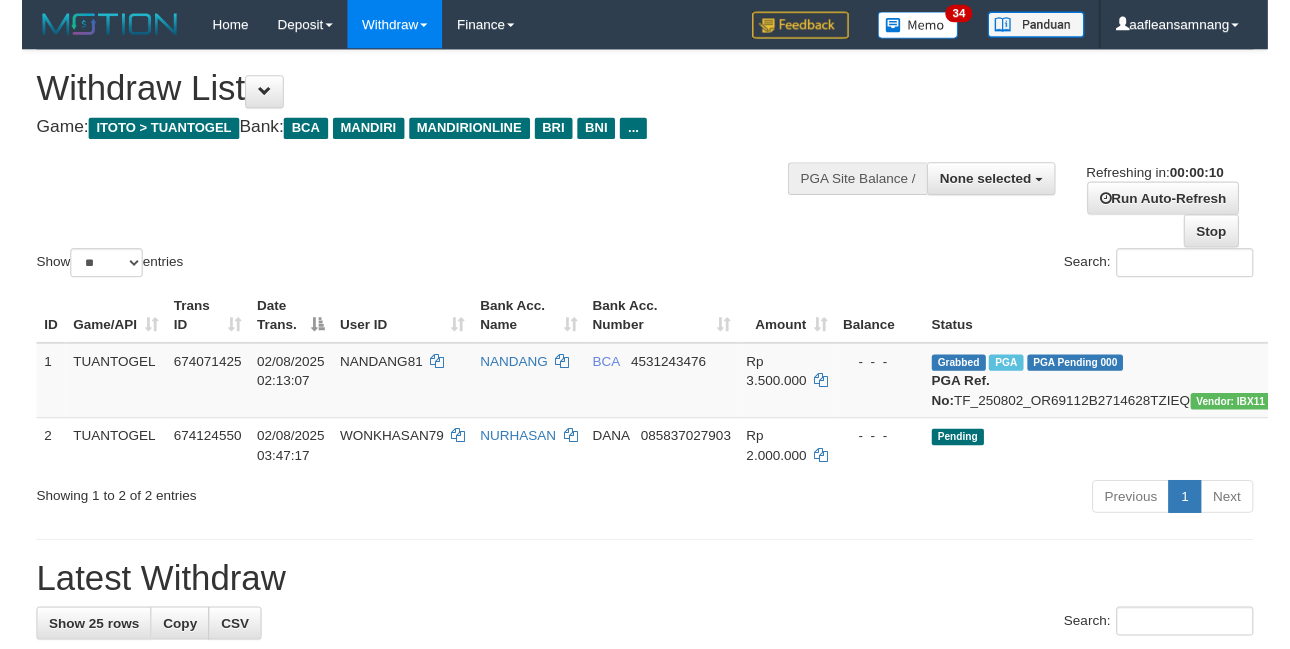 scroll, scrollTop: 0, scrollLeft: 0, axis: both 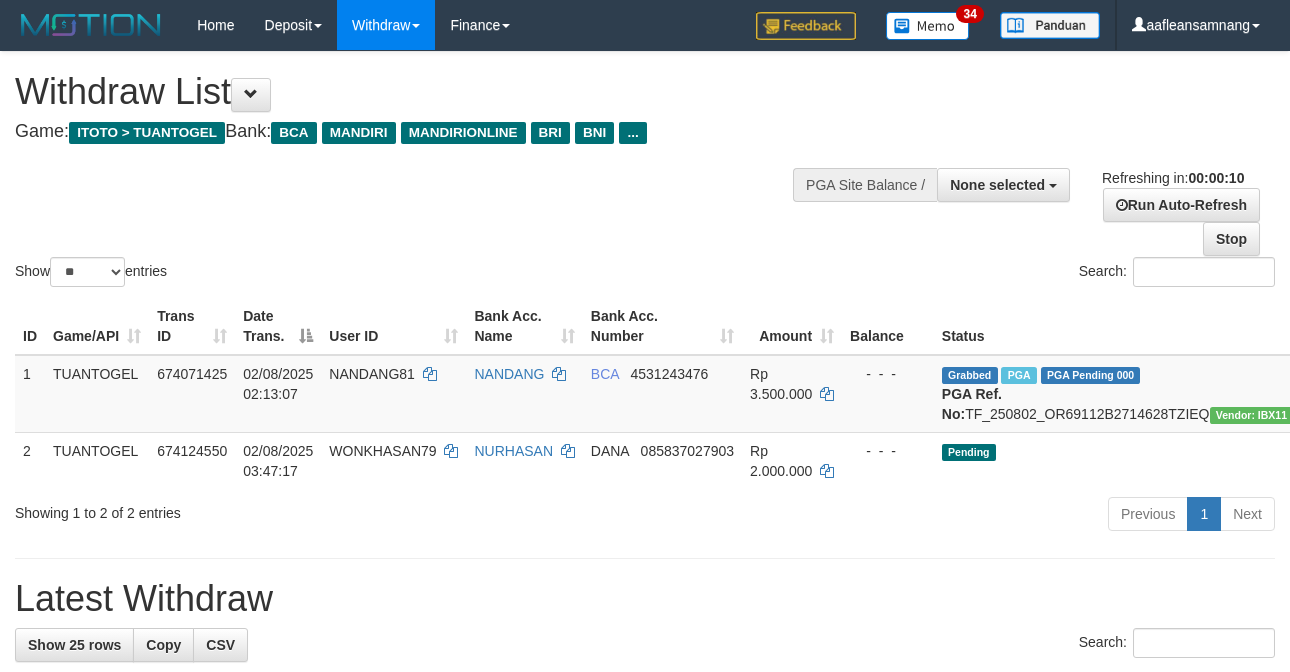 select 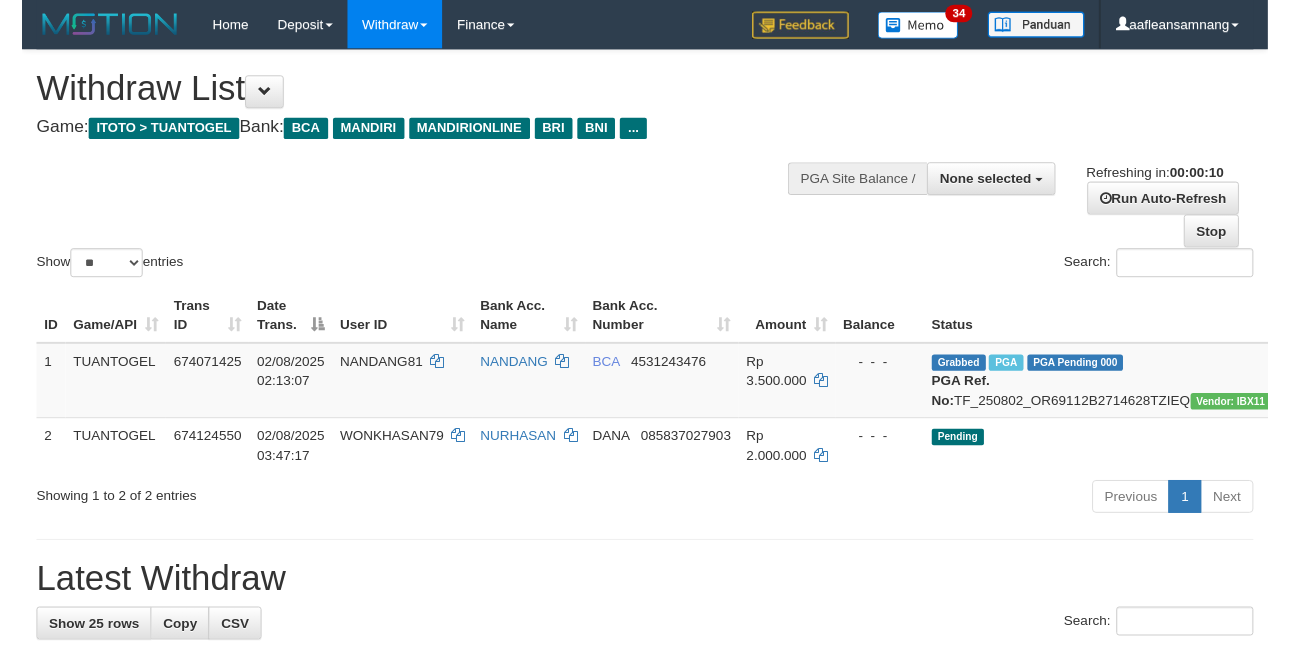 scroll, scrollTop: 0, scrollLeft: 0, axis: both 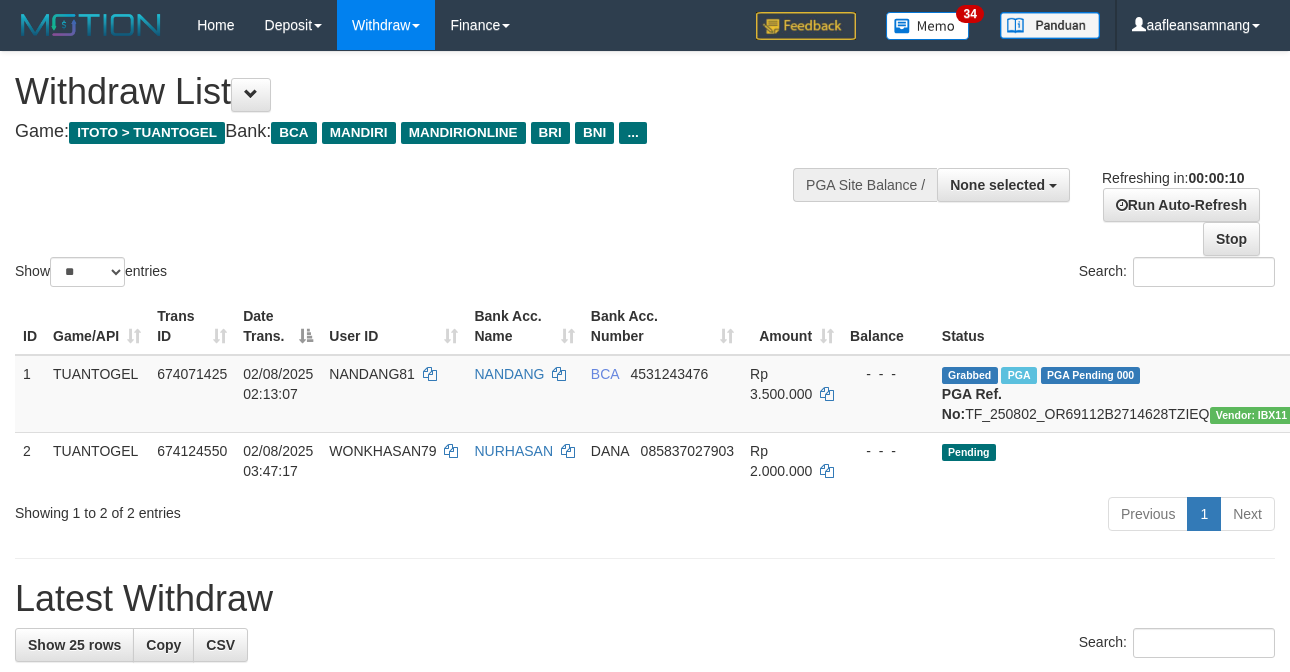select 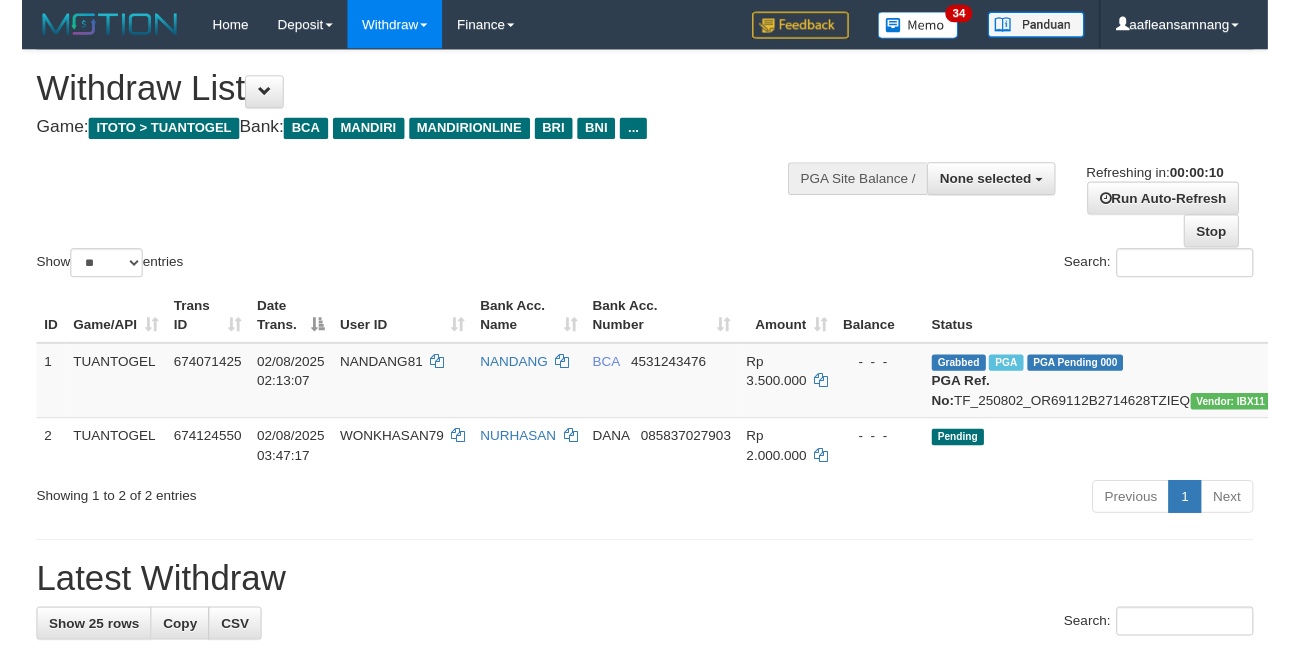 scroll, scrollTop: 0, scrollLeft: 0, axis: both 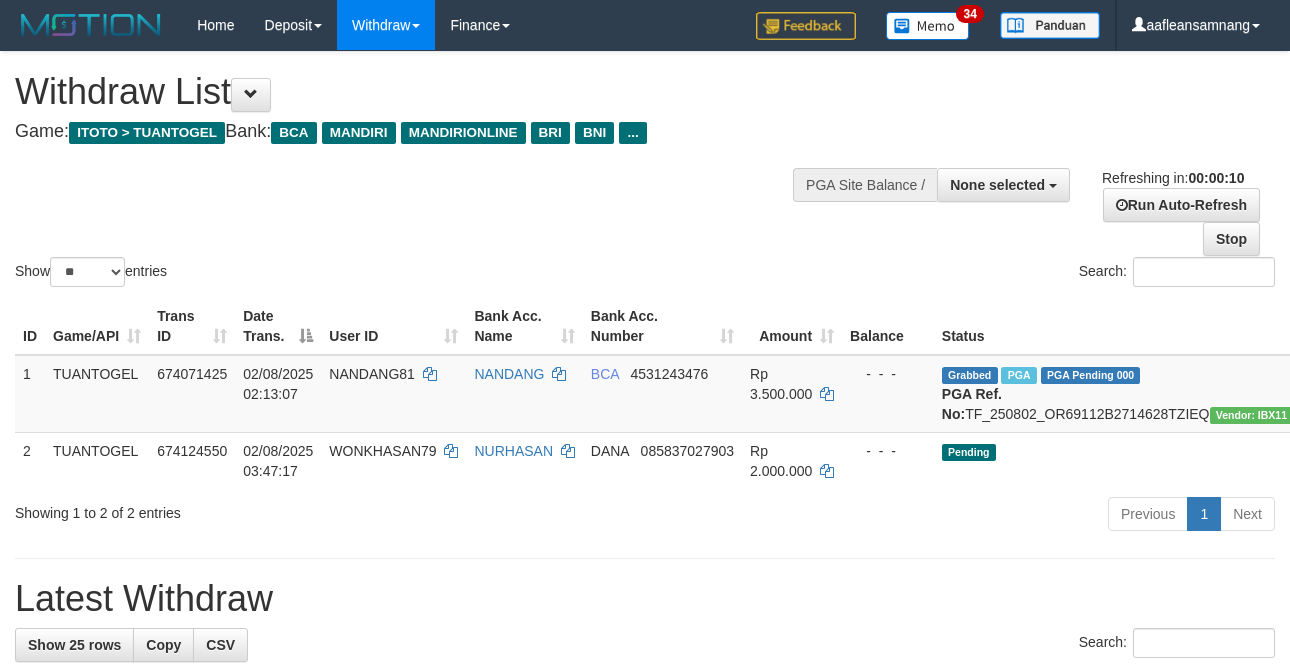 select 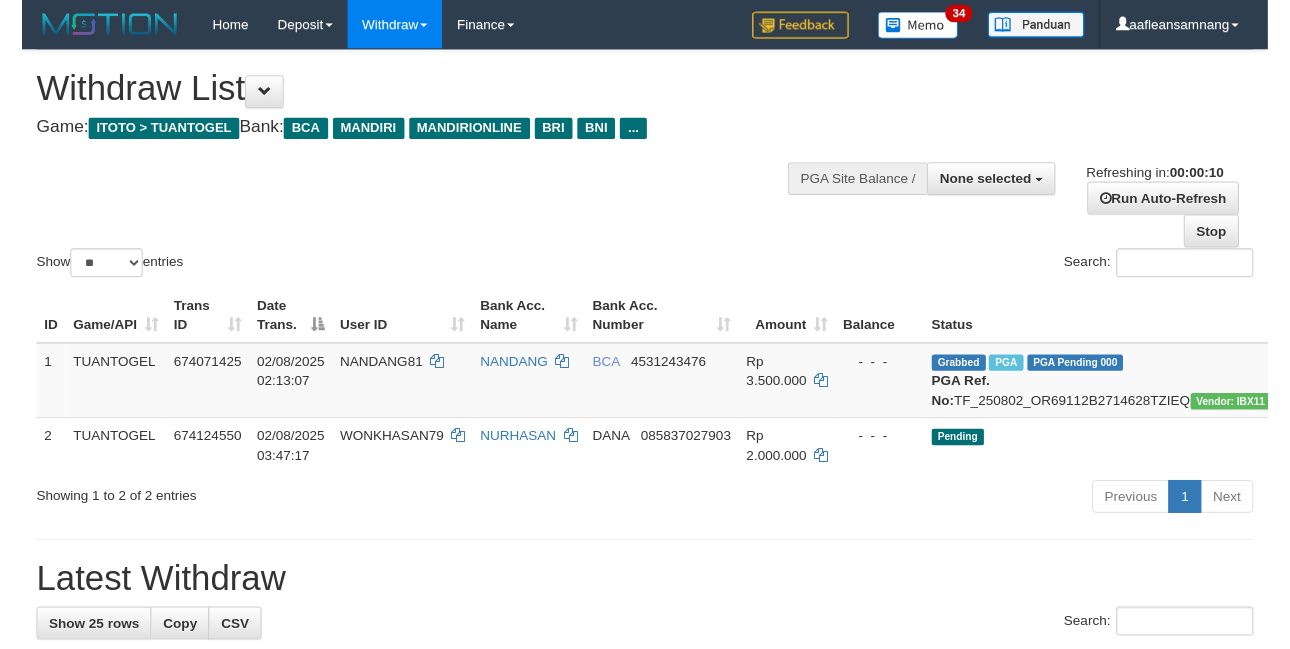 scroll, scrollTop: 0, scrollLeft: 0, axis: both 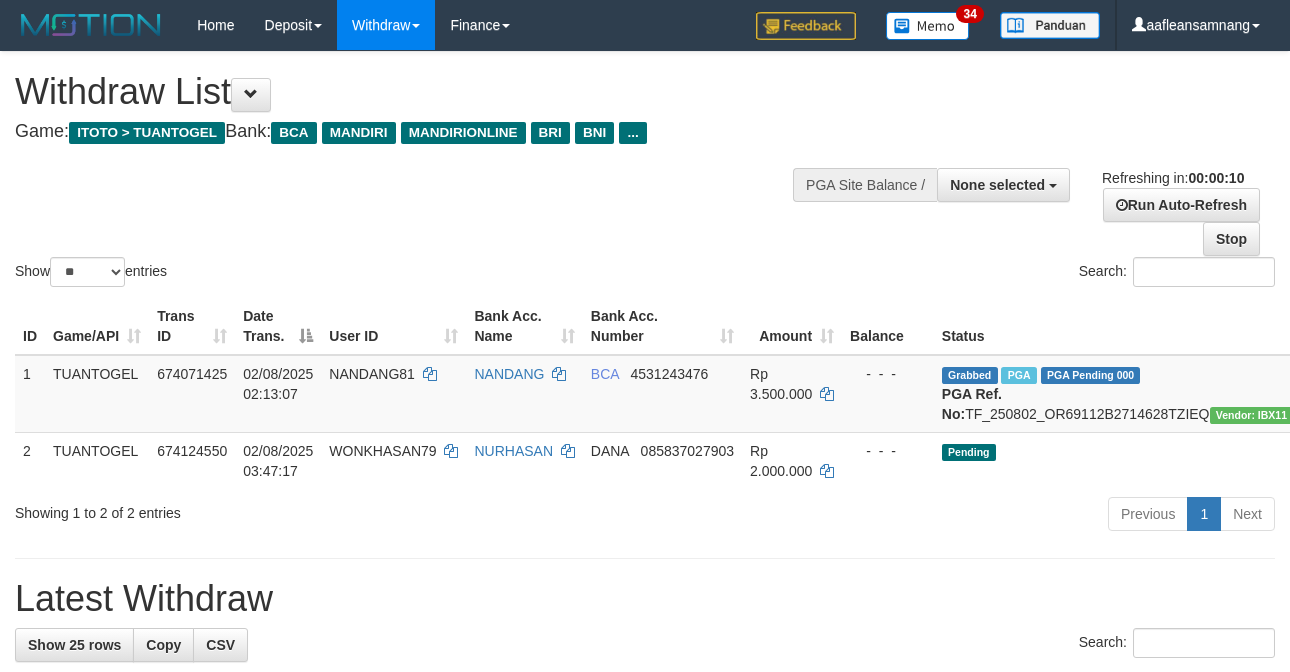 select 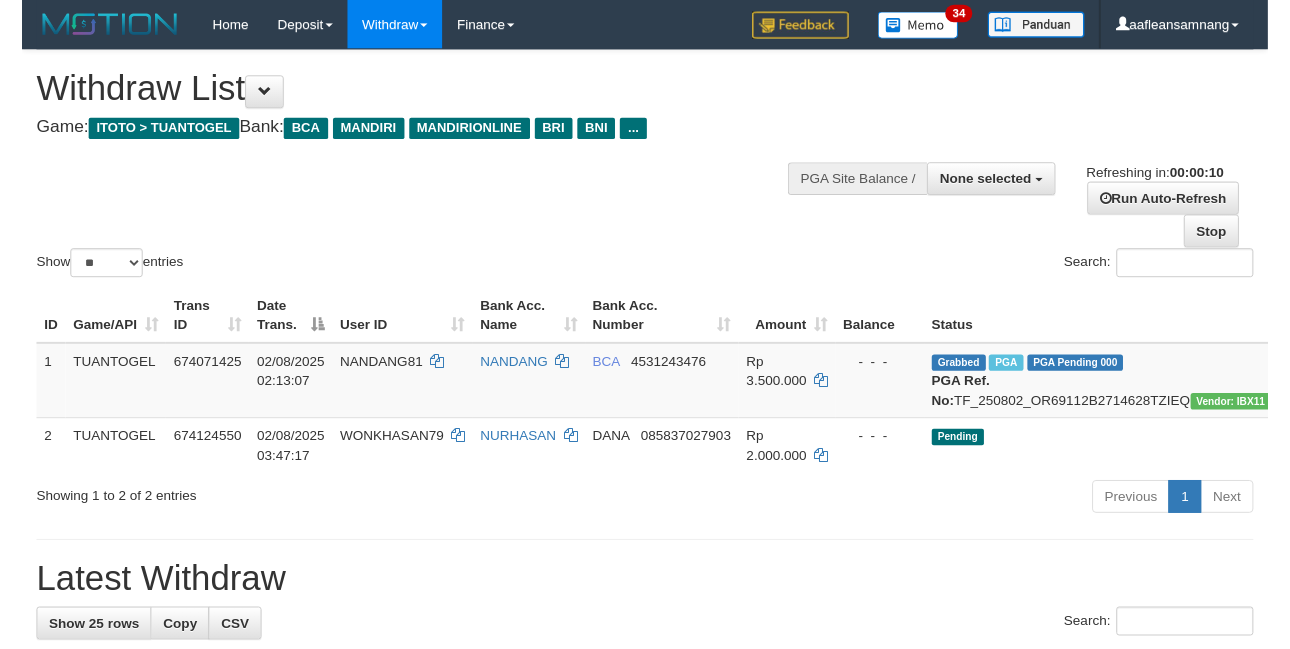 scroll, scrollTop: 0, scrollLeft: 0, axis: both 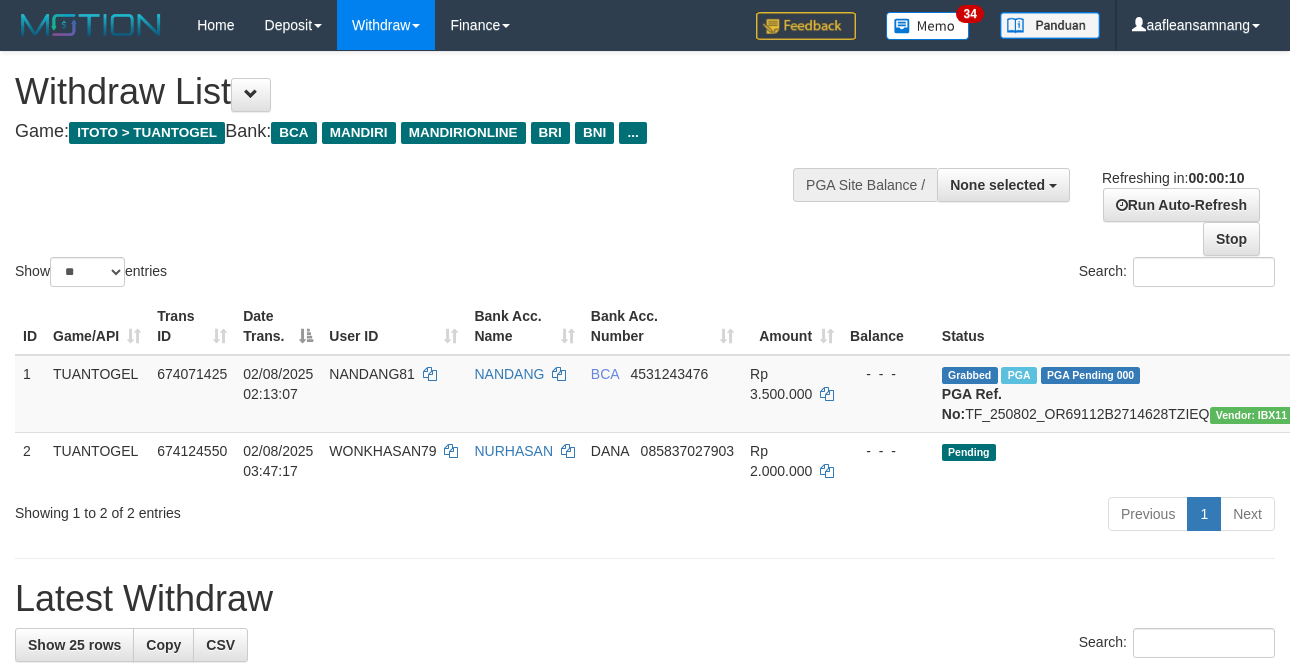 select 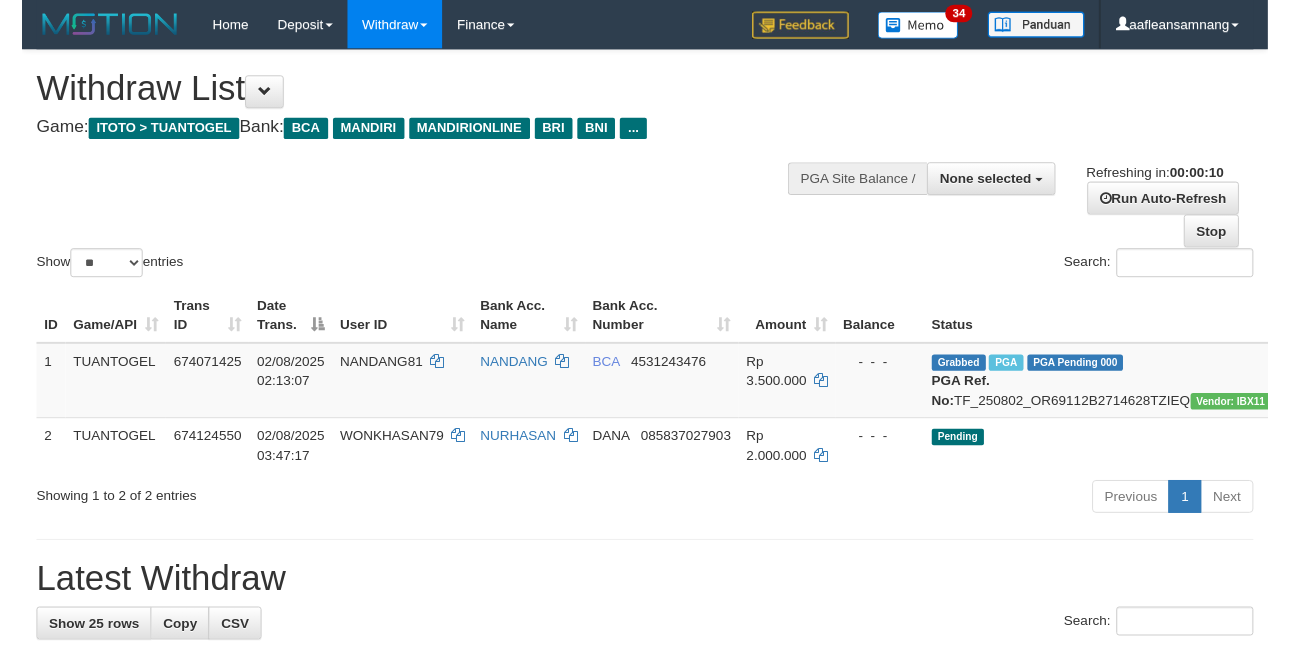 scroll, scrollTop: 0, scrollLeft: 0, axis: both 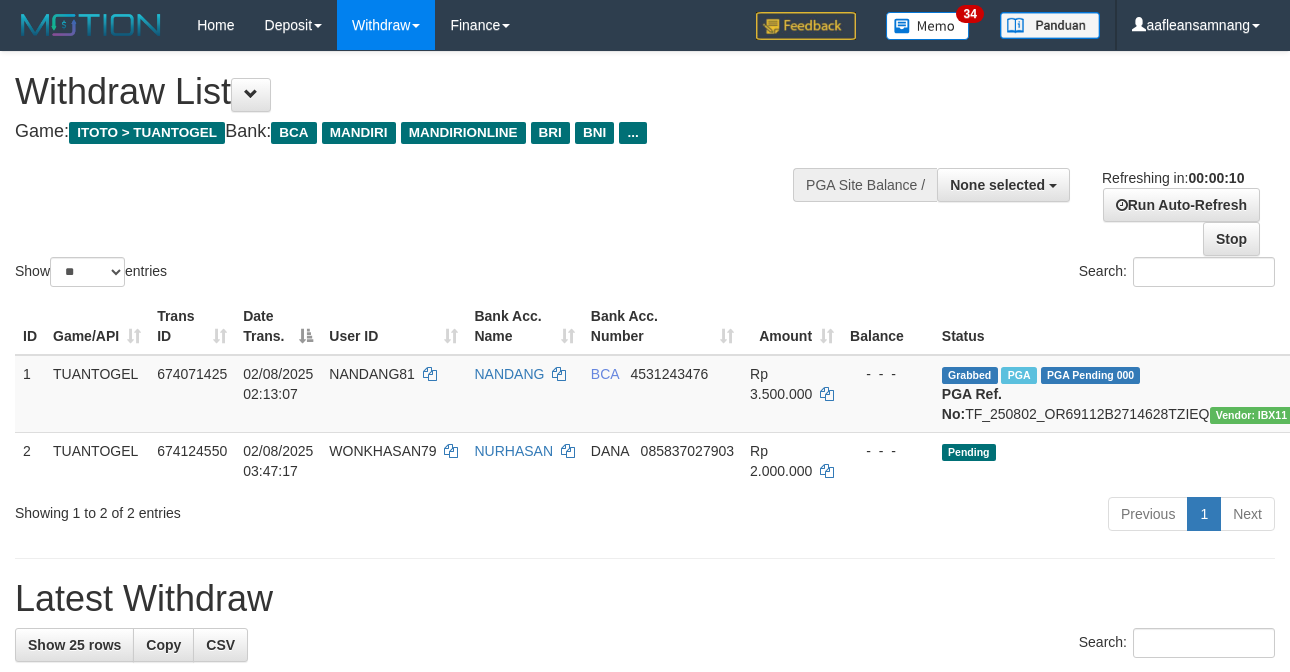 select 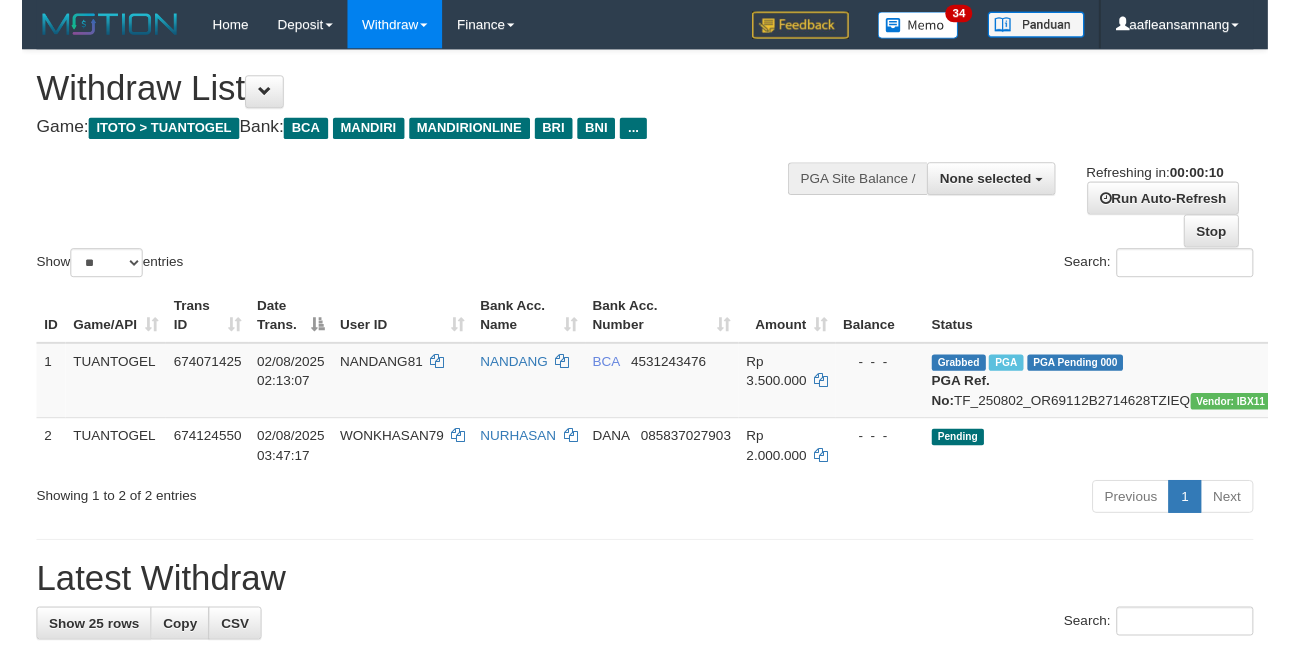 scroll, scrollTop: 0, scrollLeft: 0, axis: both 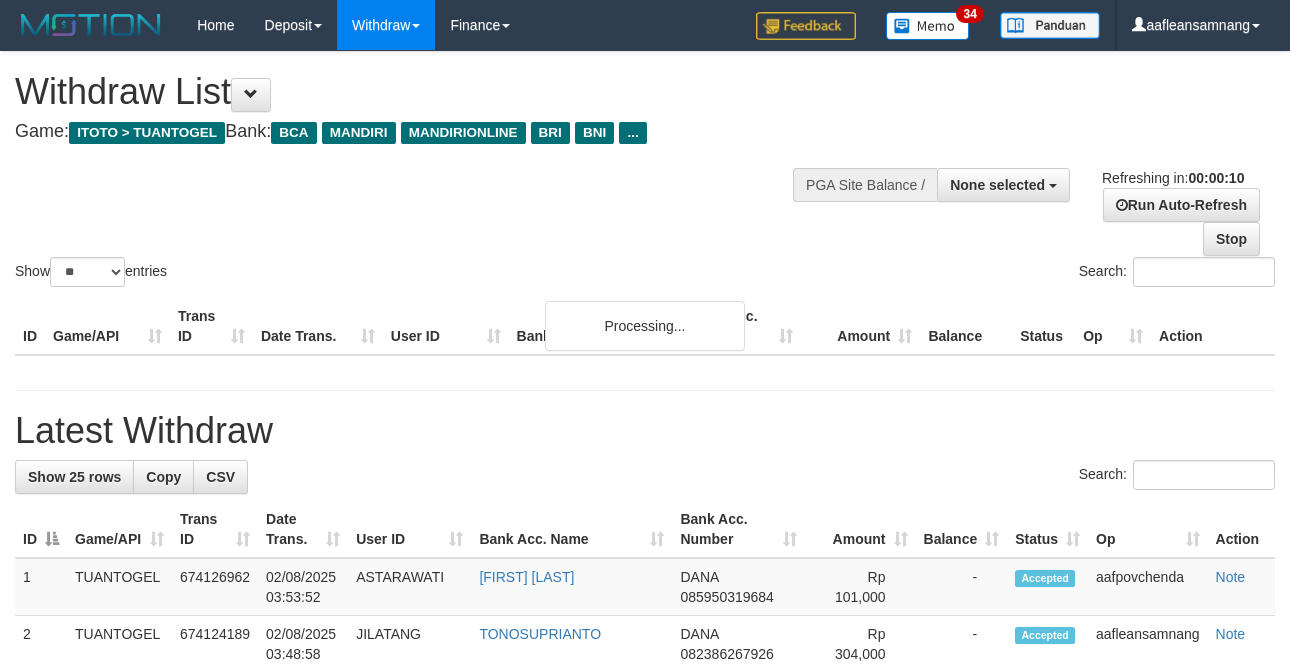 select 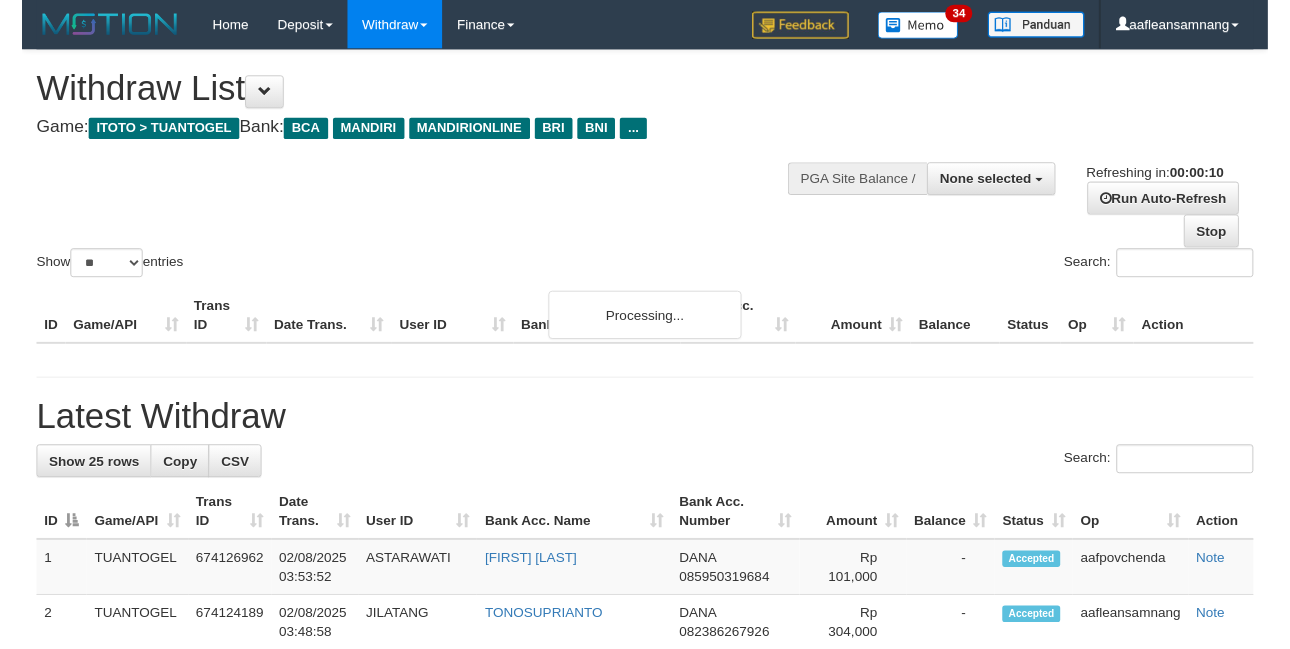 scroll, scrollTop: 0, scrollLeft: 0, axis: both 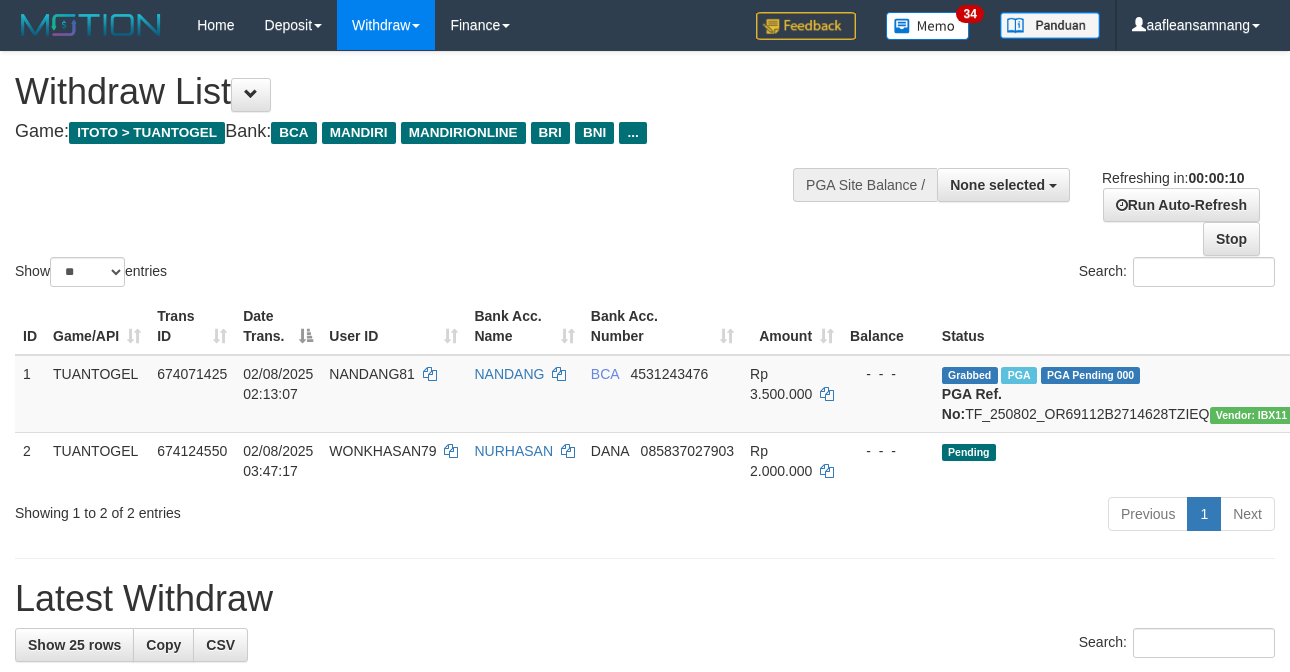 select 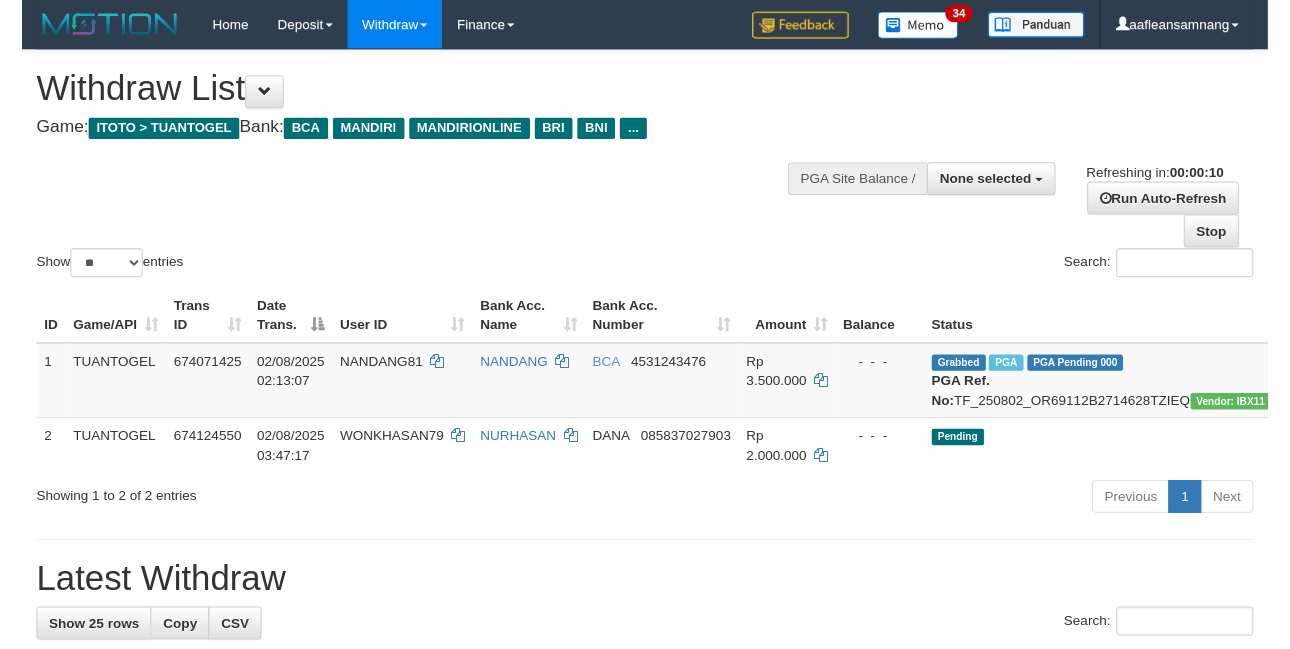 scroll, scrollTop: 0, scrollLeft: 0, axis: both 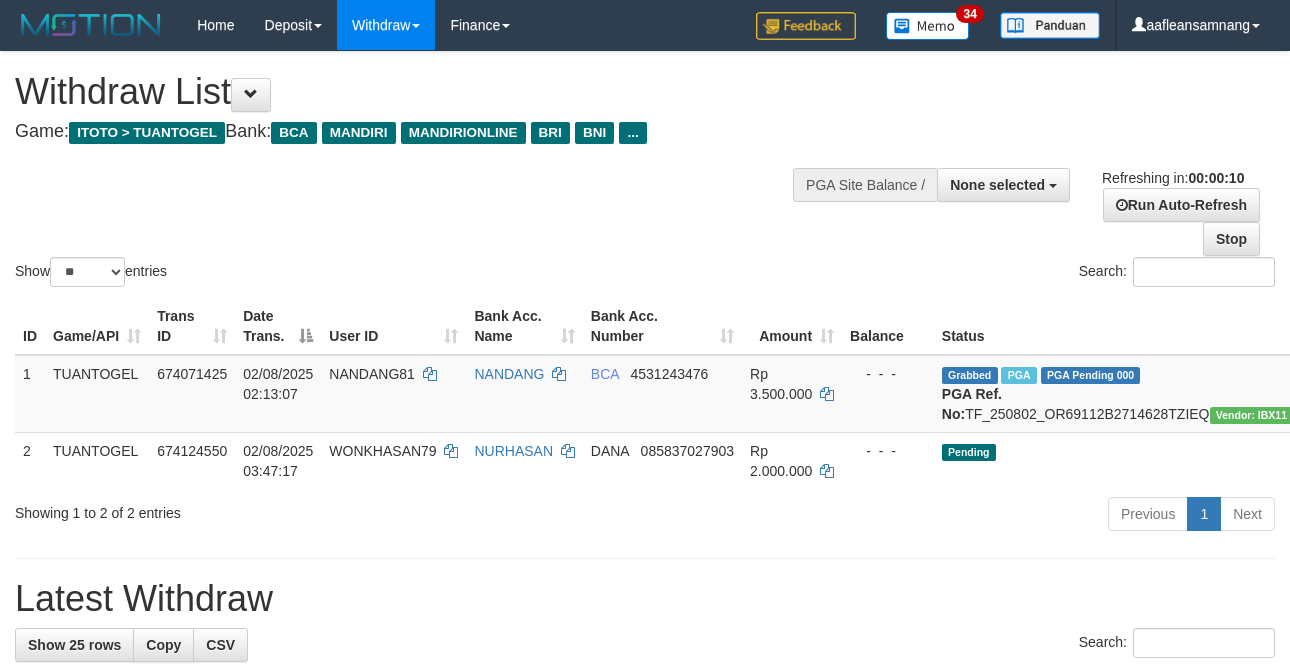 select 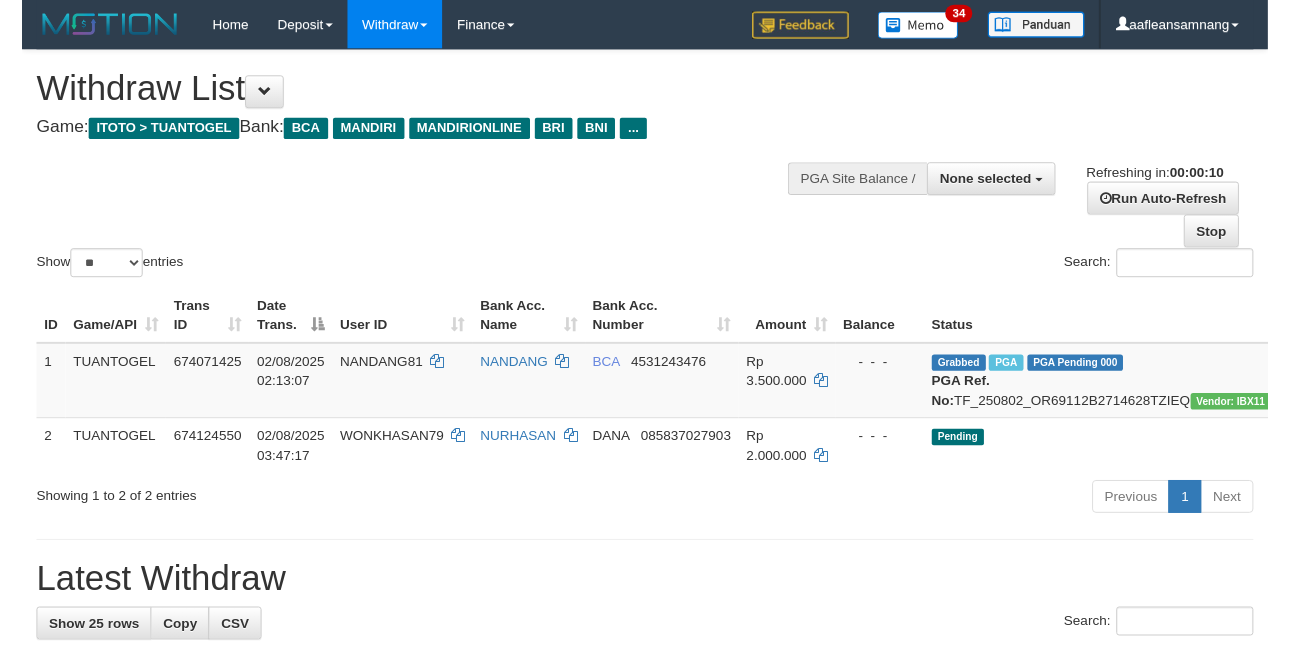 scroll, scrollTop: 0, scrollLeft: 0, axis: both 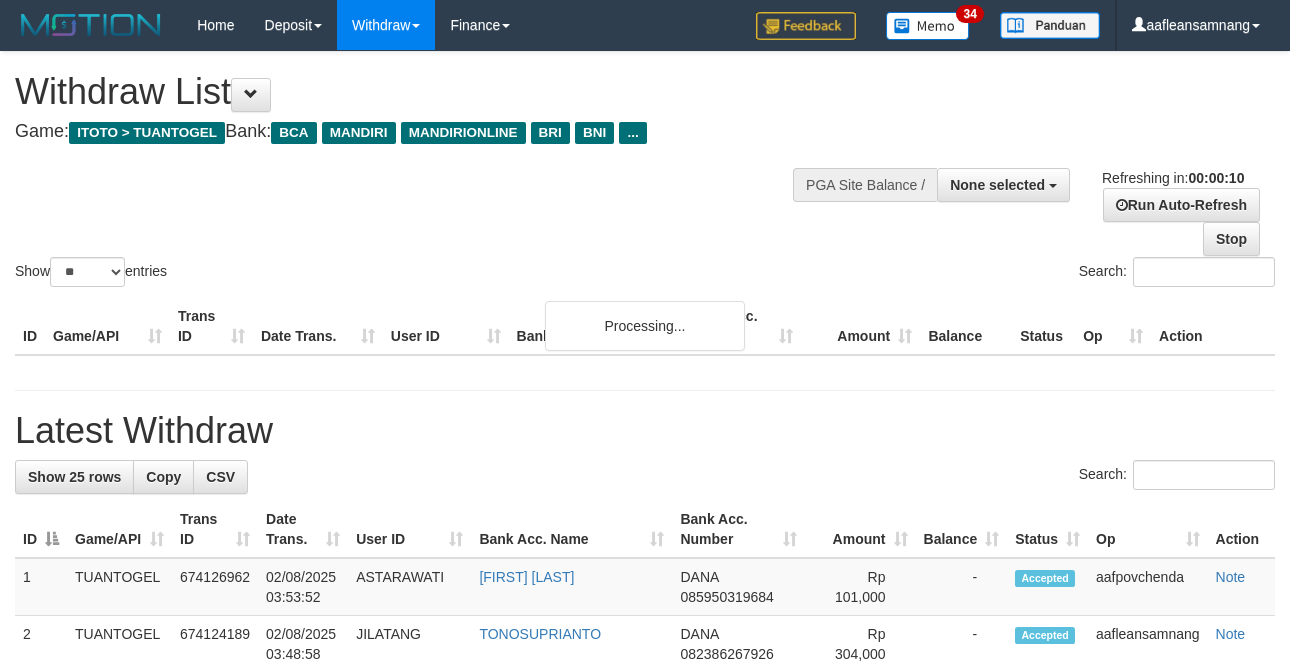 select 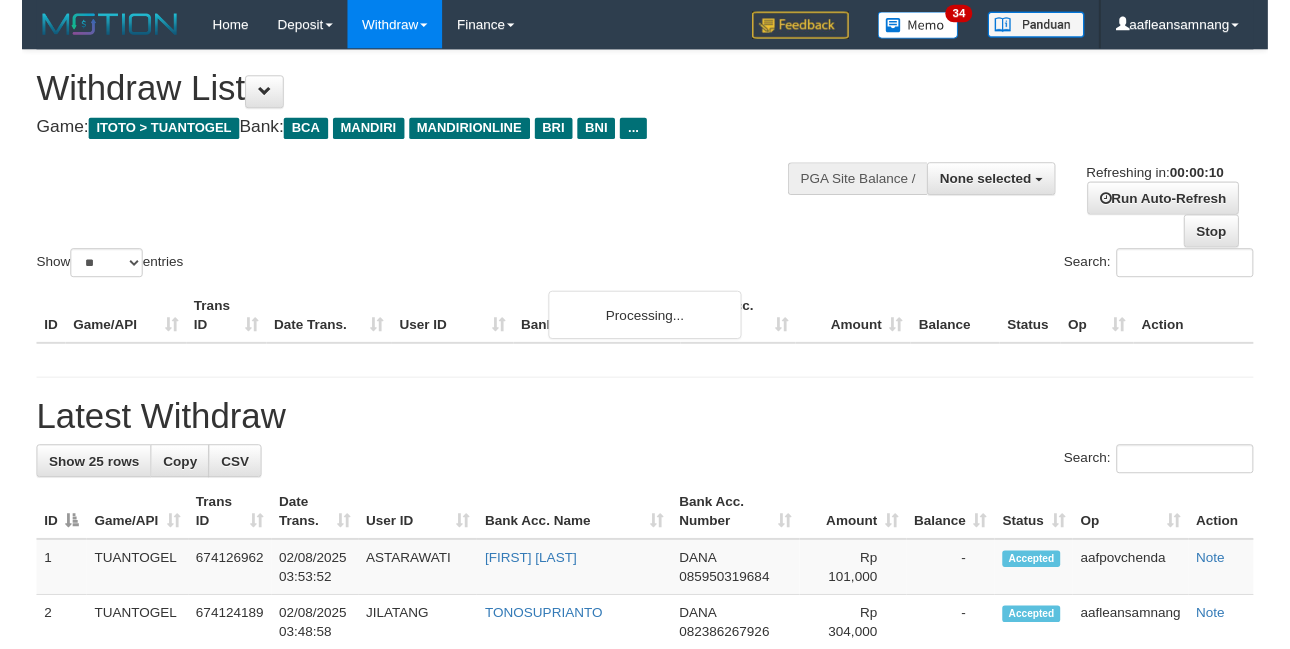 scroll, scrollTop: 0, scrollLeft: 0, axis: both 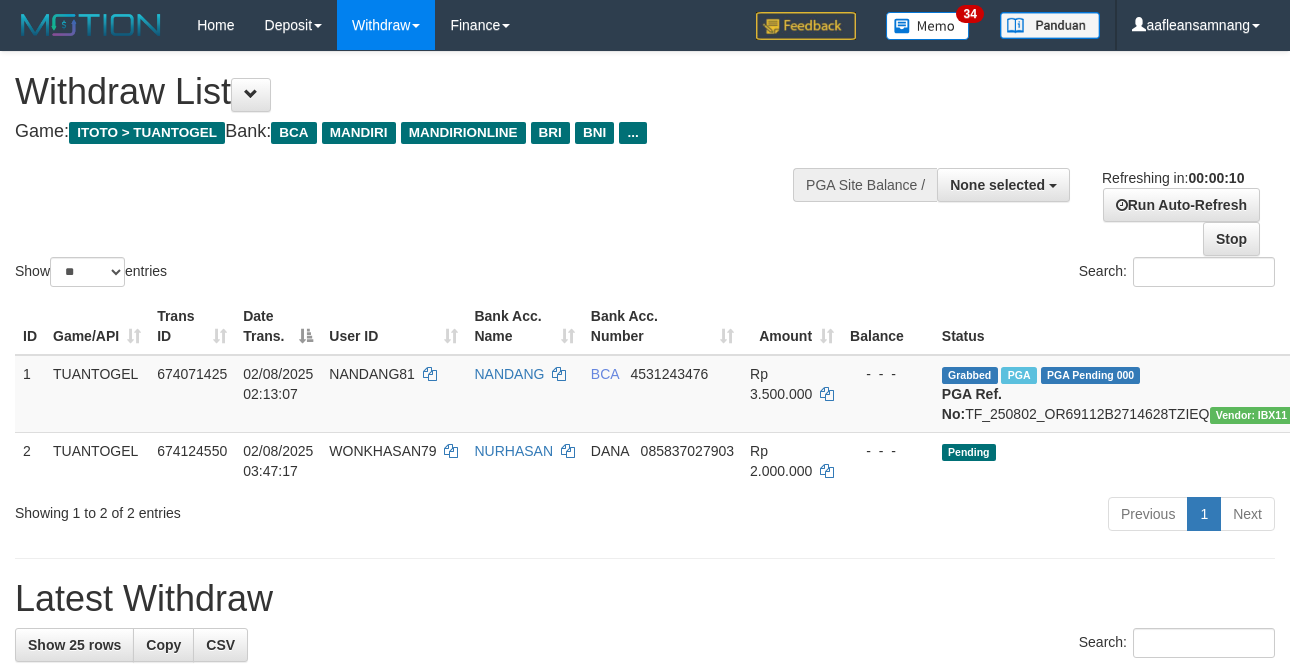 select 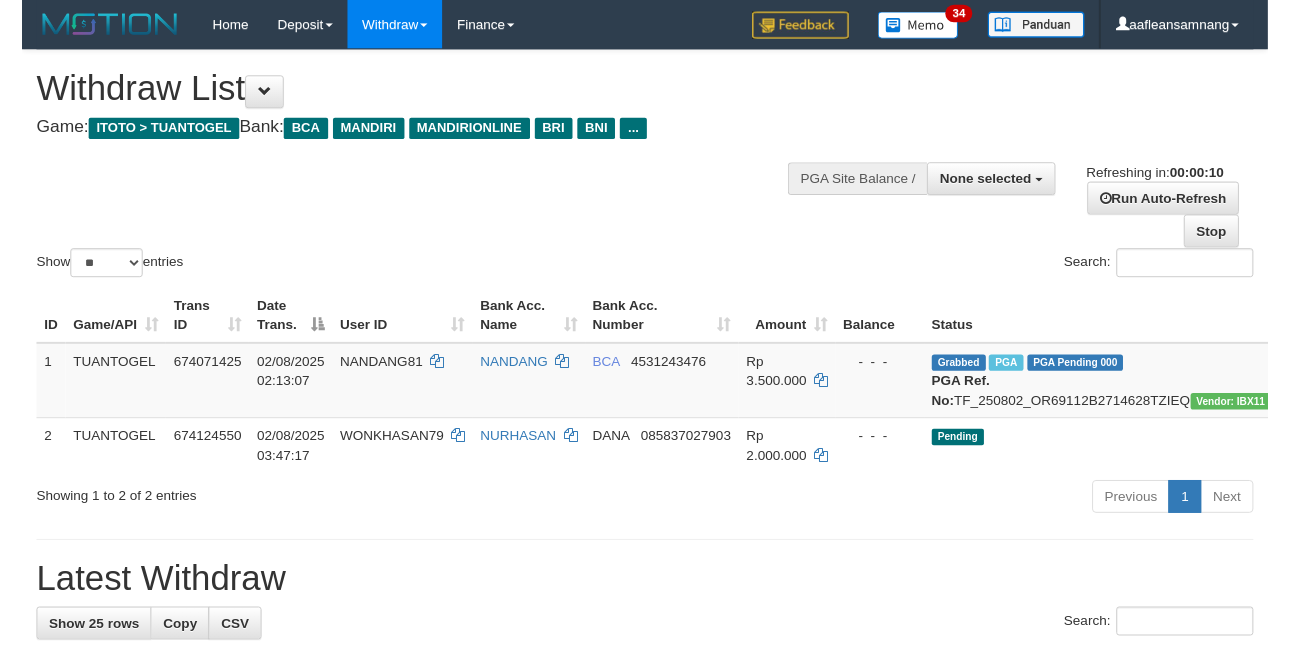 scroll, scrollTop: 0, scrollLeft: 0, axis: both 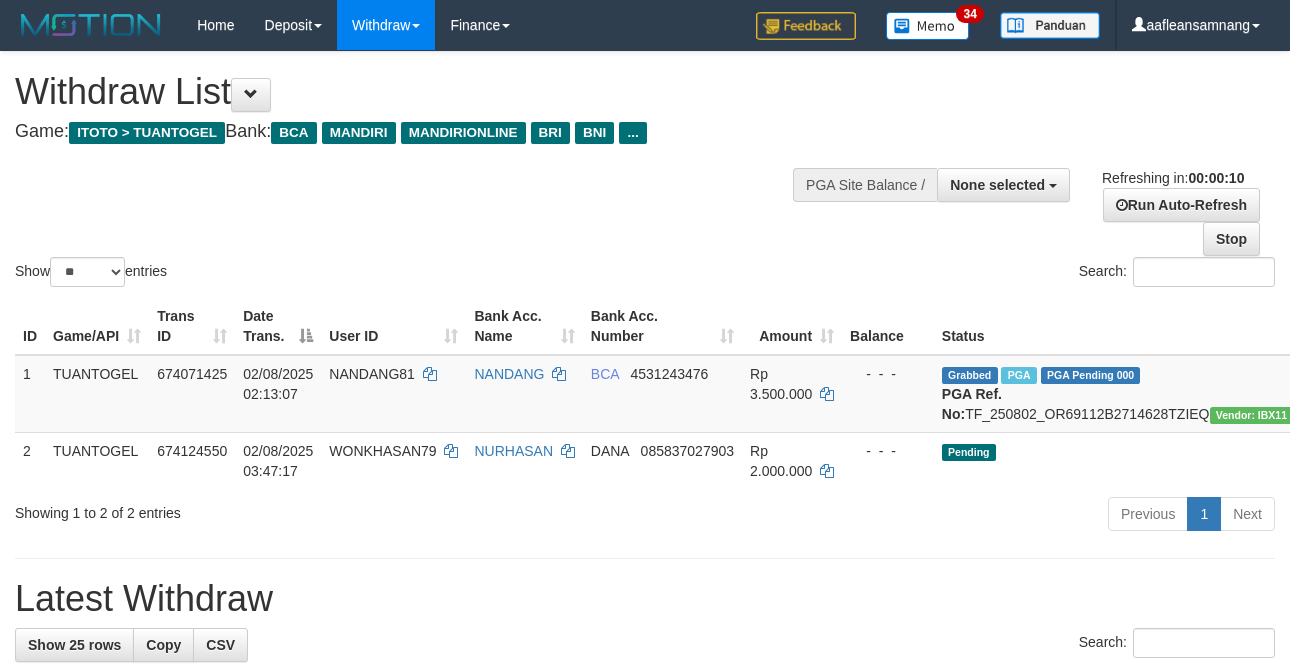 select 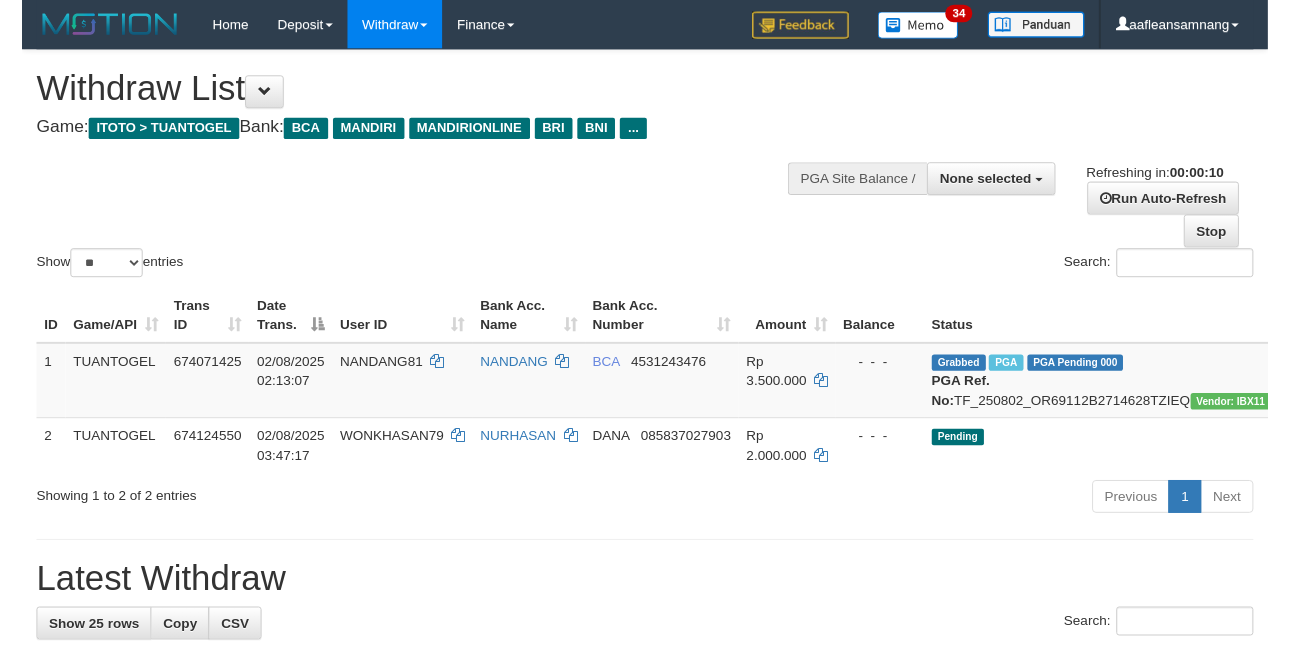 scroll, scrollTop: 0, scrollLeft: 0, axis: both 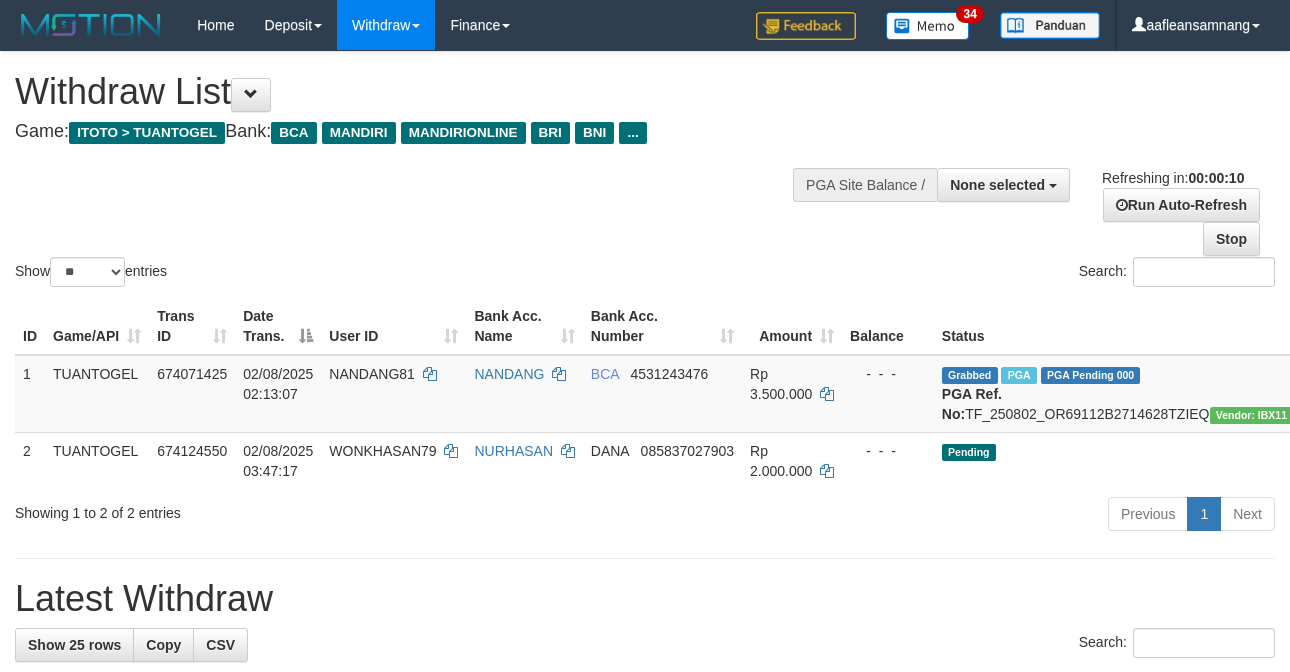 select 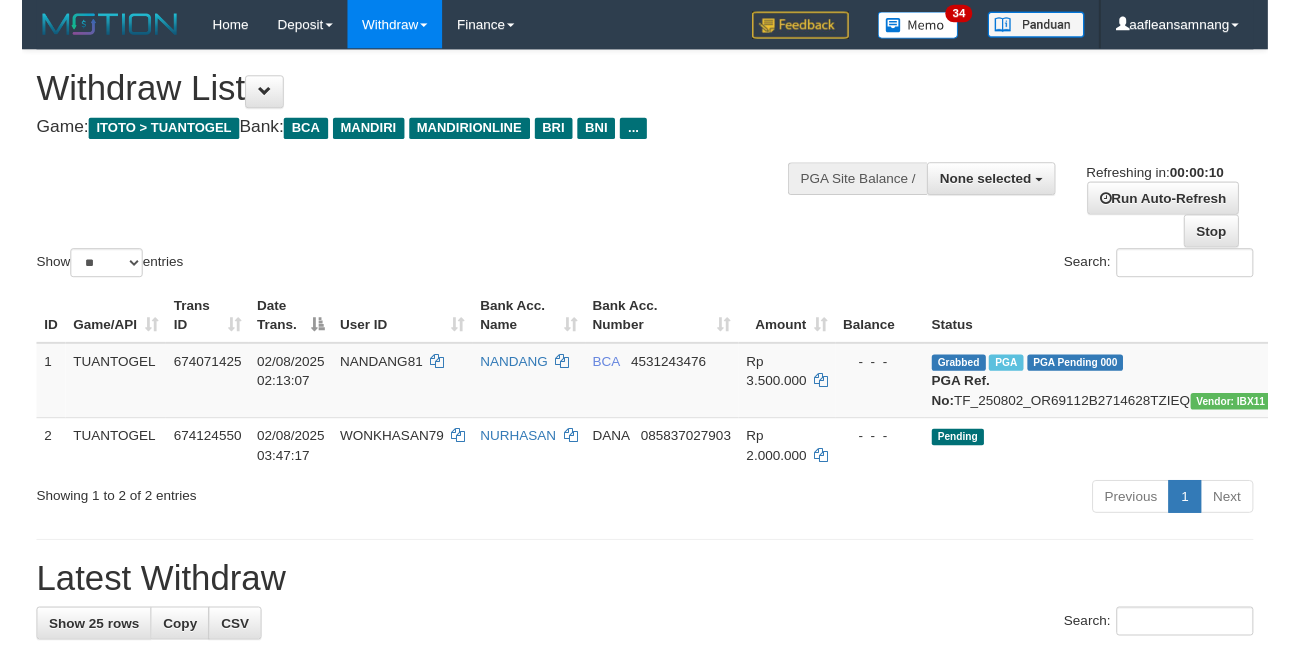 scroll, scrollTop: 0, scrollLeft: 0, axis: both 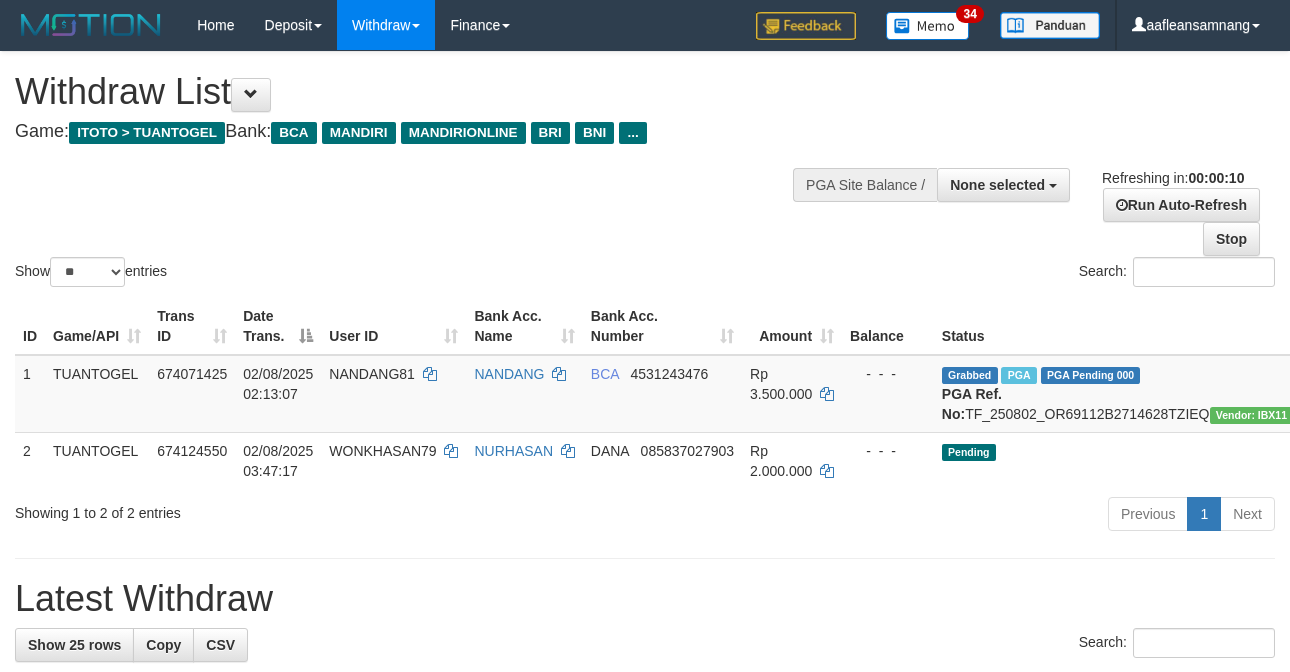 select 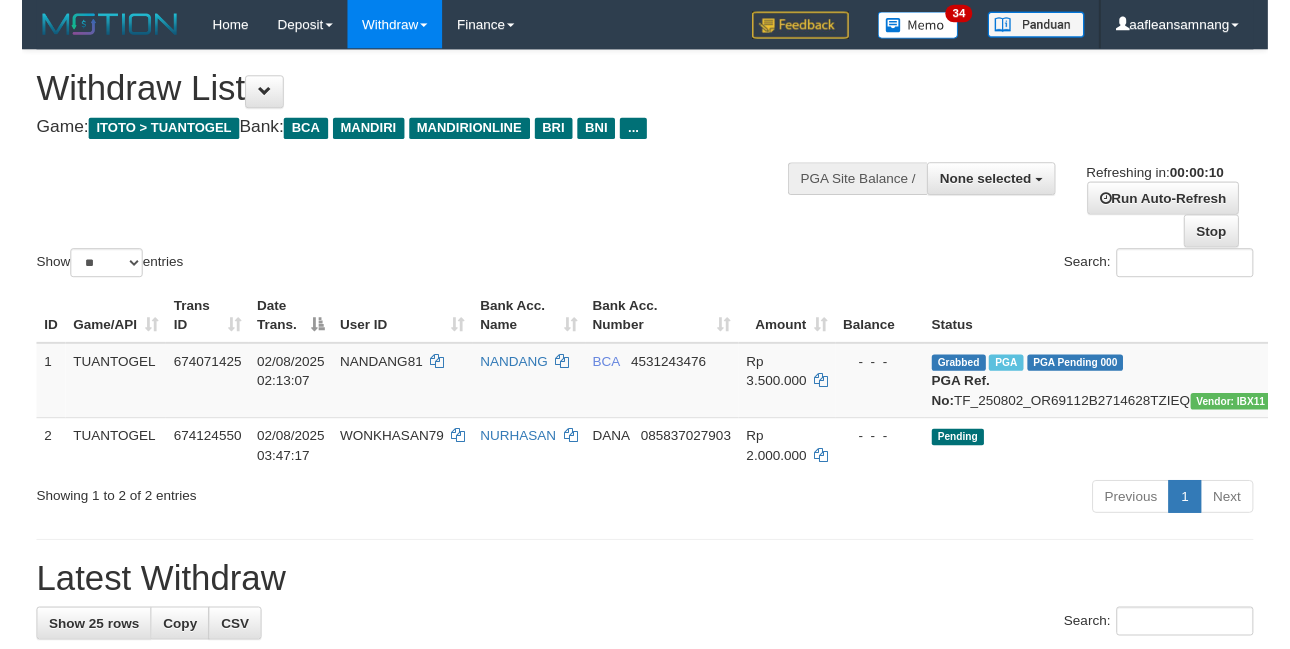 scroll, scrollTop: 0, scrollLeft: 0, axis: both 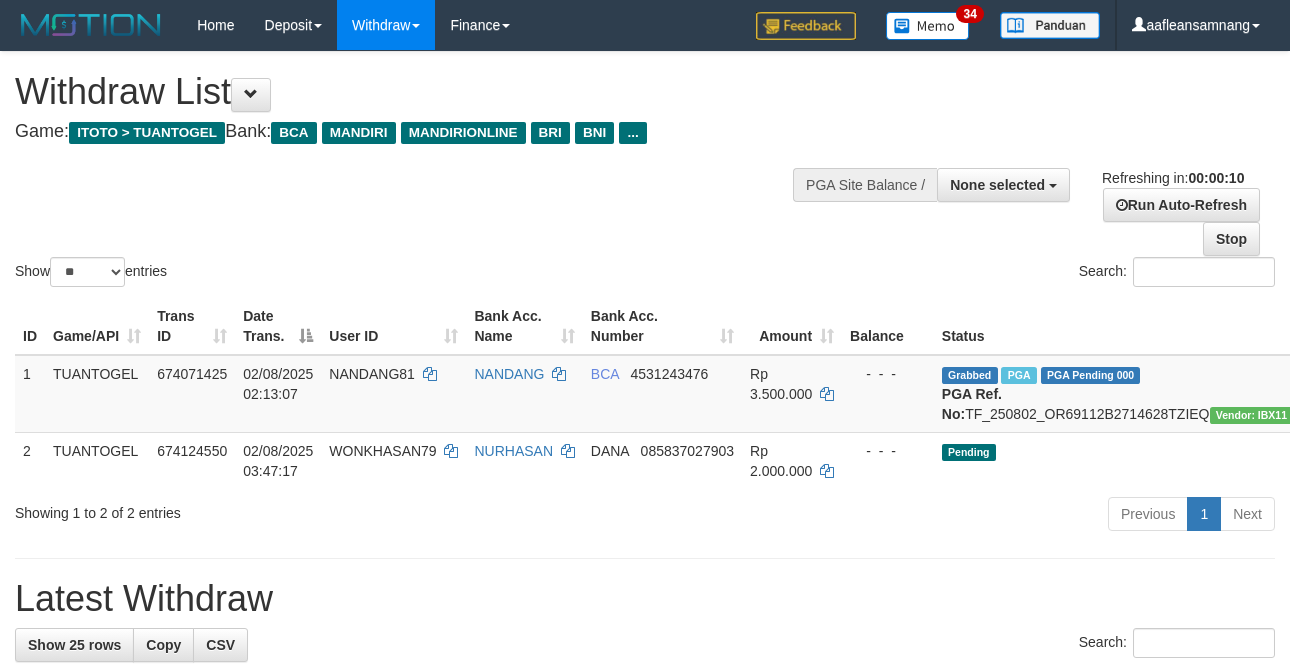 select 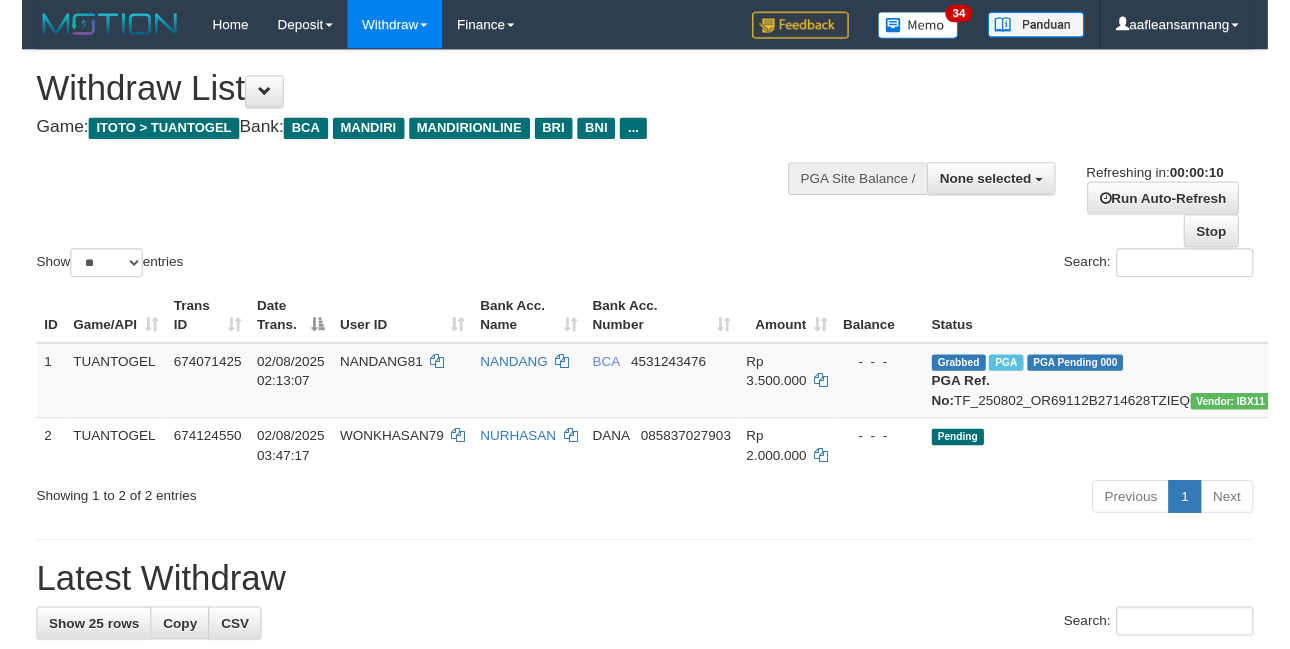 scroll, scrollTop: 0, scrollLeft: 0, axis: both 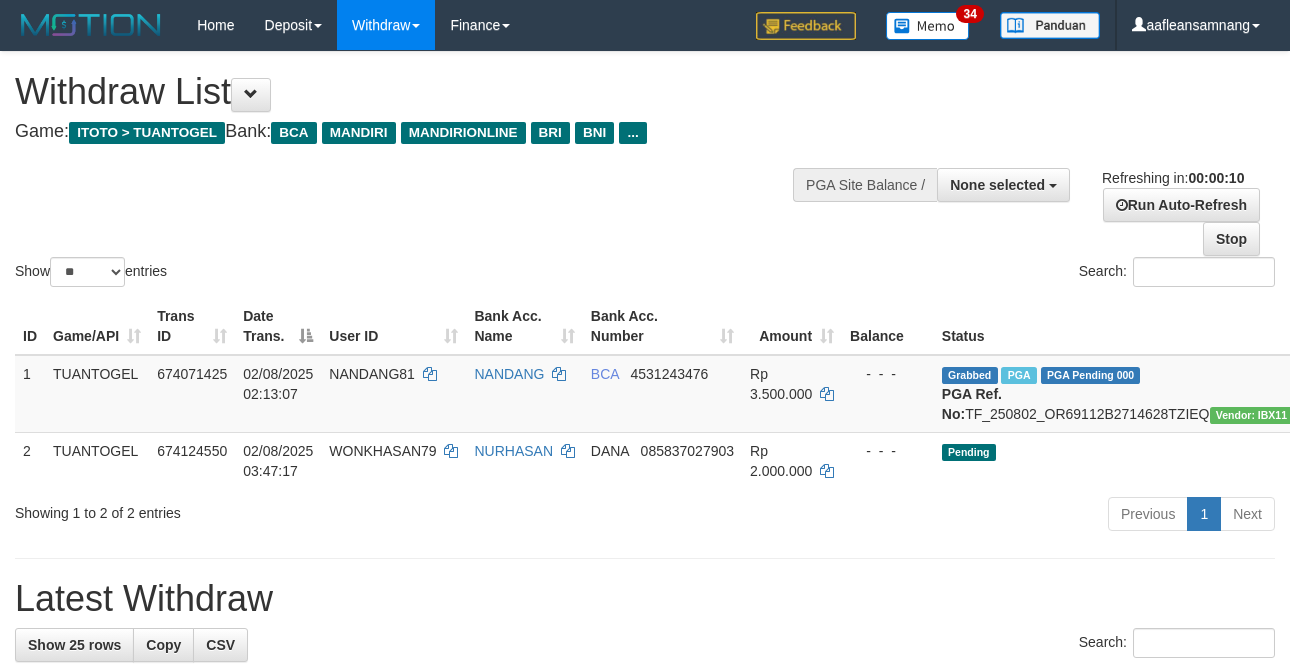 select 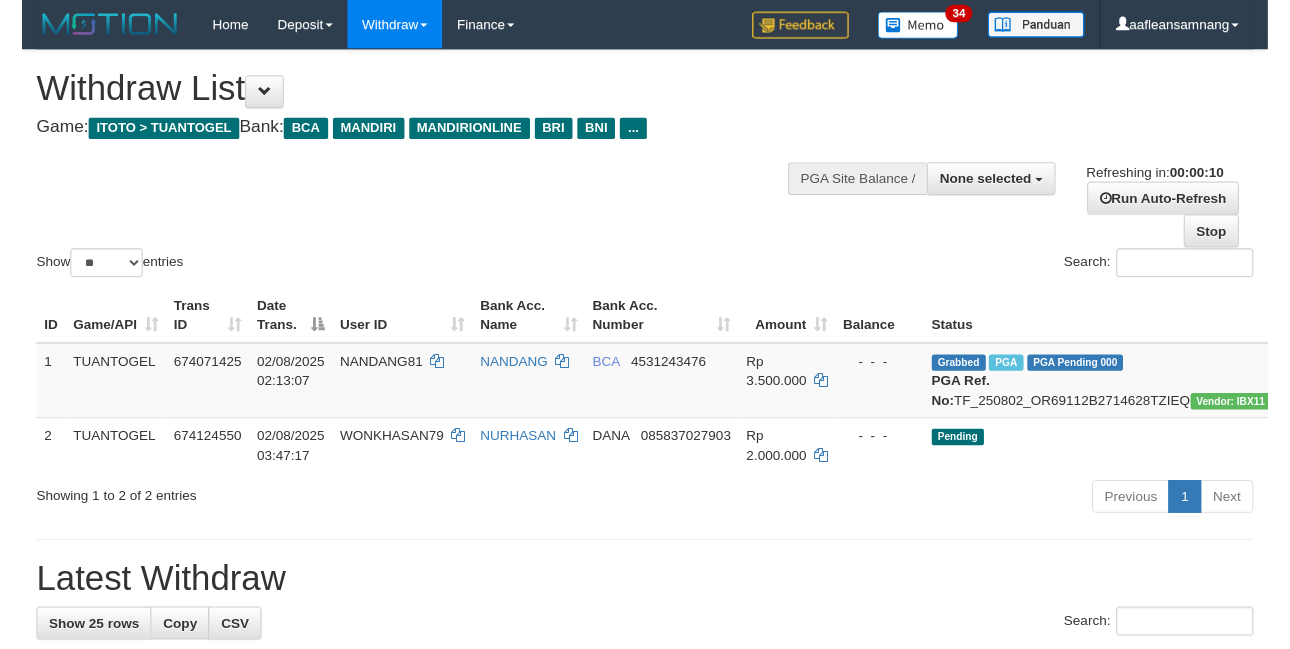scroll, scrollTop: 0, scrollLeft: 0, axis: both 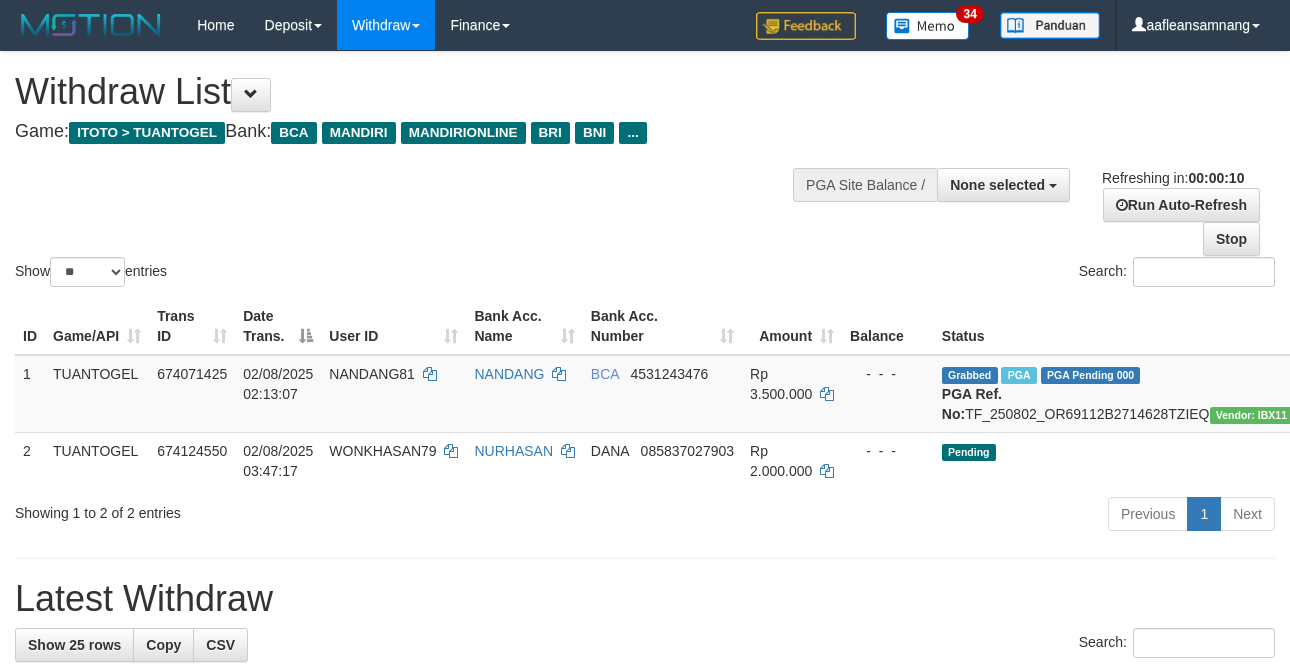 select 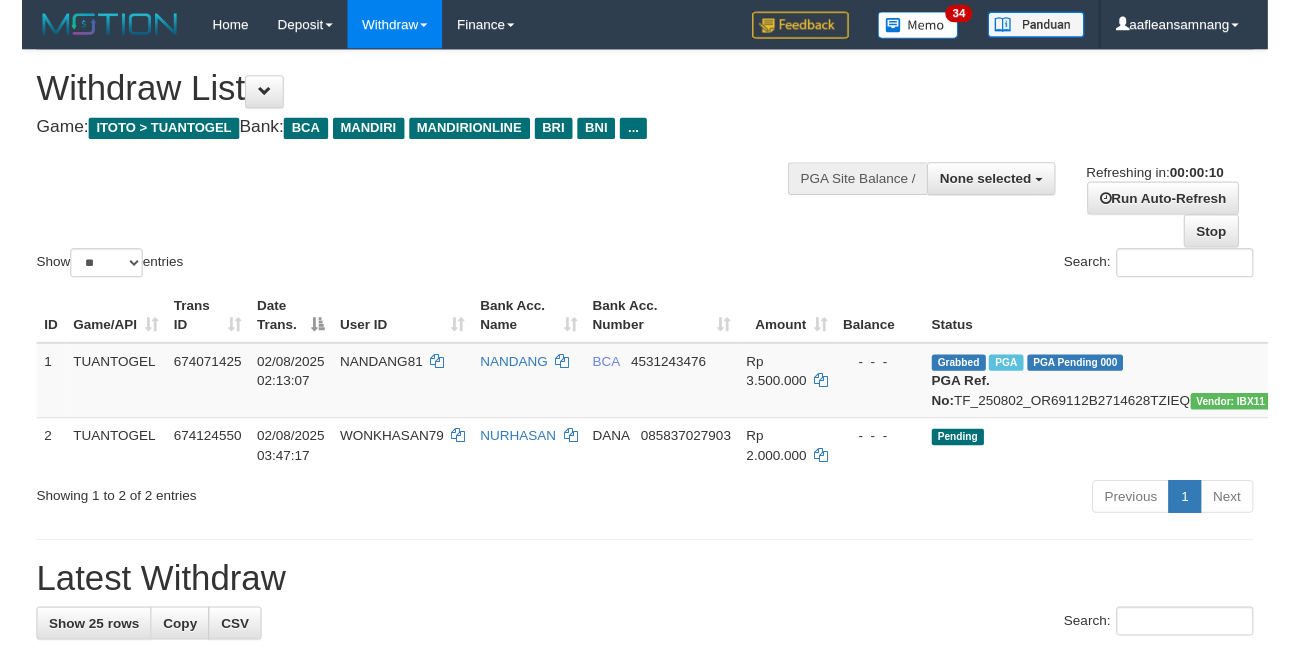 scroll, scrollTop: 0, scrollLeft: 0, axis: both 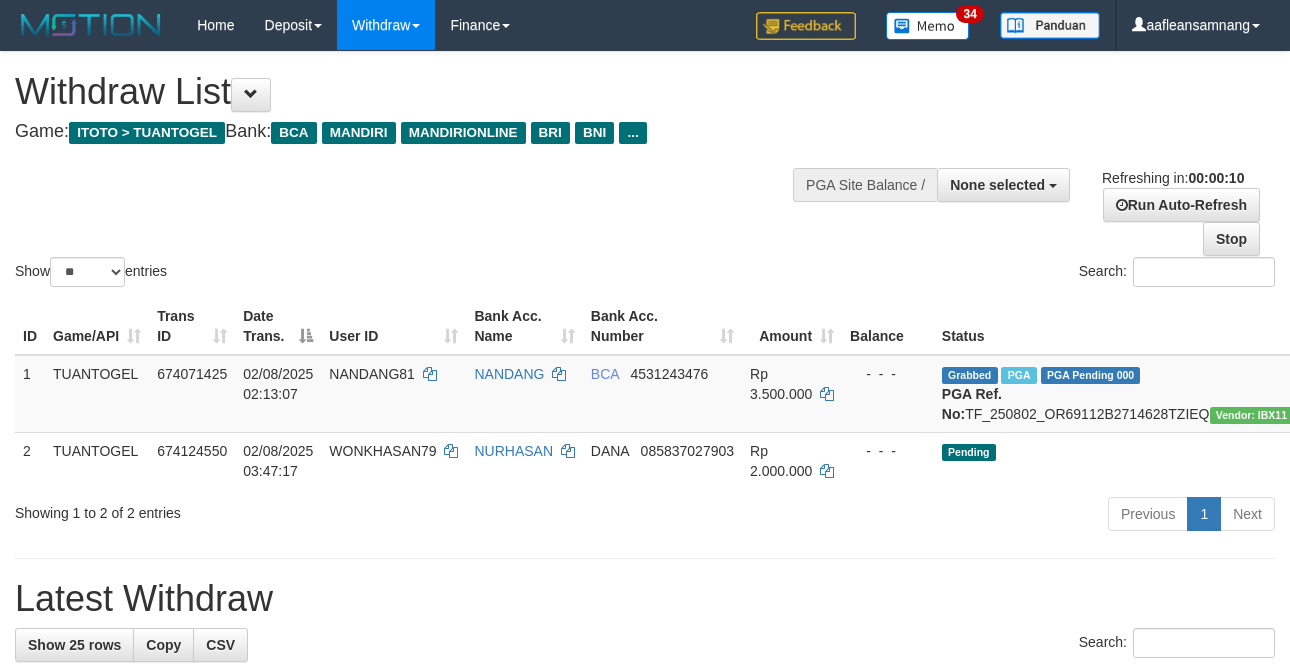 select 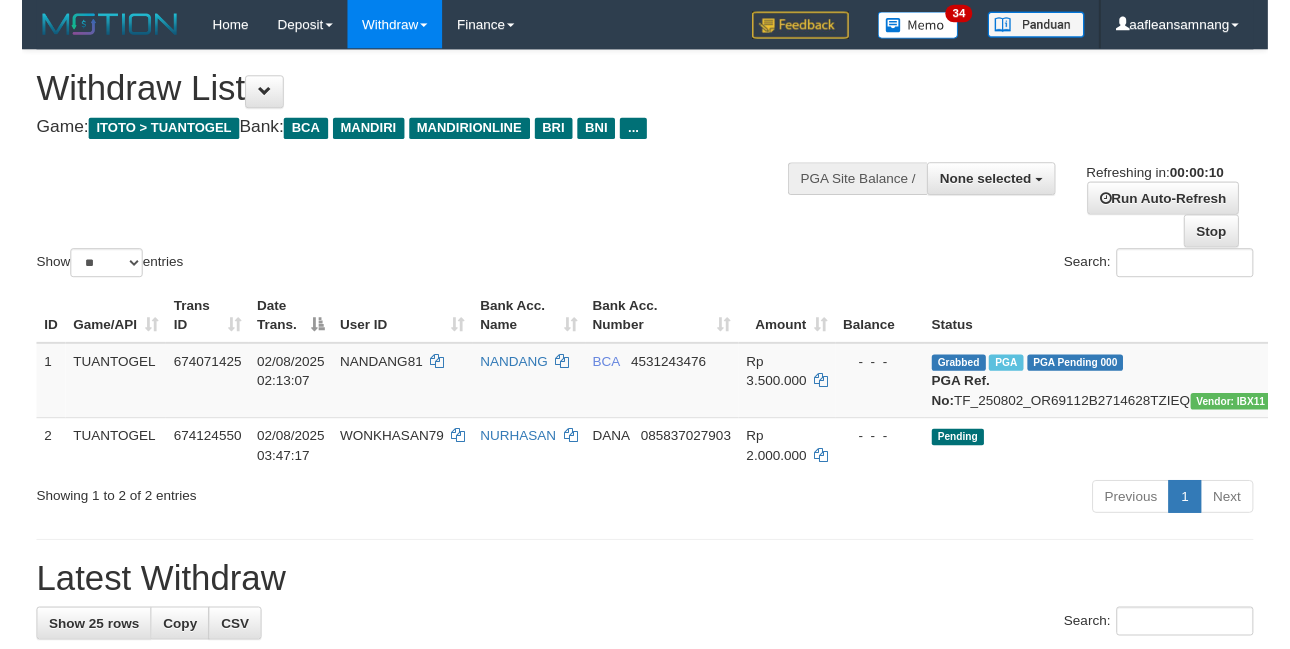 scroll, scrollTop: 0, scrollLeft: 0, axis: both 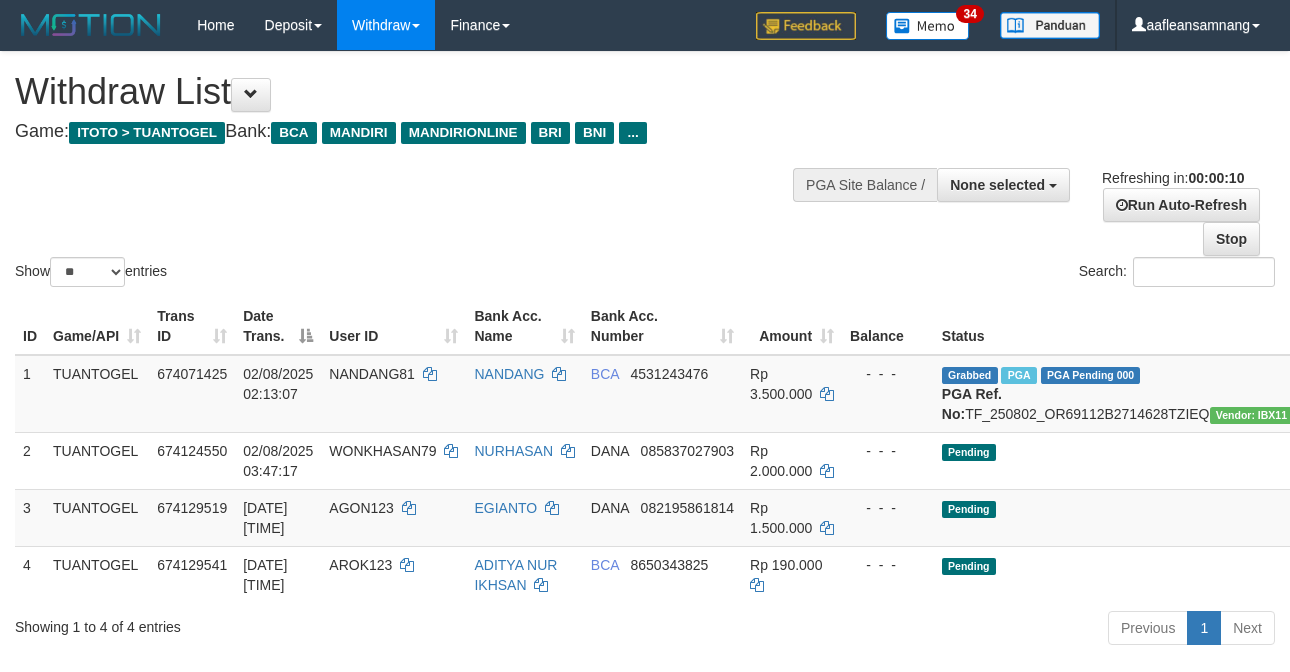 select 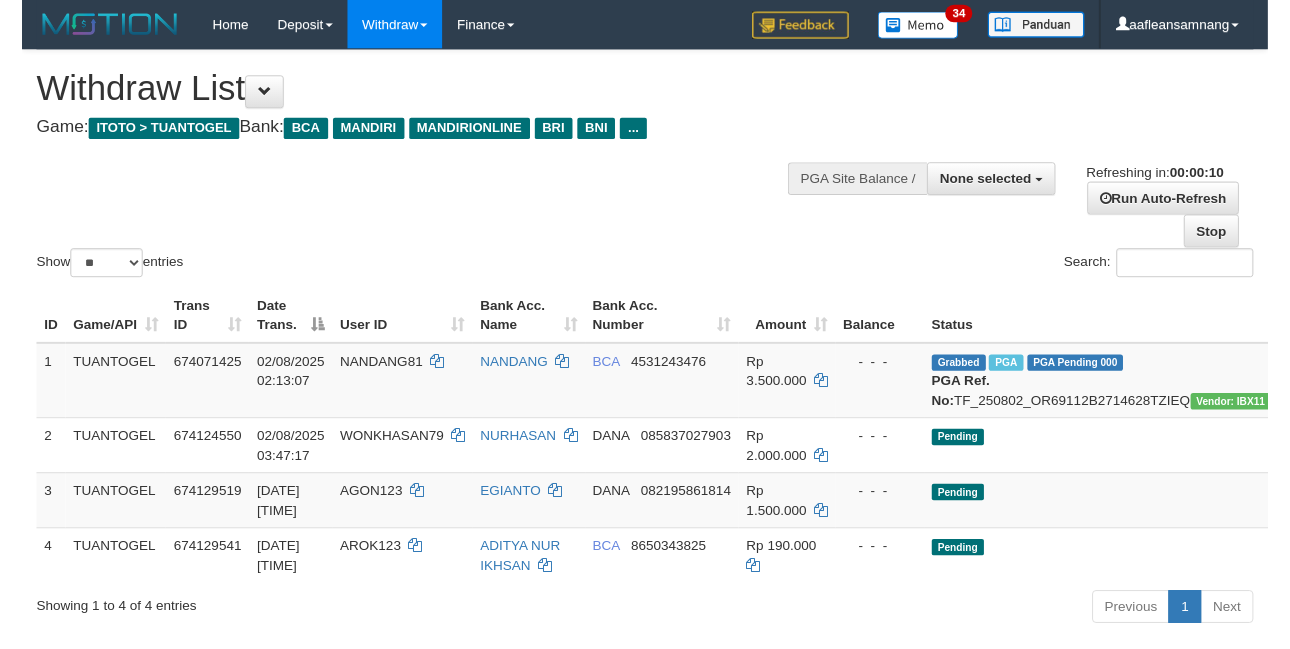scroll, scrollTop: 0, scrollLeft: 0, axis: both 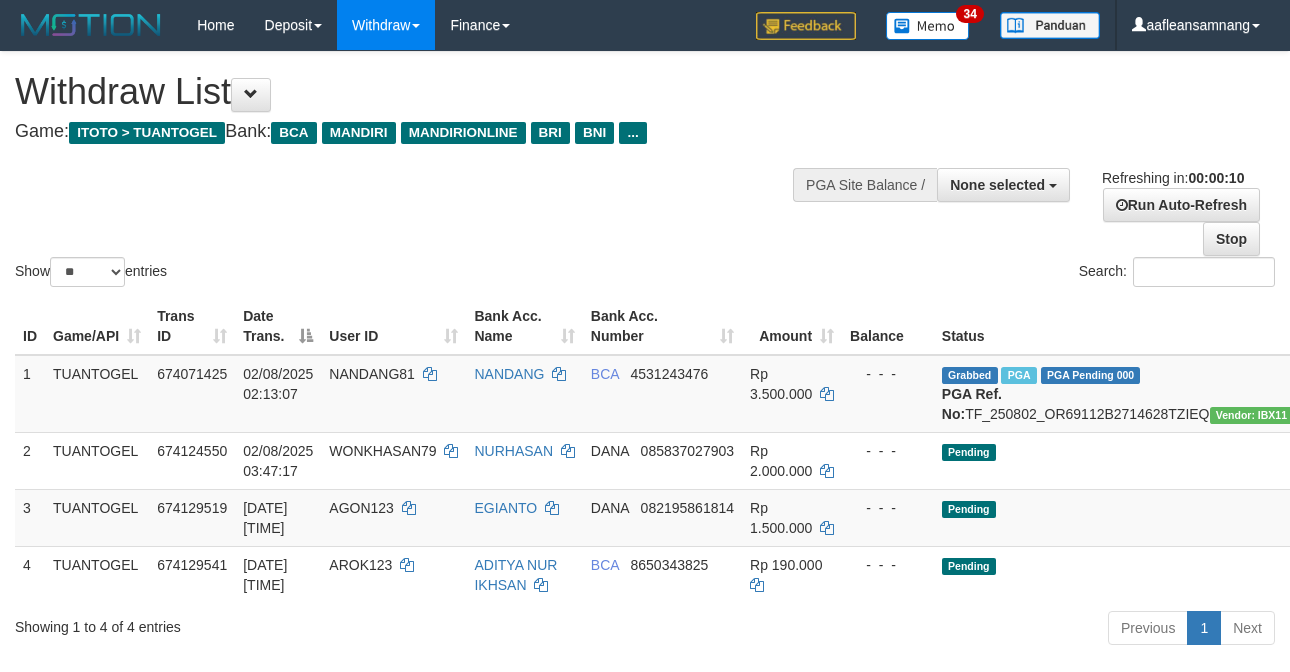 select 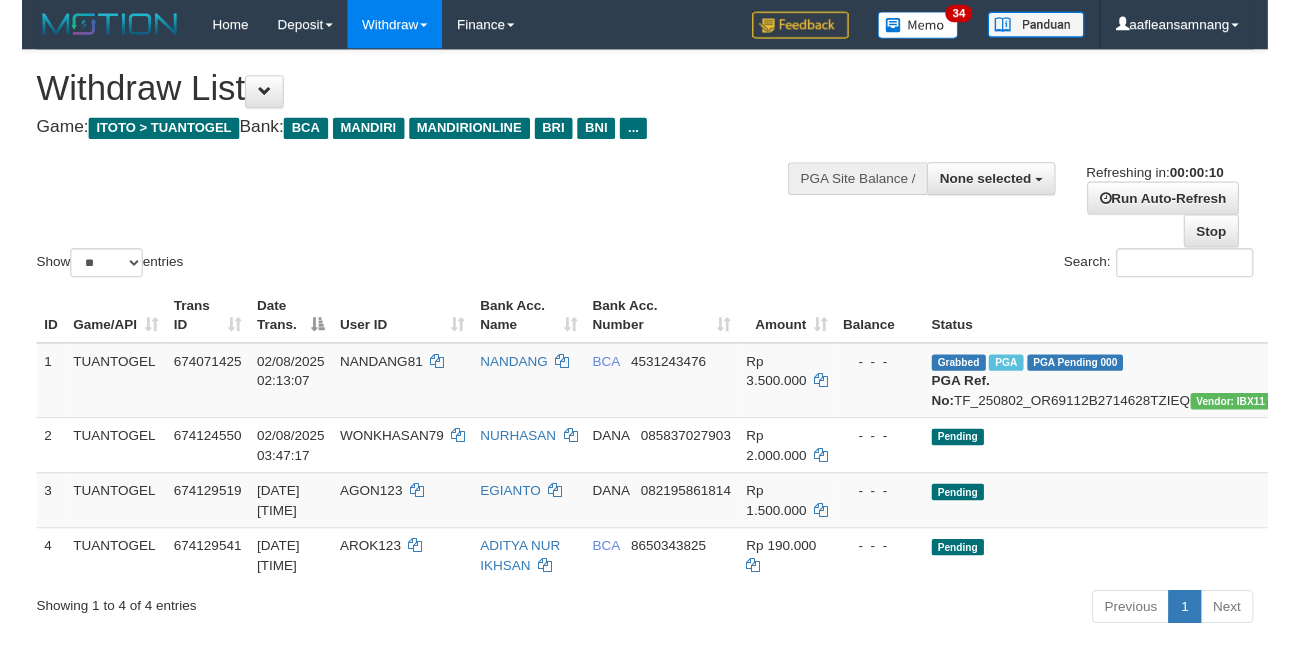 scroll, scrollTop: 0, scrollLeft: 0, axis: both 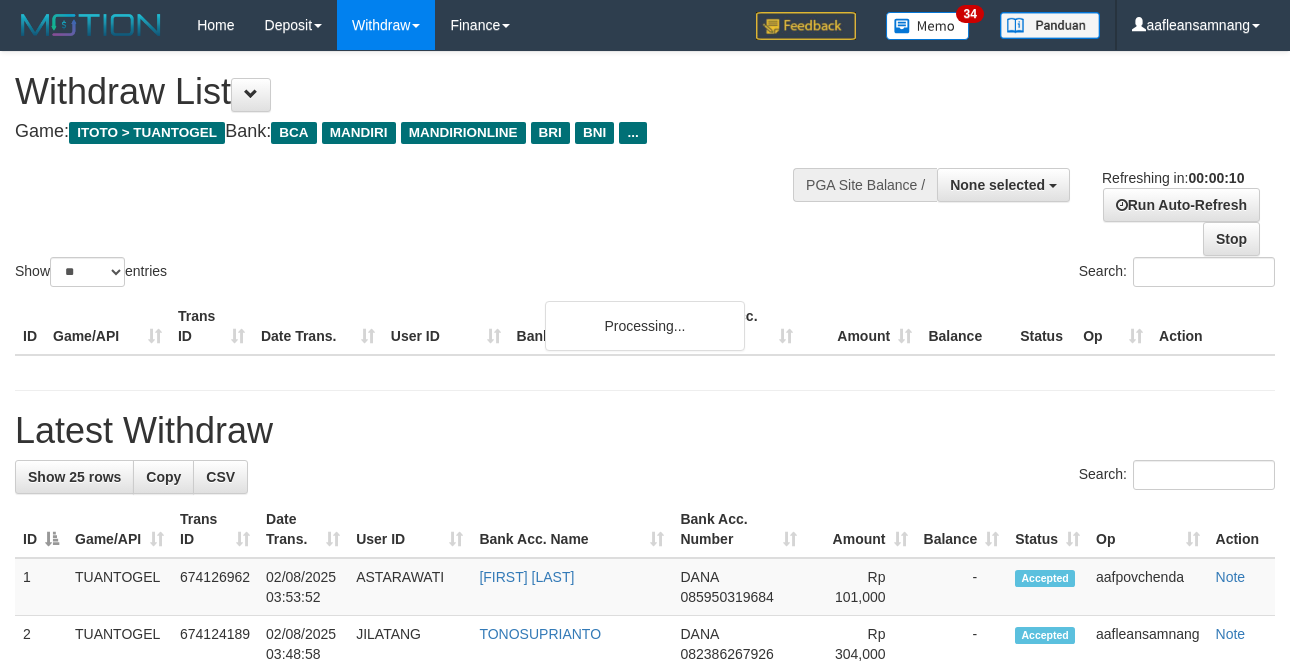 select 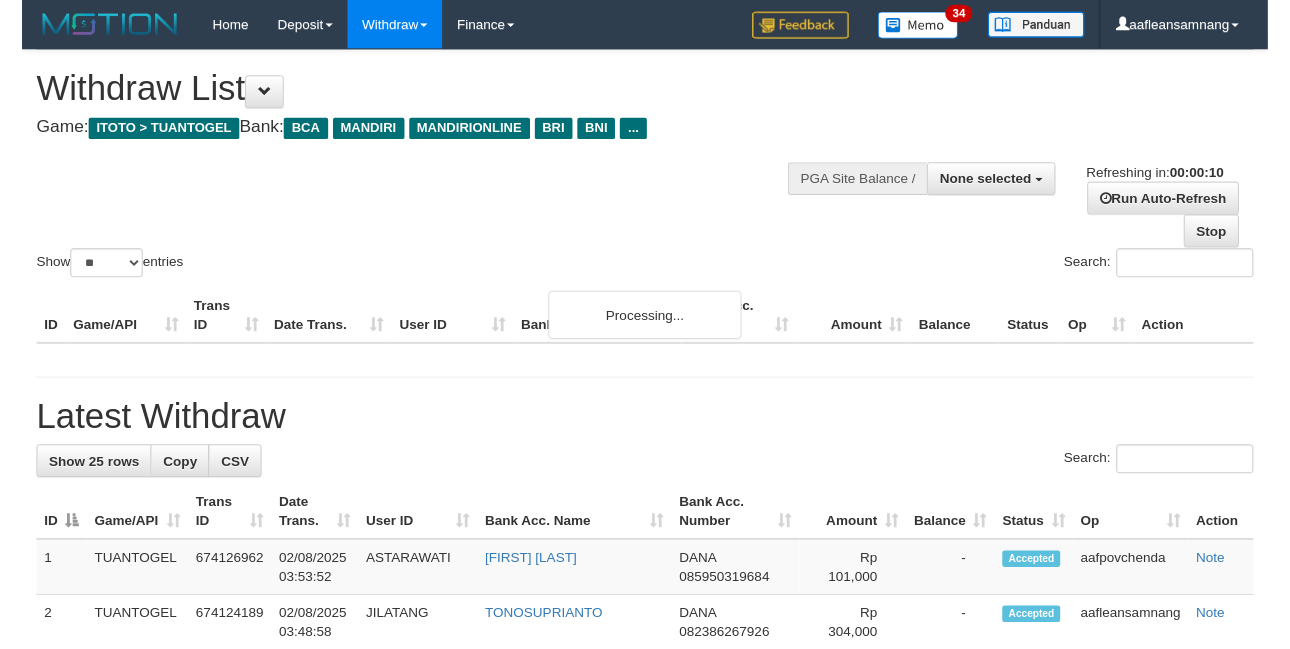 scroll, scrollTop: 0, scrollLeft: 0, axis: both 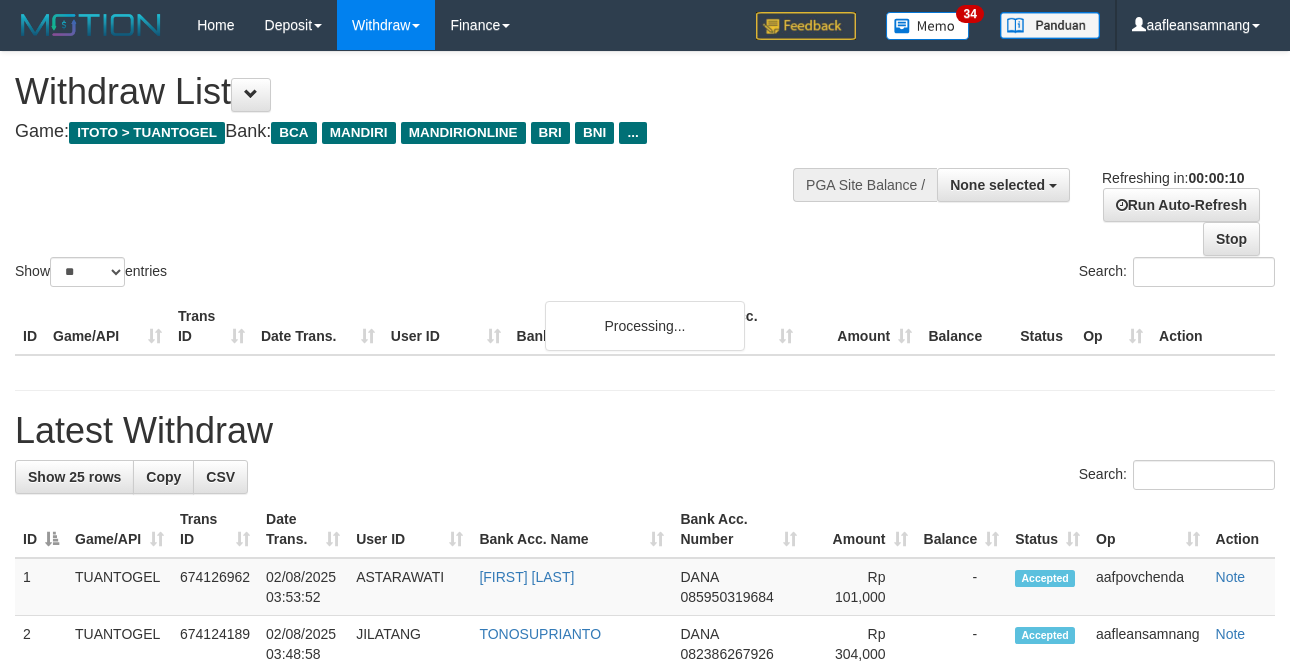 select 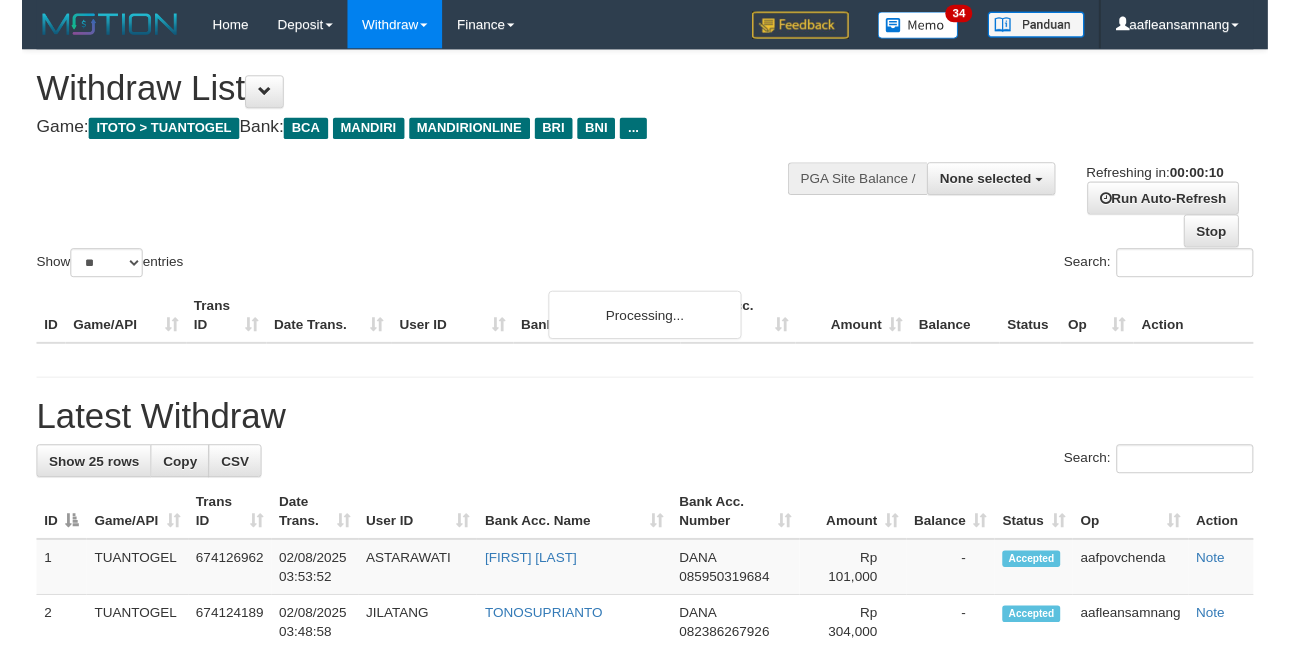 scroll, scrollTop: 0, scrollLeft: 0, axis: both 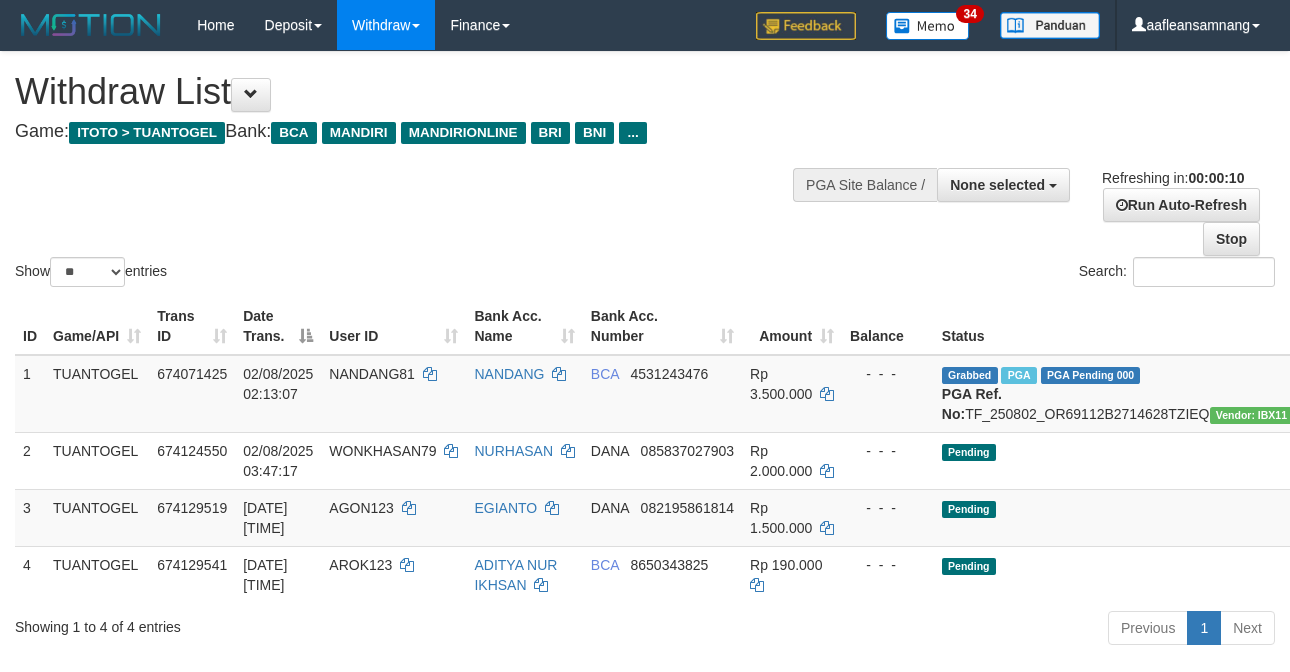 select 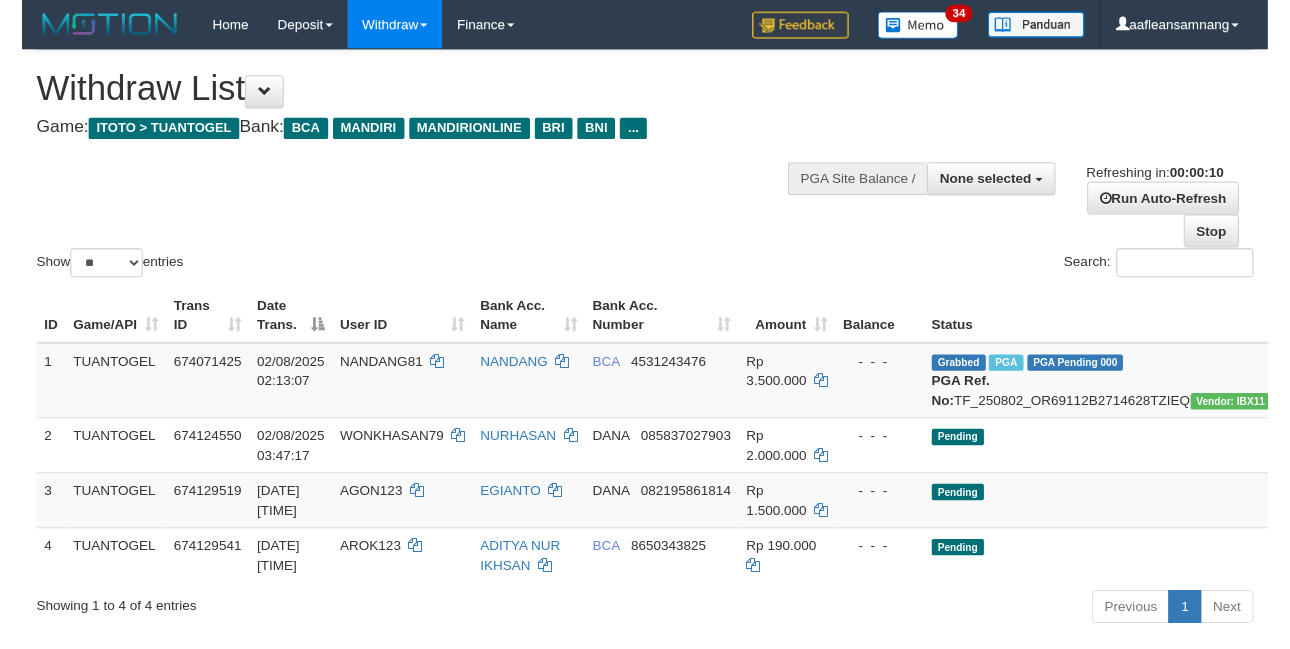 scroll, scrollTop: 0, scrollLeft: 0, axis: both 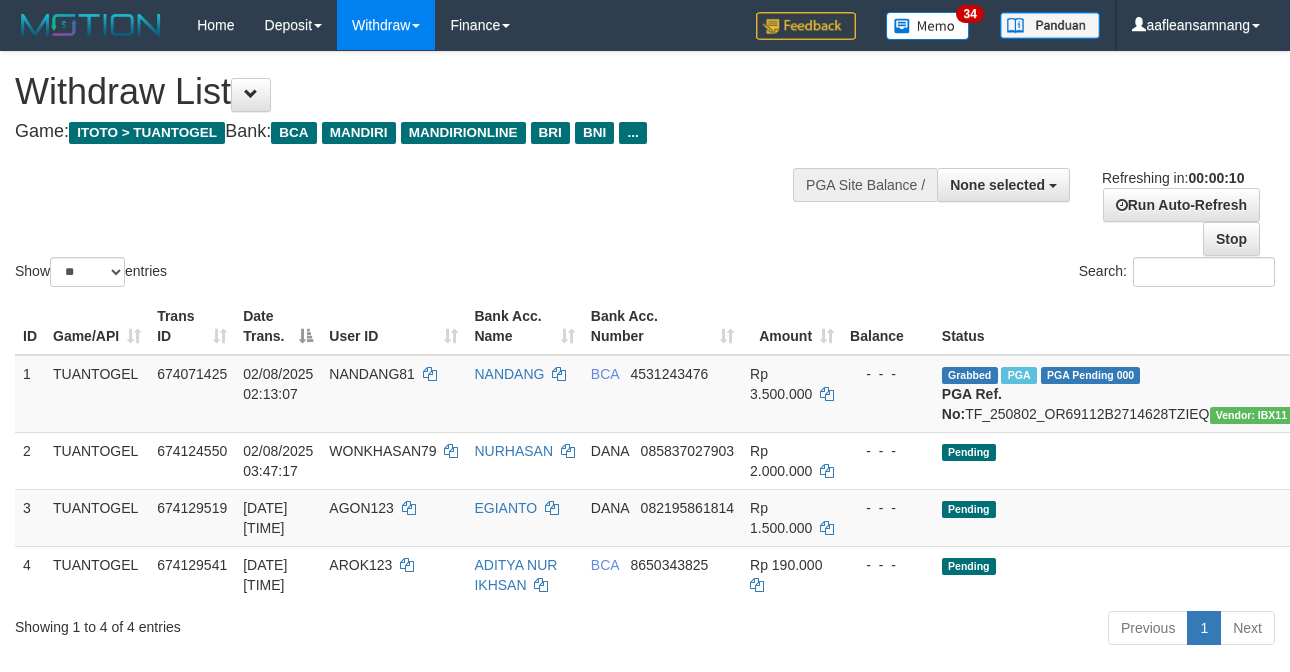 select 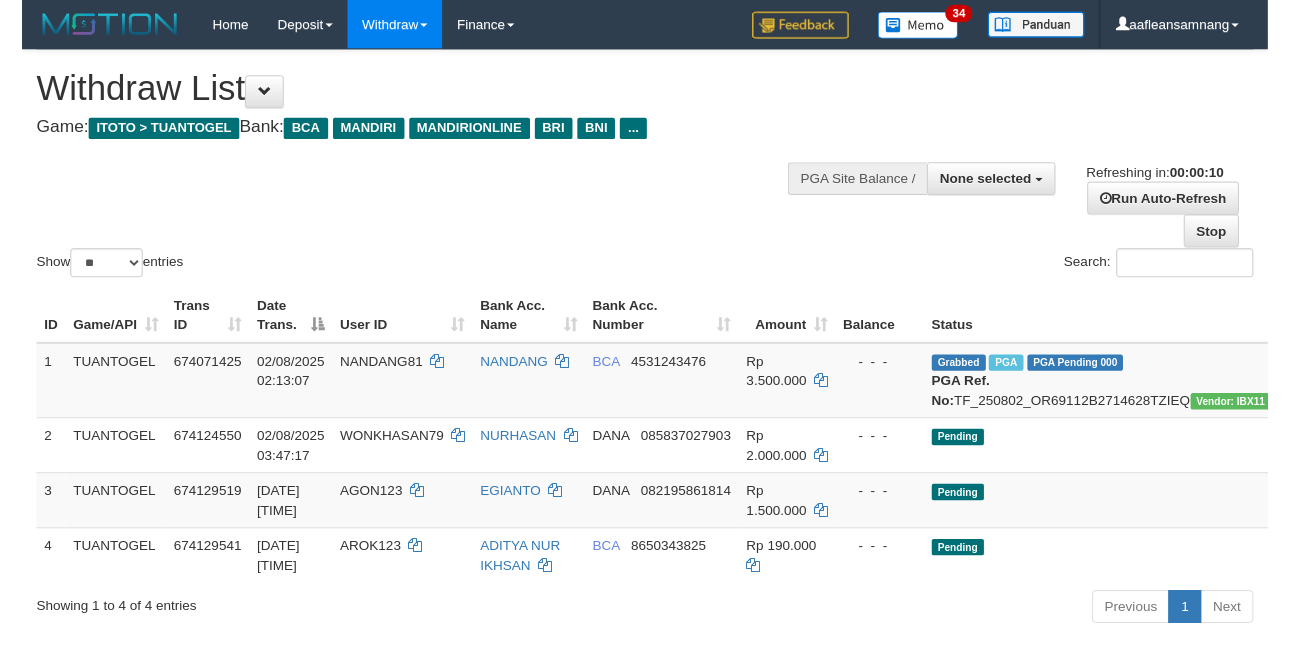 scroll, scrollTop: 0, scrollLeft: 0, axis: both 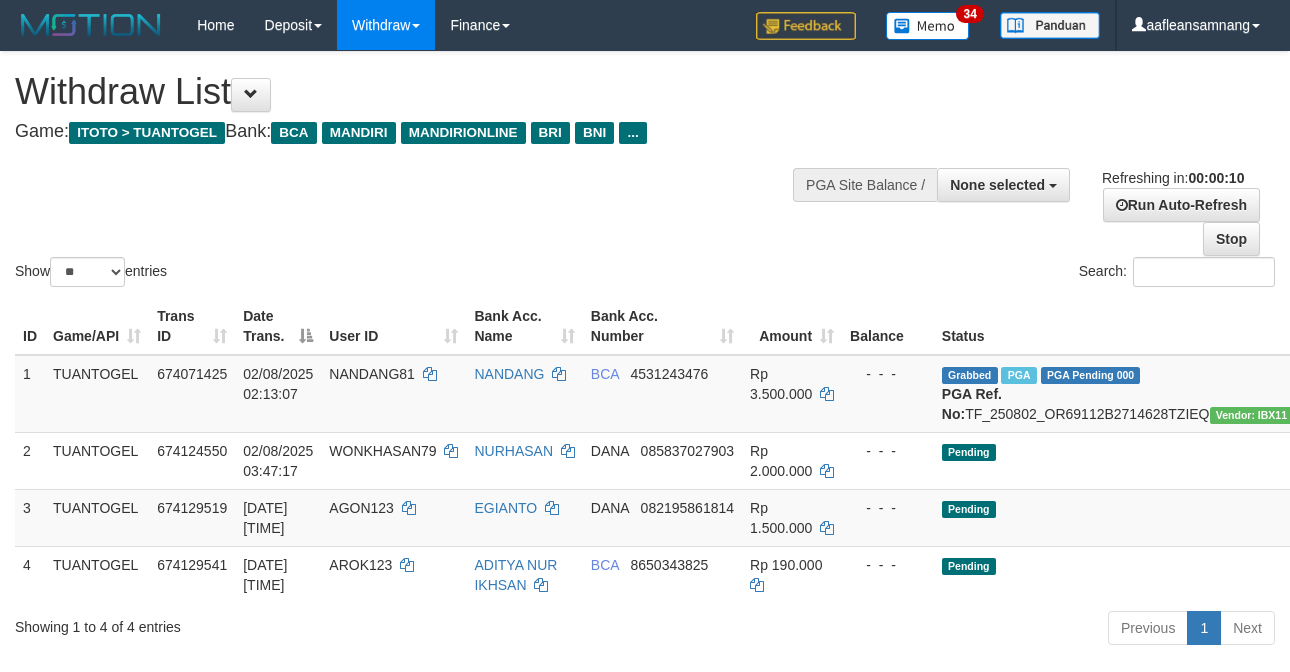 select 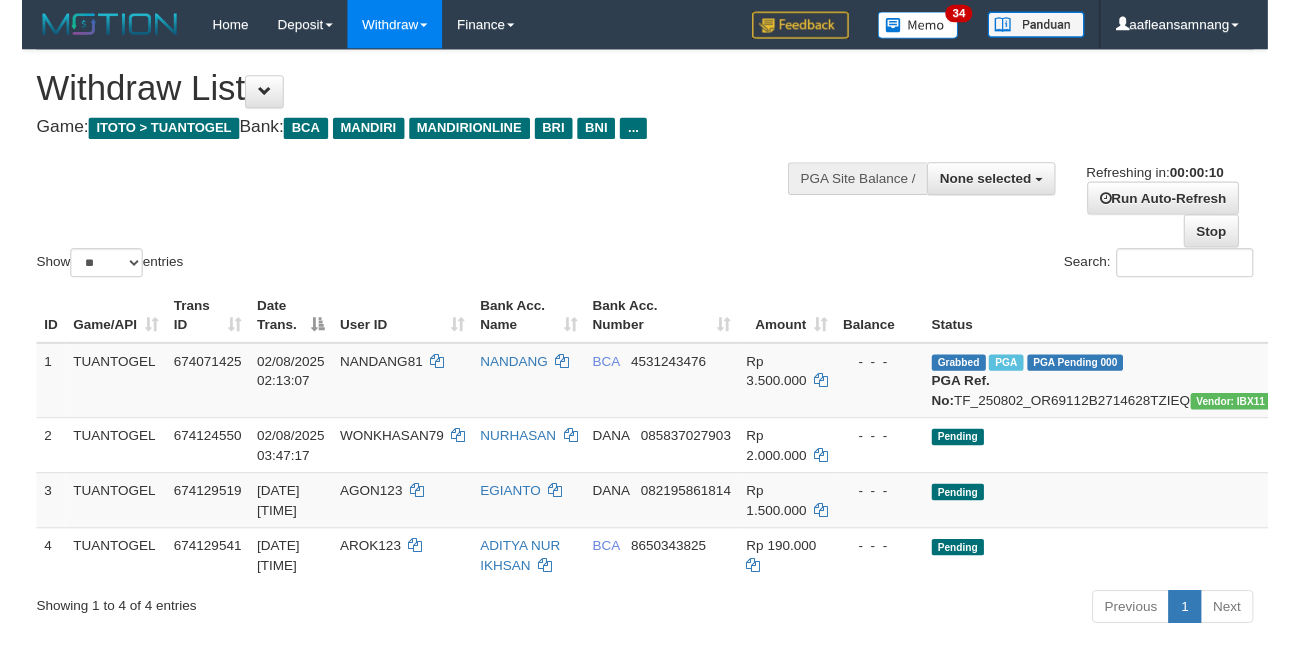 scroll, scrollTop: 0, scrollLeft: 0, axis: both 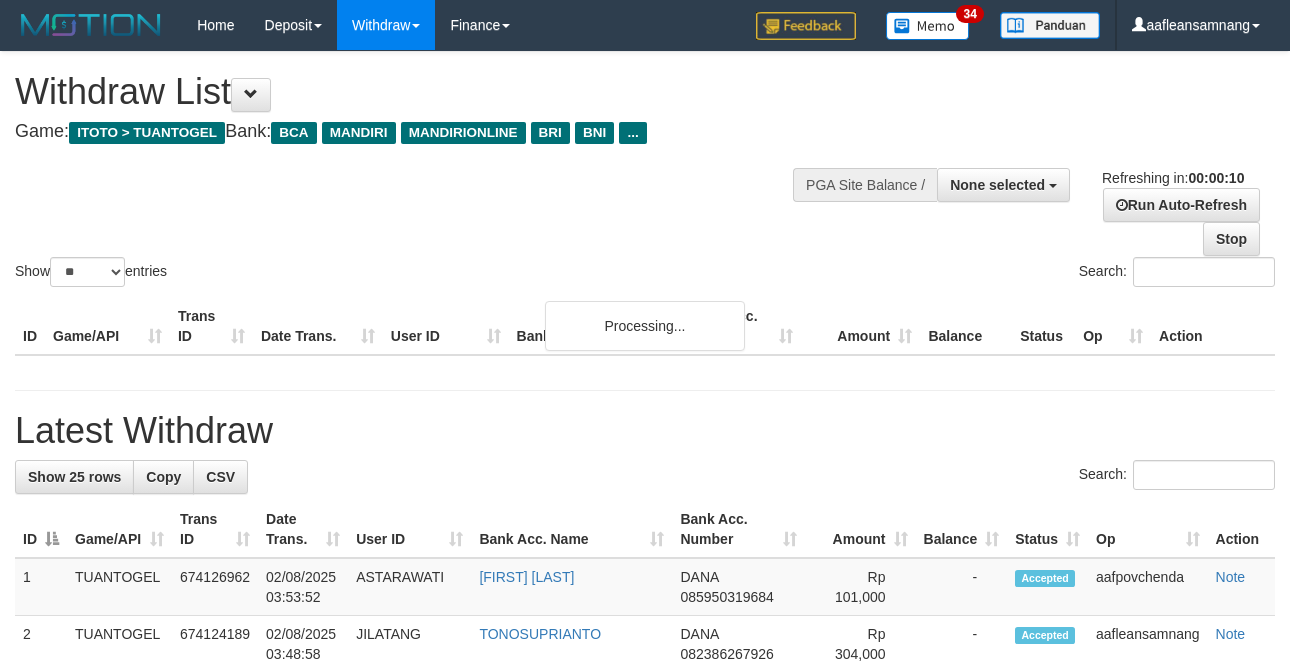 select 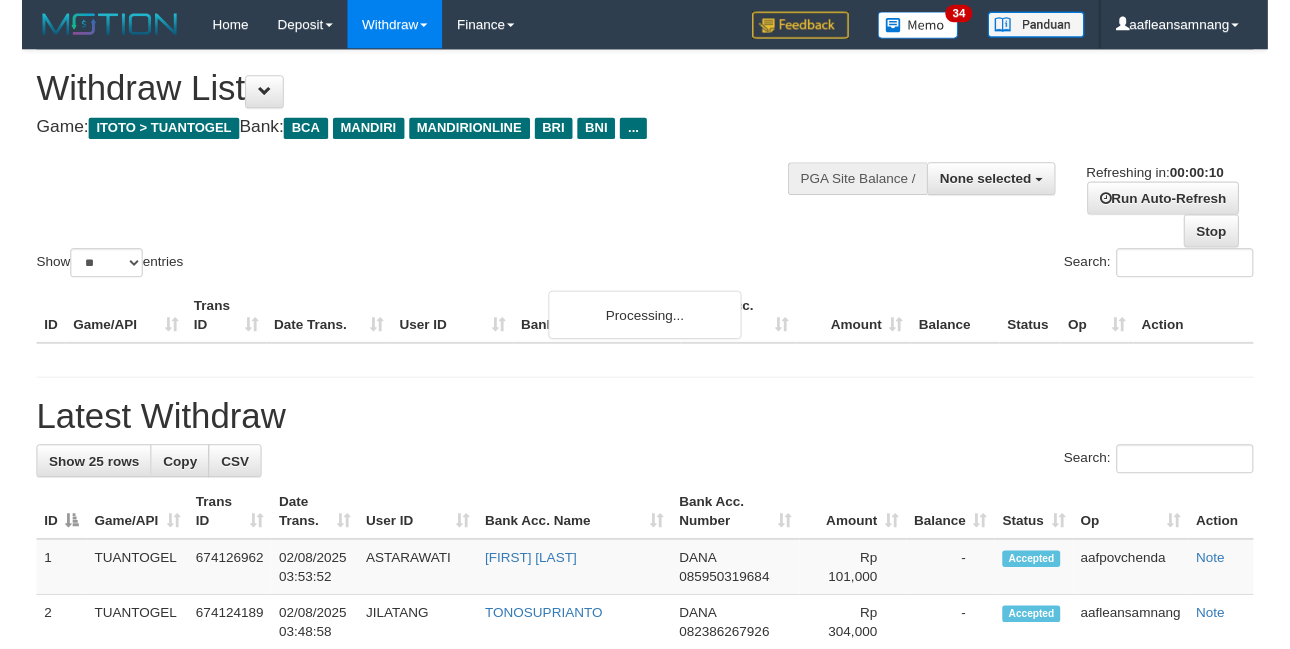 scroll, scrollTop: 0, scrollLeft: 0, axis: both 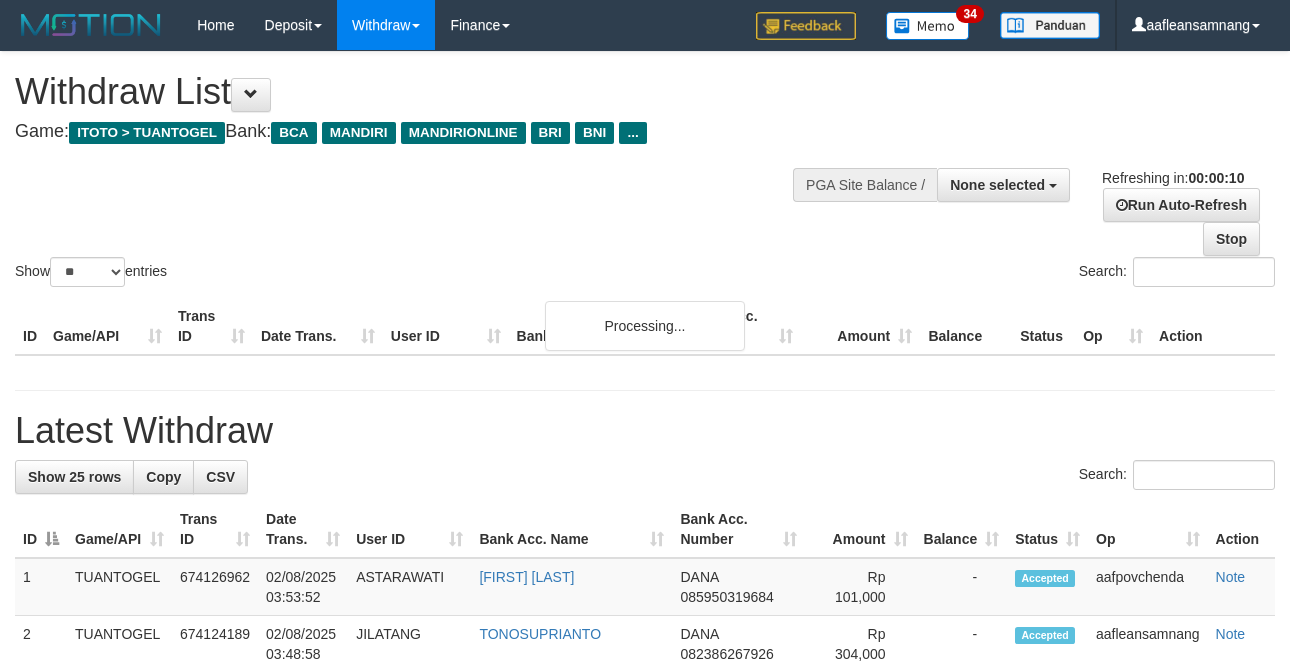 select 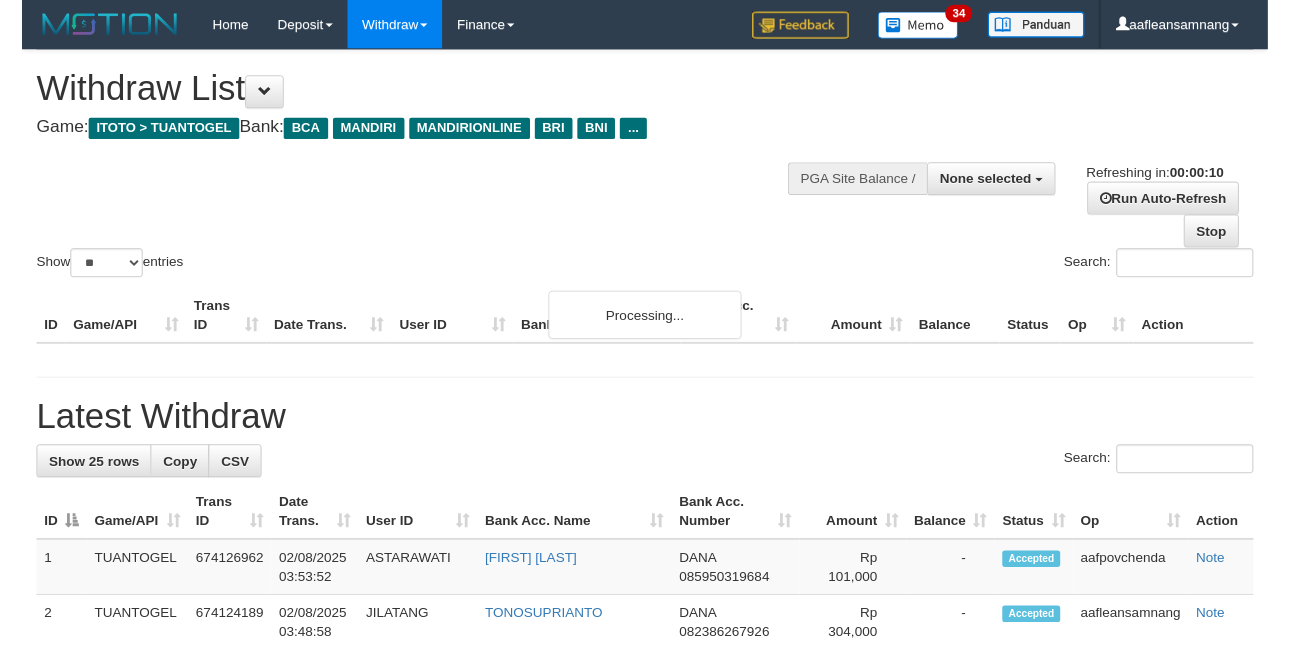scroll, scrollTop: 0, scrollLeft: 0, axis: both 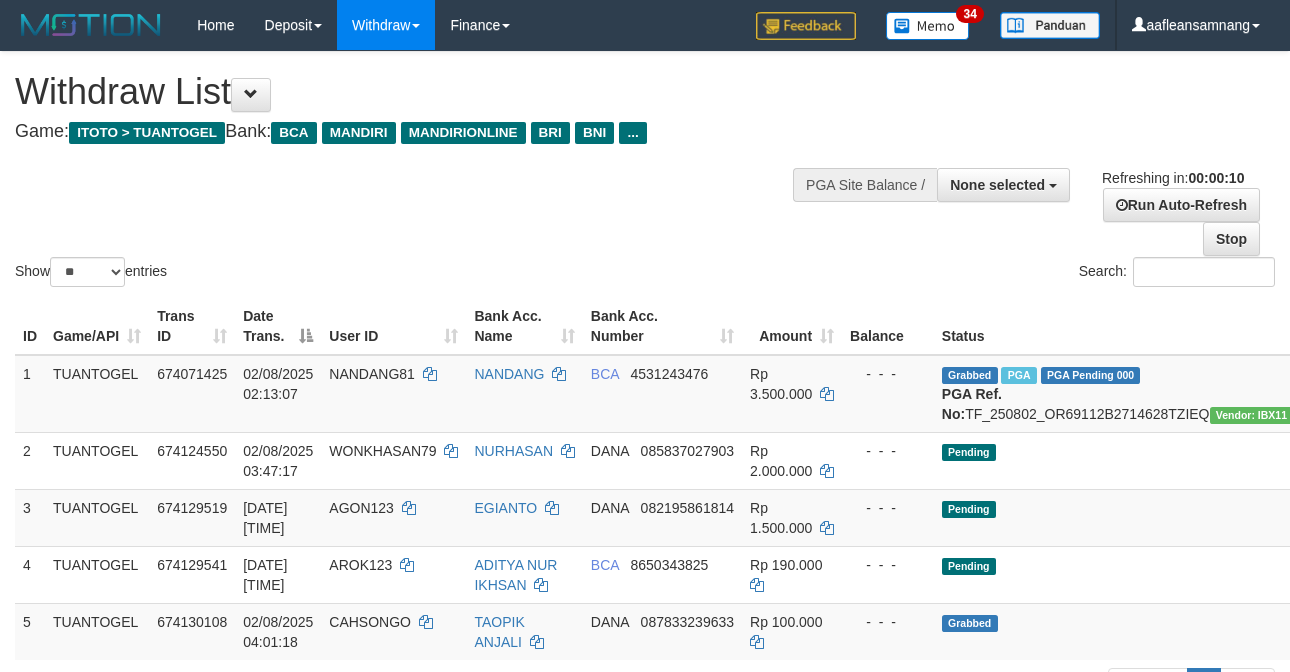 select 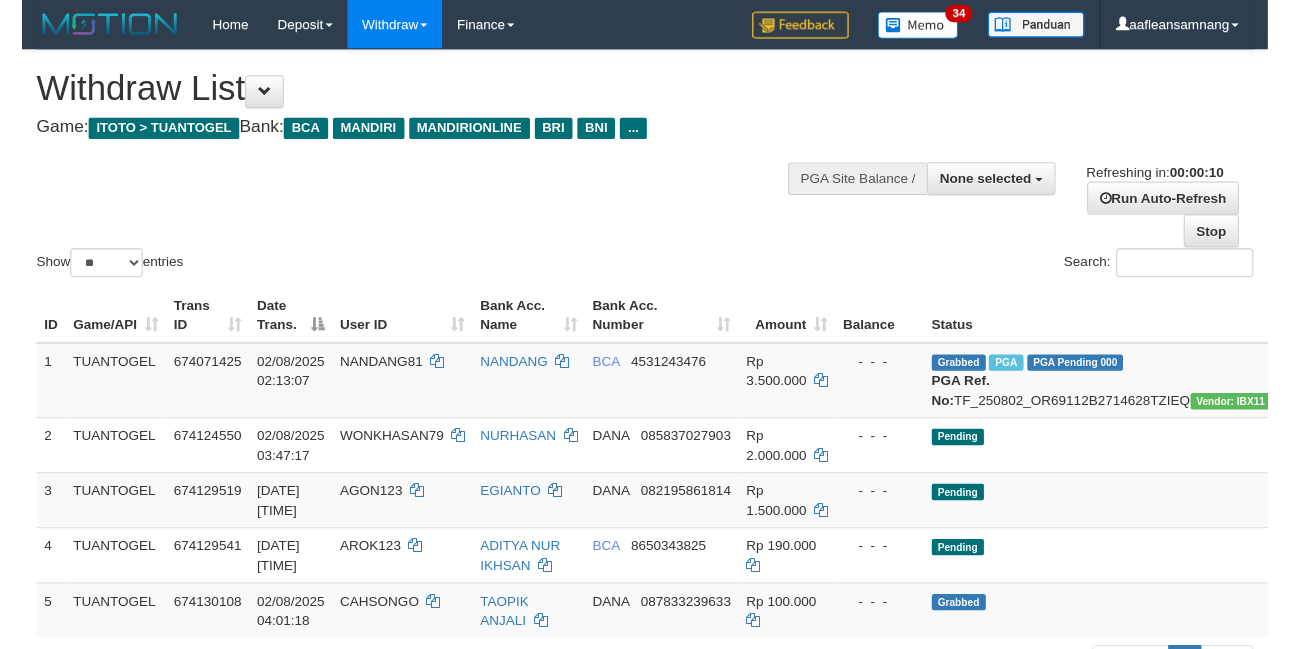 scroll, scrollTop: 0, scrollLeft: 0, axis: both 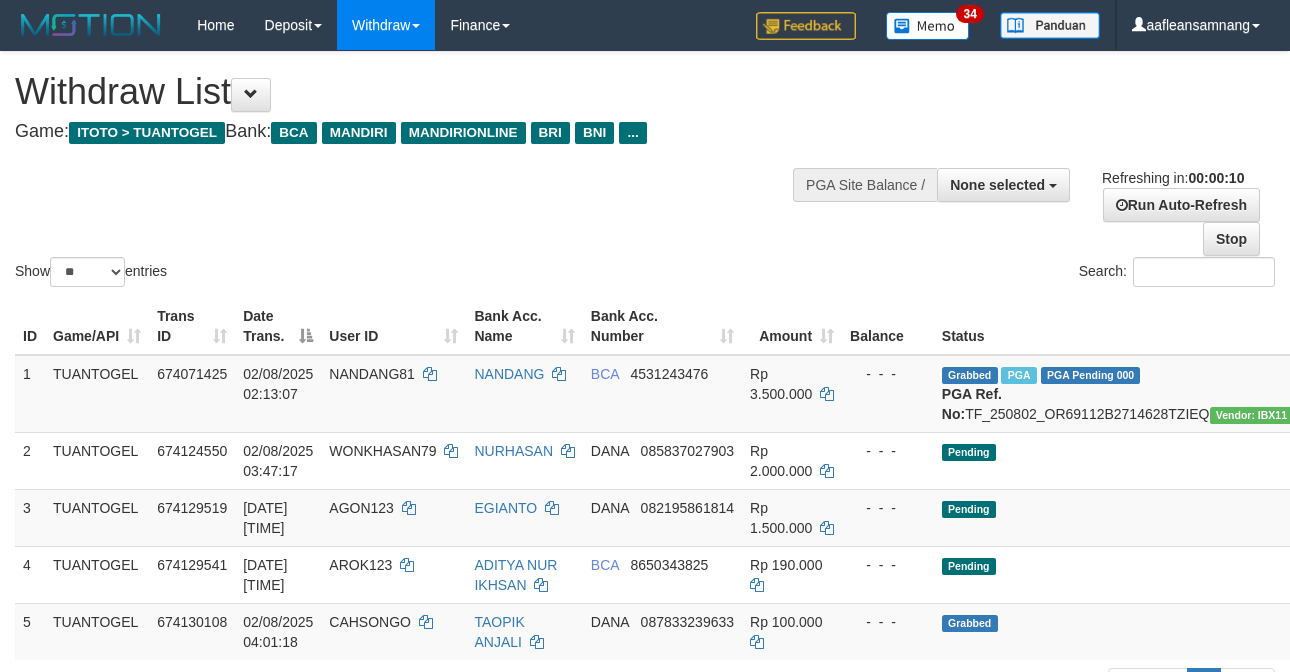 select 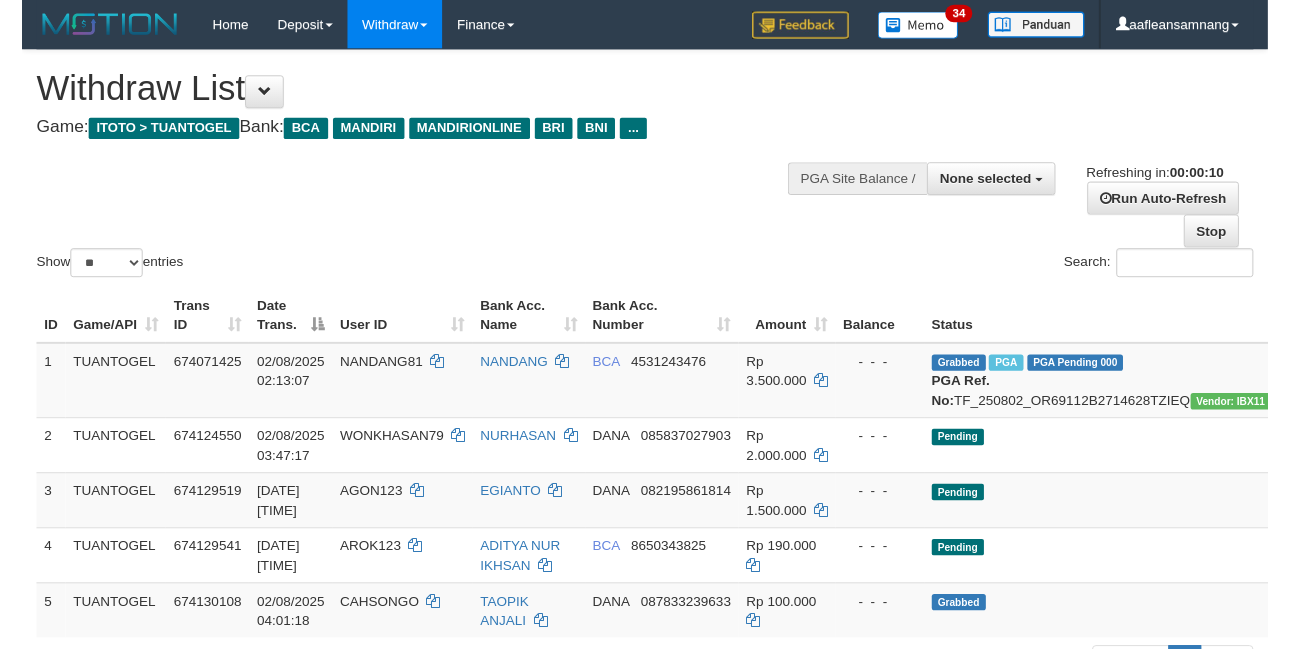 scroll, scrollTop: 0, scrollLeft: 0, axis: both 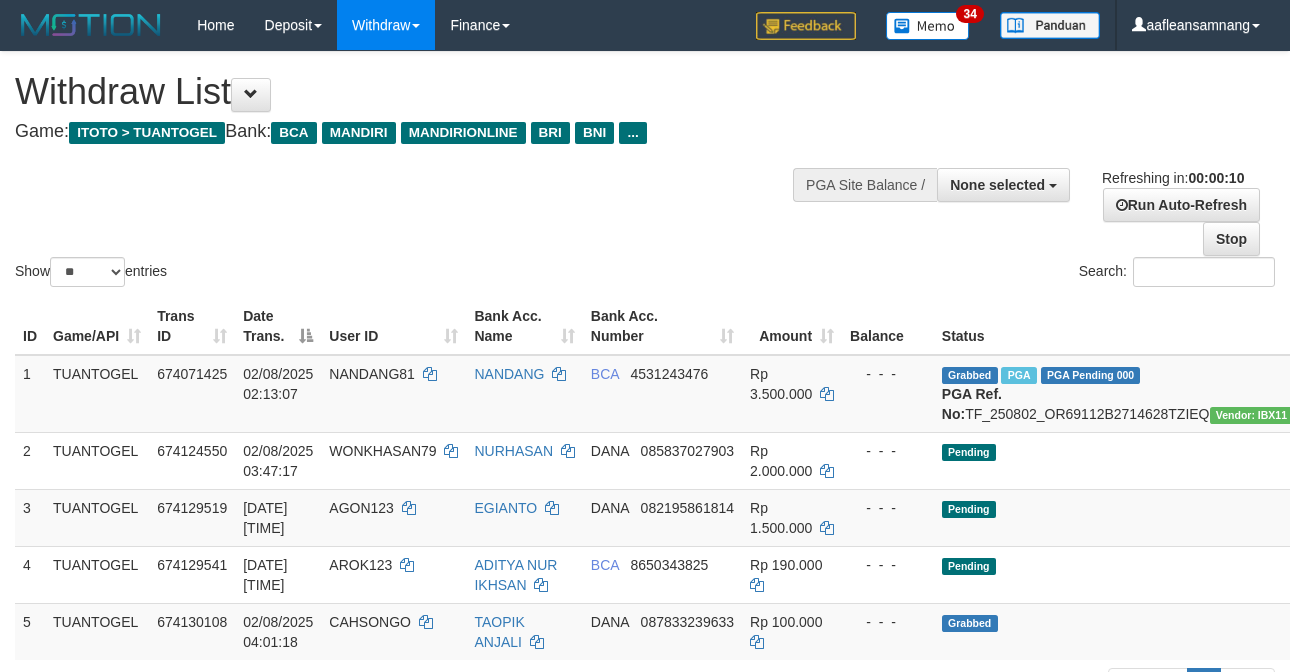 select 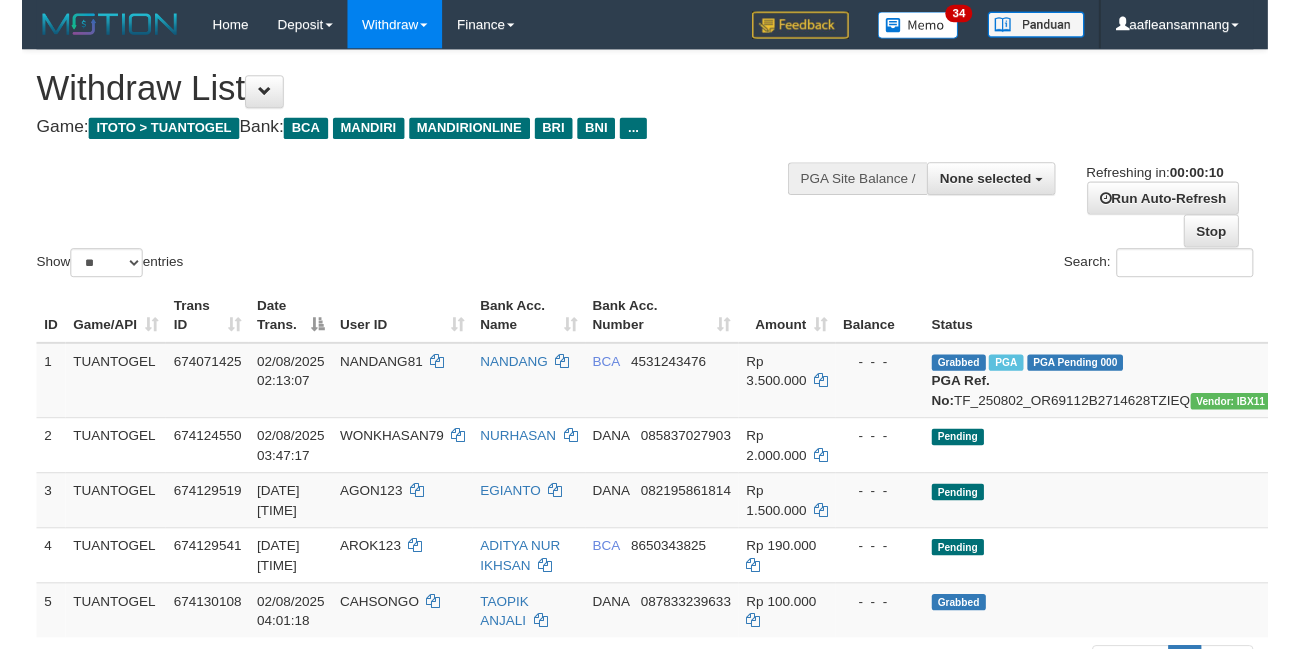 scroll, scrollTop: 0, scrollLeft: 0, axis: both 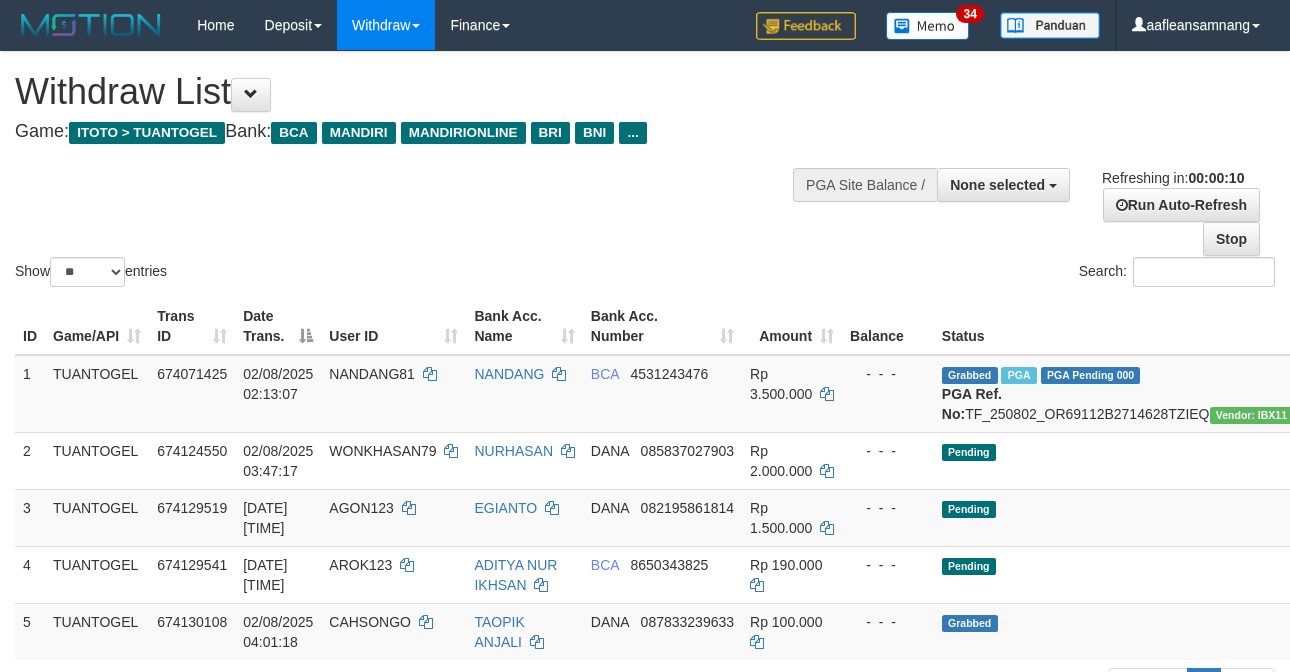 select 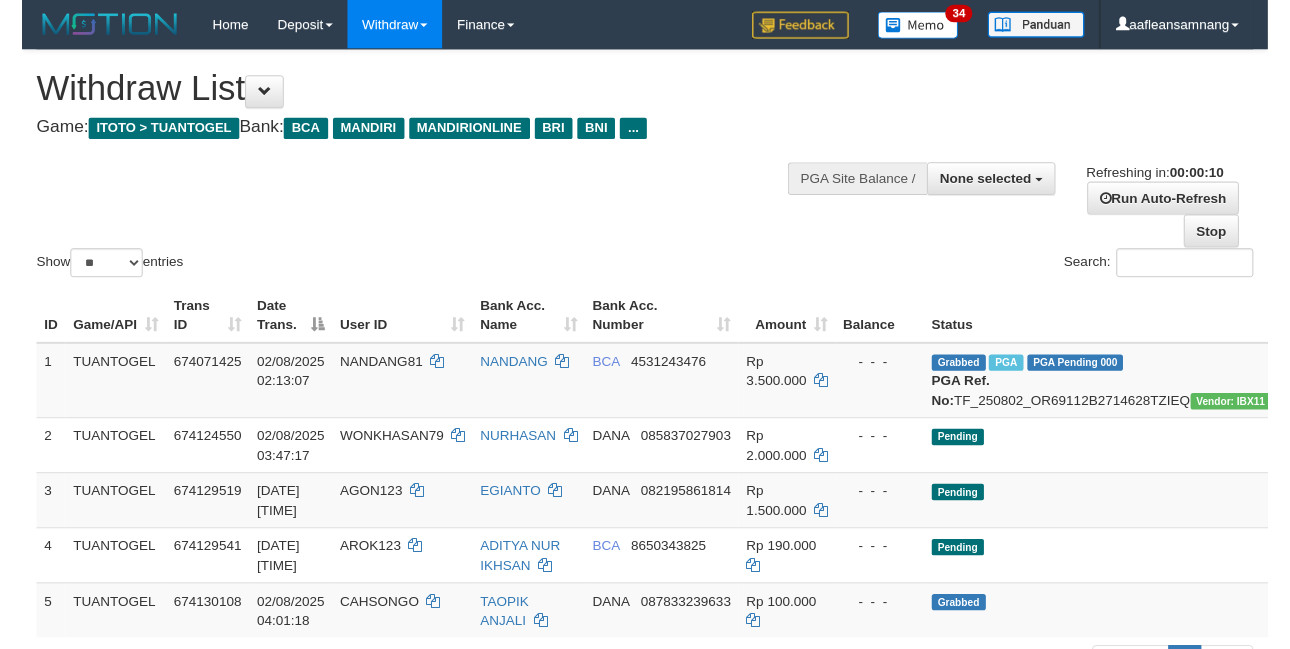 scroll, scrollTop: 0, scrollLeft: 0, axis: both 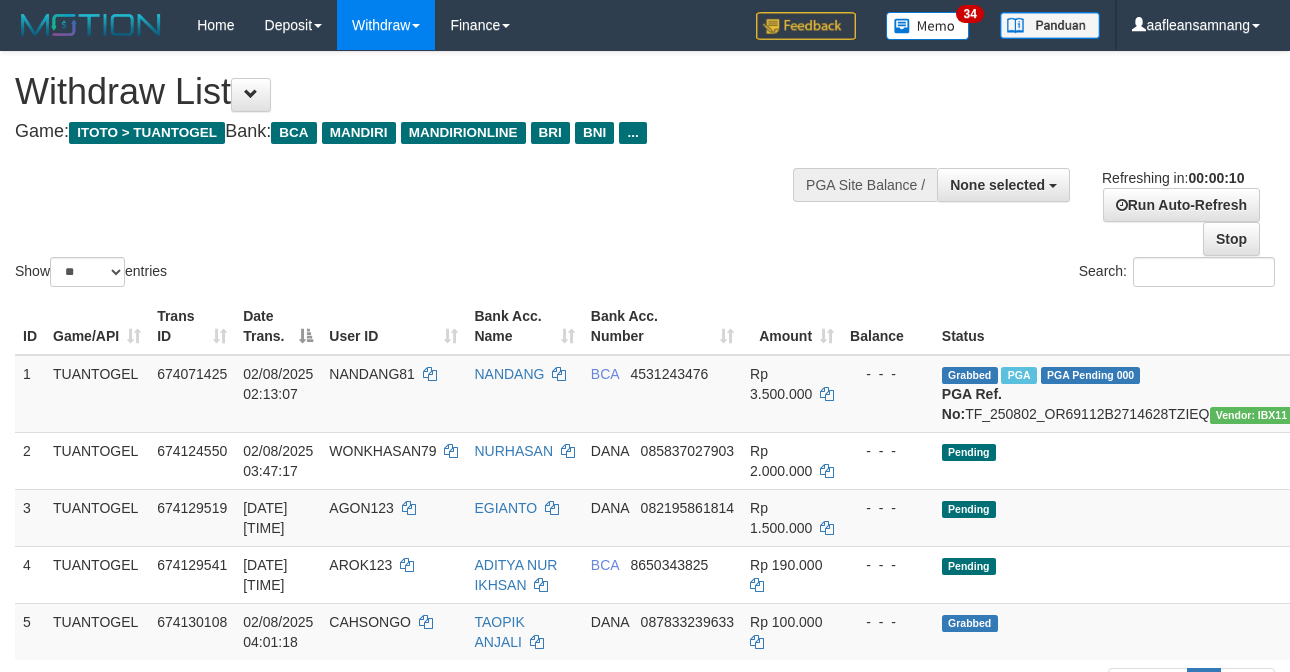 select 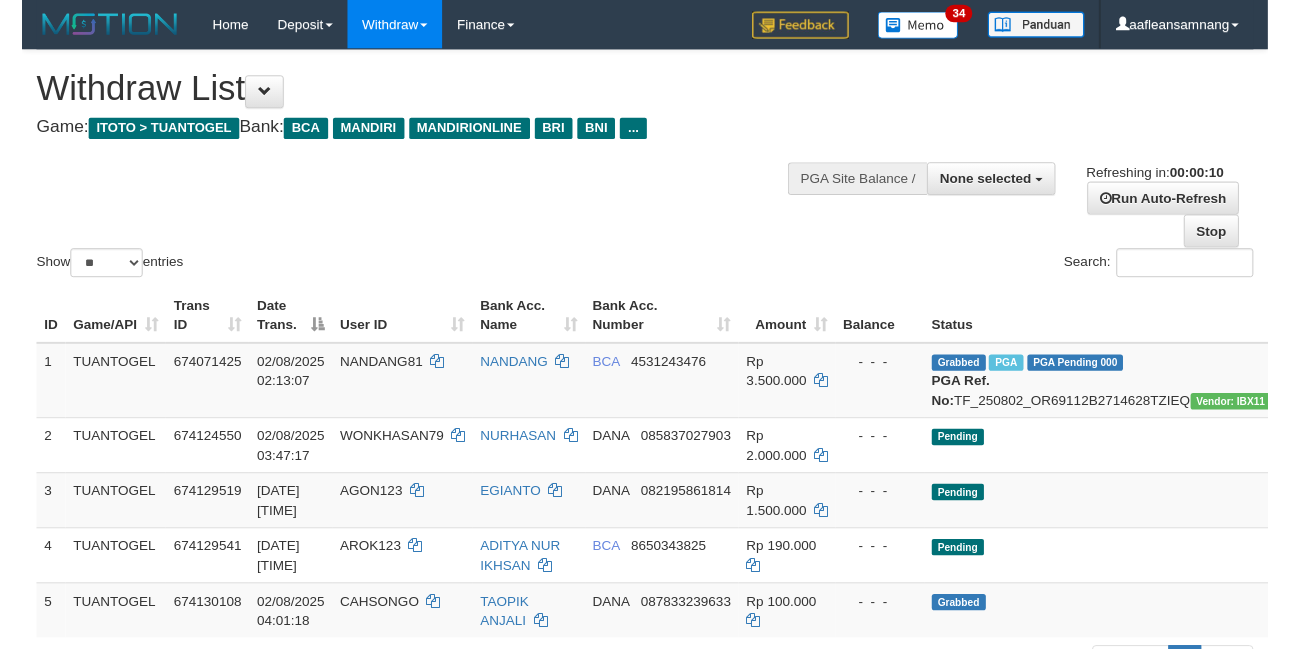 scroll, scrollTop: 0, scrollLeft: 0, axis: both 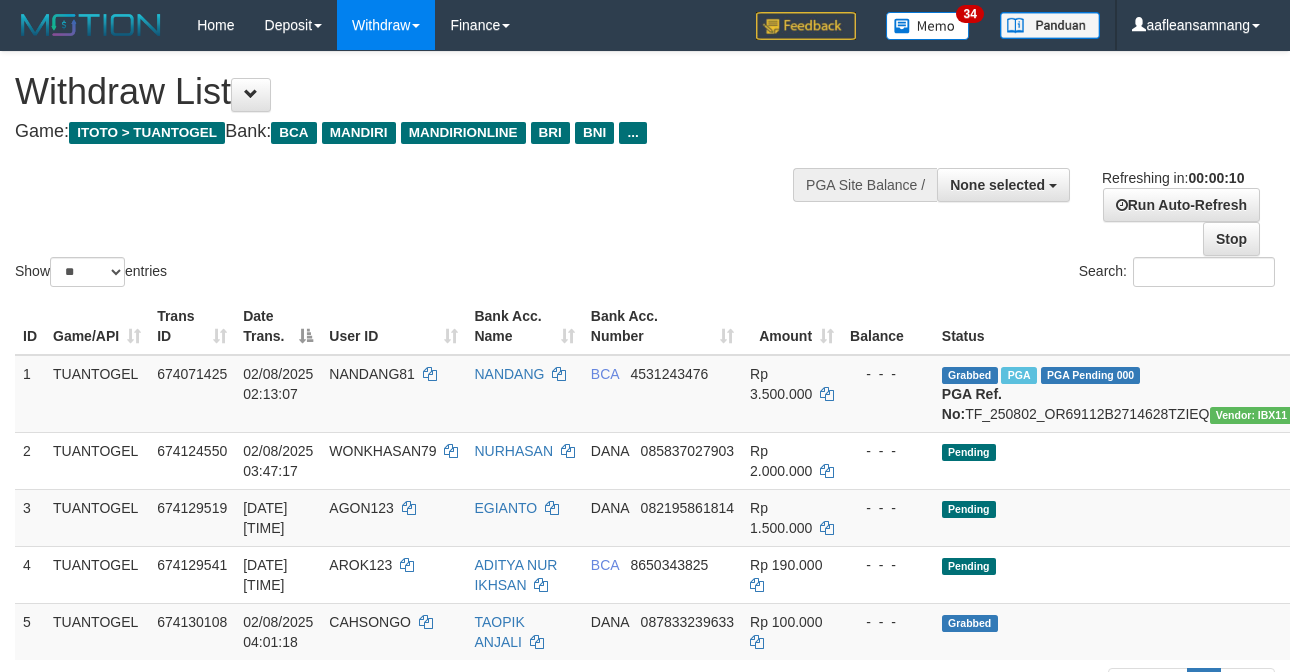 select 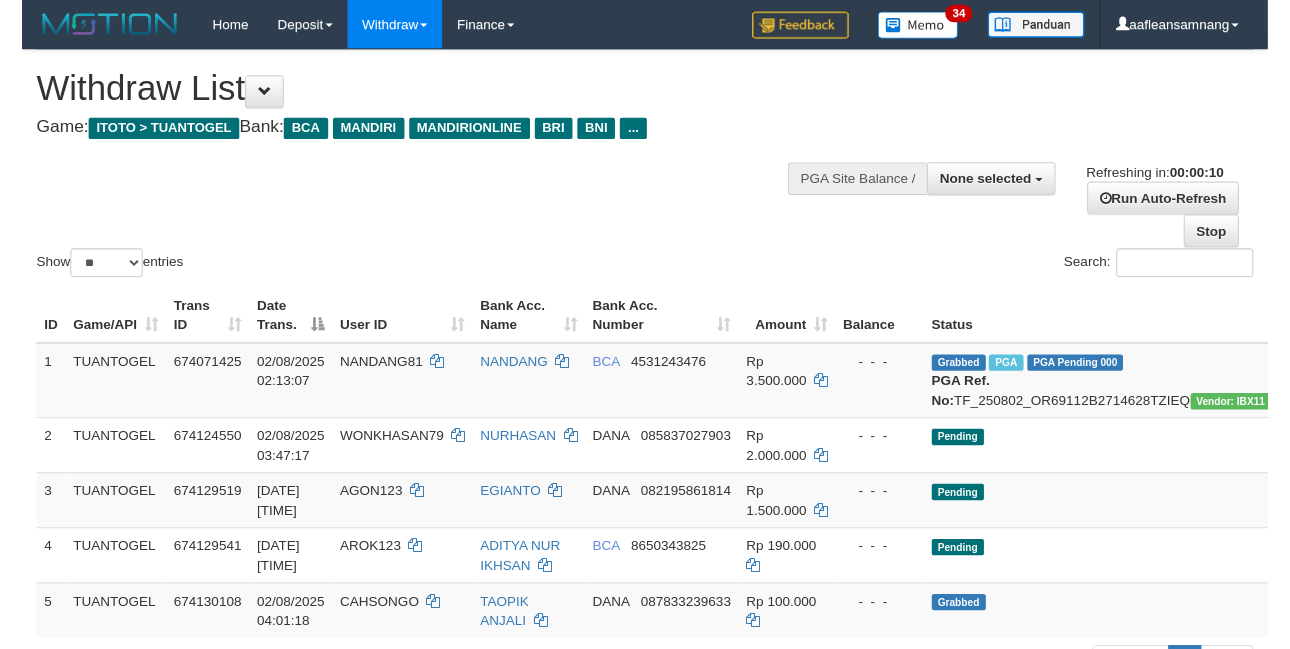 scroll, scrollTop: 0, scrollLeft: 0, axis: both 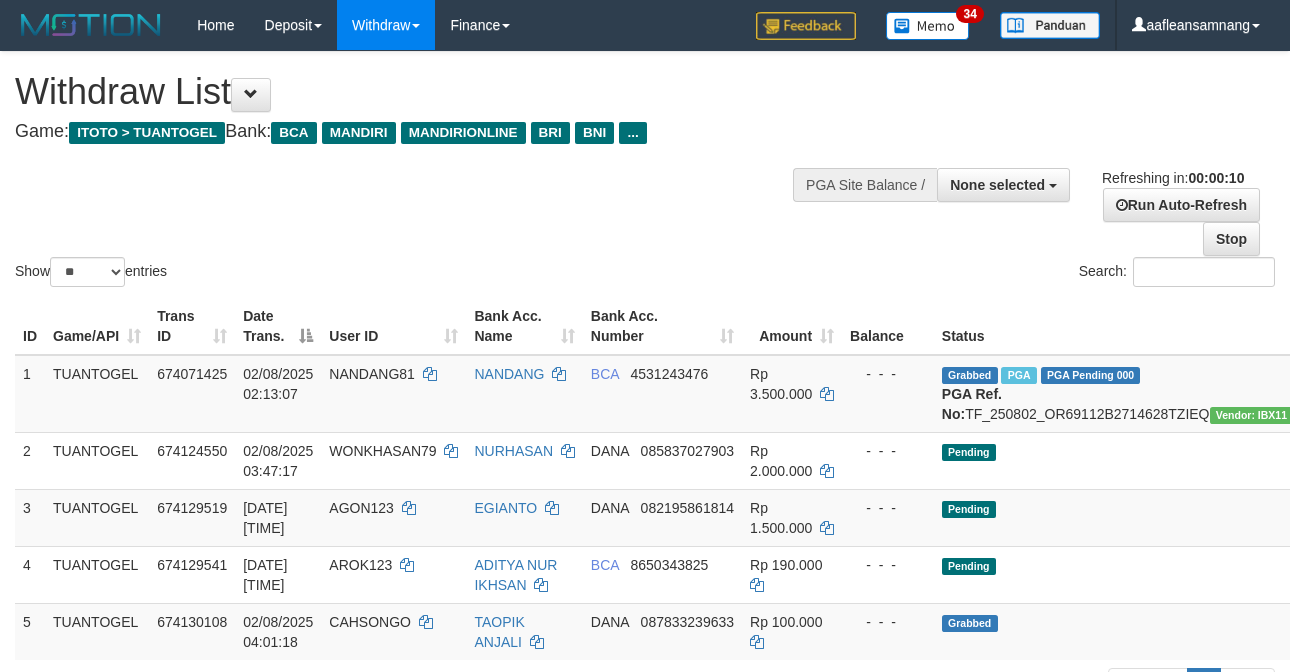select 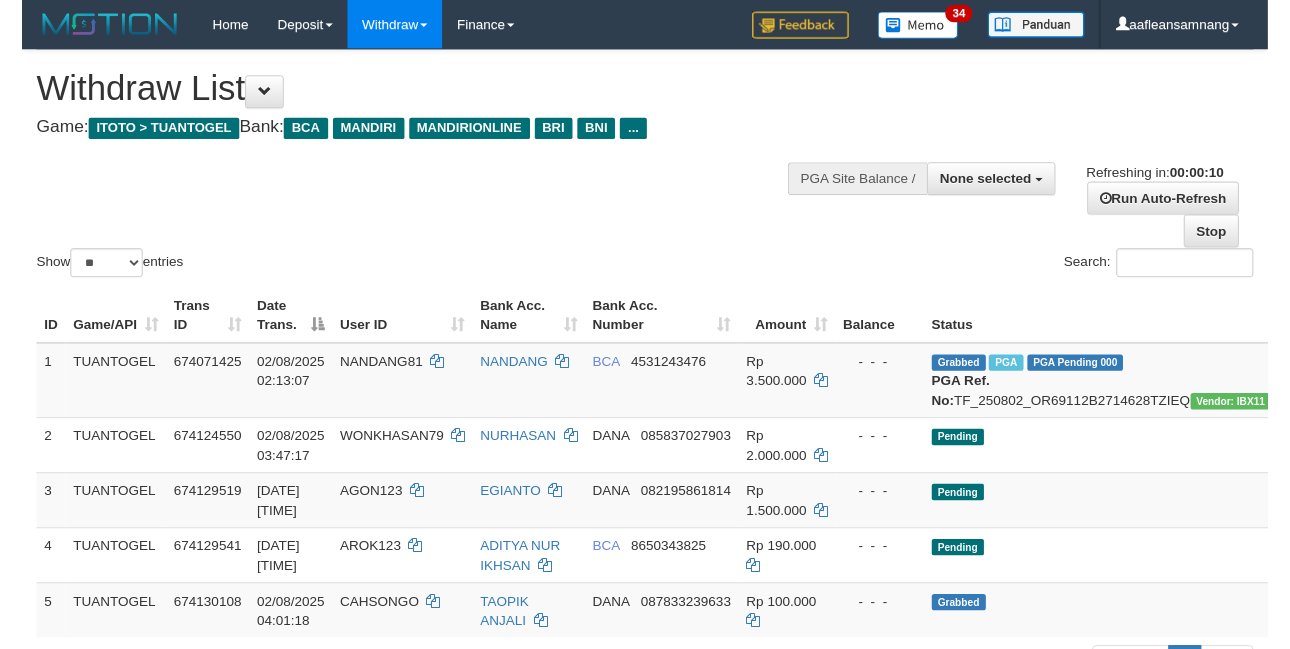 scroll, scrollTop: 0, scrollLeft: 0, axis: both 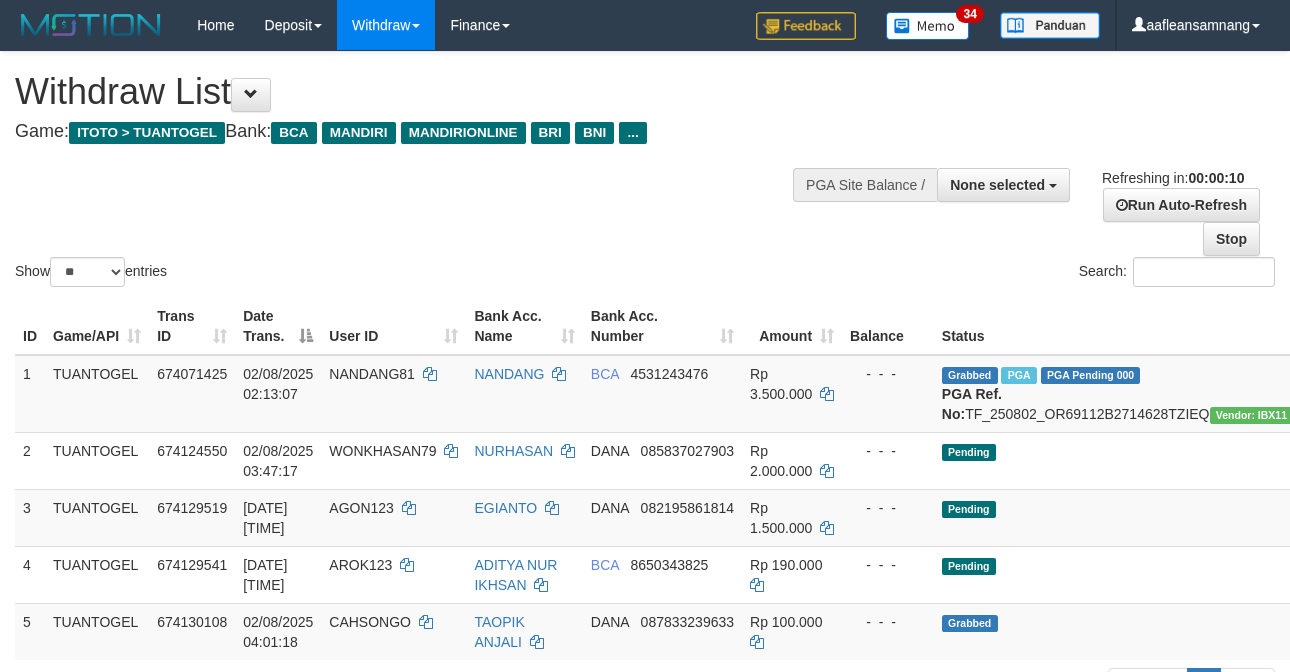 select 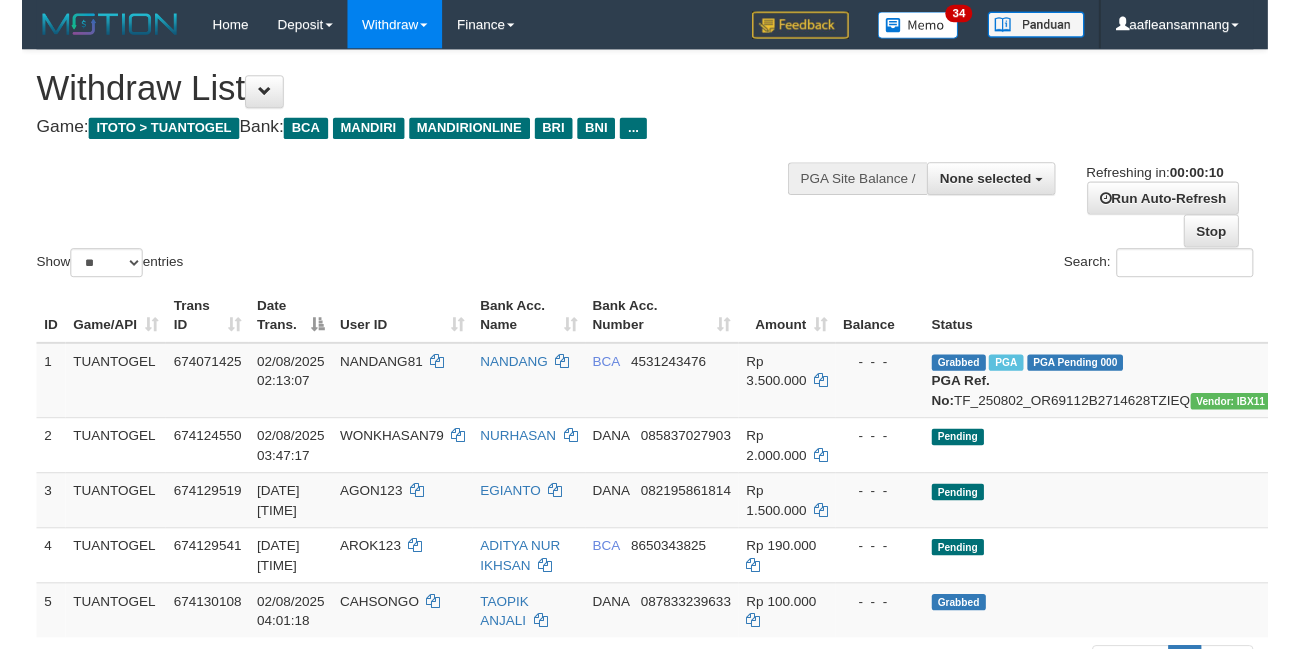 scroll, scrollTop: 0, scrollLeft: 0, axis: both 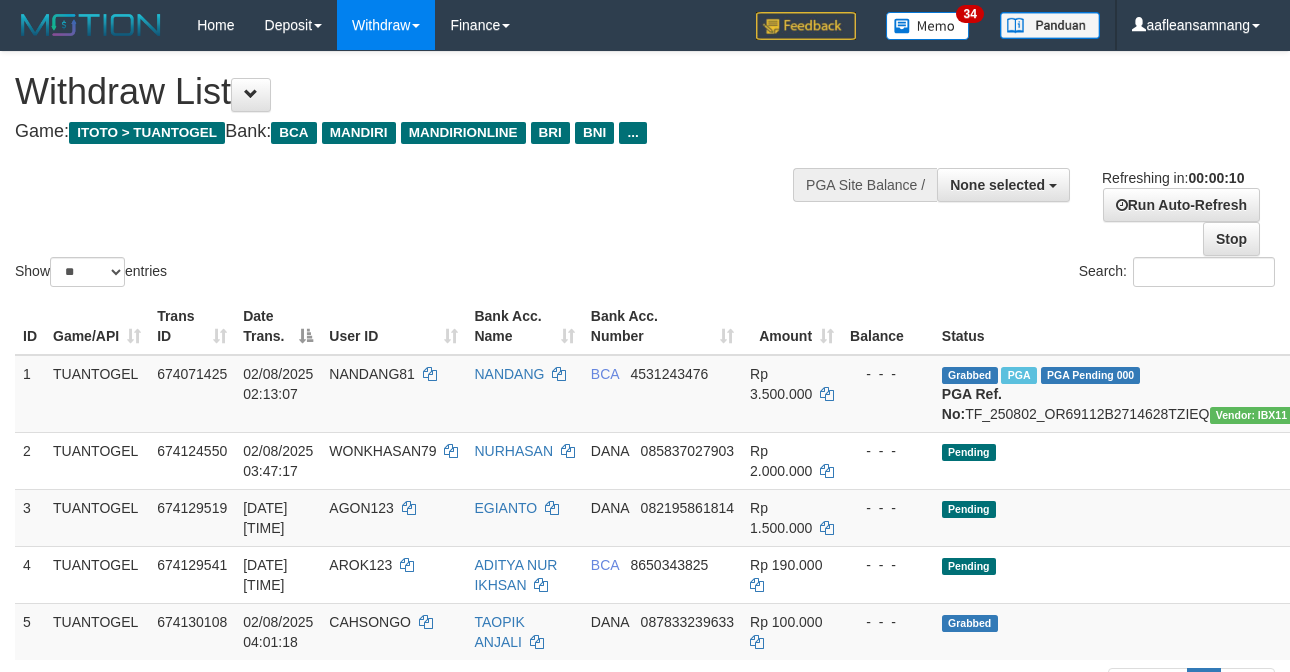select 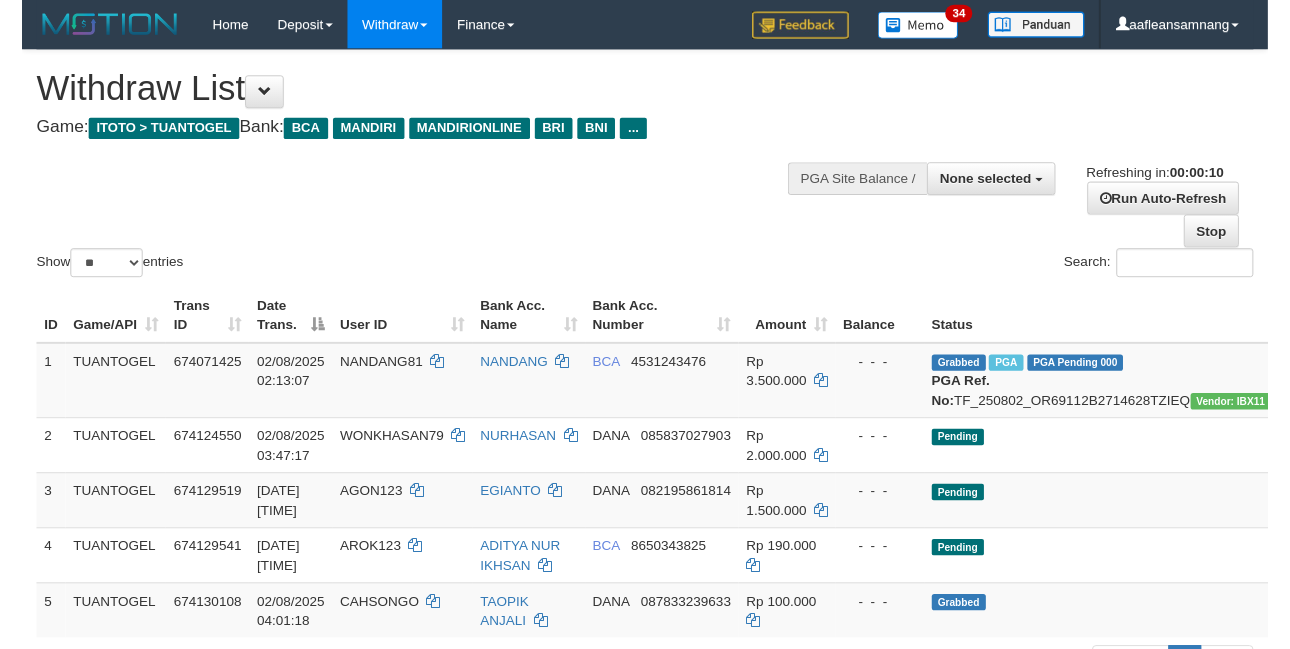 scroll, scrollTop: 0, scrollLeft: 0, axis: both 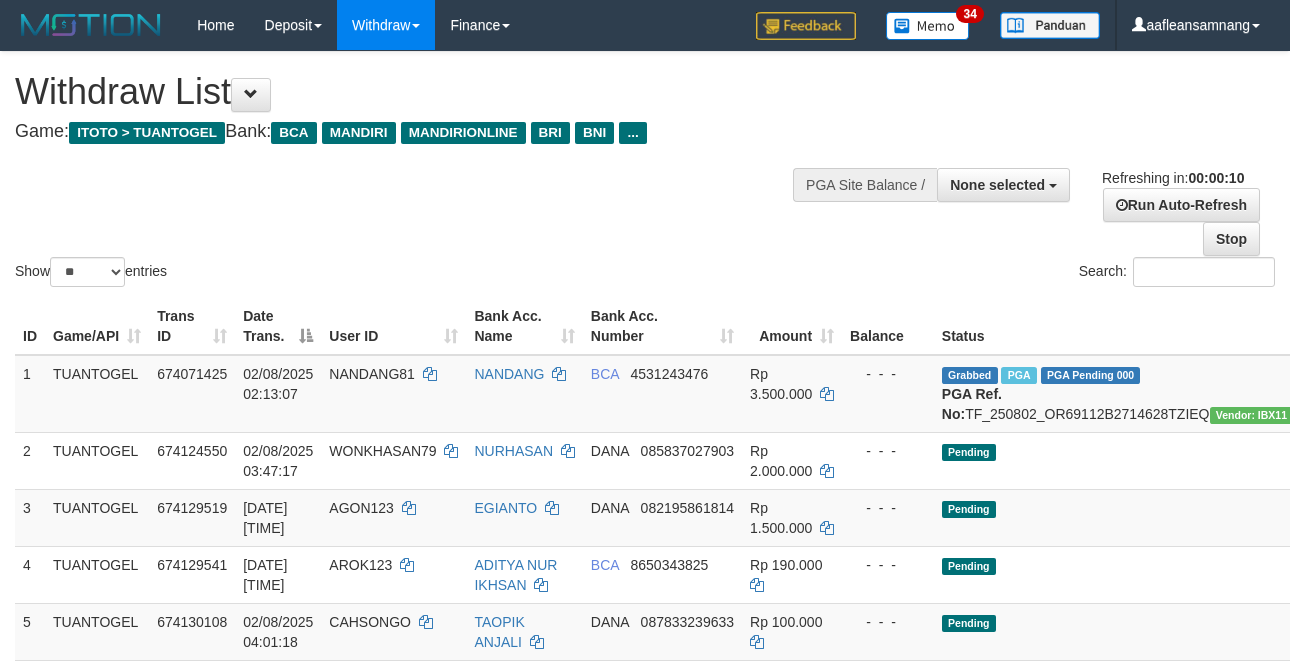 select 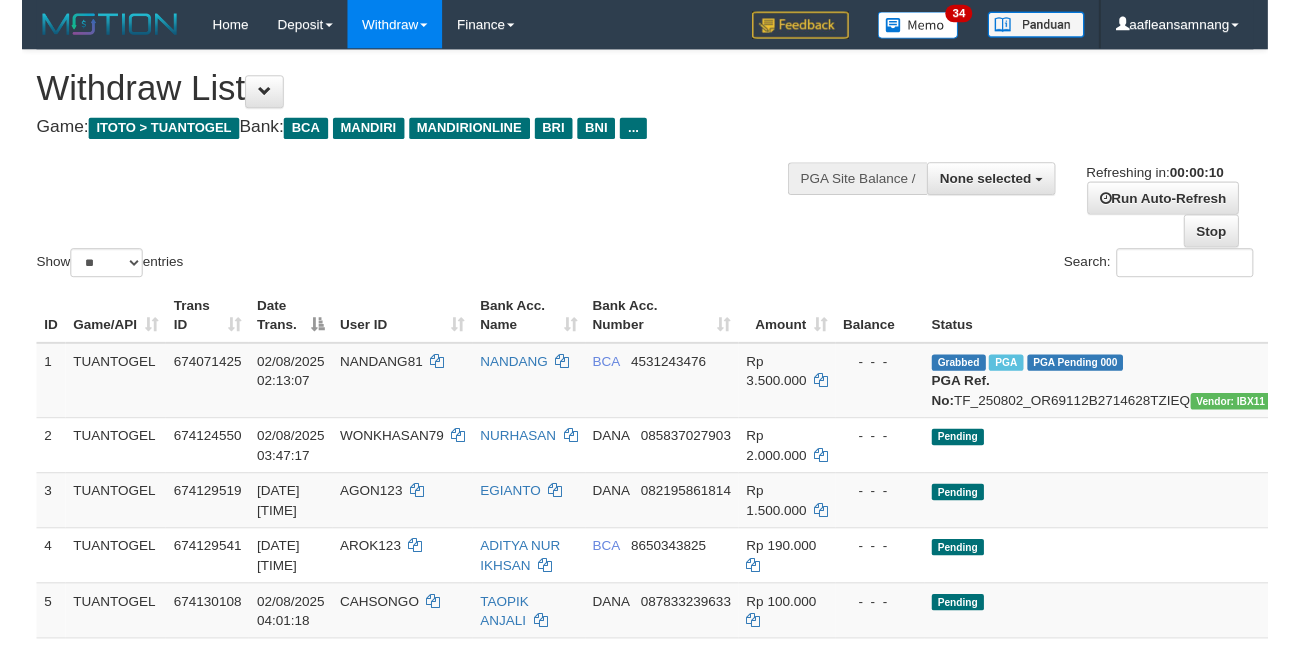 scroll, scrollTop: 0, scrollLeft: 0, axis: both 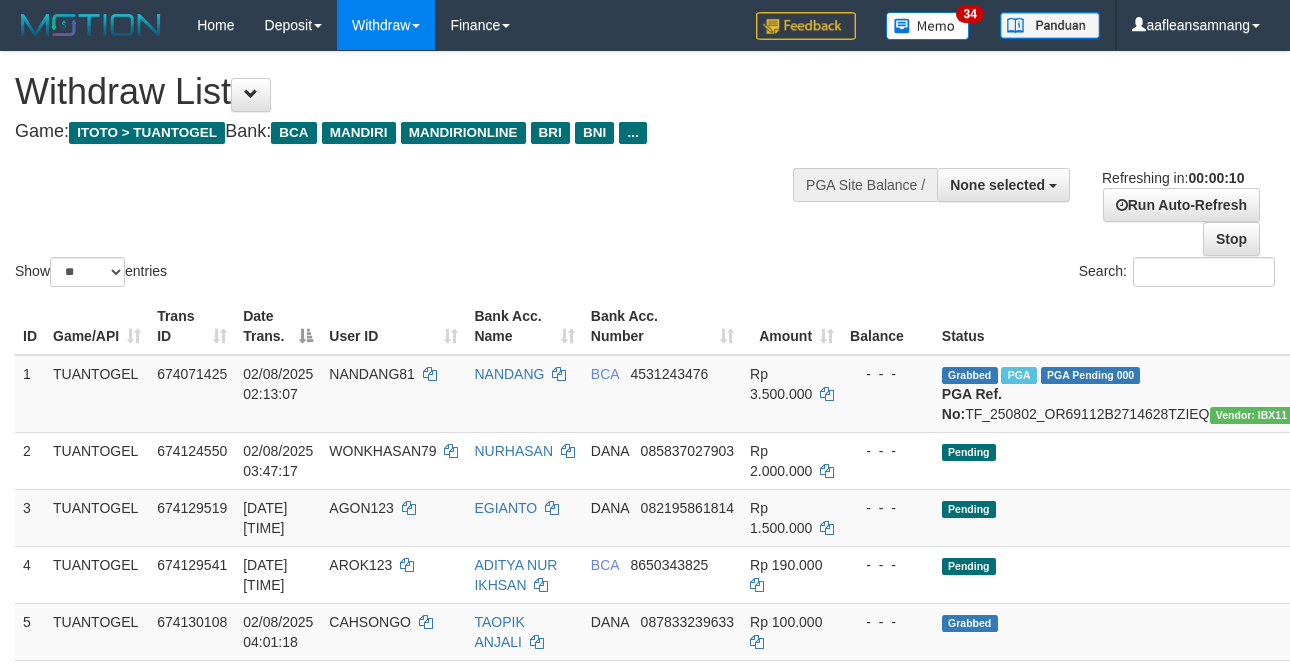 select 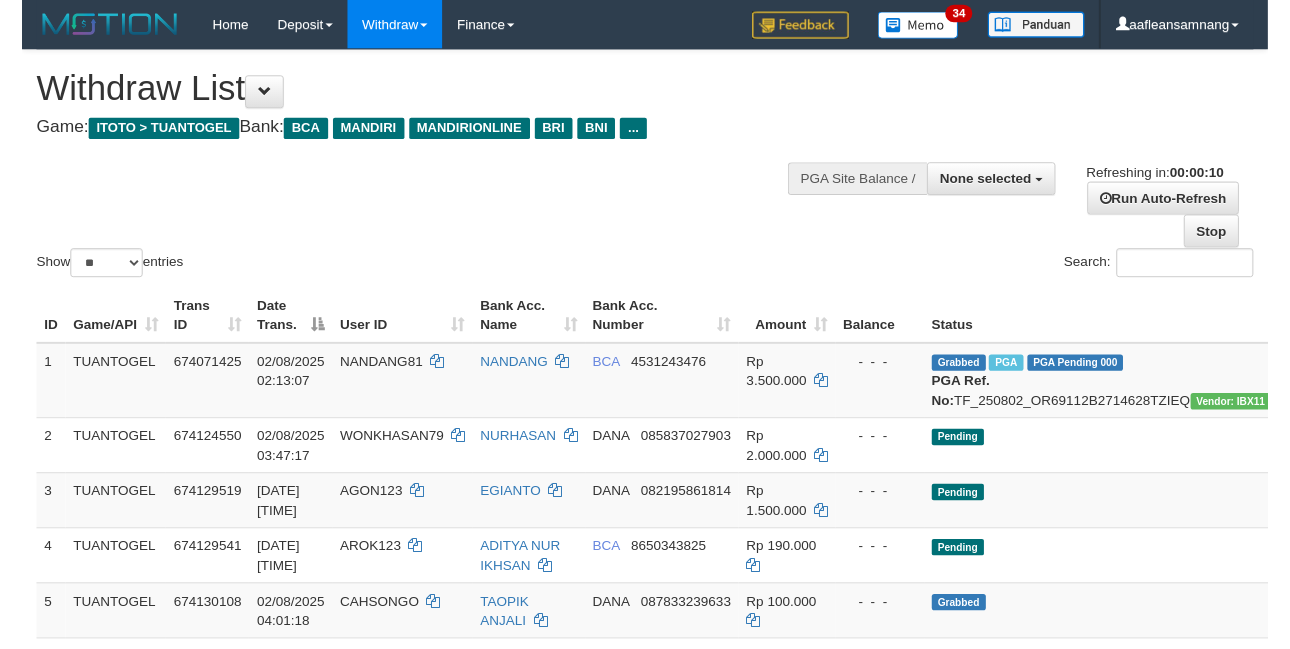 scroll, scrollTop: 0, scrollLeft: 0, axis: both 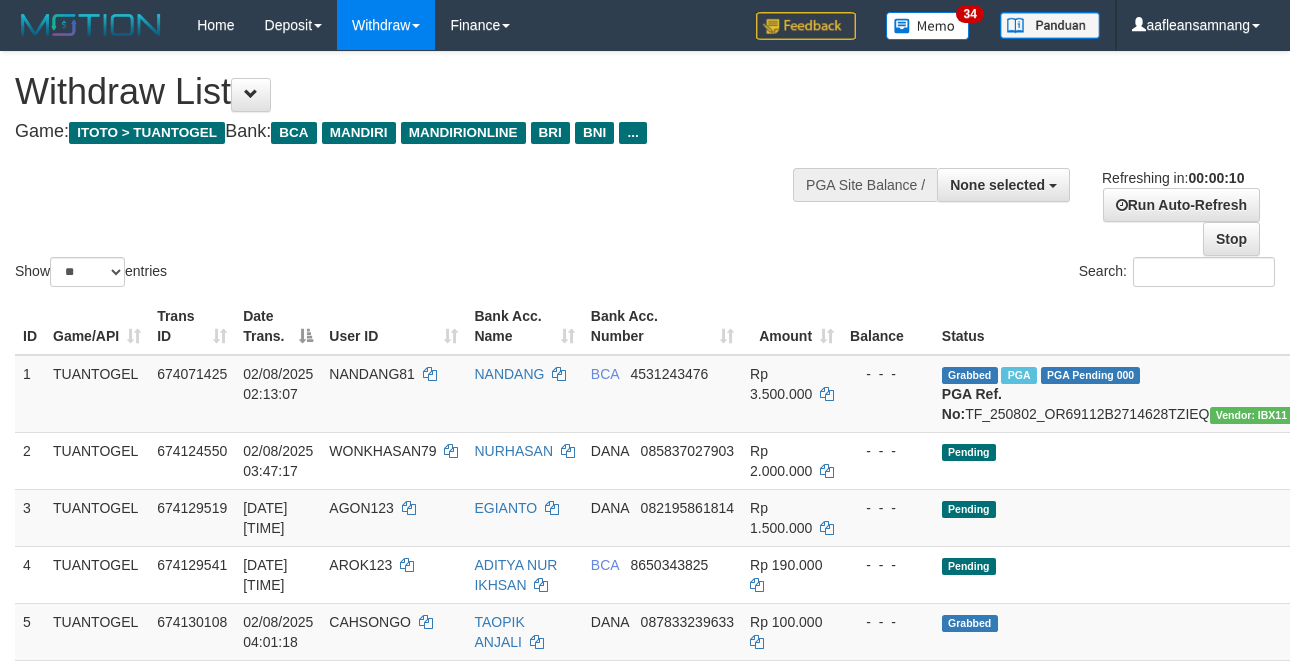 select 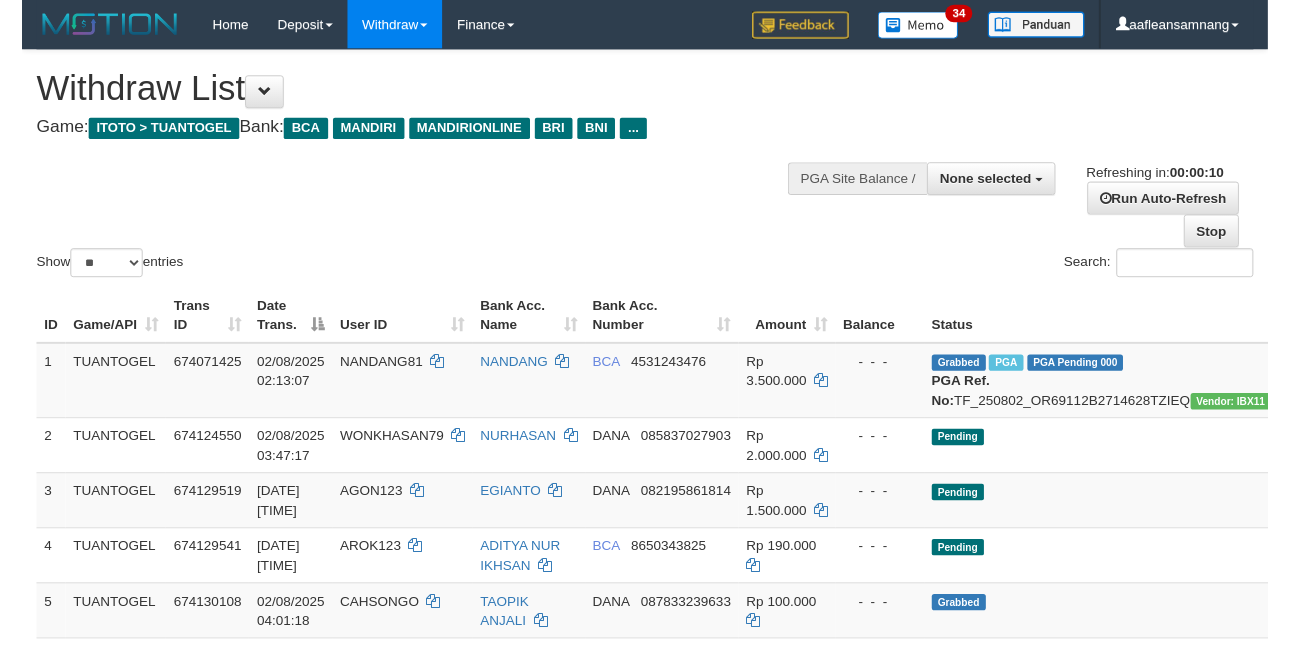 scroll, scrollTop: 0, scrollLeft: 0, axis: both 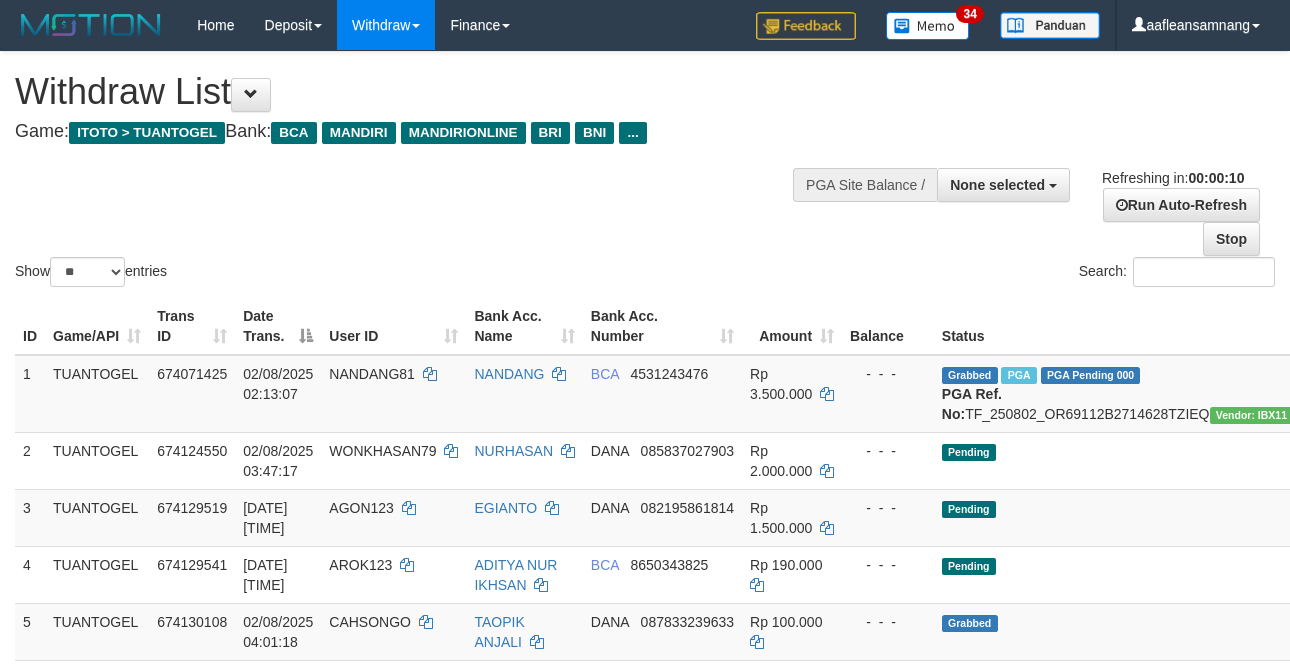 select 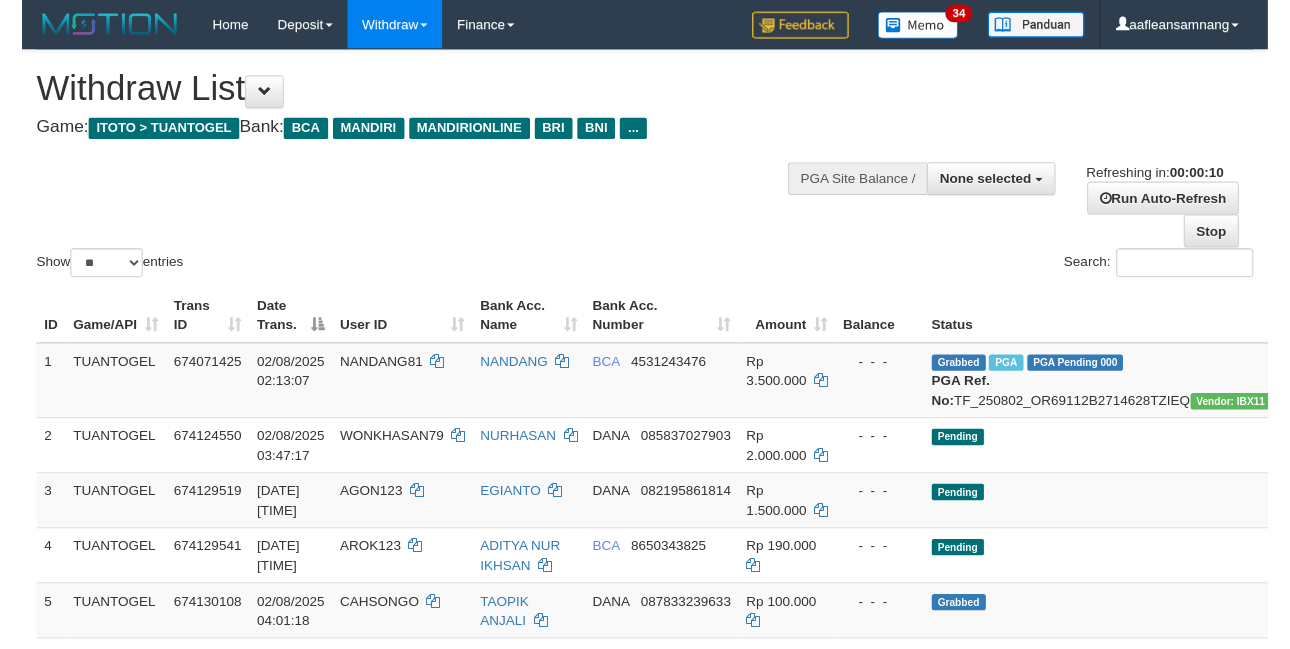 scroll, scrollTop: 0, scrollLeft: 0, axis: both 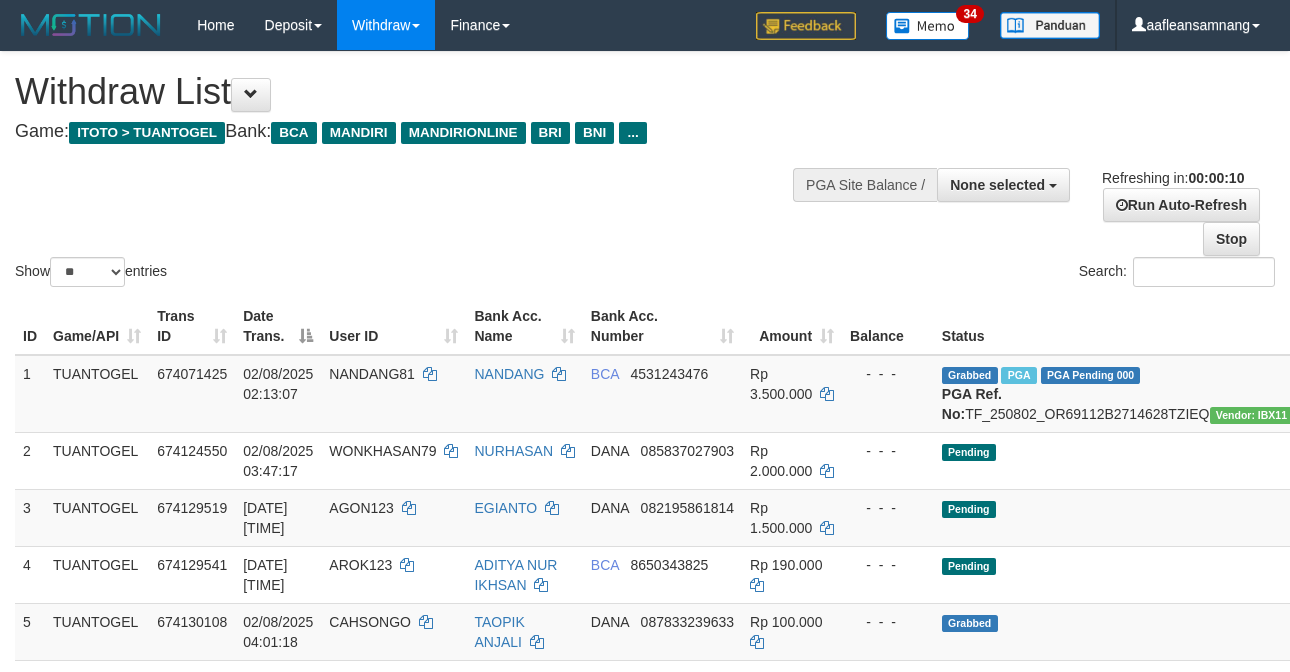 select 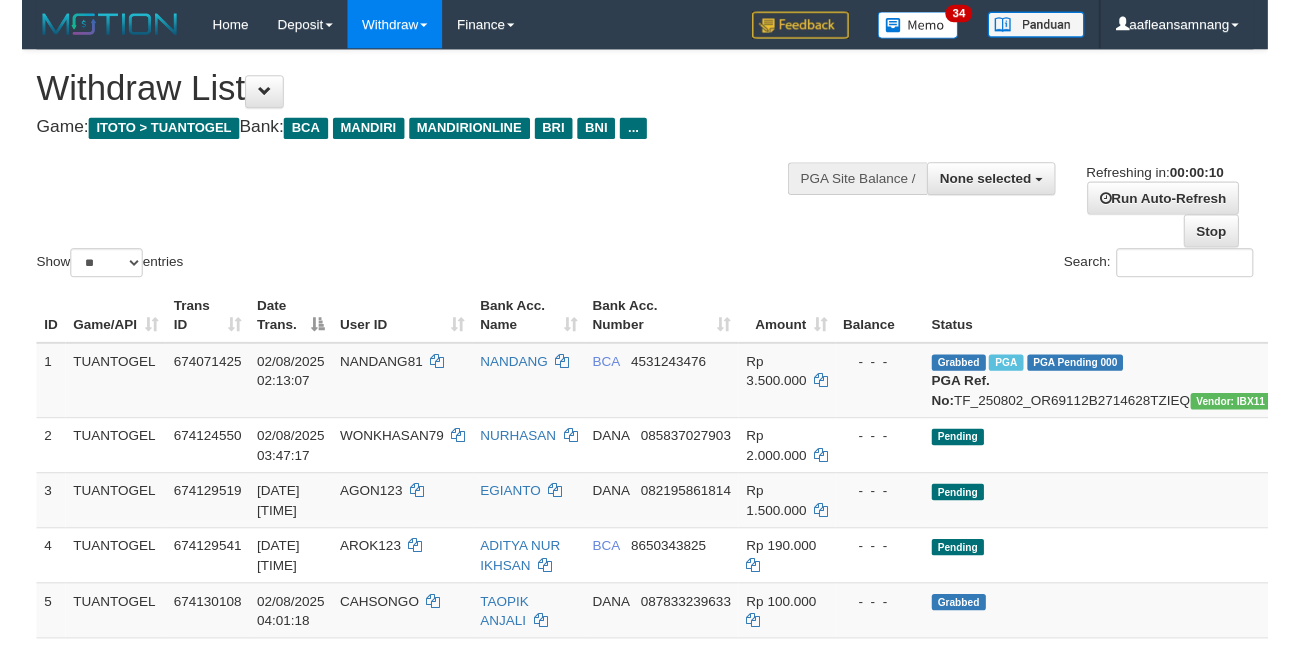 scroll, scrollTop: 0, scrollLeft: 0, axis: both 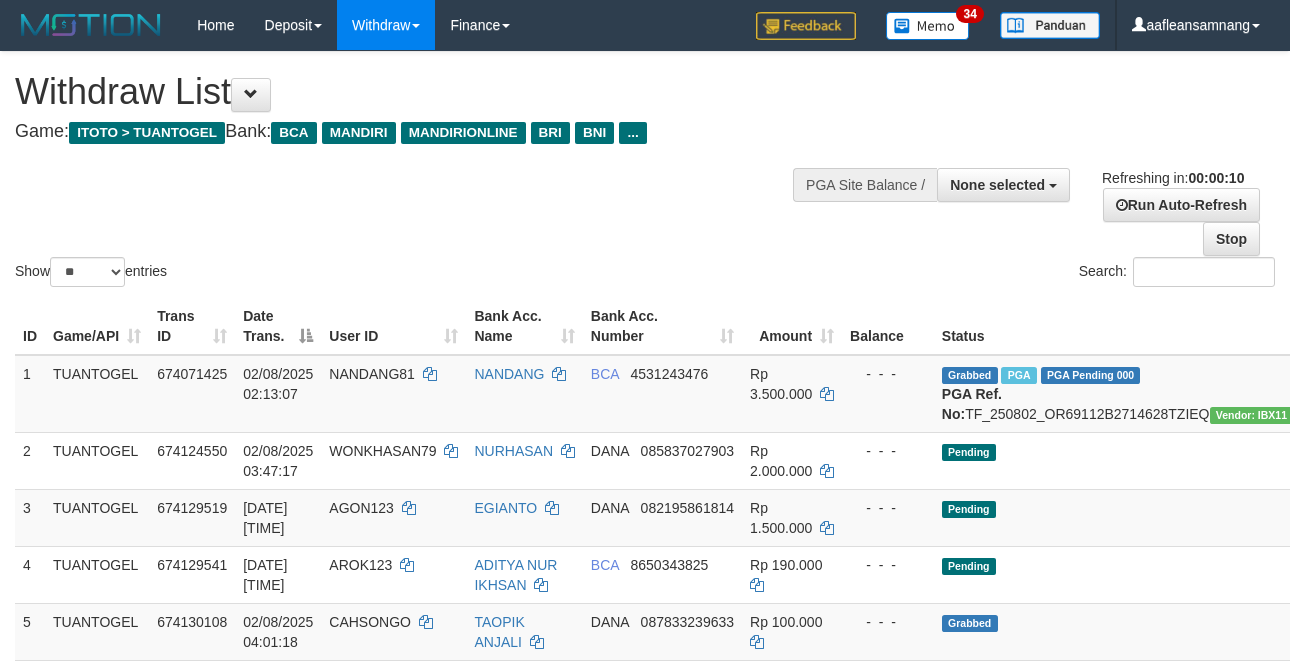 select 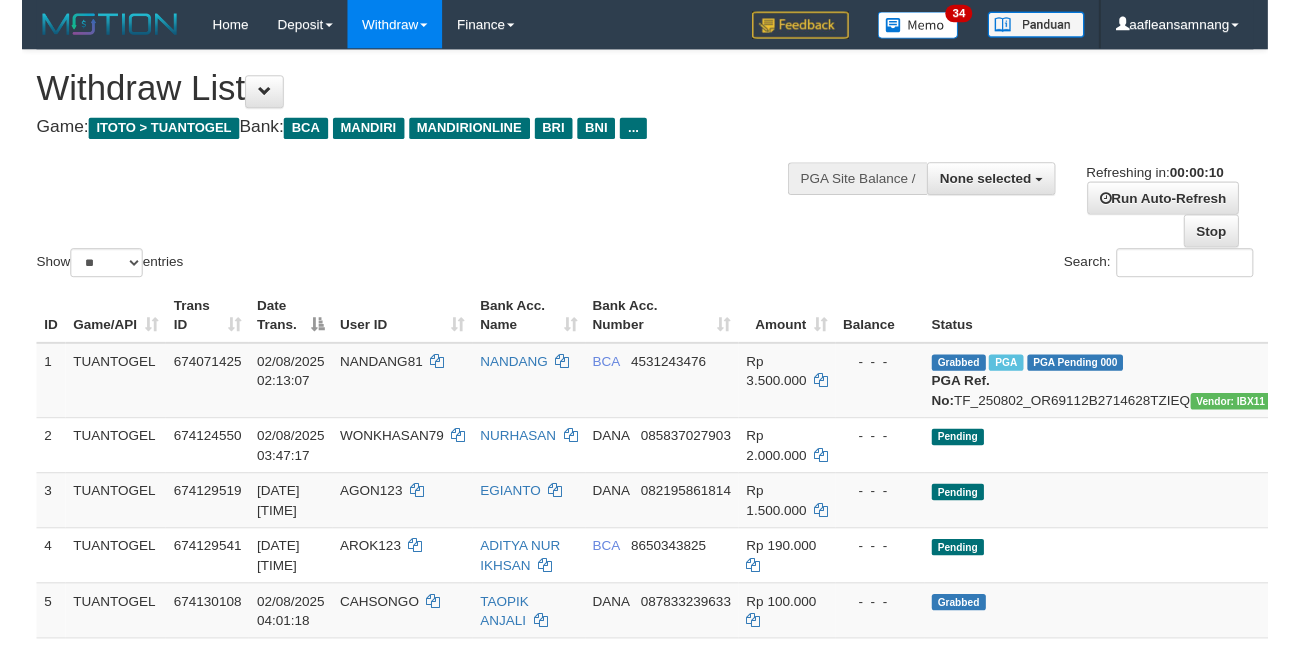 scroll, scrollTop: 0, scrollLeft: 0, axis: both 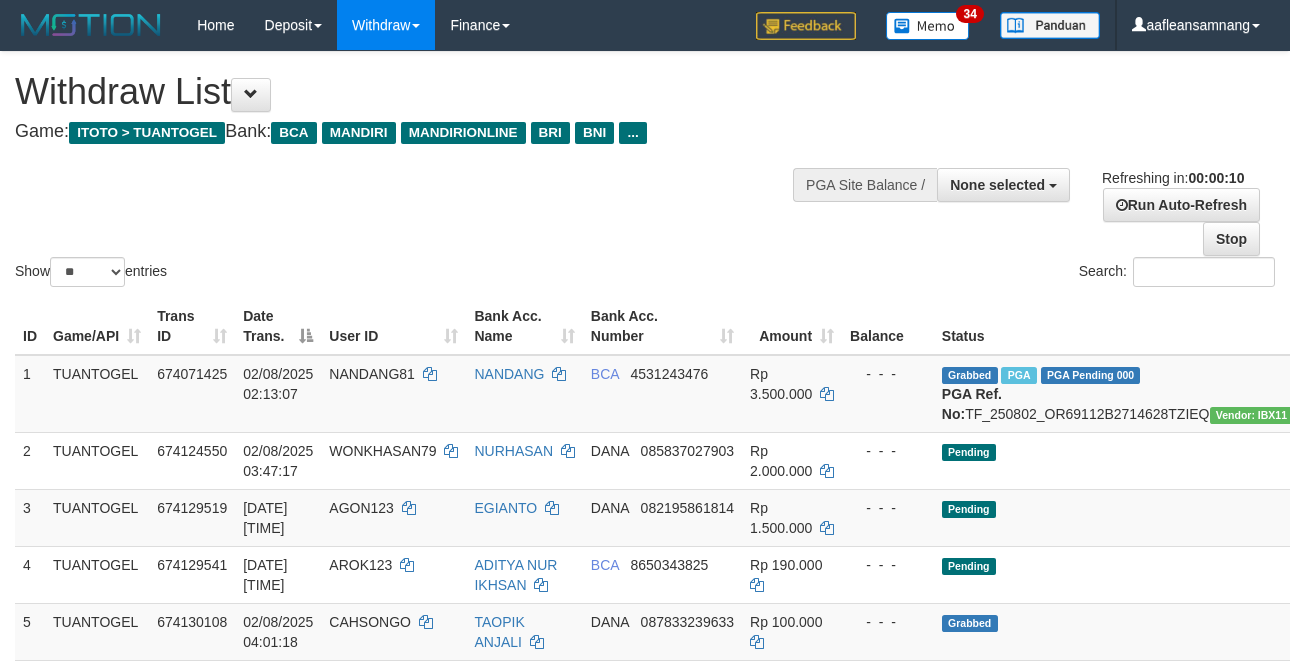 select 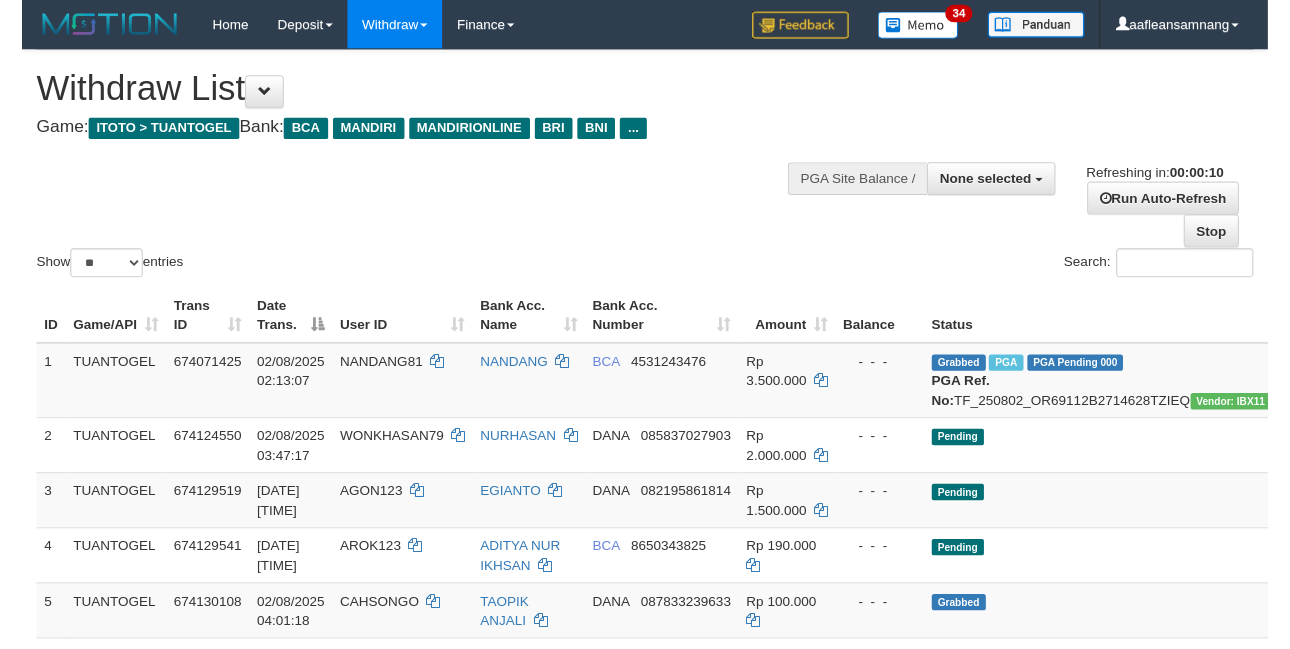 scroll, scrollTop: 0, scrollLeft: 0, axis: both 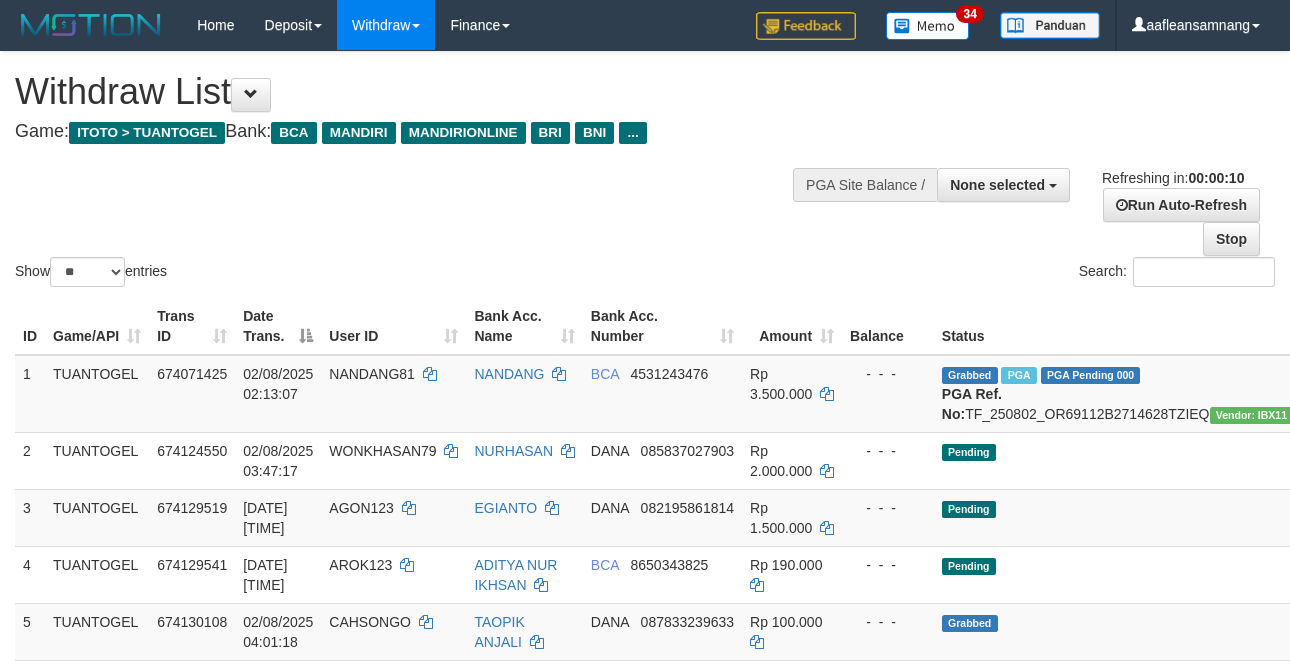 select 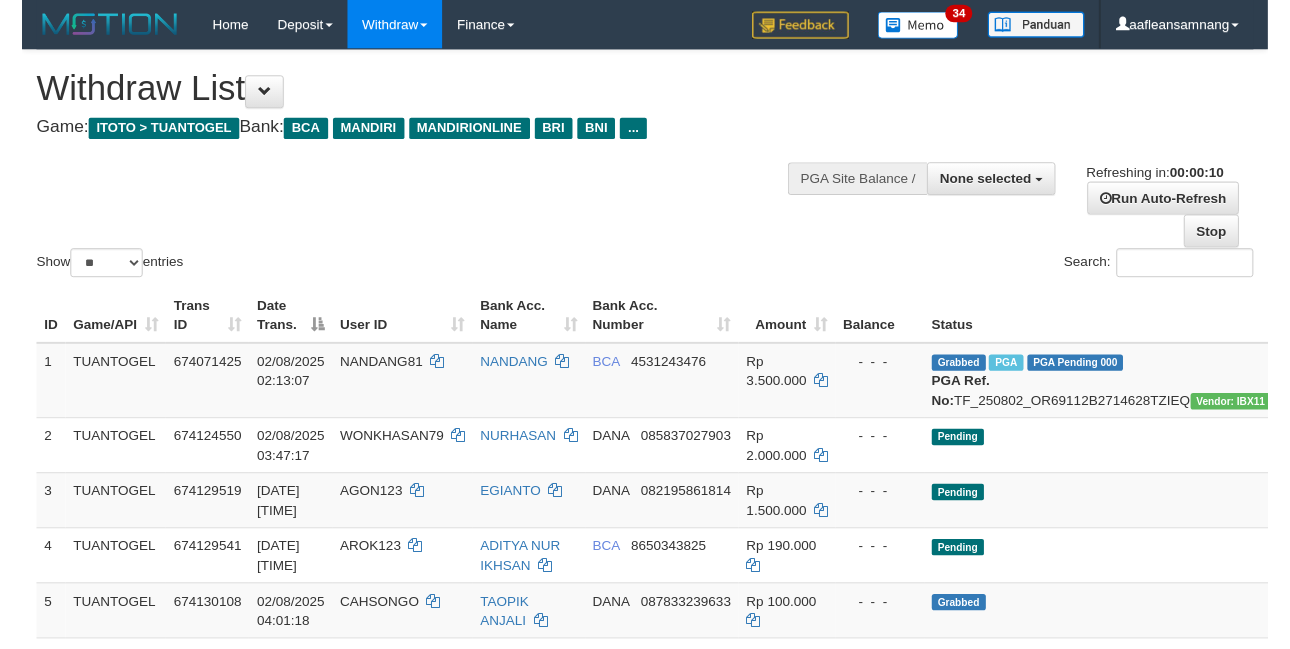 scroll, scrollTop: 0, scrollLeft: 0, axis: both 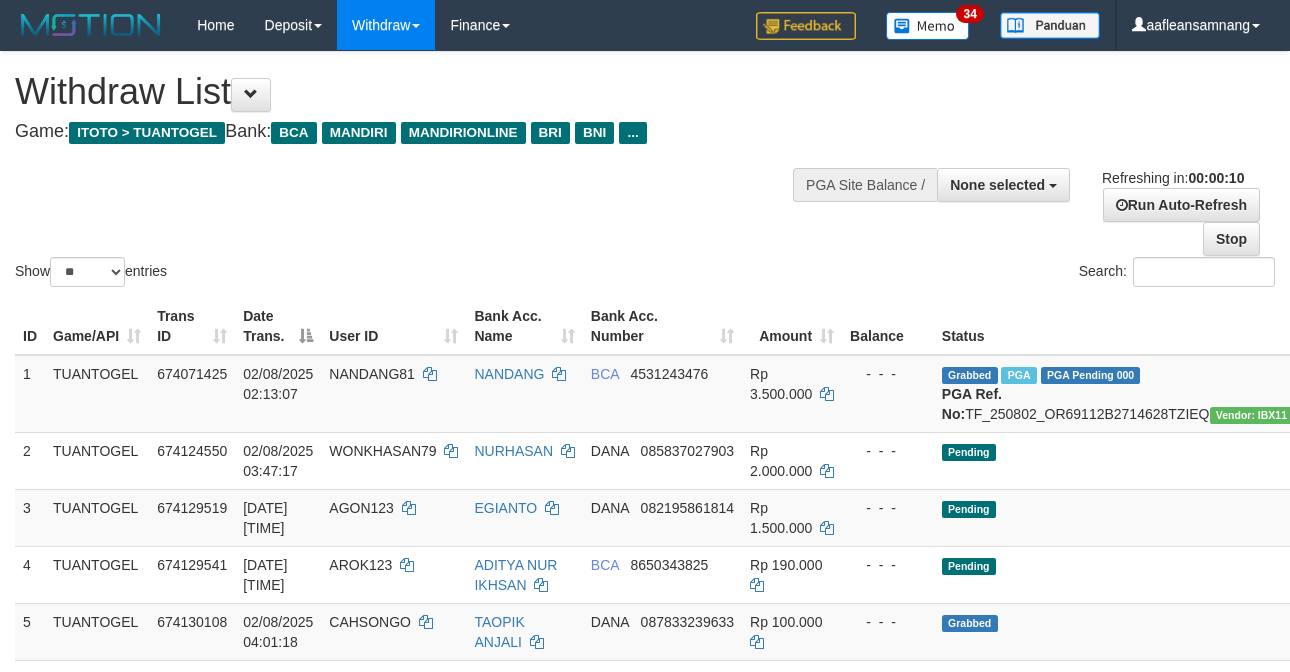 select 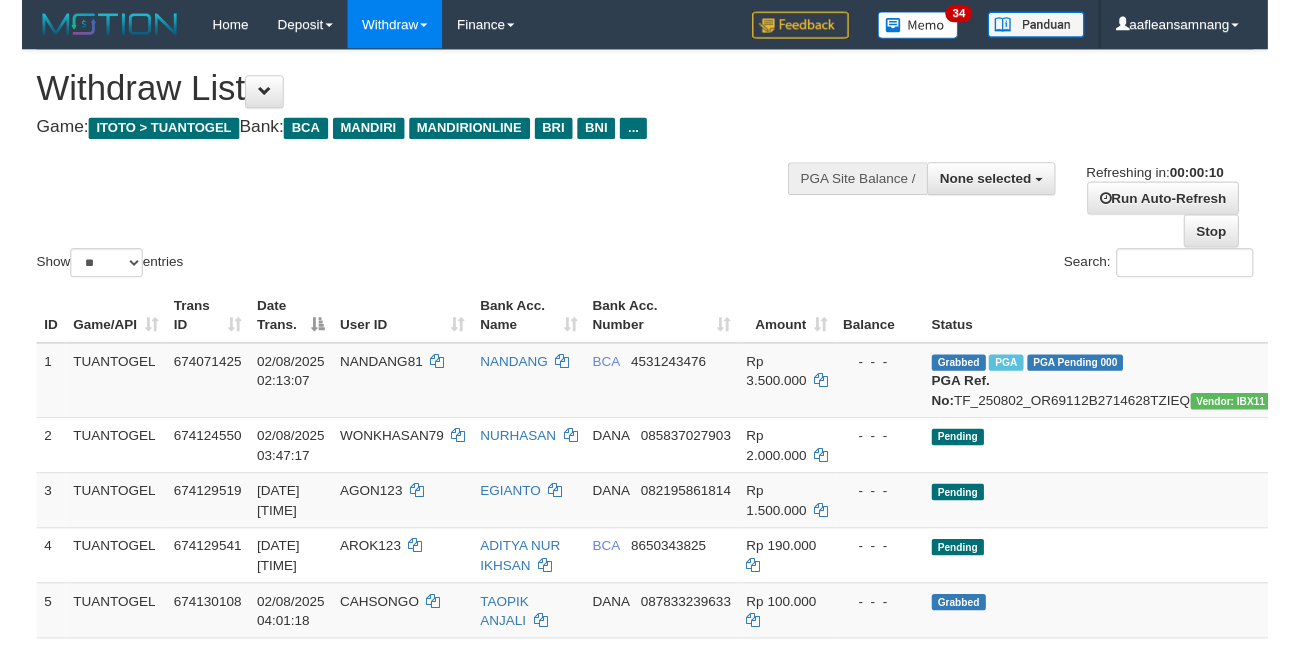 scroll, scrollTop: 0, scrollLeft: 0, axis: both 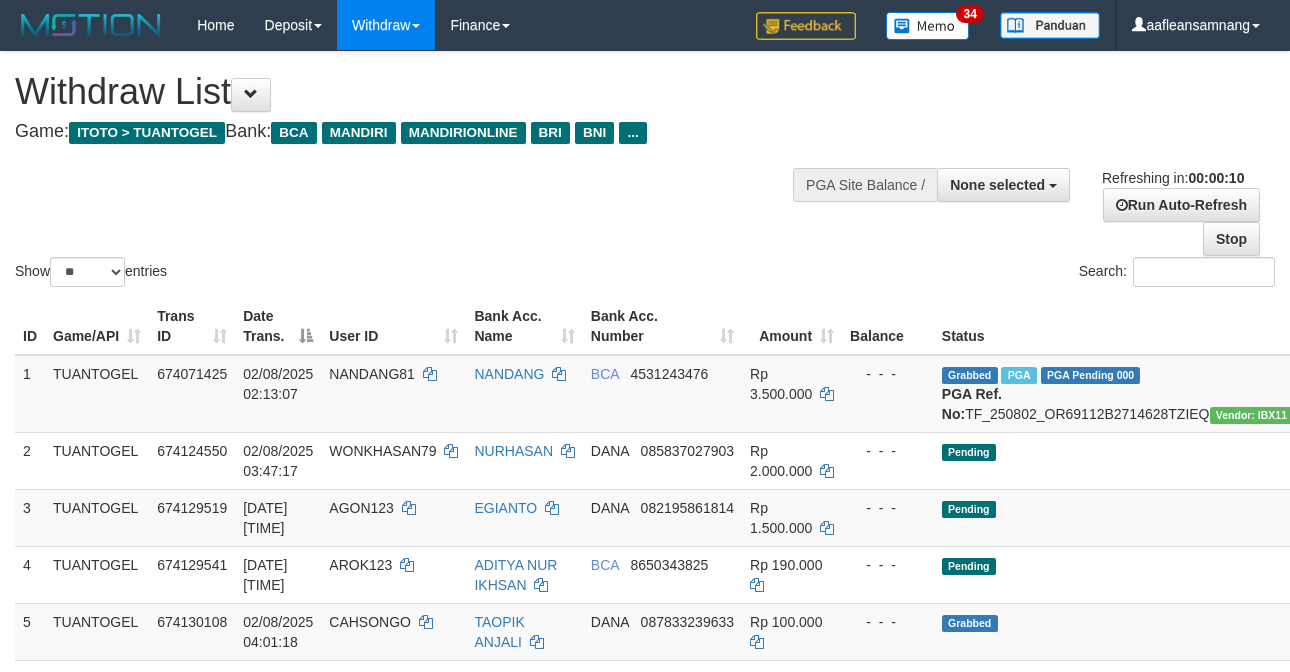 select 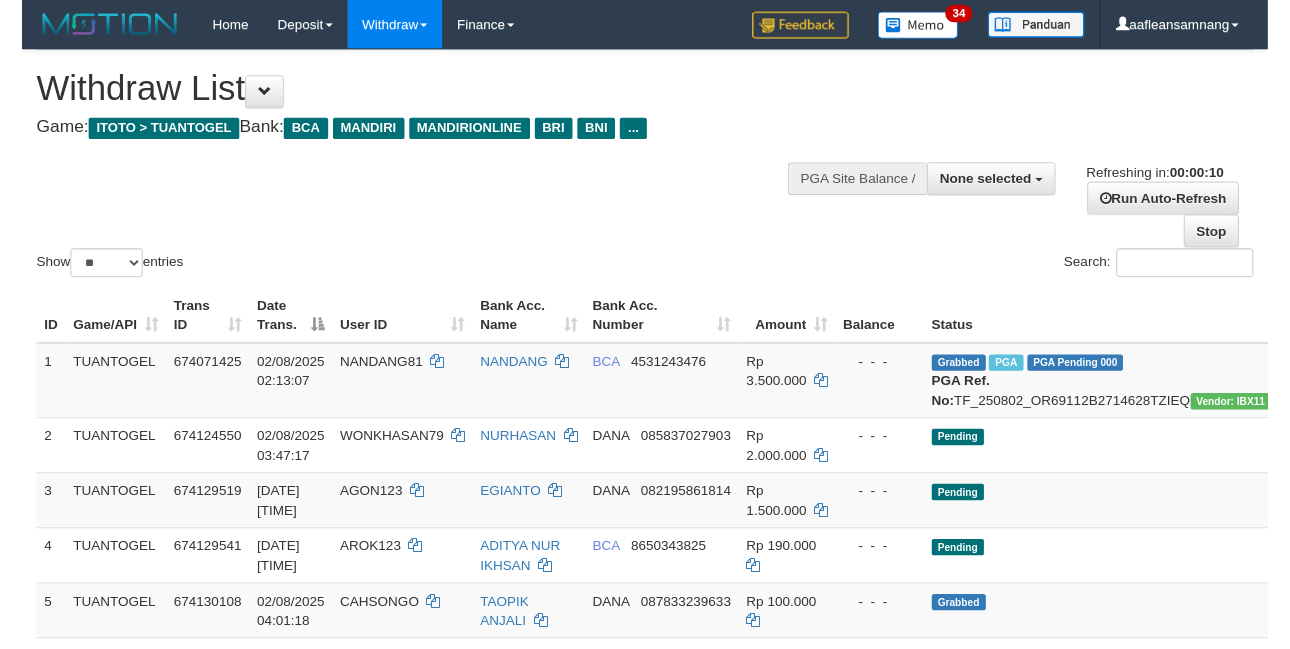 scroll, scrollTop: 0, scrollLeft: 0, axis: both 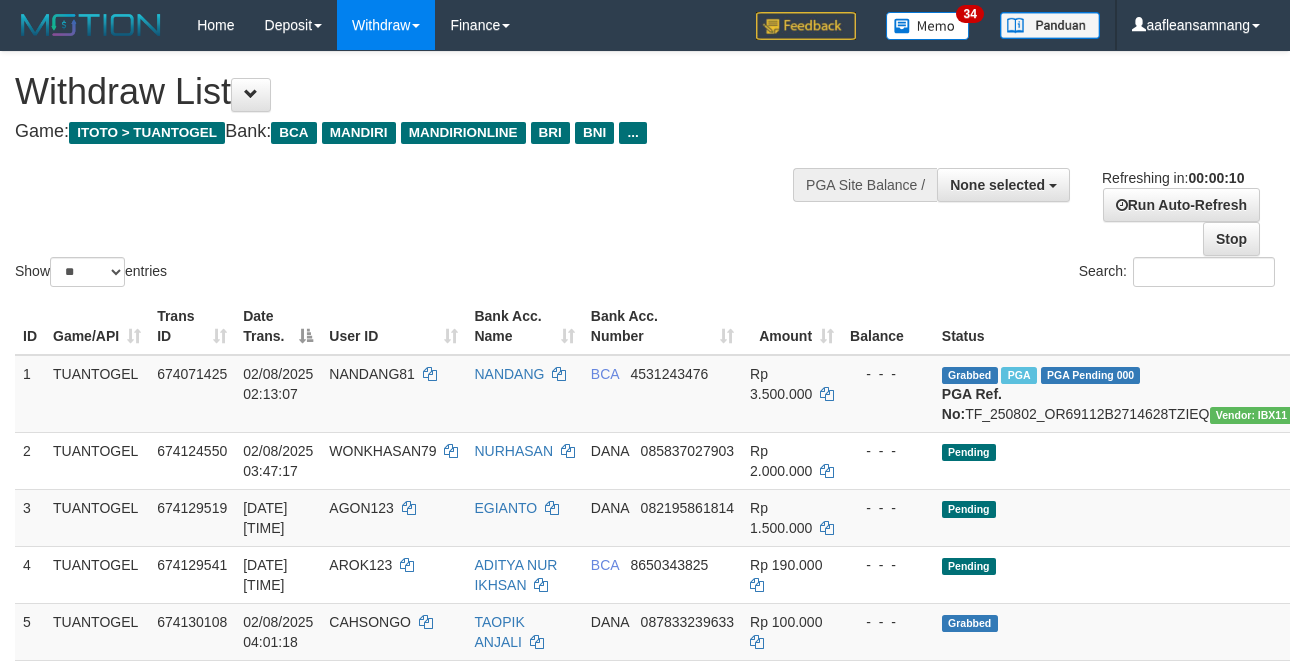 select 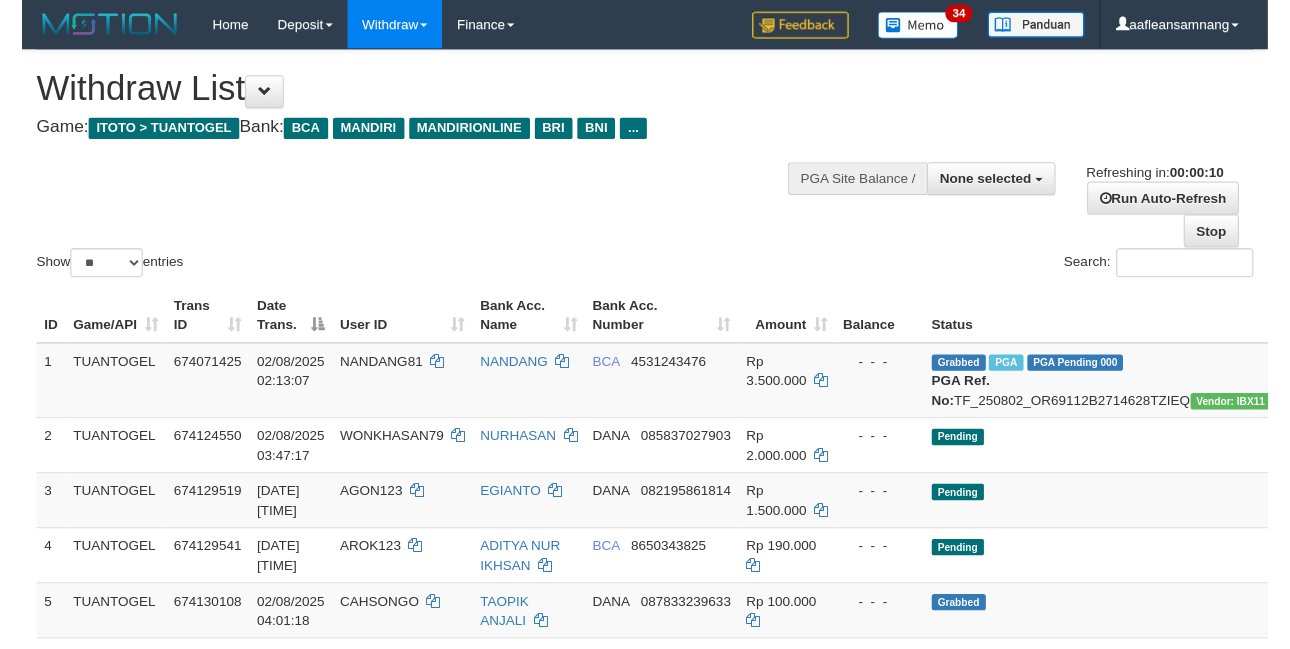 scroll, scrollTop: 0, scrollLeft: 0, axis: both 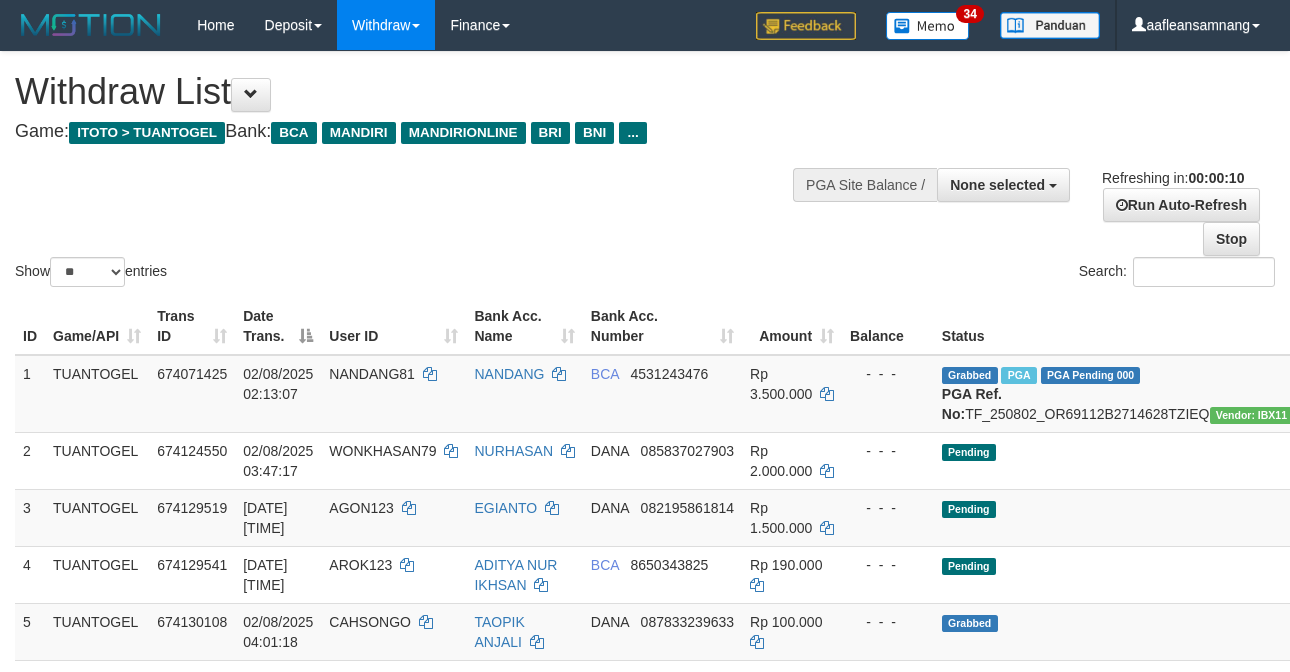 select 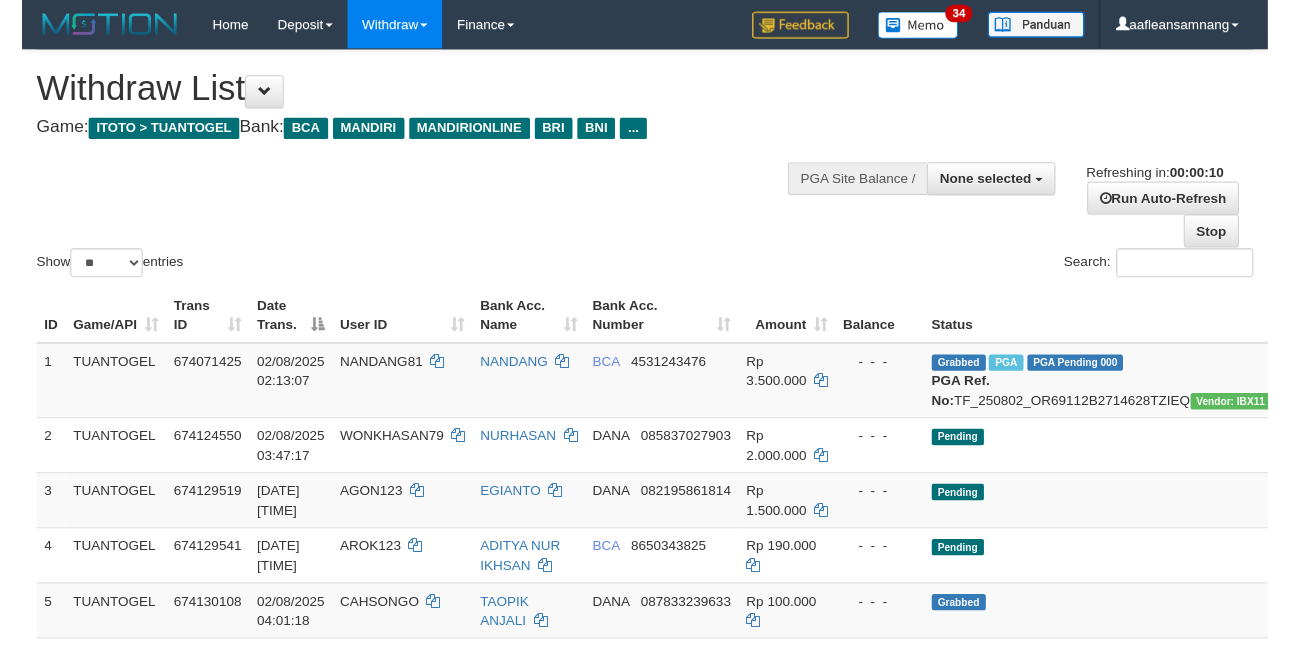 scroll, scrollTop: 0, scrollLeft: 0, axis: both 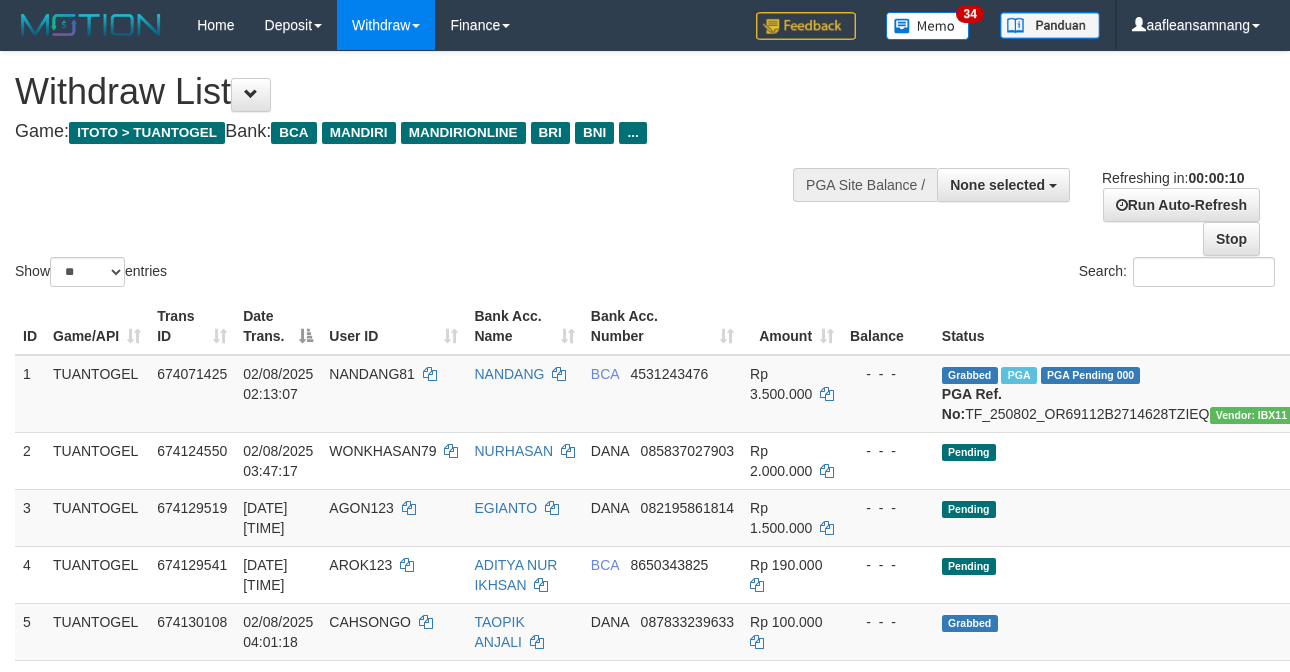 select 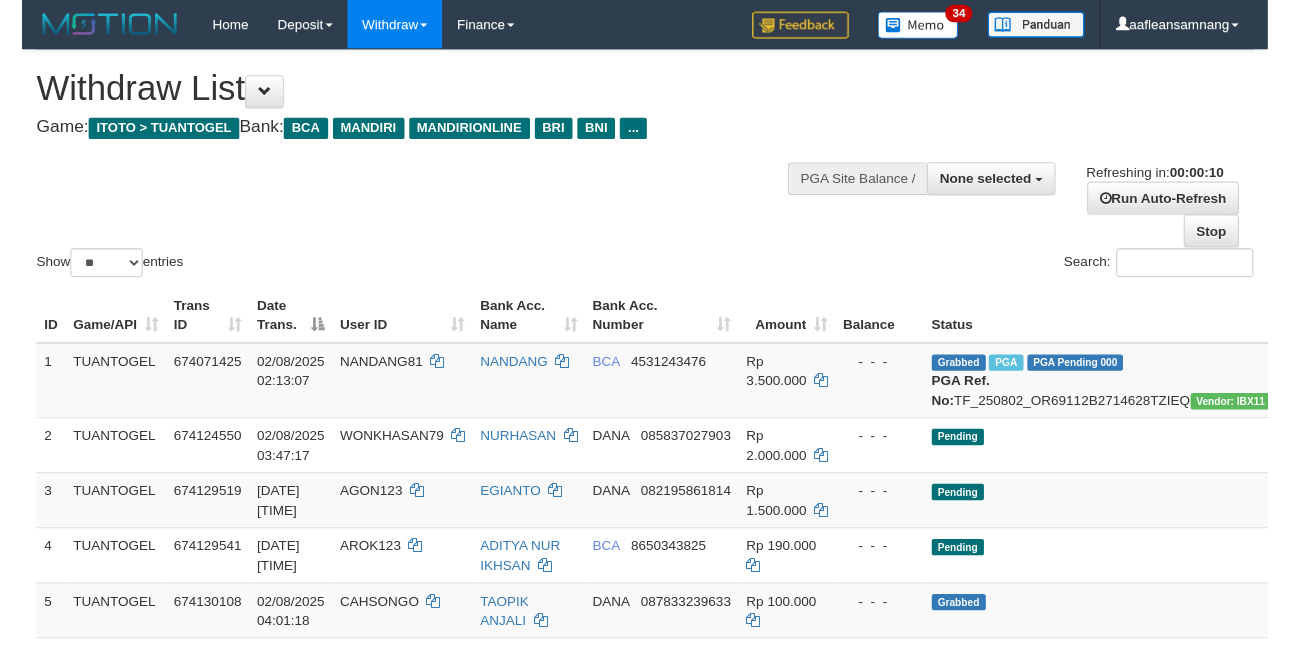 scroll, scrollTop: 0, scrollLeft: 0, axis: both 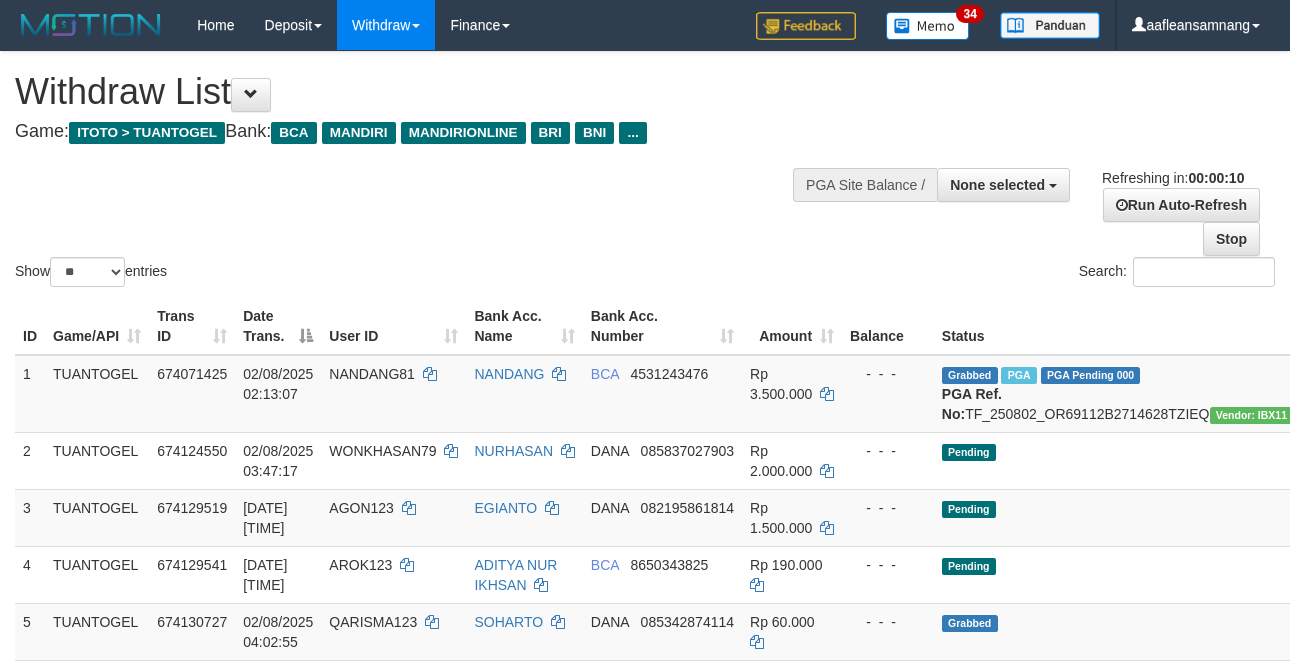 select 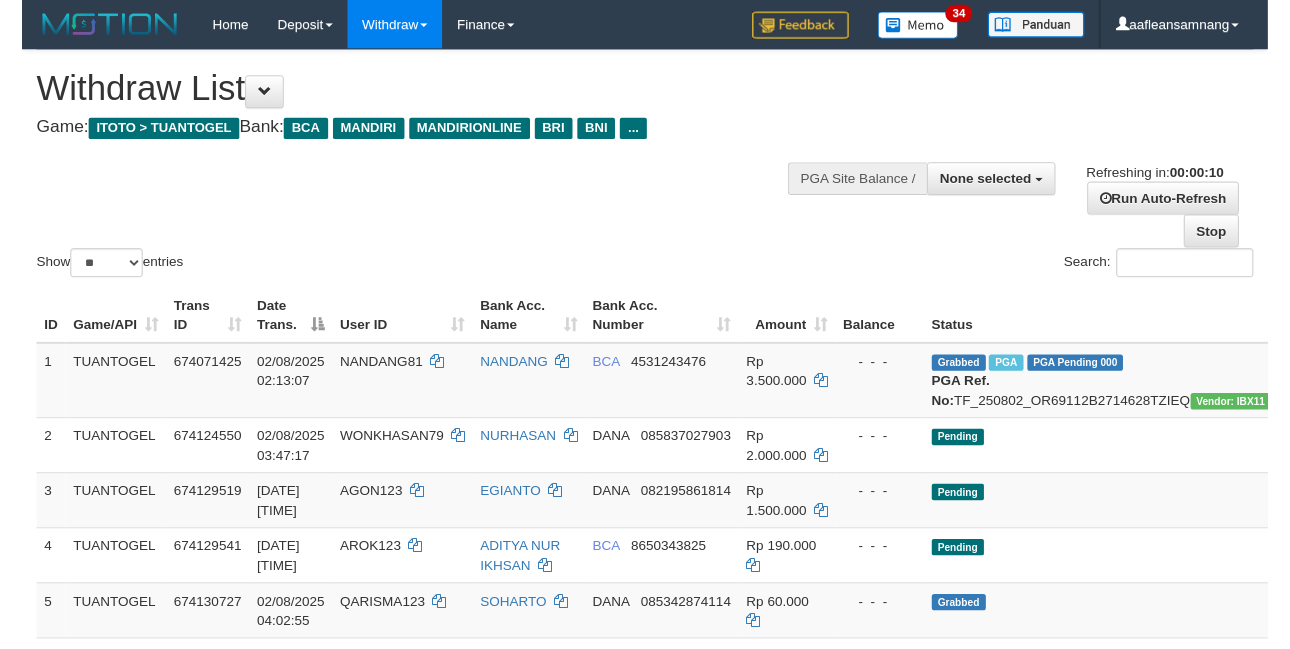 scroll, scrollTop: 0, scrollLeft: 0, axis: both 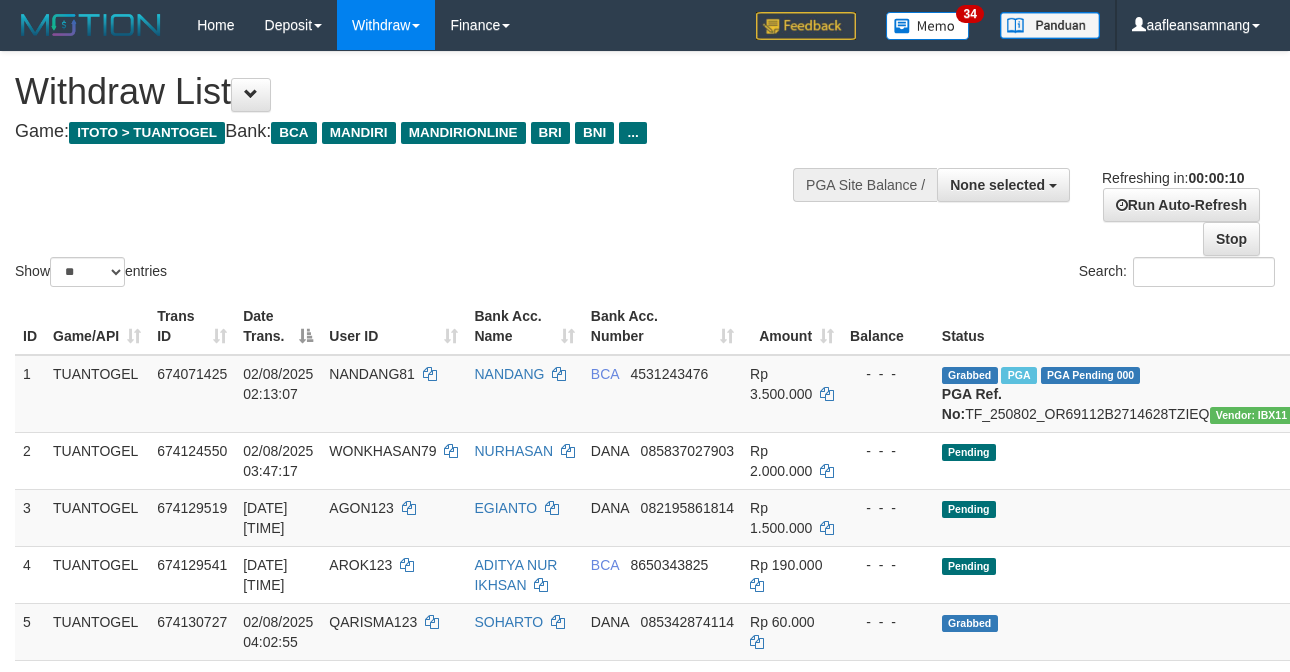 select 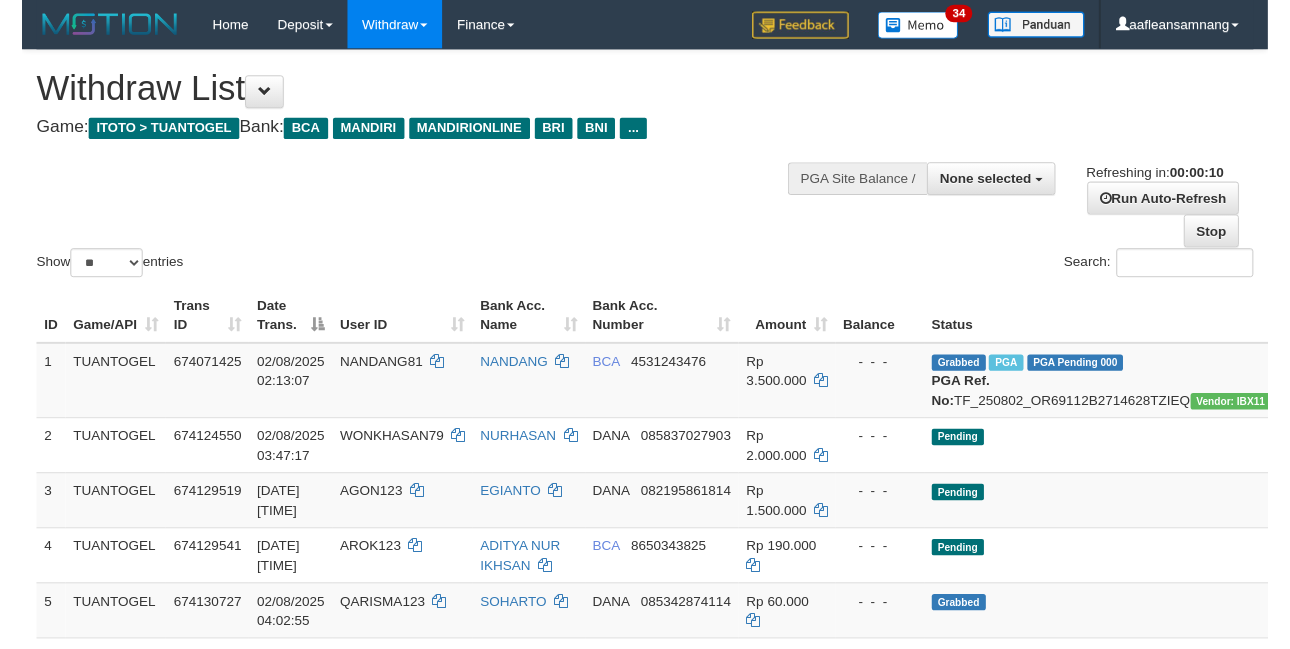 scroll, scrollTop: 0, scrollLeft: 0, axis: both 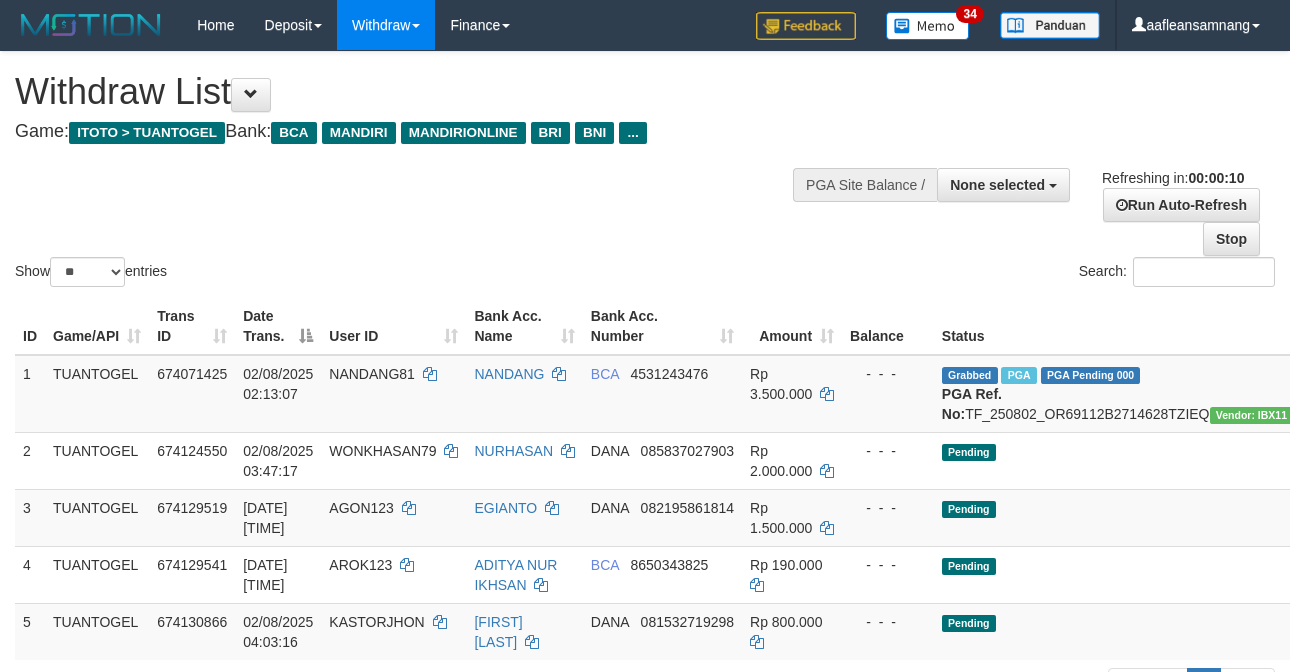 select 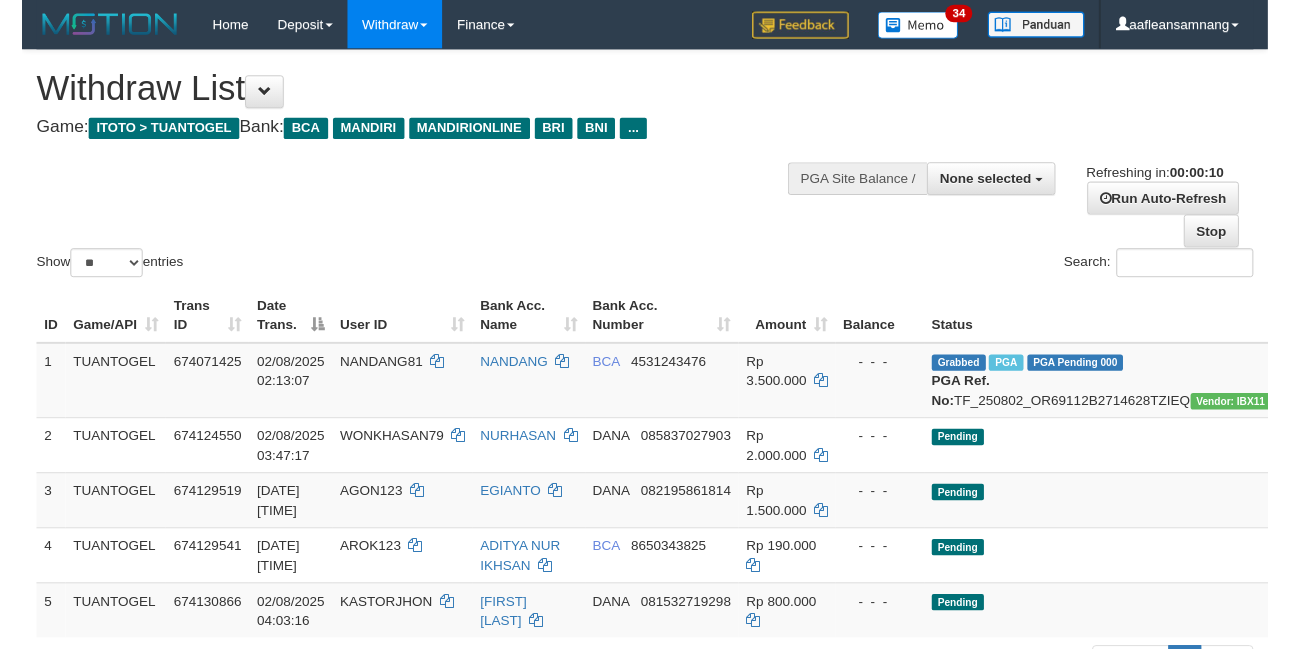 scroll, scrollTop: 0, scrollLeft: 0, axis: both 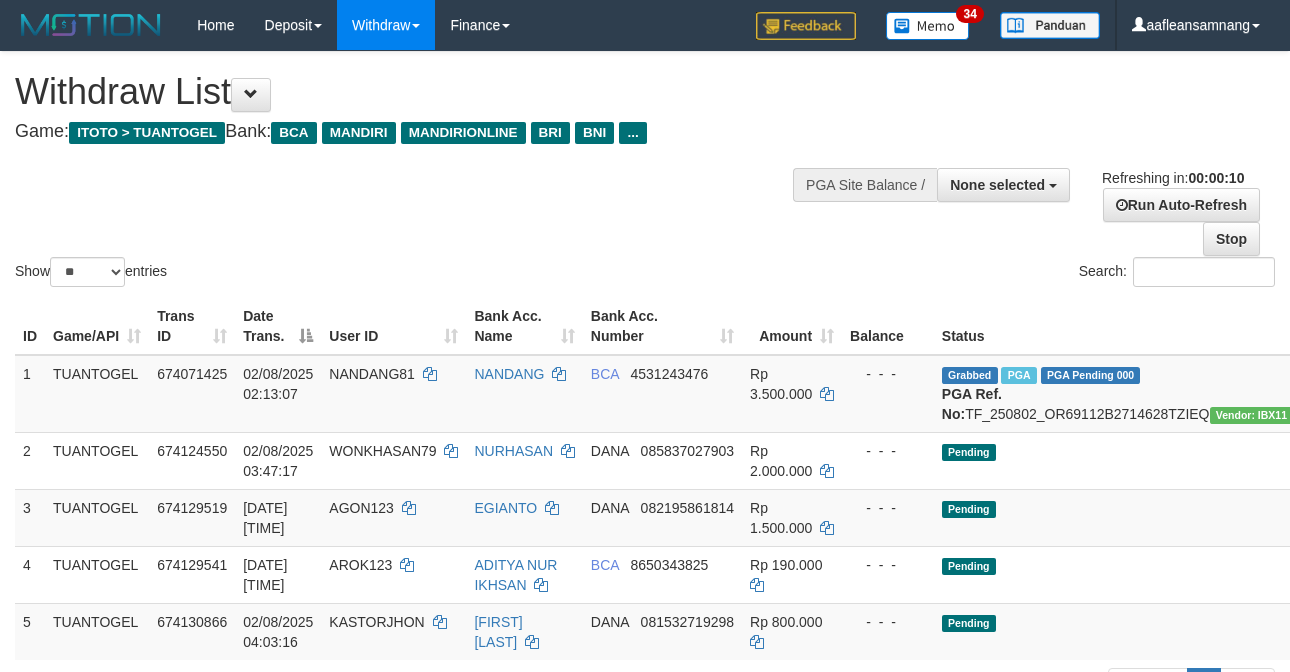 select 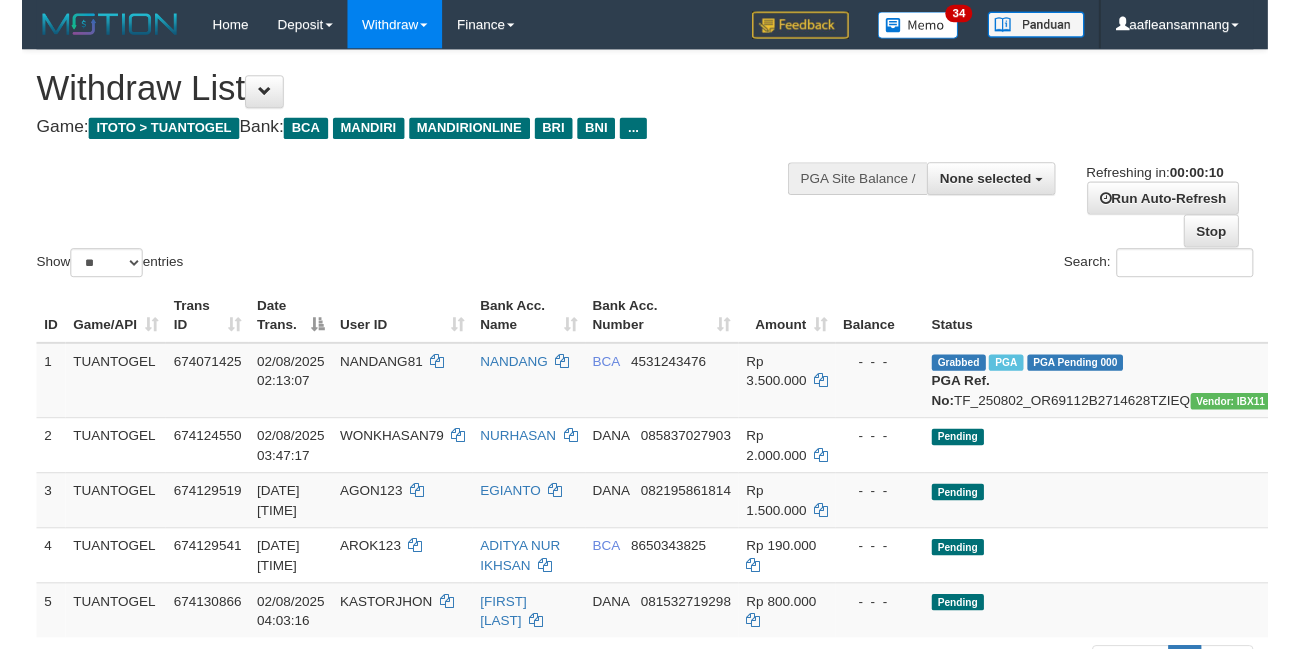 scroll, scrollTop: 0, scrollLeft: 0, axis: both 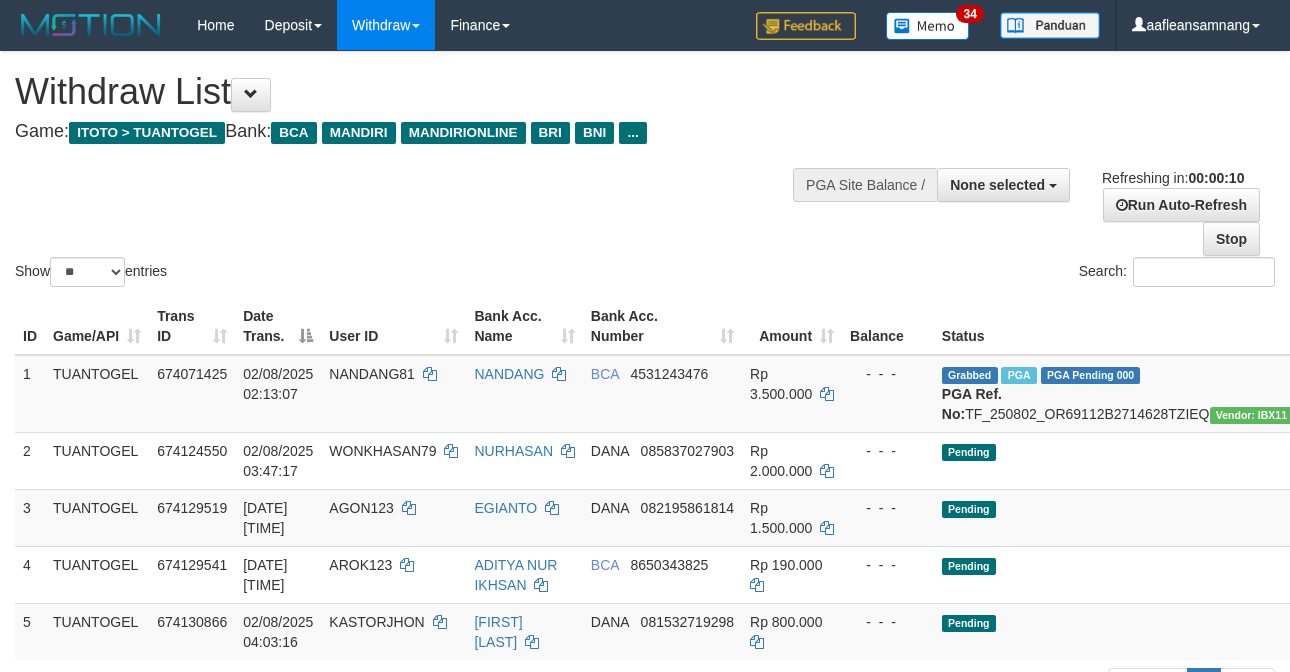 select 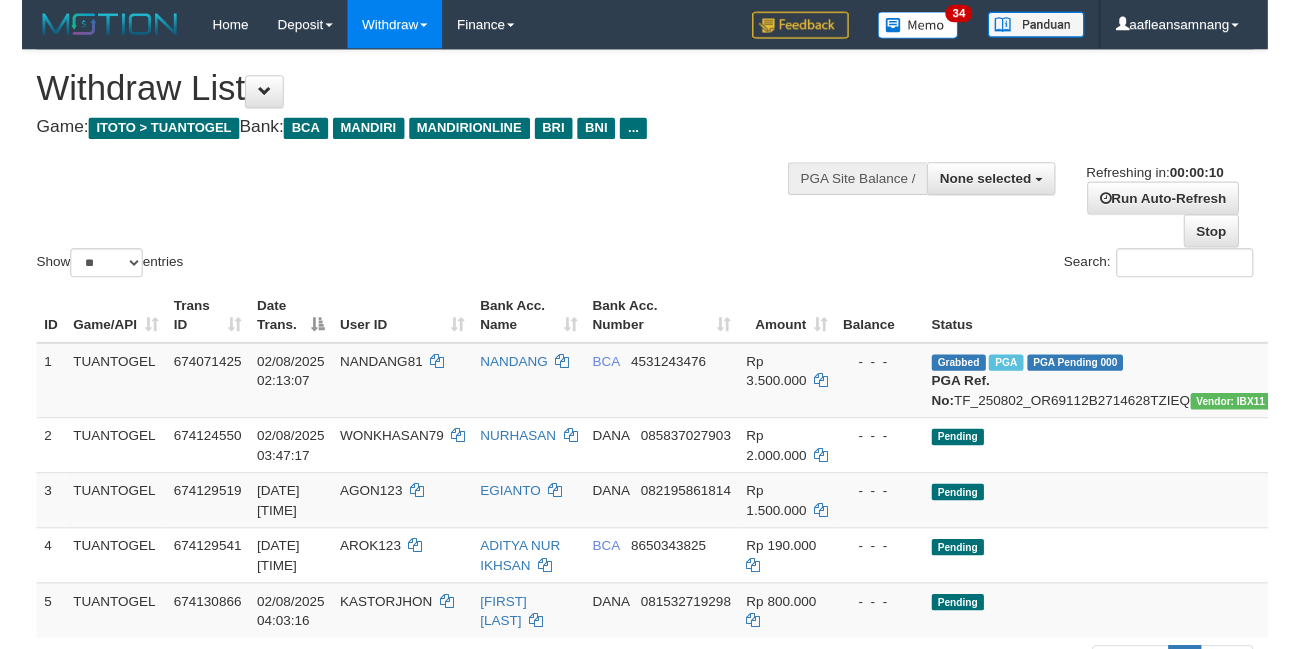 scroll, scrollTop: 0, scrollLeft: 0, axis: both 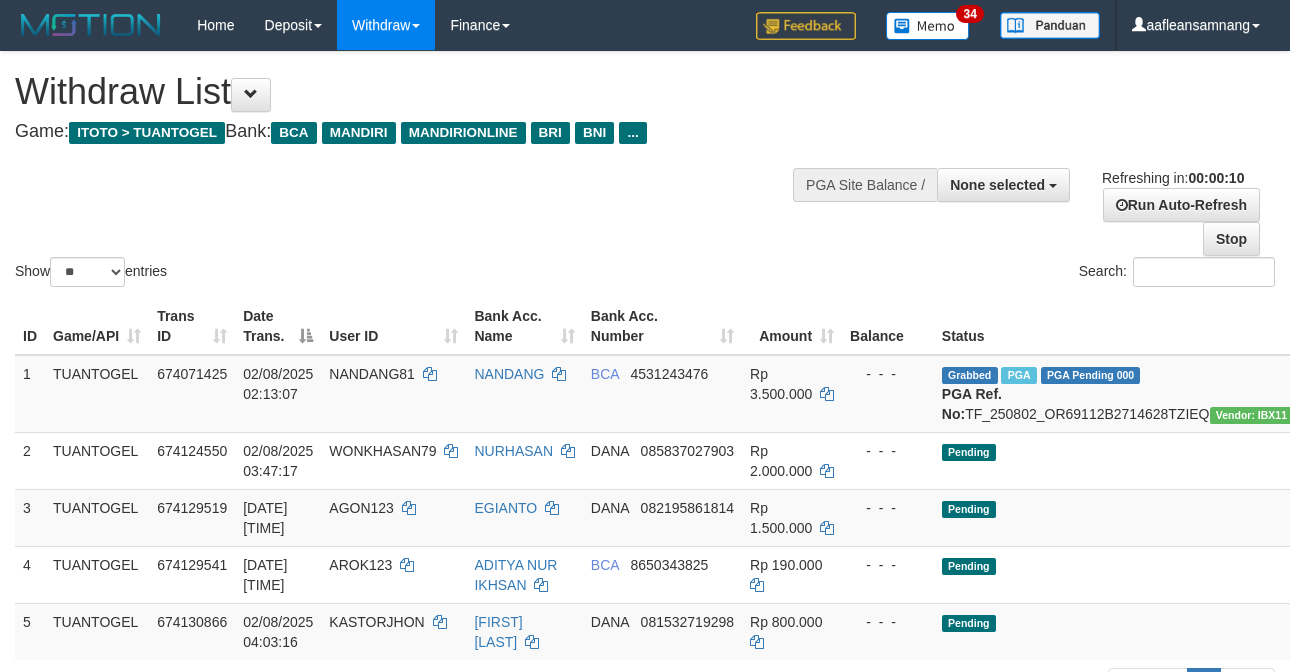 select 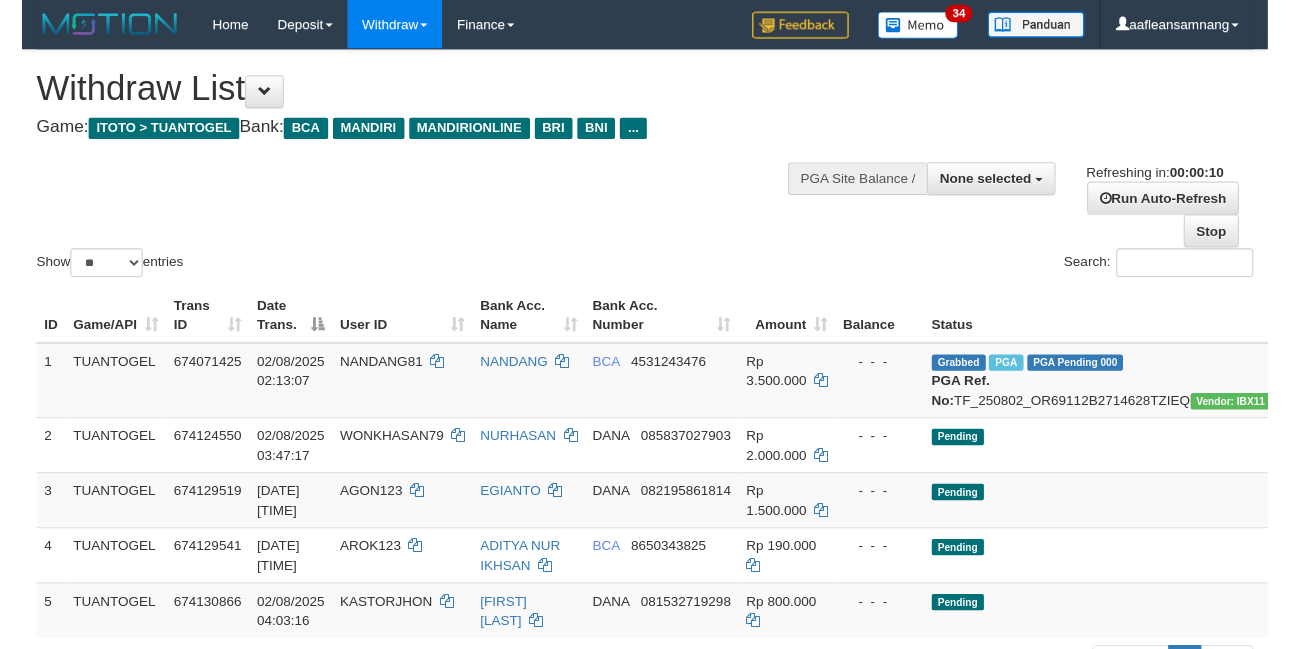 scroll, scrollTop: 0, scrollLeft: 0, axis: both 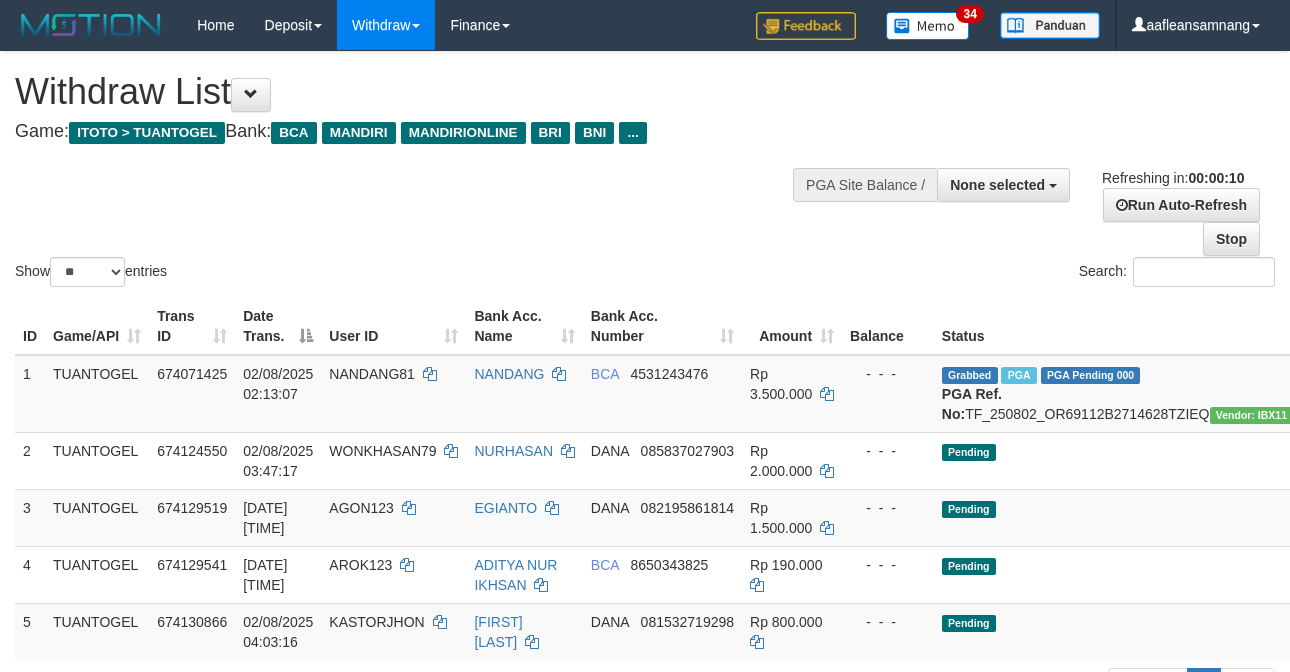 select 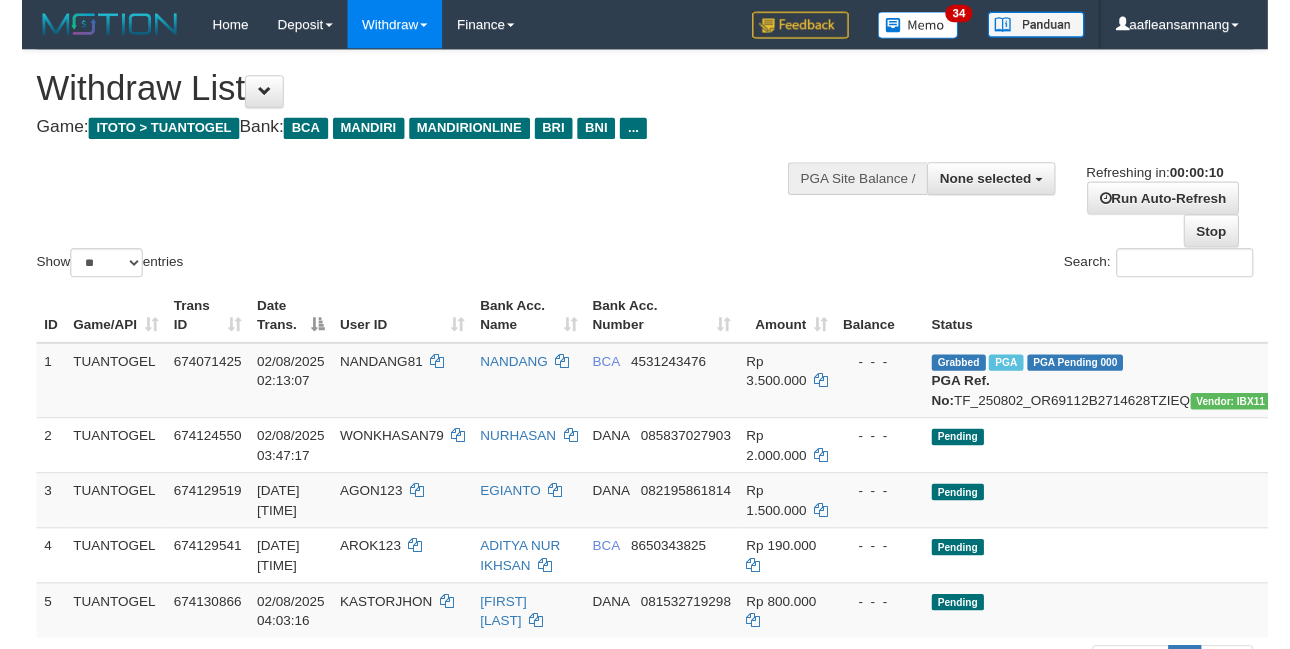 scroll, scrollTop: 0, scrollLeft: 0, axis: both 